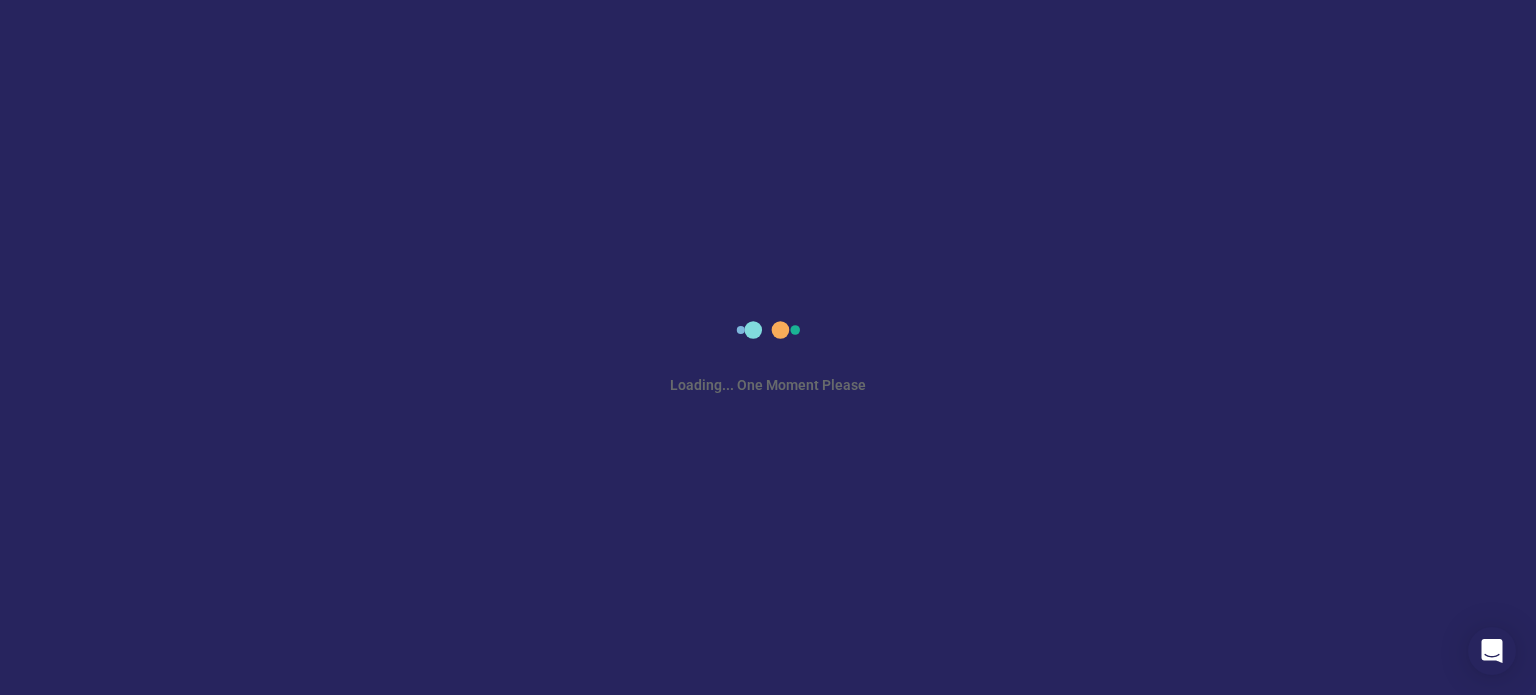scroll, scrollTop: 0, scrollLeft: 0, axis: both 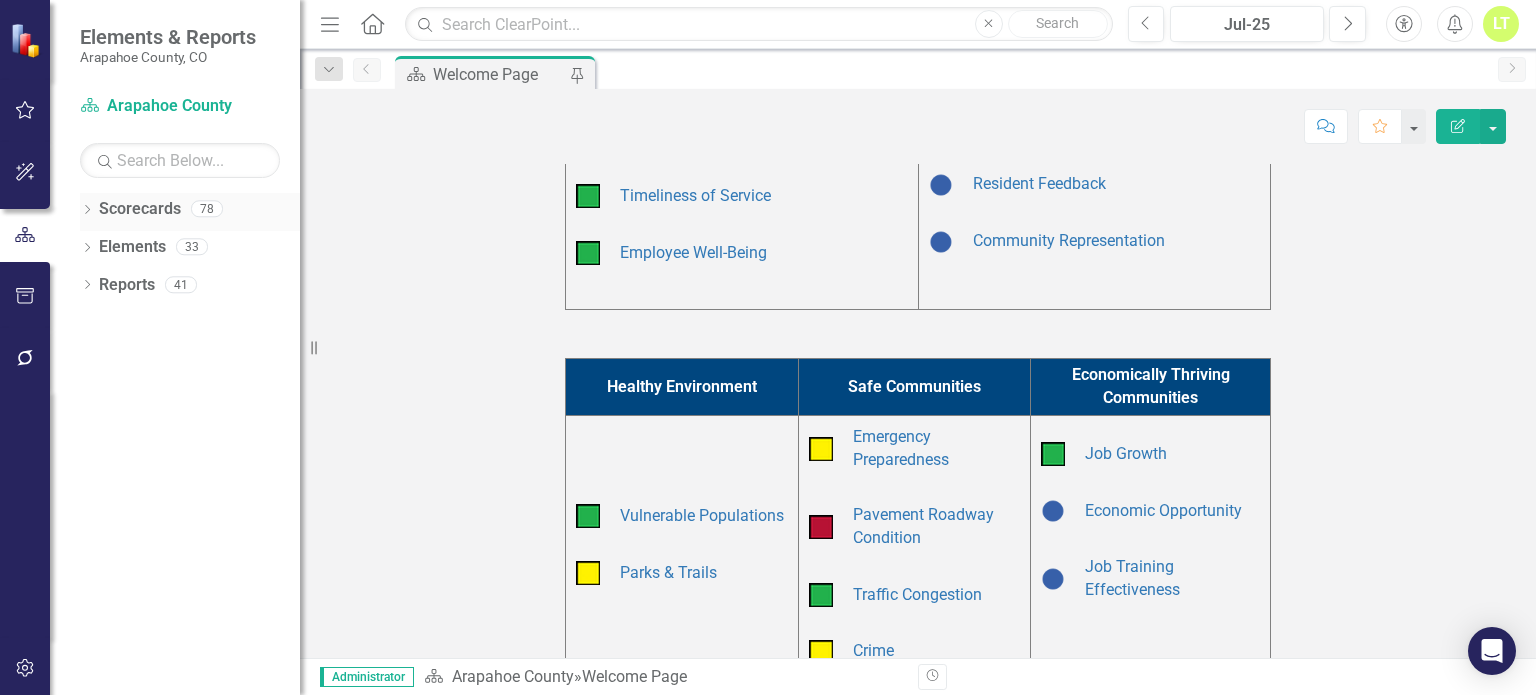 click on "Dropdown" at bounding box center (87, 211) 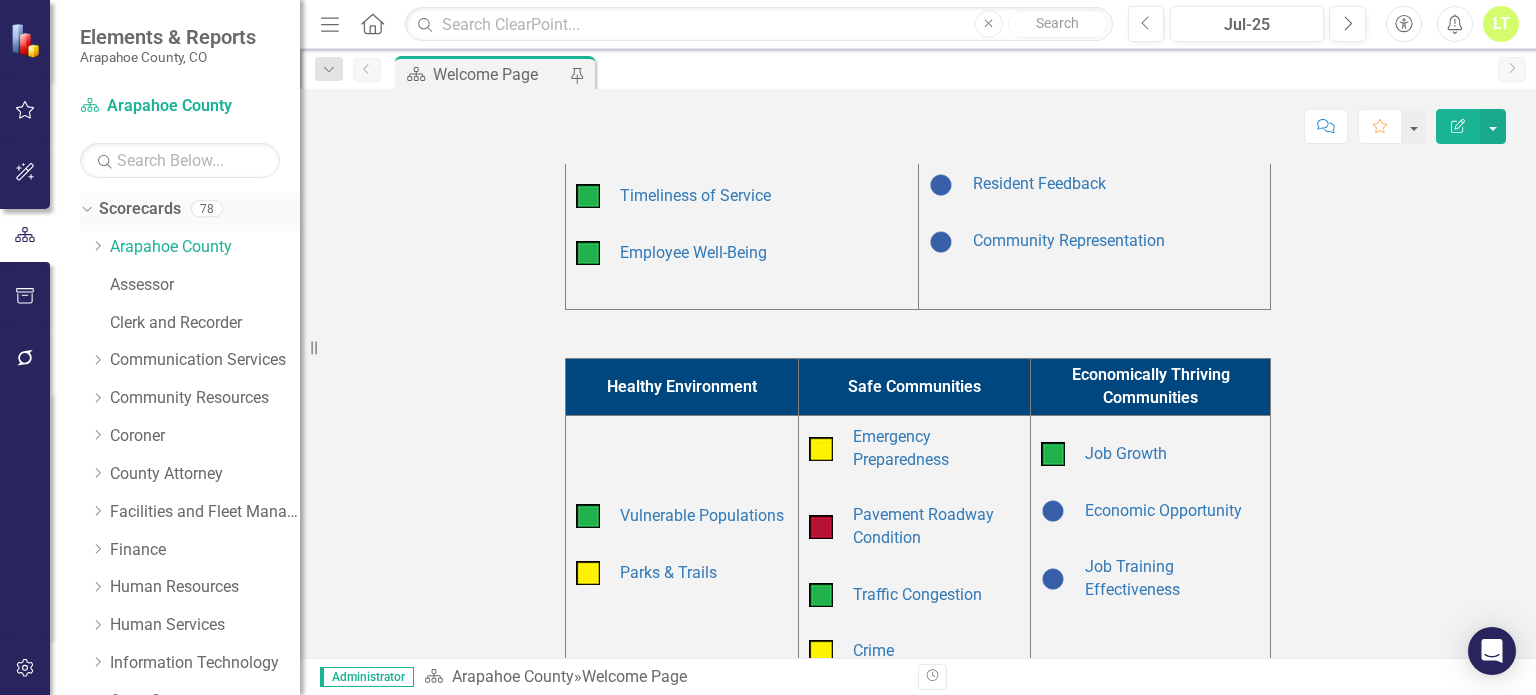 click on "Dropdown Scorecards 78" at bounding box center [190, 212] 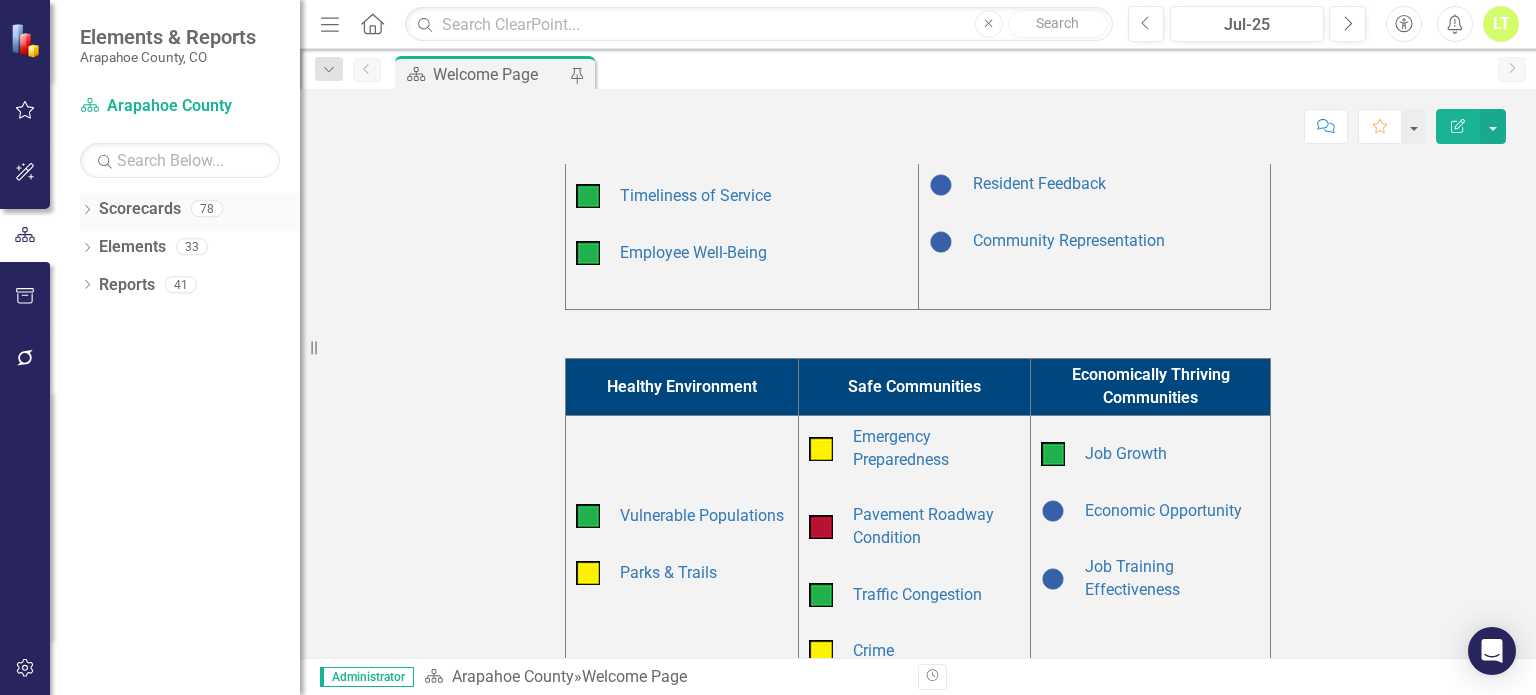 click on "Dropdown Scorecards 78" at bounding box center [190, 212] 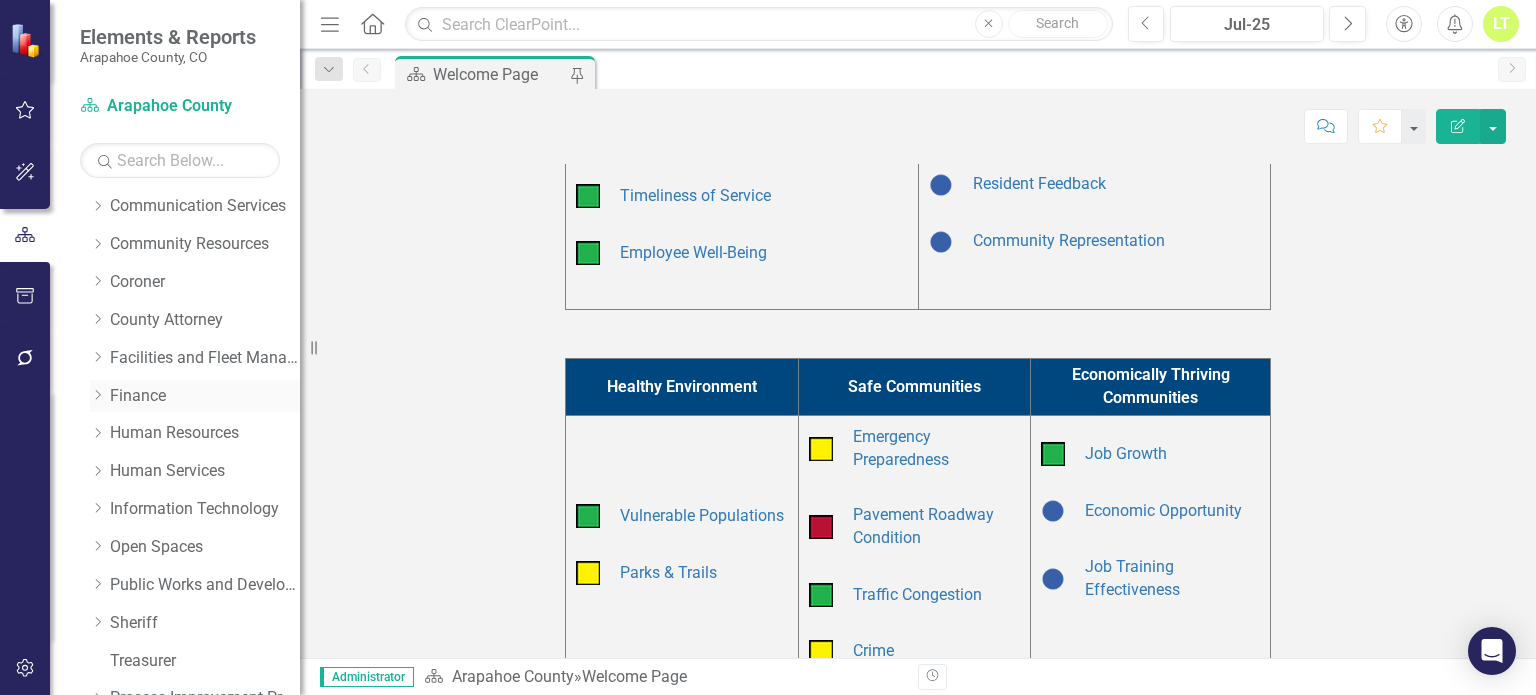 scroll, scrollTop: 188, scrollLeft: 0, axis: vertical 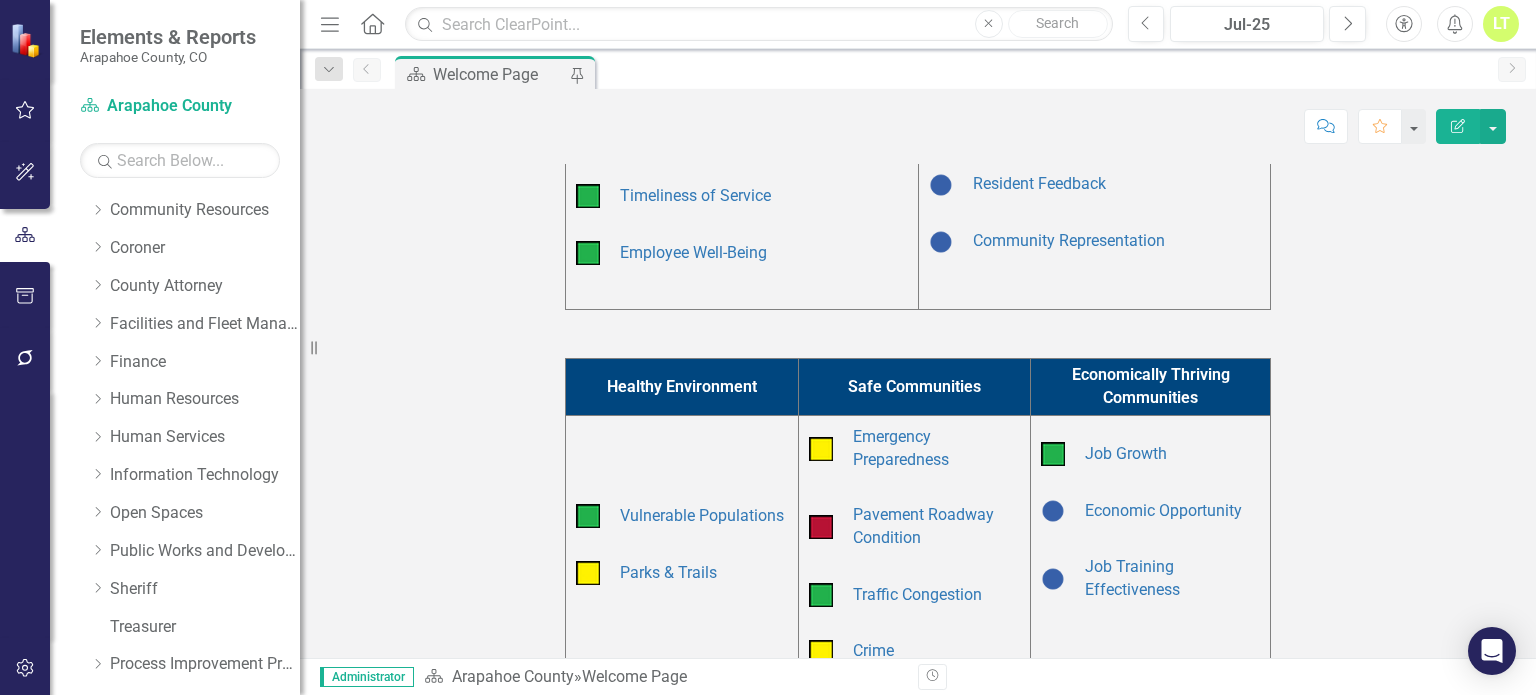 drag, startPoint x: 94, startPoint y: 475, endPoint x: 132, endPoint y: 495, distance: 42.941822 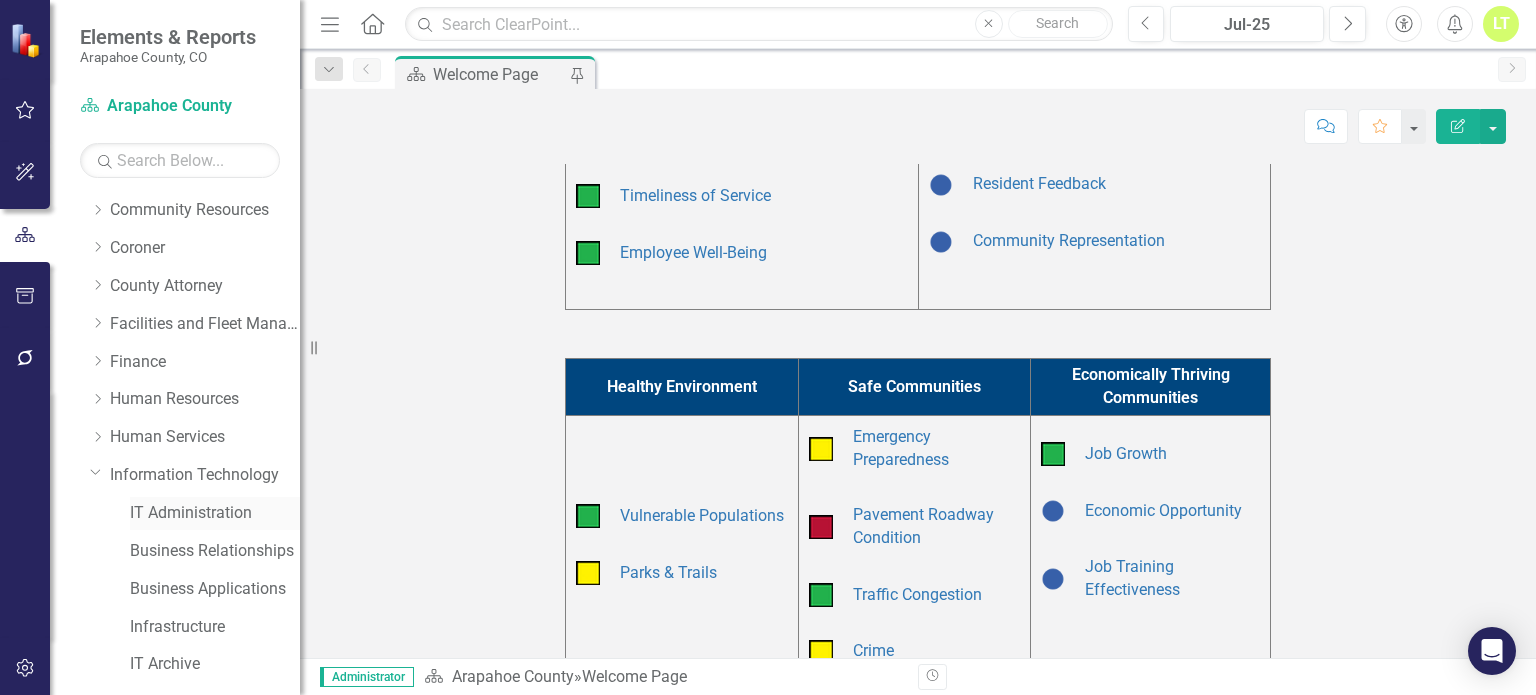 click on "IT Administration" at bounding box center [215, 513] 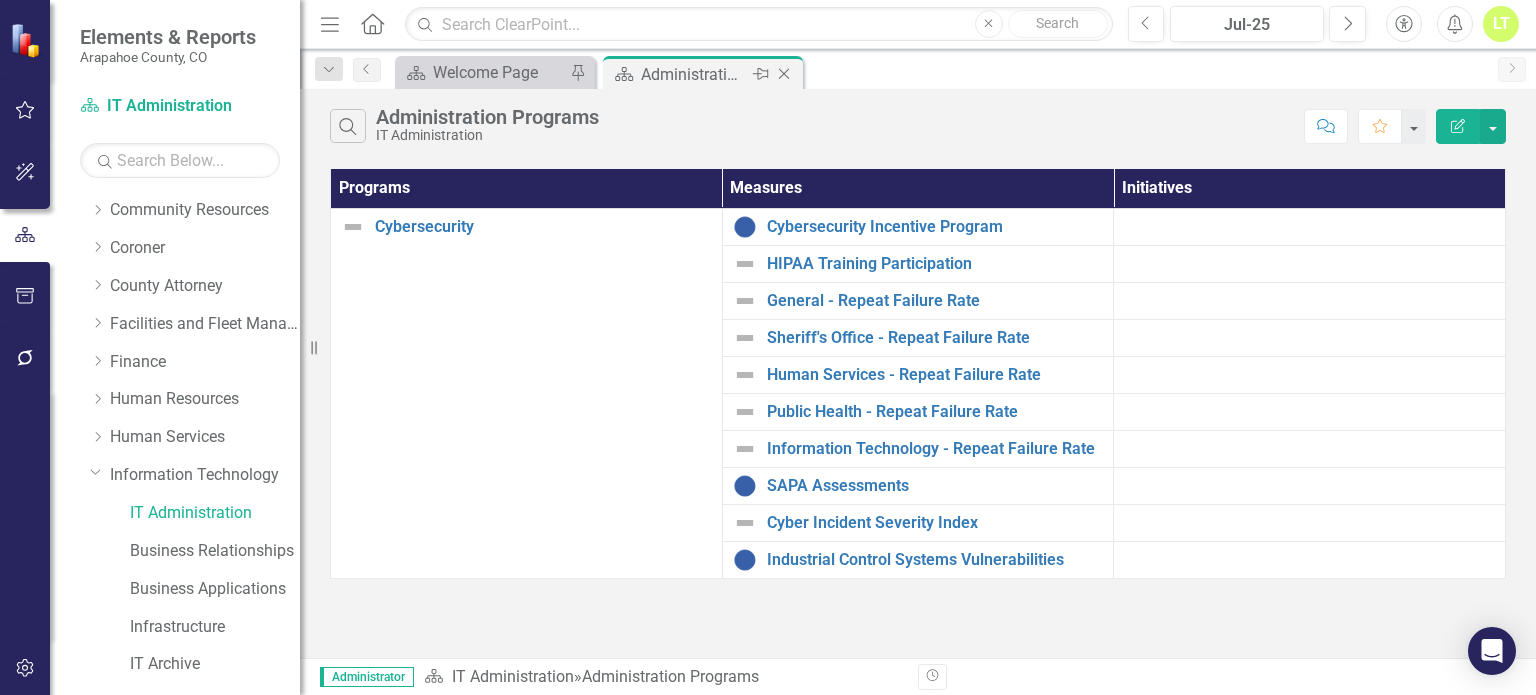 click on "Close" at bounding box center (785, 74) 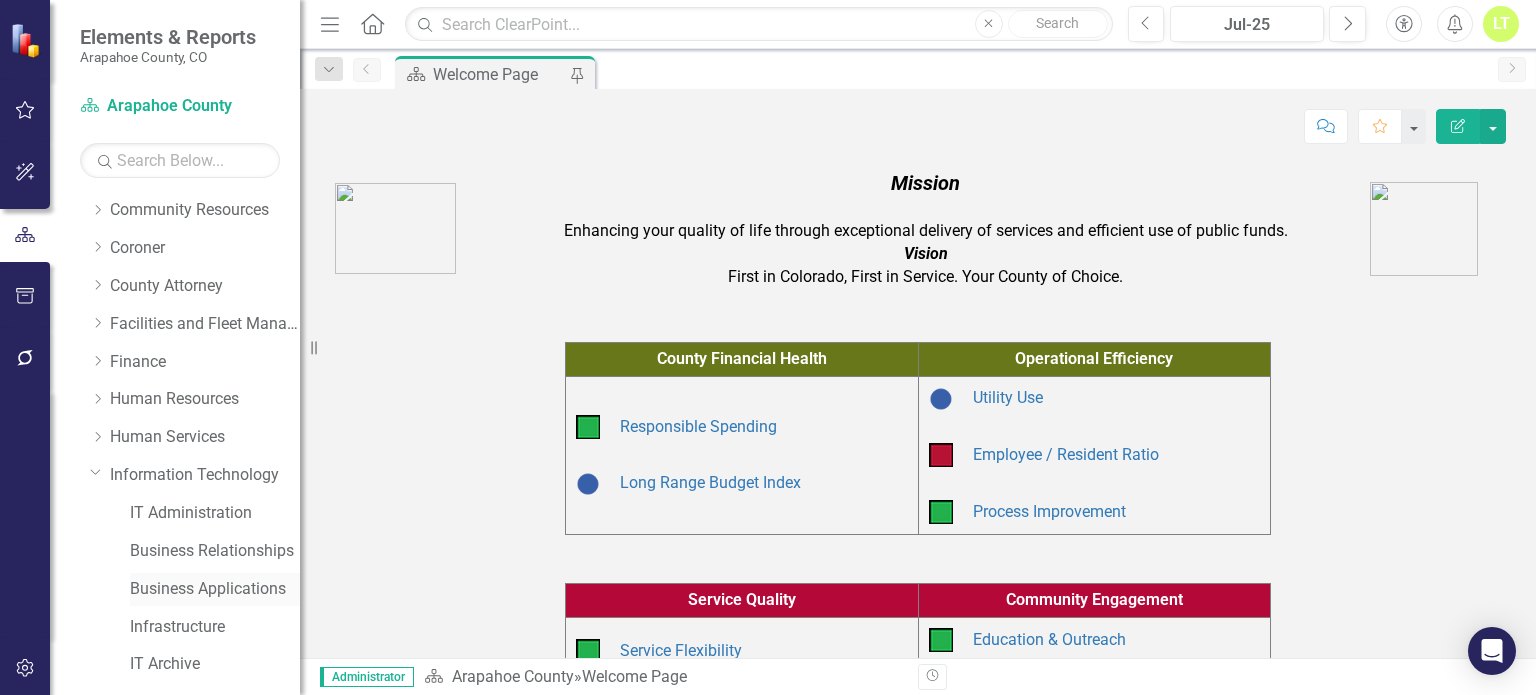 click on "Business Applications" at bounding box center (215, 589) 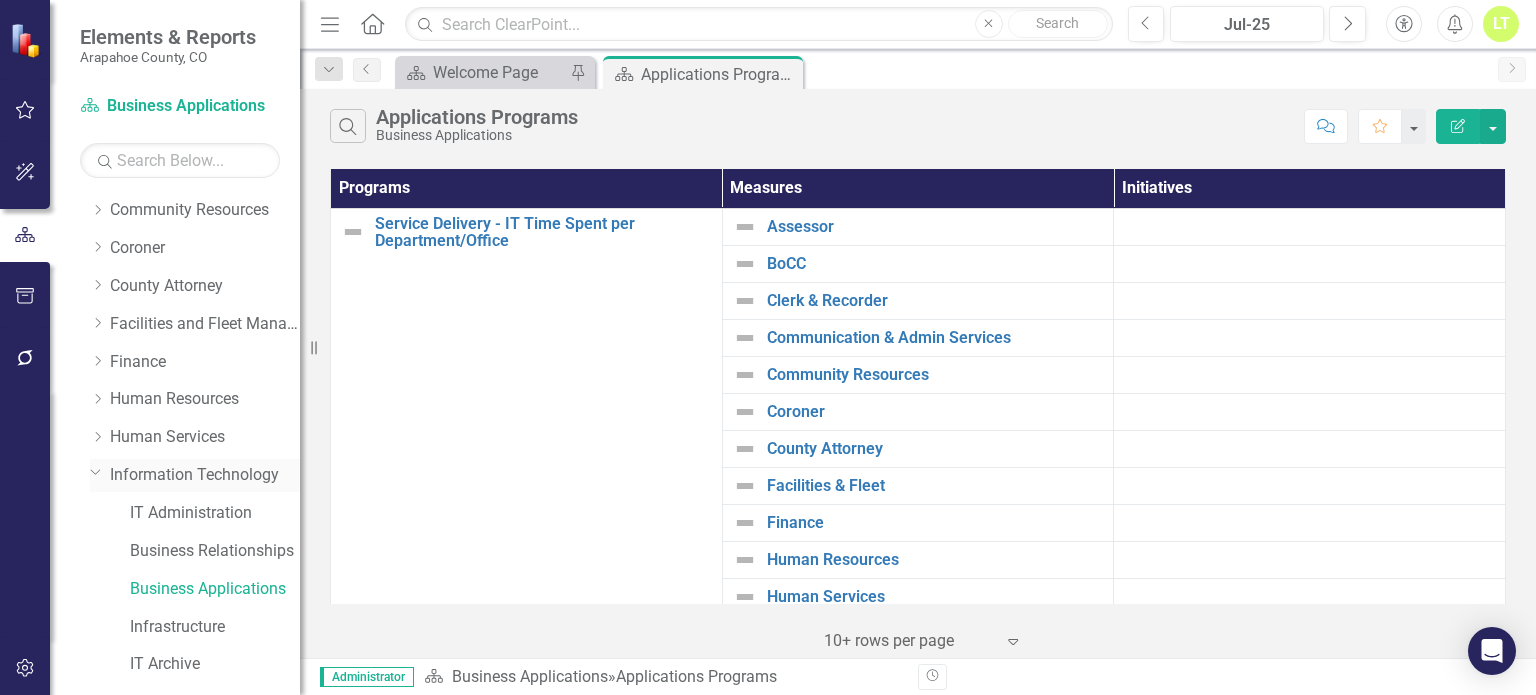 click on "Dropdown" 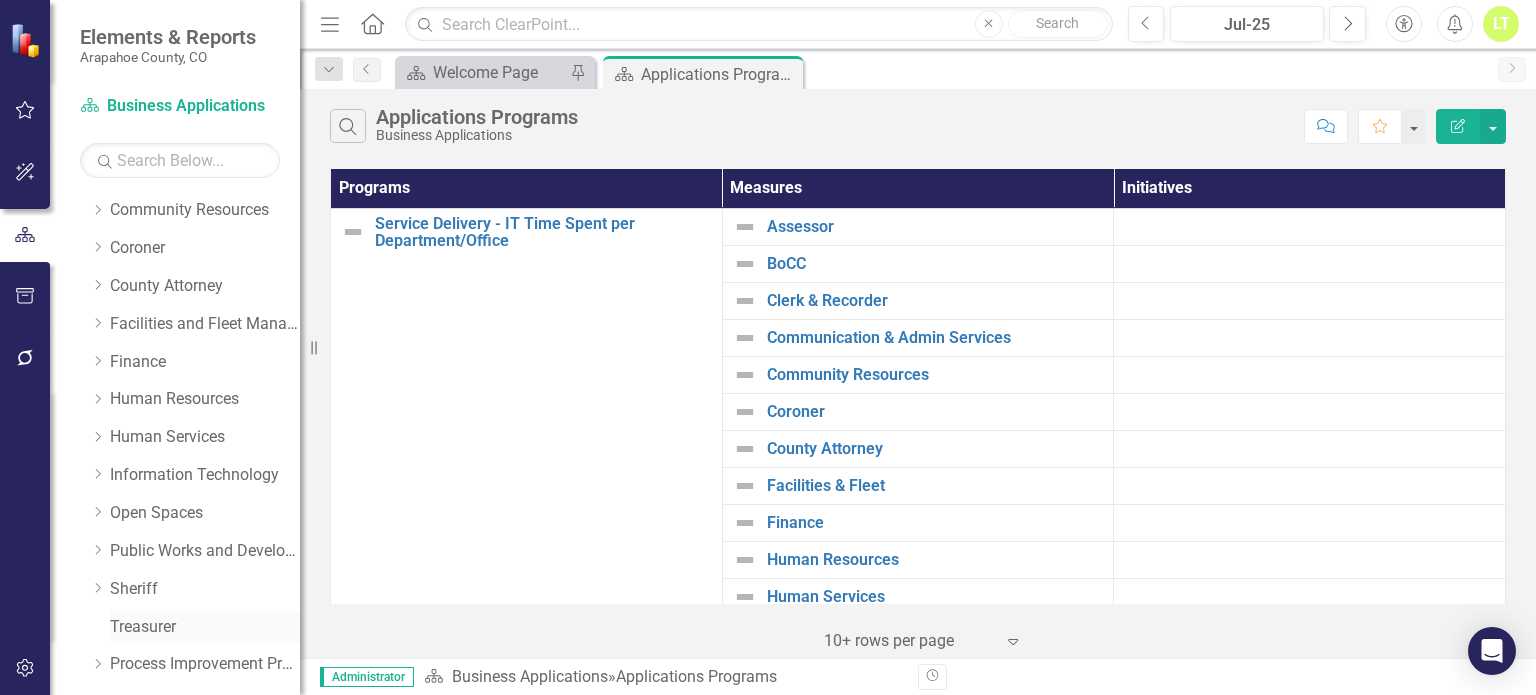 scroll, scrollTop: 405, scrollLeft: 0, axis: vertical 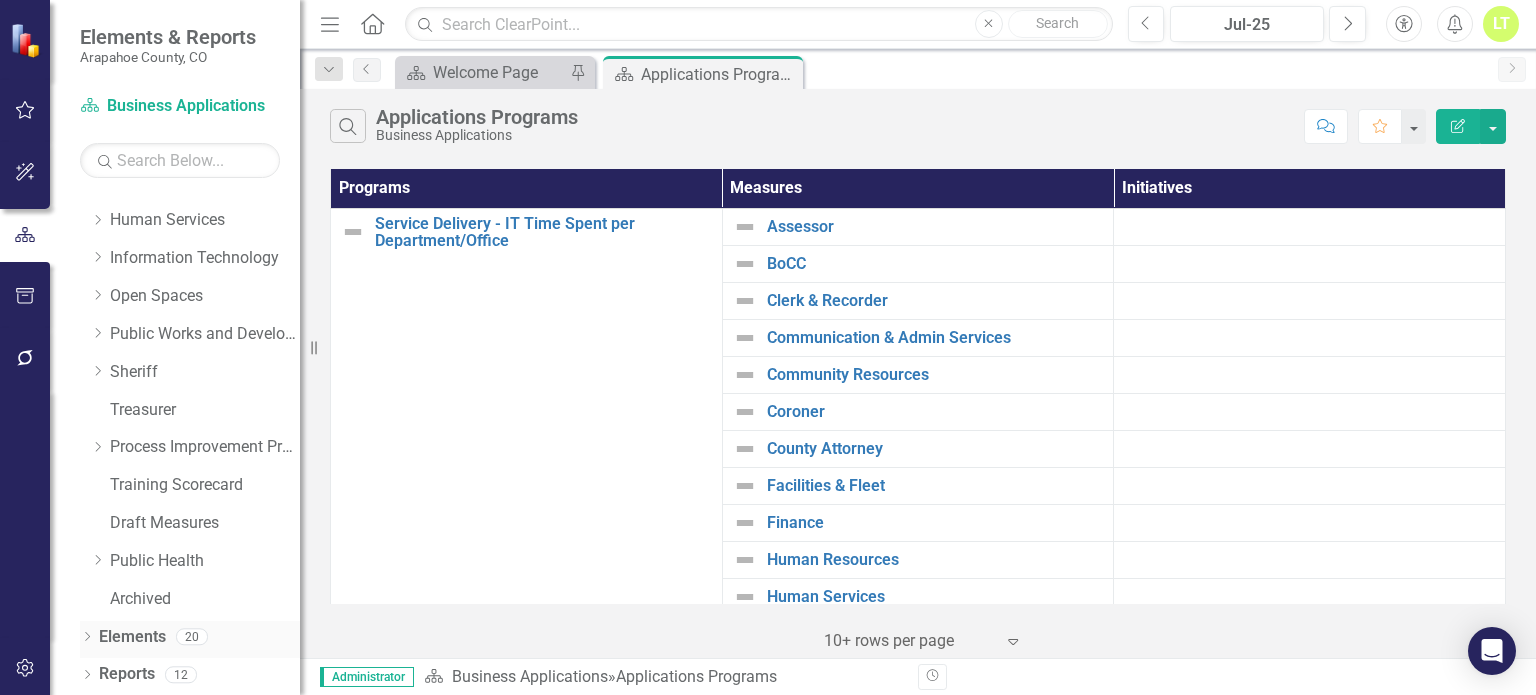 click on "Elements" at bounding box center [132, 637] 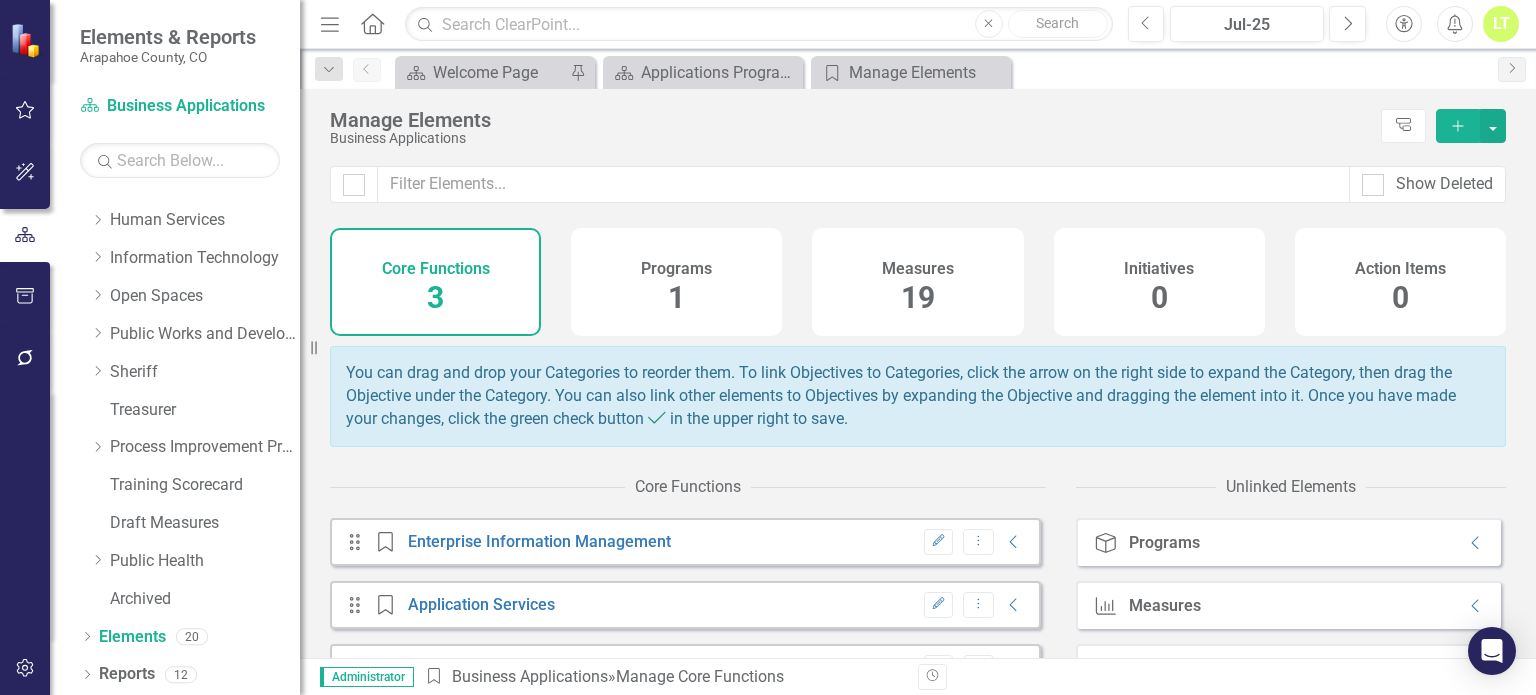 click on "Measures 19" at bounding box center [917, 282] 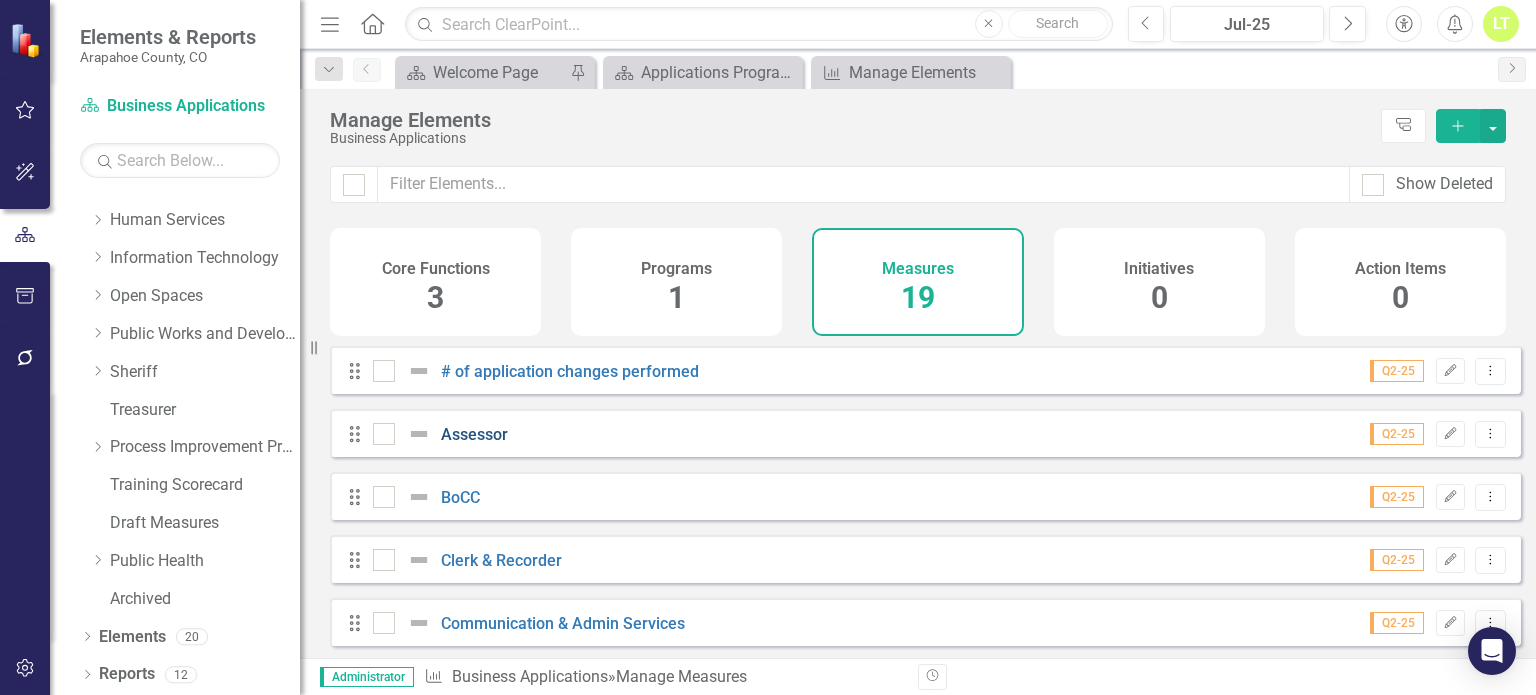 click on "Assessor" at bounding box center (474, 434) 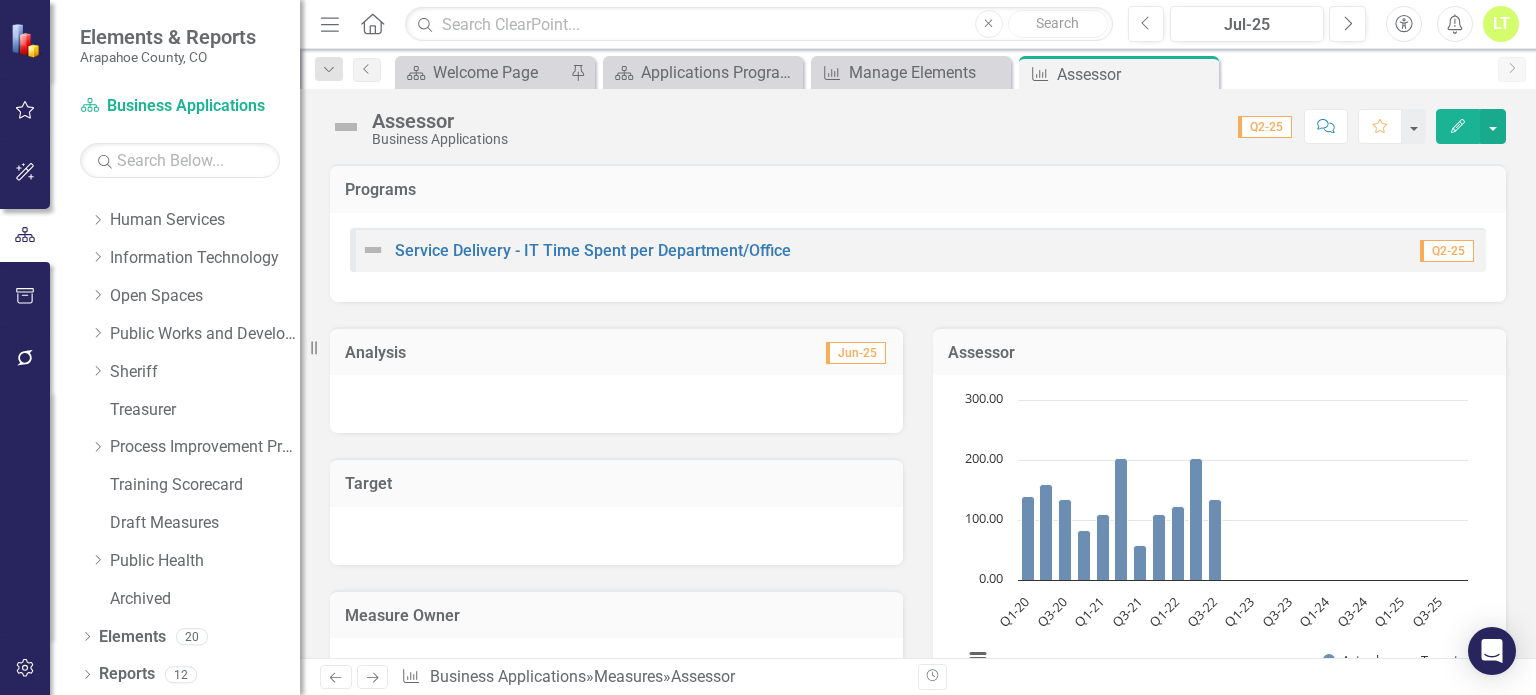 click on "Edit" at bounding box center [1458, 126] 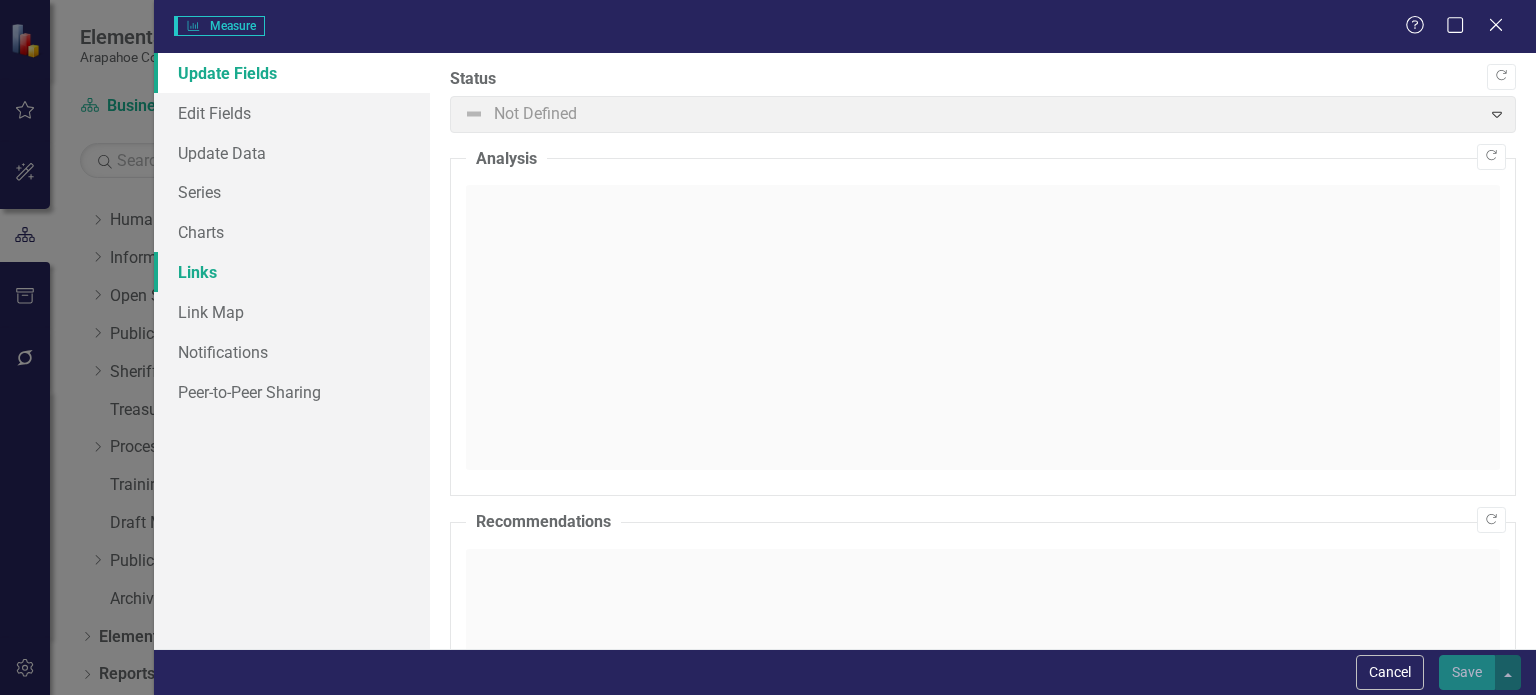 click on "Links" at bounding box center [292, 272] 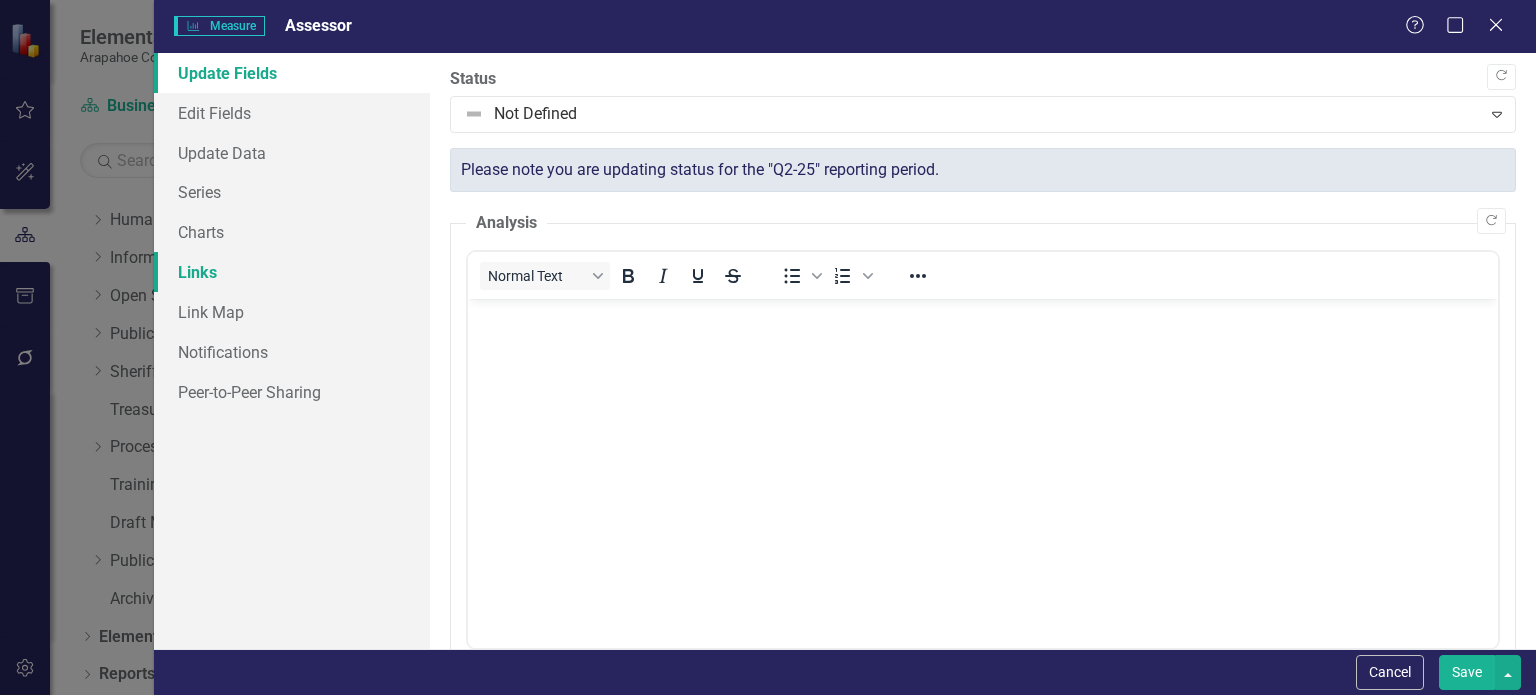 scroll, scrollTop: 0, scrollLeft: 0, axis: both 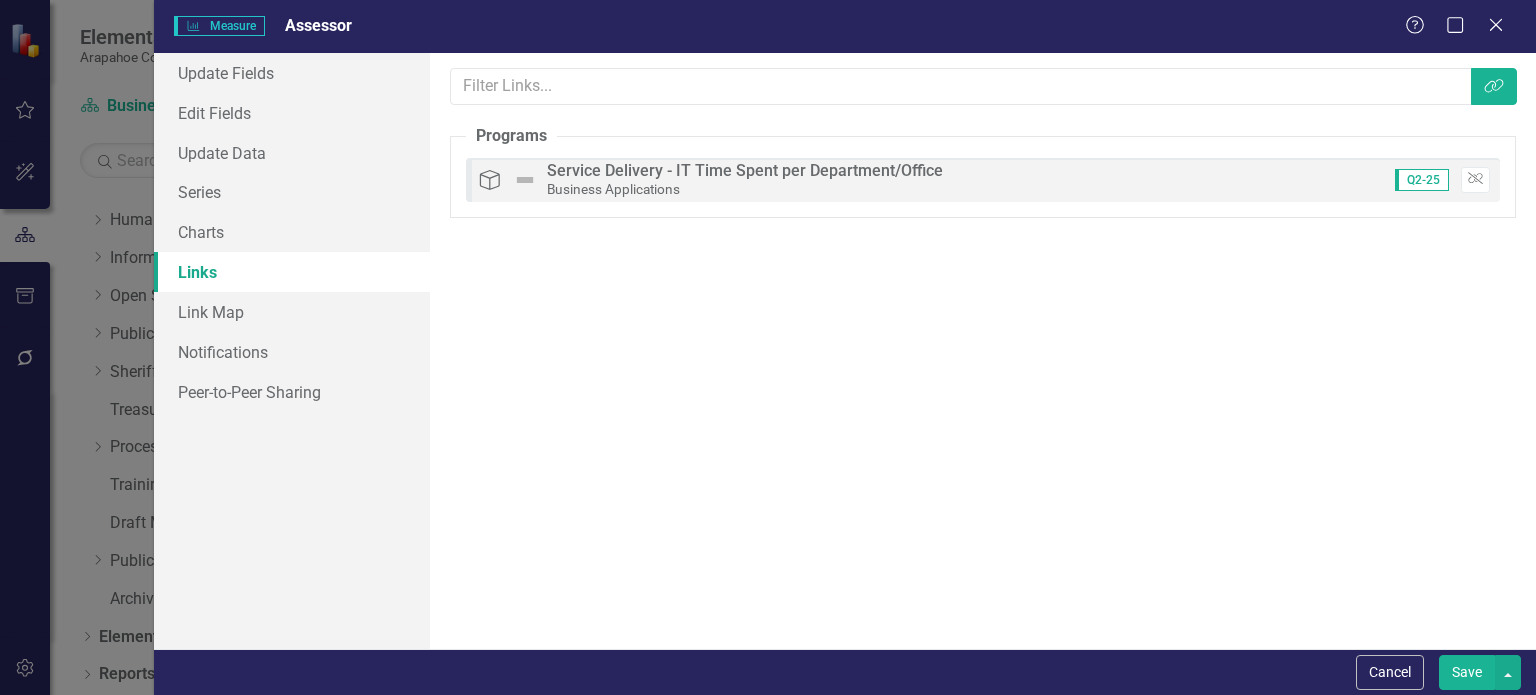 click on "Programs Service Delivery - IT Time Spent per Department/Office Business Applications Q2-25 Unlink" at bounding box center [983, 180] 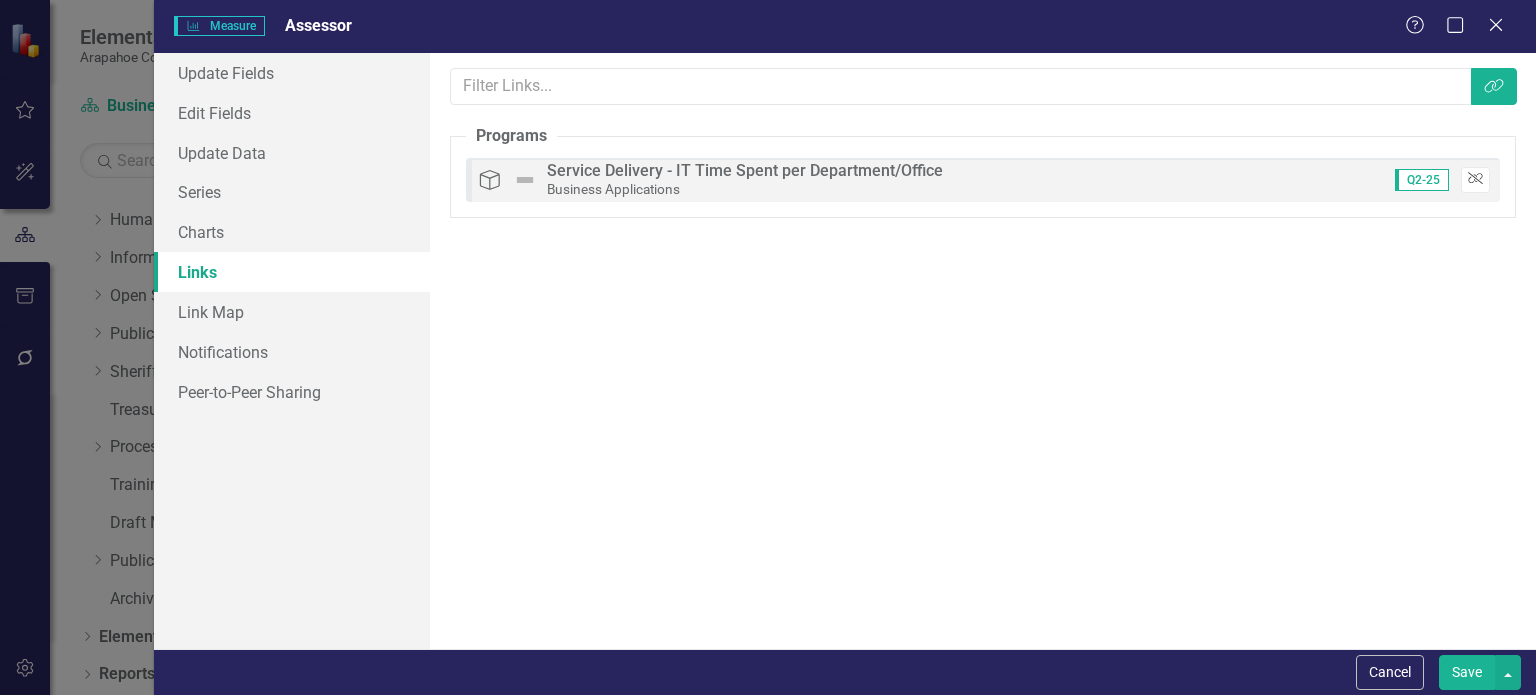 click 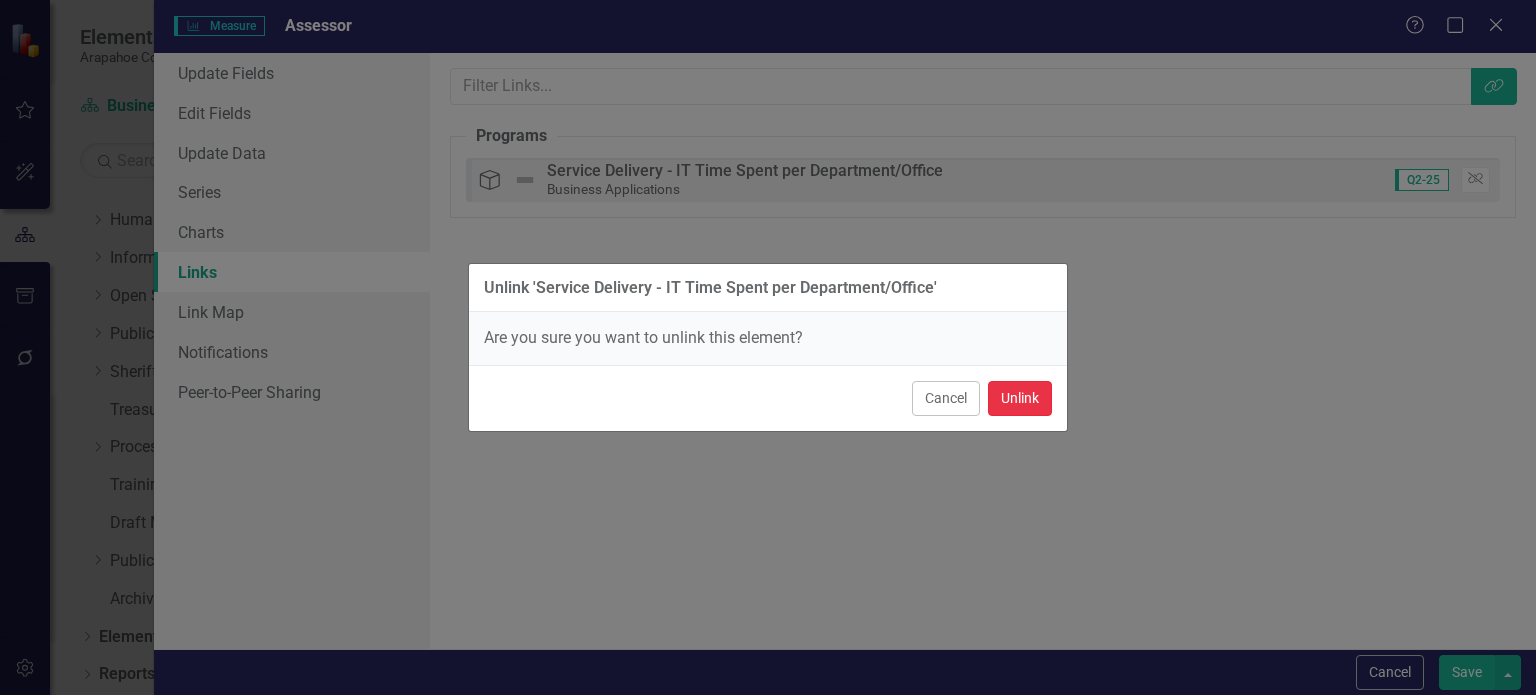 click on "Unlink" at bounding box center (1020, 398) 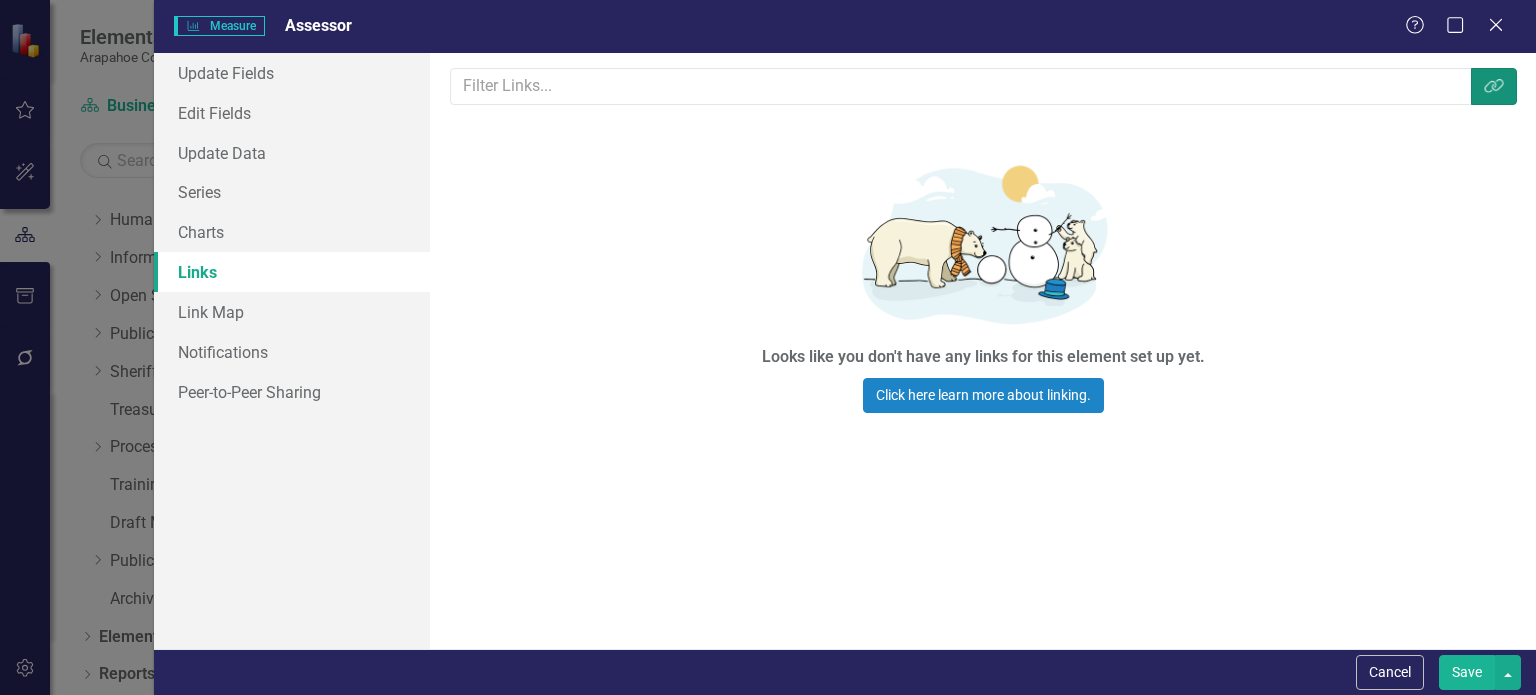 click 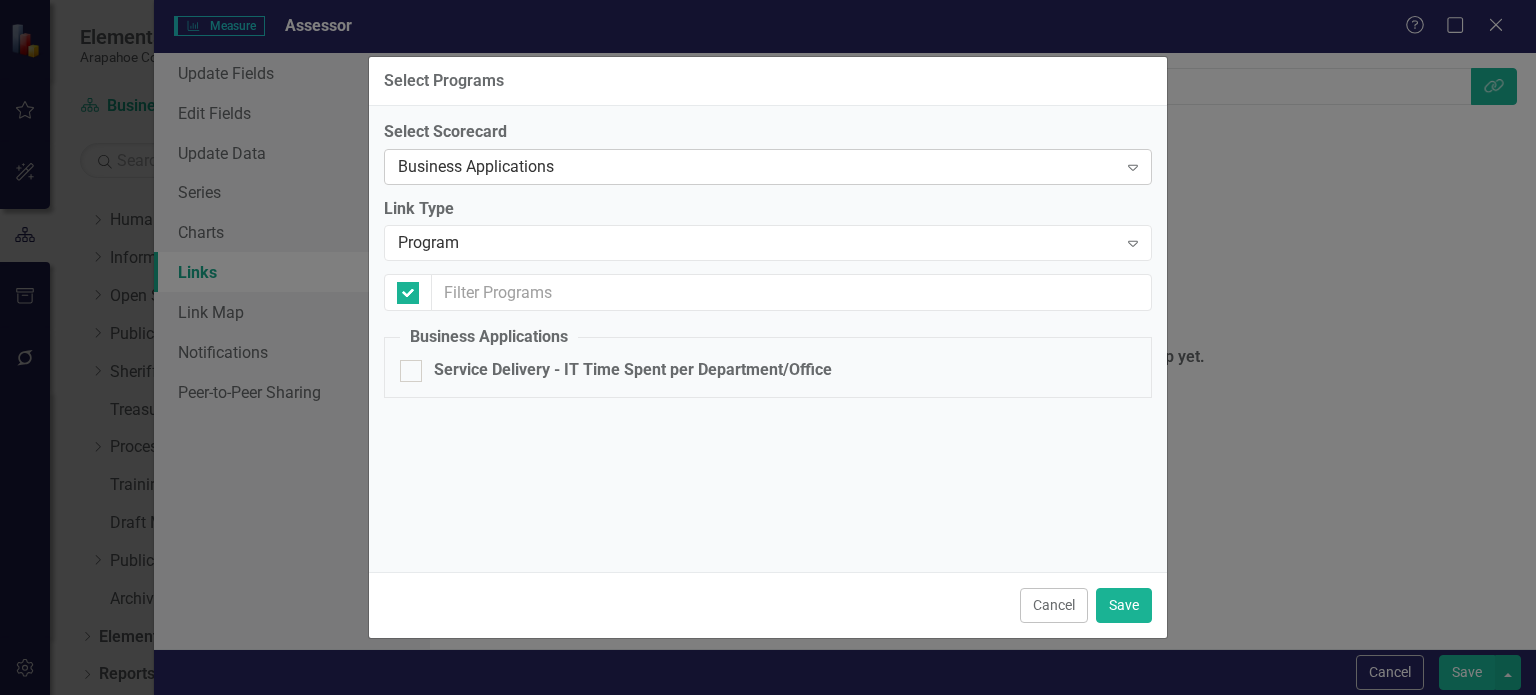checkbox on "false" 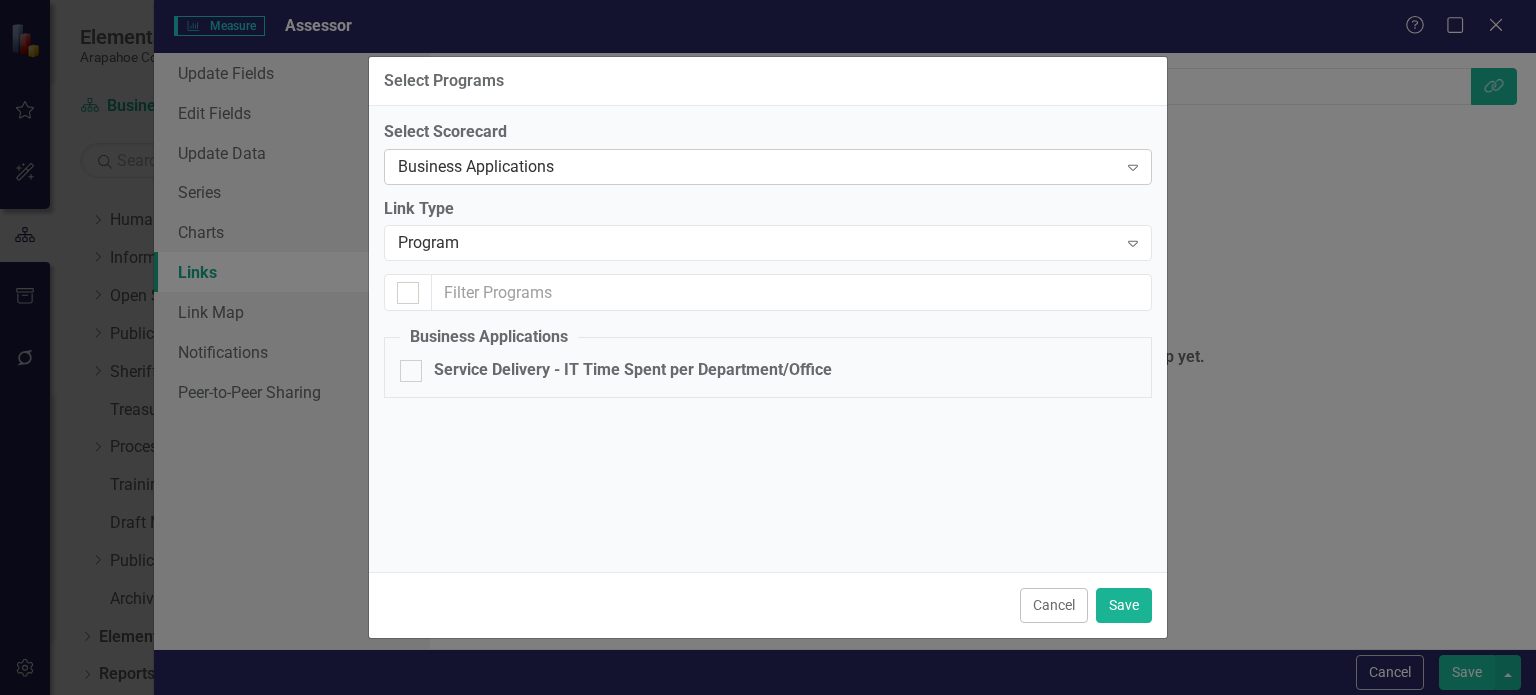 click on "Business Applications" at bounding box center (757, 166) 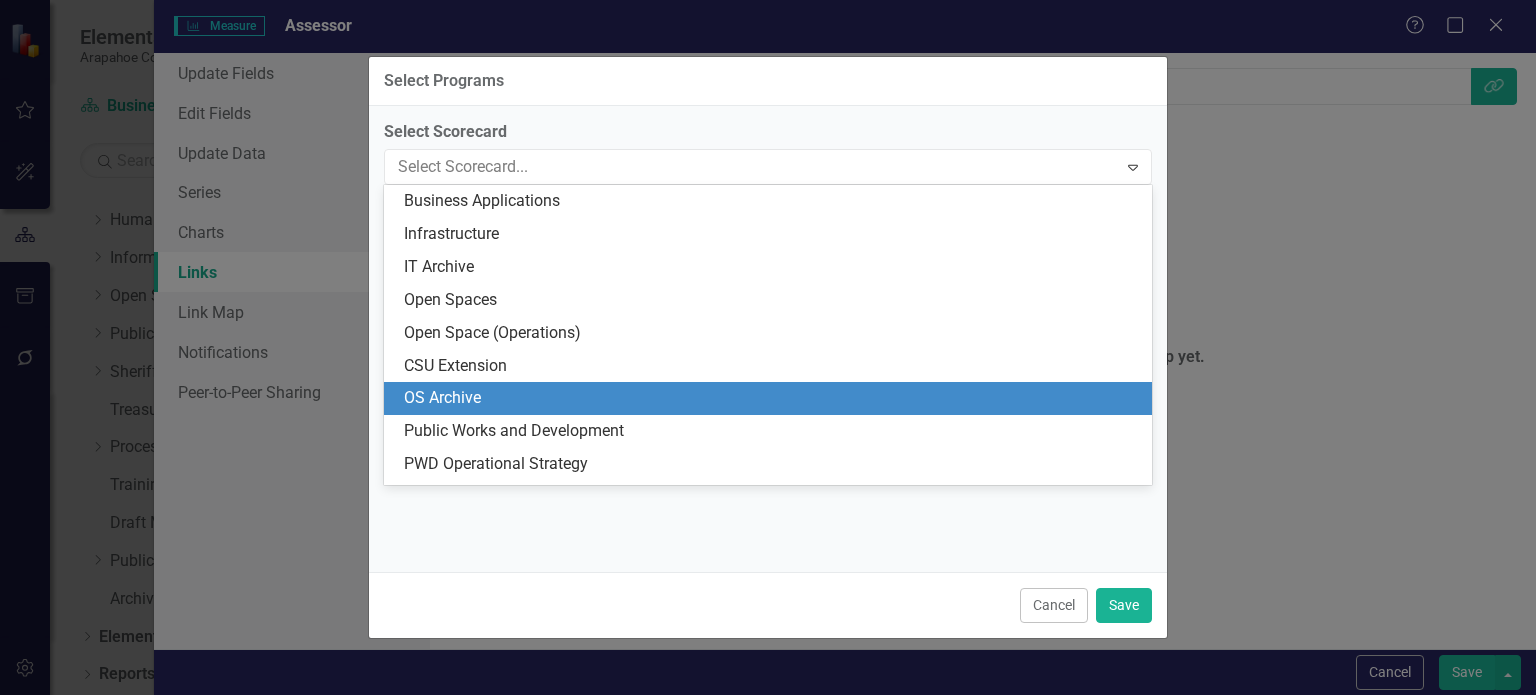 scroll, scrollTop: 2262, scrollLeft: 0, axis: vertical 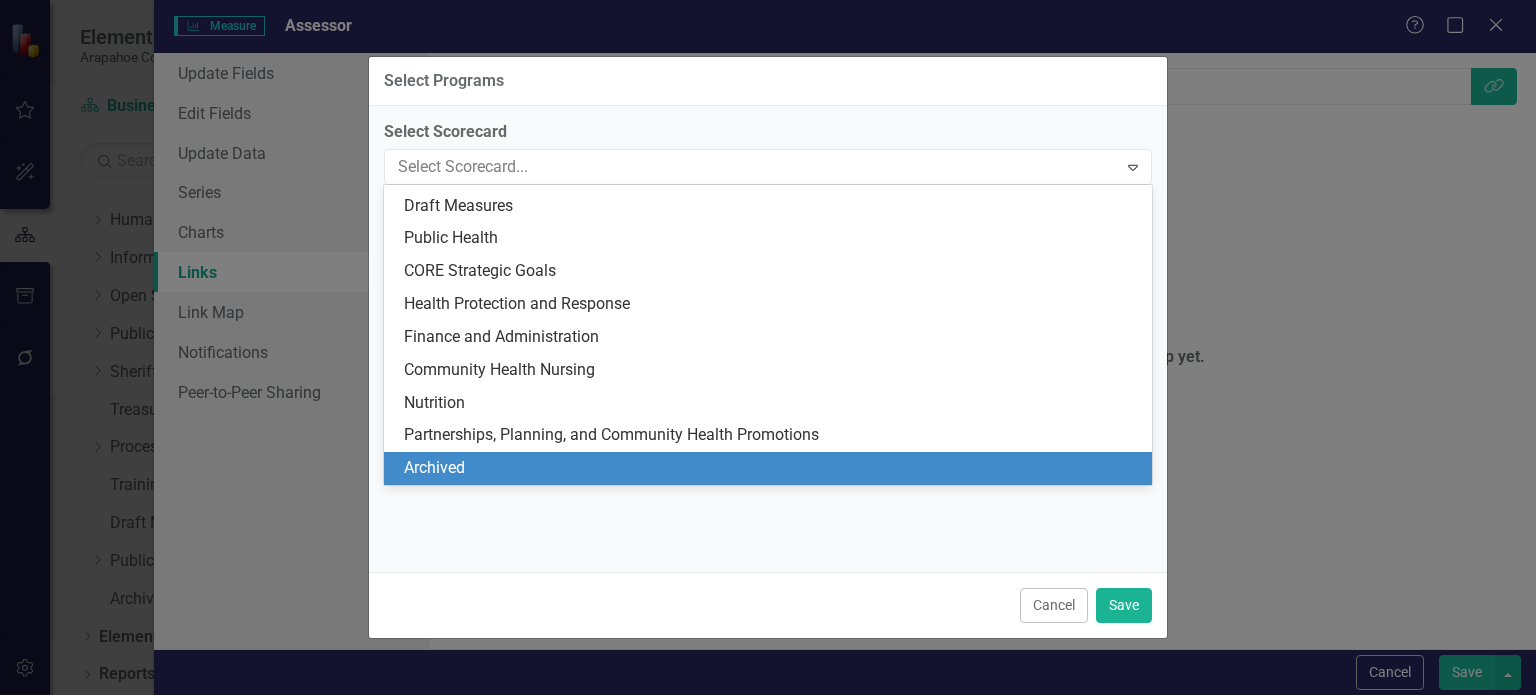 click on "Archived" at bounding box center [772, 468] 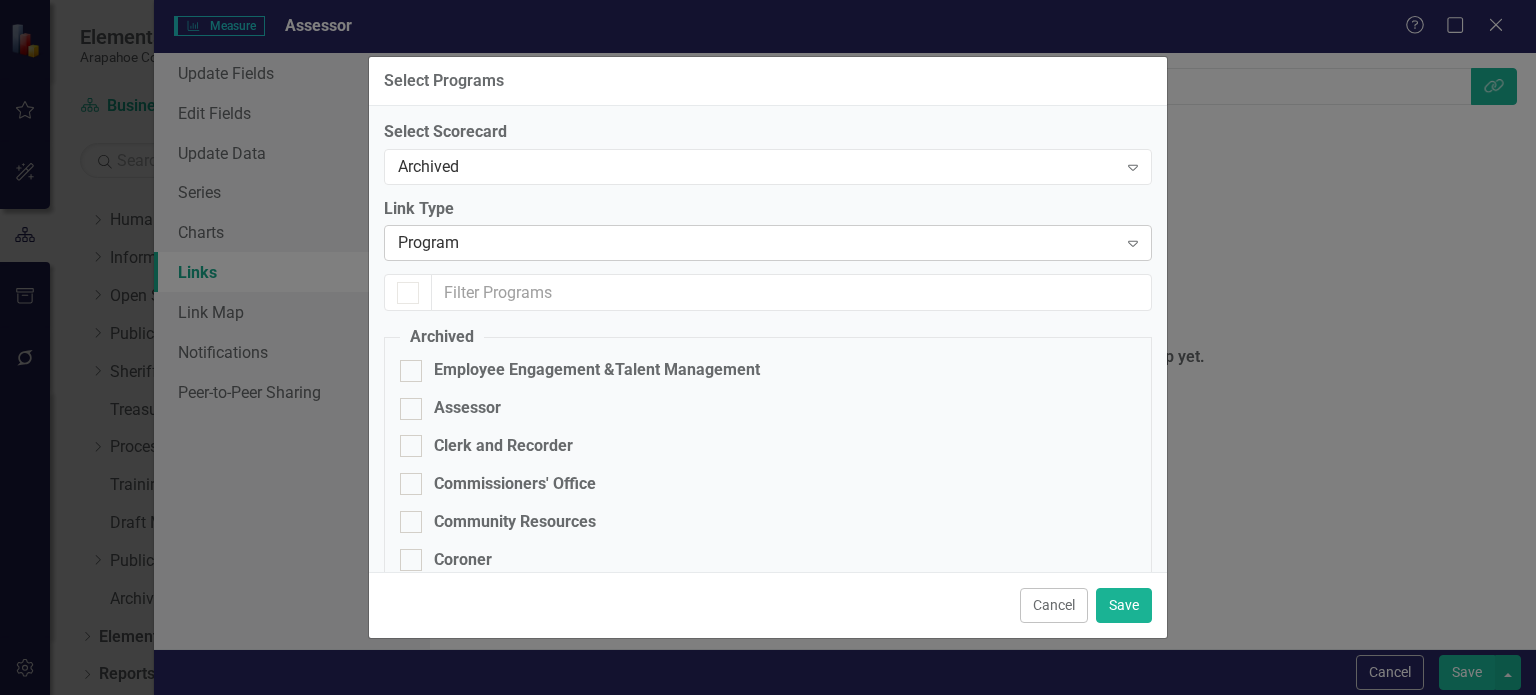 checkbox on "false" 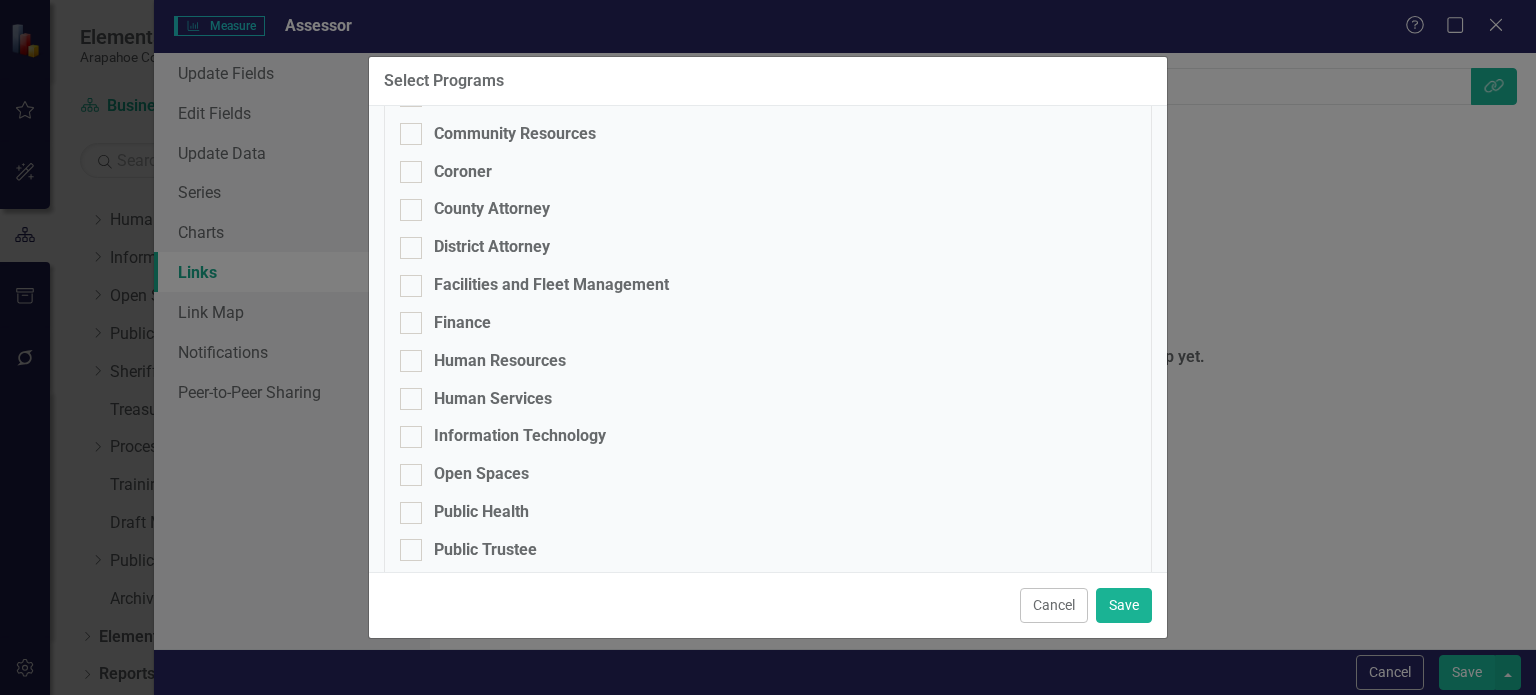 scroll, scrollTop: 428, scrollLeft: 0, axis: vertical 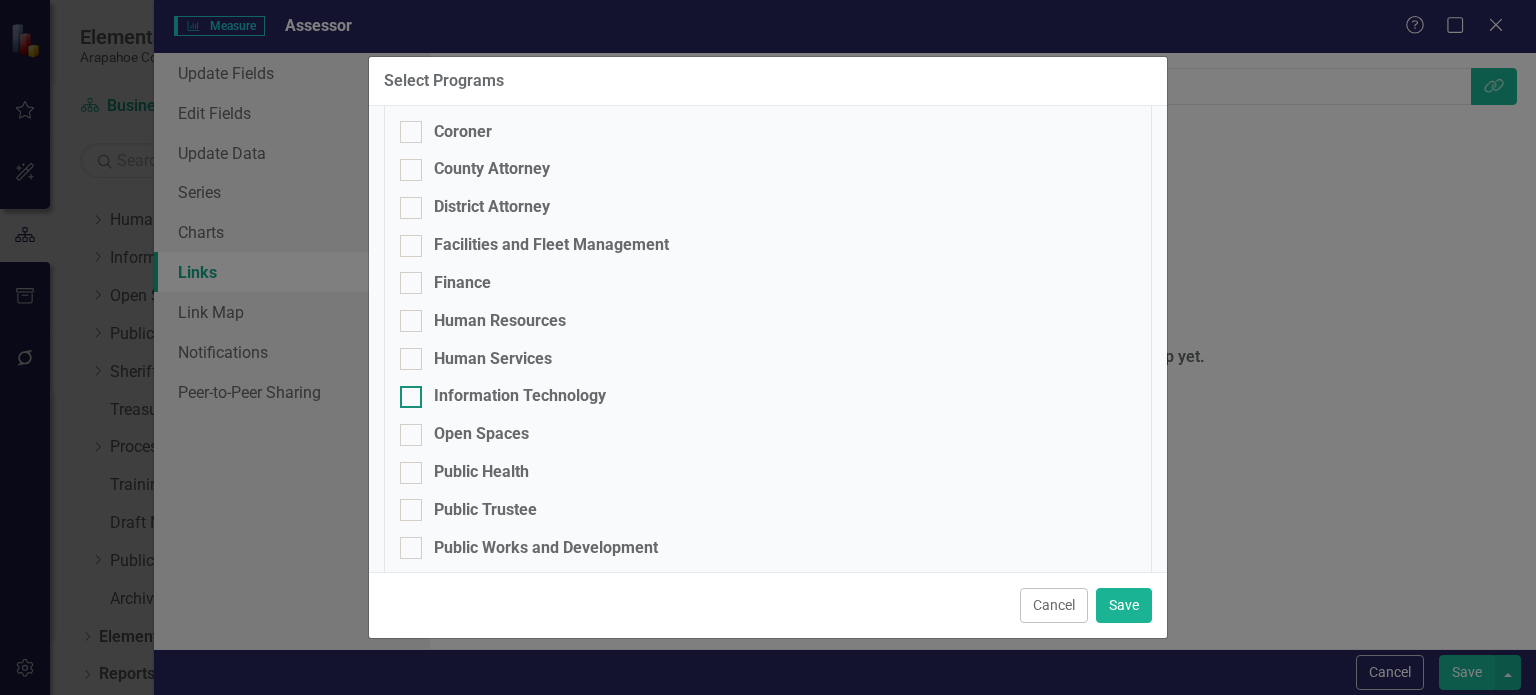 click on "Information Technology" at bounding box center [520, 396] 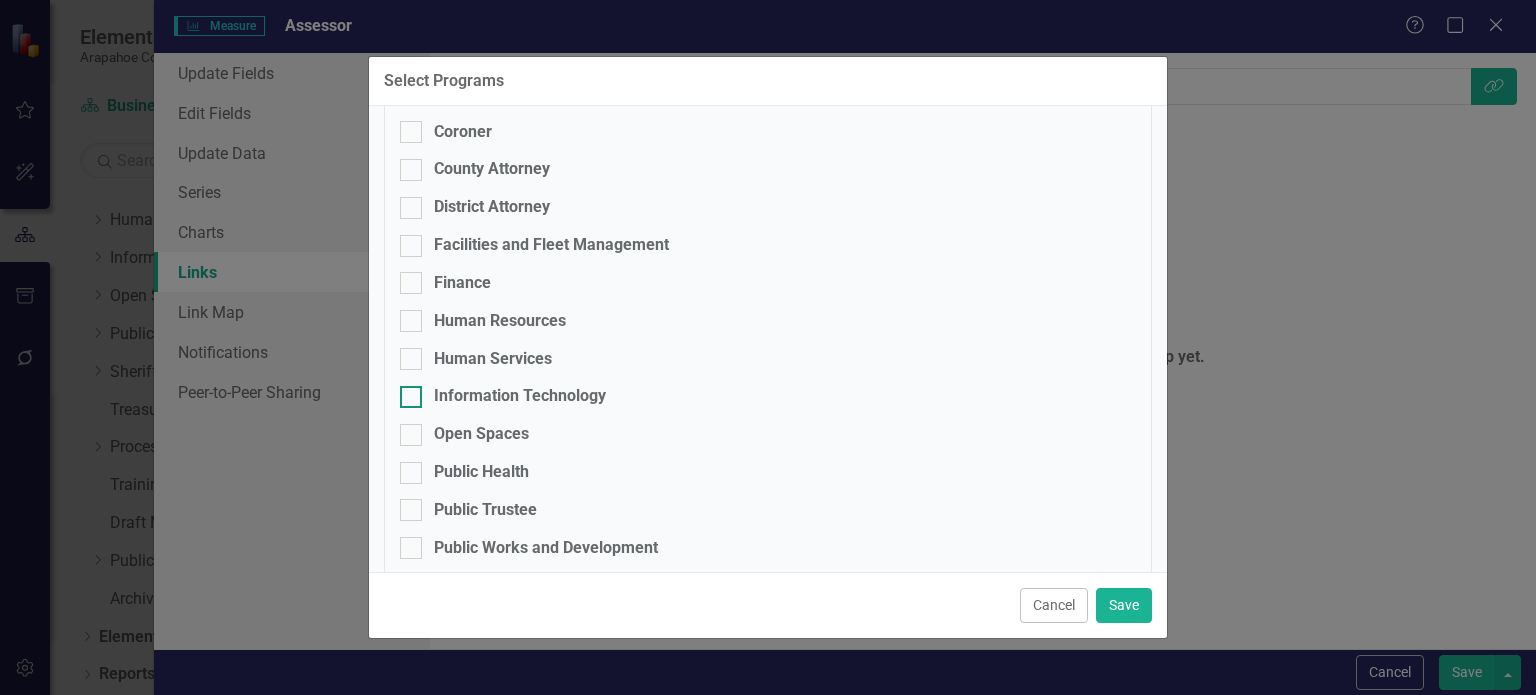 checkbox on "true" 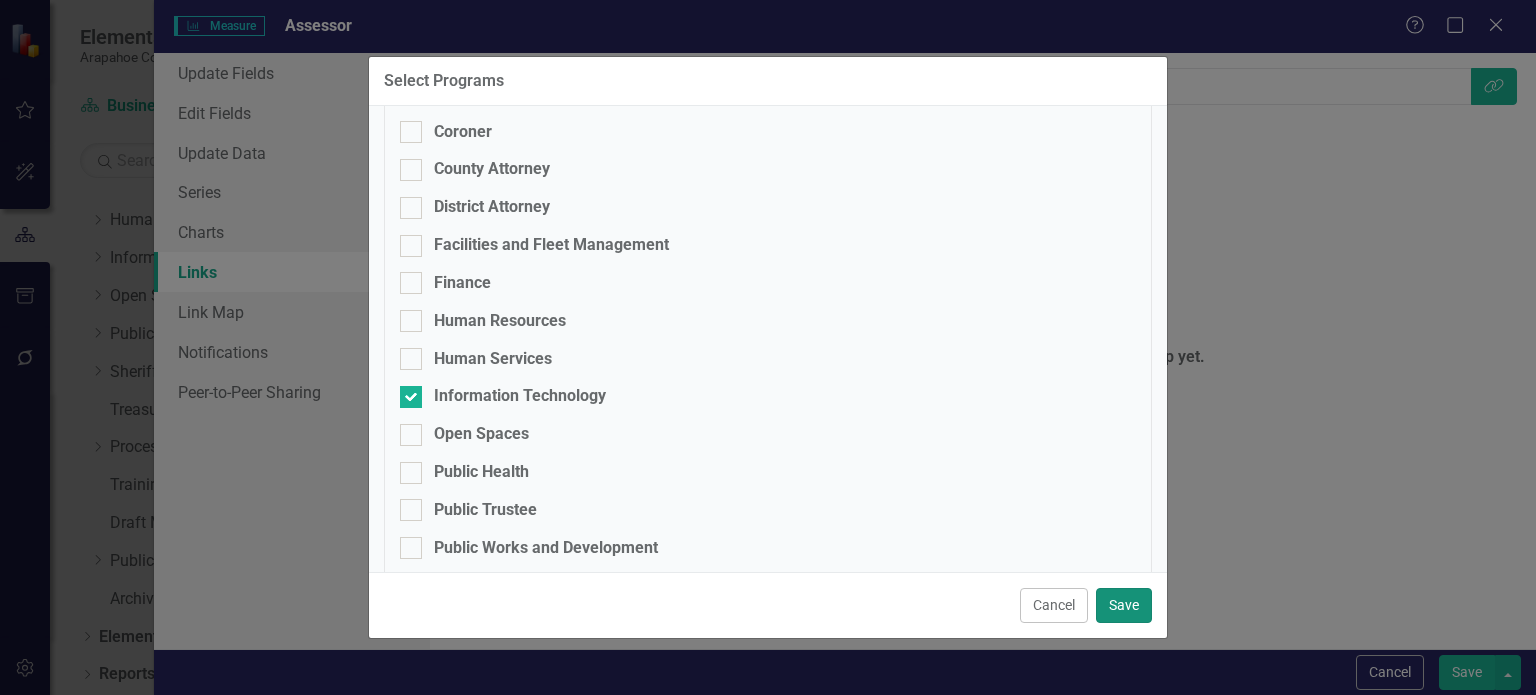 click on "Save" at bounding box center (1124, 605) 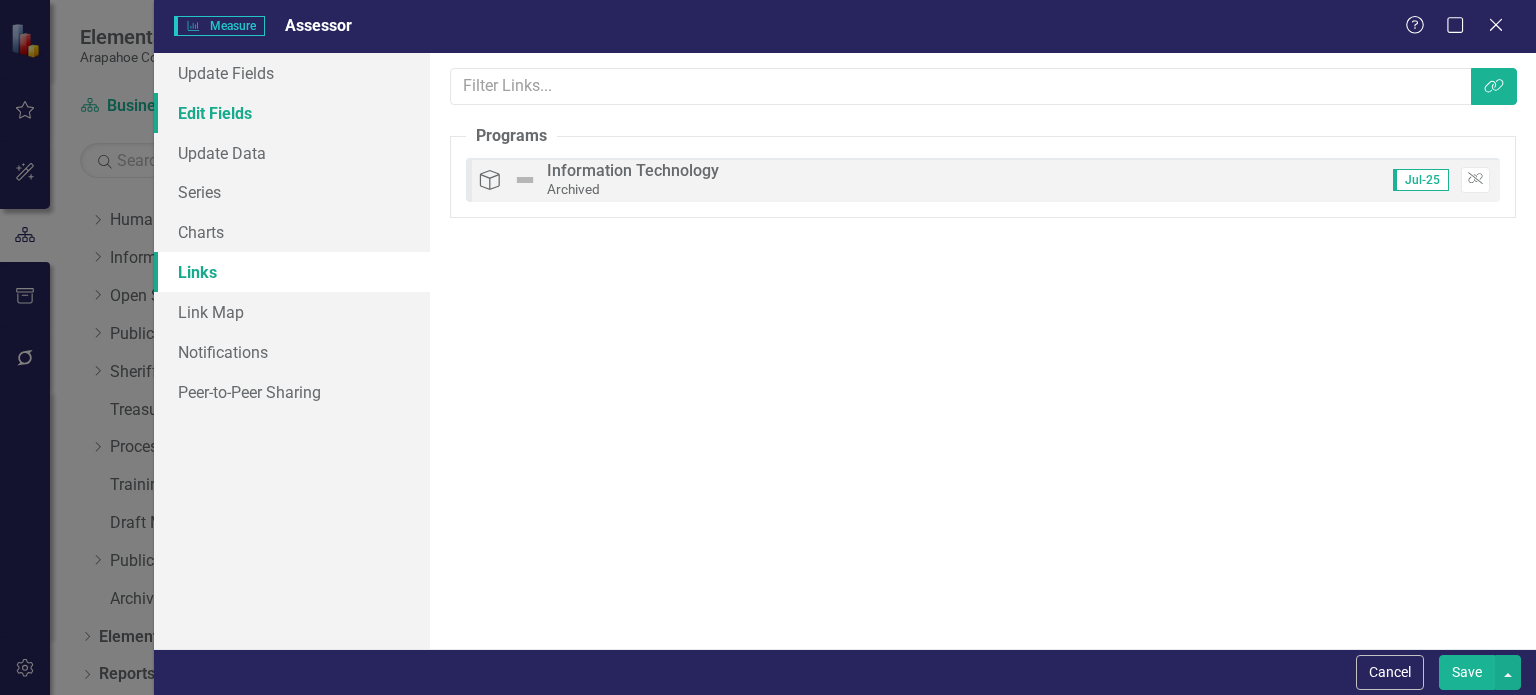 click on "Edit Fields" at bounding box center (292, 113) 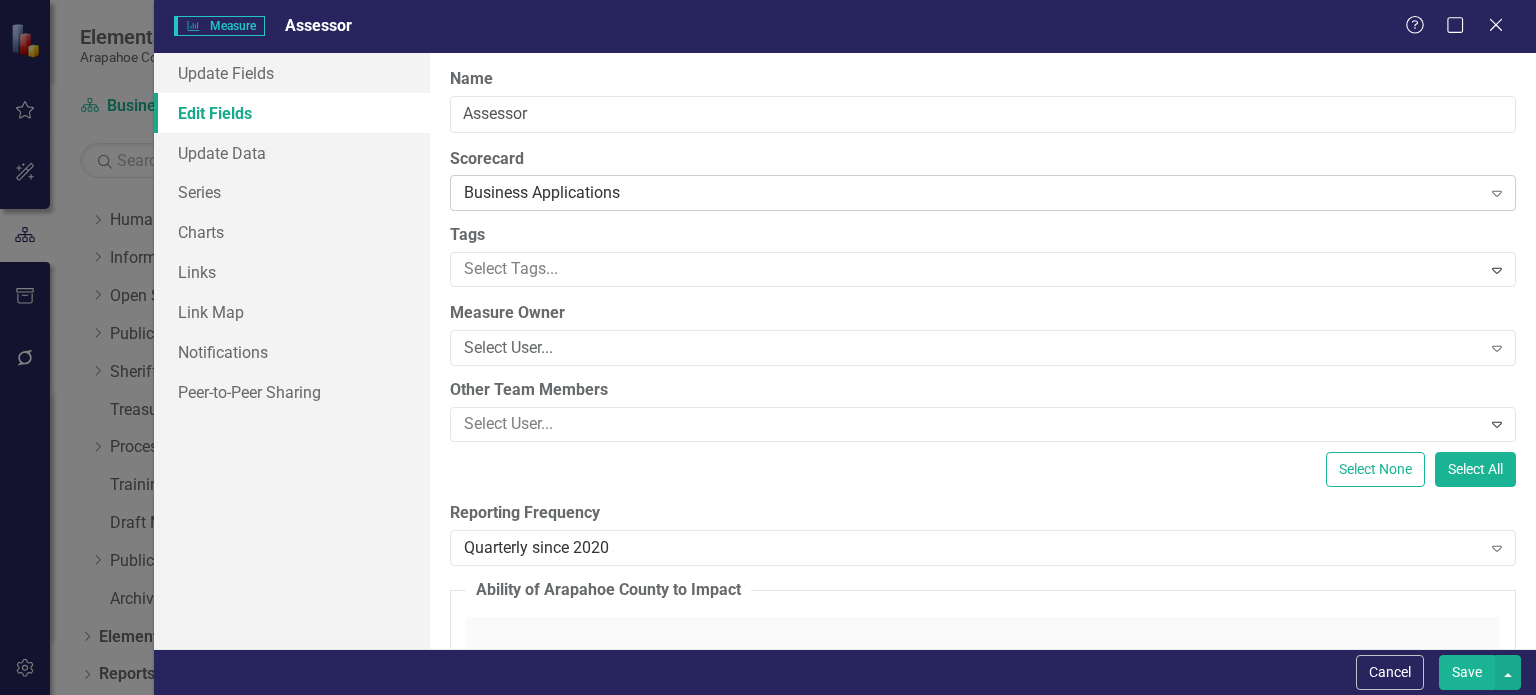 click on "Business Applications" at bounding box center [972, 193] 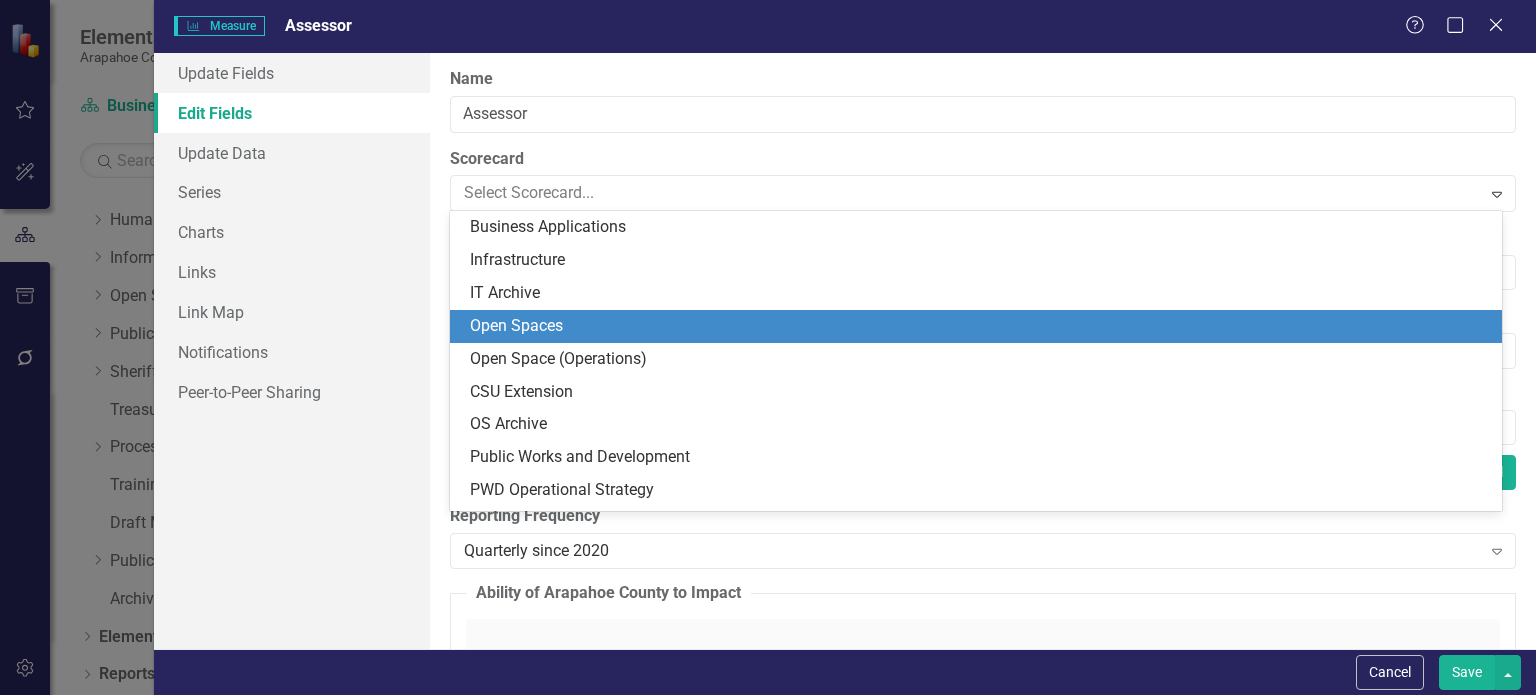 scroll, scrollTop: 2262, scrollLeft: 0, axis: vertical 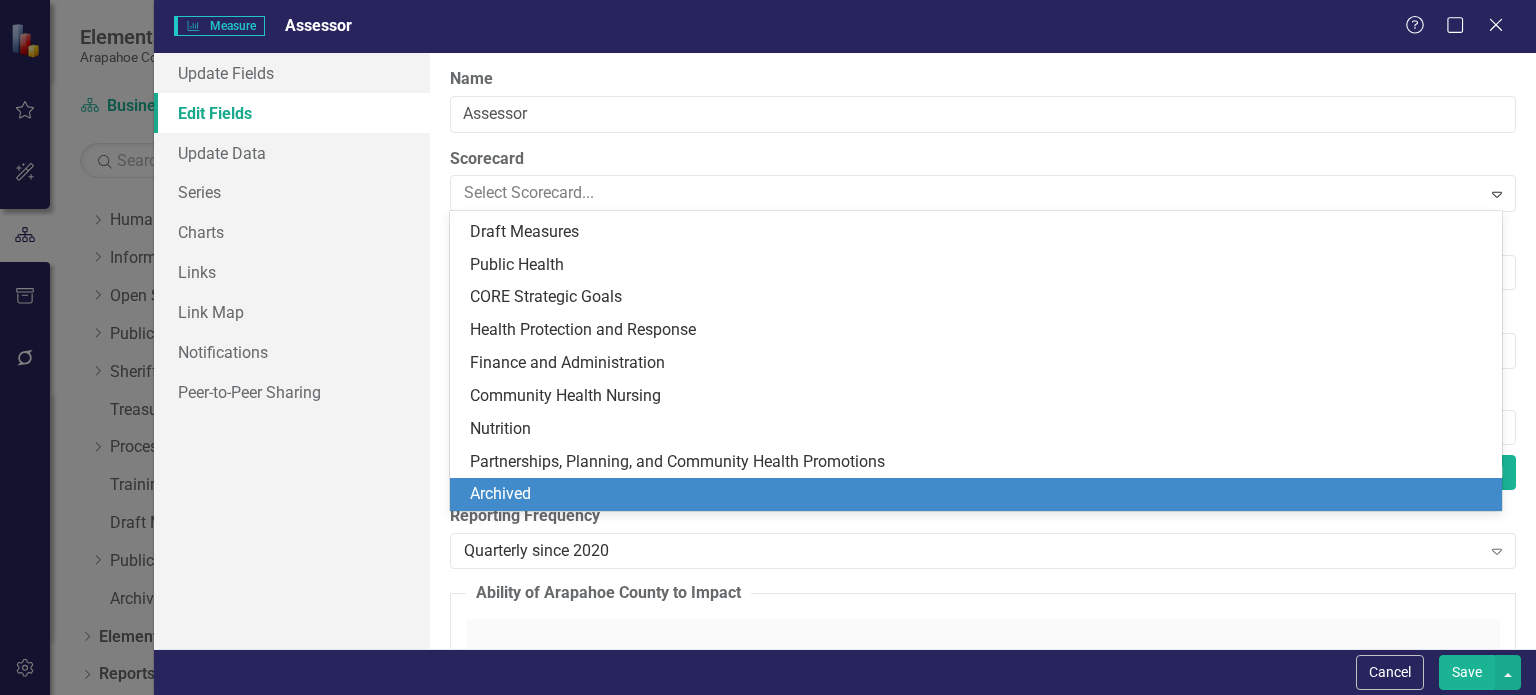 click on "Archived" at bounding box center (980, 494) 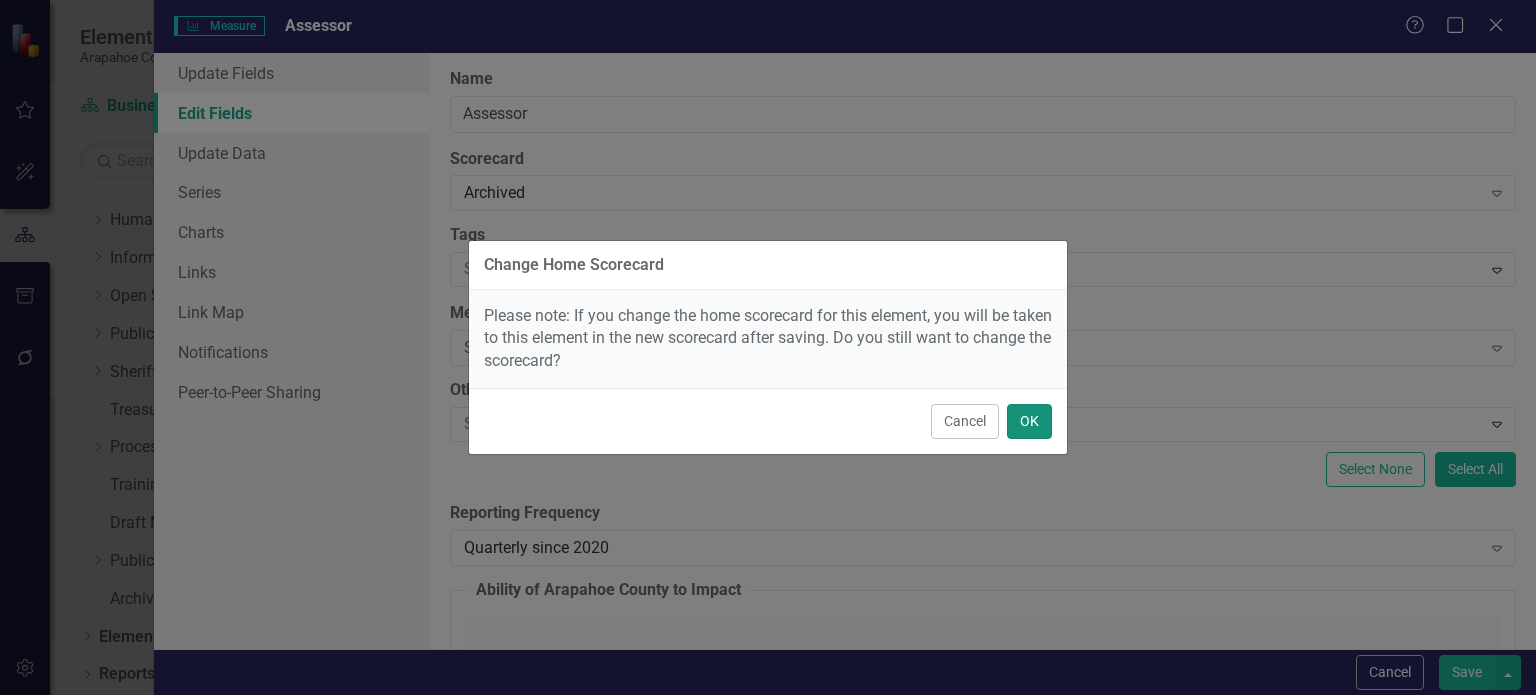 click on "OK" at bounding box center (1029, 421) 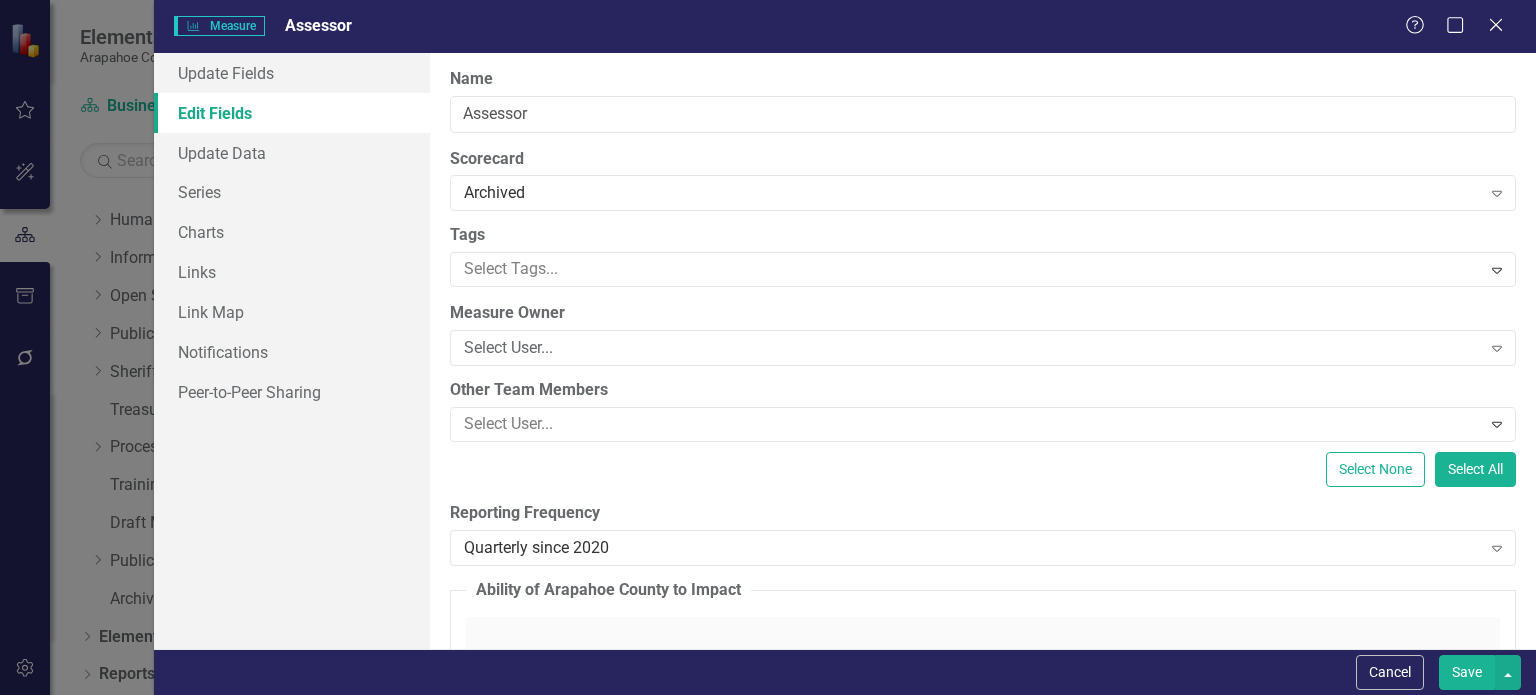 click on "Save" at bounding box center [1467, 672] 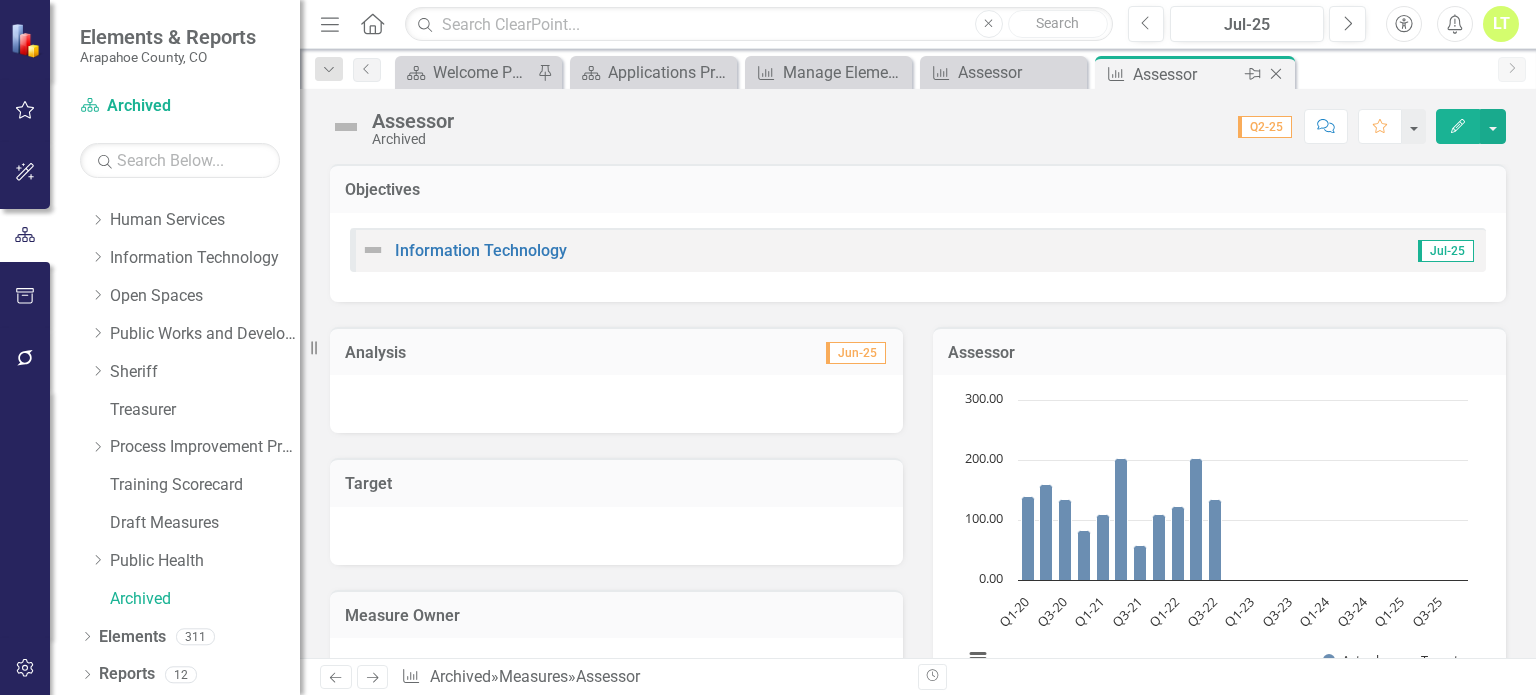 click on "Close" 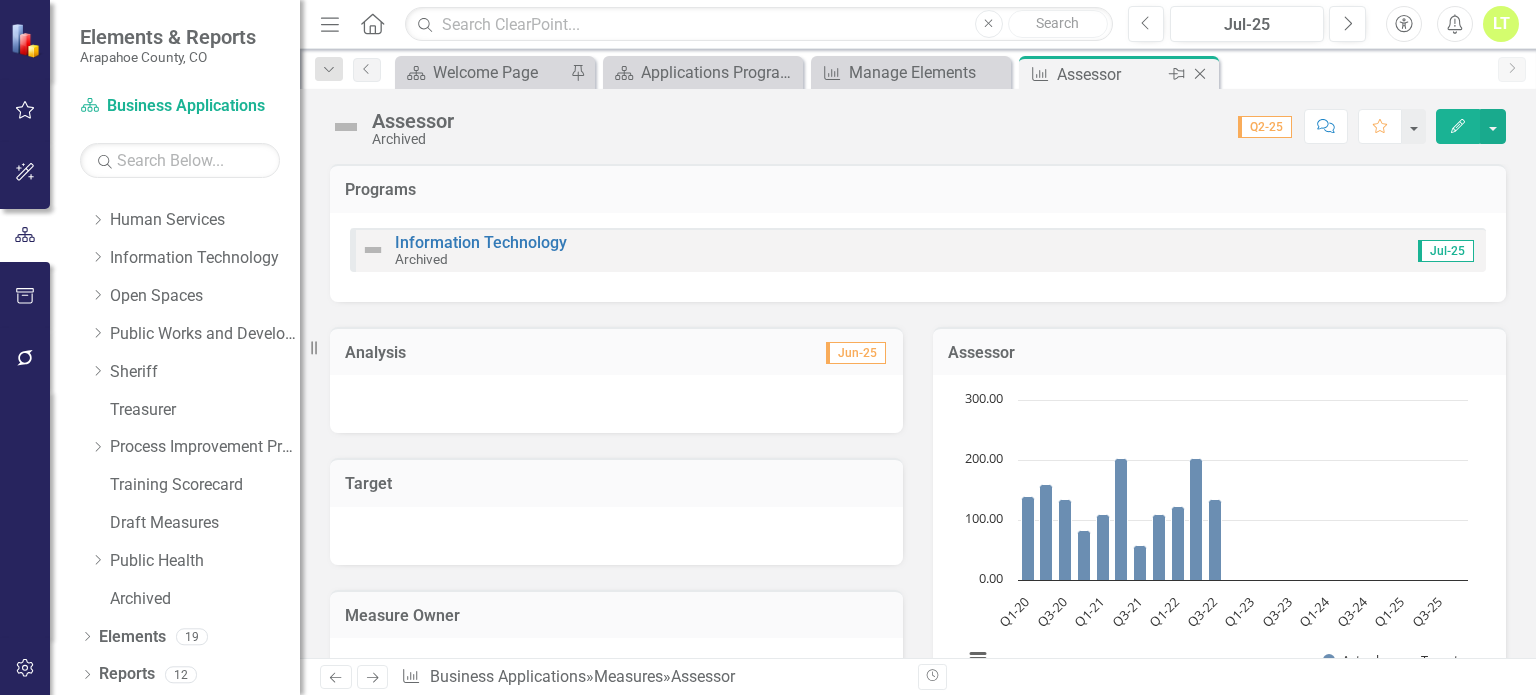 click on "Close" 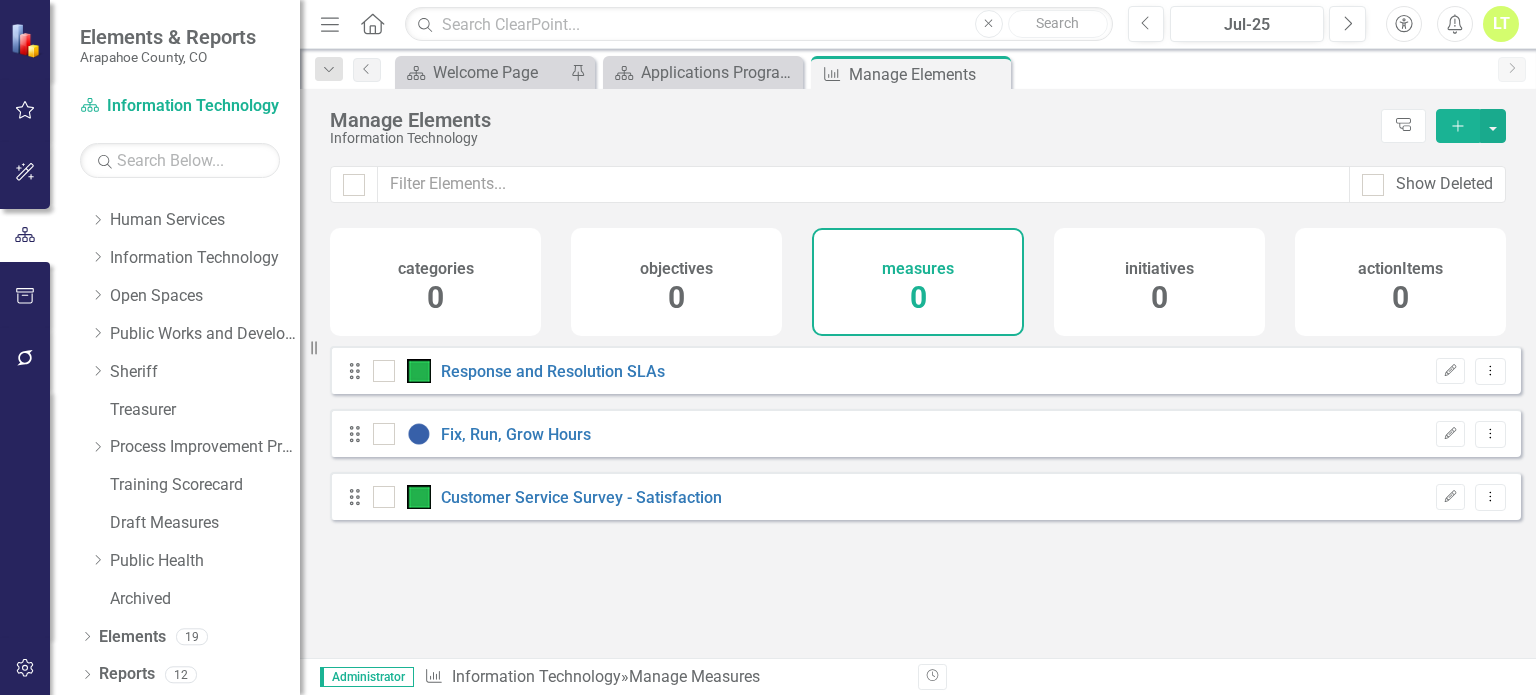 checkbox on "false" 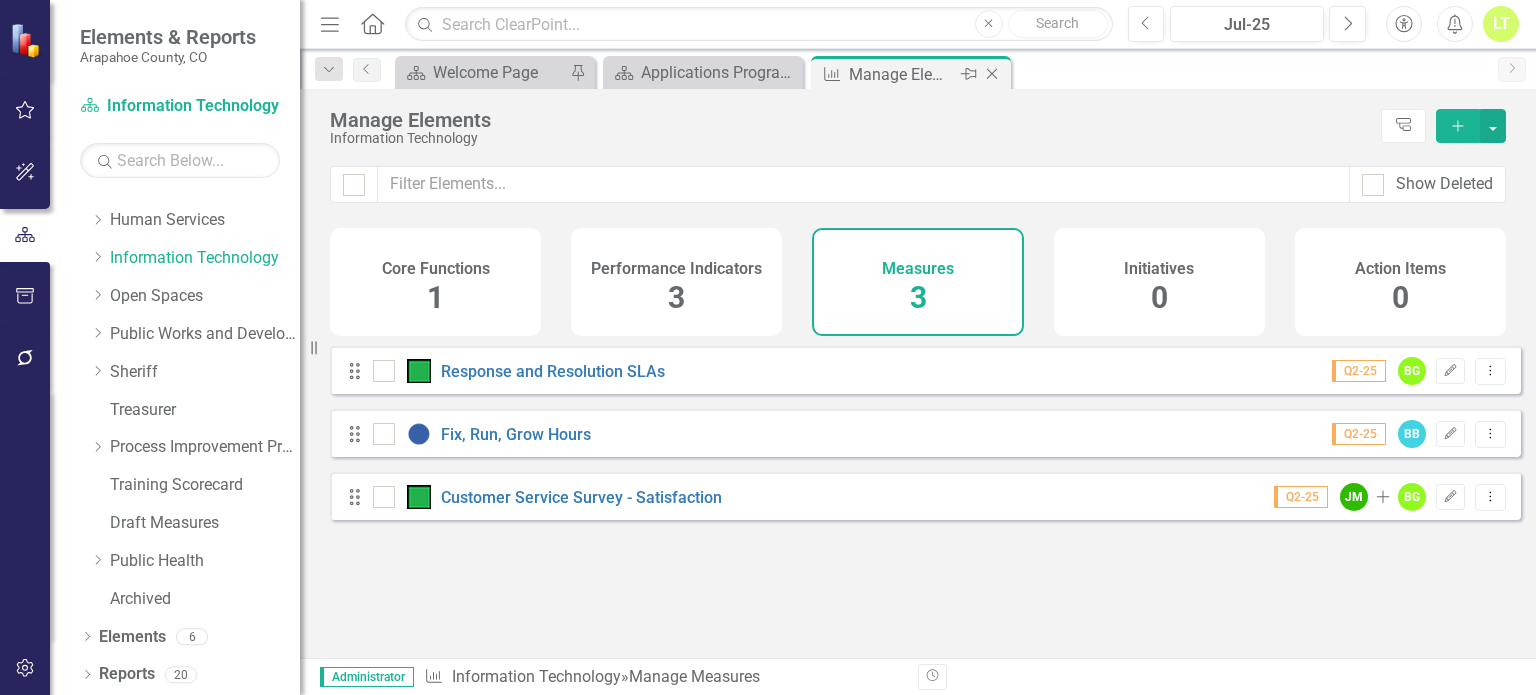 click on "Close" 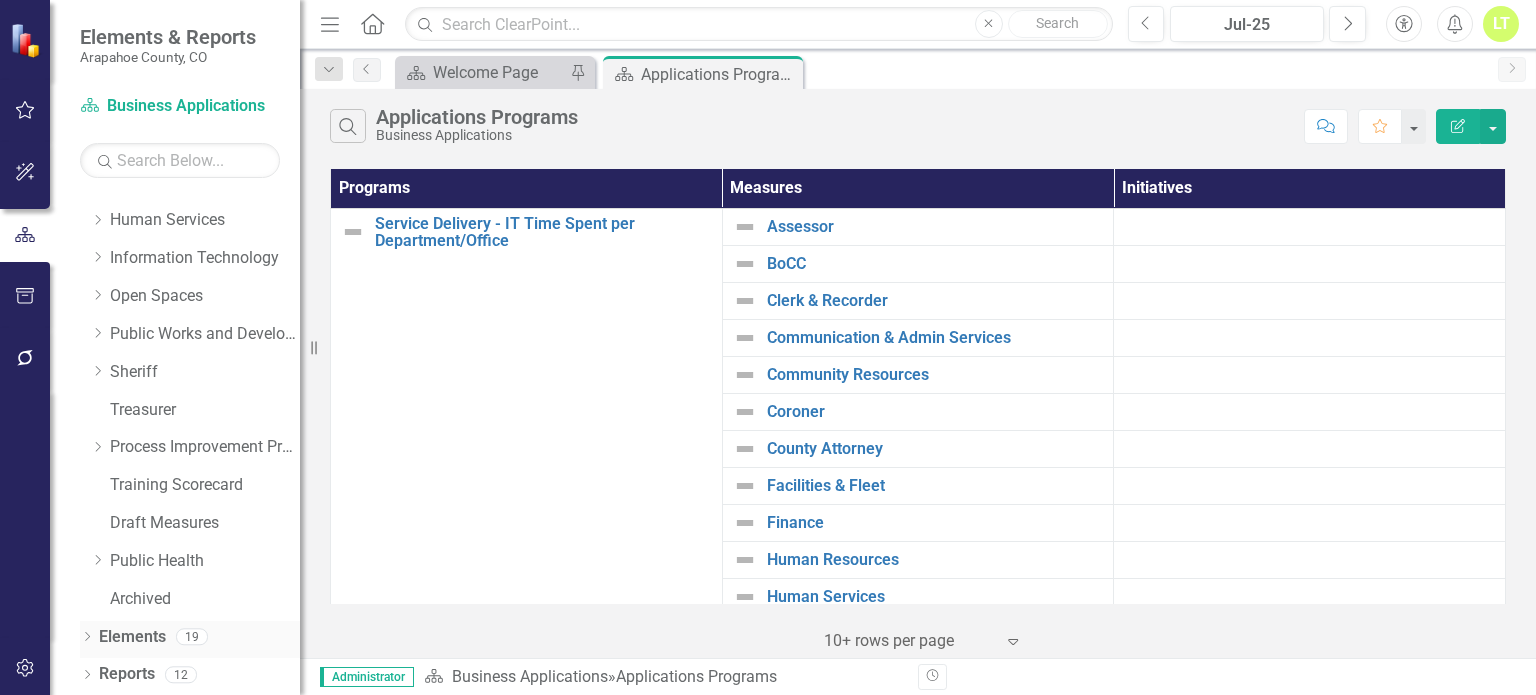 click on "Elements" at bounding box center [132, 637] 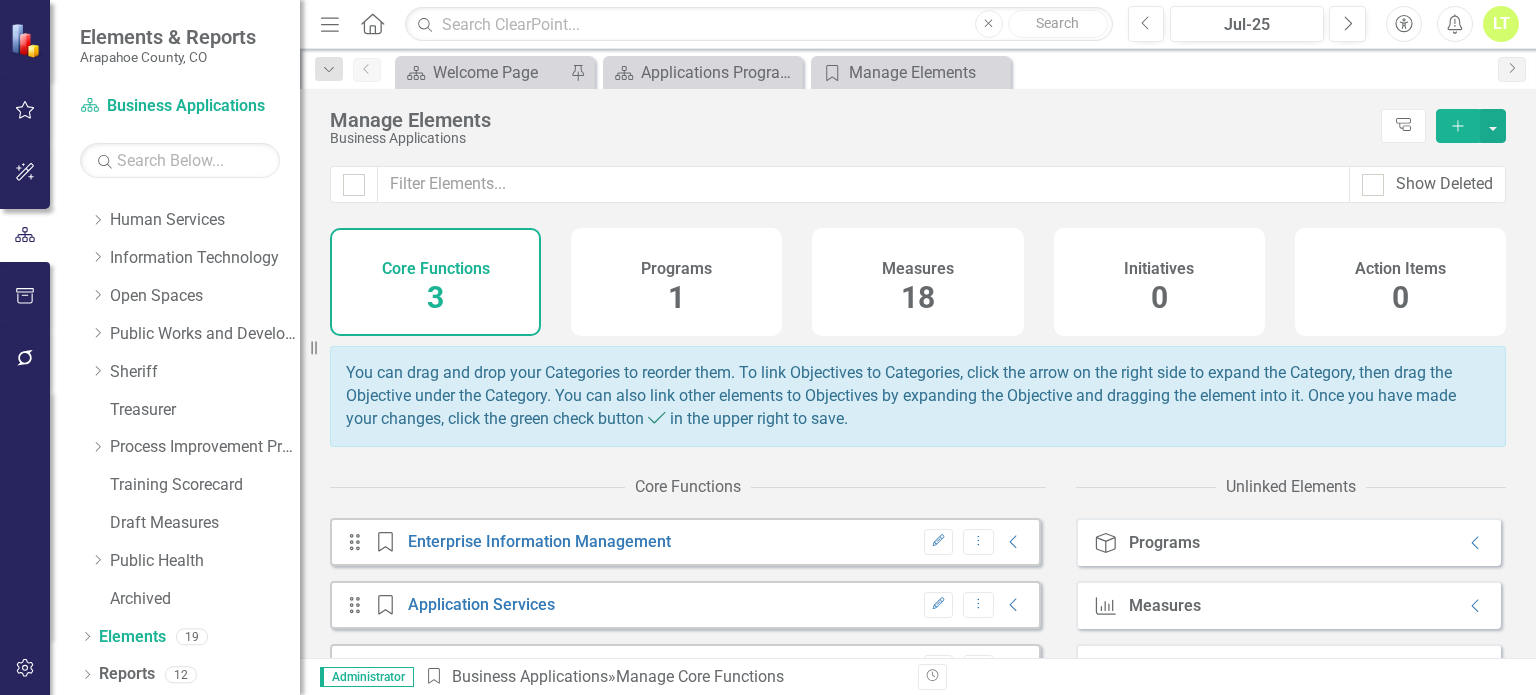 click on "Measures" at bounding box center (918, 269) 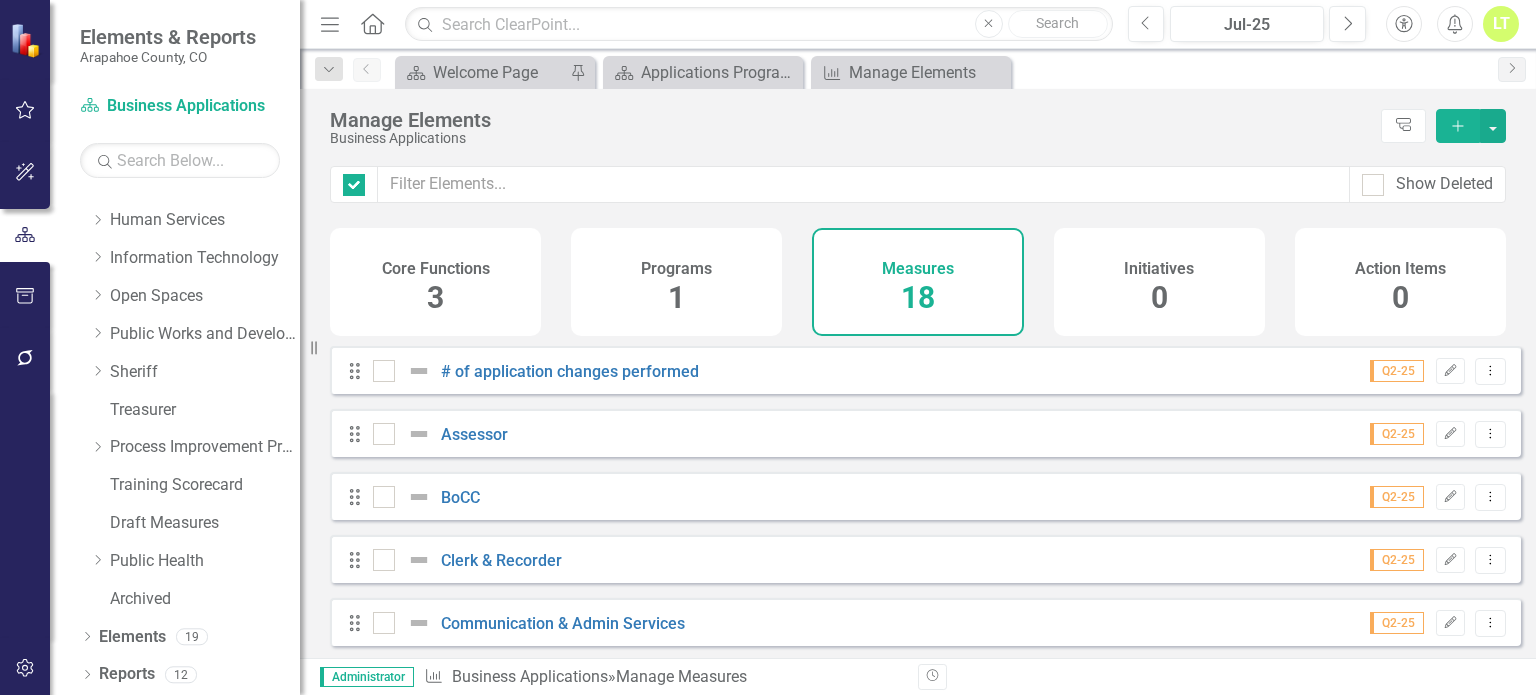 checkbox on "false" 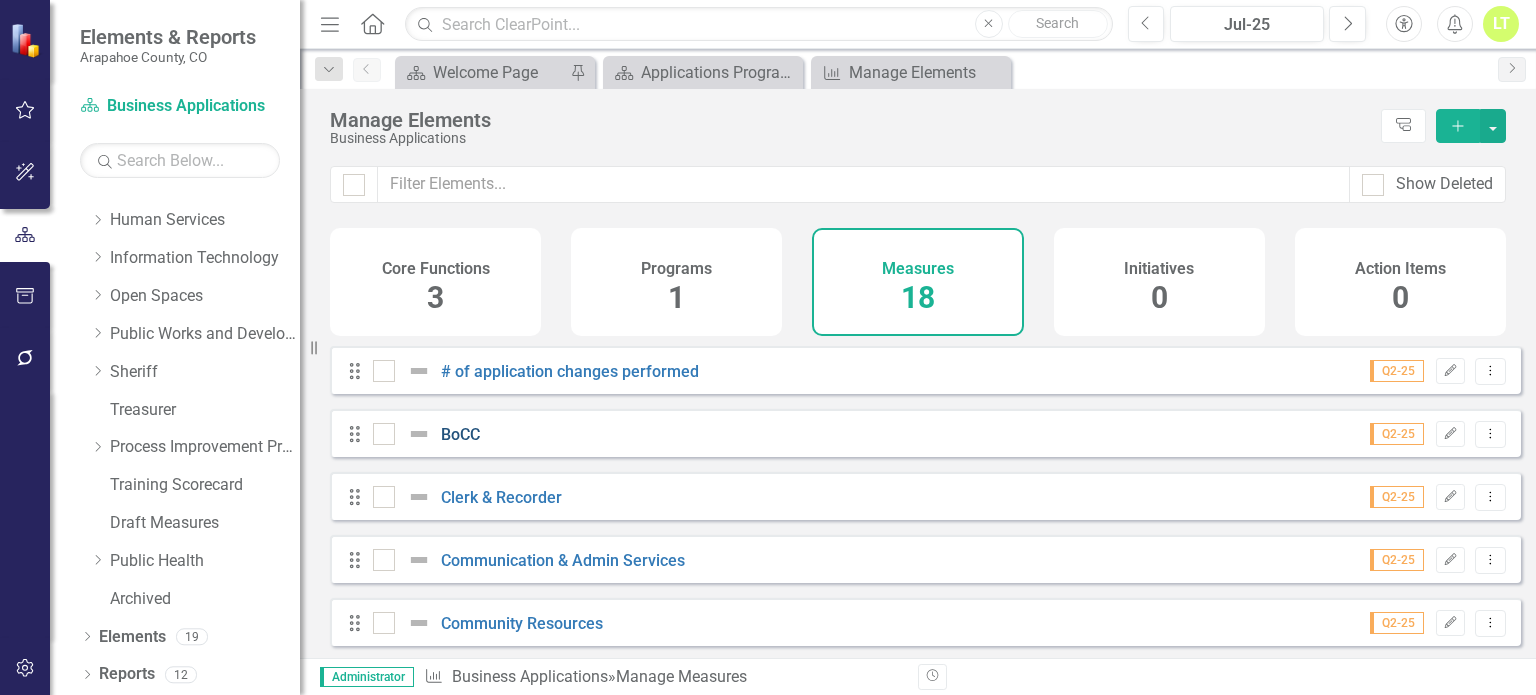 click on "BoCC" at bounding box center [460, 434] 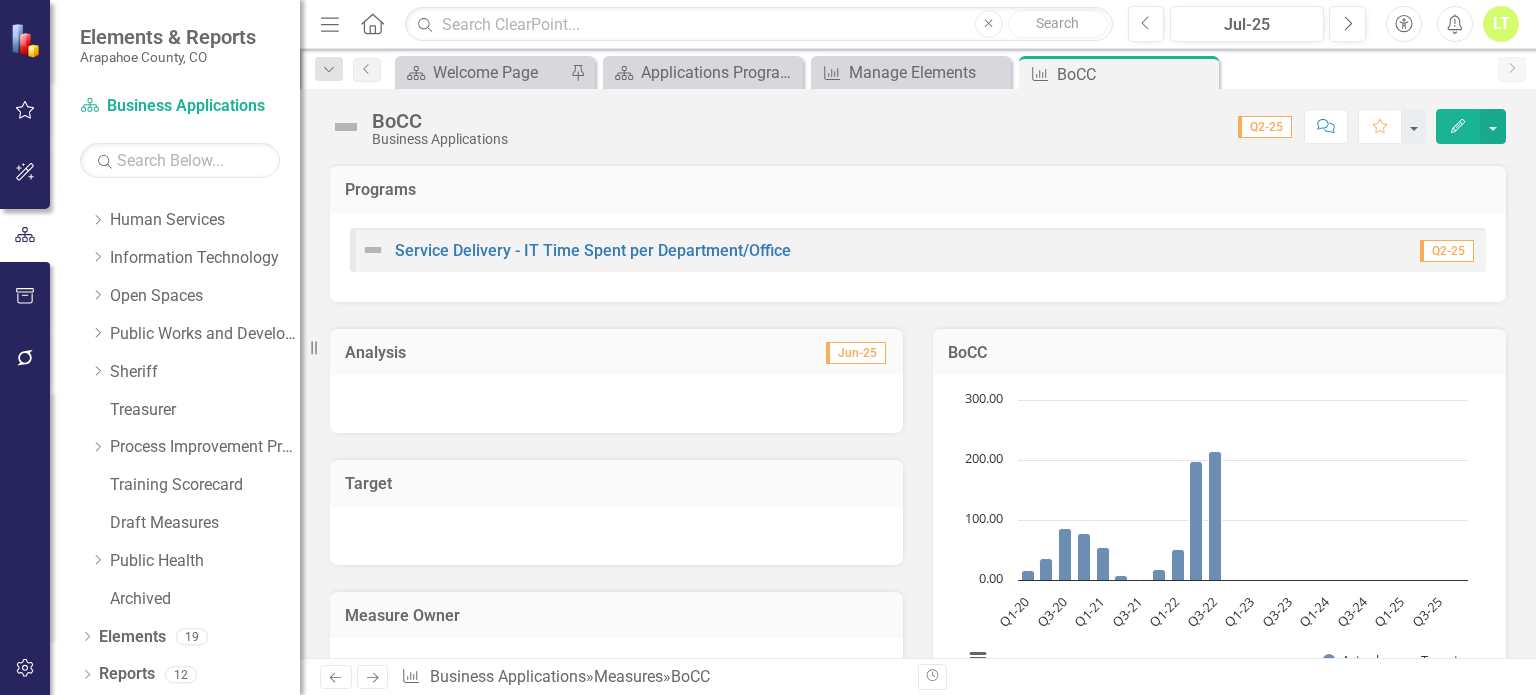click on "Edit" at bounding box center (1458, 126) 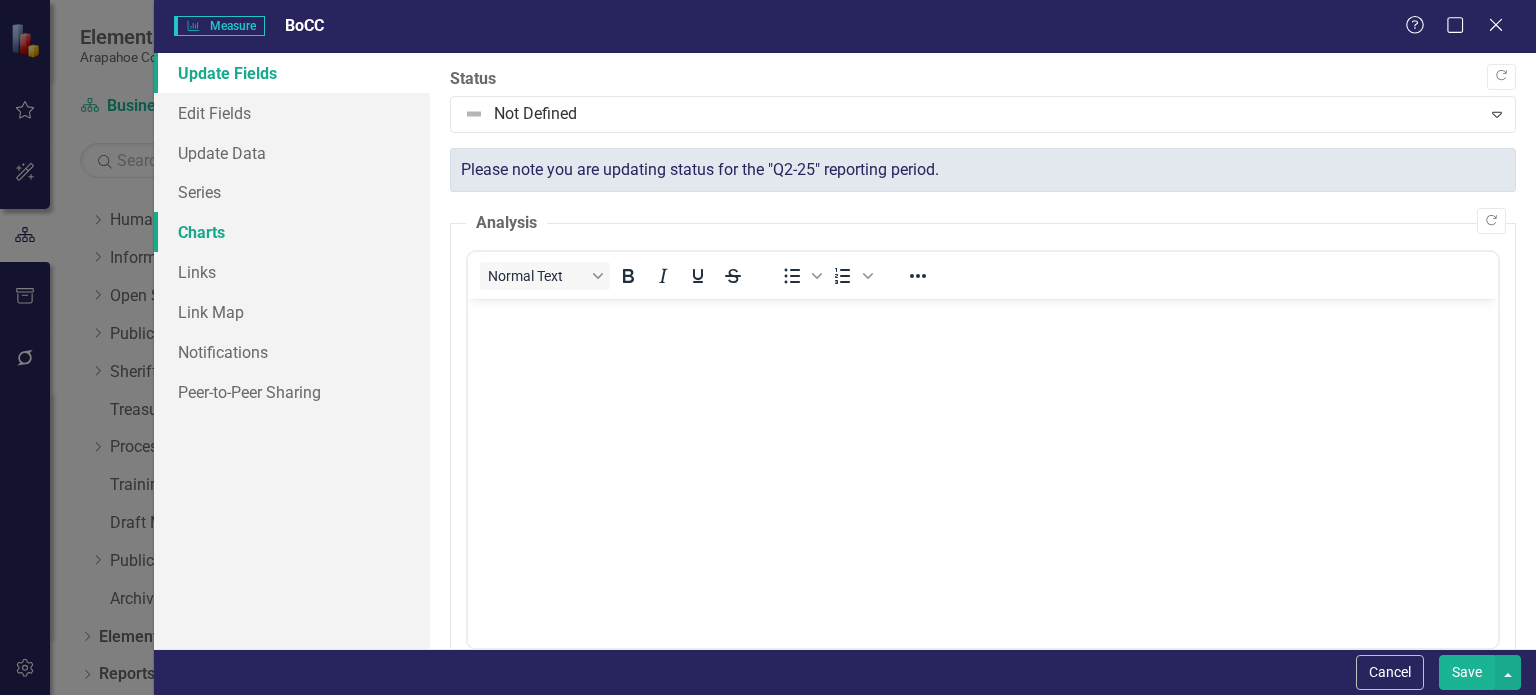 scroll, scrollTop: 0, scrollLeft: 0, axis: both 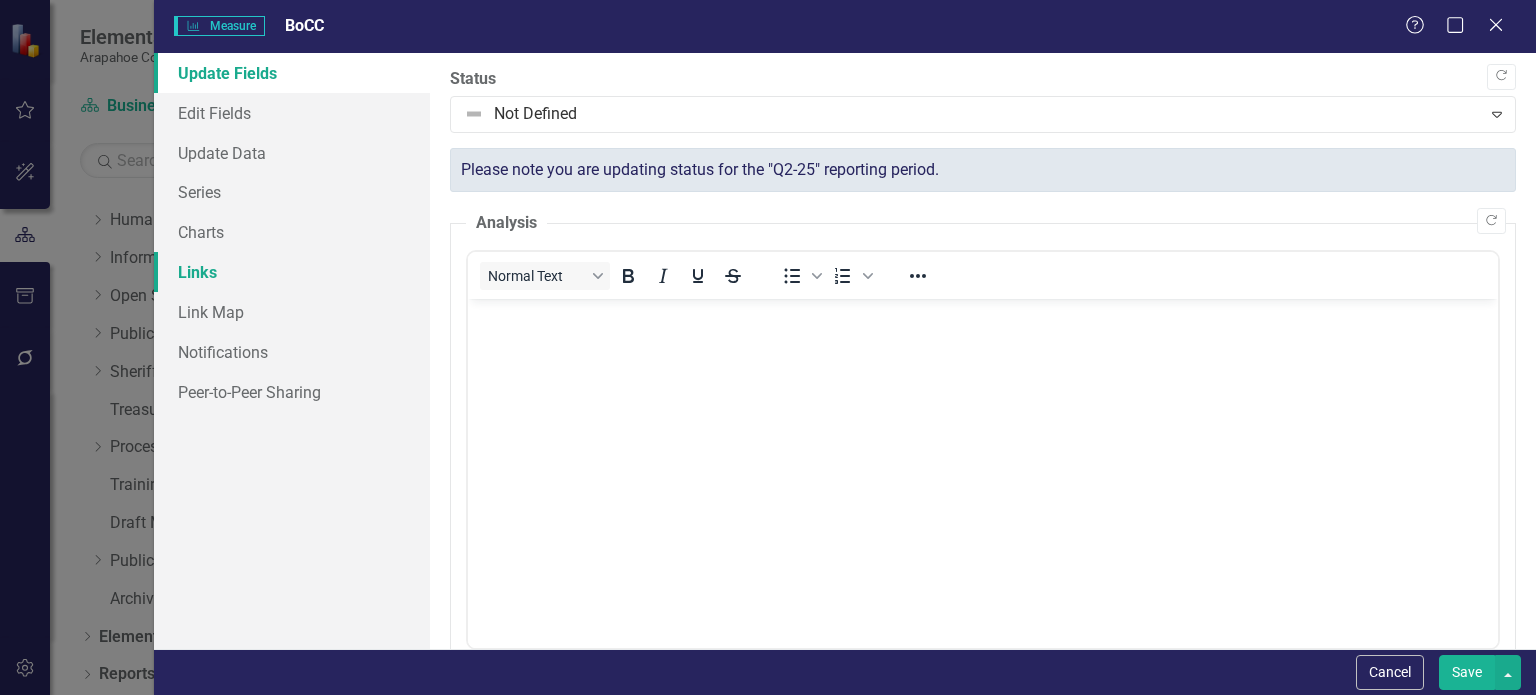 click on "Links" at bounding box center (292, 272) 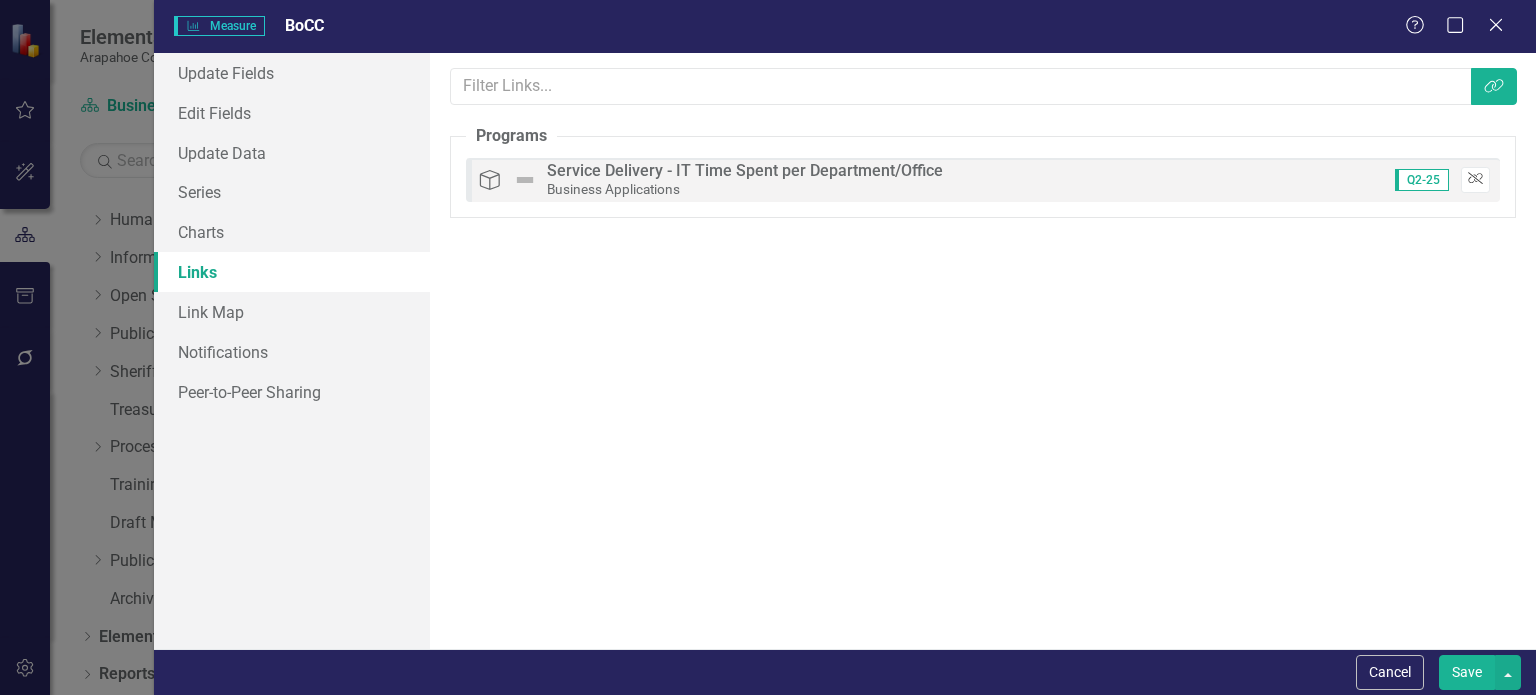 click on "Unlink" 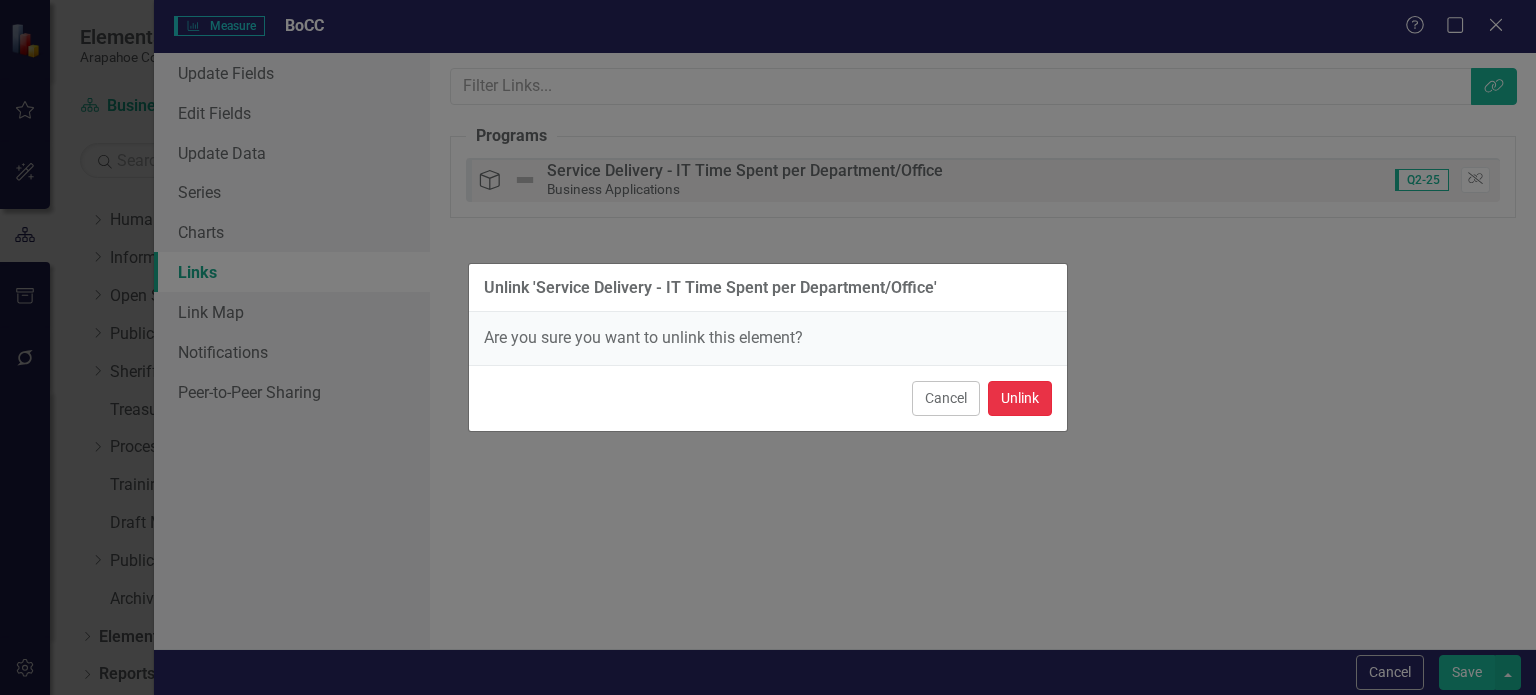click on "Unlink" at bounding box center [1020, 398] 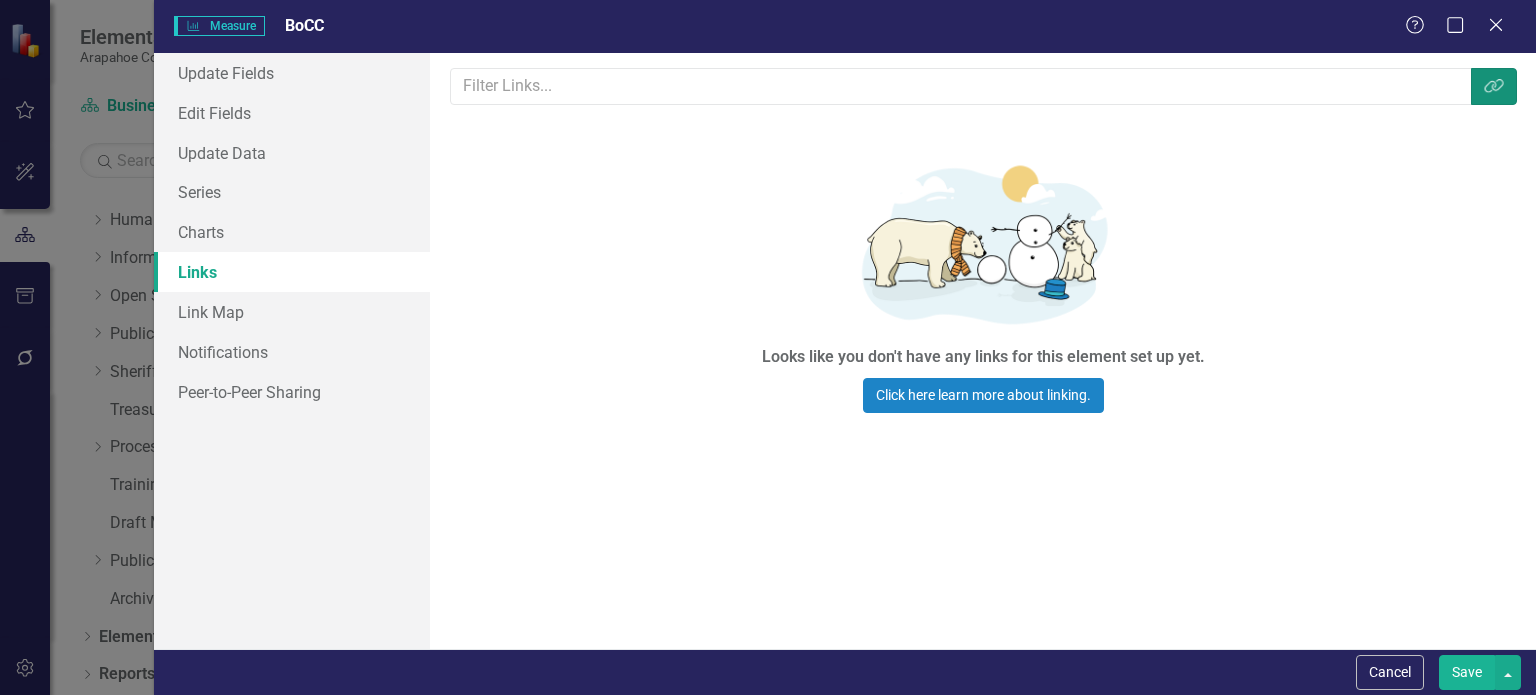 click on "Link Tag" at bounding box center [1494, 86] 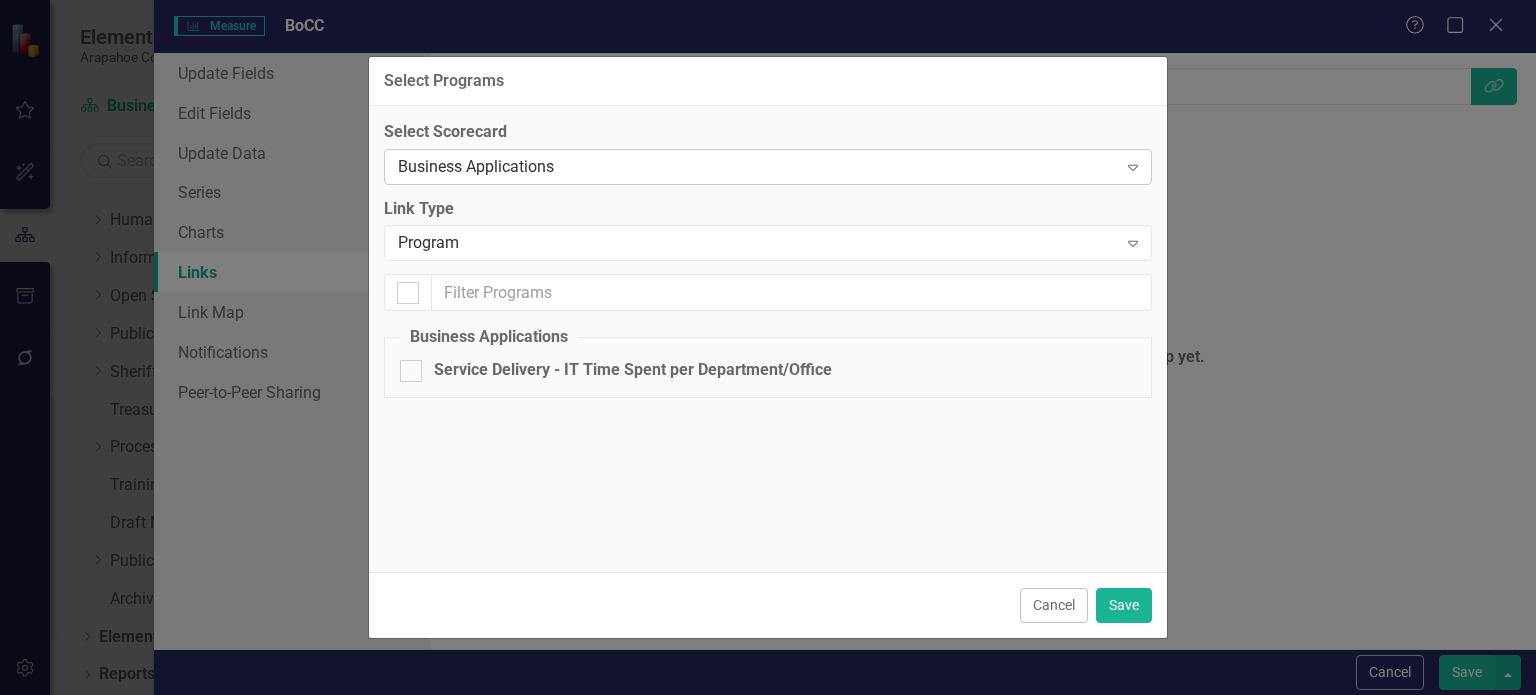 click on "Business Applications" at bounding box center (757, 166) 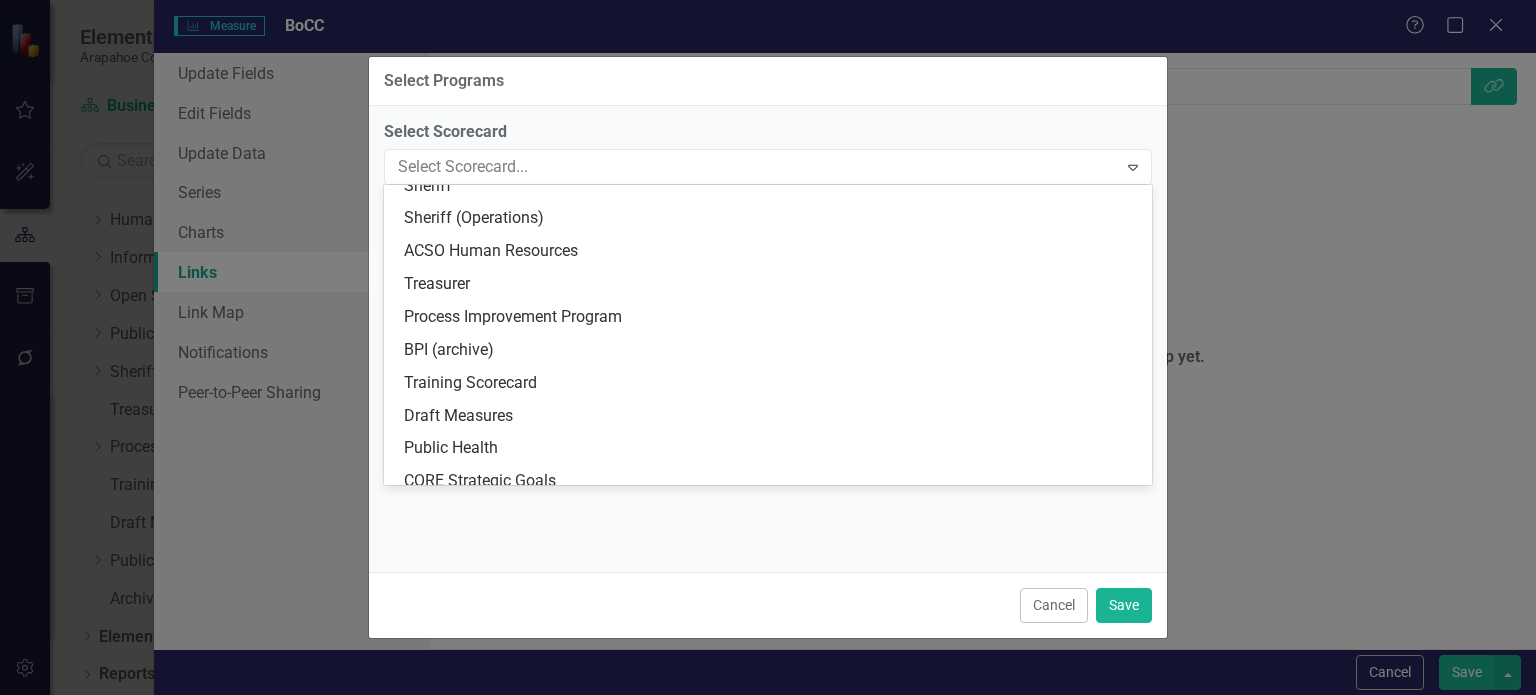 scroll, scrollTop: 2262, scrollLeft: 0, axis: vertical 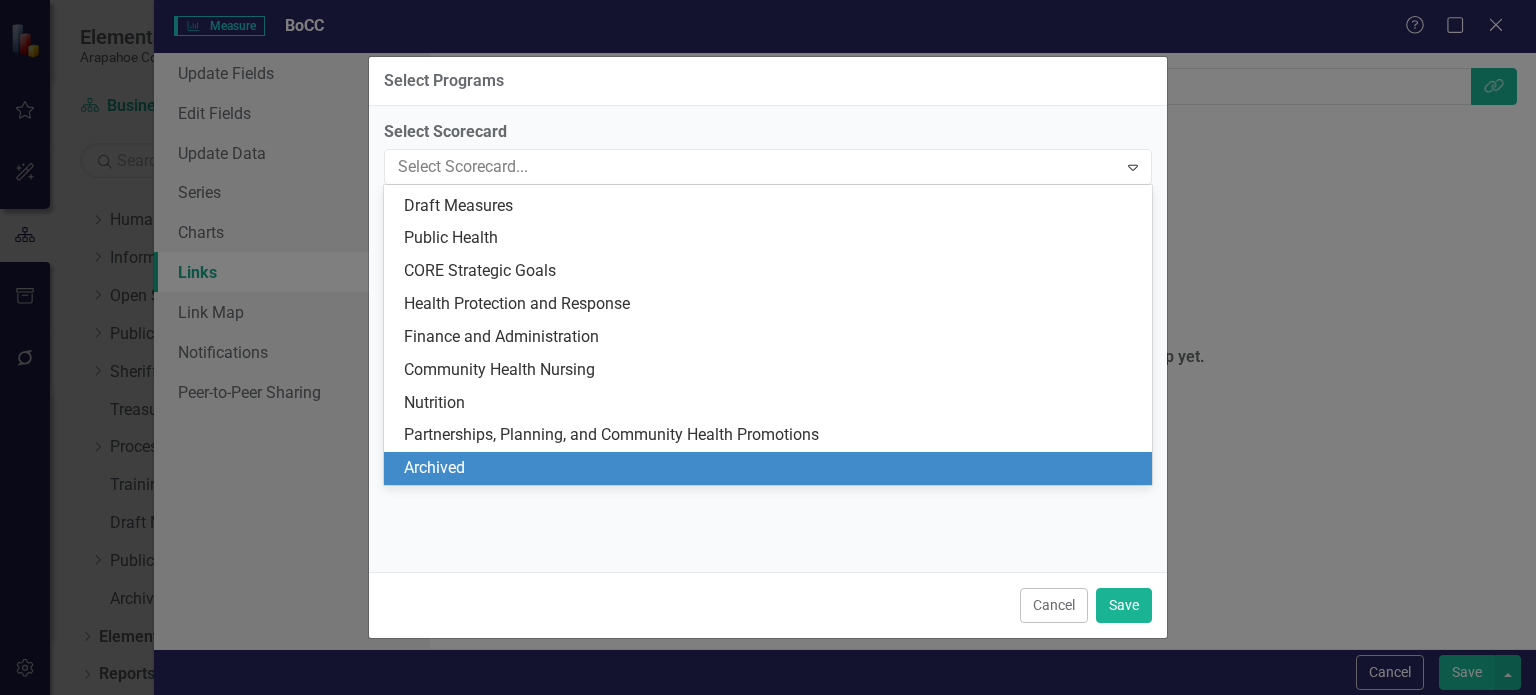 click on "Archived" at bounding box center [772, 468] 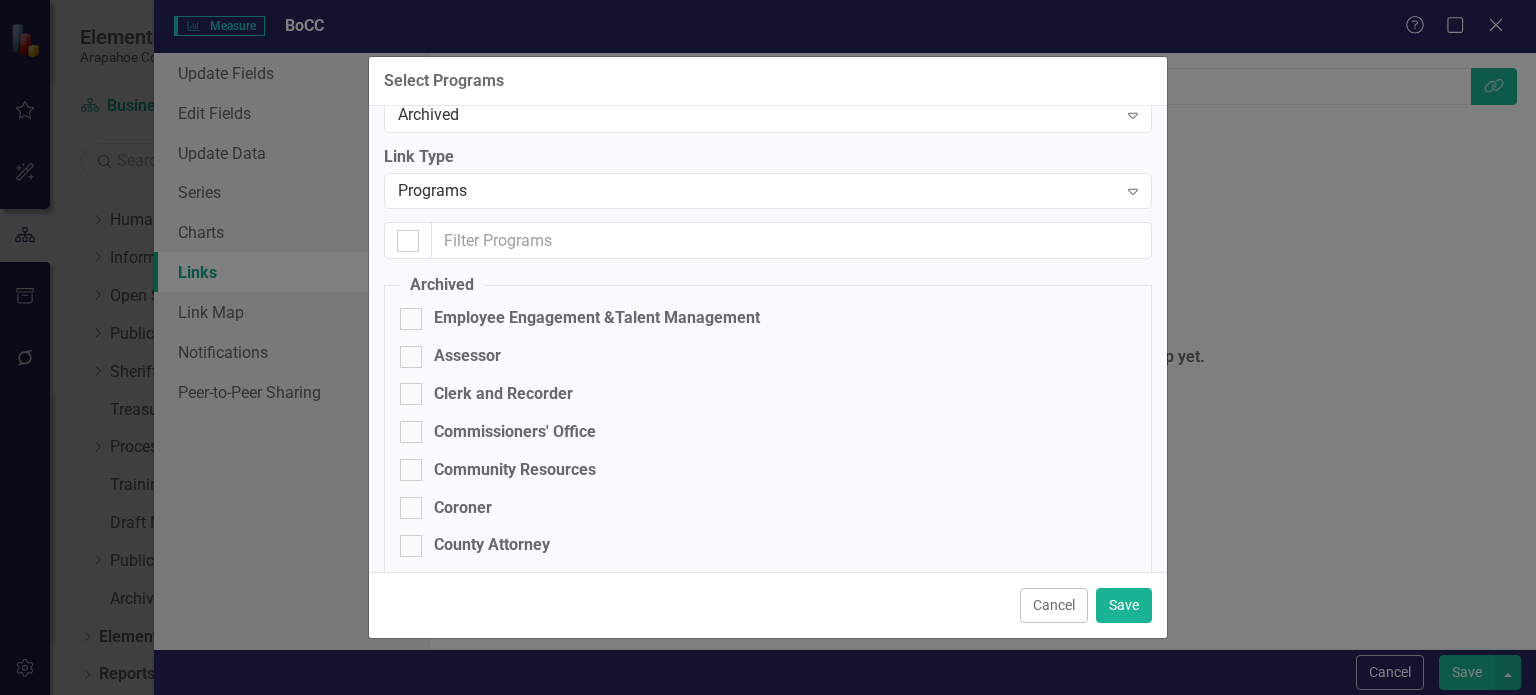 scroll, scrollTop: 52, scrollLeft: 0, axis: vertical 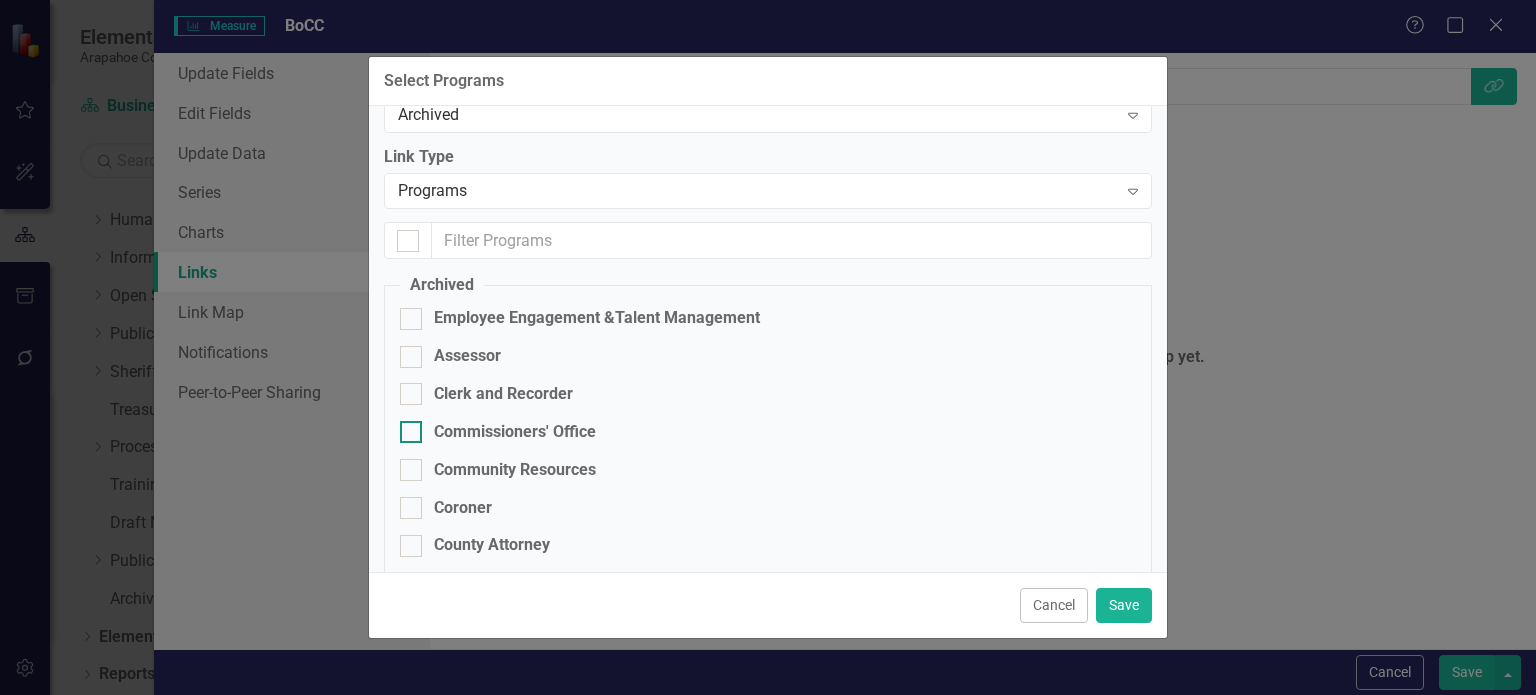 click at bounding box center [411, 432] 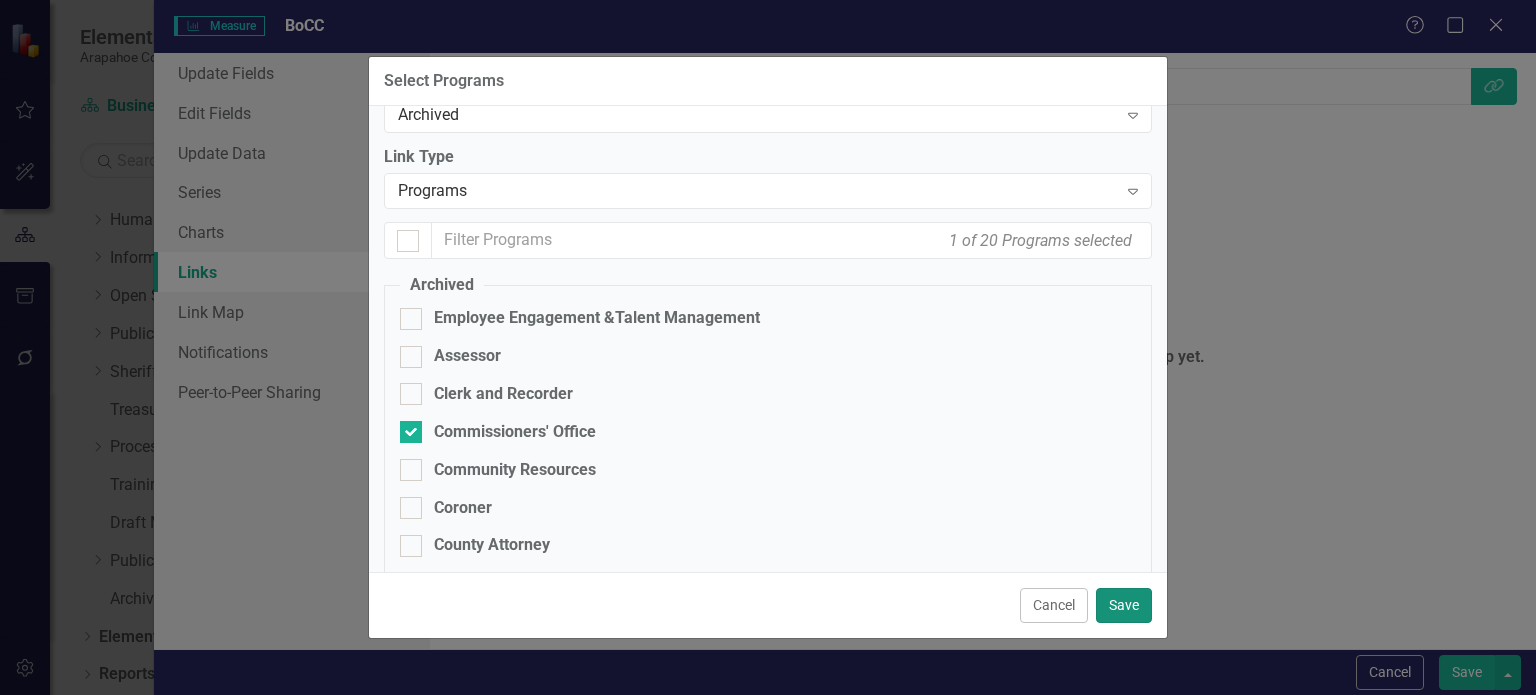 click on "Save" at bounding box center [1124, 605] 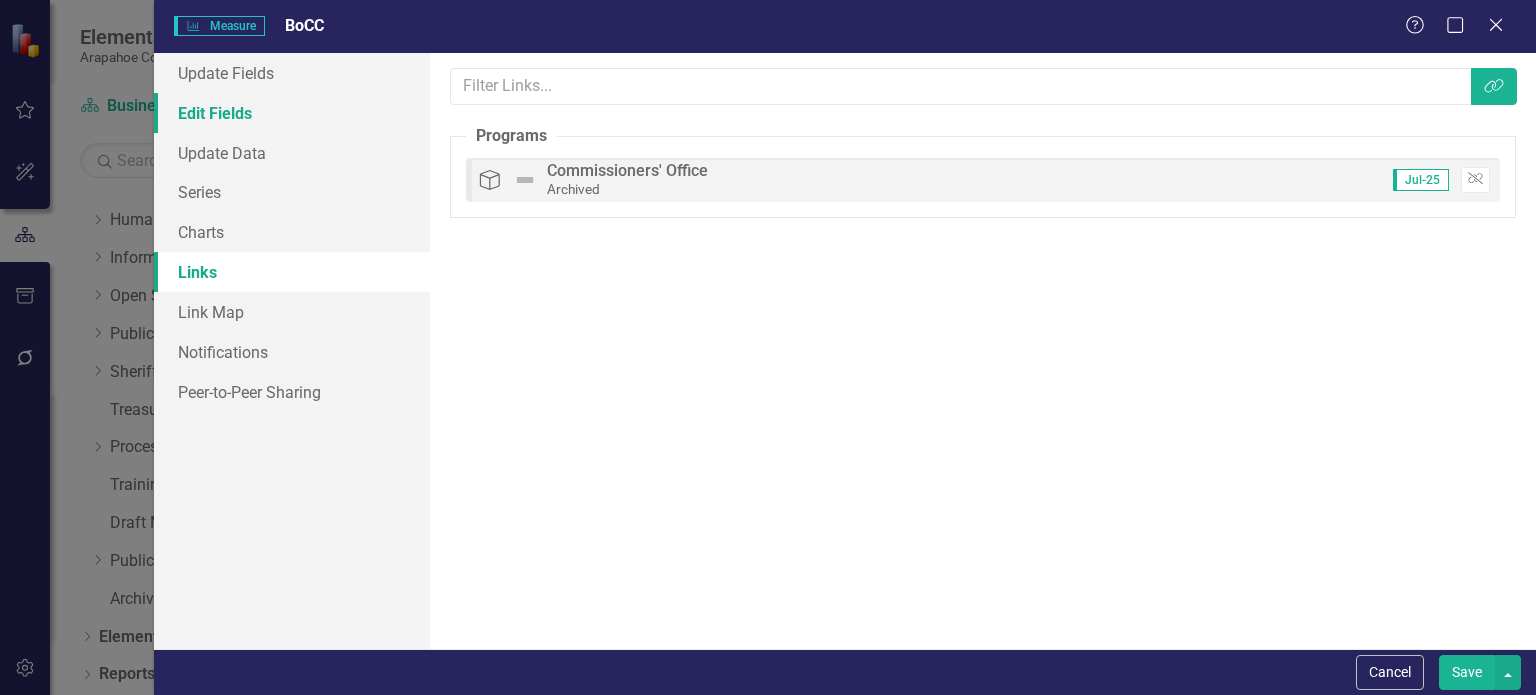 click on "Edit Fields" at bounding box center [292, 113] 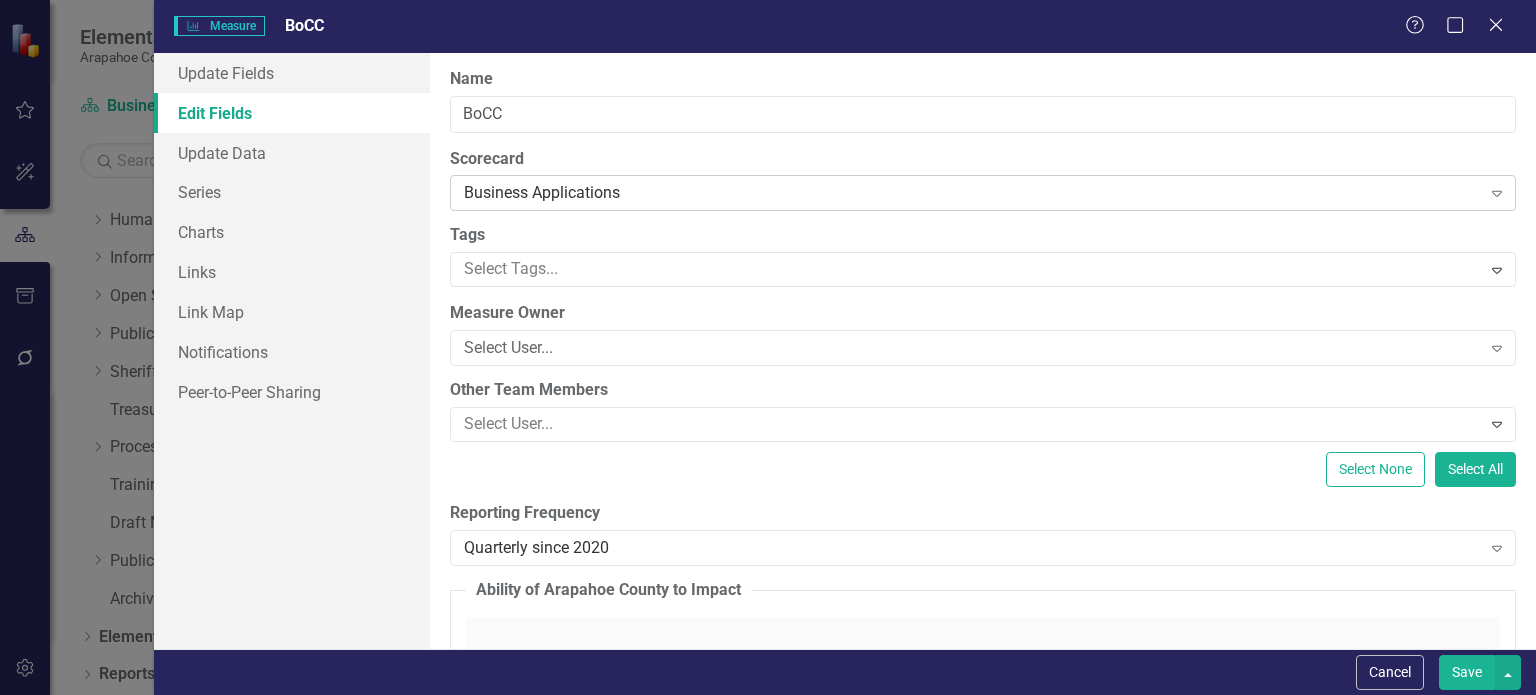 click on "Business Applications" at bounding box center [972, 193] 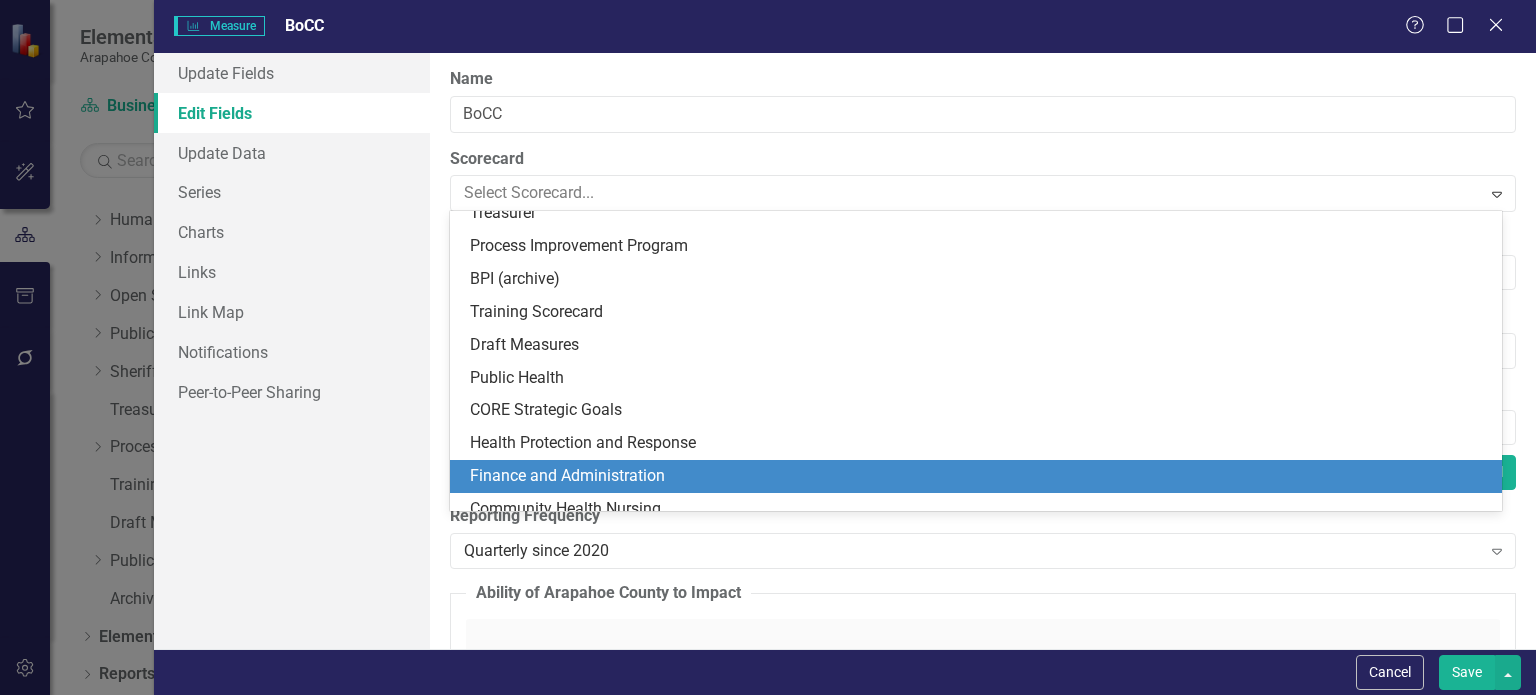 scroll, scrollTop: 2262, scrollLeft: 0, axis: vertical 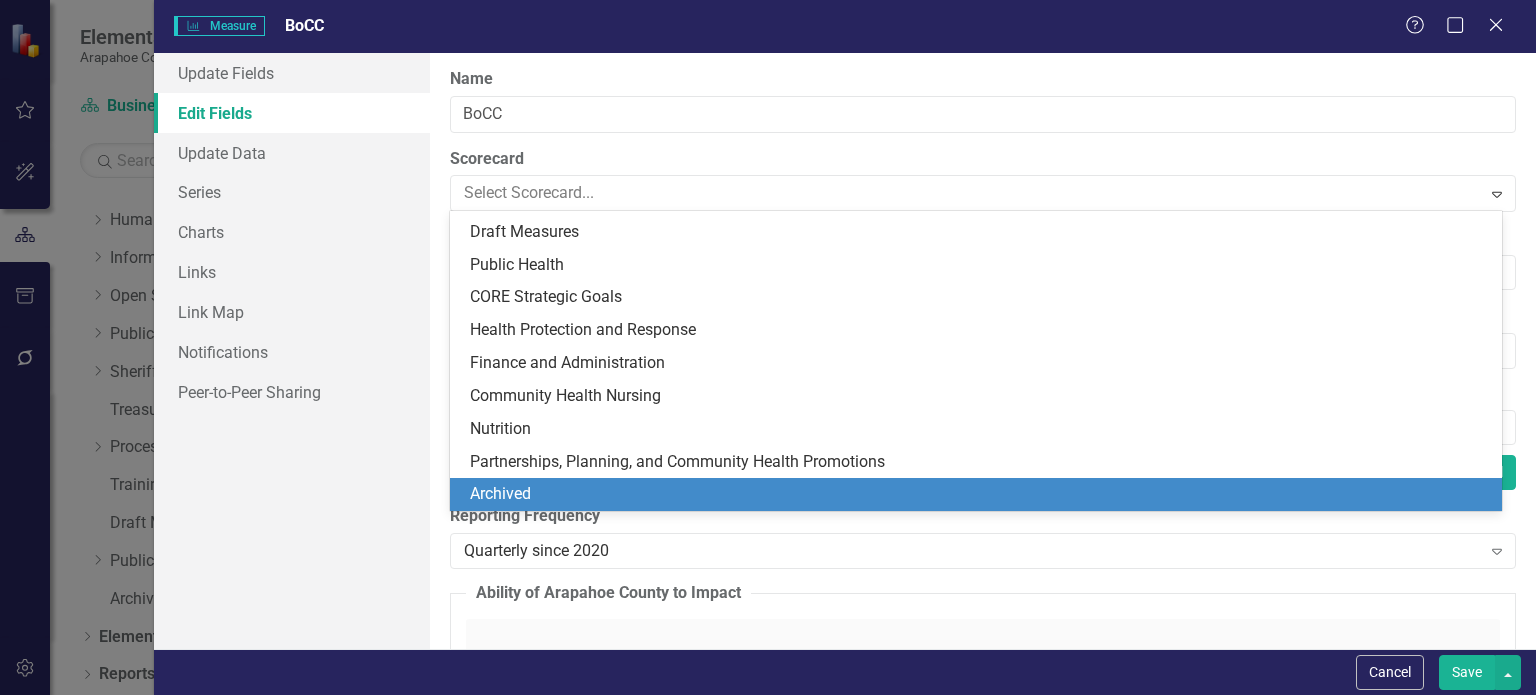 click on "Archived" at bounding box center [980, 494] 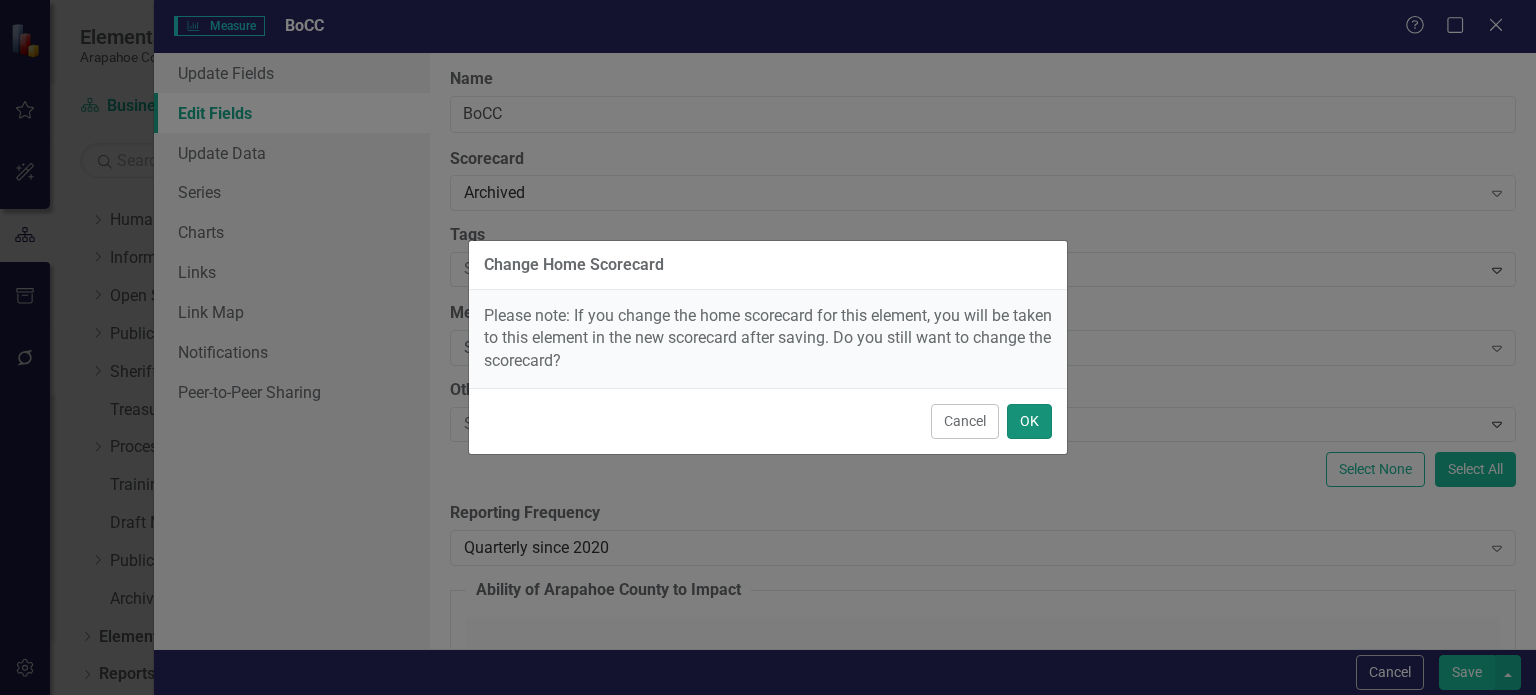 click on "OK" at bounding box center [1029, 421] 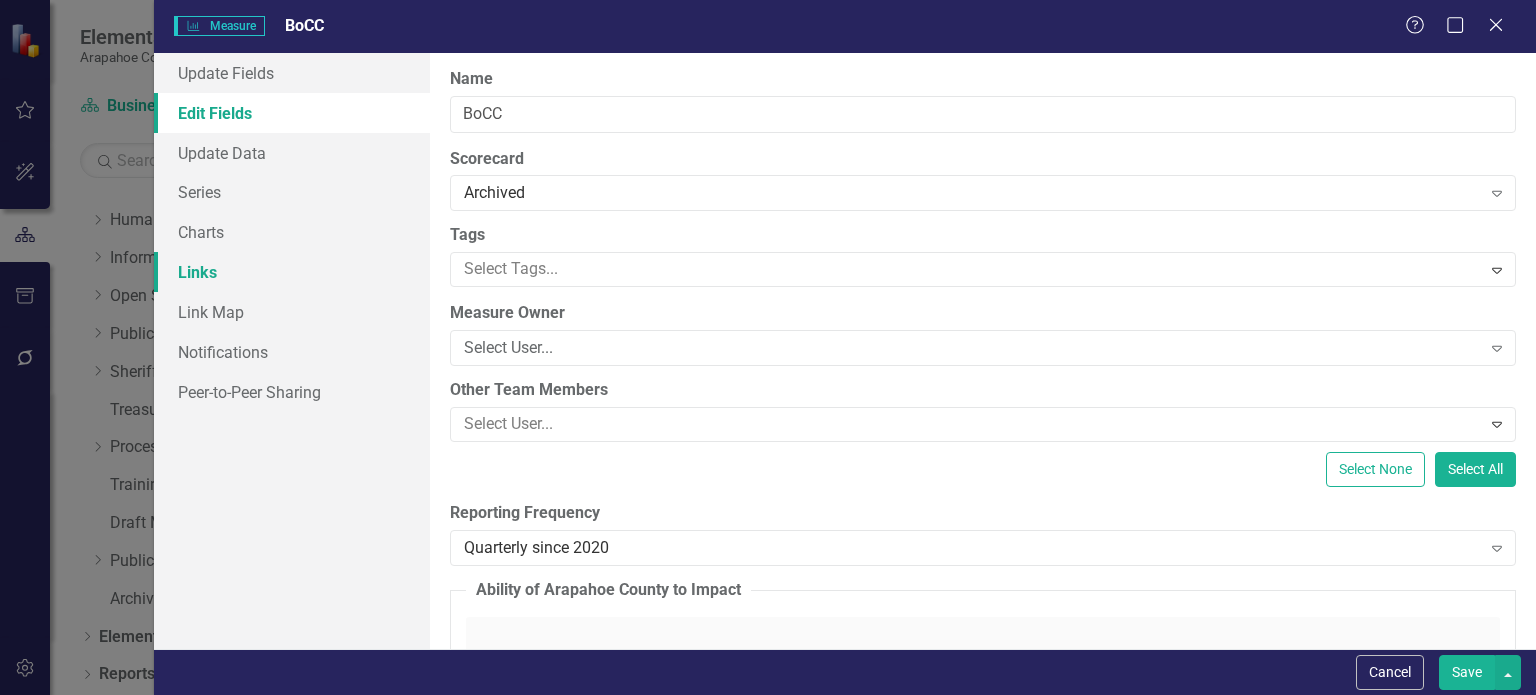 click on "Links" at bounding box center (292, 272) 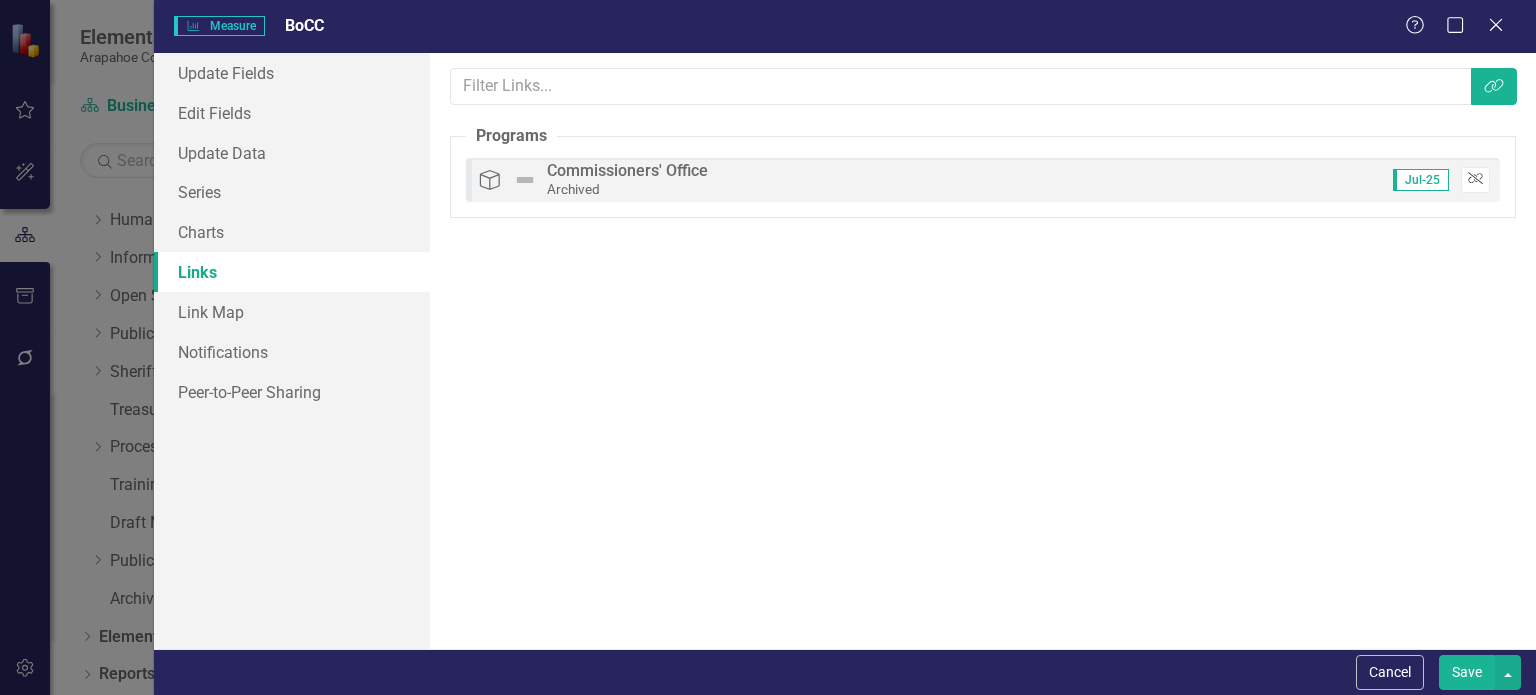 click 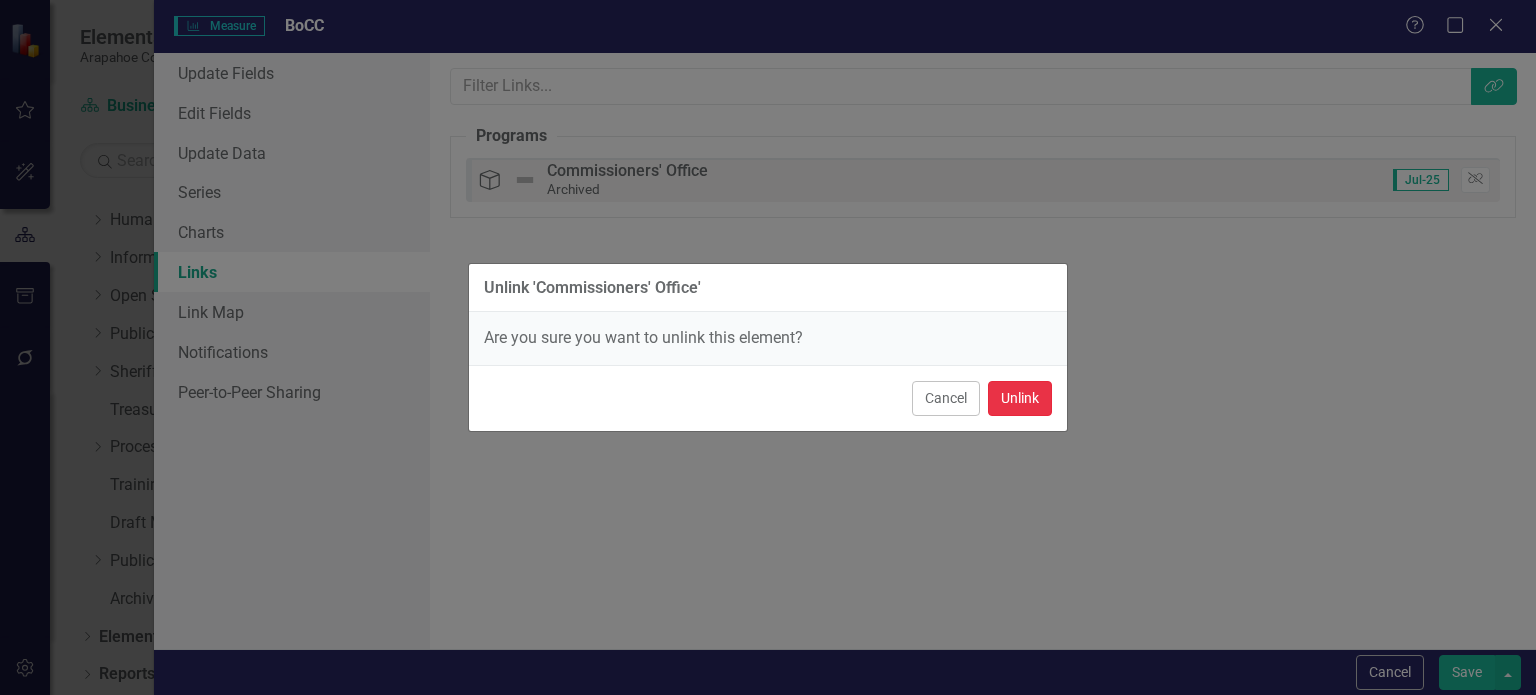 click on "Unlink" at bounding box center [1020, 398] 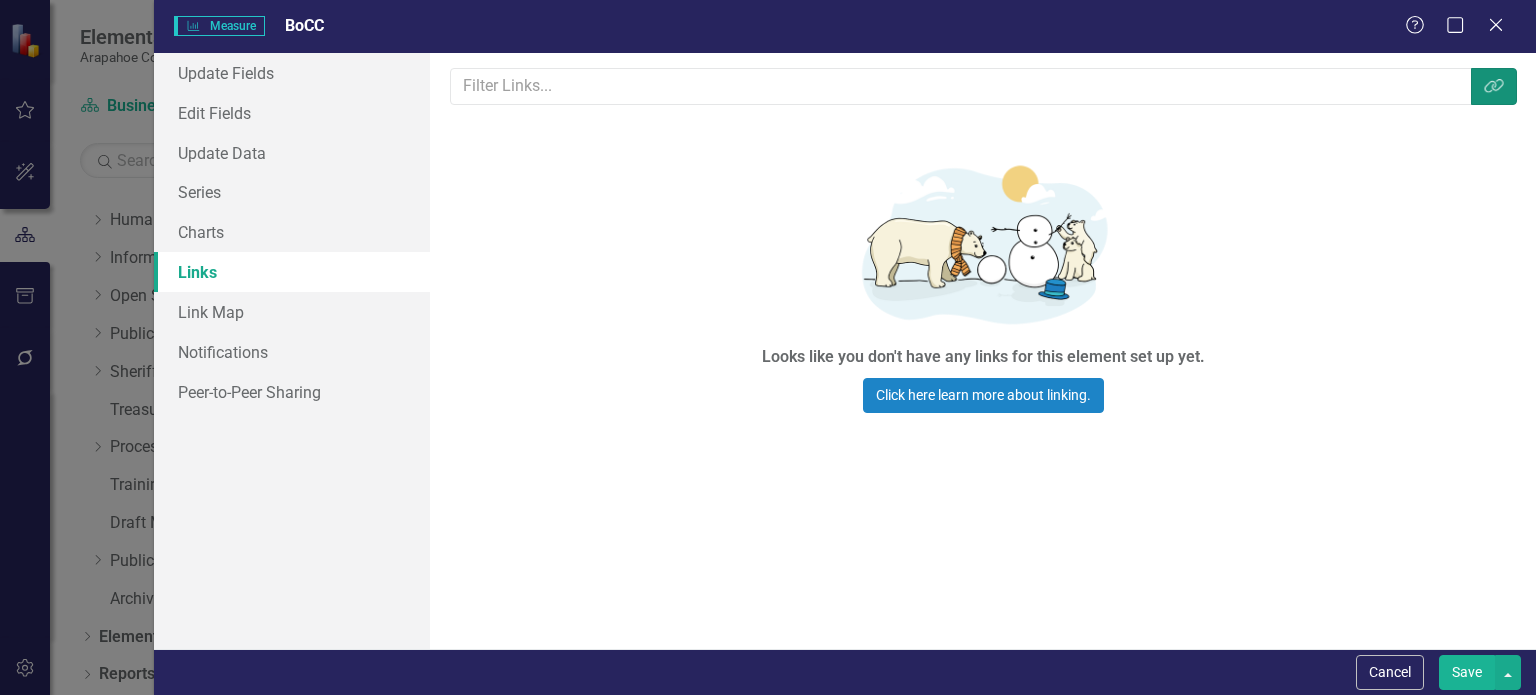 click on "Link Tag" at bounding box center [1494, 86] 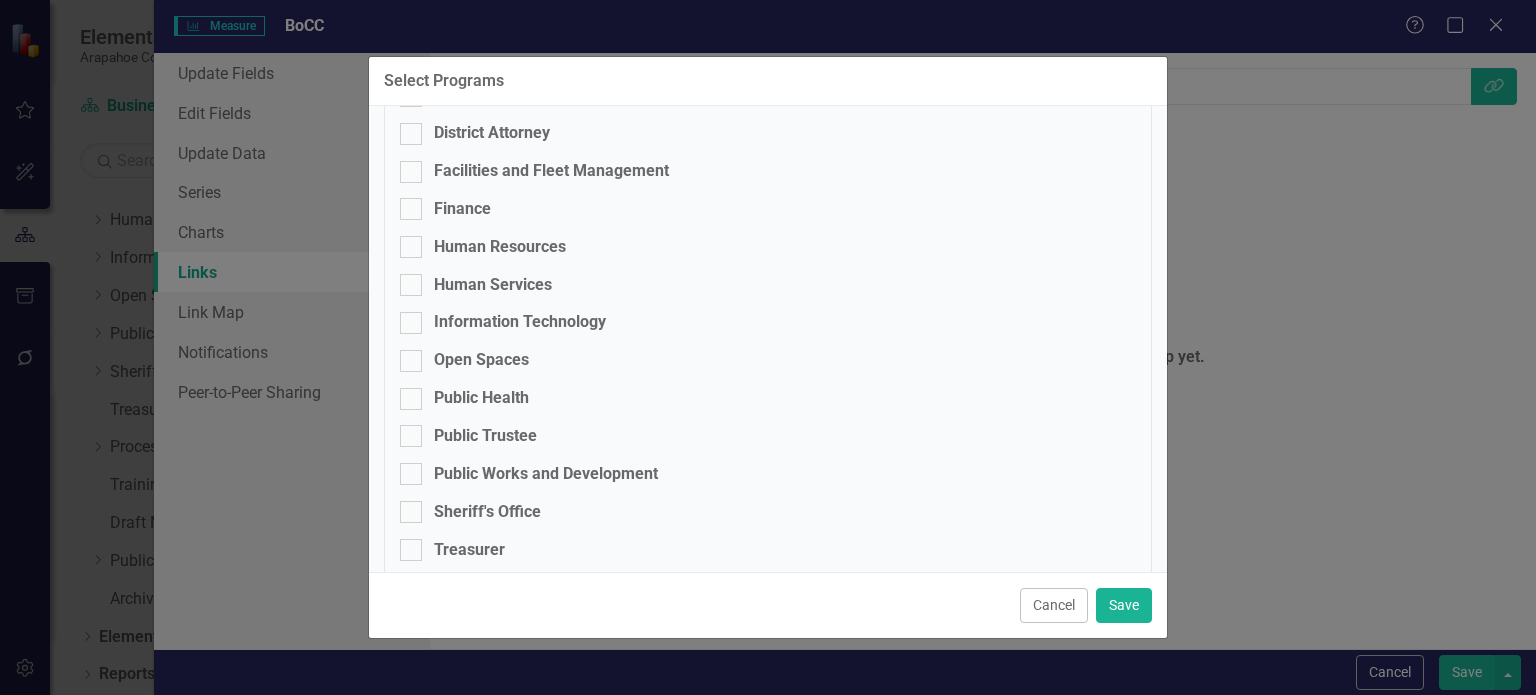 scroll, scrollTop: 503, scrollLeft: 0, axis: vertical 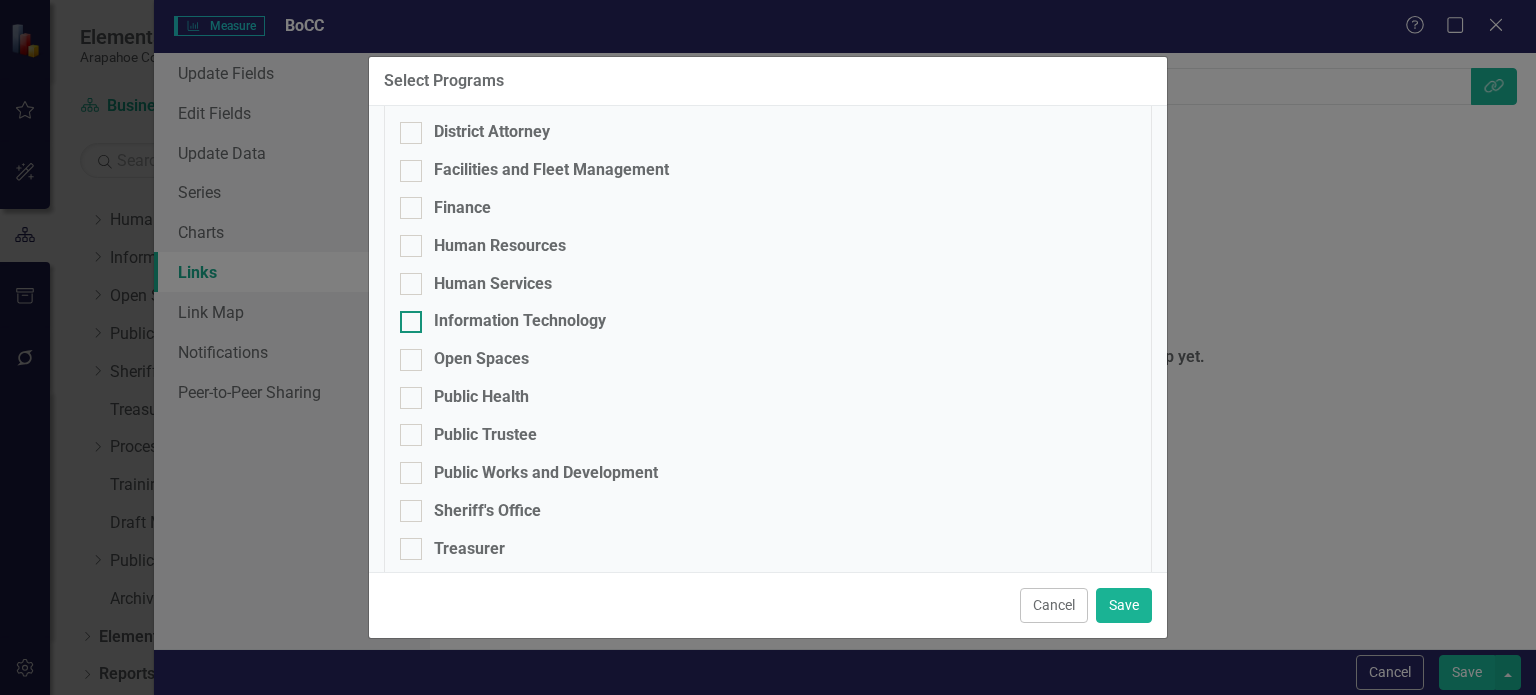 click on "Information Technology" at bounding box center (520, 321) 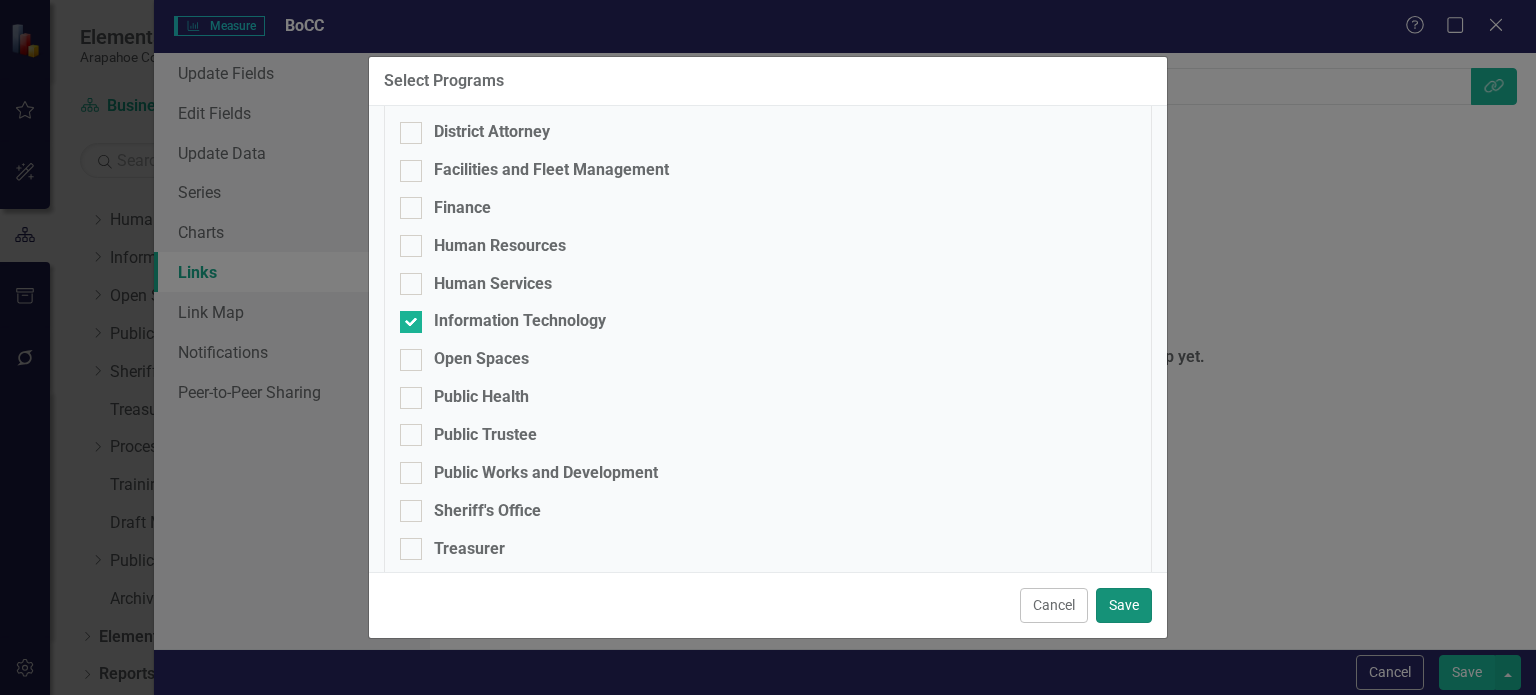 click on "Save" at bounding box center (1124, 605) 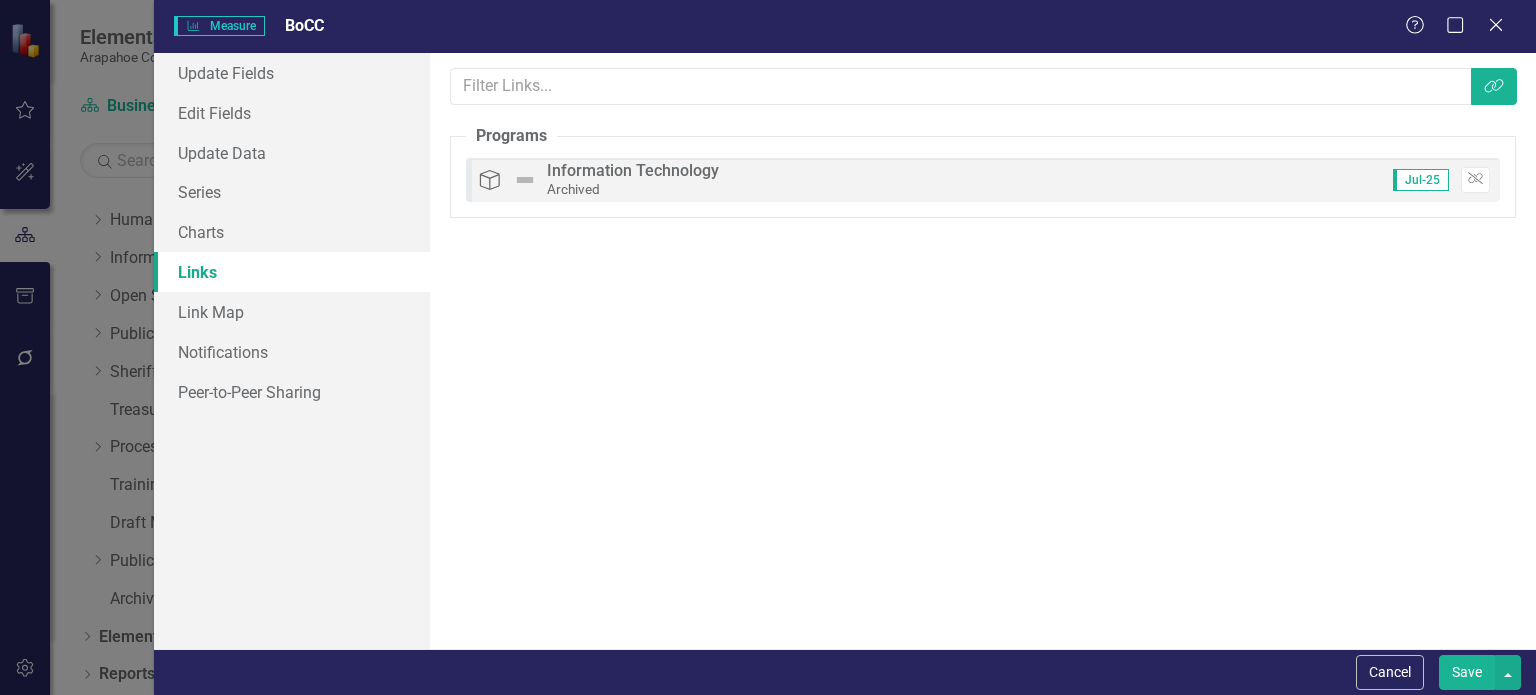 click on "Save" at bounding box center [1467, 672] 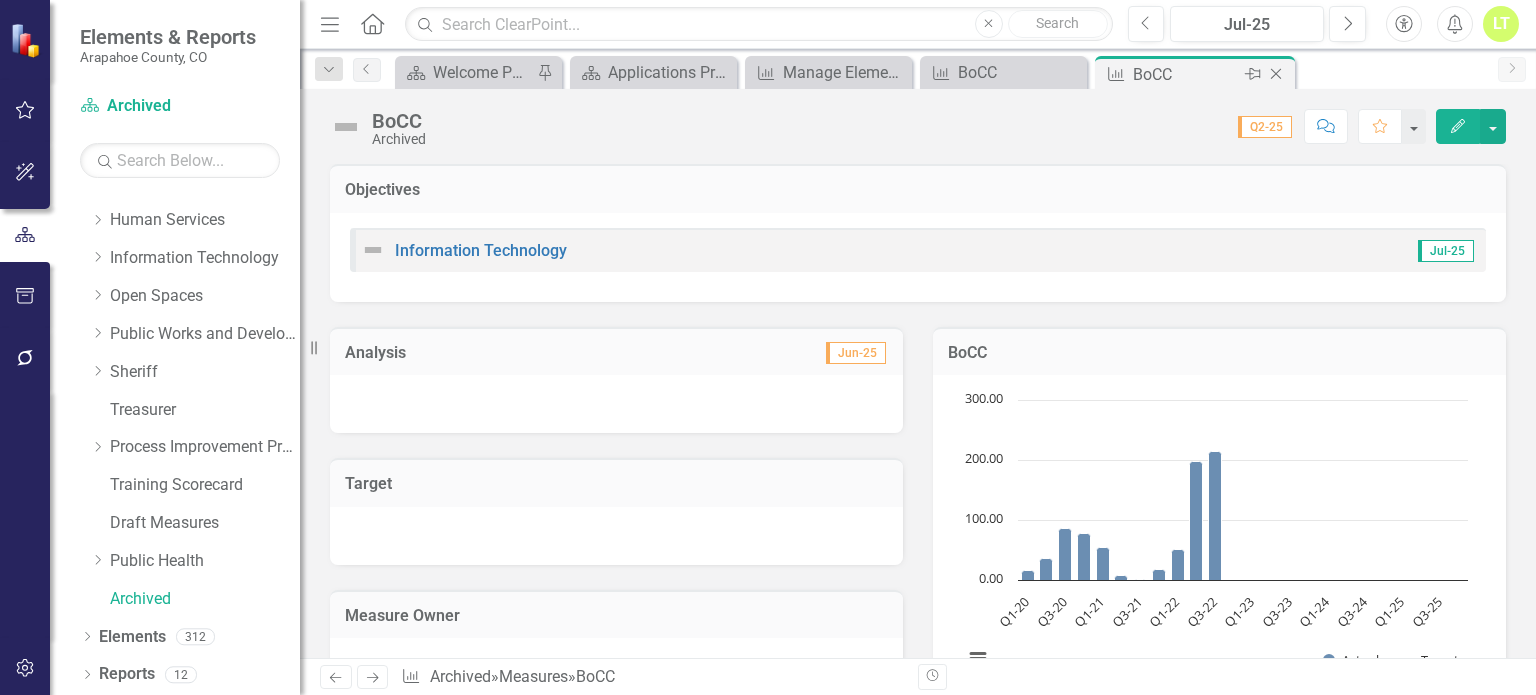 click on "Close" 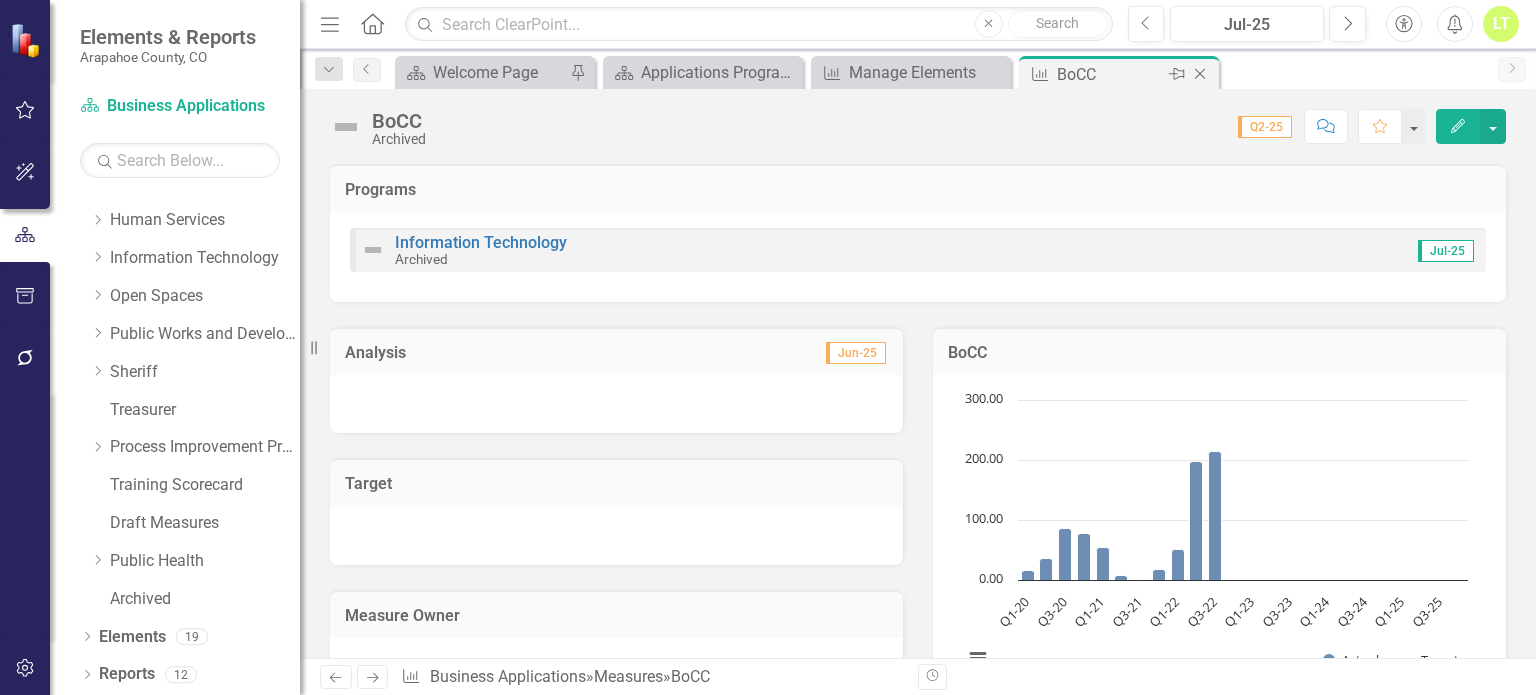 click on "Close" 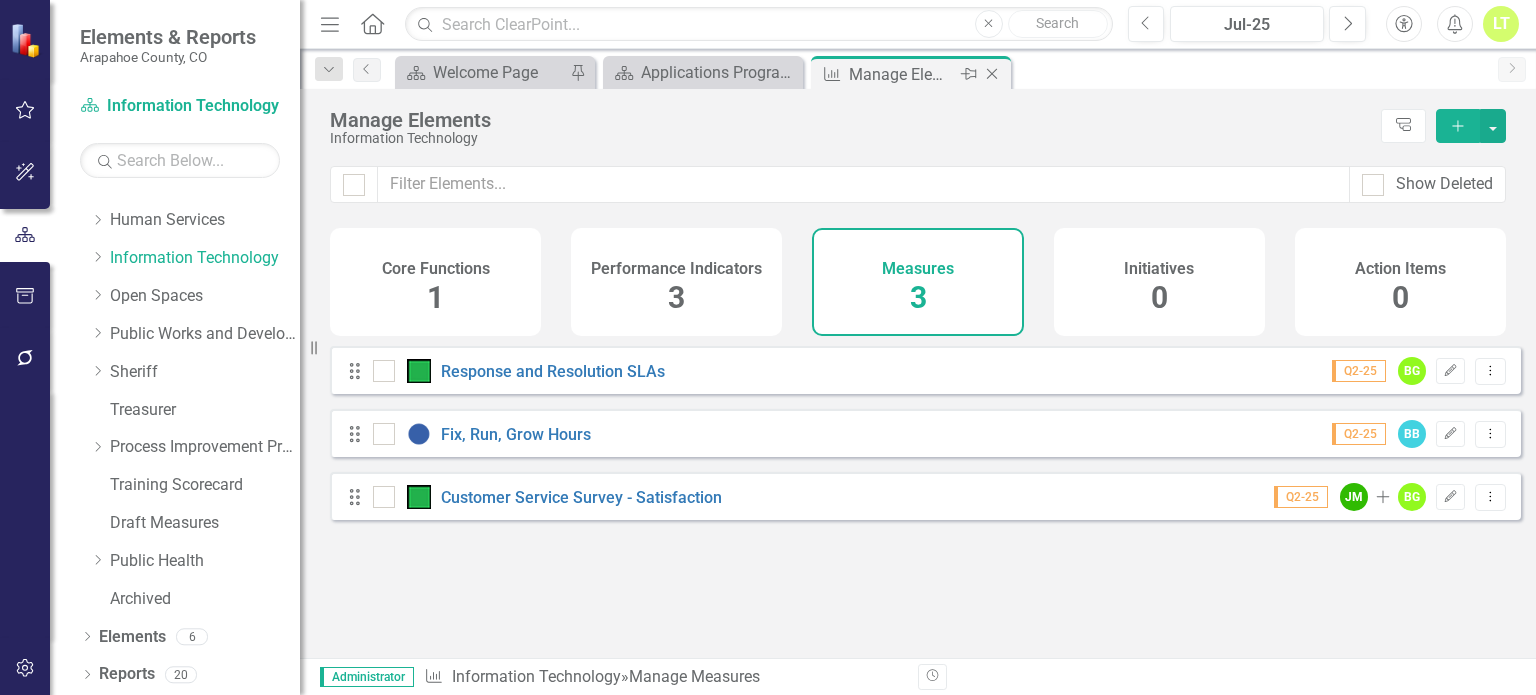 click on "Close" 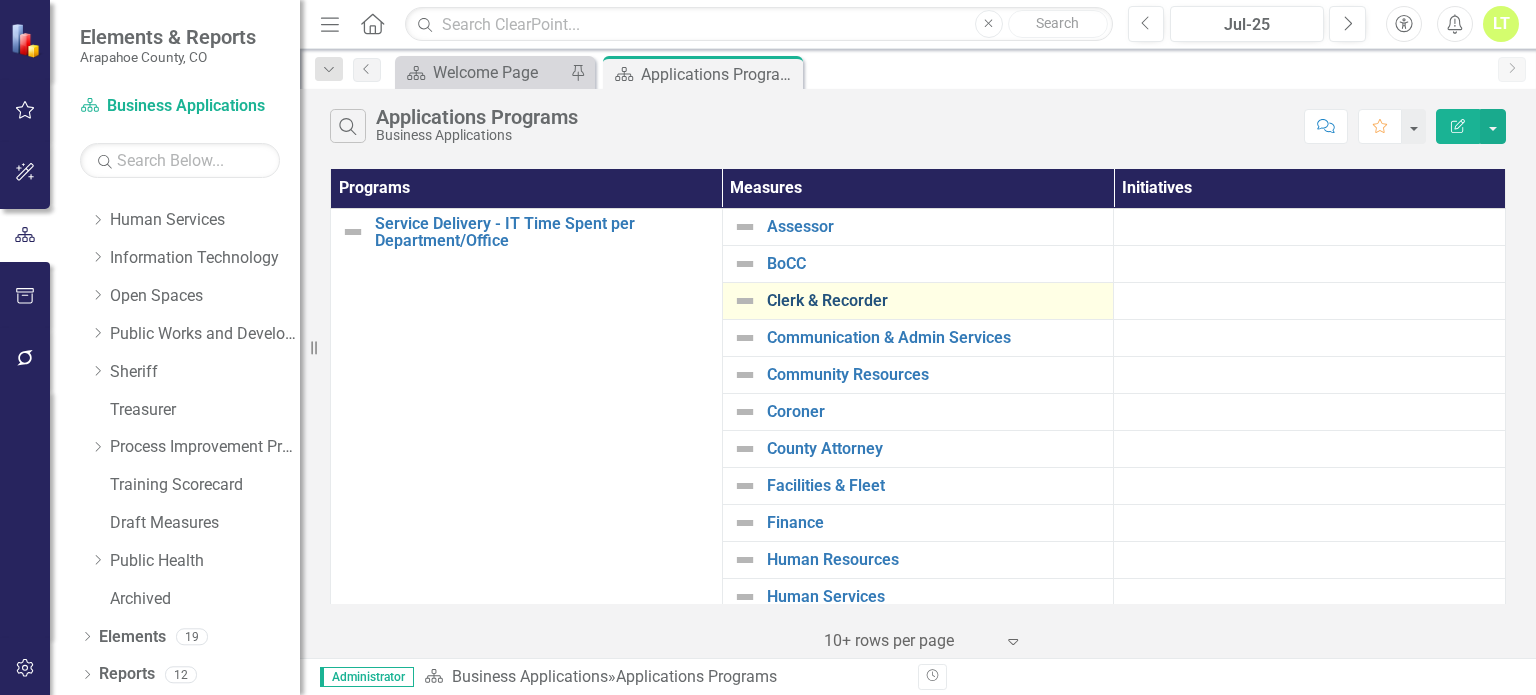 click on "Clerk & Recorder" at bounding box center [935, 301] 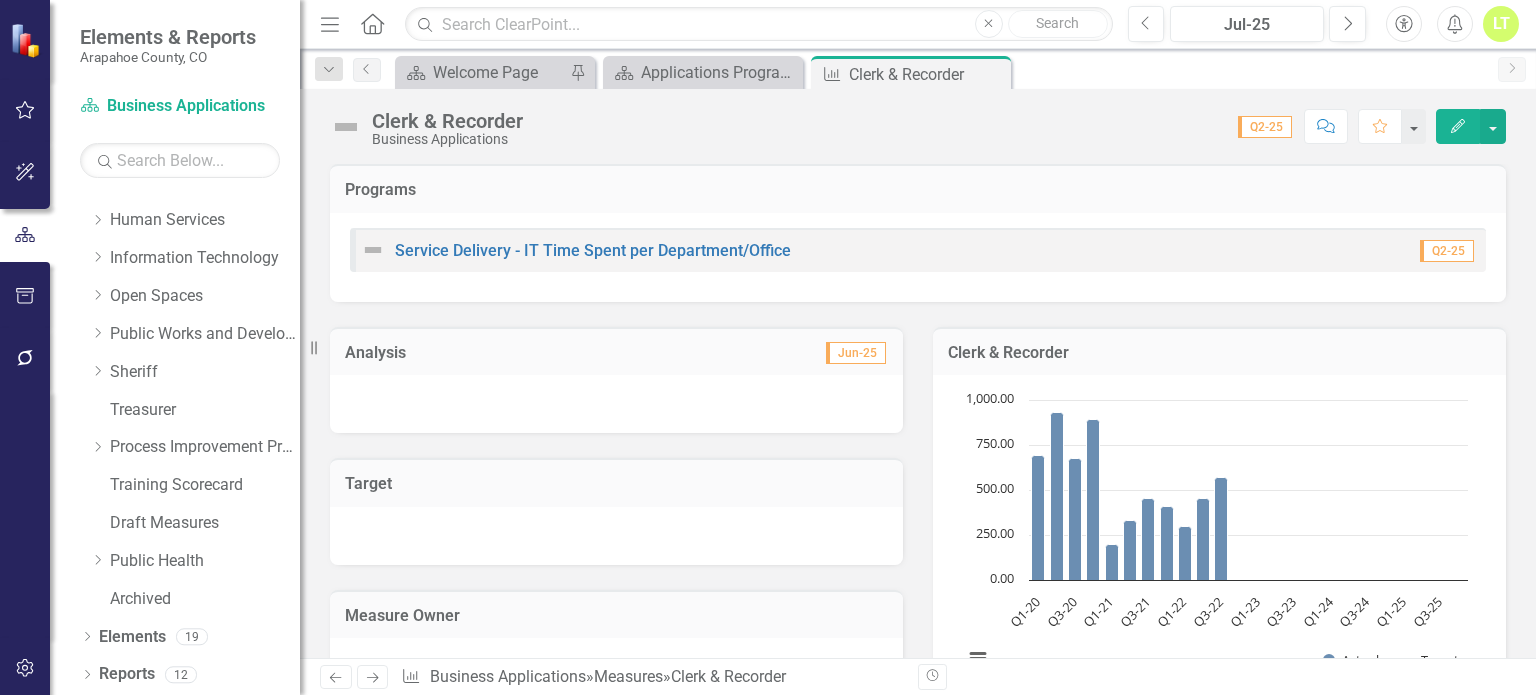 click on "Edit" at bounding box center (1458, 126) 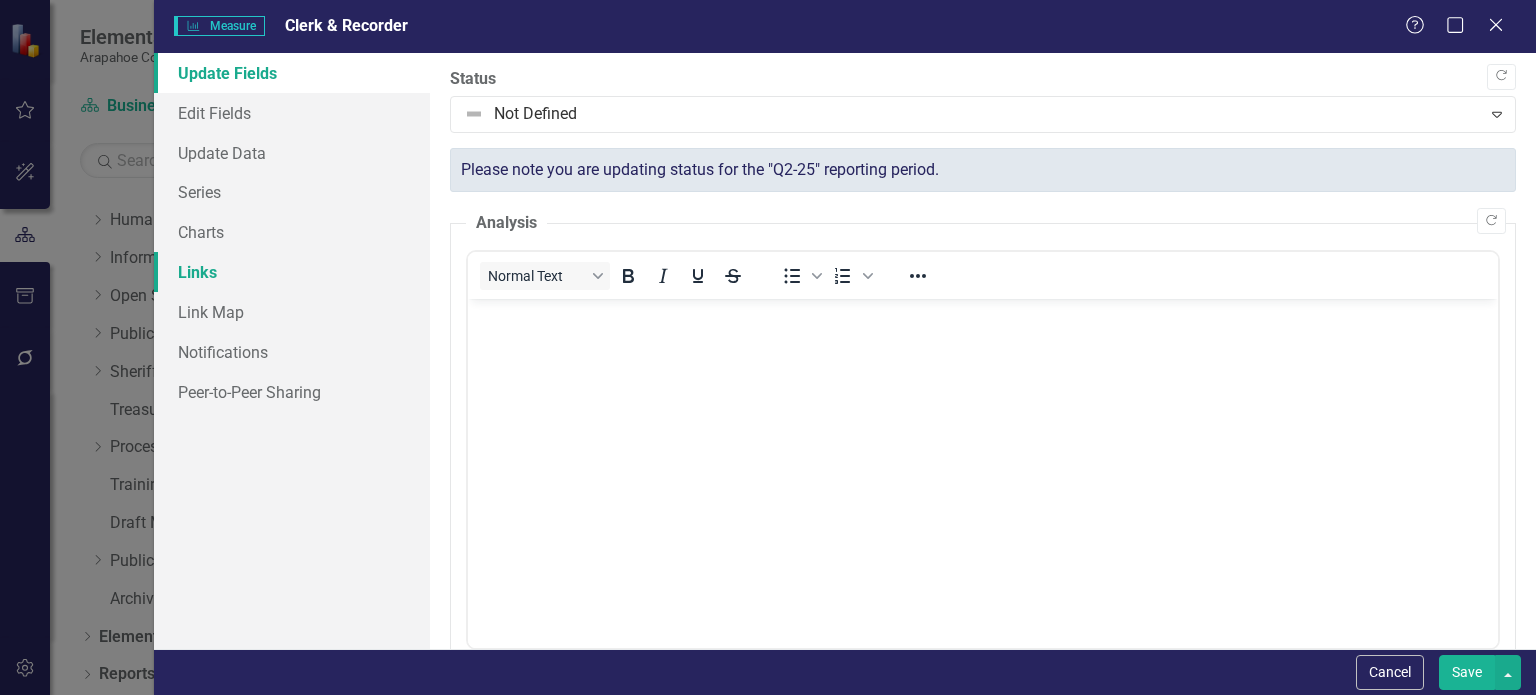 scroll, scrollTop: 0, scrollLeft: 0, axis: both 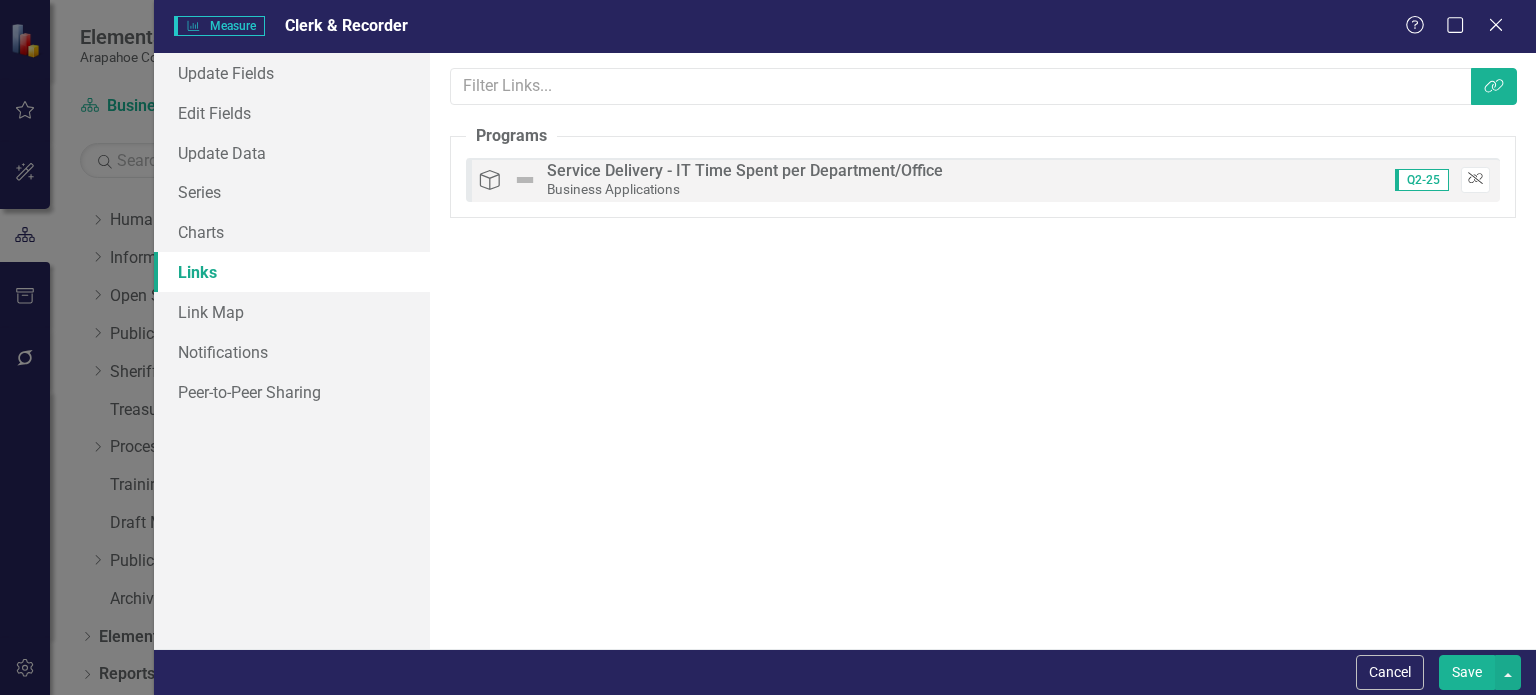 click on "Unlink" at bounding box center [1475, 180] 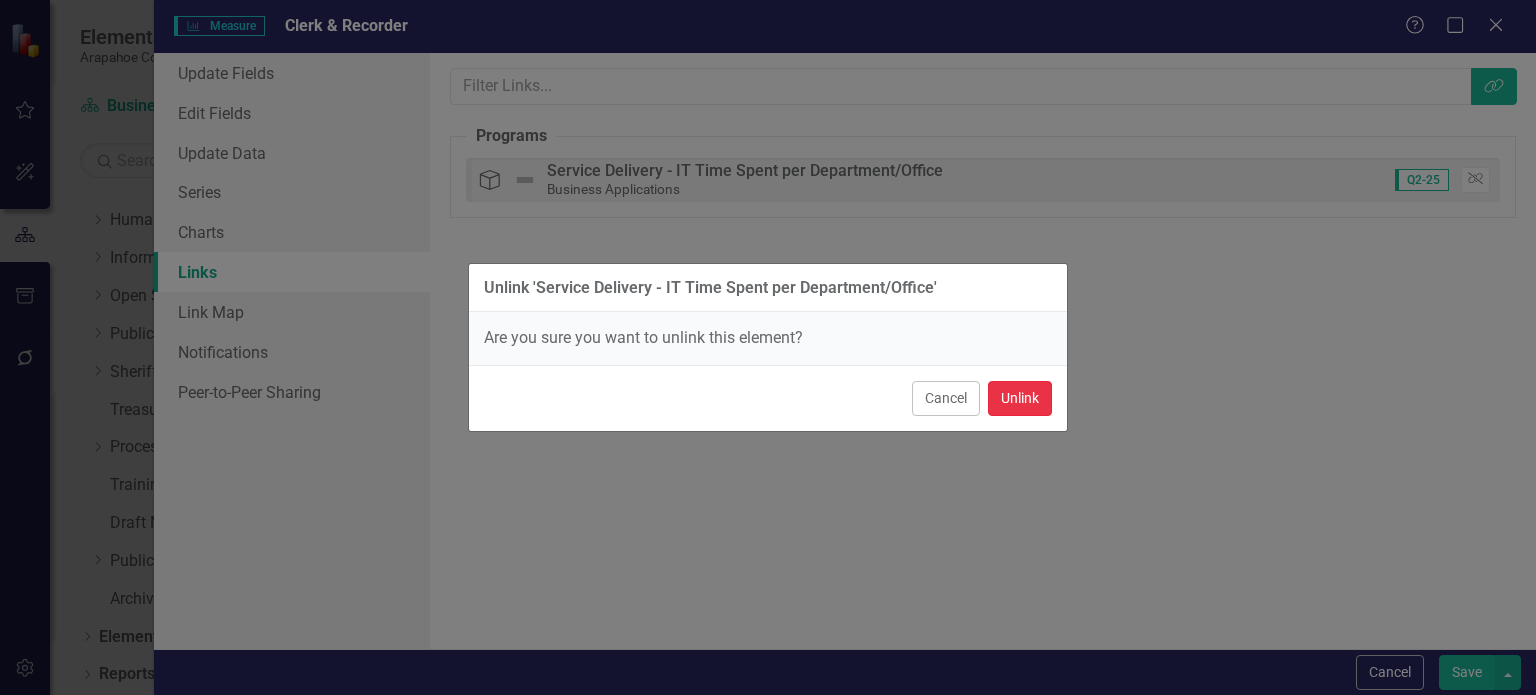 click on "Unlink" at bounding box center [1020, 398] 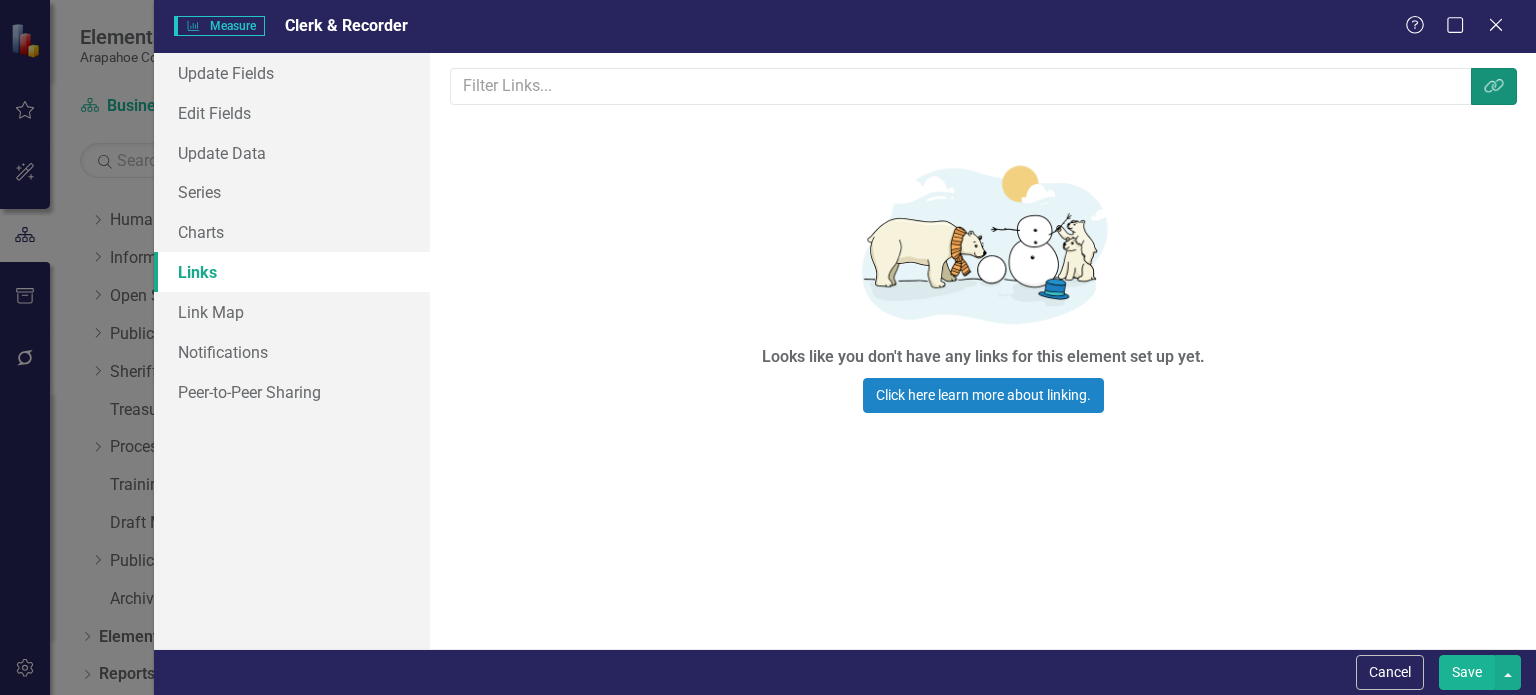click on "Link Tag" at bounding box center (1494, 86) 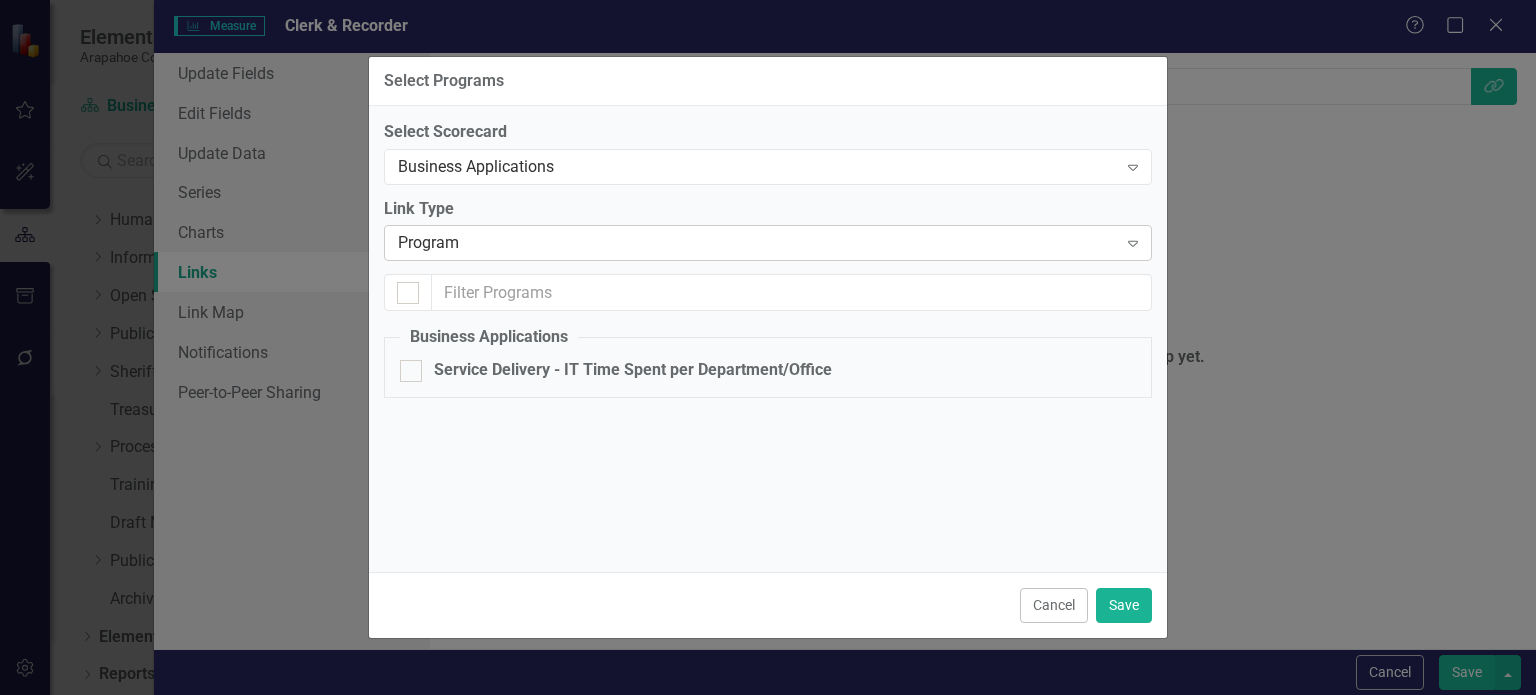 click on "Program" at bounding box center (757, 243) 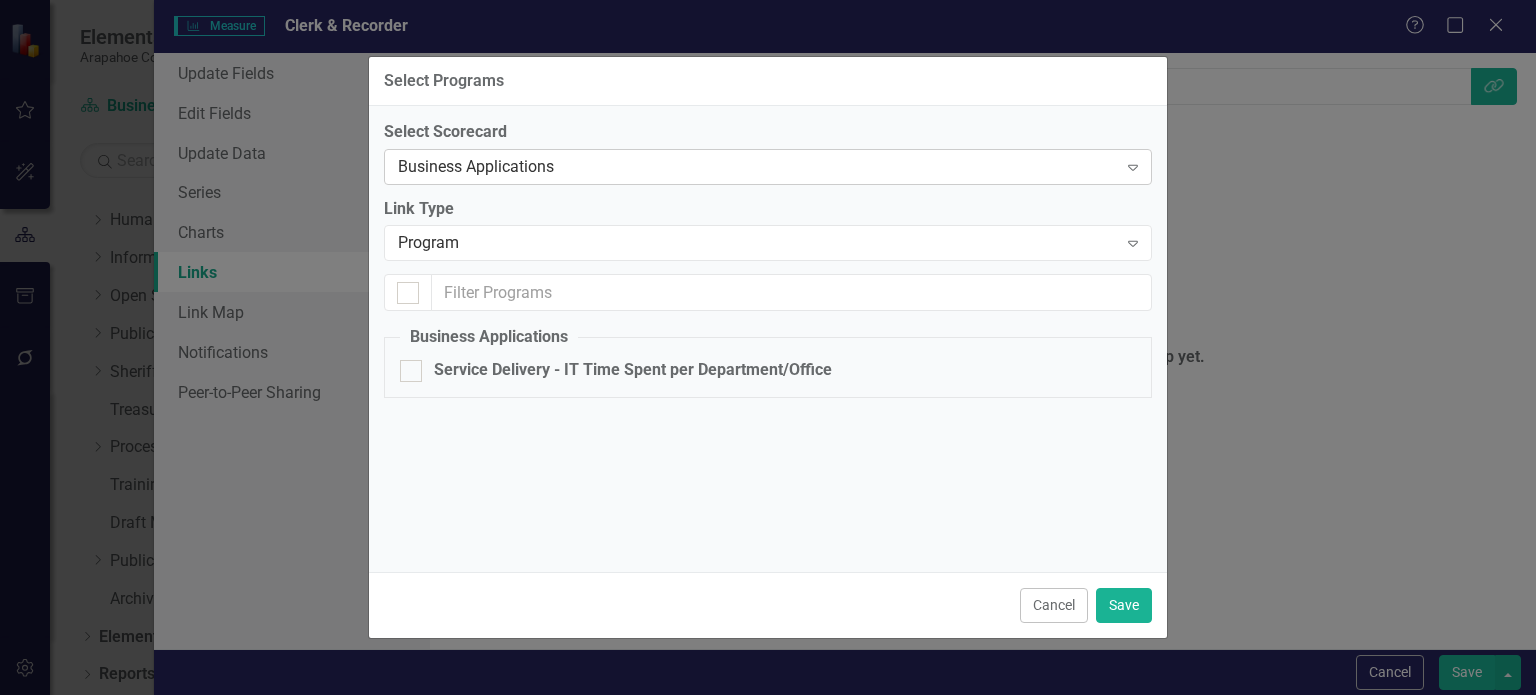 click on "Business Applications" at bounding box center [757, 166] 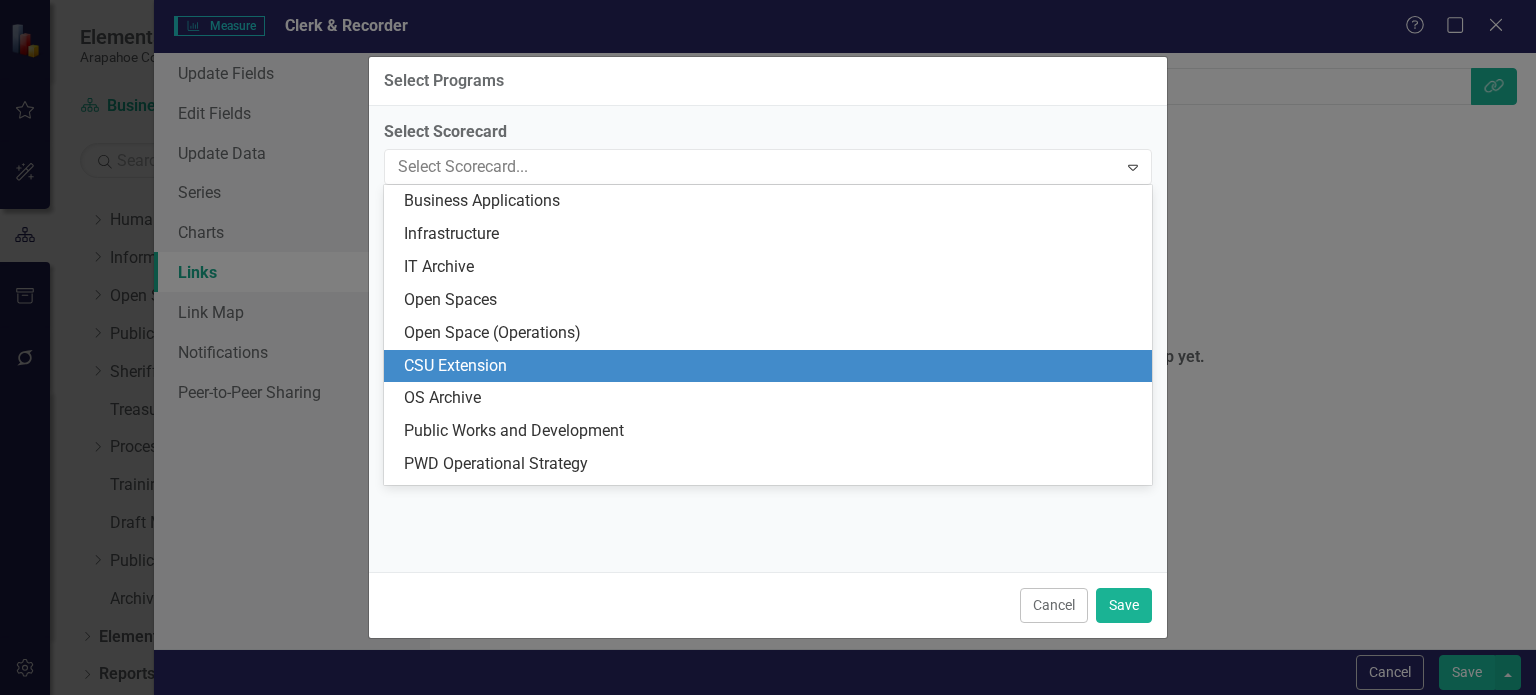 scroll, scrollTop: 2262, scrollLeft: 0, axis: vertical 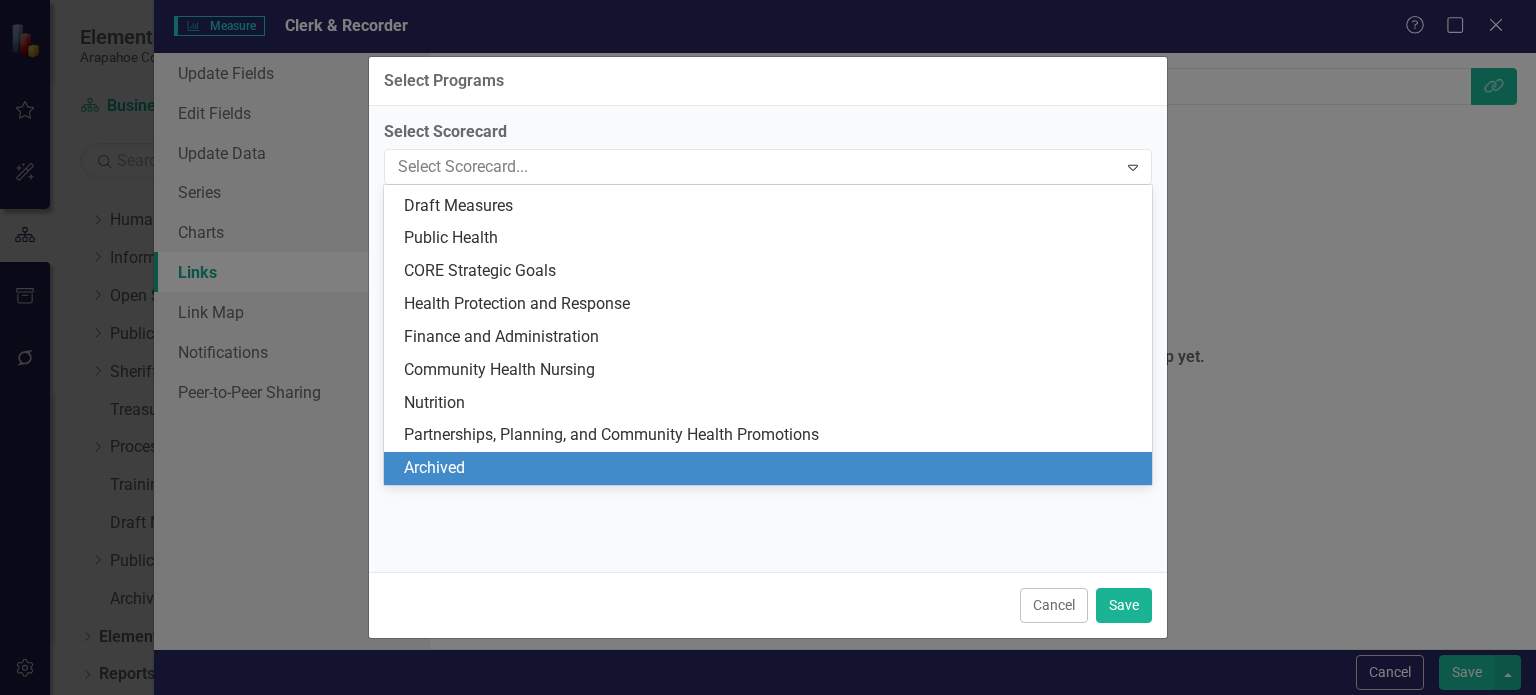click on "Archived" at bounding box center (772, 468) 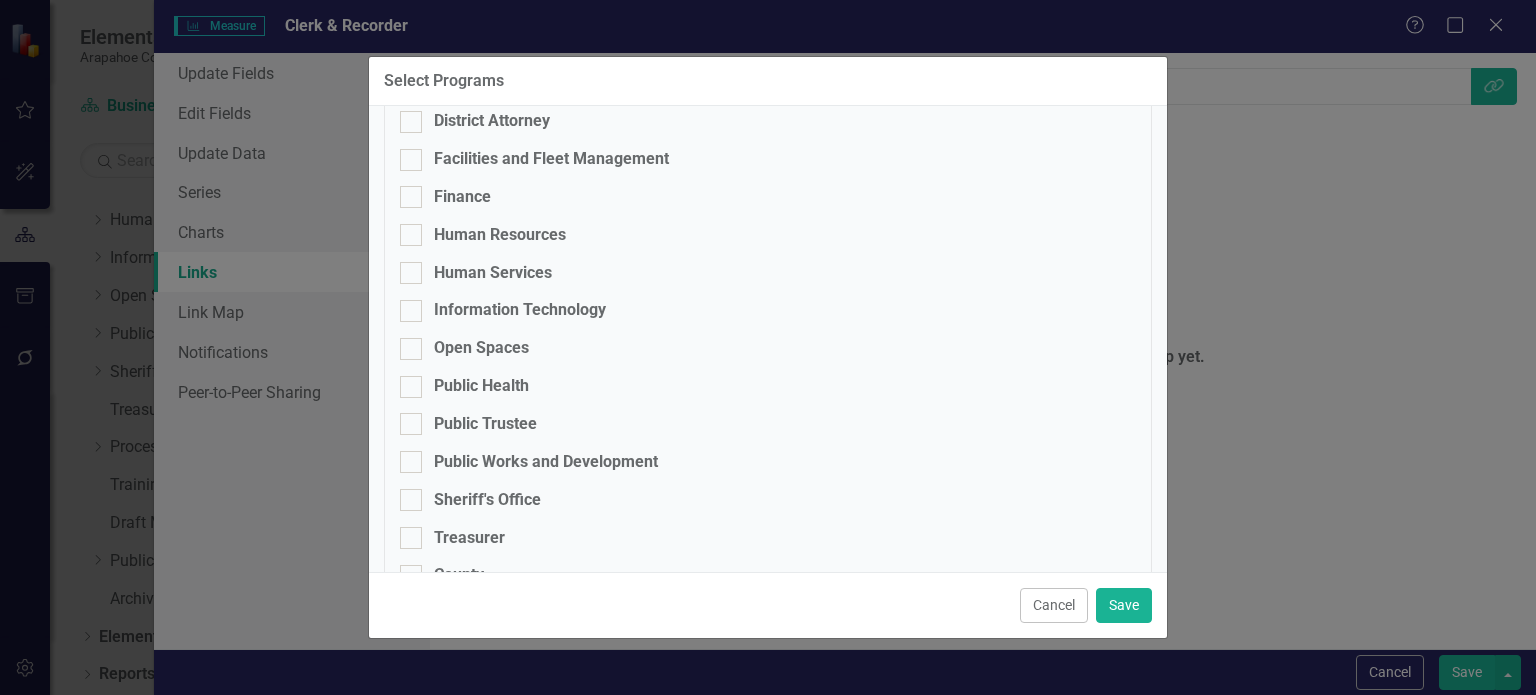 scroll, scrollTop: 564, scrollLeft: 0, axis: vertical 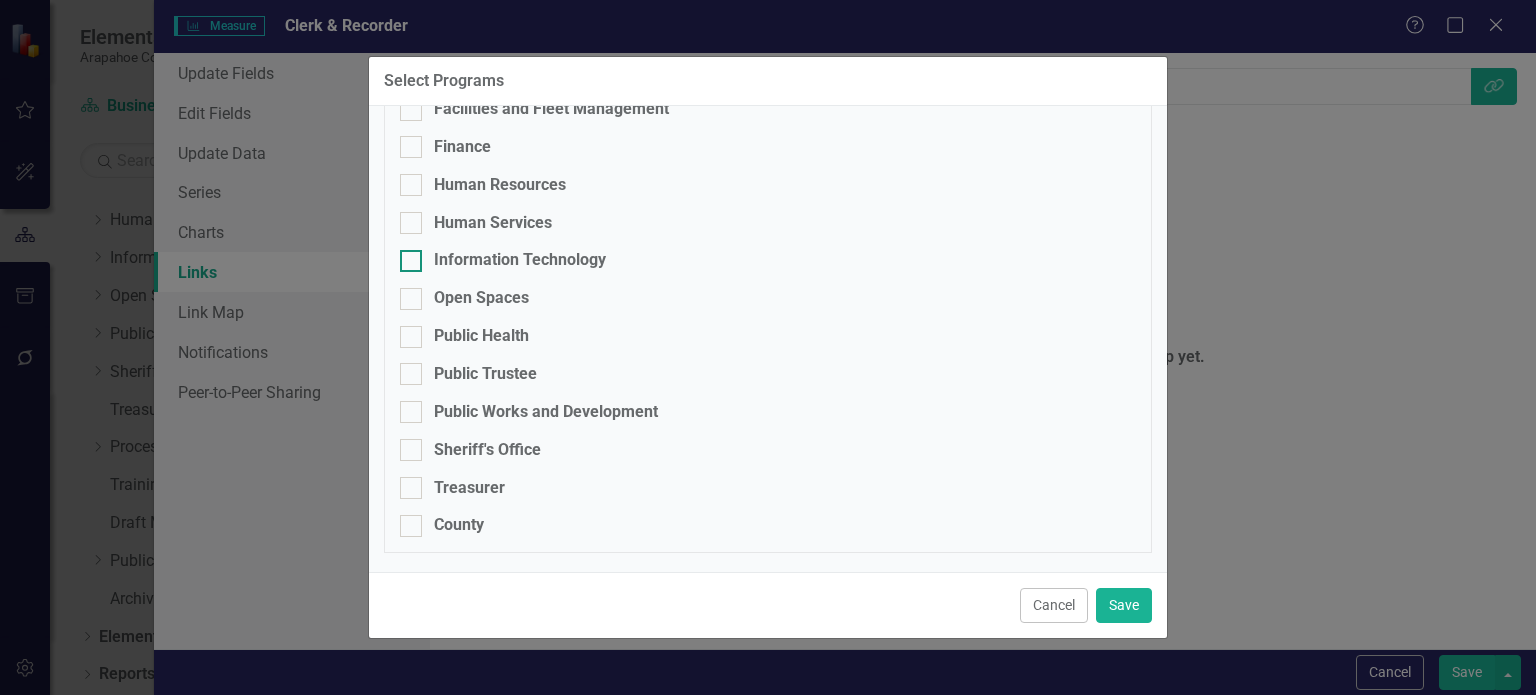 click on "Information Technology" at bounding box center (520, 260) 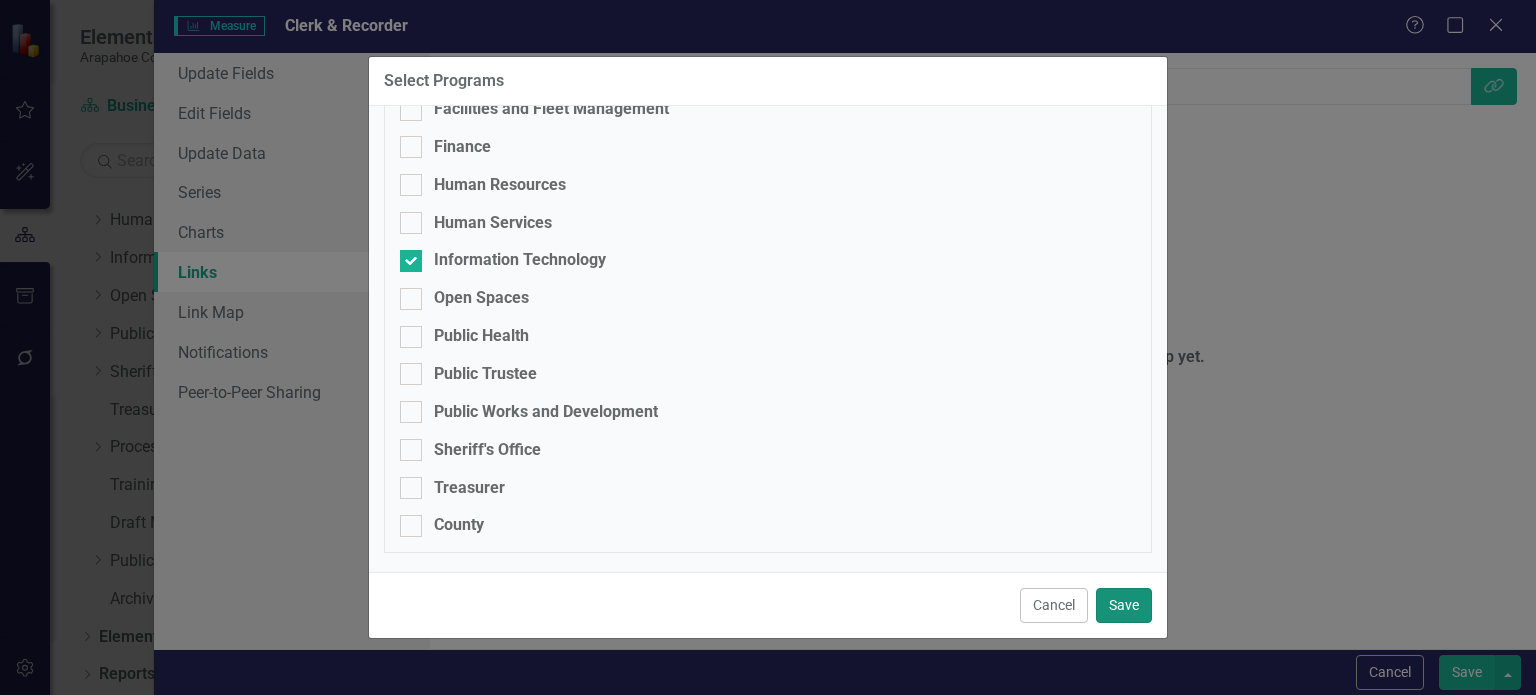 click on "Save" at bounding box center [1124, 605] 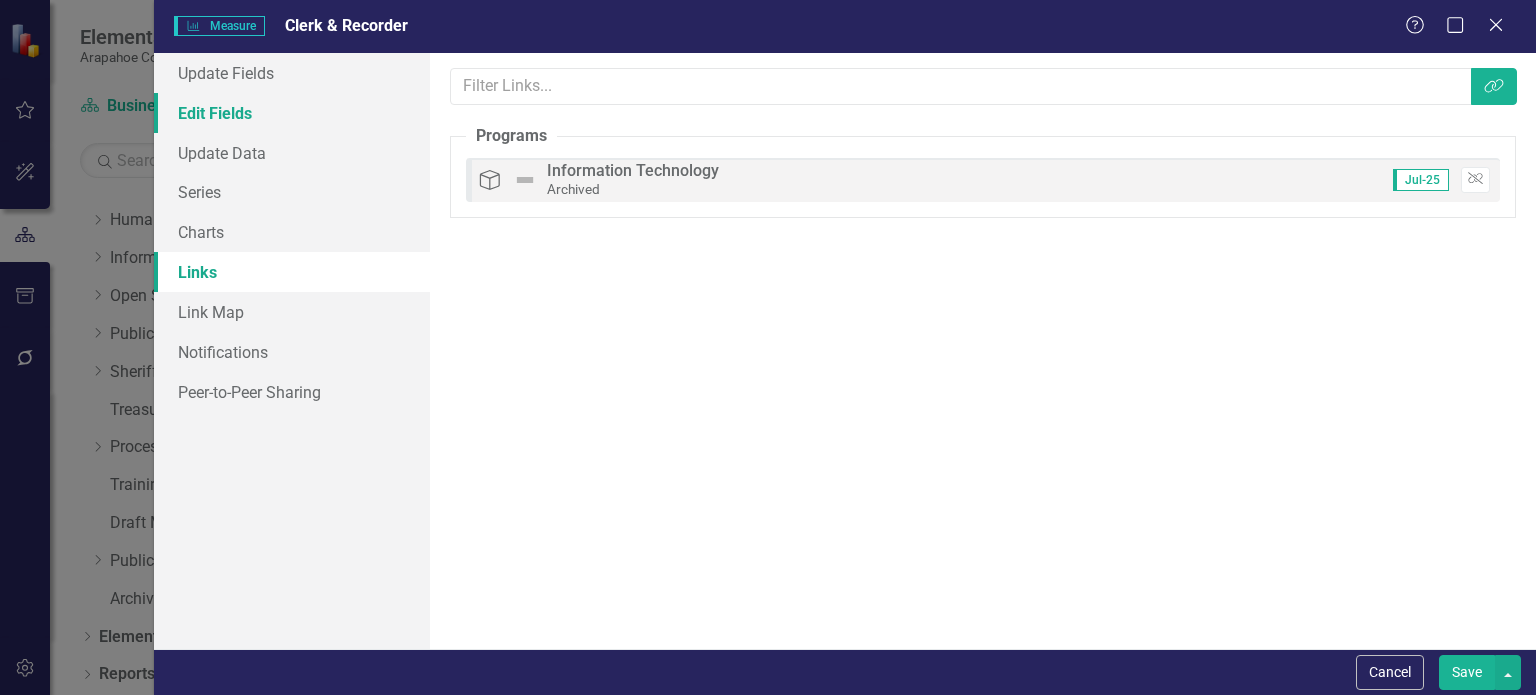 click on "Edit Fields" at bounding box center (292, 113) 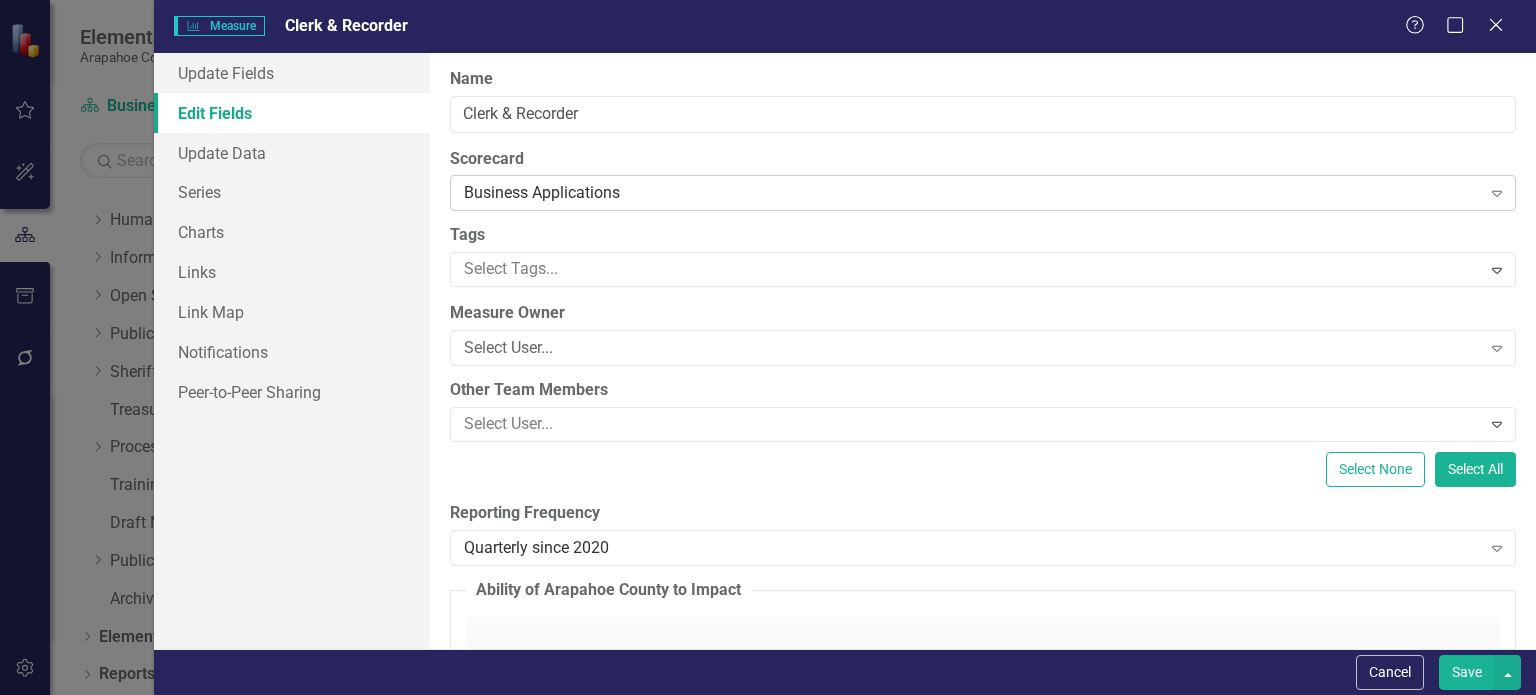 click on "Business Applications Expand" at bounding box center [983, 193] 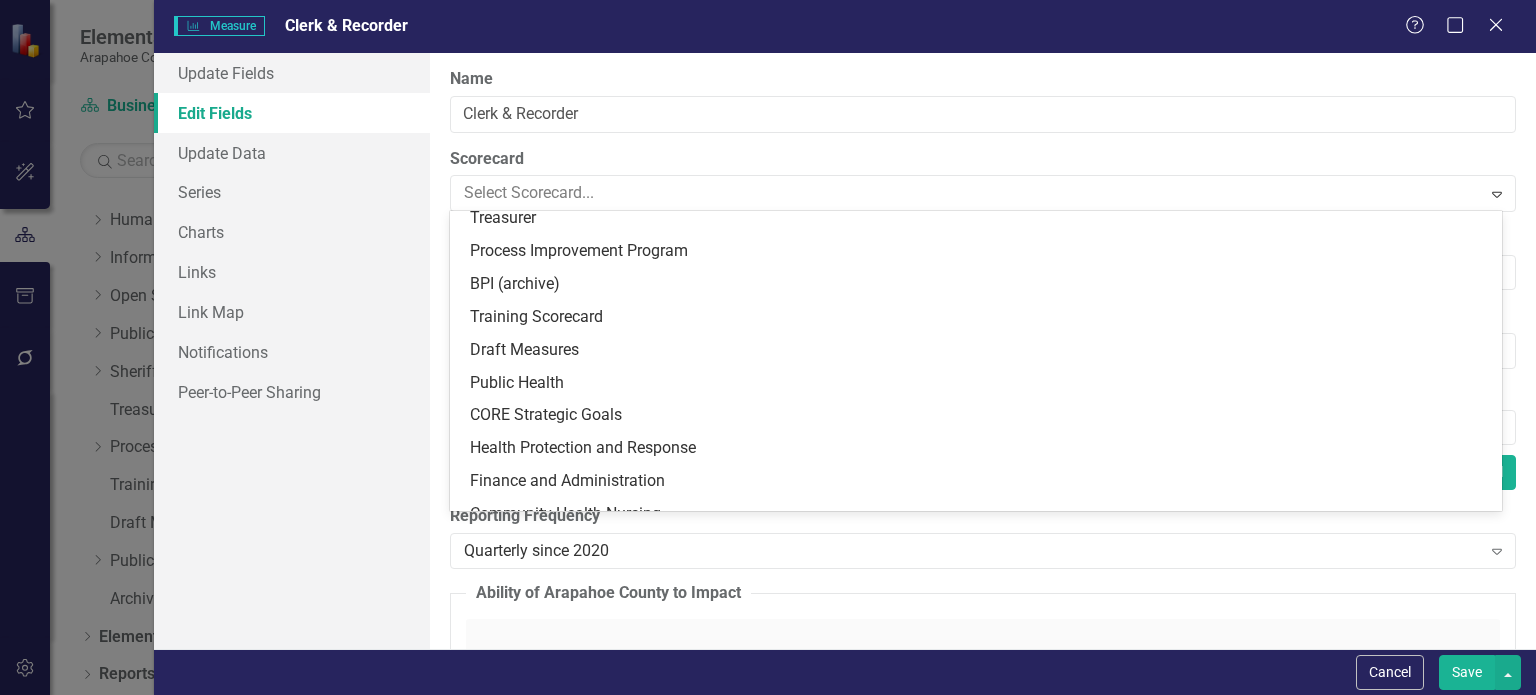 scroll, scrollTop: 2262, scrollLeft: 0, axis: vertical 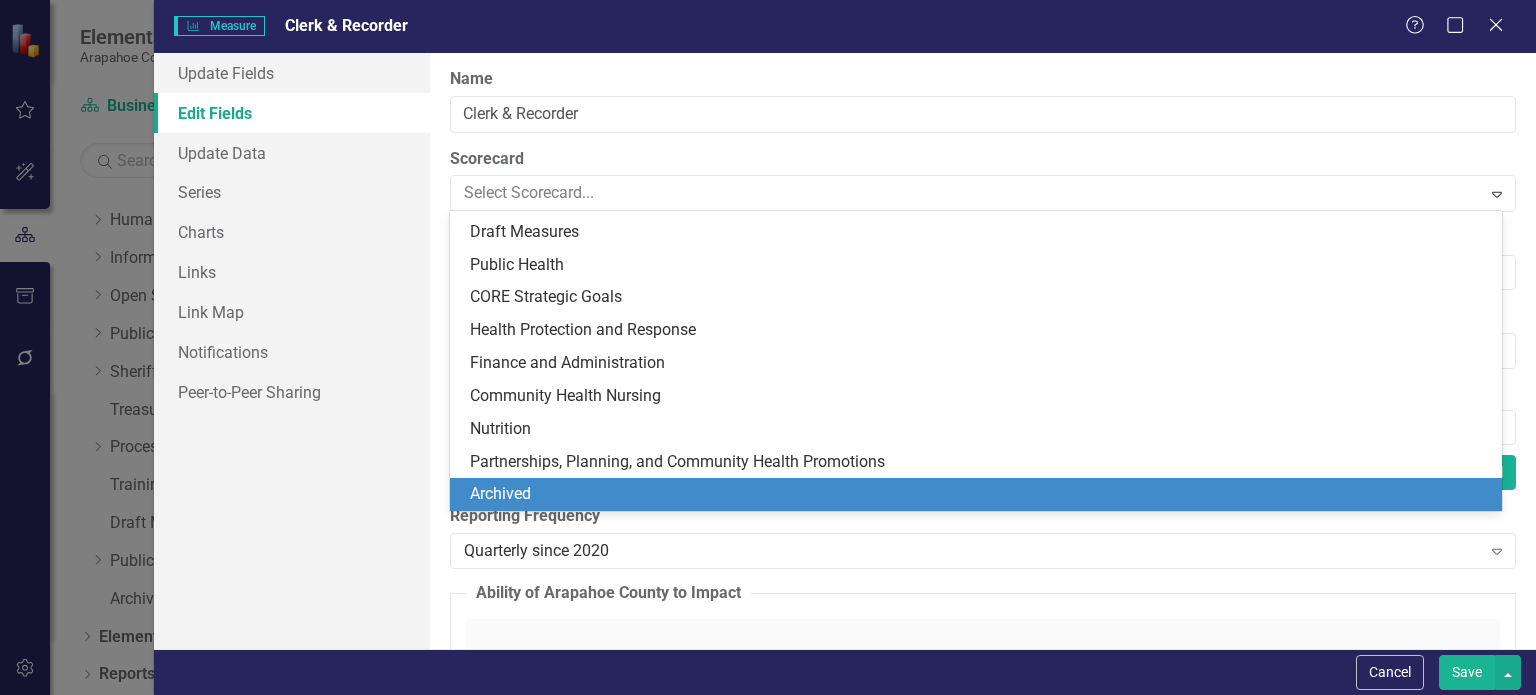 click on "Archived" at bounding box center [980, 494] 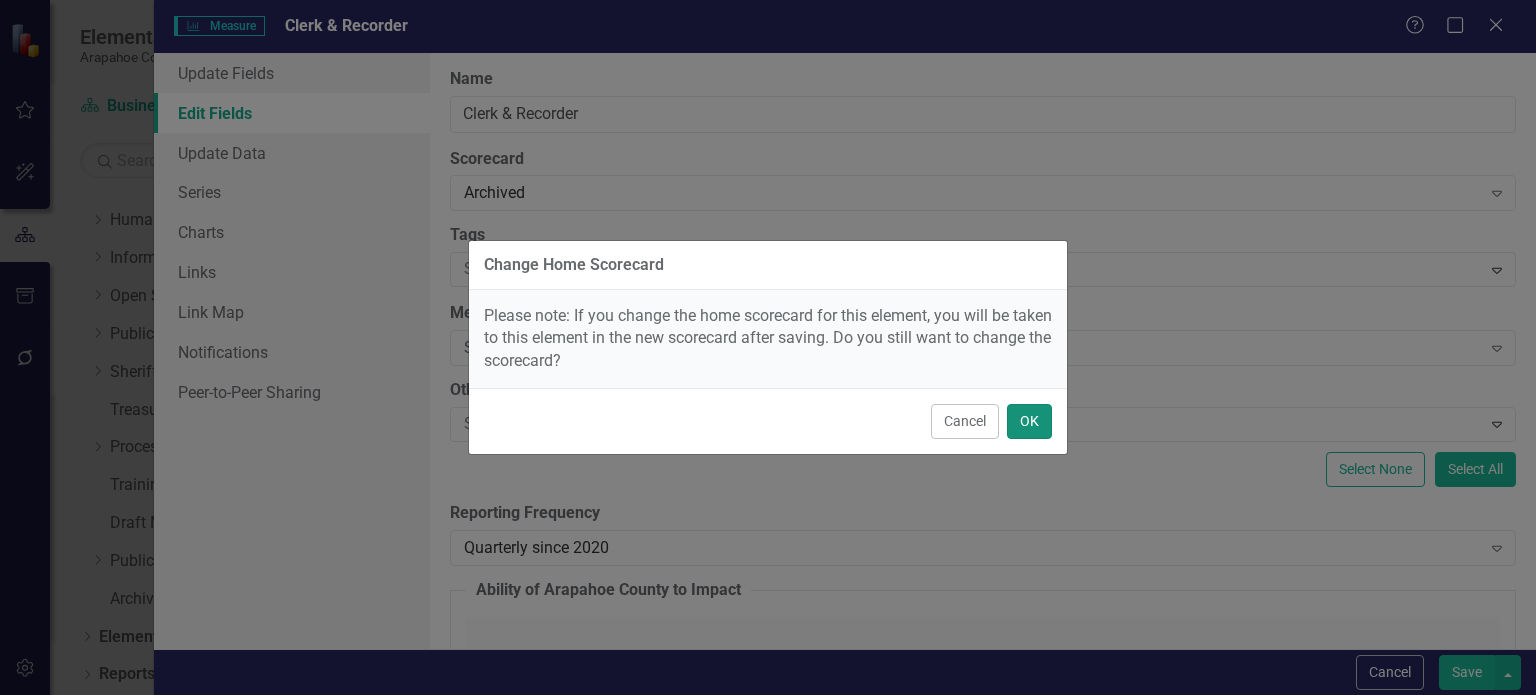 click on "OK" at bounding box center [1029, 421] 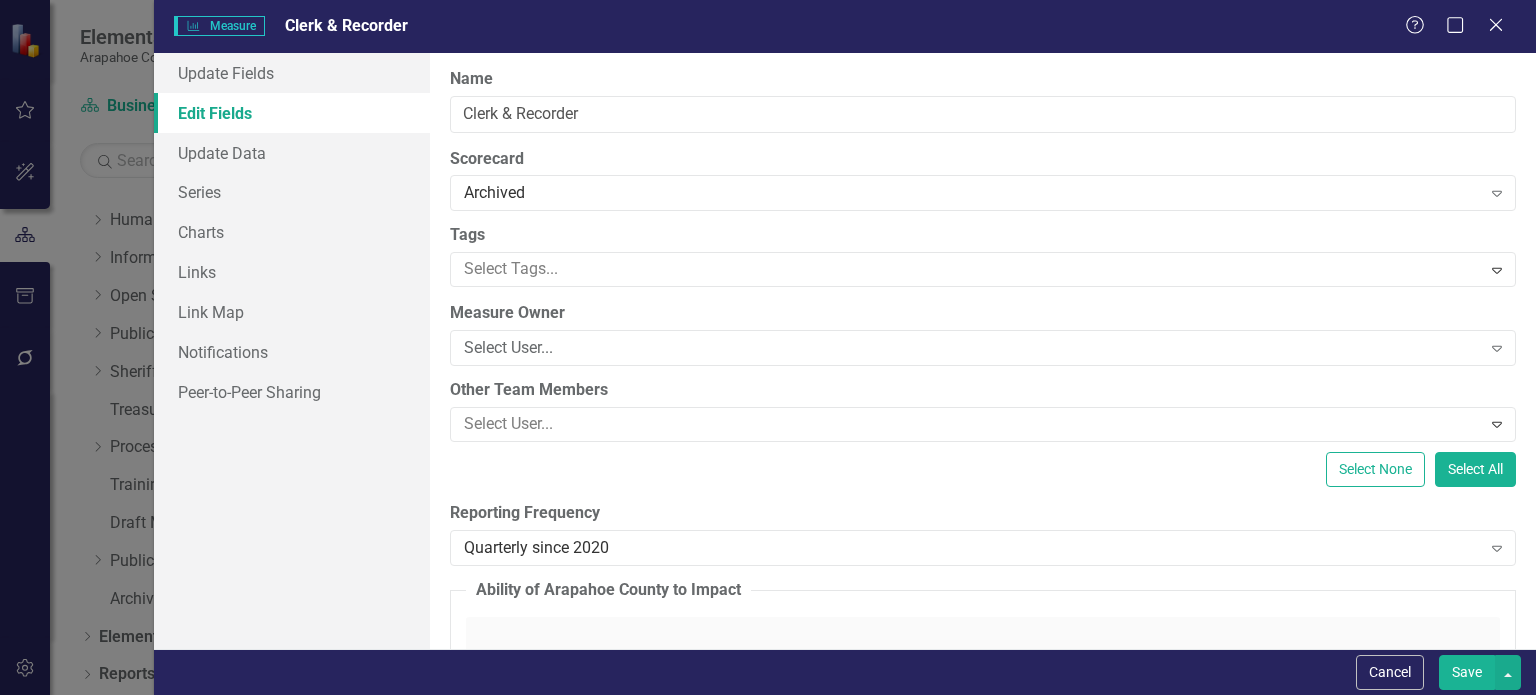 click on "Save" at bounding box center [1467, 672] 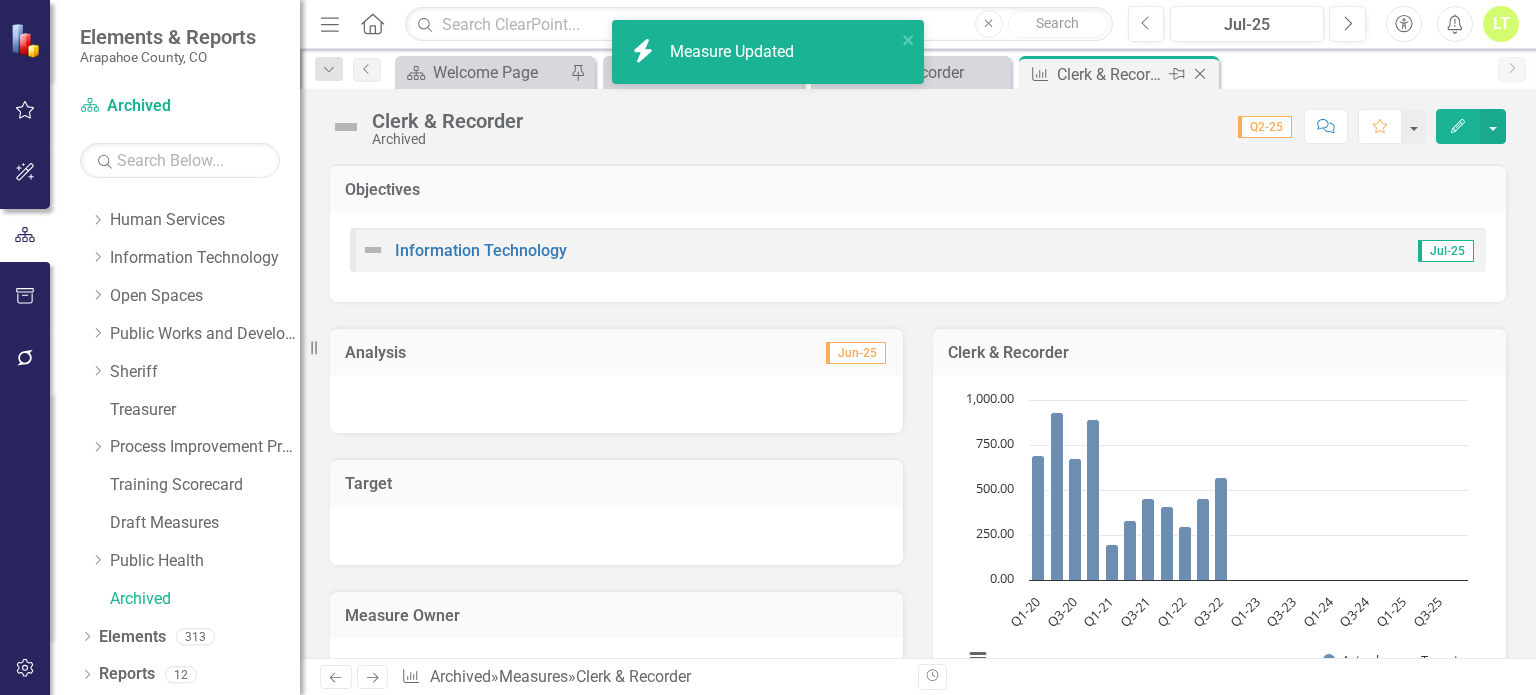 click 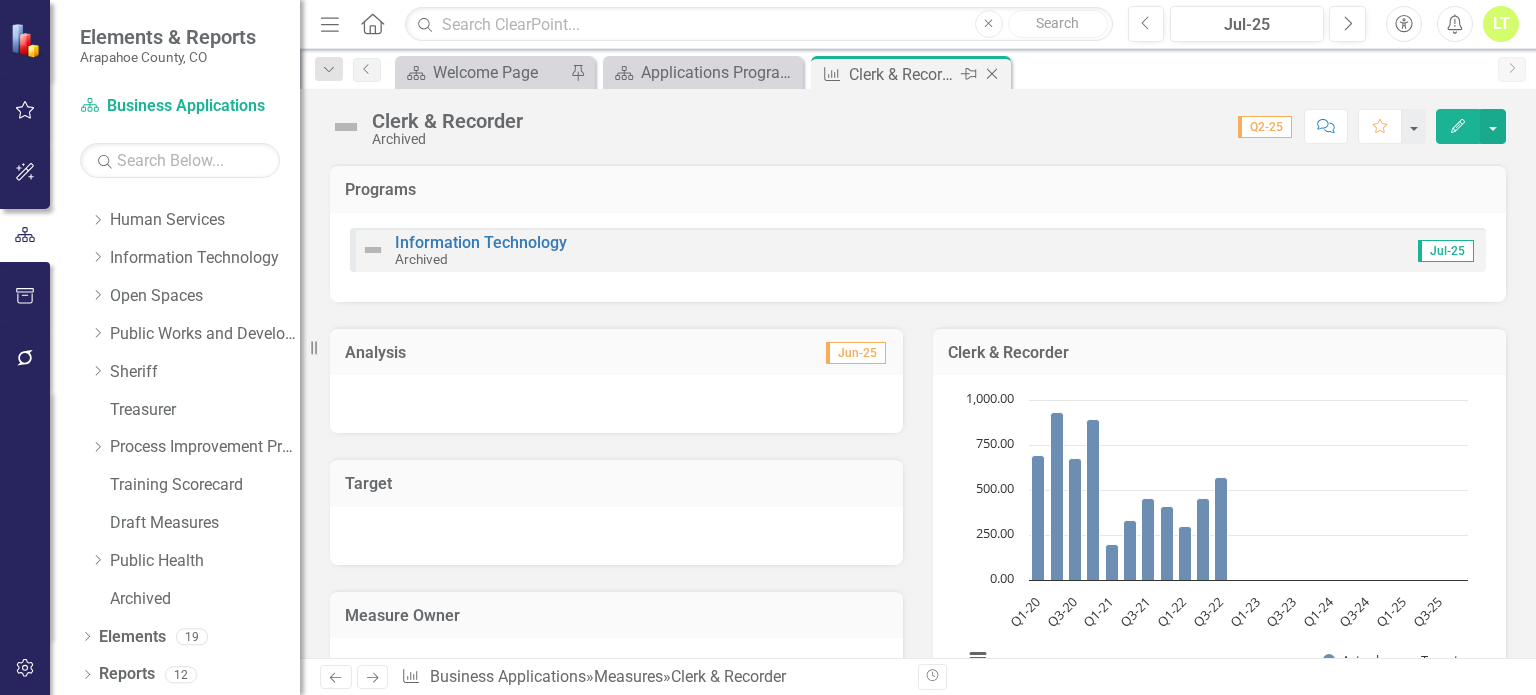 click on "Close" 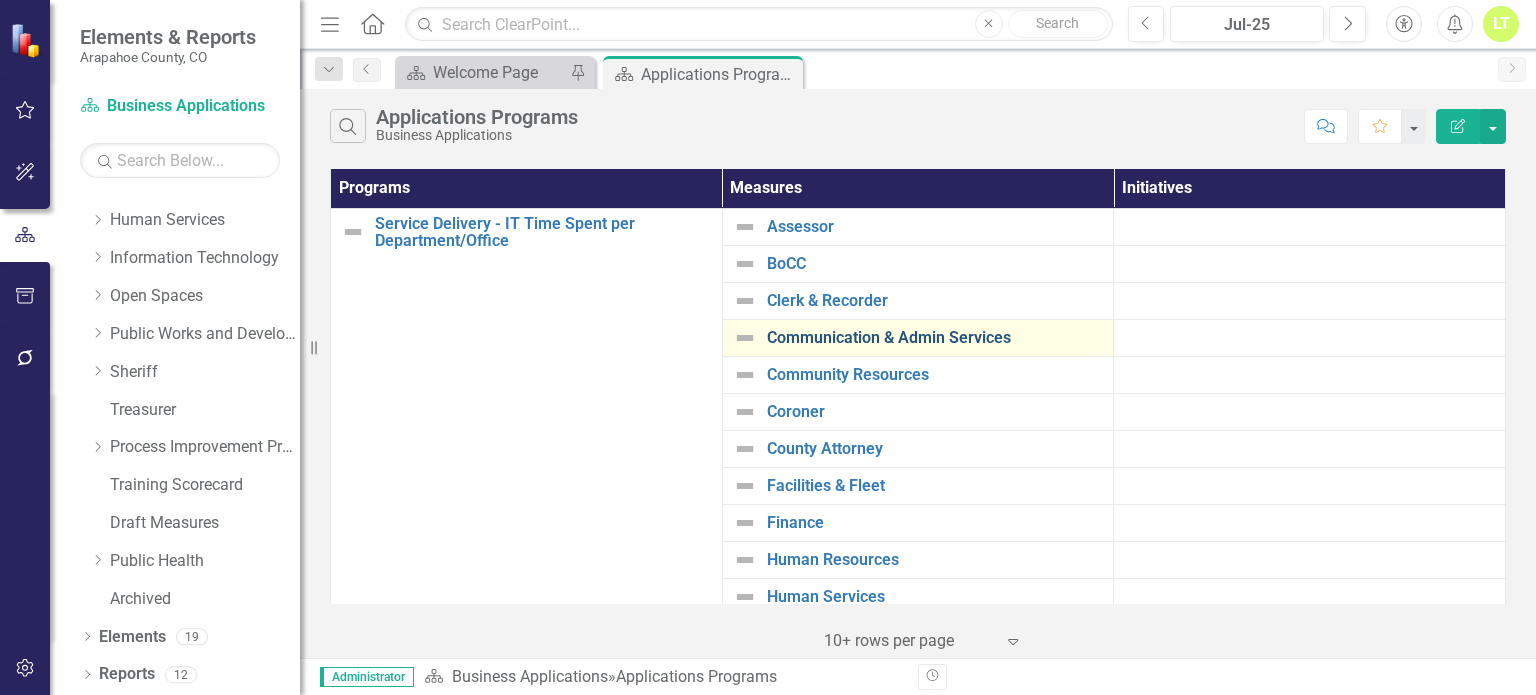 click on "Communication & Admin Services" at bounding box center [935, 338] 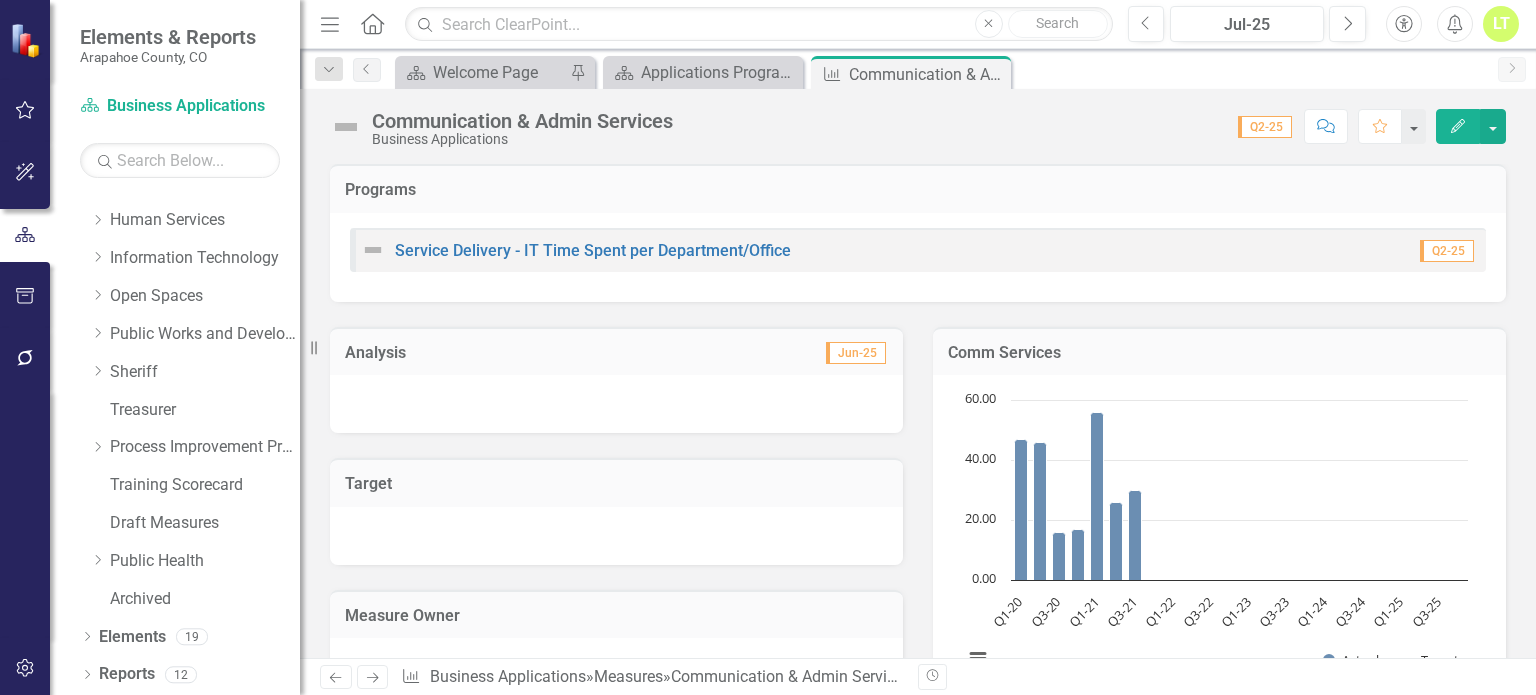 click on "Communication & Admin Services Business Applications Score: 0.00 Q2-25 Completed  Comment Favorite Edit" at bounding box center (918, 119) 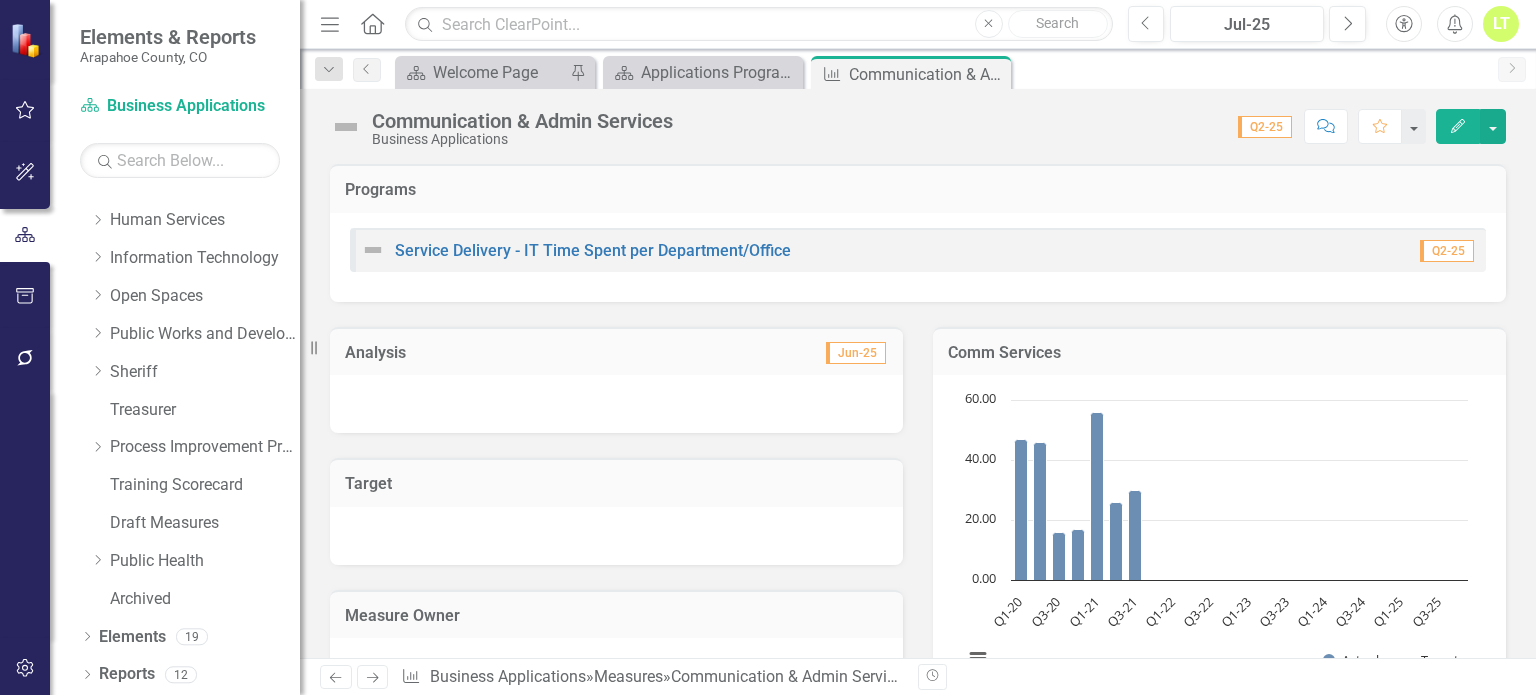 click on "Edit" at bounding box center [1458, 126] 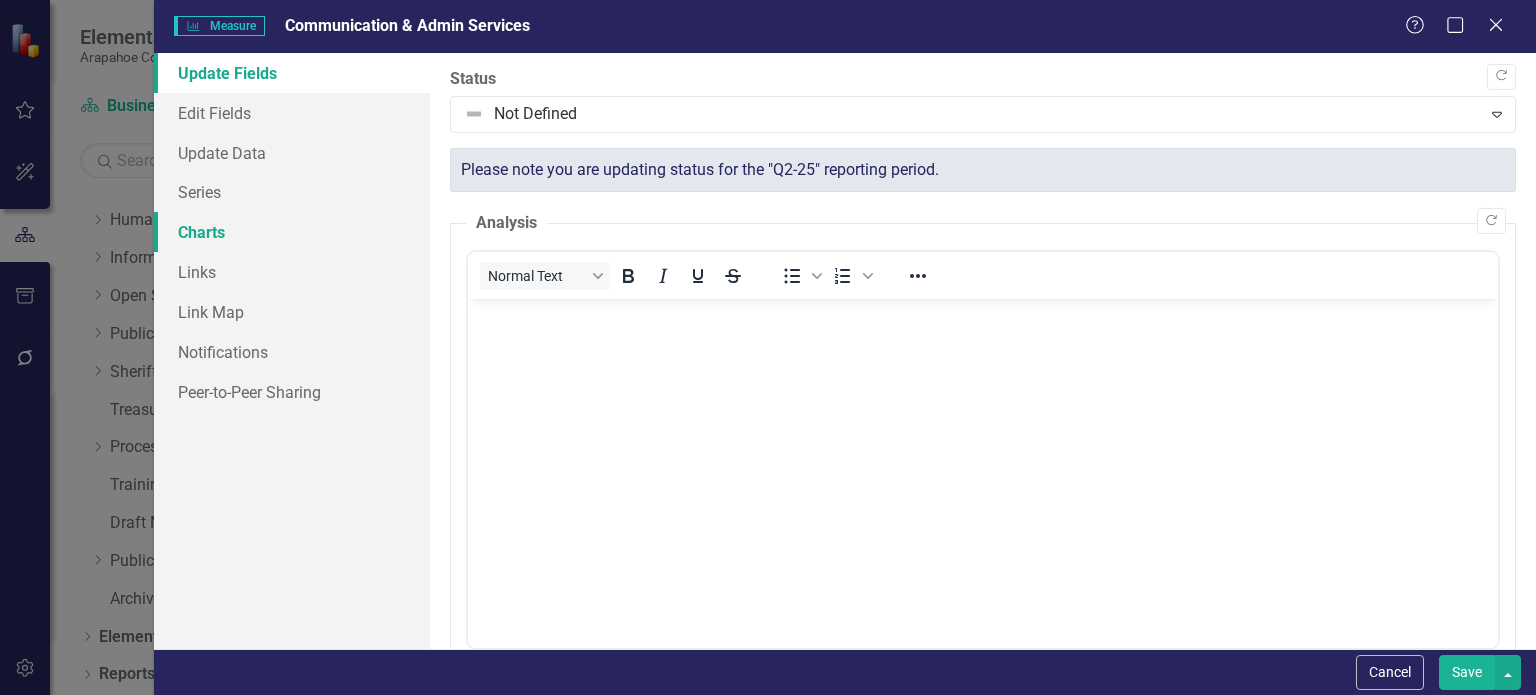 scroll, scrollTop: 0, scrollLeft: 0, axis: both 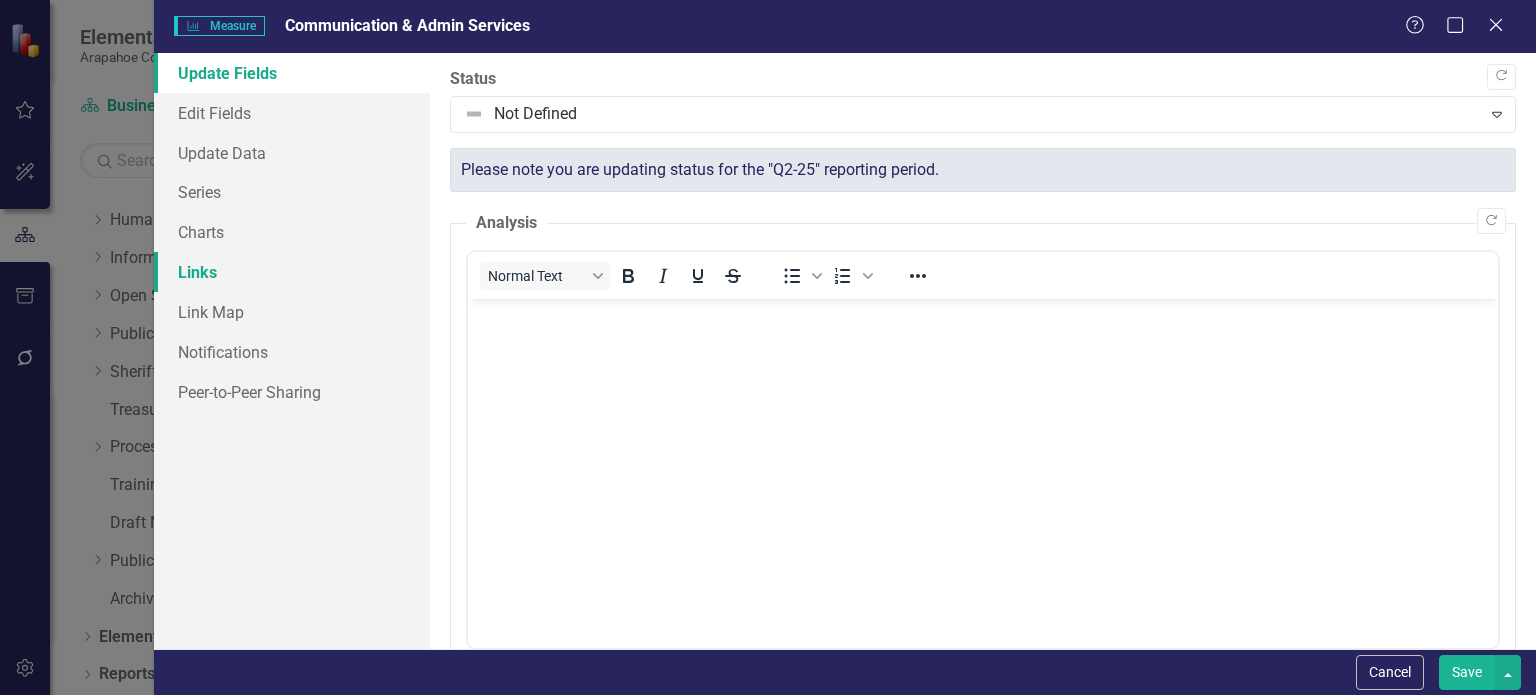 click on "Links" at bounding box center (292, 272) 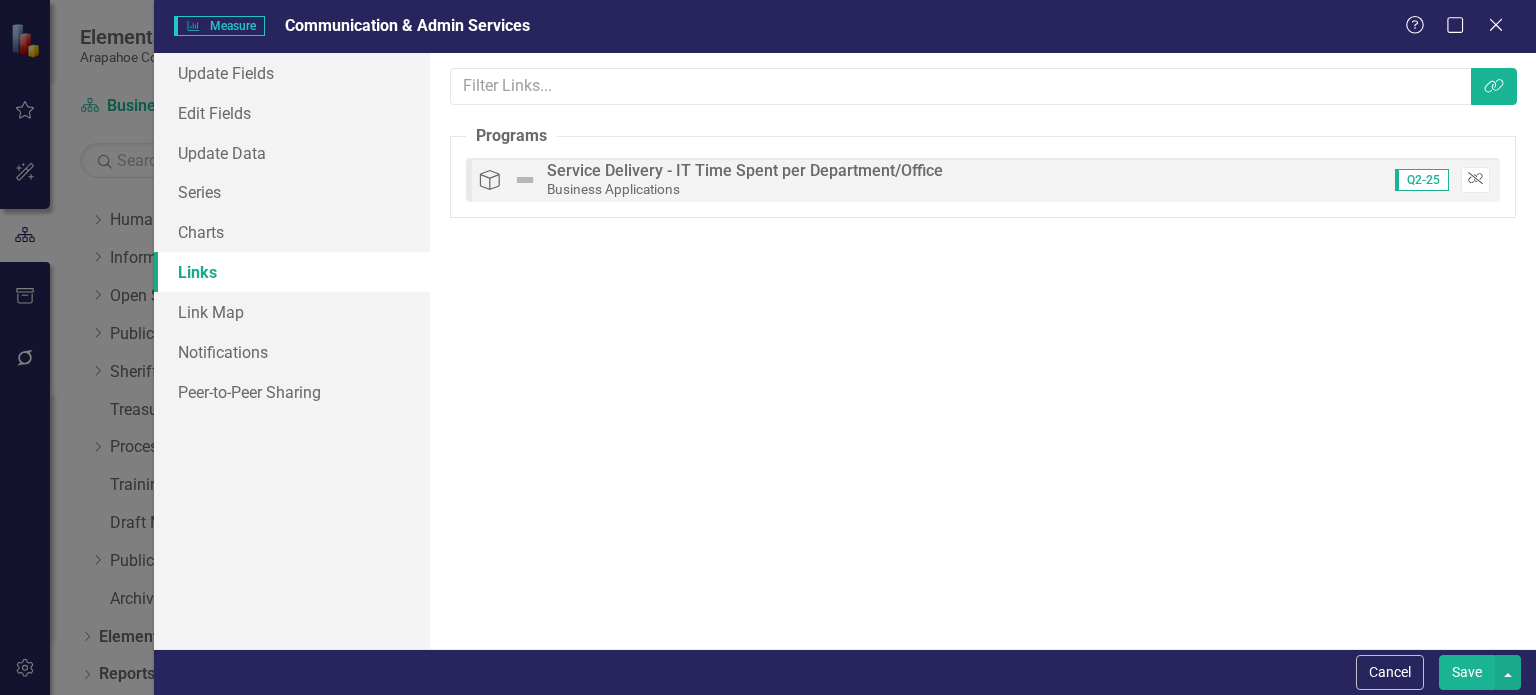 click on "Unlink" at bounding box center [1475, 180] 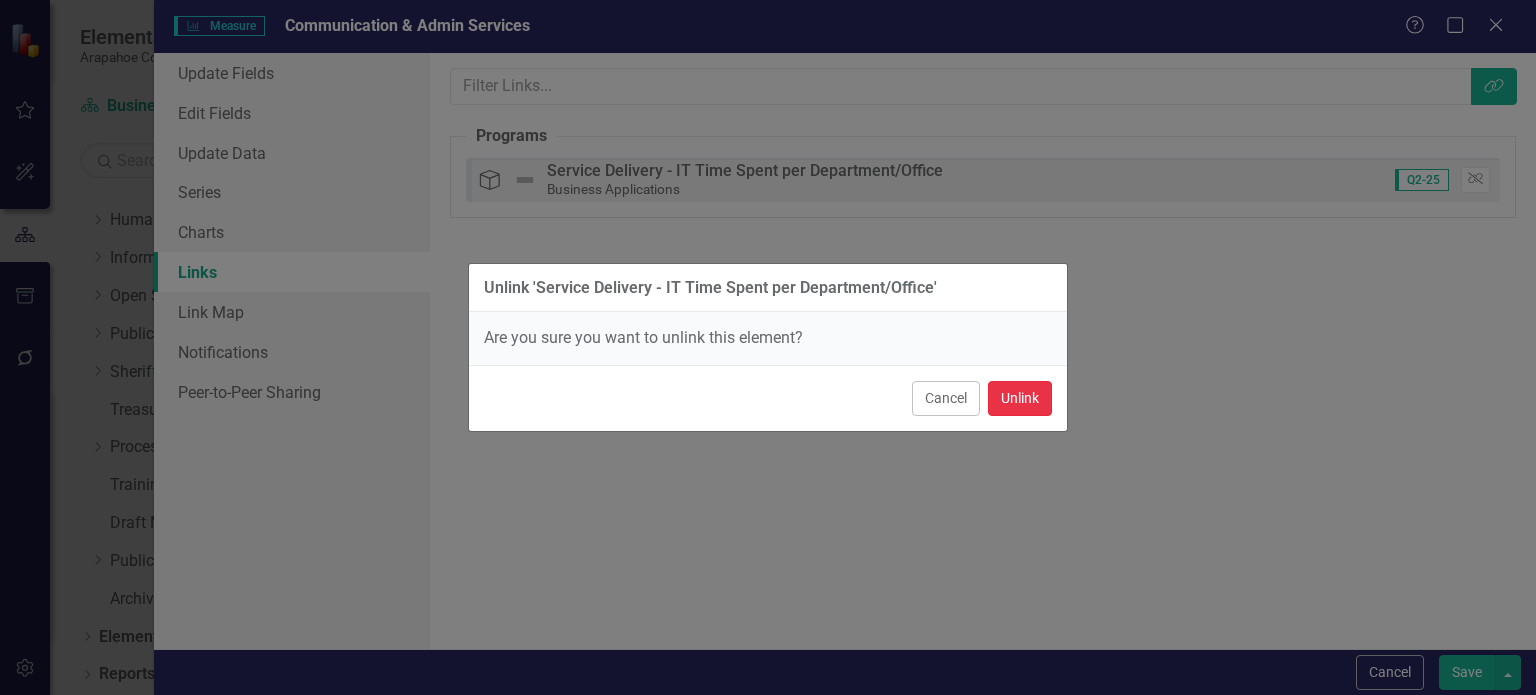 click on "Unlink" at bounding box center [1020, 398] 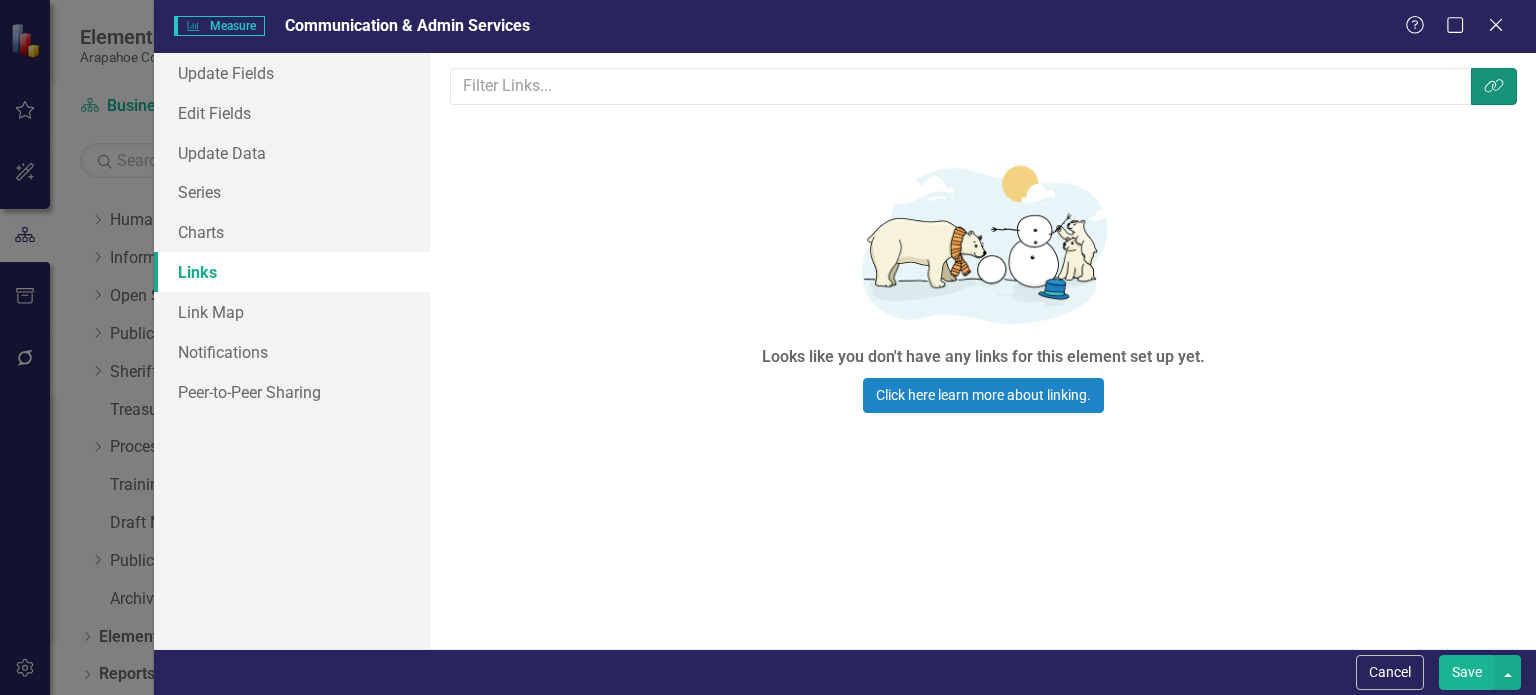 click on "Link Tag" at bounding box center (1494, 86) 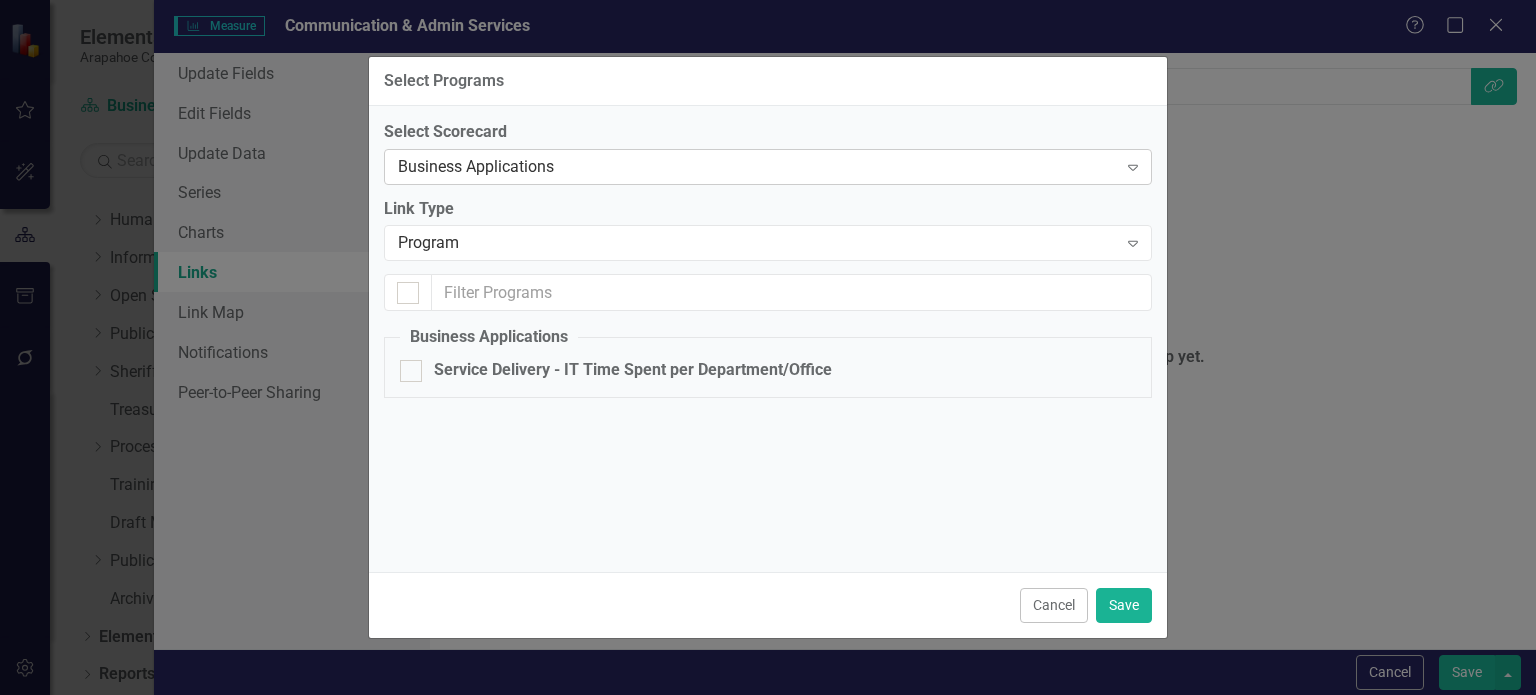 click on "Business Applications" at bounding box center [757, 166] 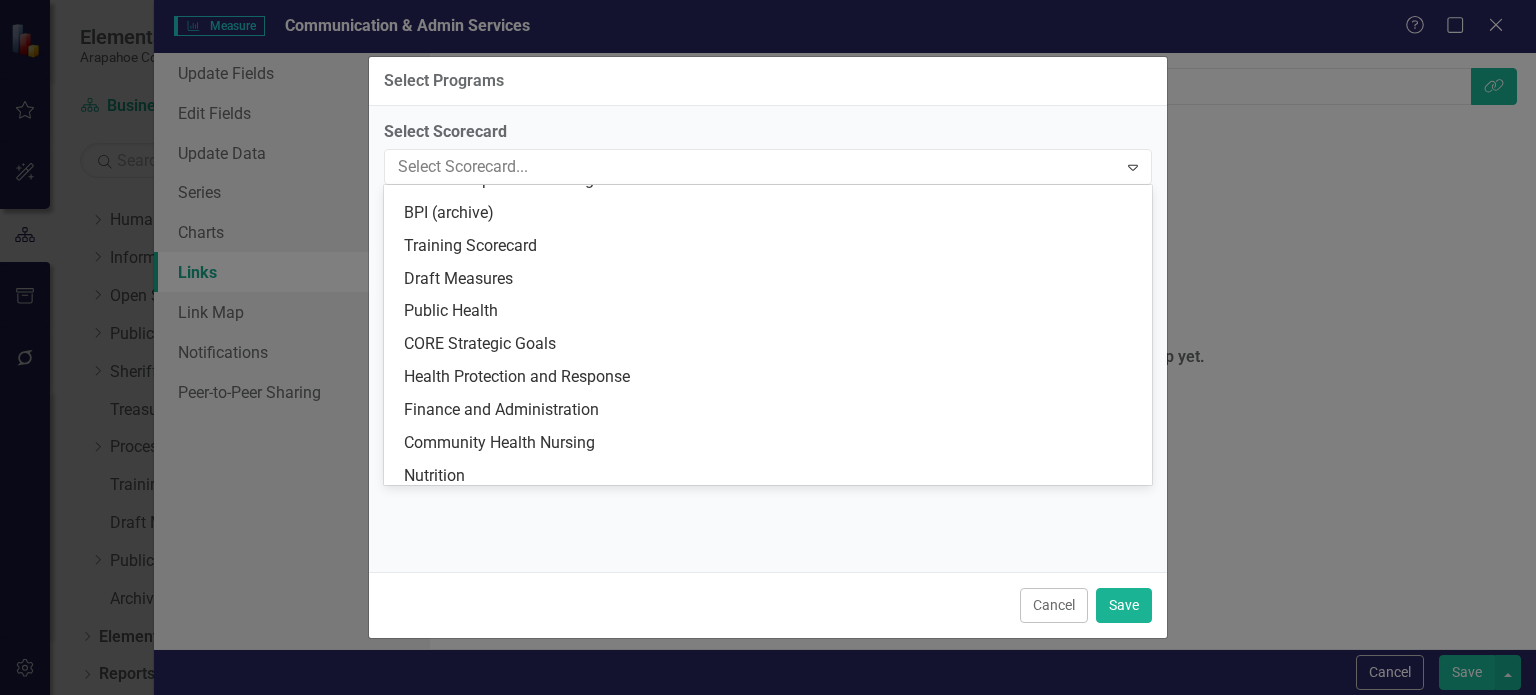 scroll, scrollTop: 2262, scrollLeft: 0, axis: vertical 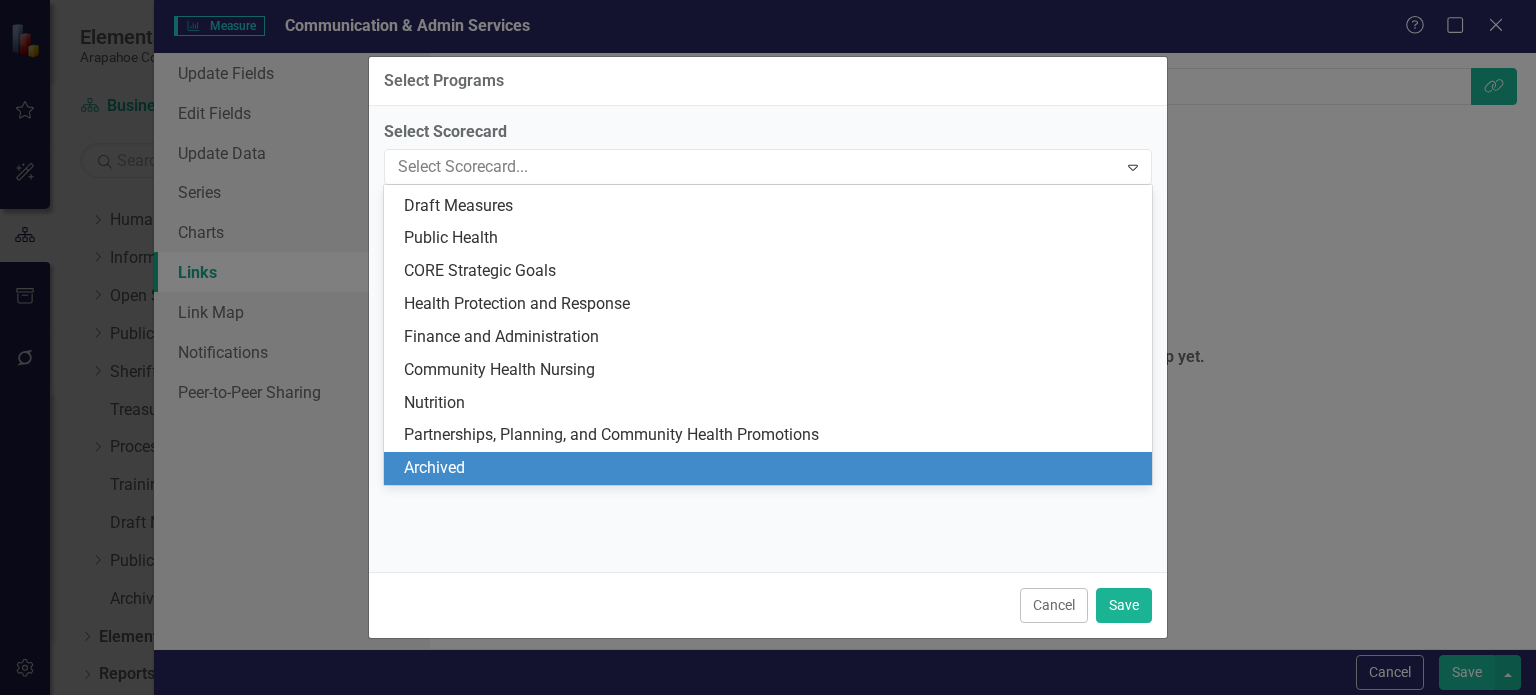 click on "Archived" at bounding box center [772, 468] 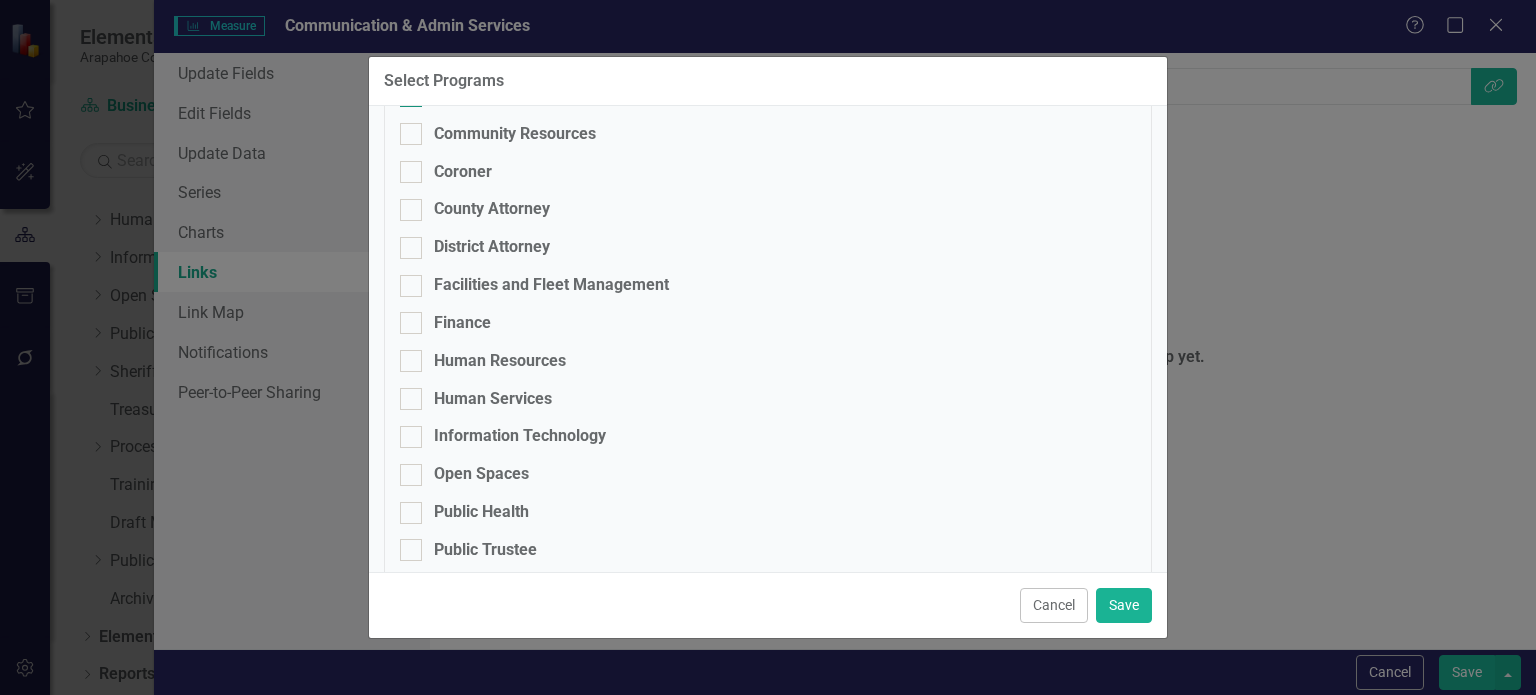 scroll, scrollTop: 468, scrollLeft: 0, axis: vertical 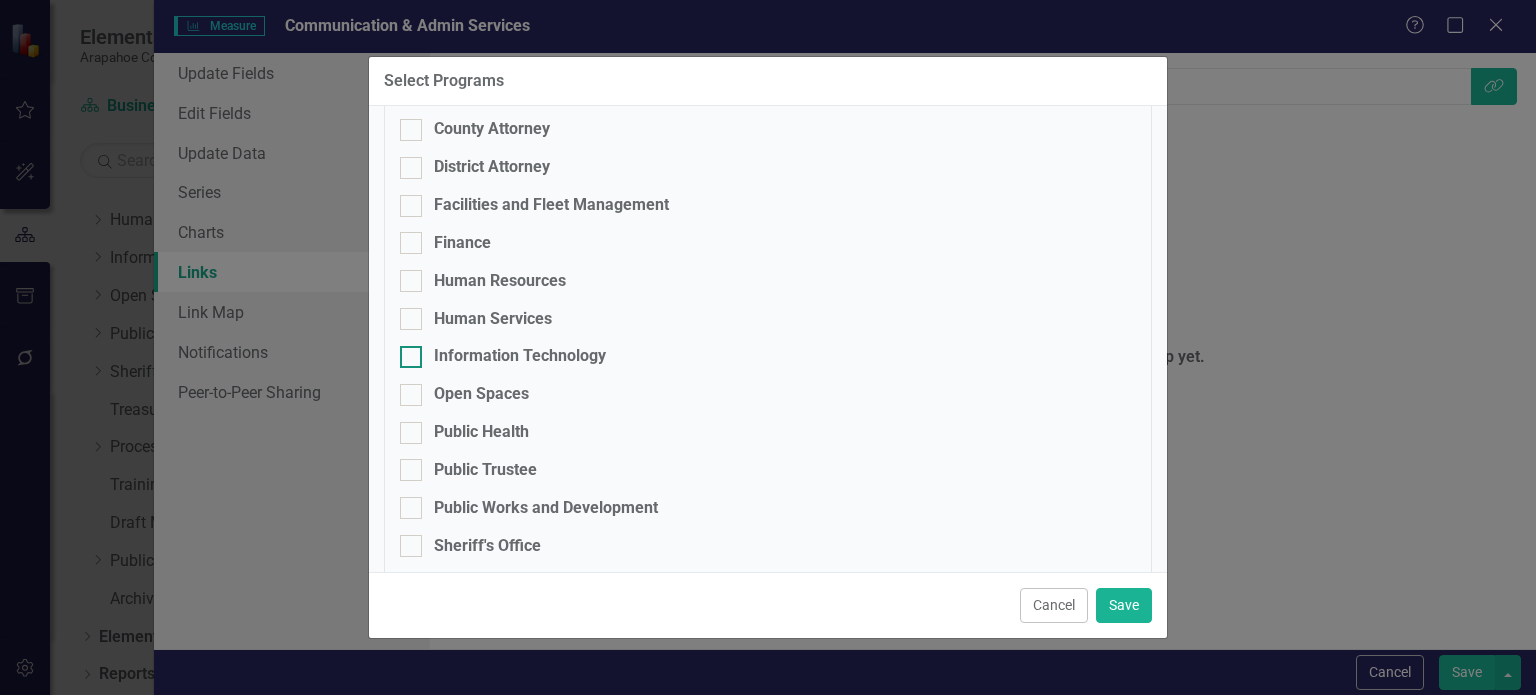 click on "Information Technology" at bounding box center (520, 356) 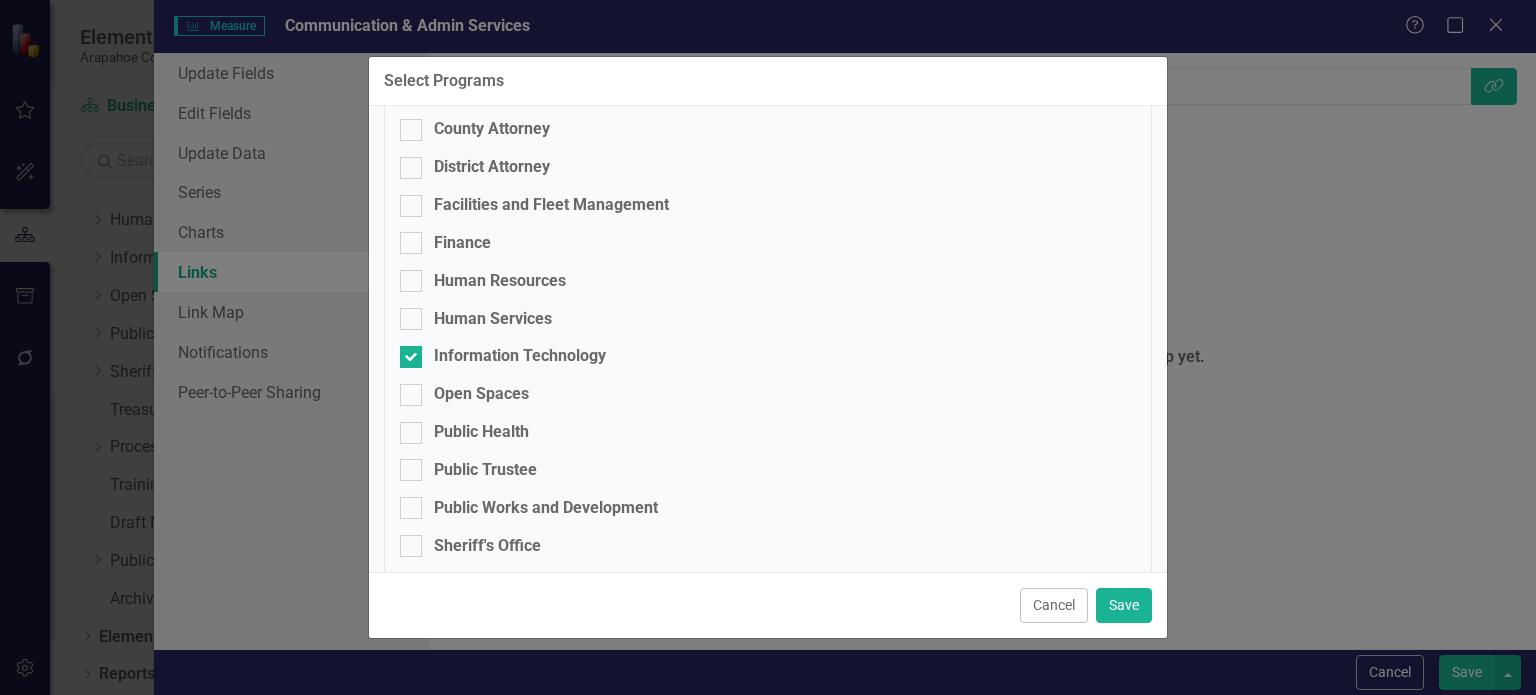 click on "Cancel Save" at bounding box center (768, 605) 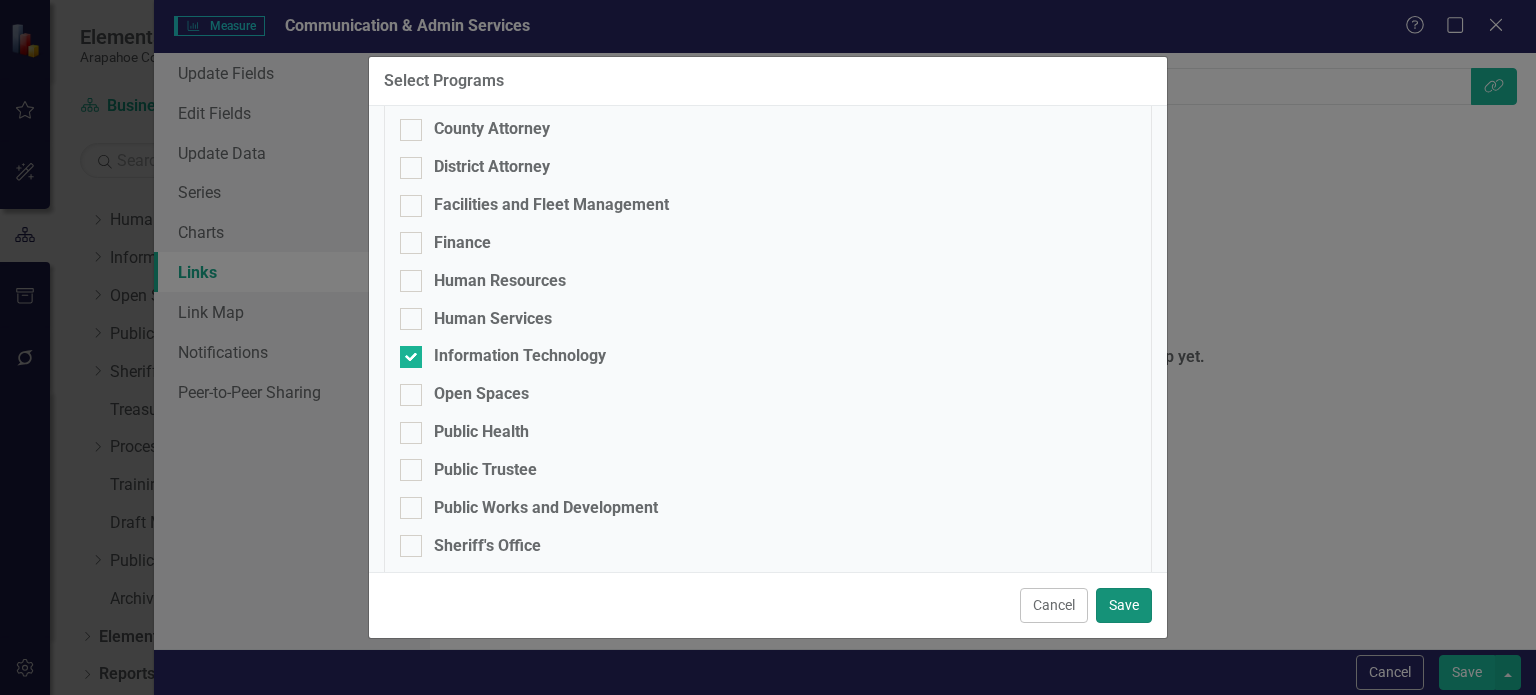 click on "Save" at bounding box center (1124, 605) 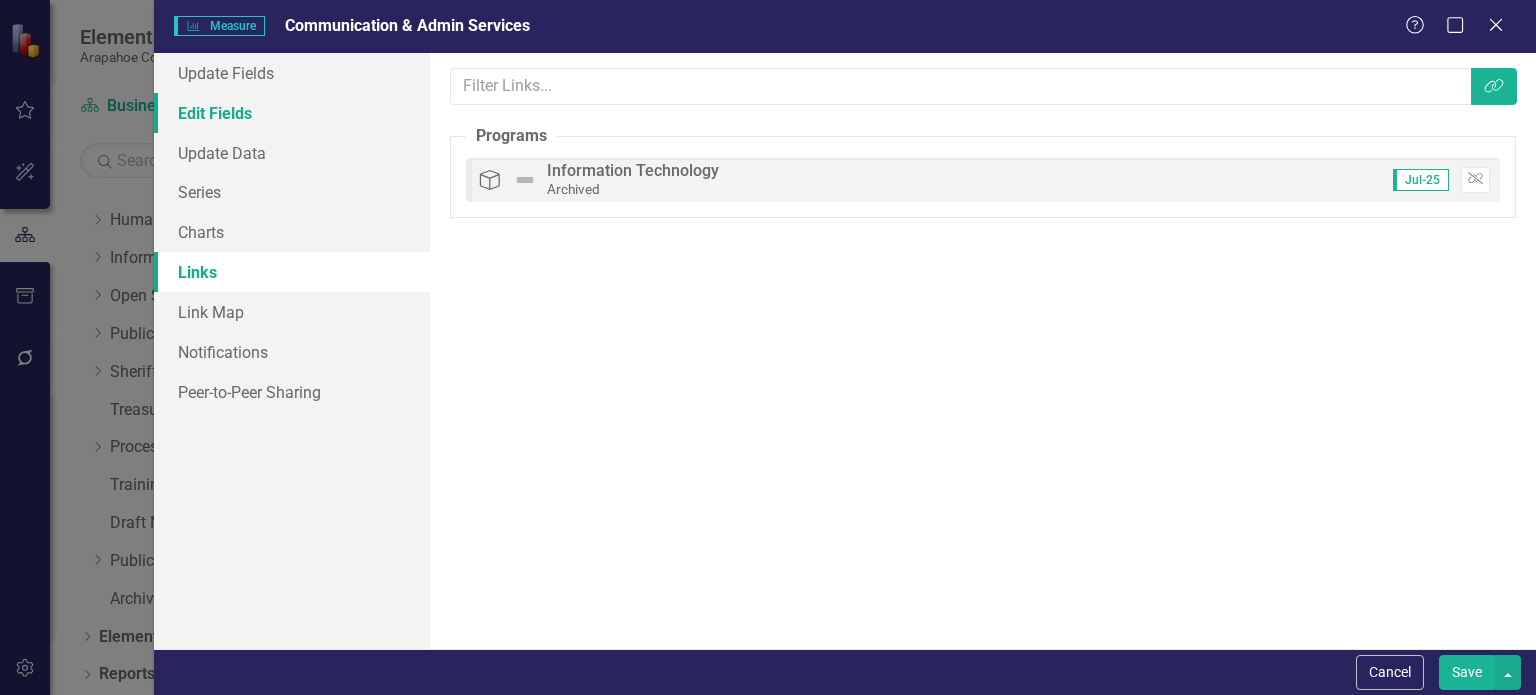 click on "Edit Fields" at bounding box center [292, 113] 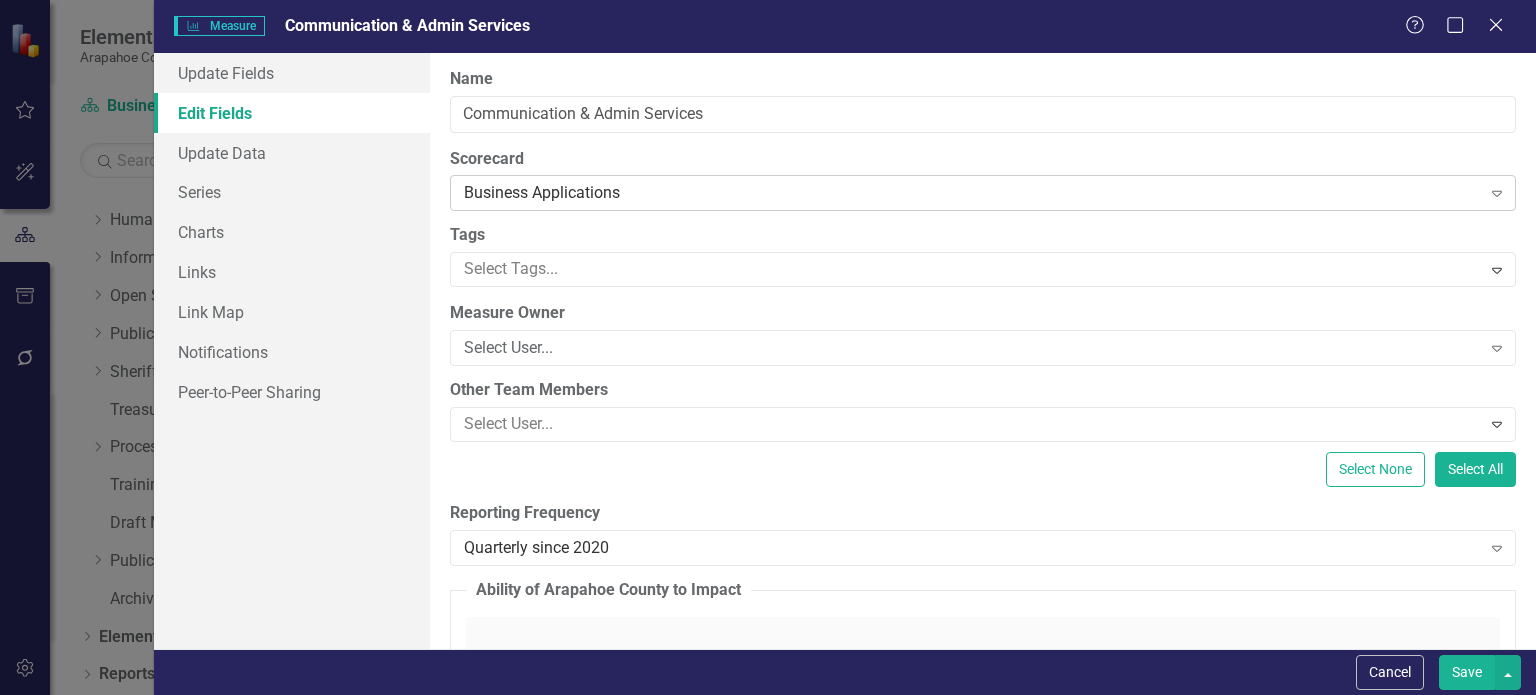 click on "Business Applications" at bounding box center (972, 193) 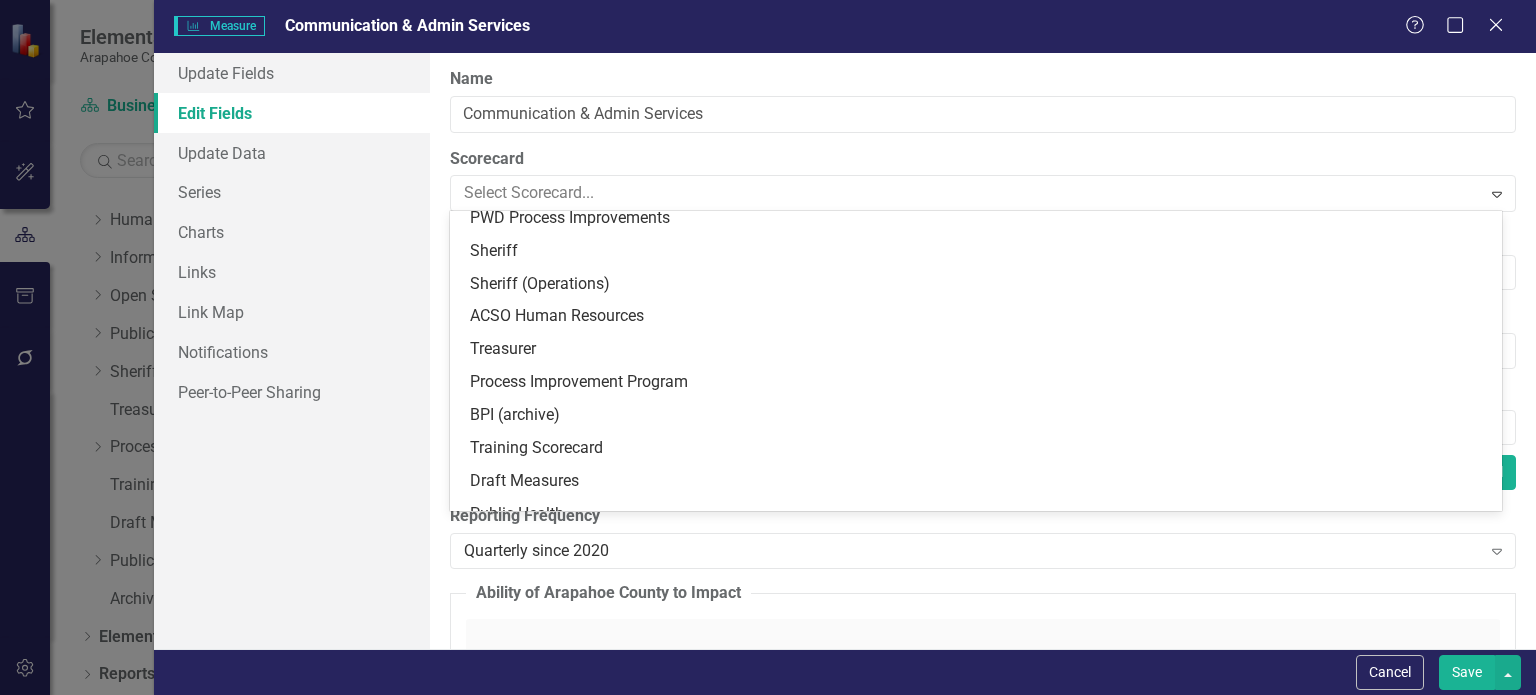 scroll, scrollTop: 2262, scrollLeft: 0, axis: vertical 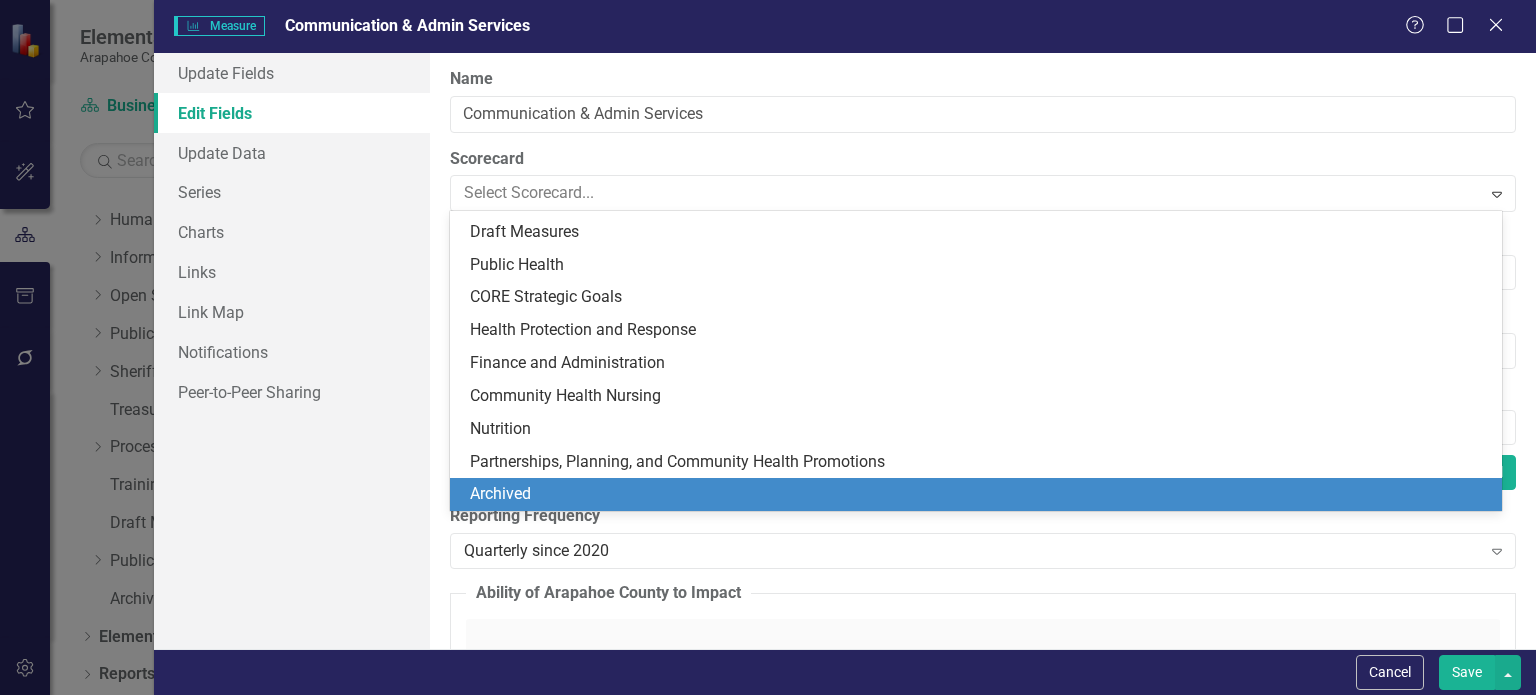 click on "Archived" at bounding box center [976, 494] 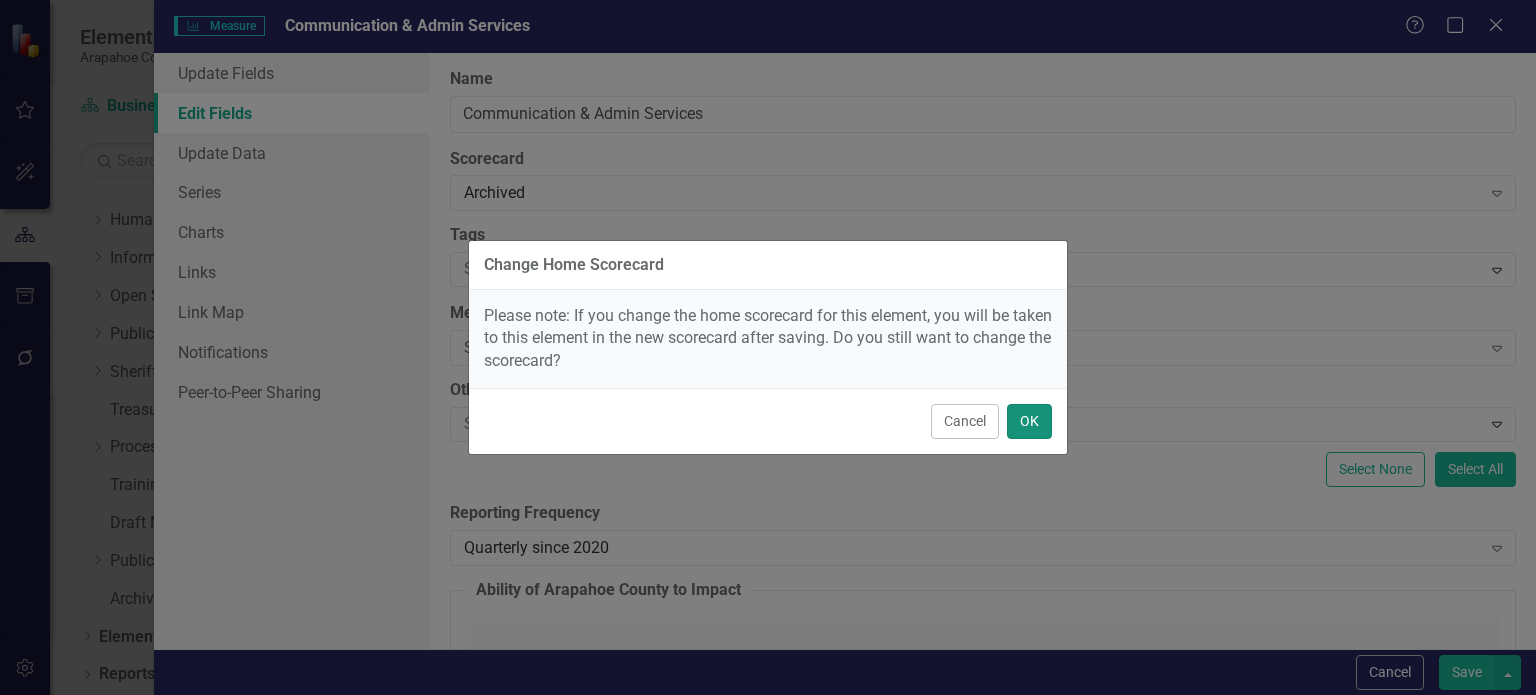 click on "OK" at bounding box center [1029, 421] 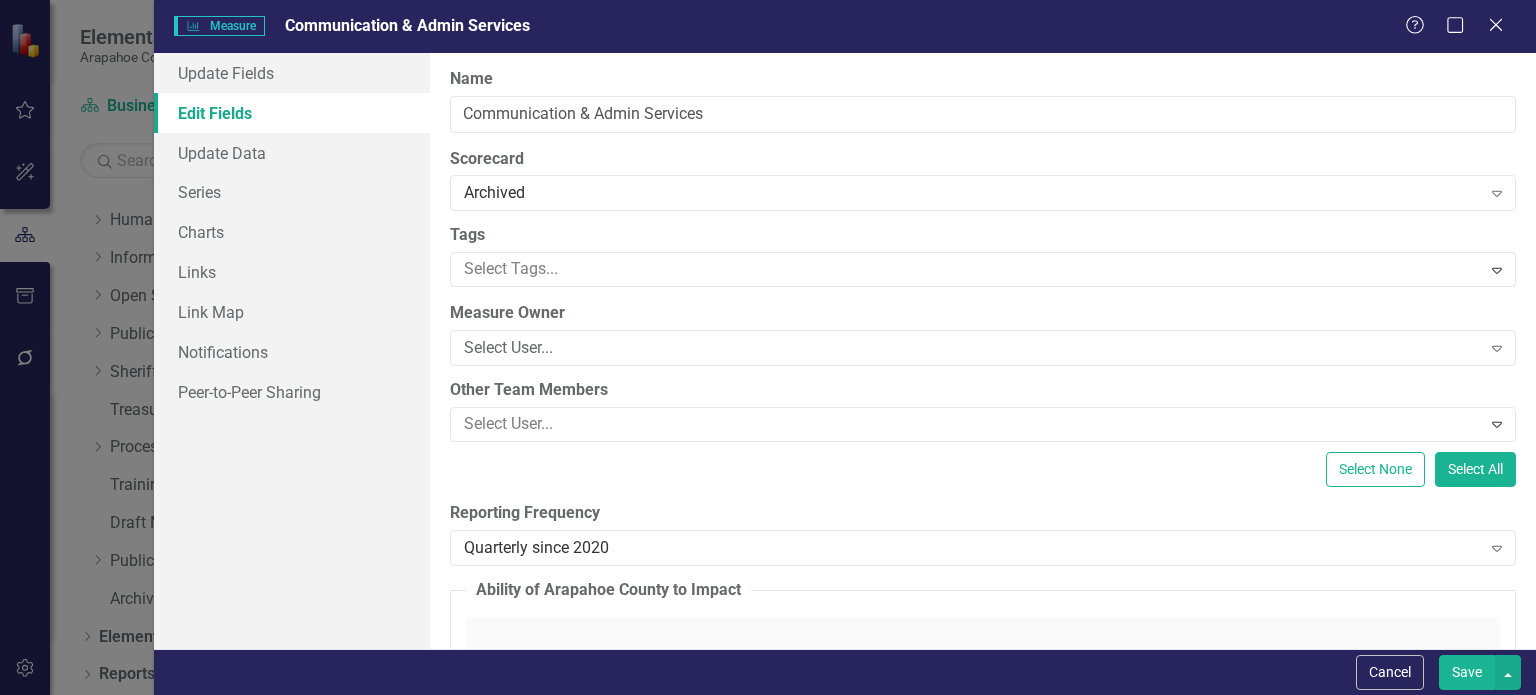 click on "Save" at bounding box center (1467, 672) 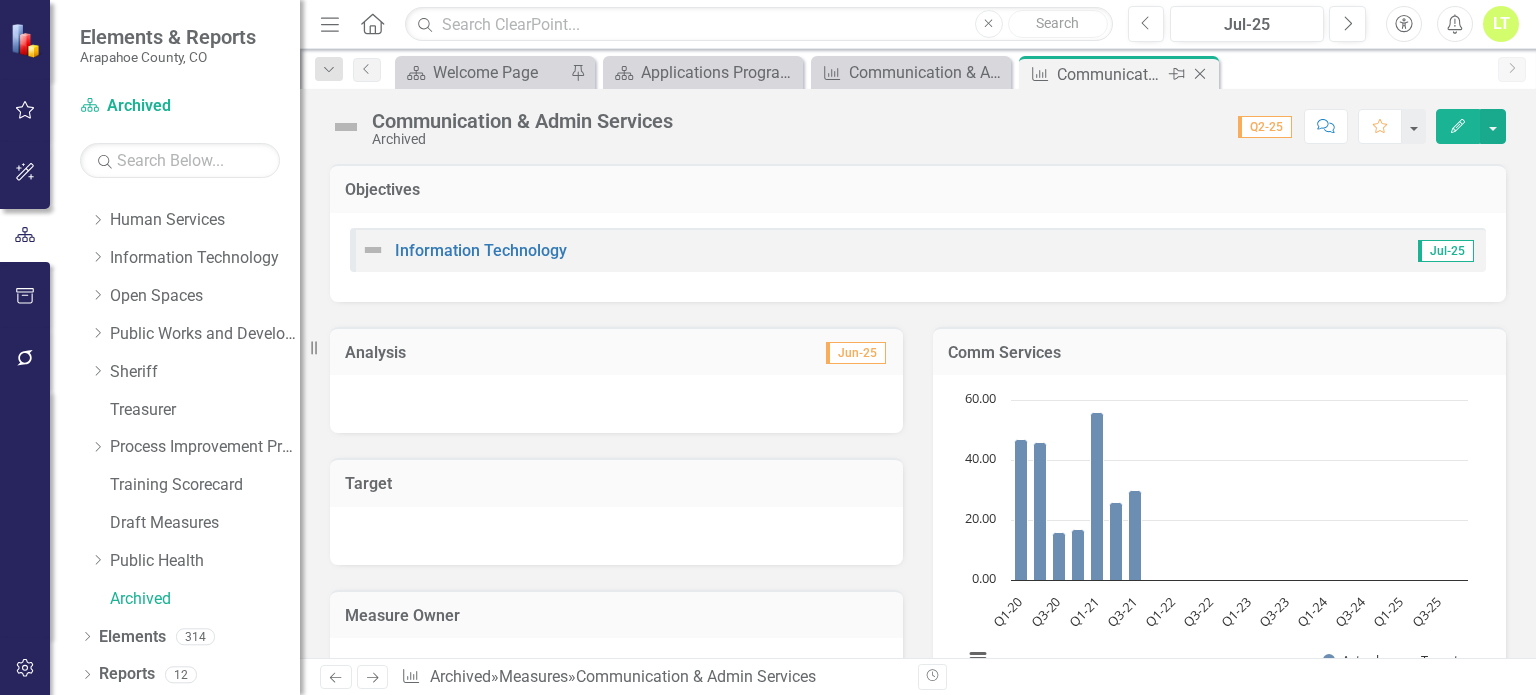 click on "Close" 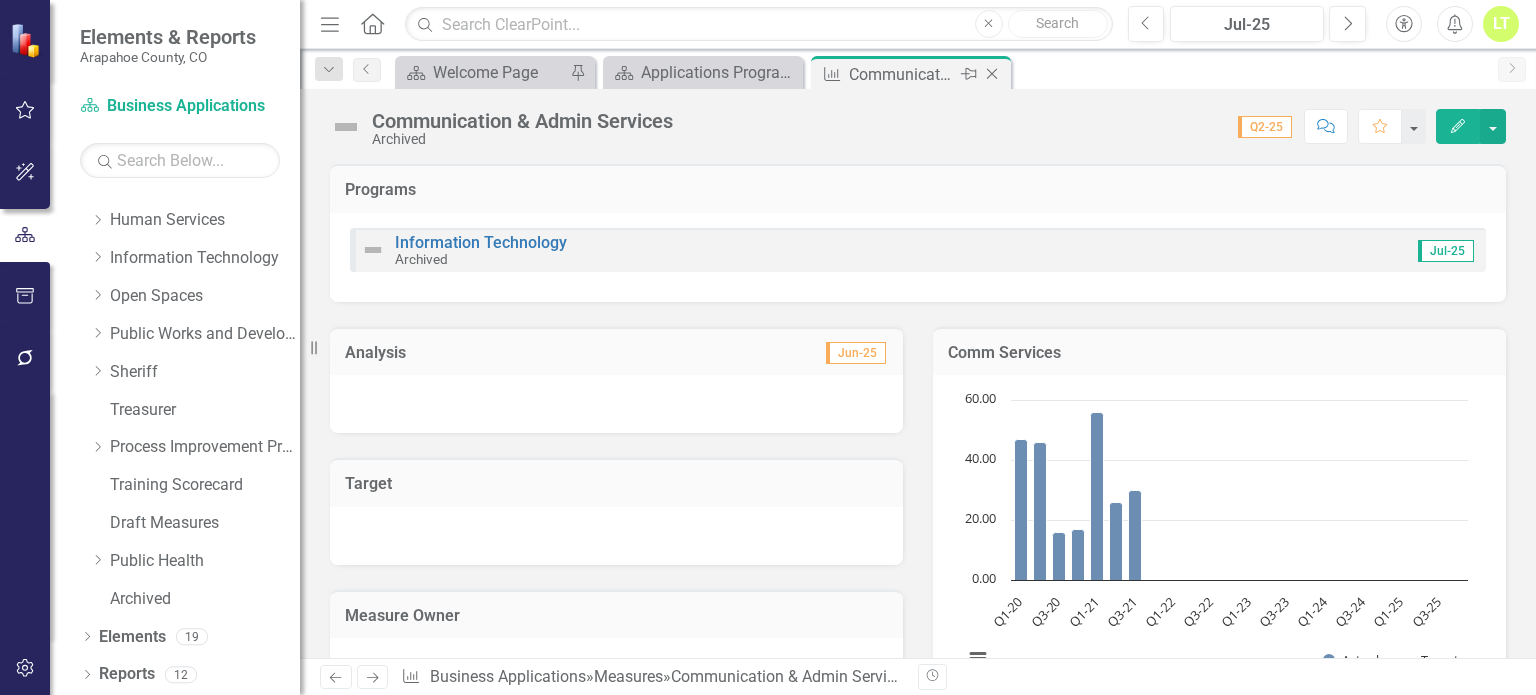 click on "Close" 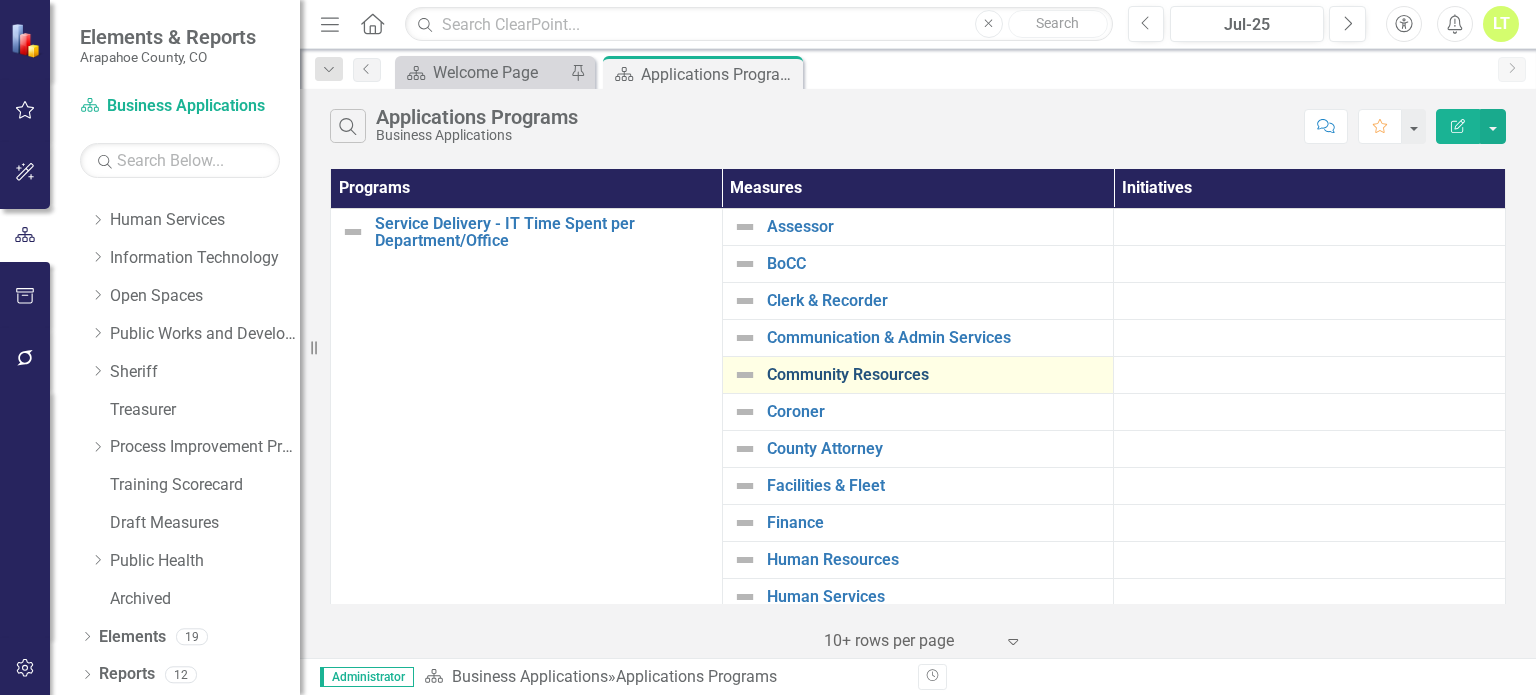 click on "Community Resources" at bounding box center (935, 375) 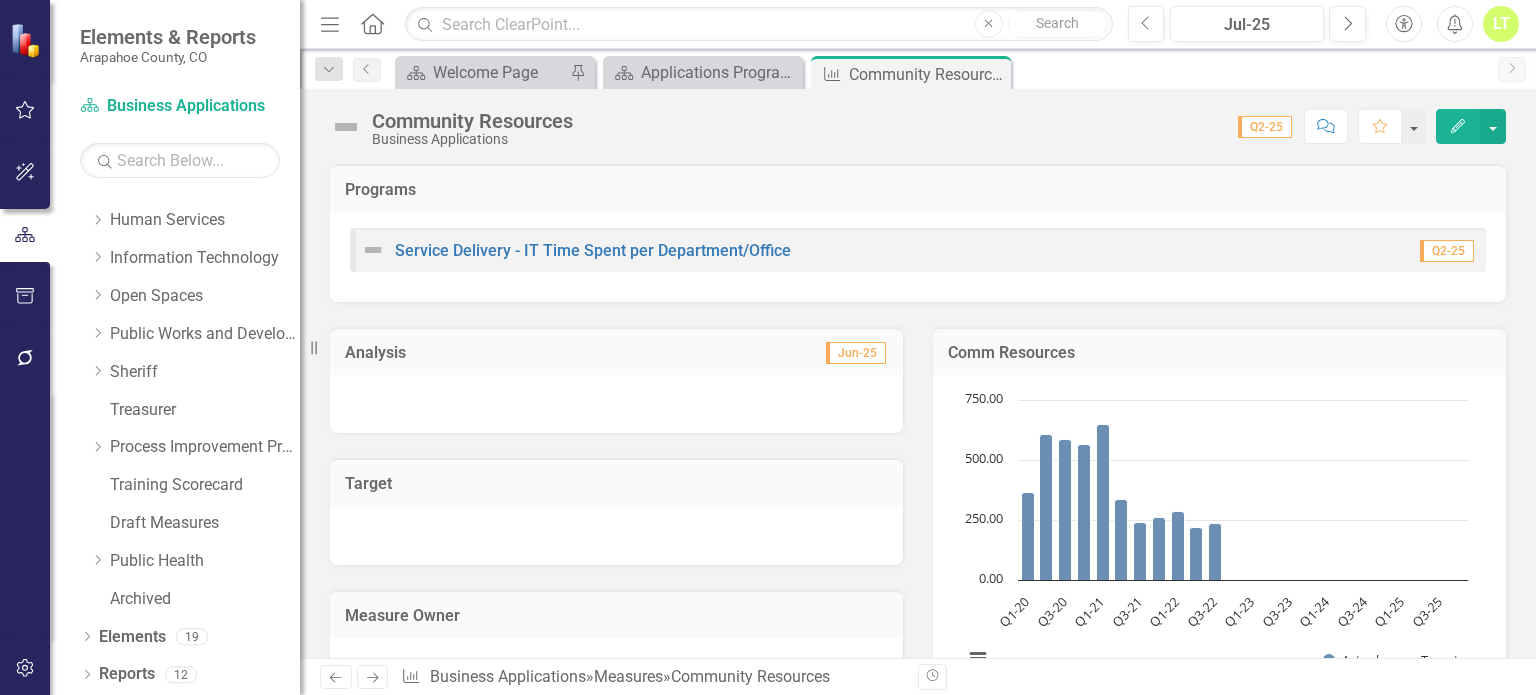 click on "Edit" 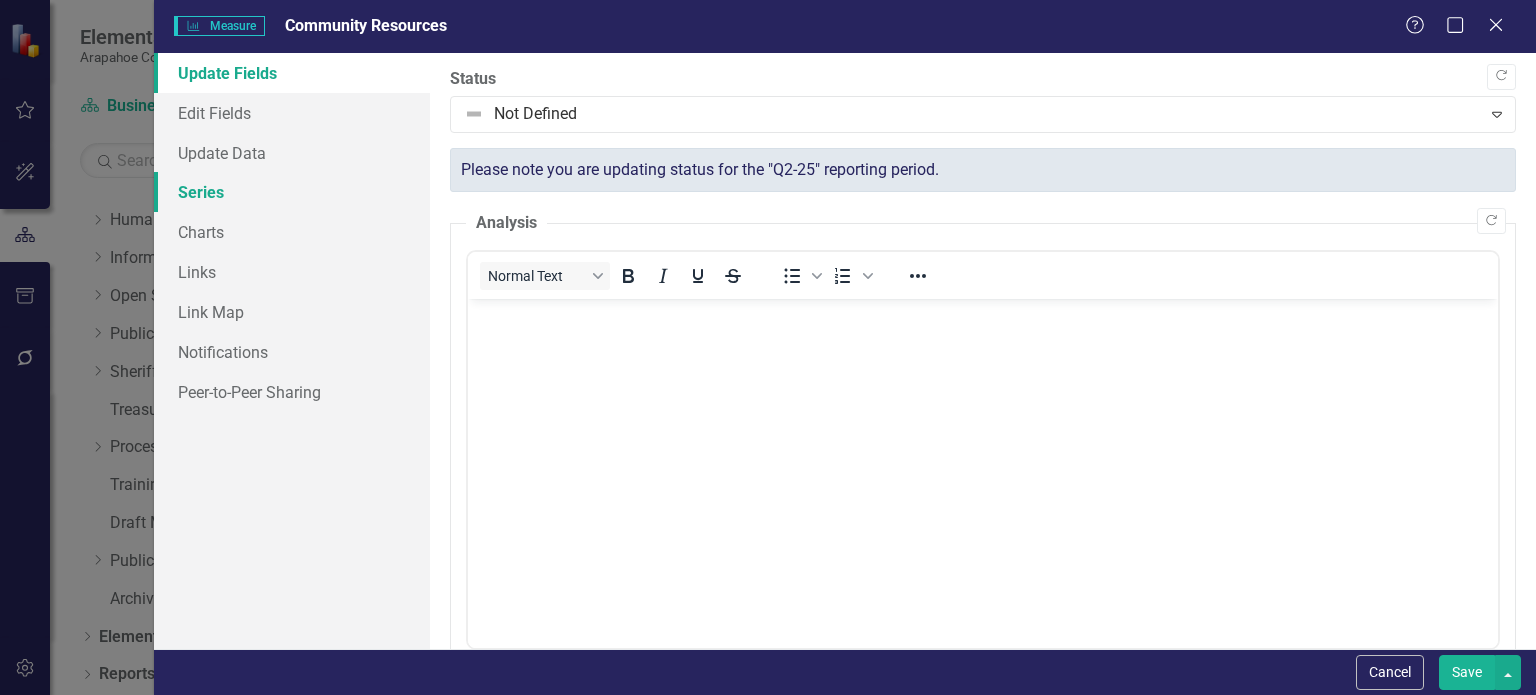 scroll, scrollTop: 0, scrollLeft: 0, axis: both 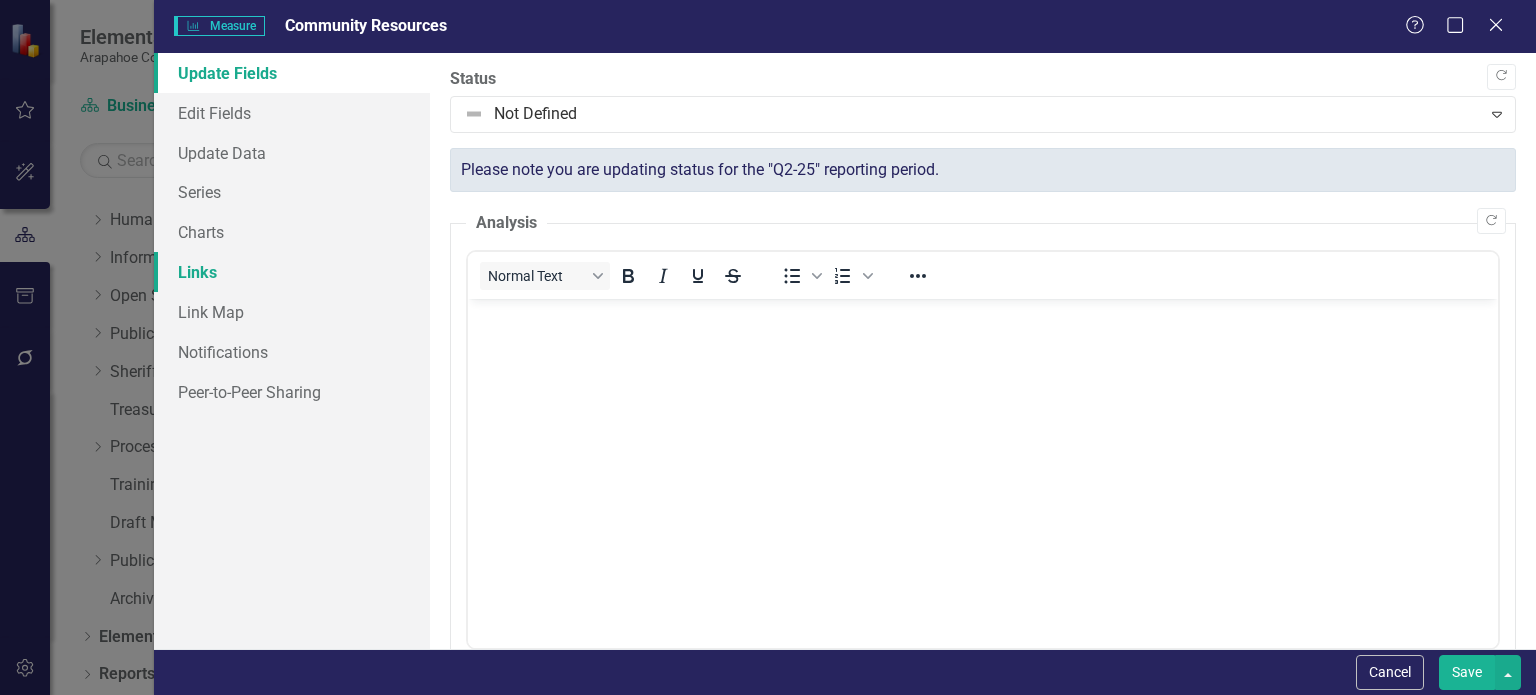 click on "Links" at bounding box center (292, 272) 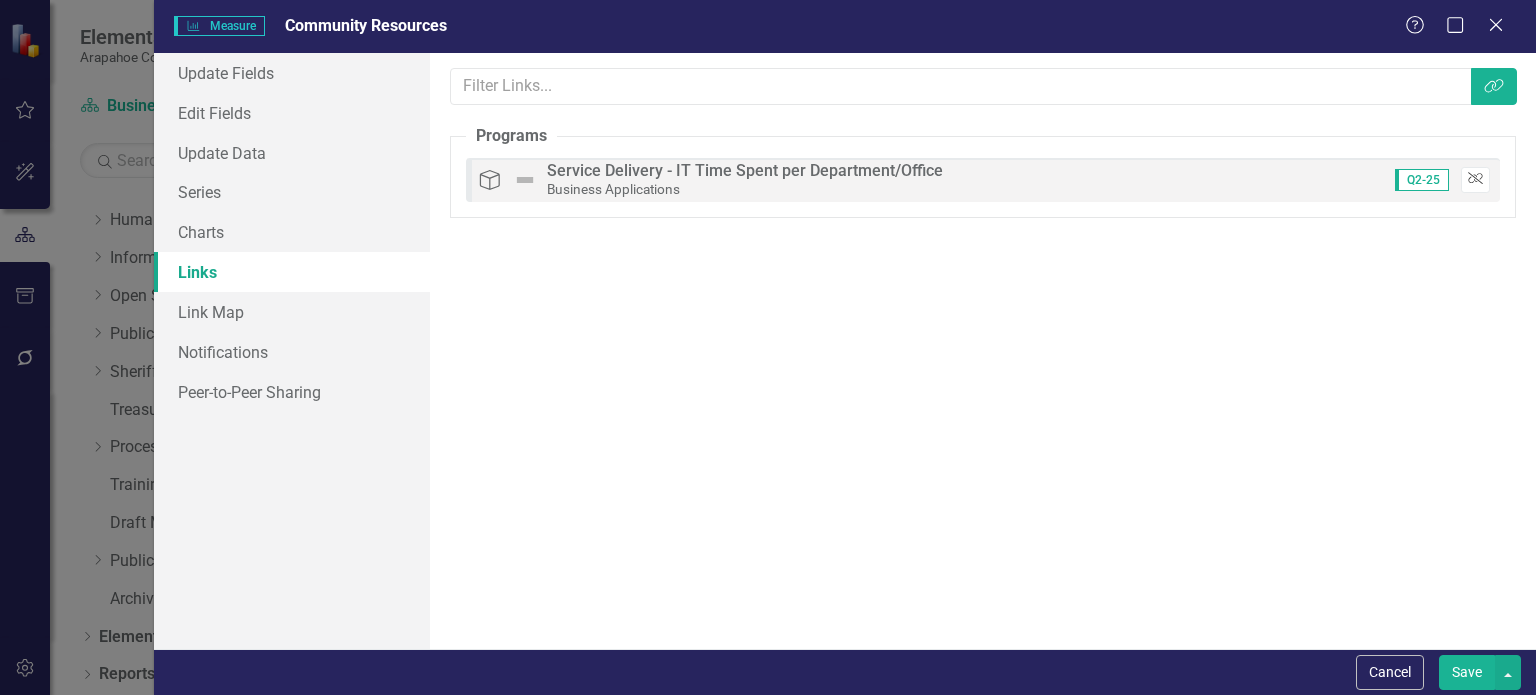 click on "Unlink" at bounding box center [1475, 180] 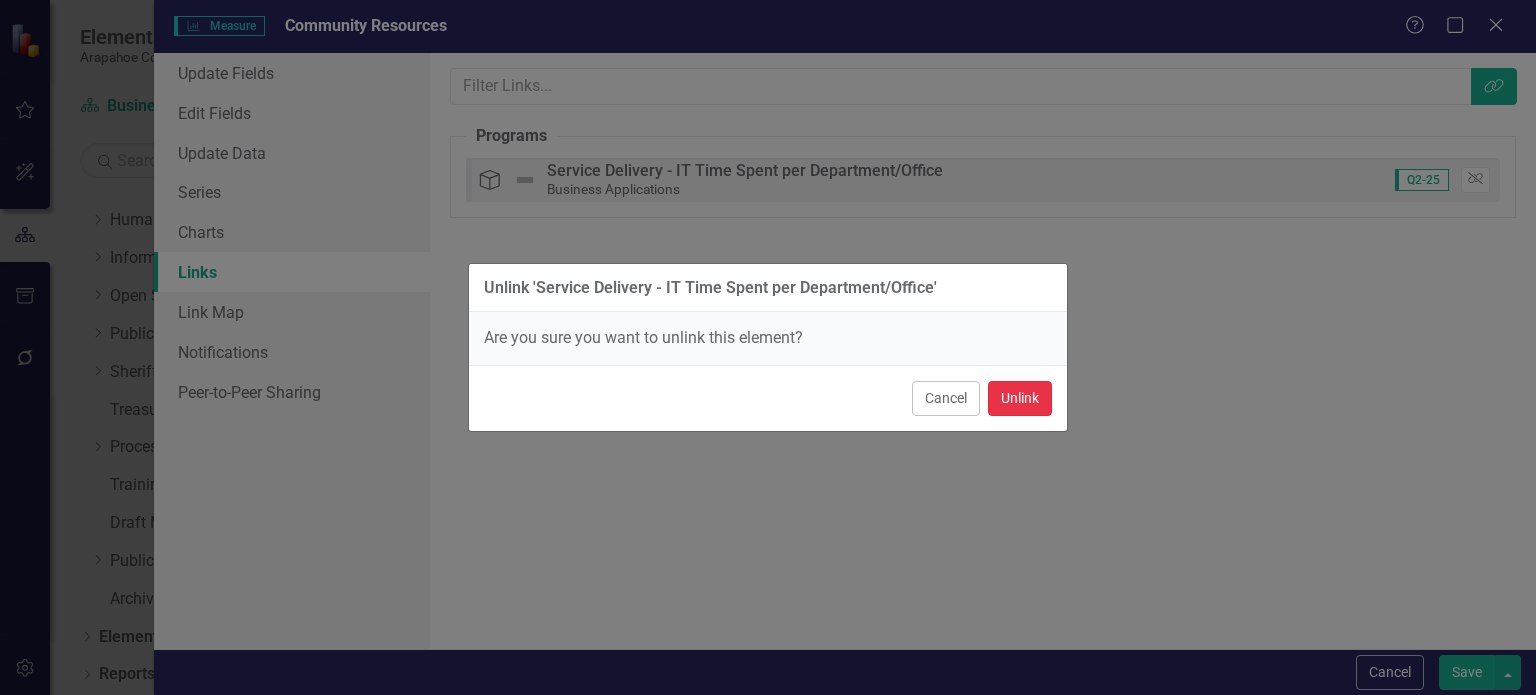 click on "Unlink" at bounding box center (1020, 398) 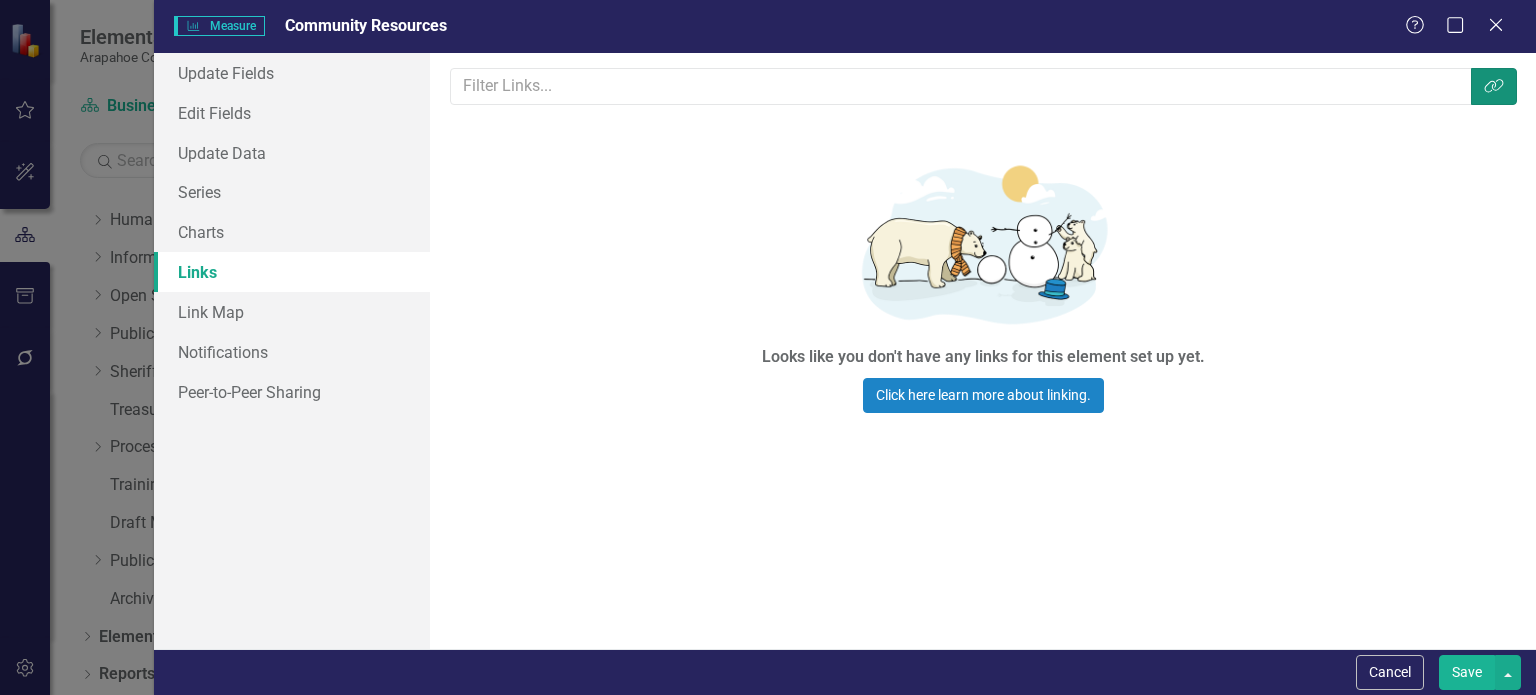 click on "Link Tag" at bounding box center (1494, 86) 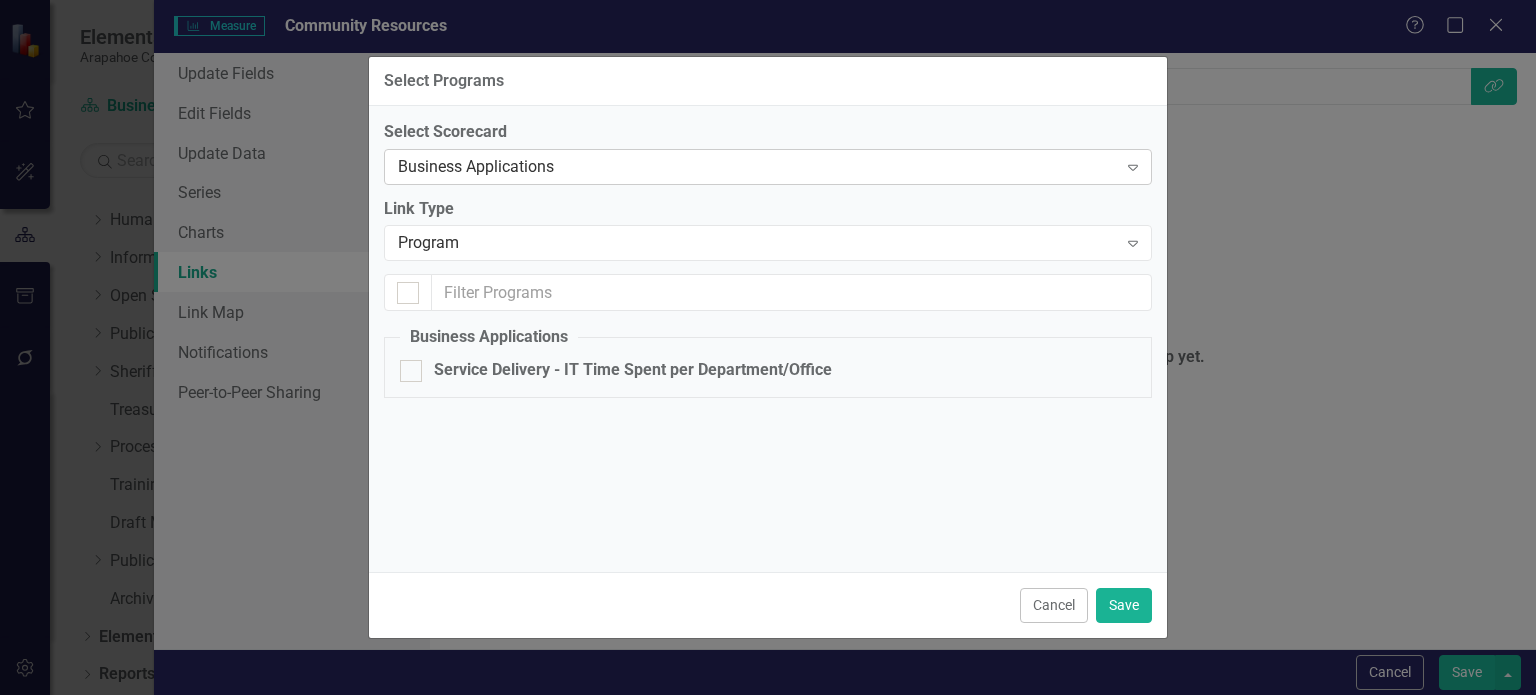 click on "Business Applications" at bounding box center [757, 166] 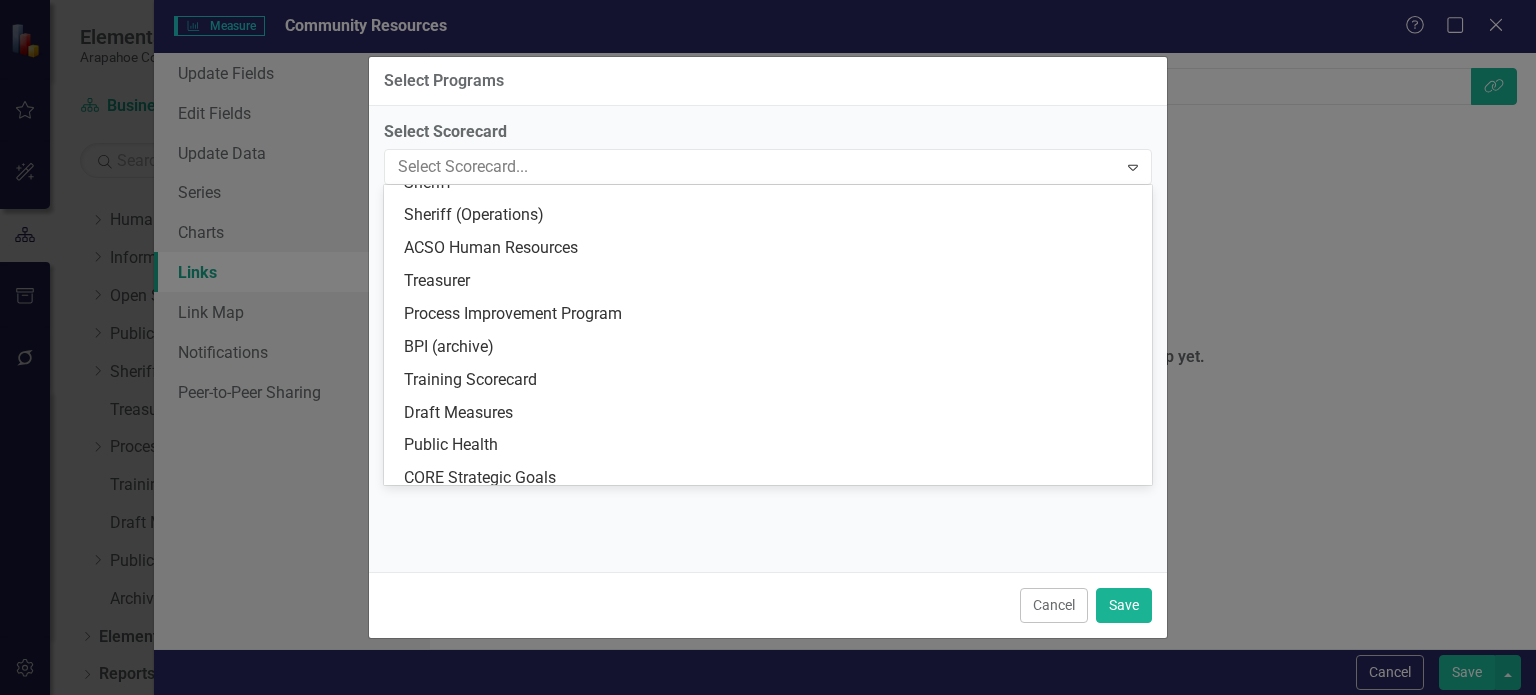 scroll, scrollTop: 2262, scrollLeft: 0, axis: vertical 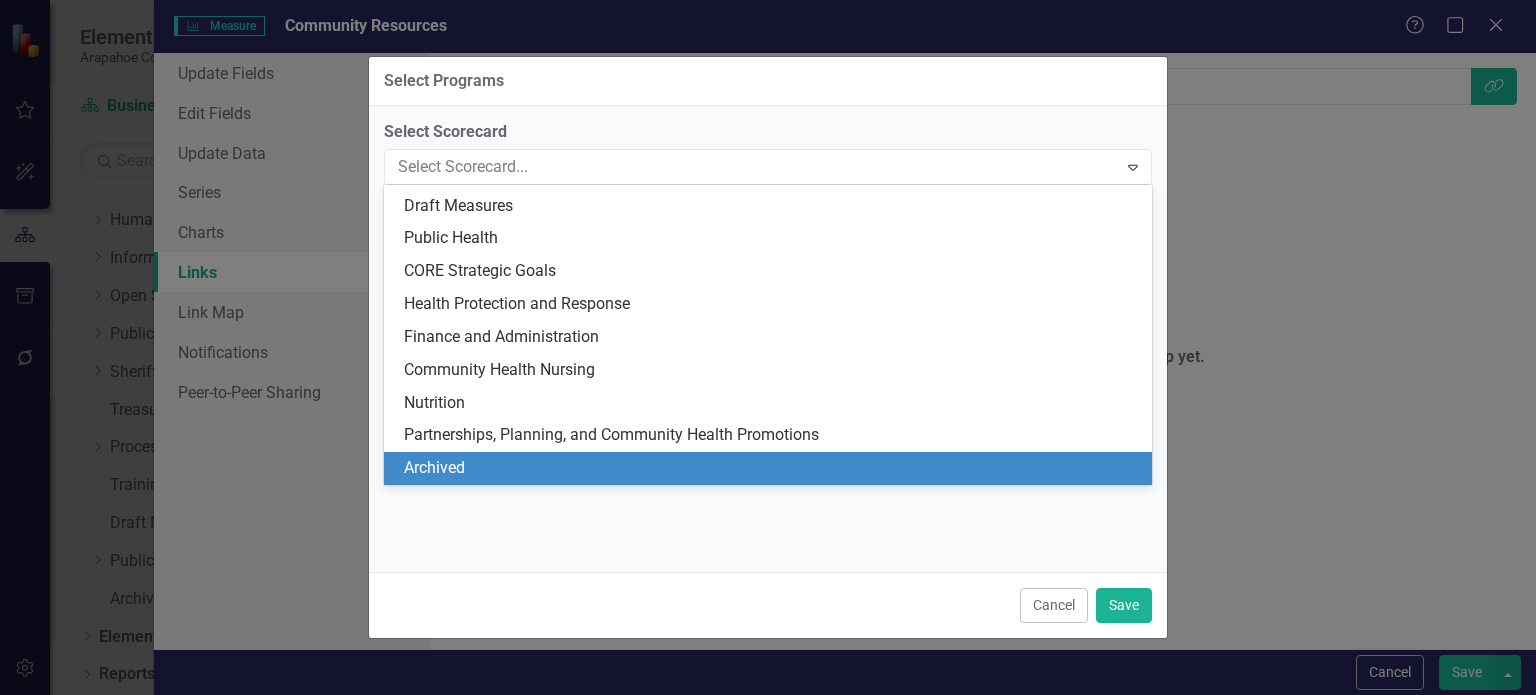 click on "Archived" at bounding box center (772, 468) 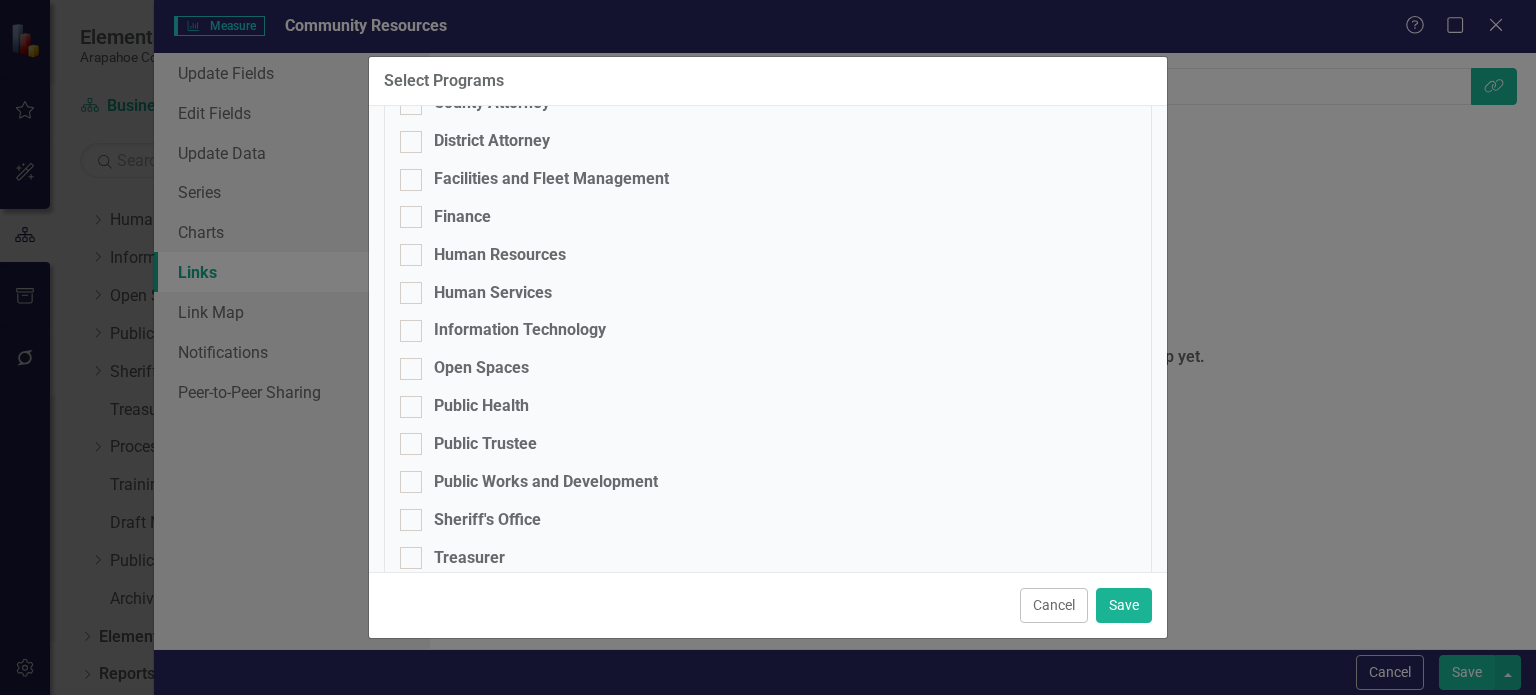 scroll, scrollTop: 528, scrollLeft: 0, axis: vertical 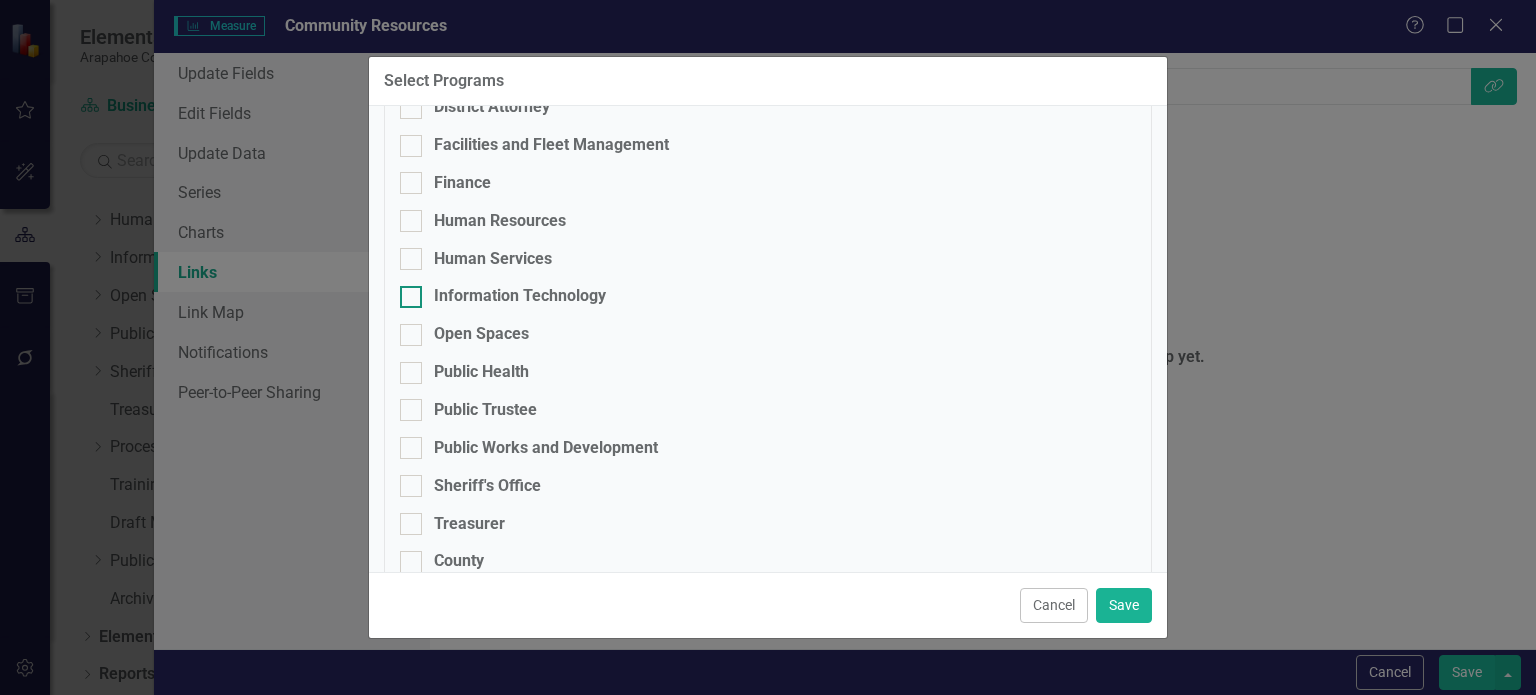 click on "Information Technology" at bounding box center (520, 296) 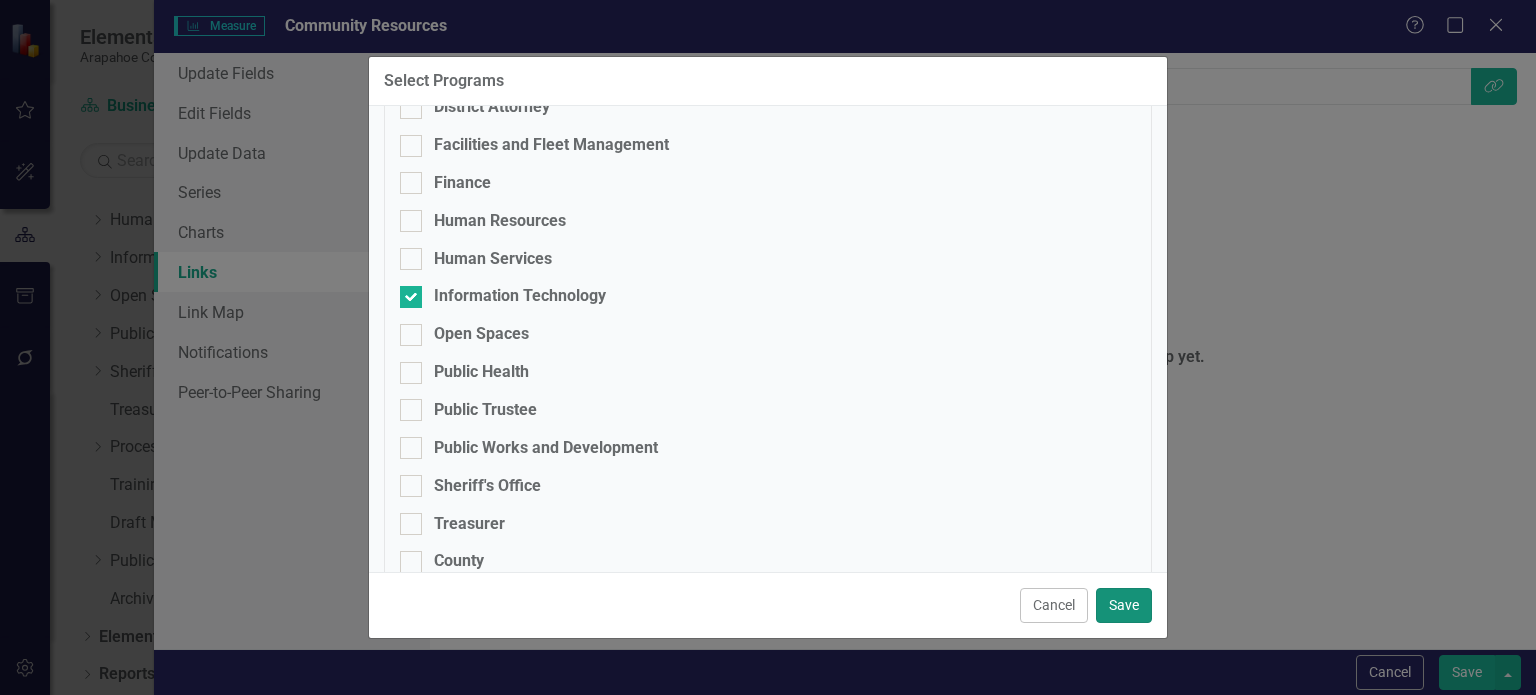 click on "Save" at bounding box center (1124, 605) 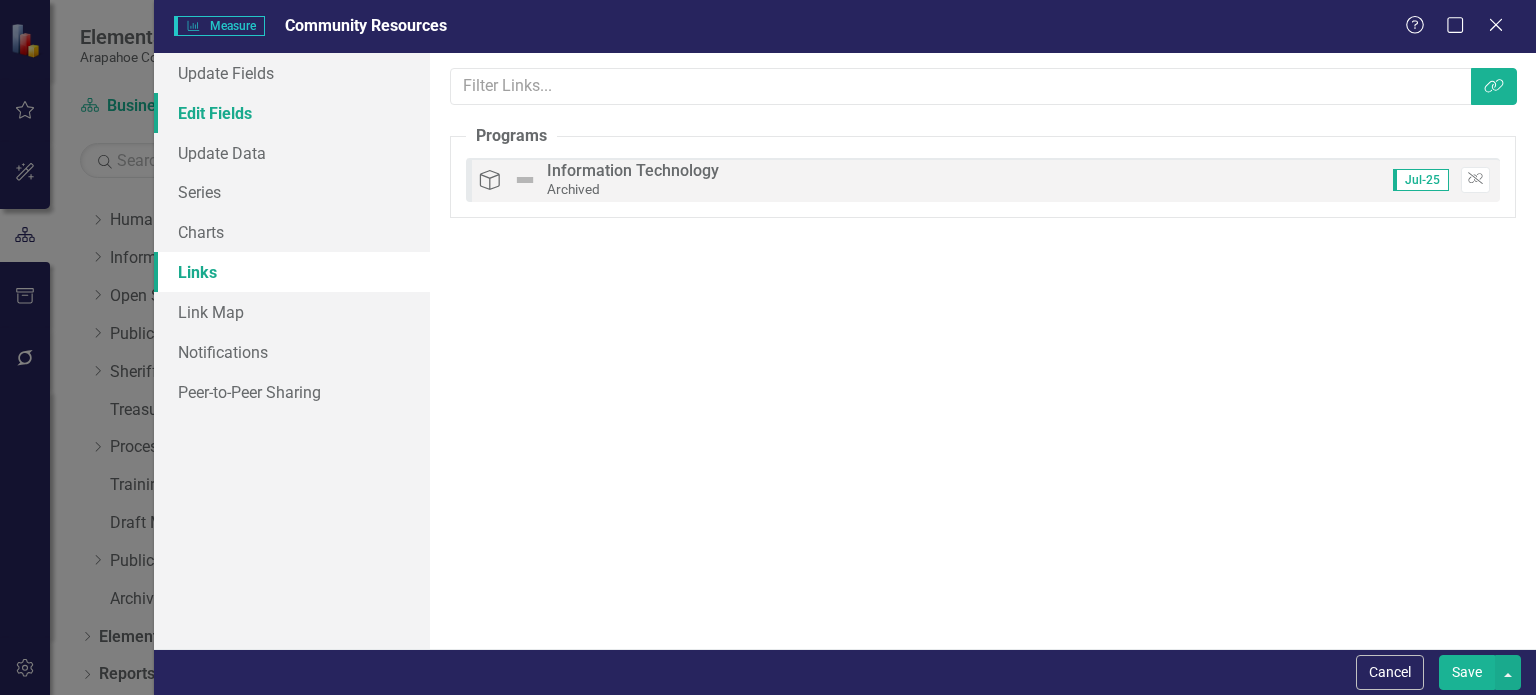click on "Edit Fields" at bounding box center [292, 113] 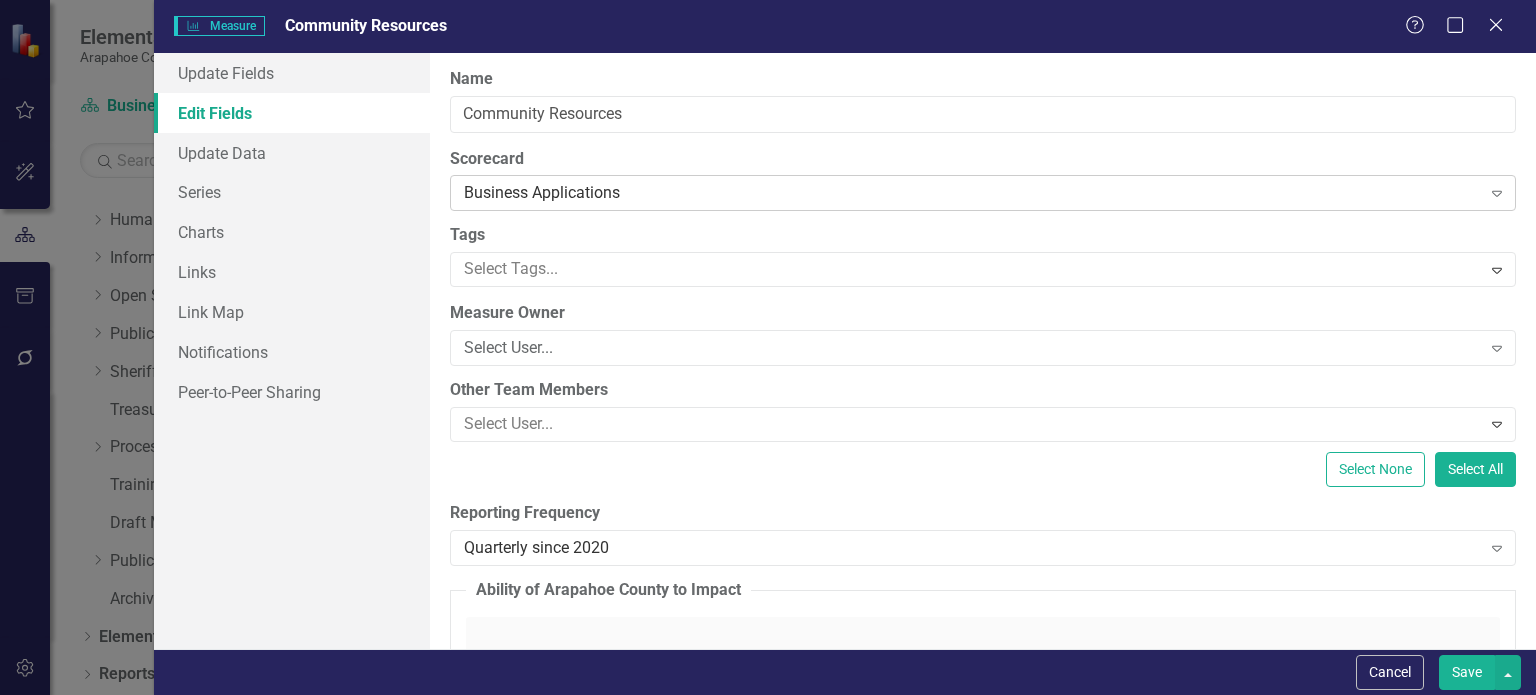 click on "Business Applications" at bounding box center [972, 193] 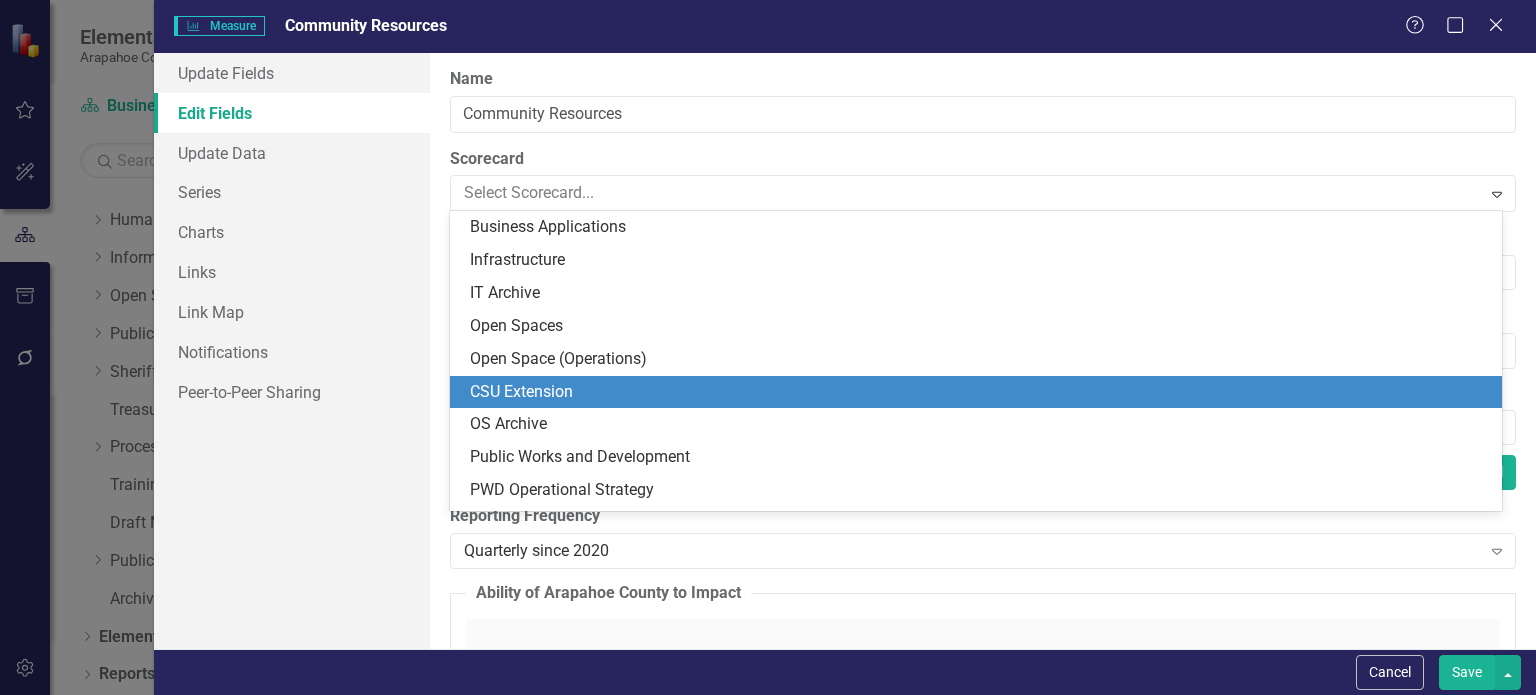 scroll, scrollTop: 2262, scrollLeft: 0, axis: vertical 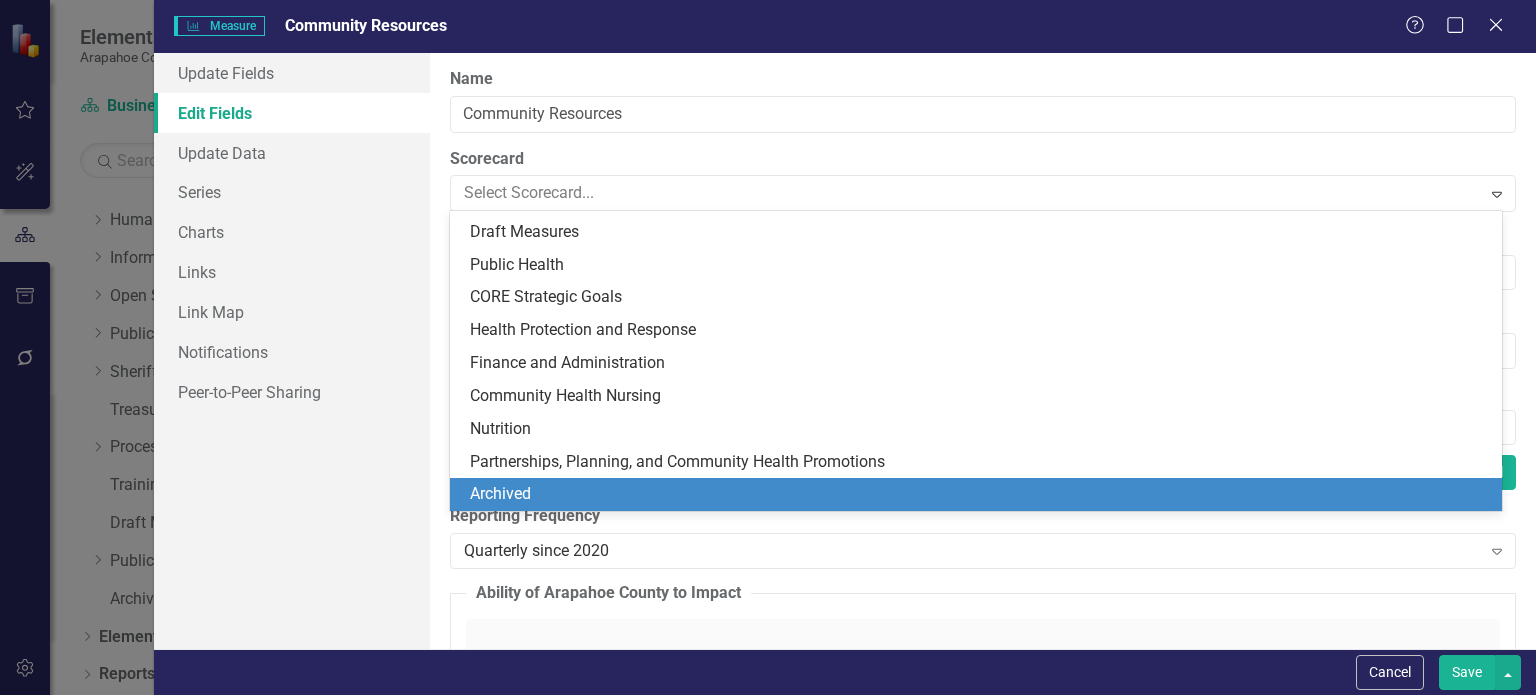 click on "Archived" at bounding box center (980, 494) 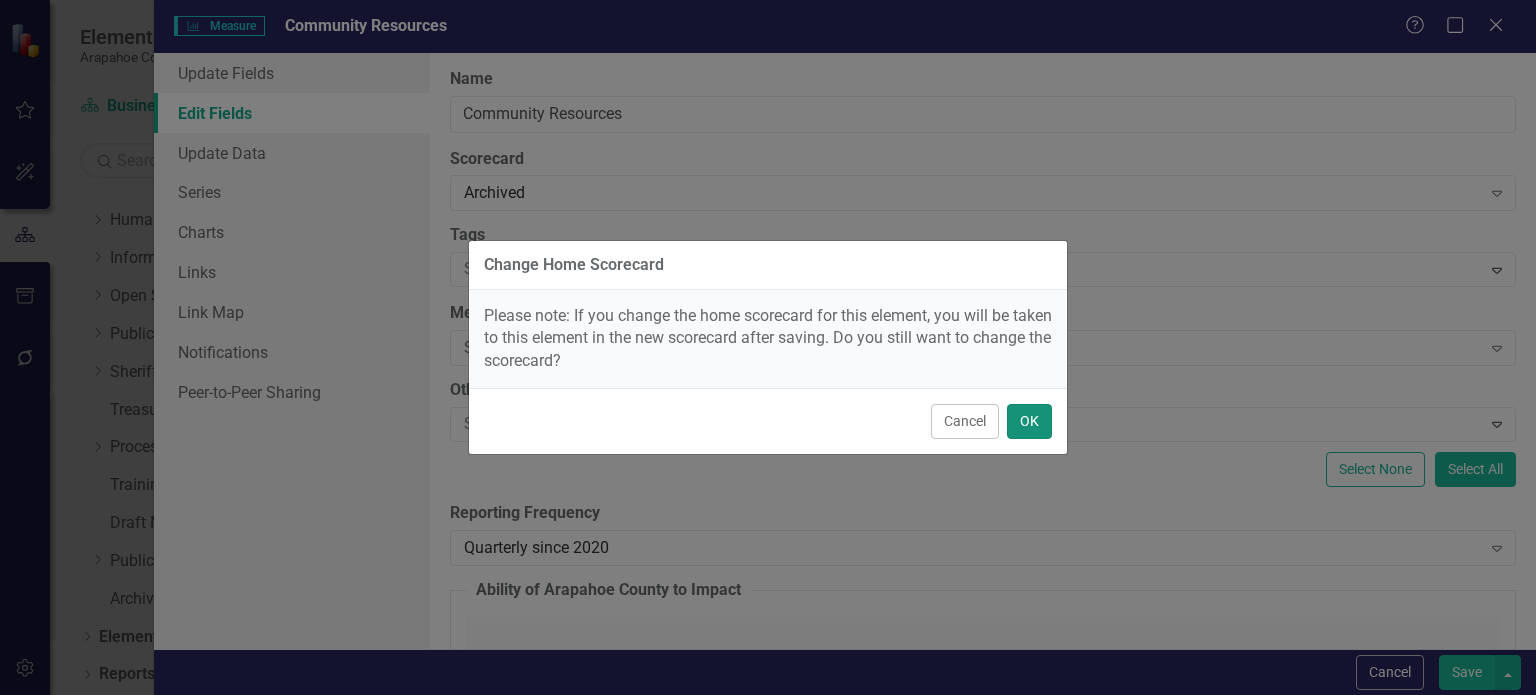 click on "OK" at bounding box center [1029, 421] 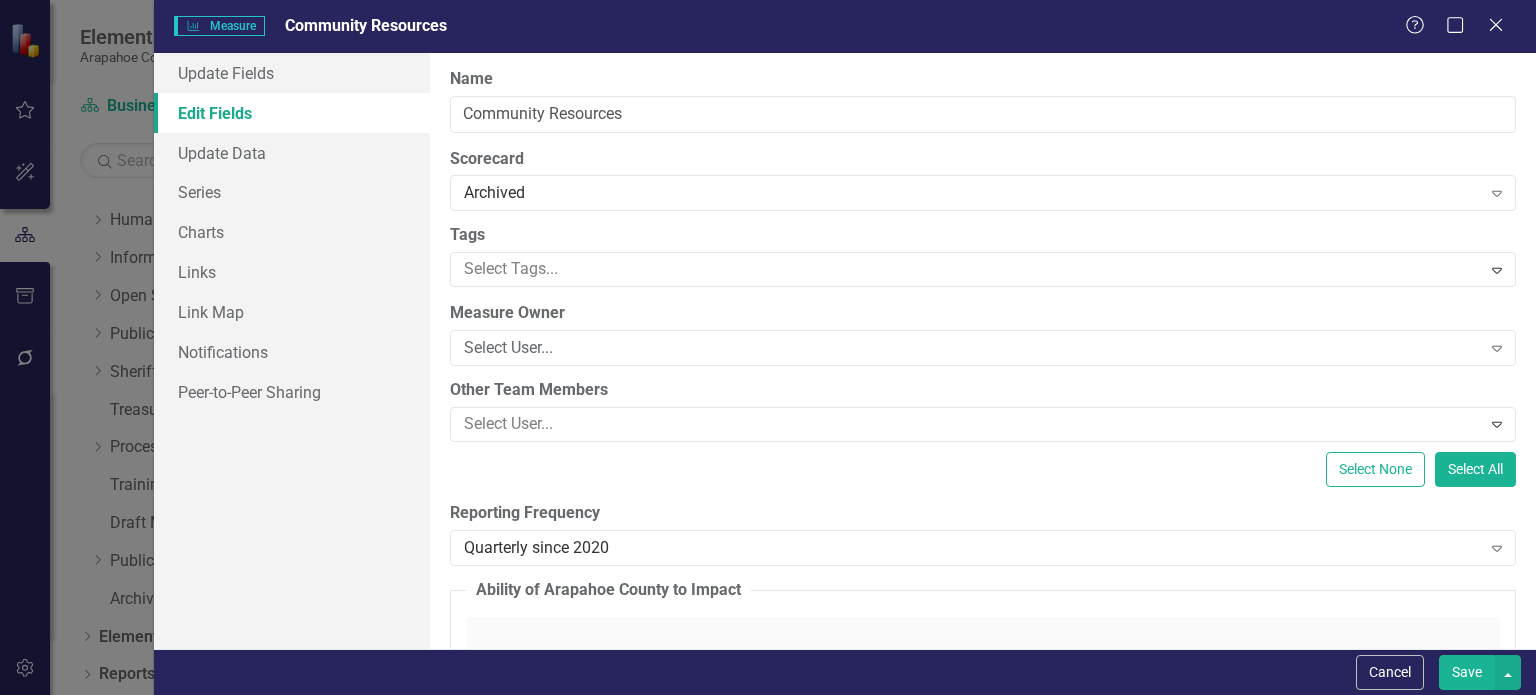 click on "Save" at bounding box center (1467, 672) 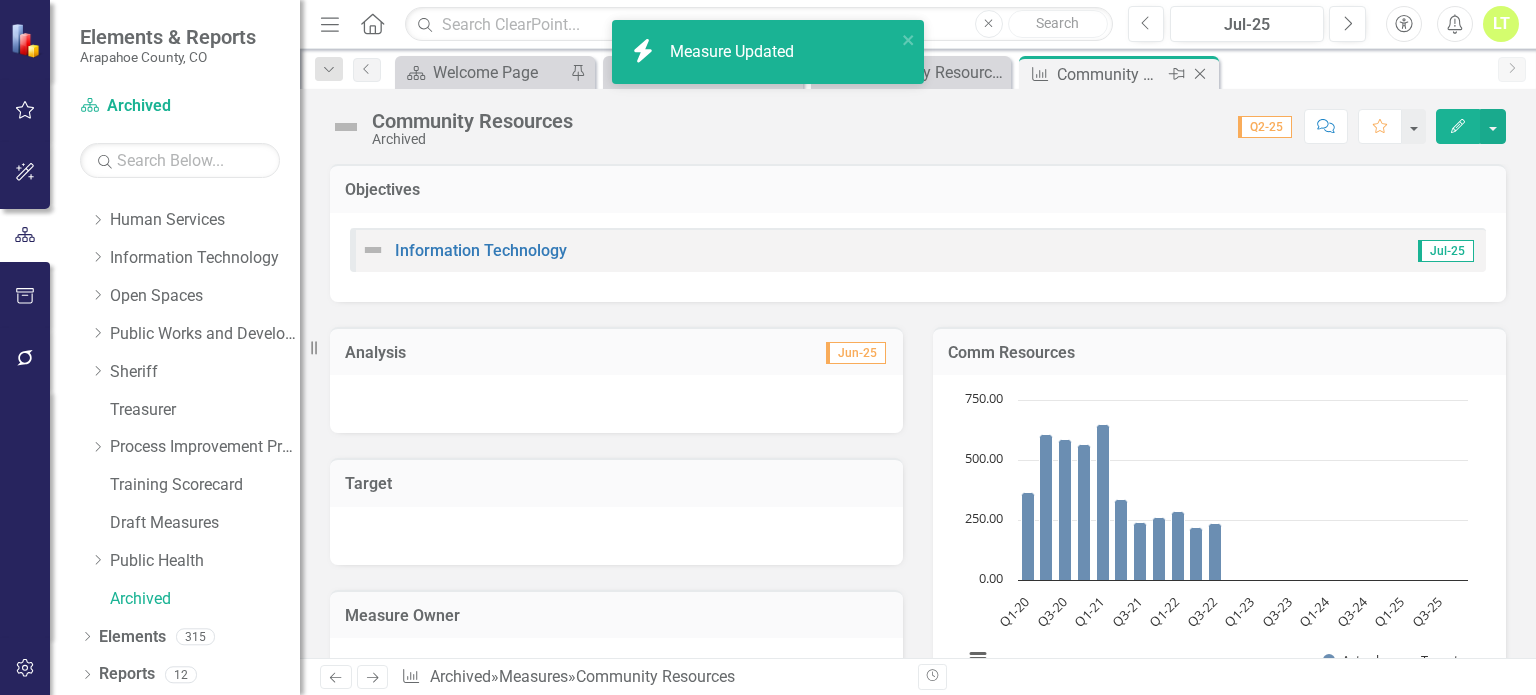 click on "Close" 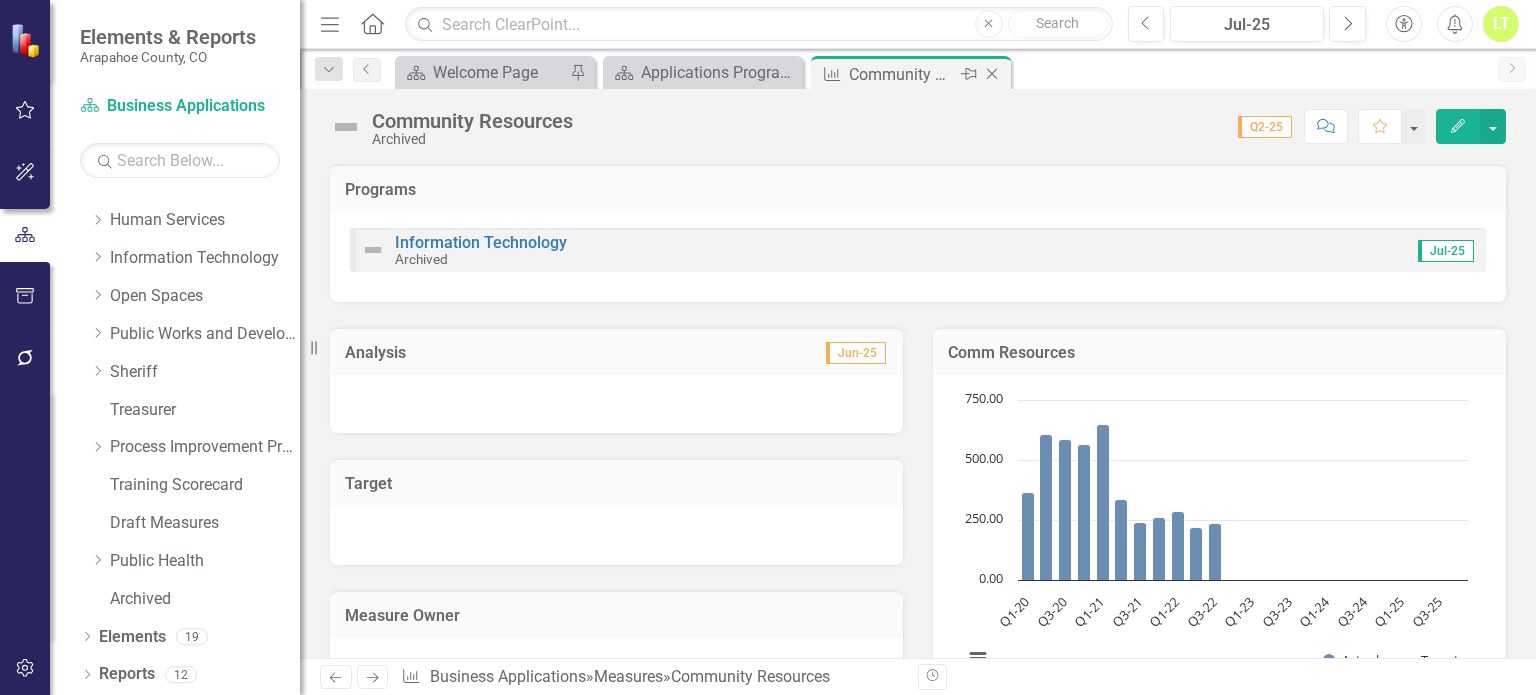 click on "Close" 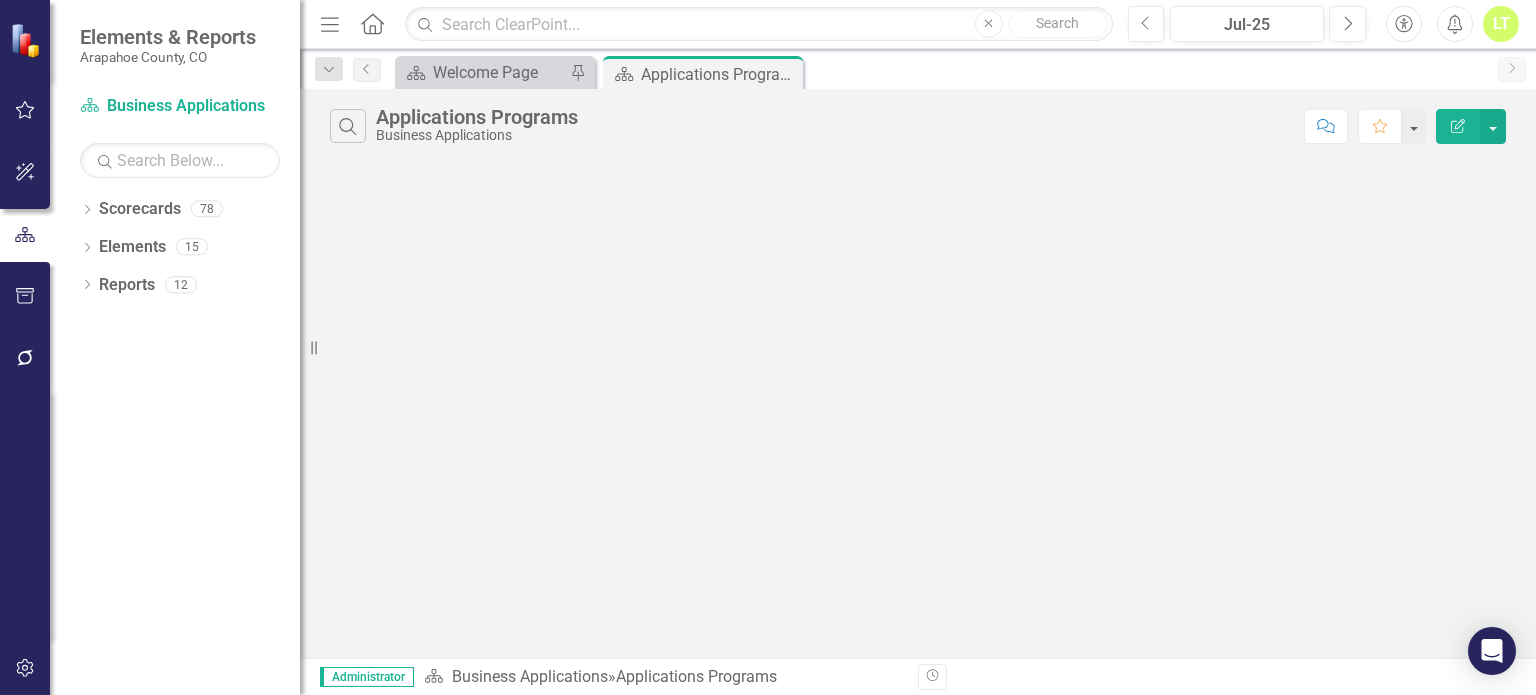 scroll, scrollTop: 0, scrollLeft: 0, axis: both 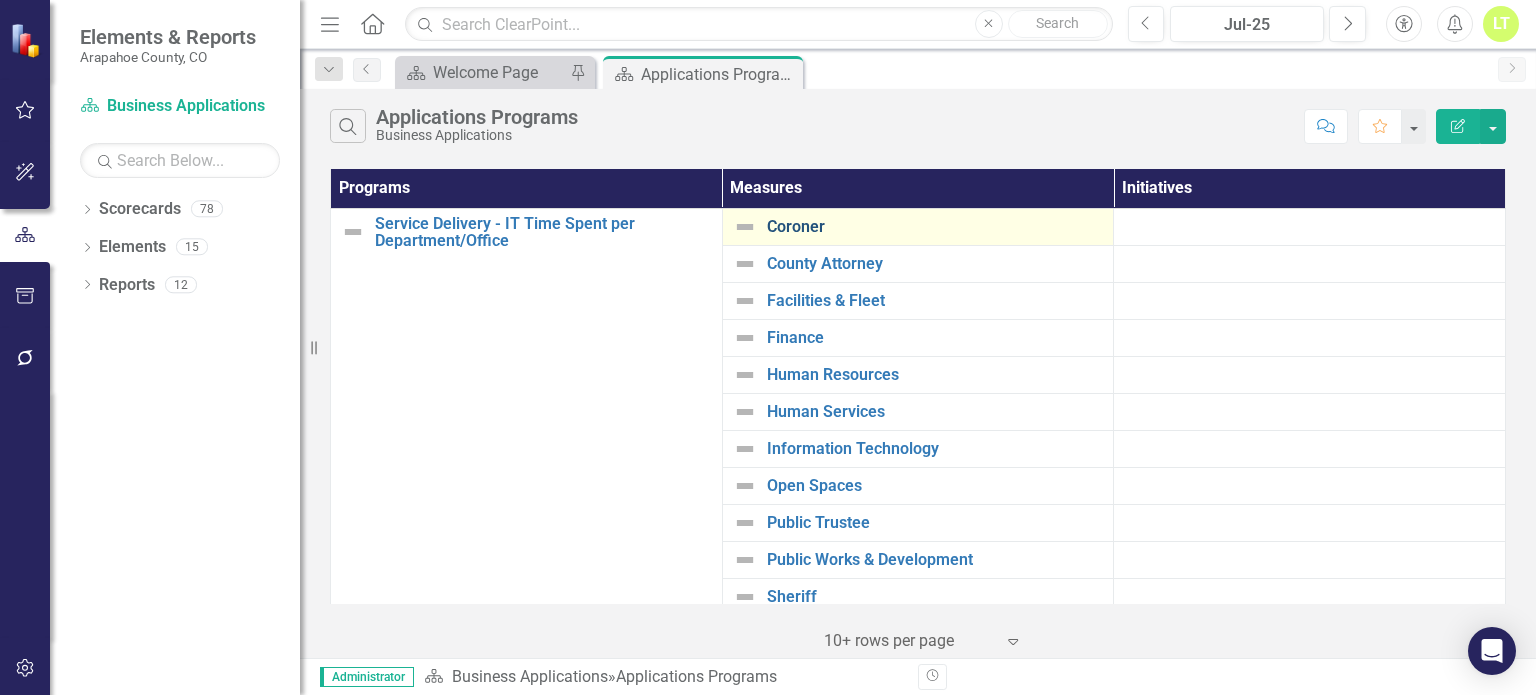 click on "Coroner" at bounding box center [935, 227] 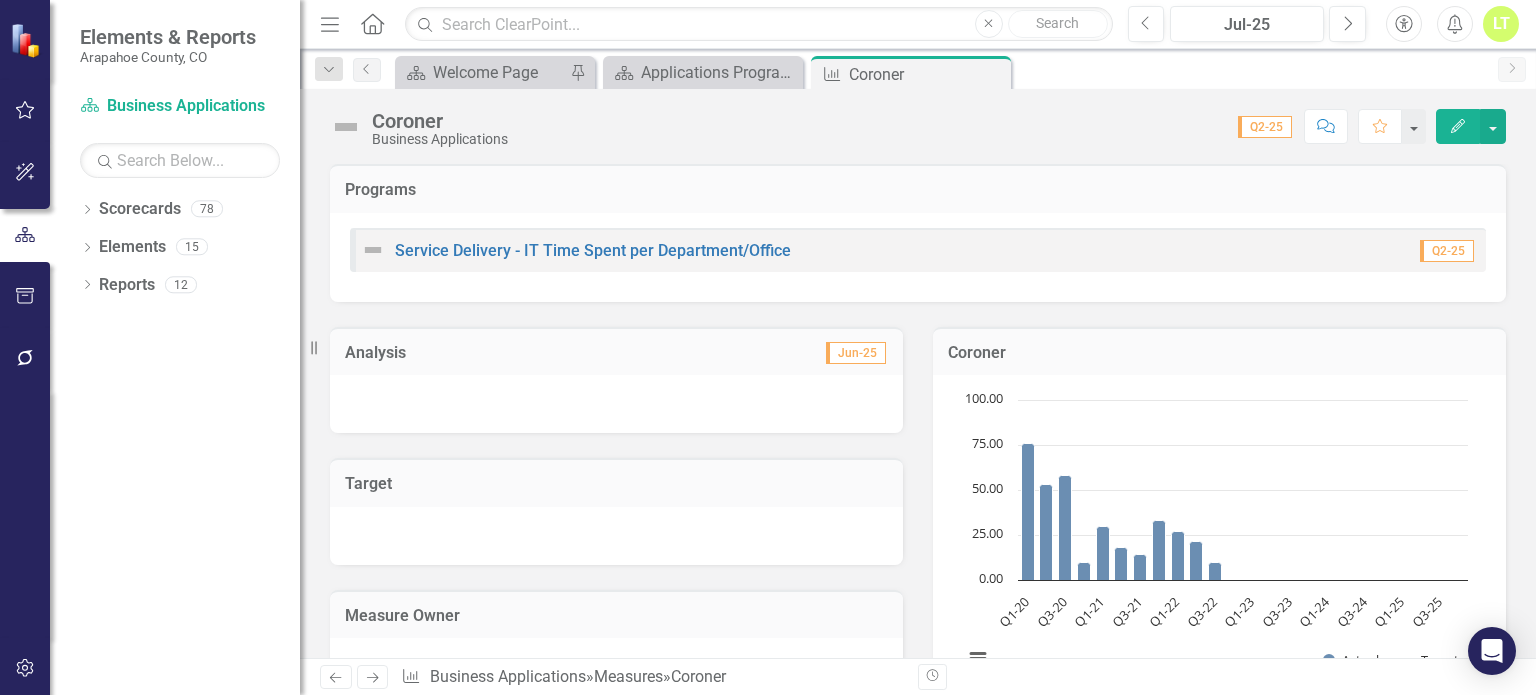 click on "Edit" at bounding box center [1458, 126] 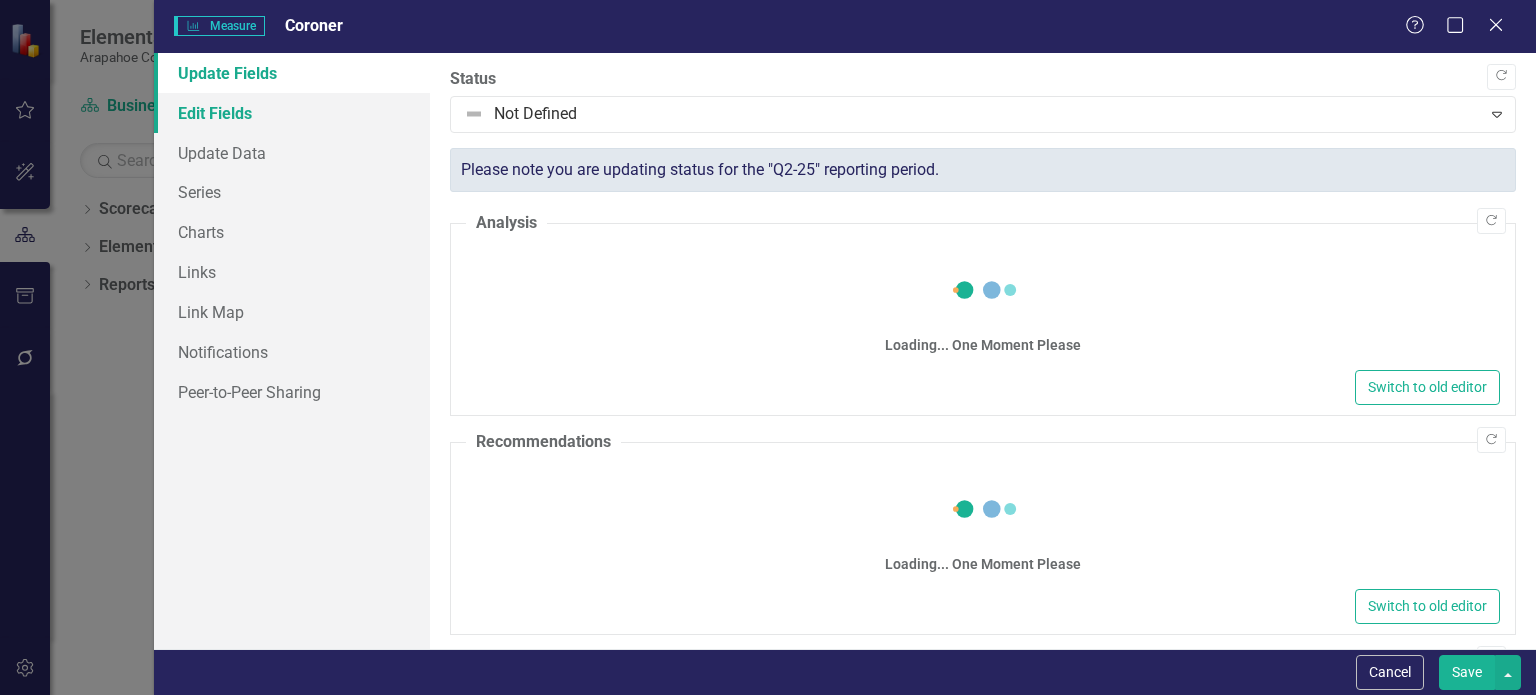 click on "Edit Fields" at bounding box center (292, 113) 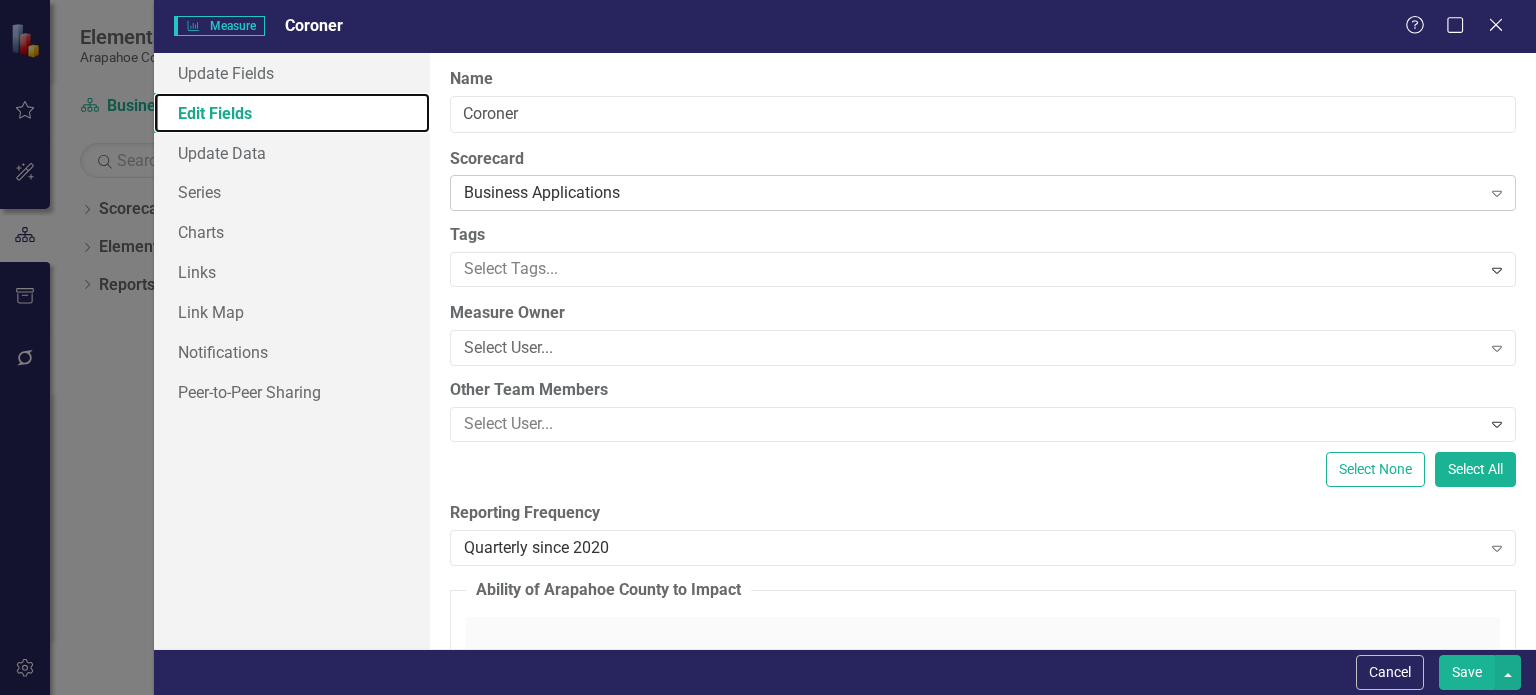 scroll, scrollTop: 0, scrollLeft: 0, axis: both 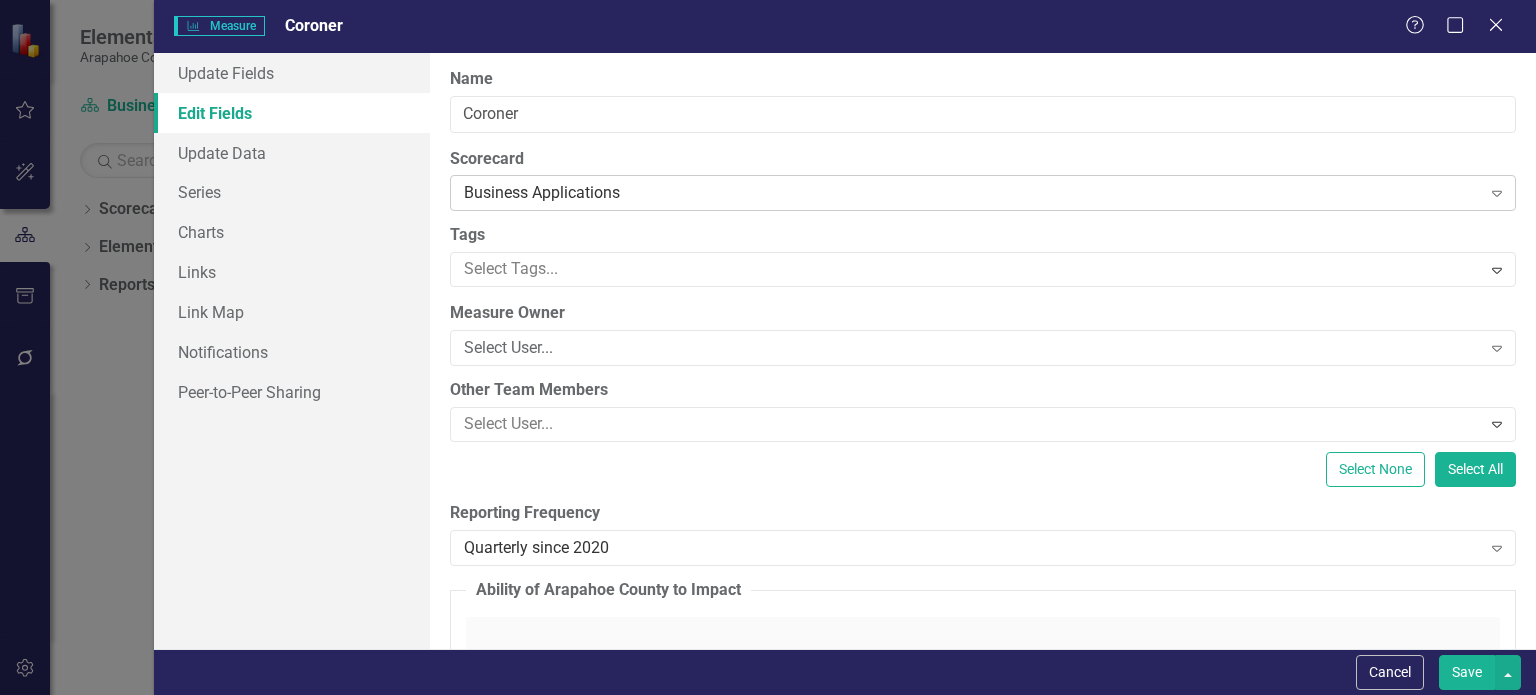 click on "Business Applications" at bounding box center (972, 193) 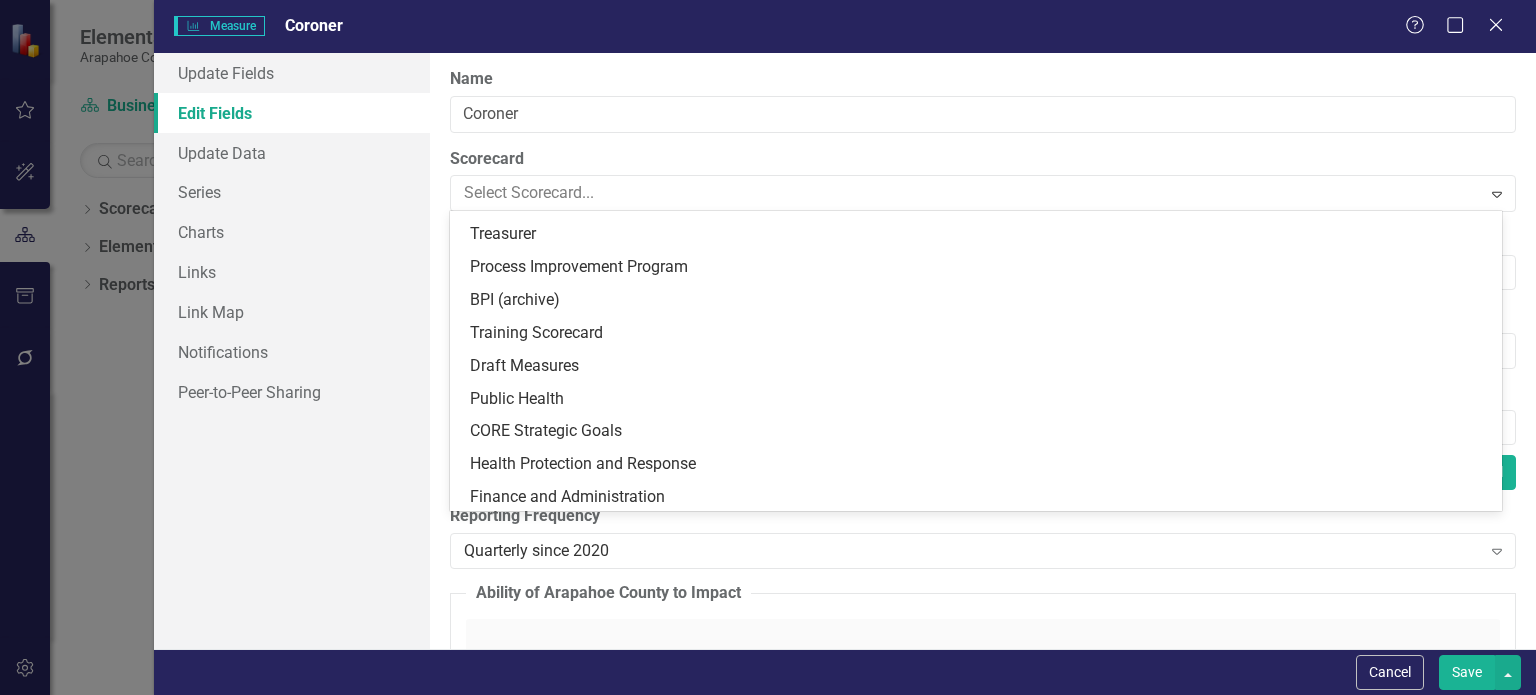 scroll, scrollTop: 2262, scrollLeft: 0, axis: vertical 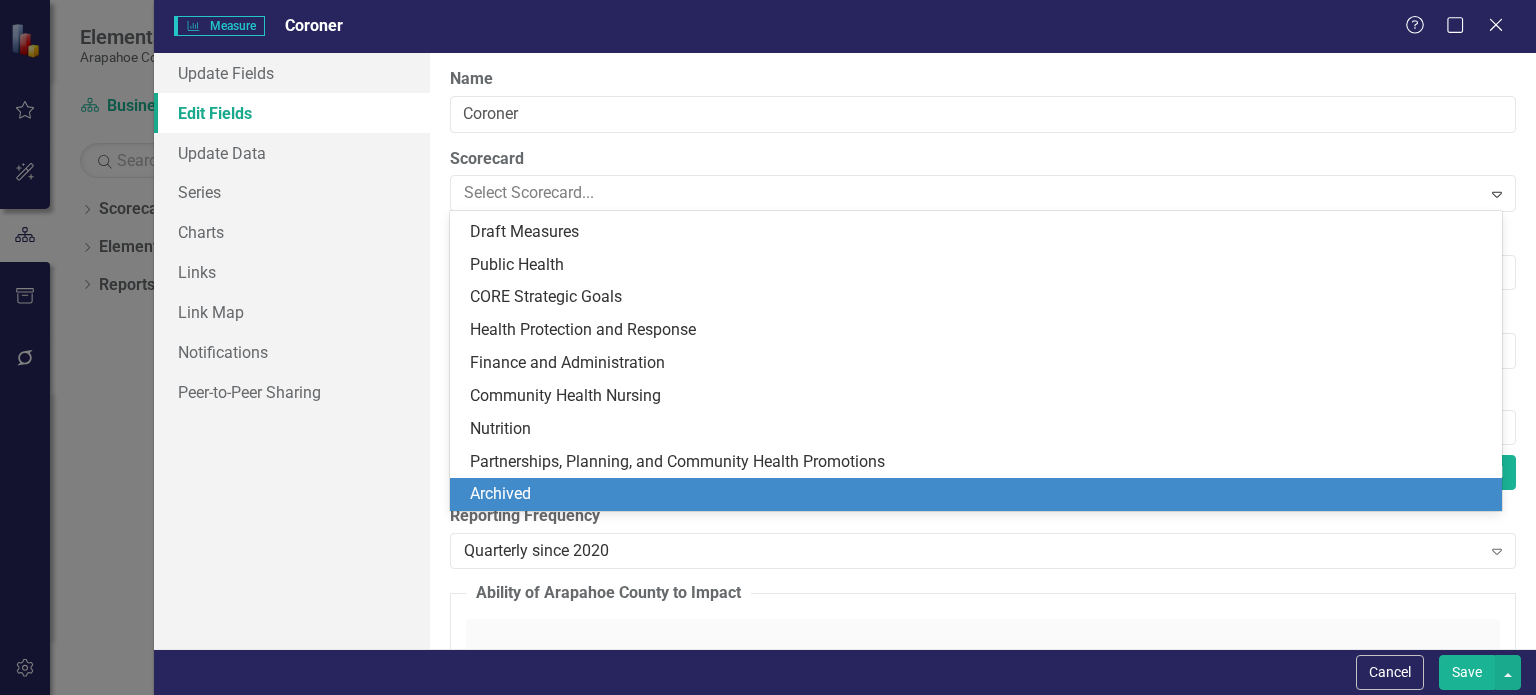click on "Archived" at bounding box center (980, 494) 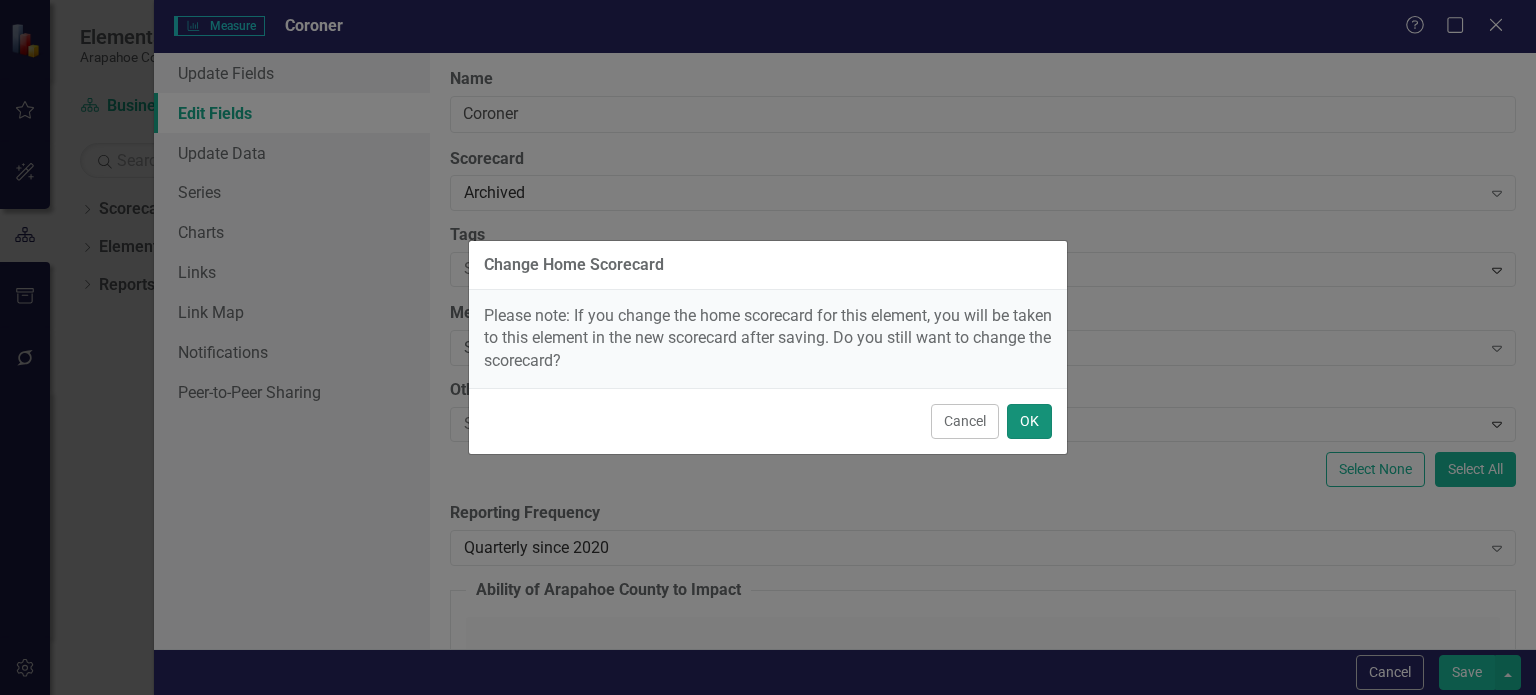 click on "OK" at bounding box center [1029, 421] 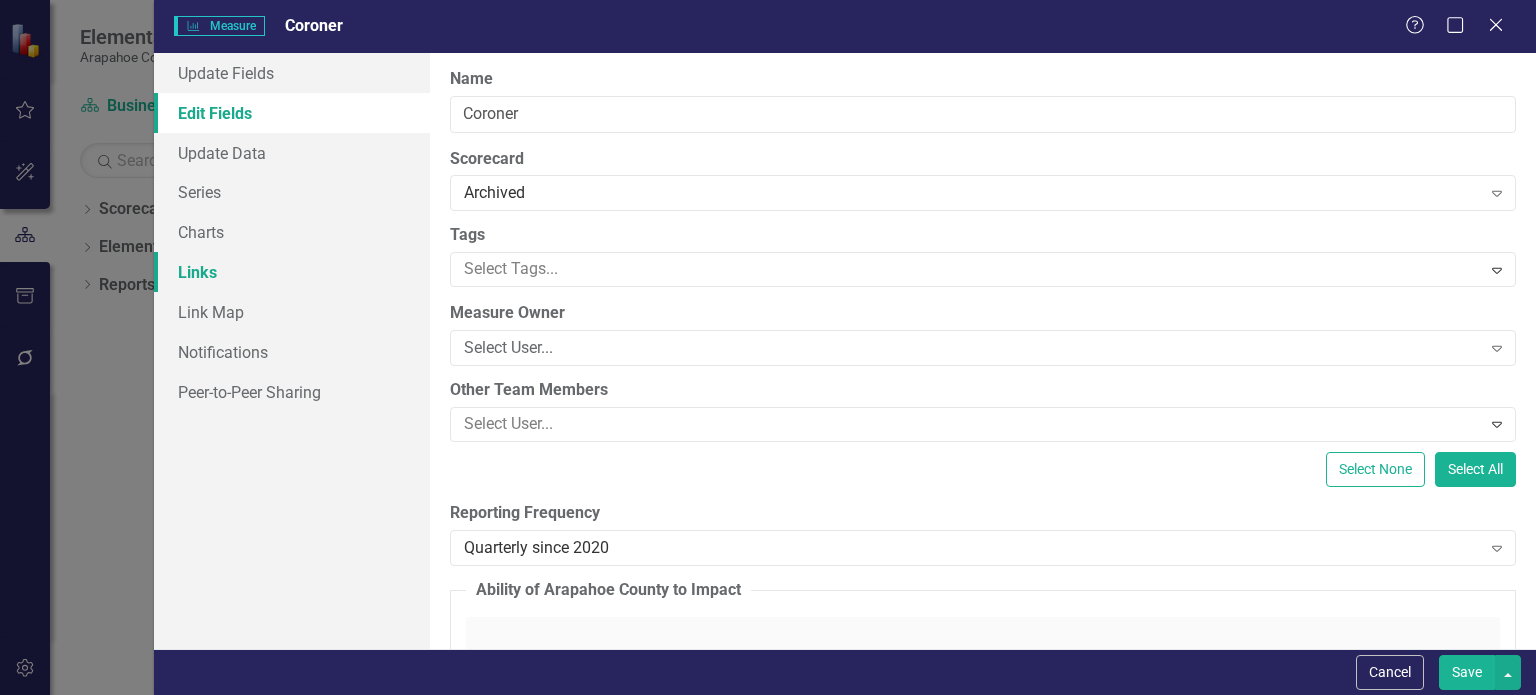 click on "Links" at bounding box center [292, 272] 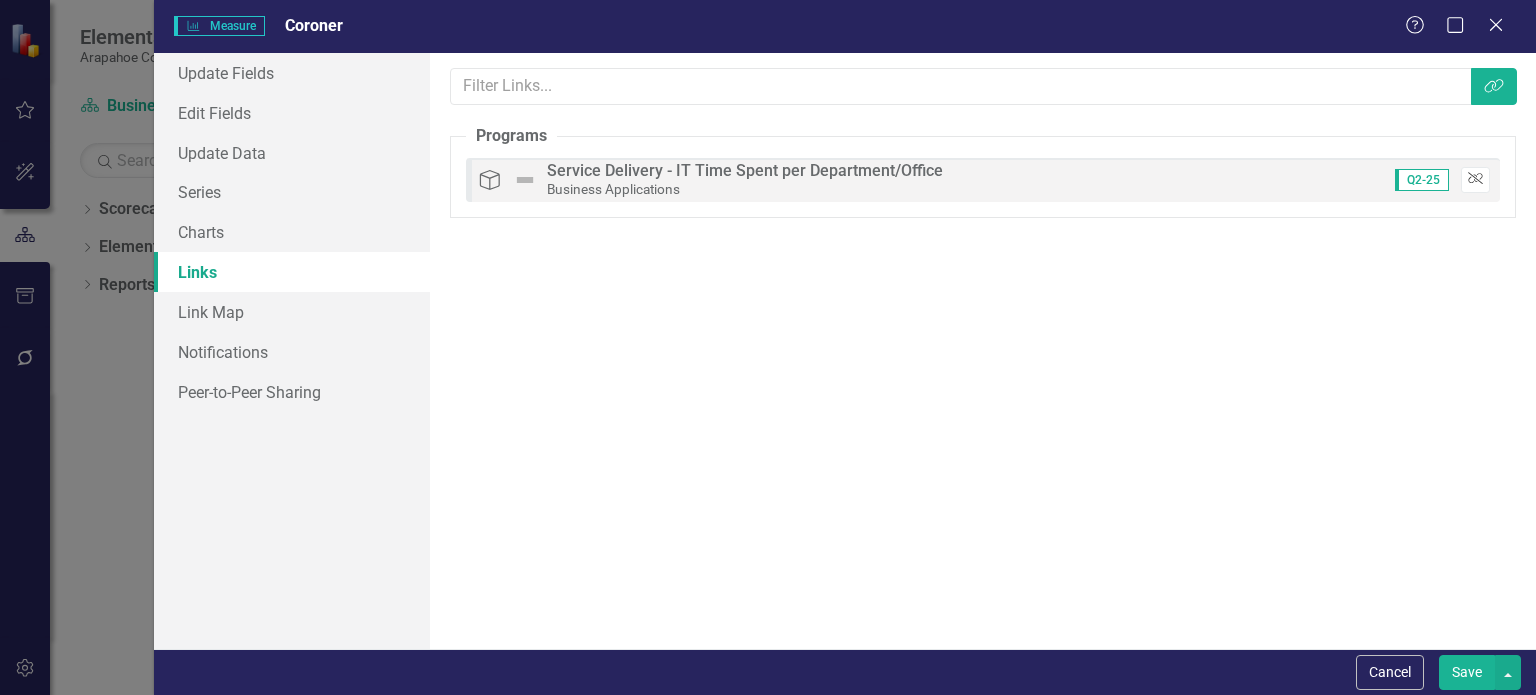 click on "Unlink" 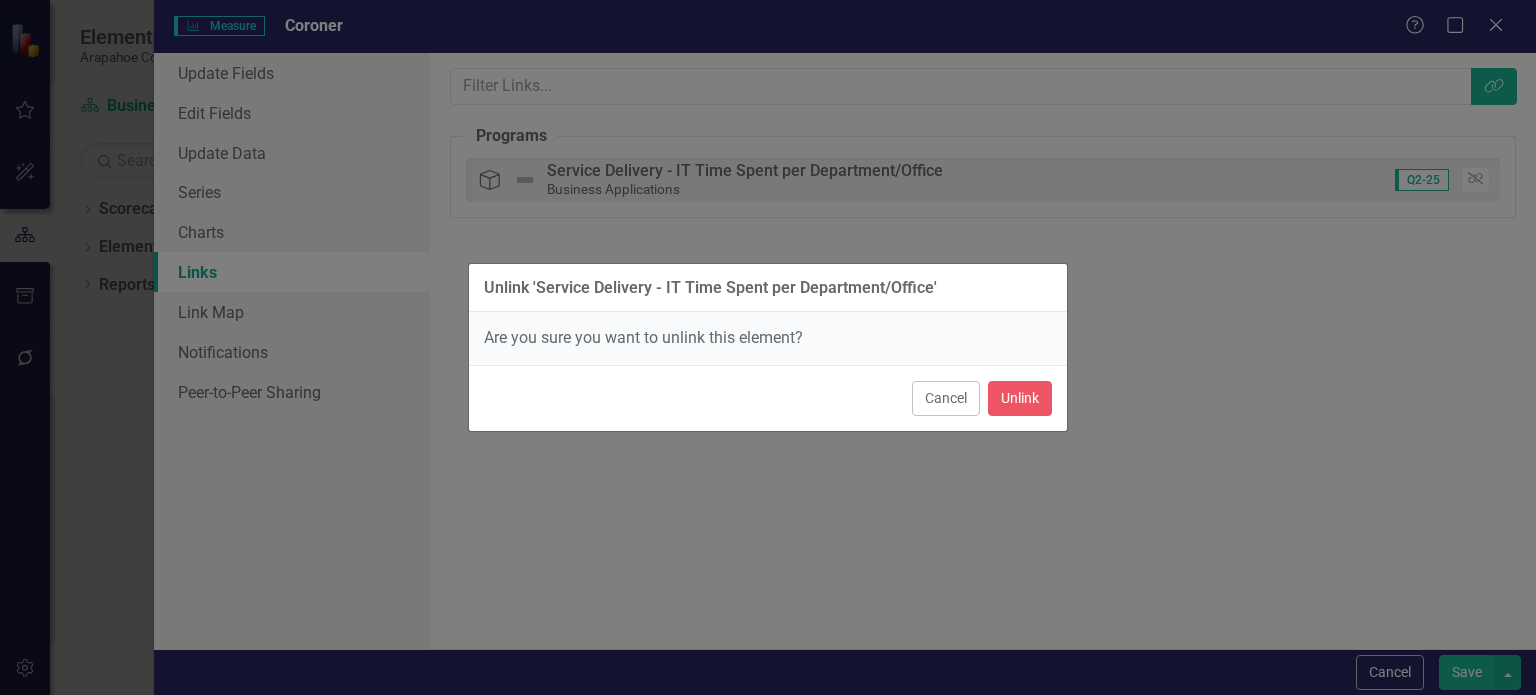 click on "Cancel Unlink" at bounding box center [768, 398] 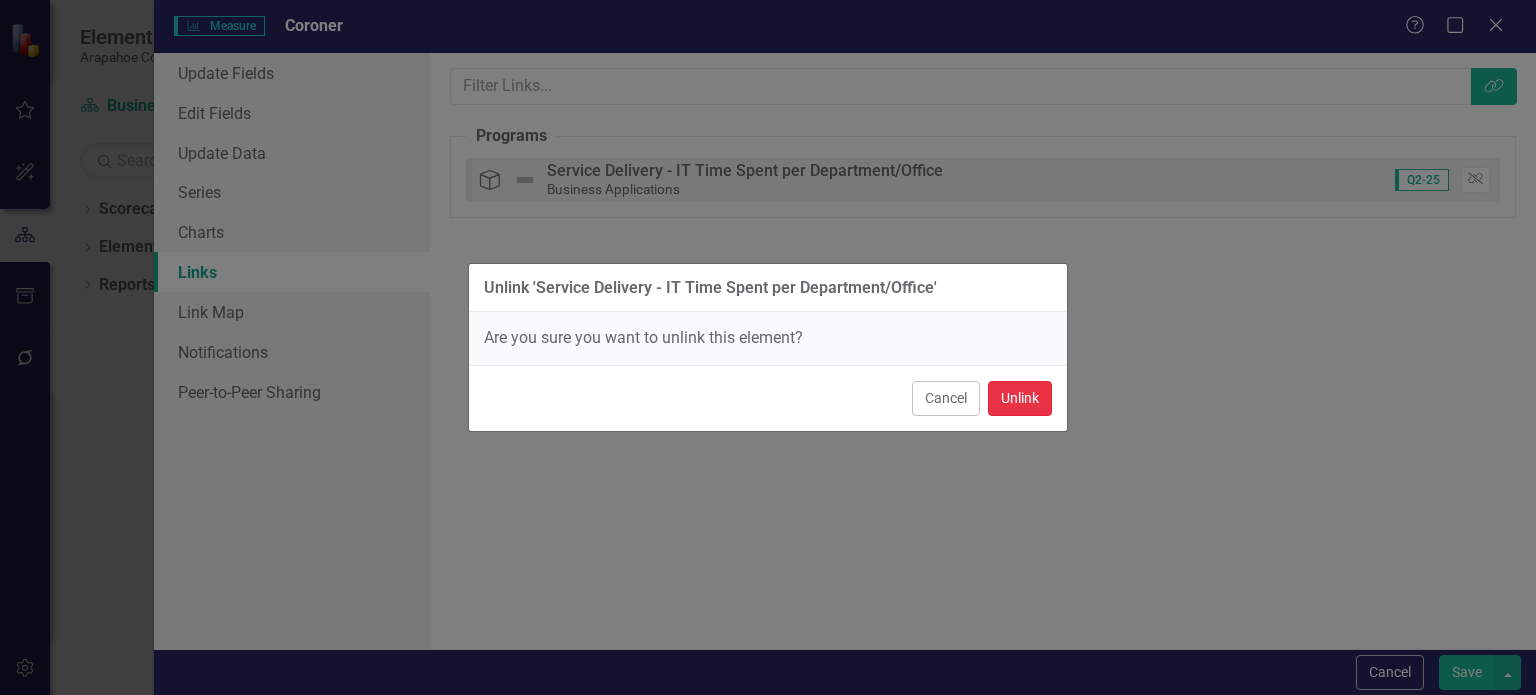 click on "Unlink" at bounding box center [1020, 398] 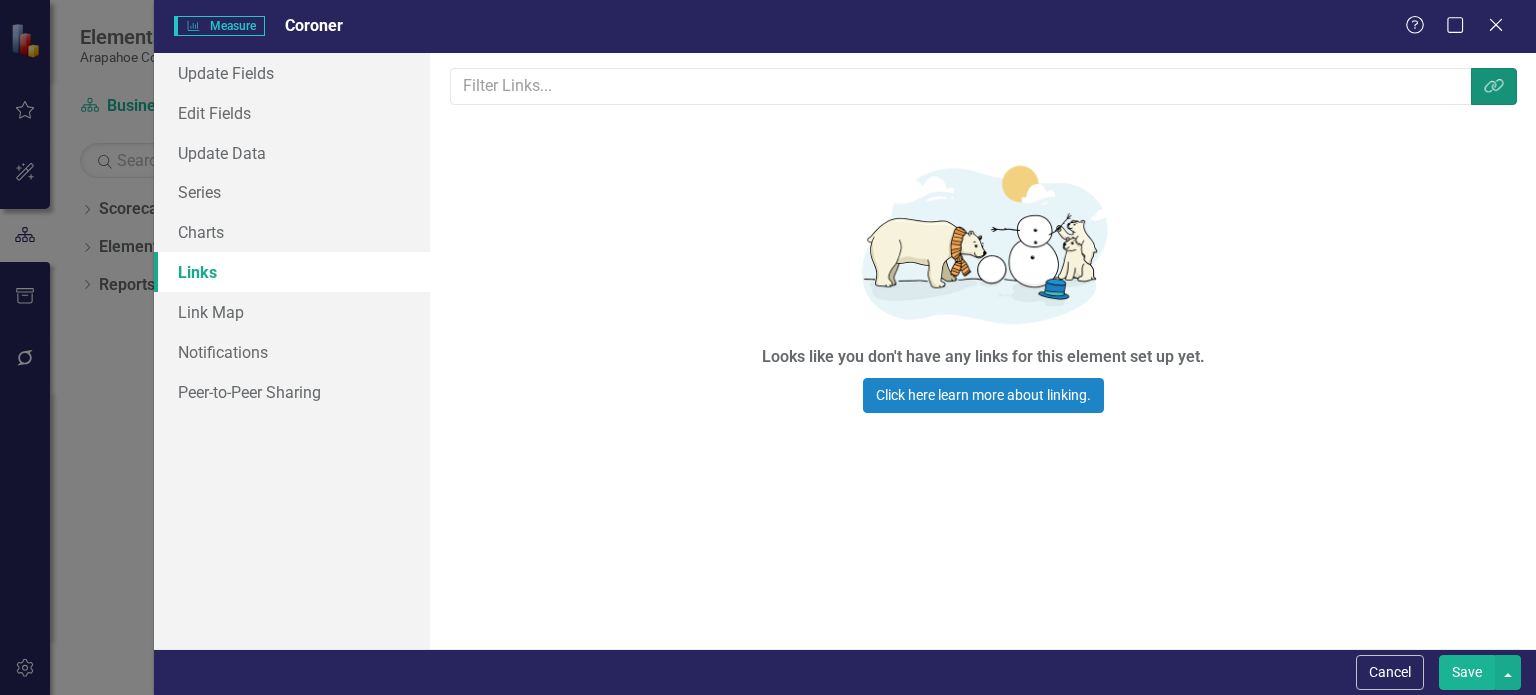 click on "Link Tag" at bounding box center [1494, 86] 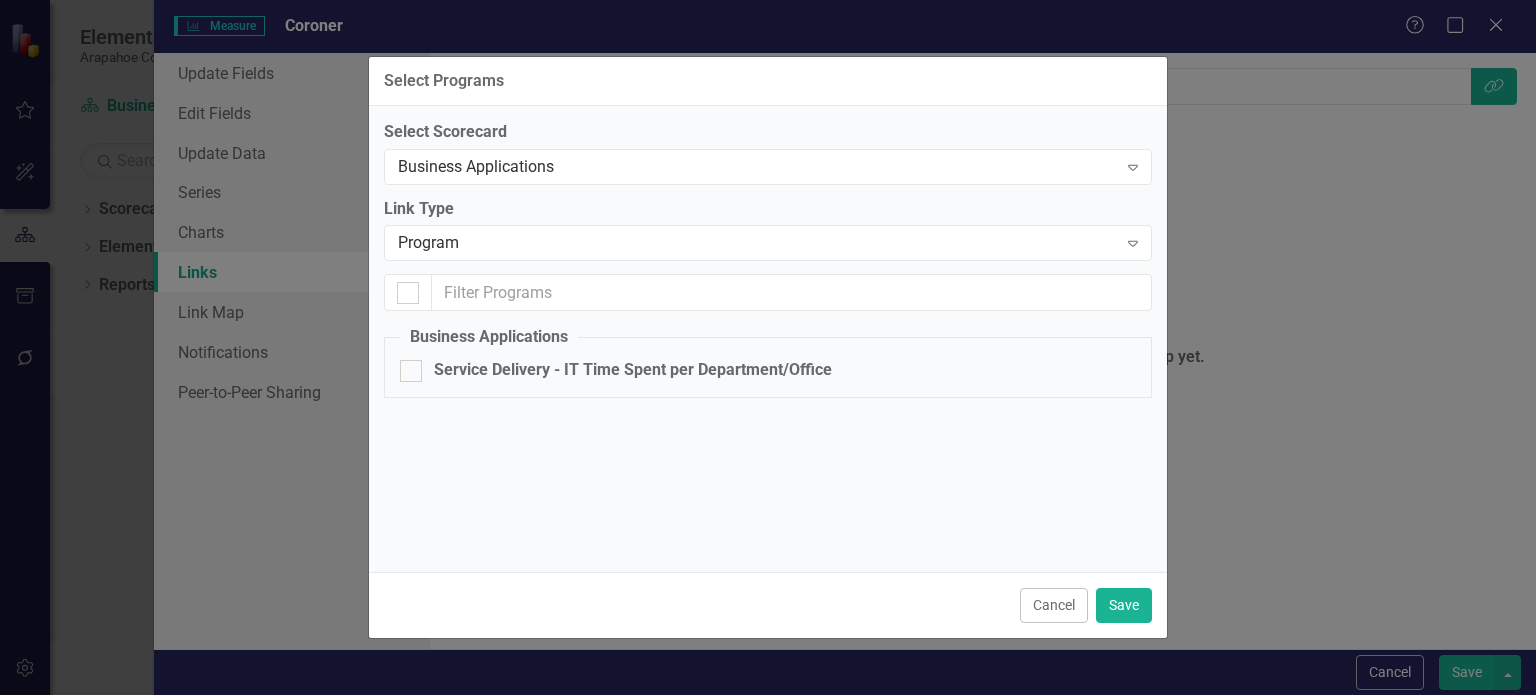 checkbox on "false" 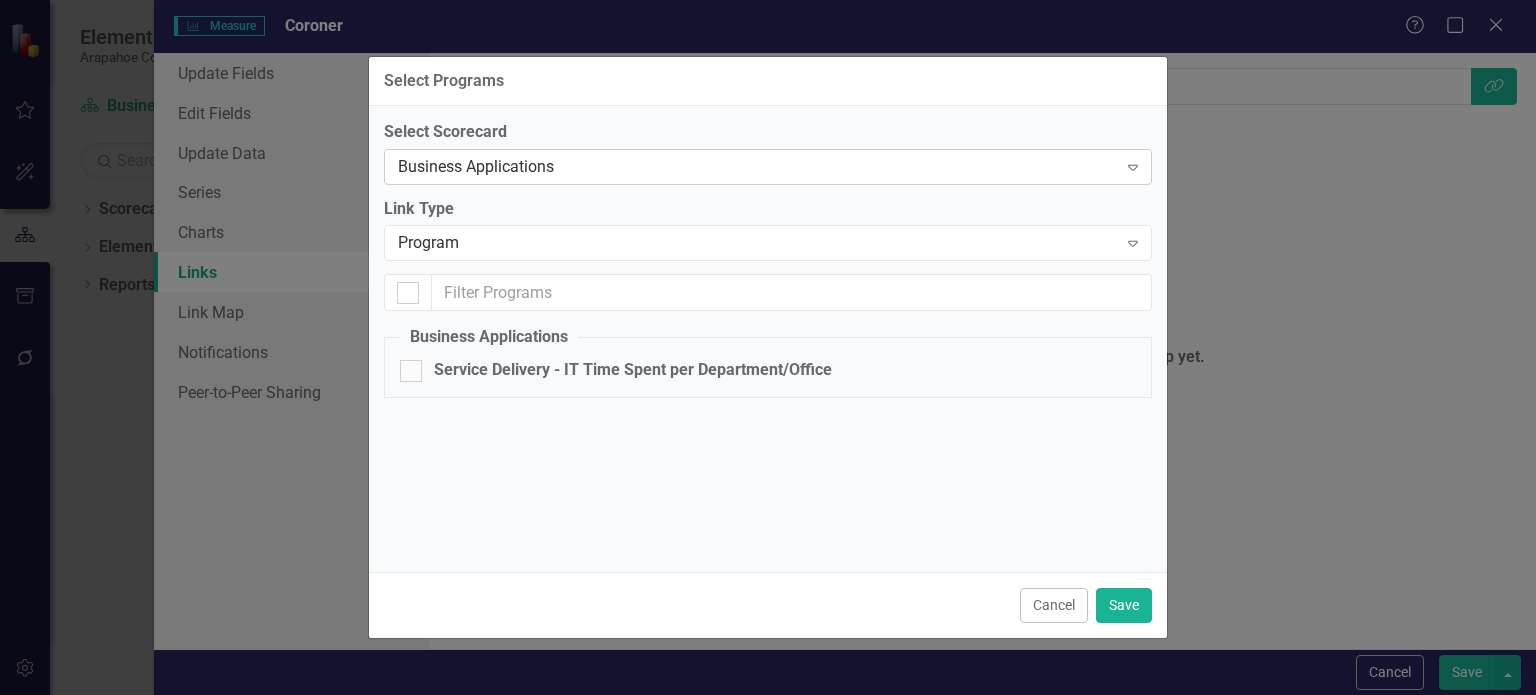 click on "Business Applications" at bounding box center [757, 166] 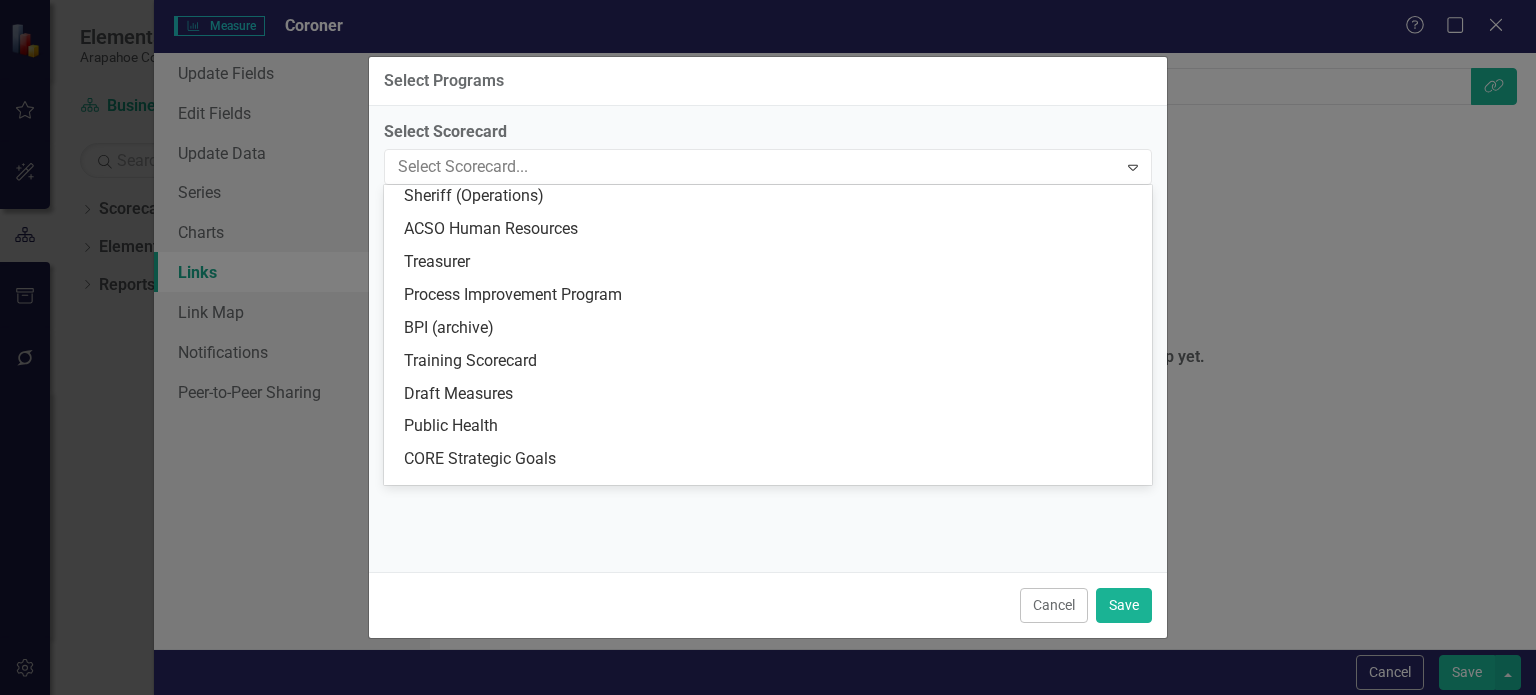 scroll, scrollTop: 2262, scrollLeft: 0, axis: vertical 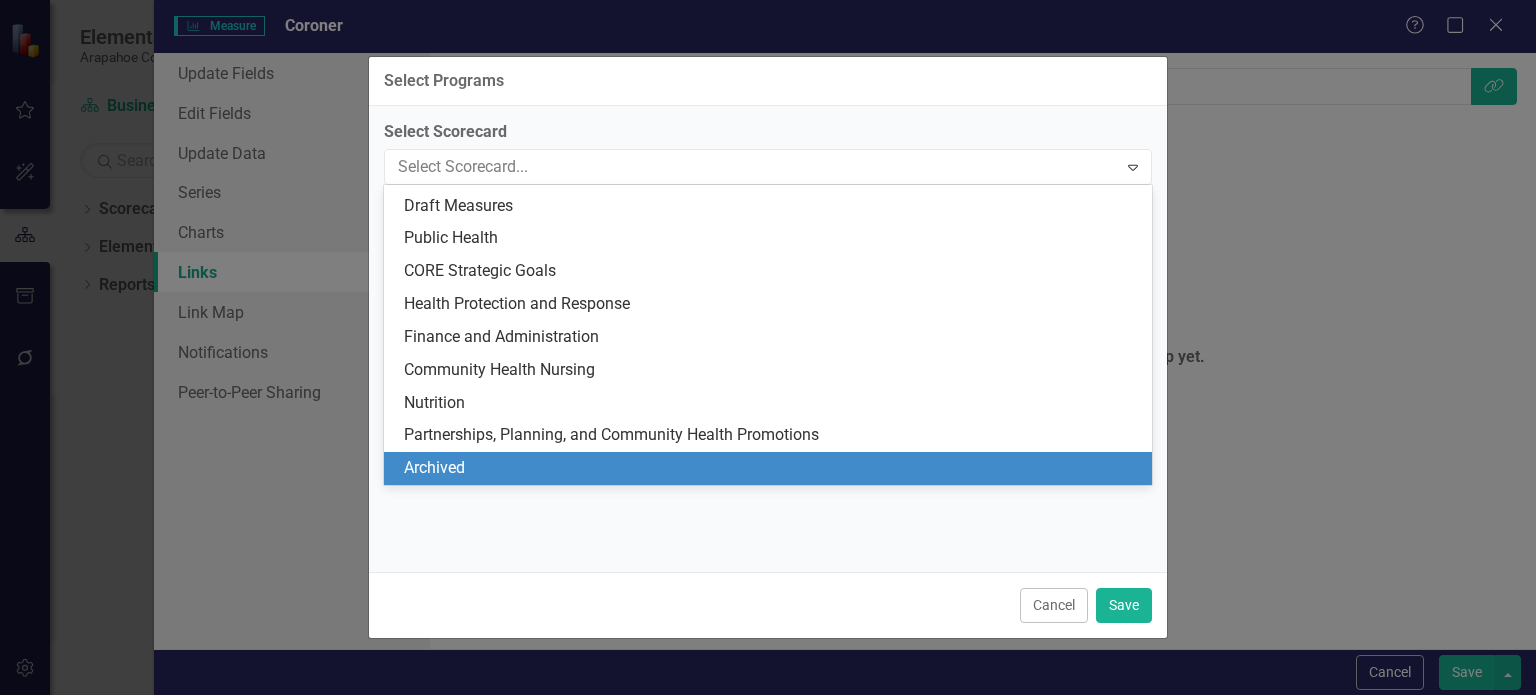 click on "Archived" at bounding box center [772, 468] 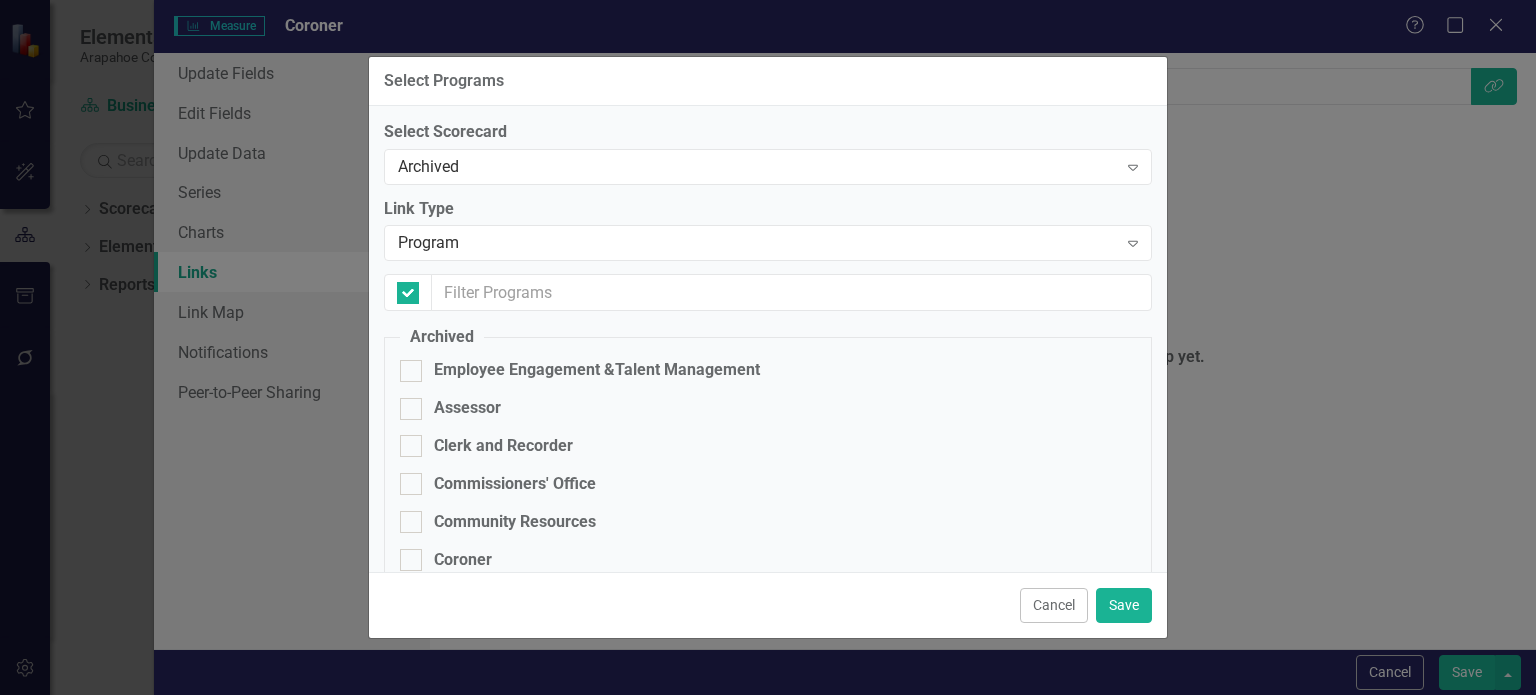 checkbox on "false" 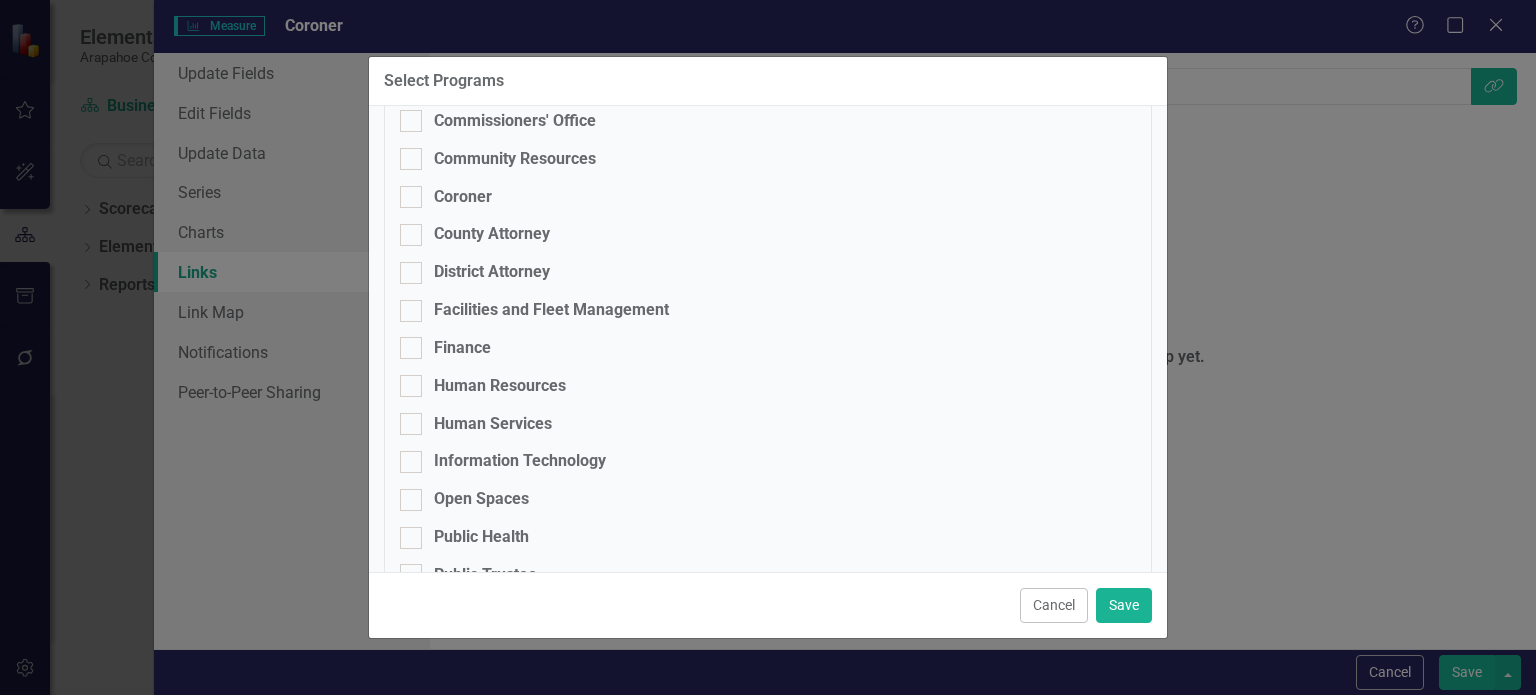 scroll, scrollTop: 564, scrollLeft: 0, axis: vertical 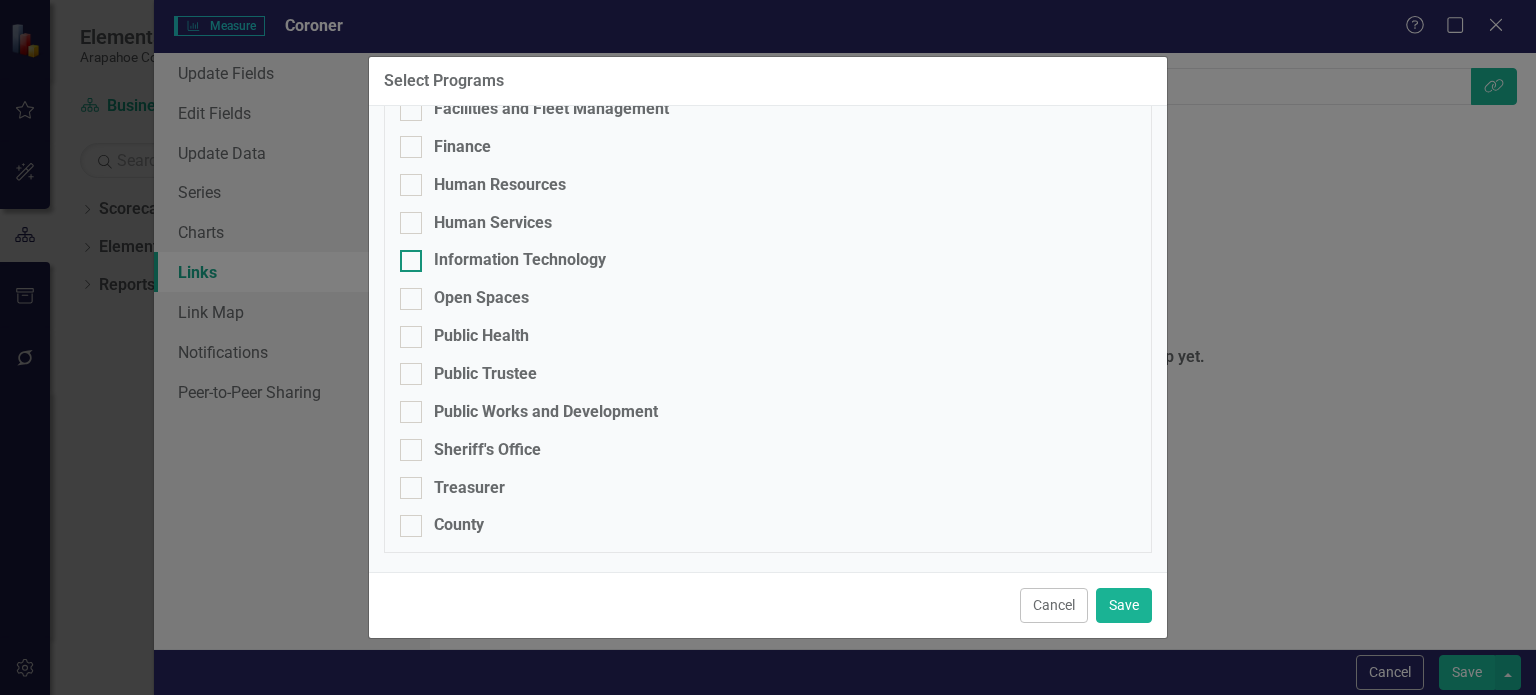 click on "Information Technology" at bounding box center [520, 260] 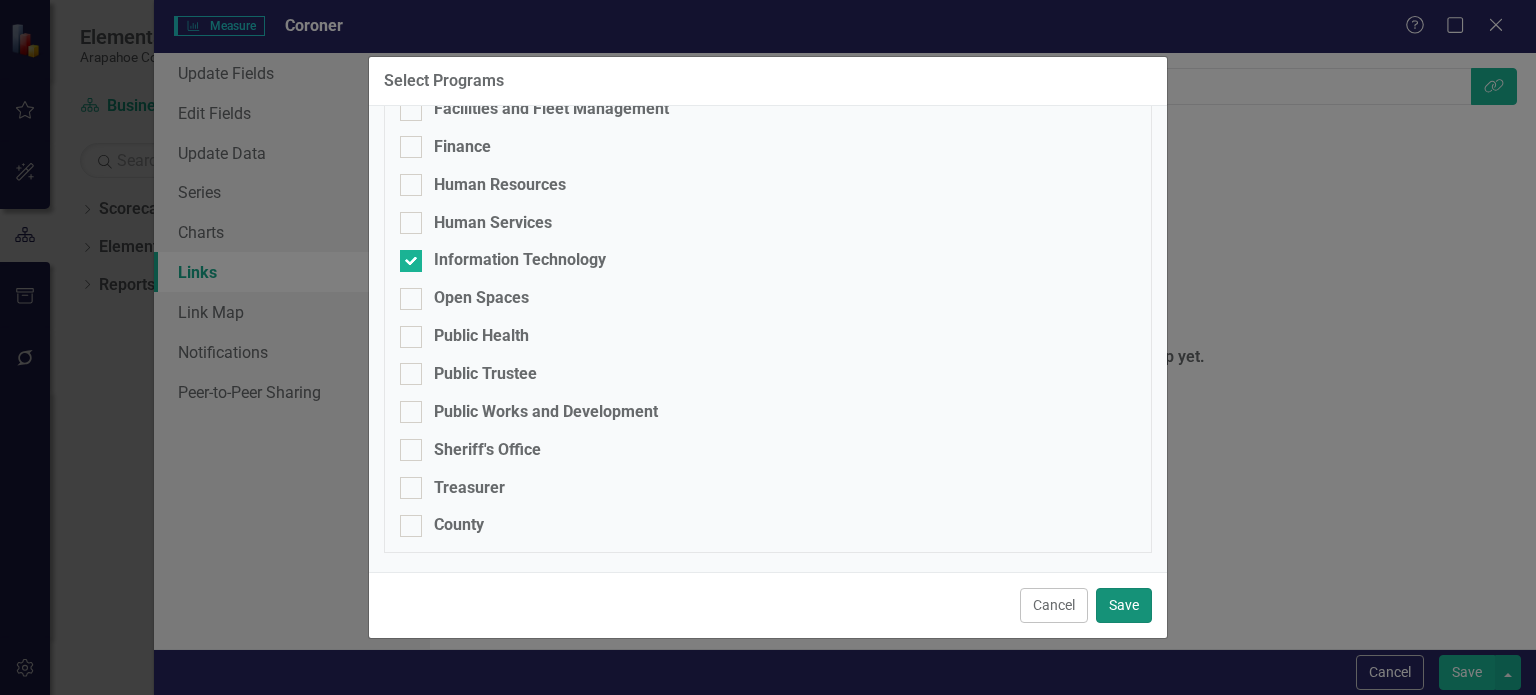 click on "Save" at bounding box center (1124, 605) 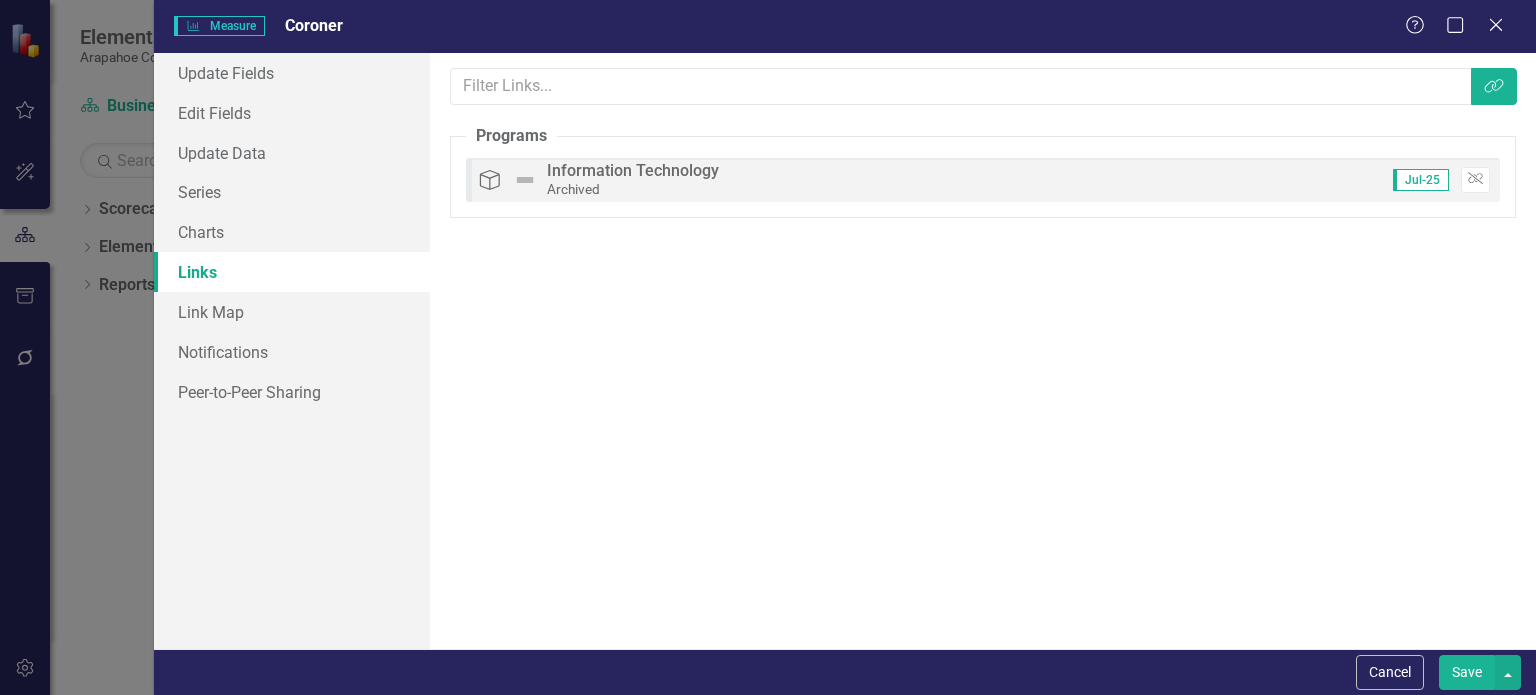 click on "Save" at bounding box center [1467, 672] 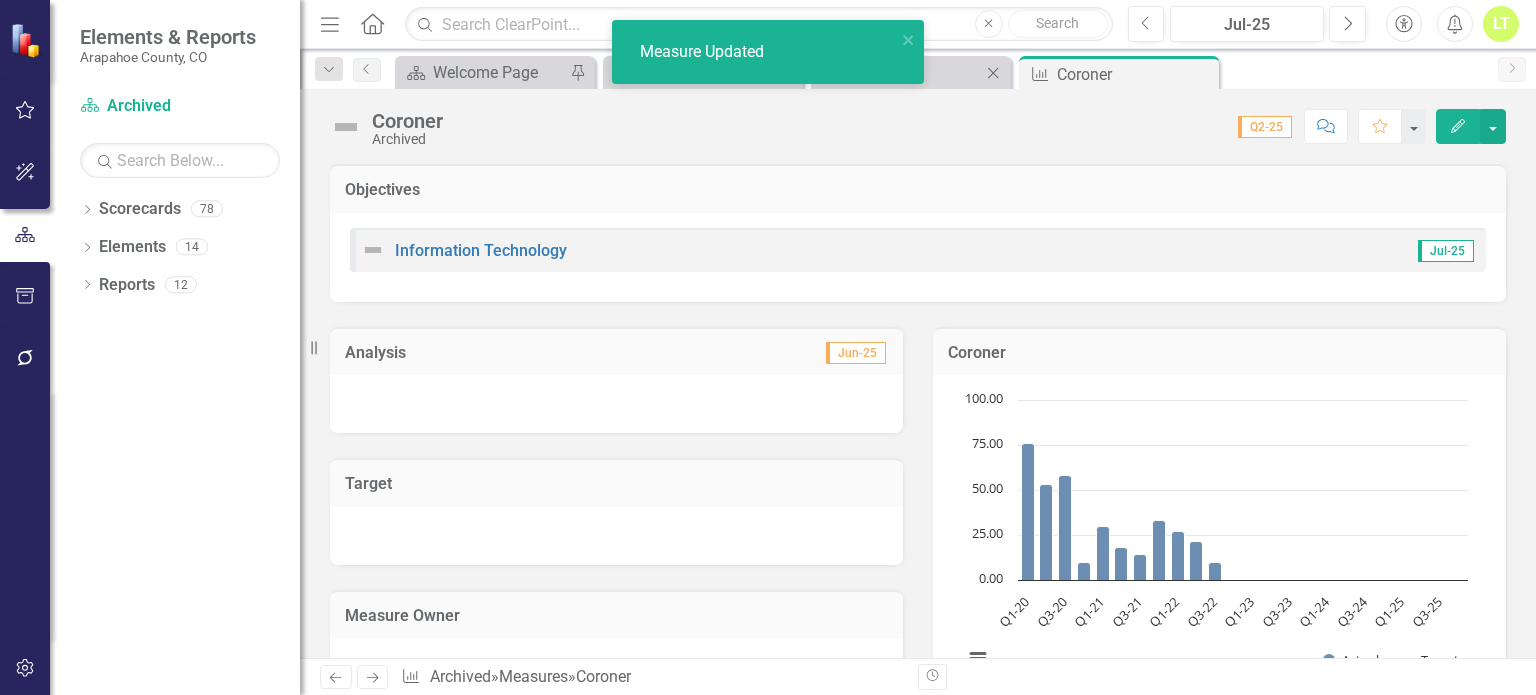 click on "Close" 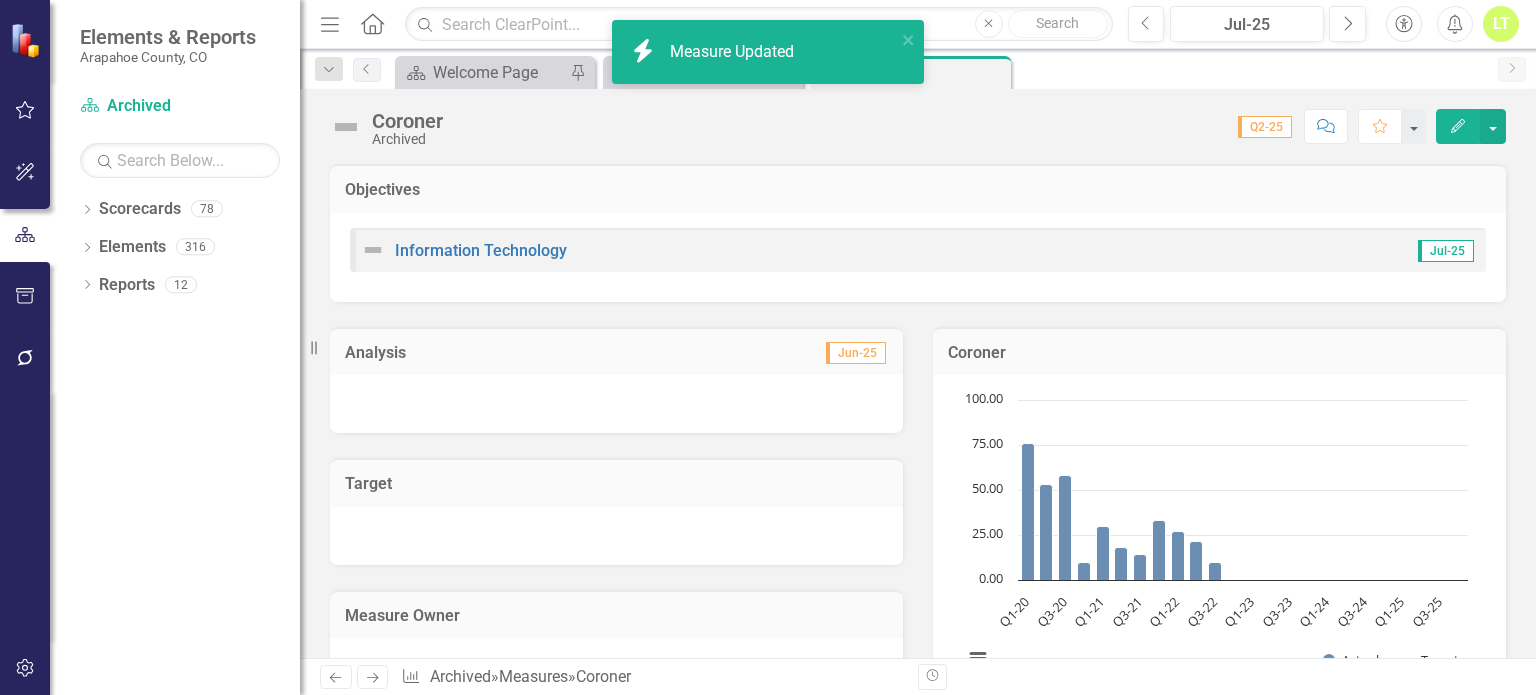 click on "Close" 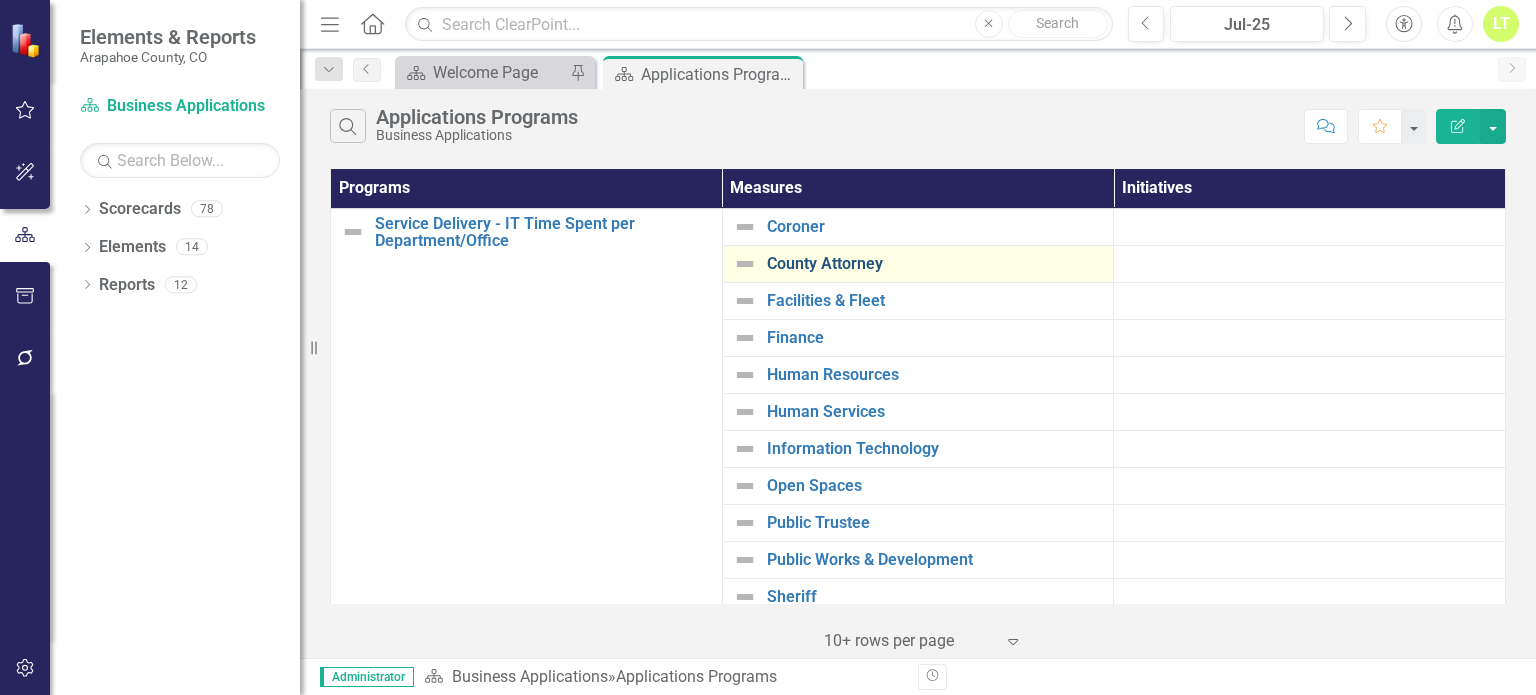 click on "County Attorney" at bounding box center (935, 264) 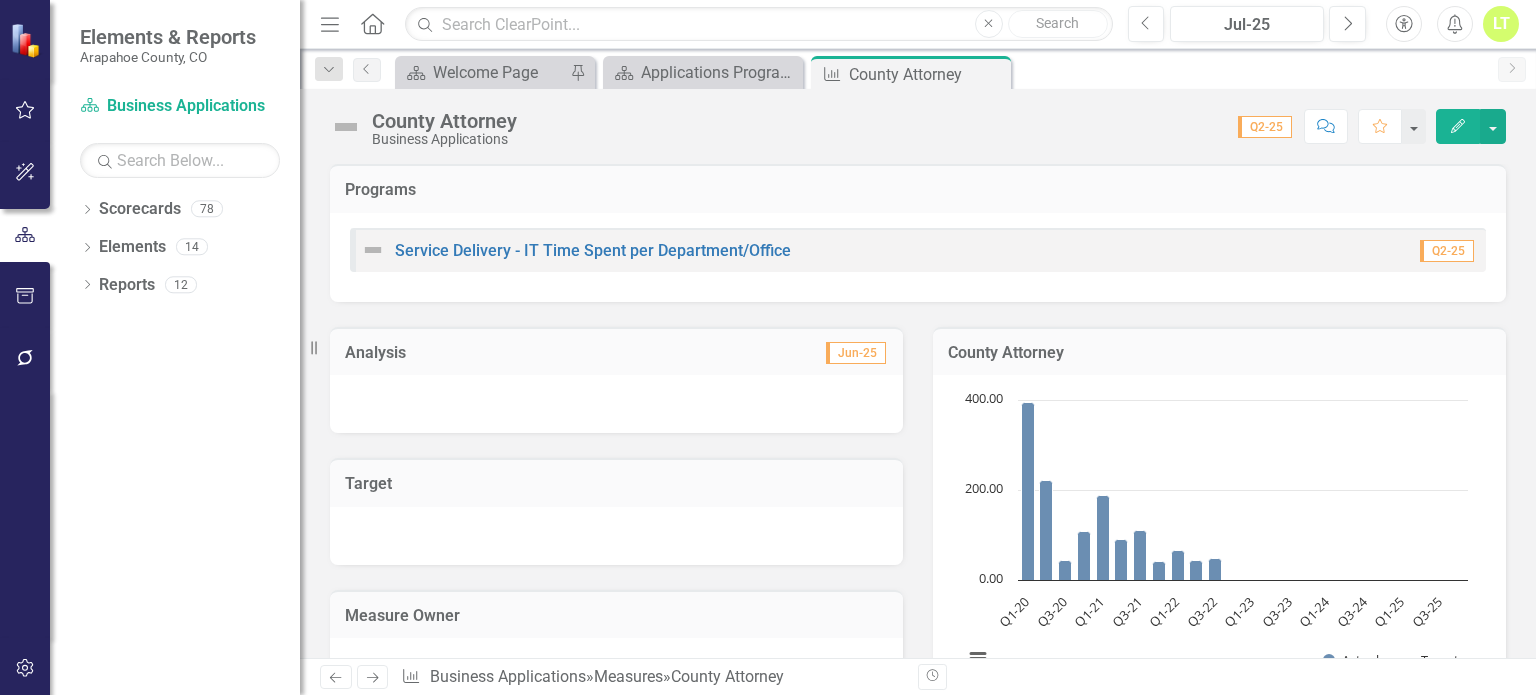 click on "Edit" at bounding box center (1458, 126) 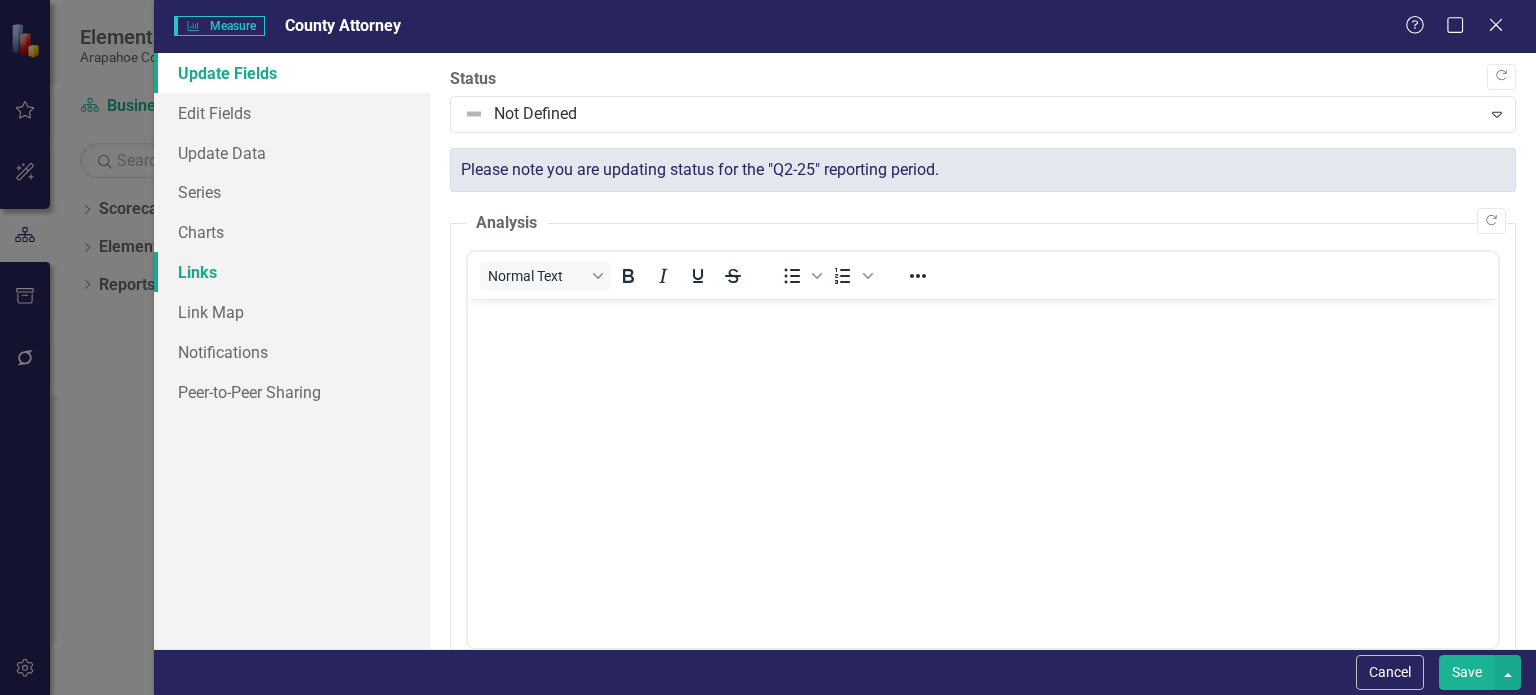 scroll, scrollTop: 0, scrollLeft: 0, axis: both 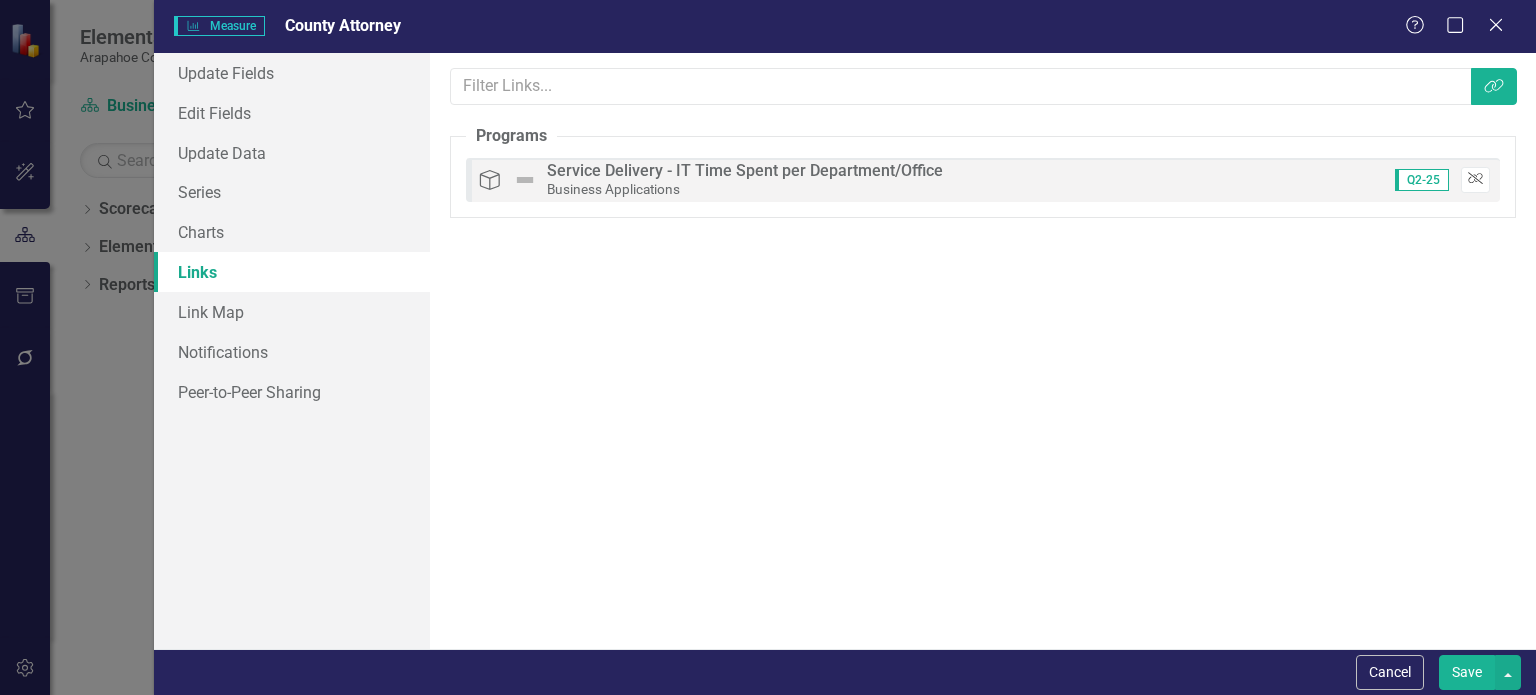 click on "Unlink" 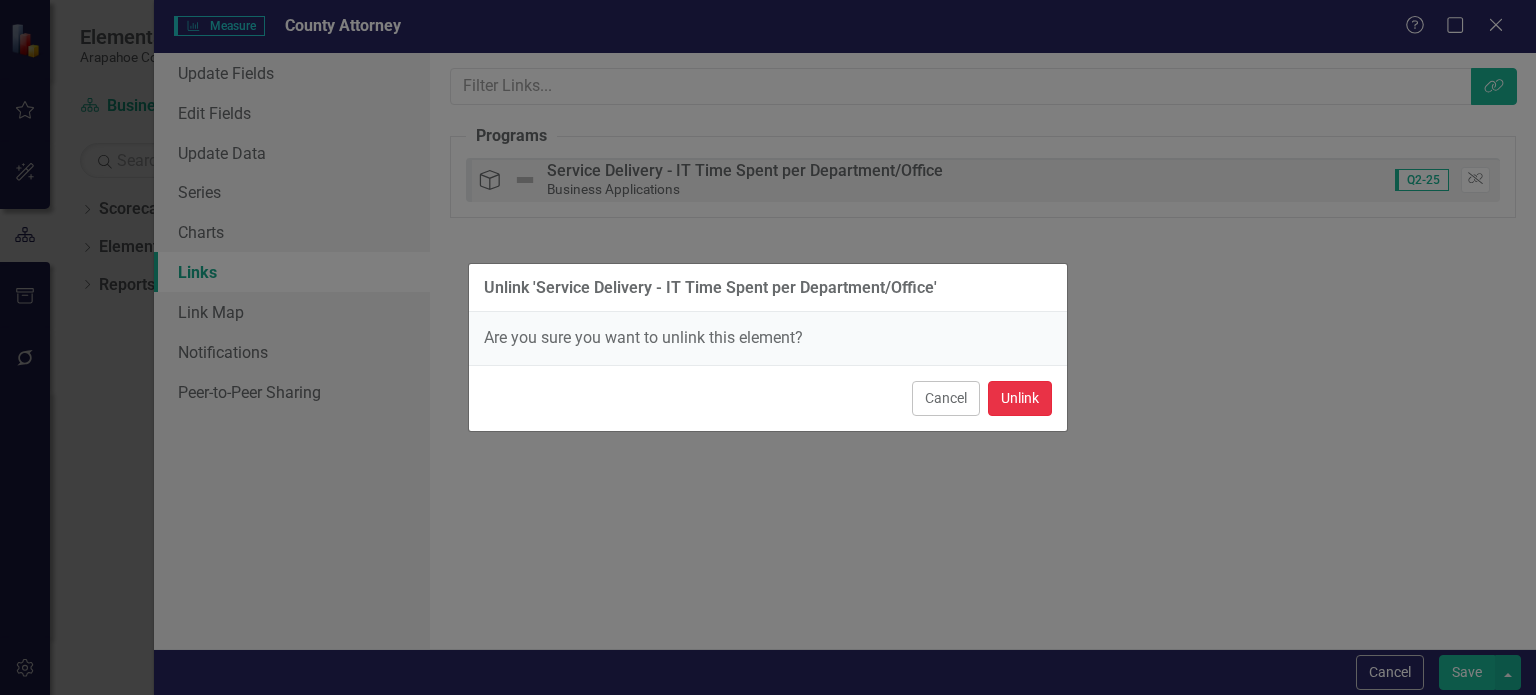 click on "Unlink" at bounding box center [1020, 398] 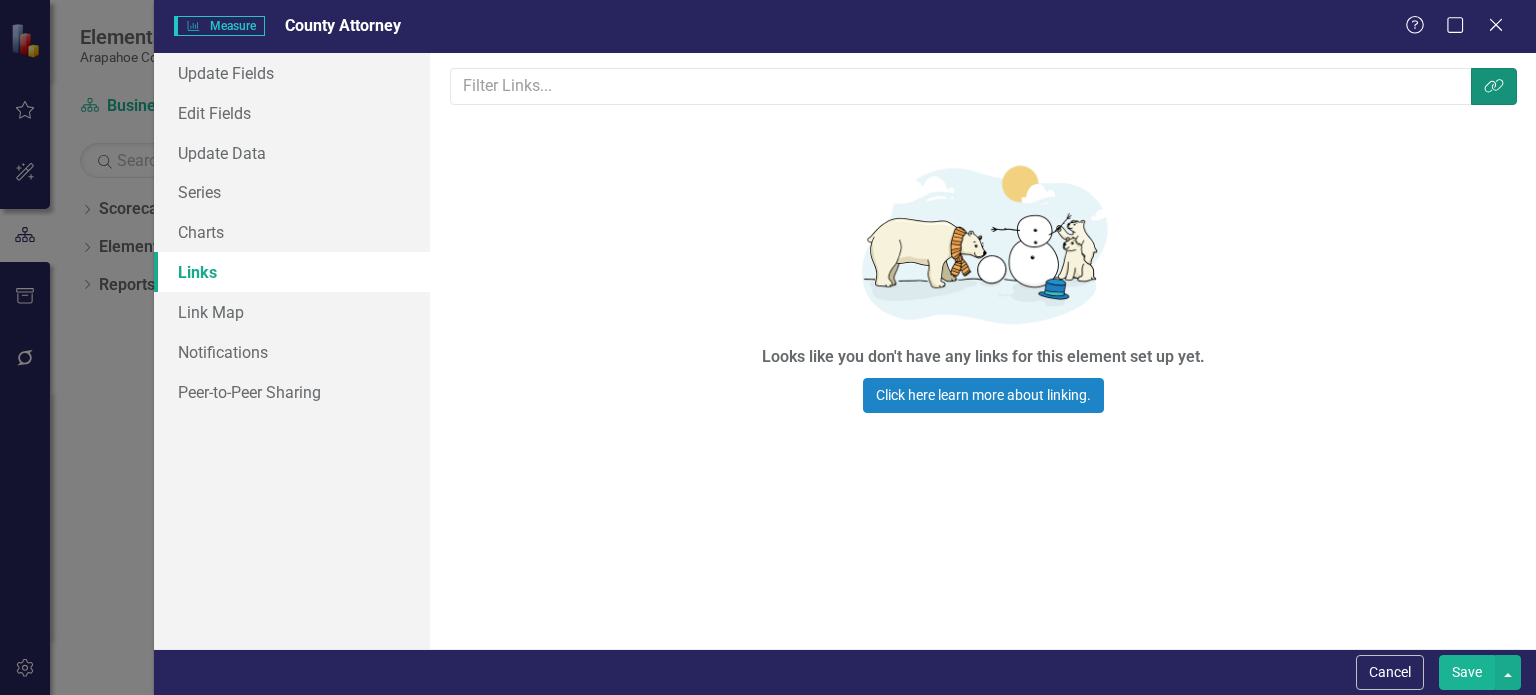 click 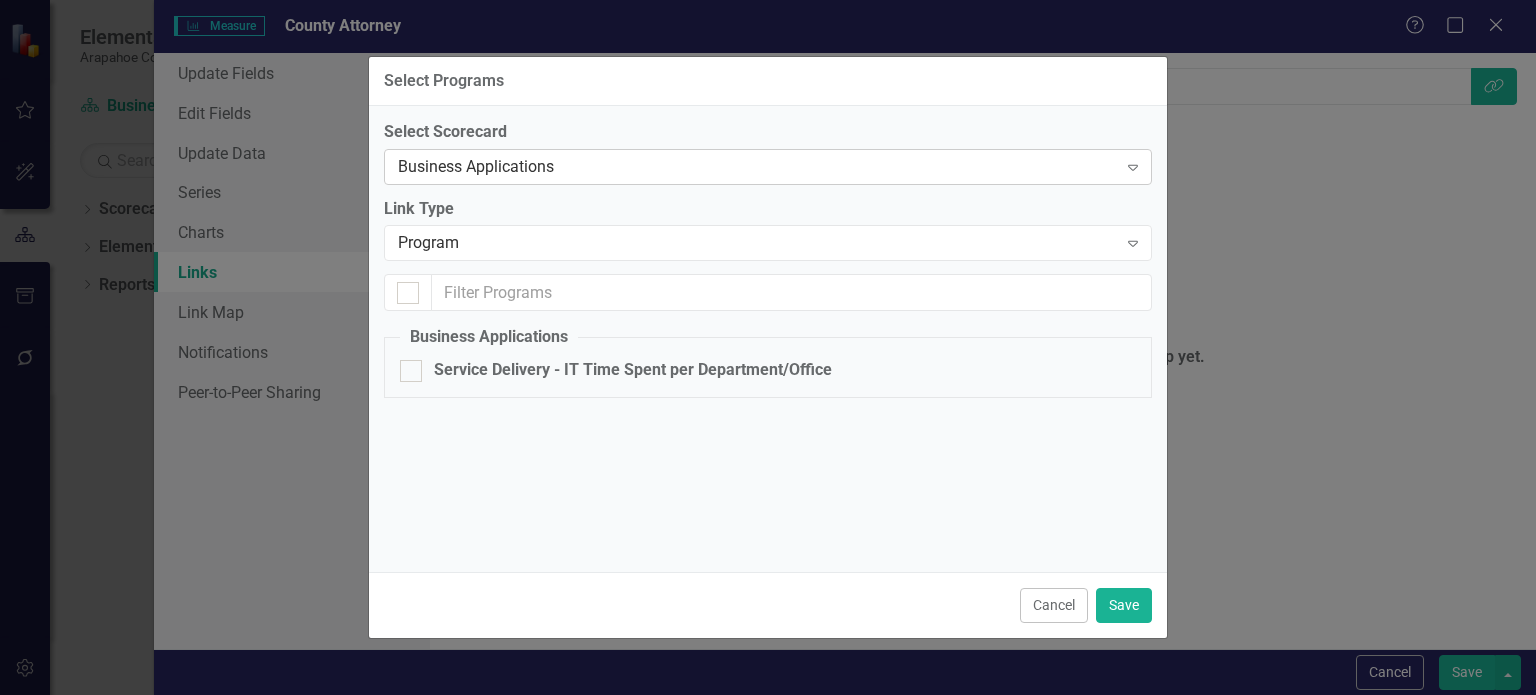 click on "Business Applications" at bounding box center (757, 166) 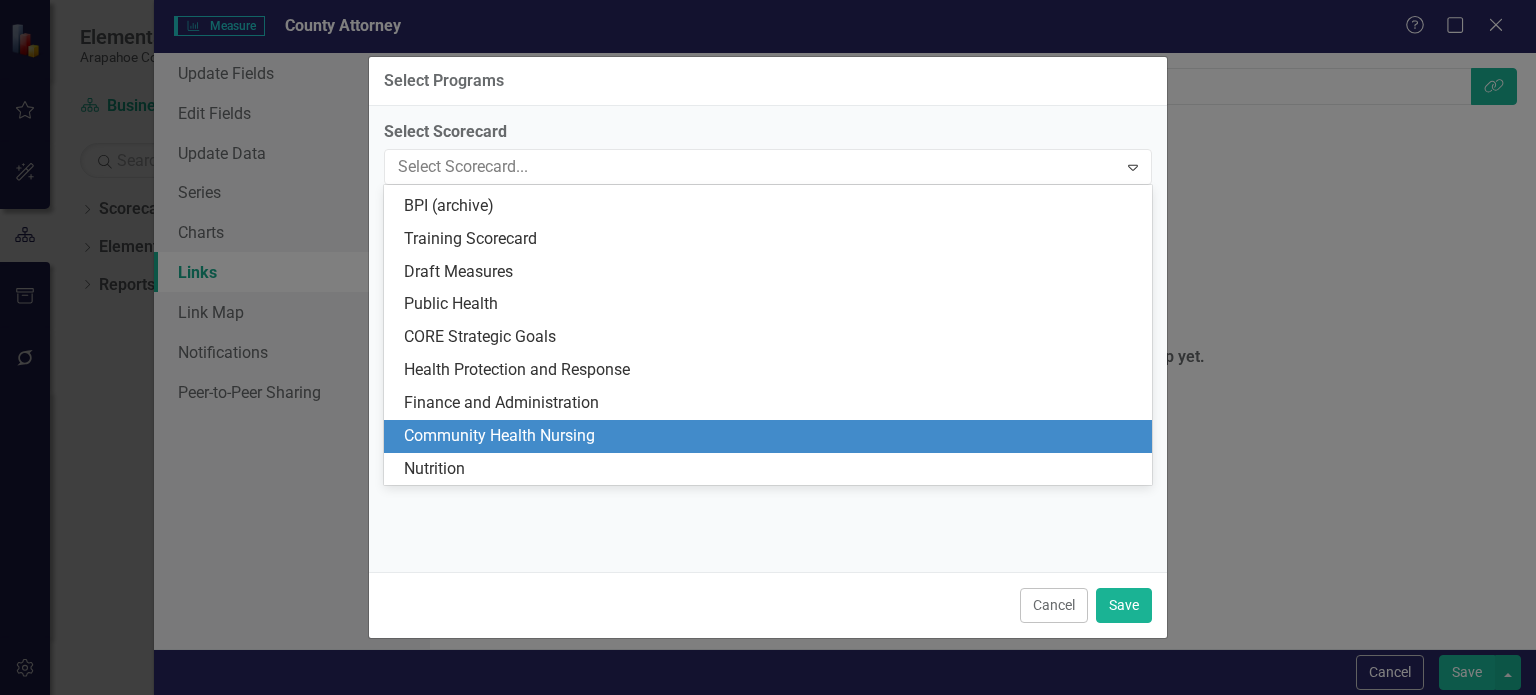 scroll, scrollTop: 2262, scrollLeft: 0, axis: vertical 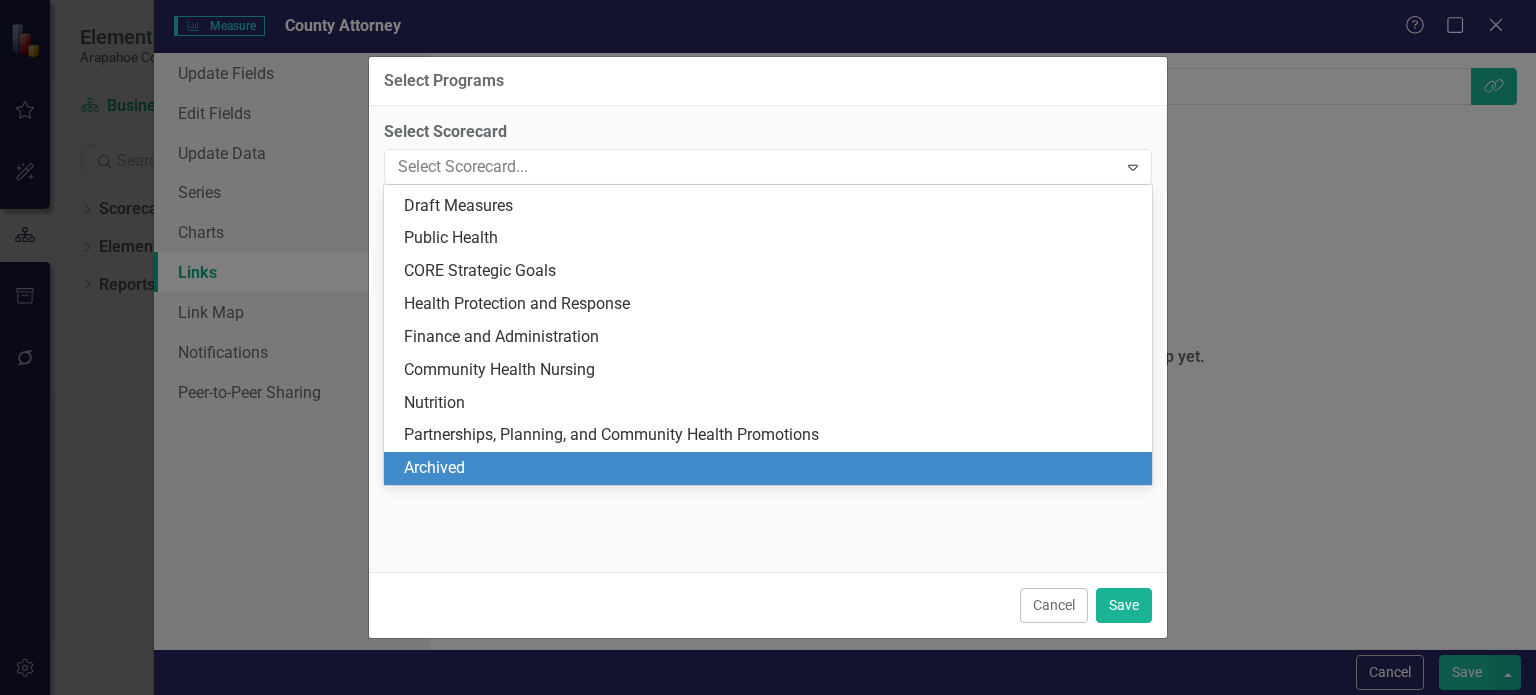 click on "Archived" at bounding box center [772, 468] 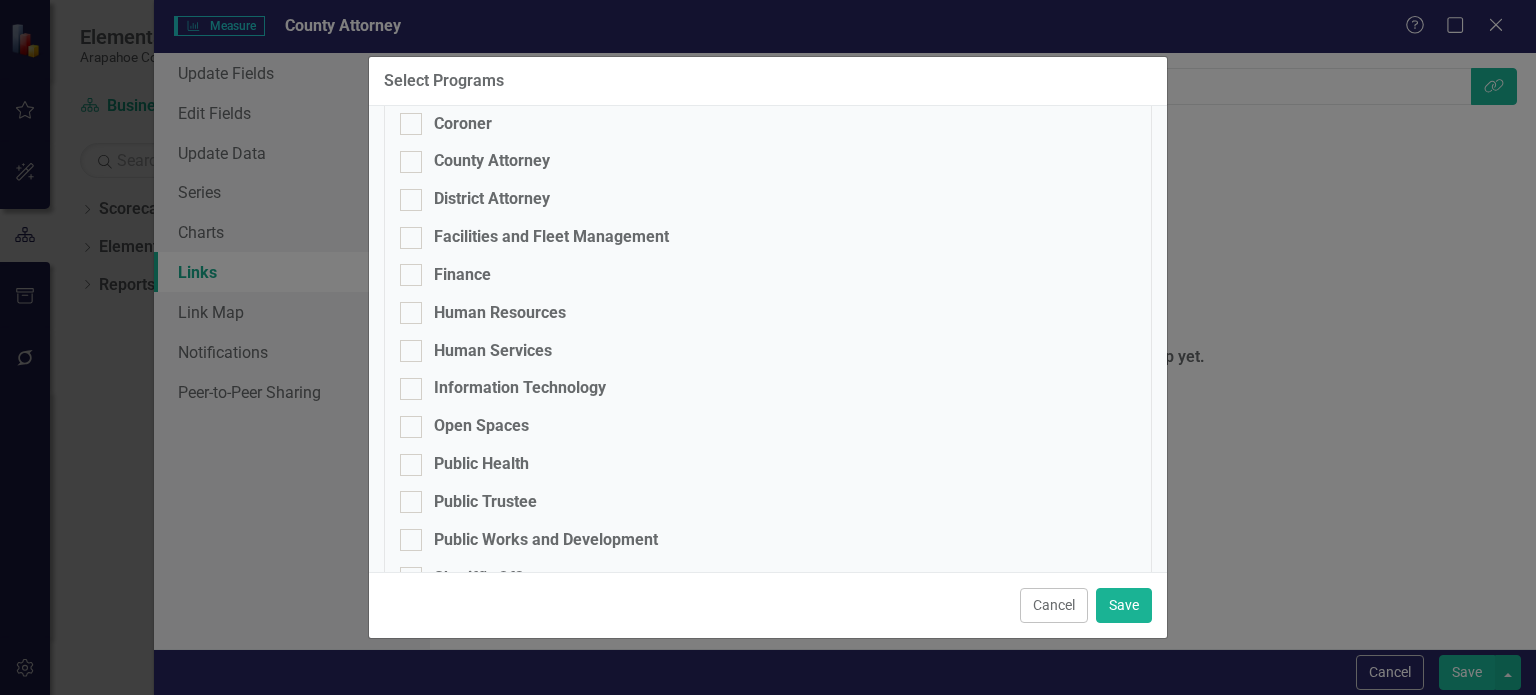 scroll, scrollTop: 439, scrollLeft: 0, axis: vertical 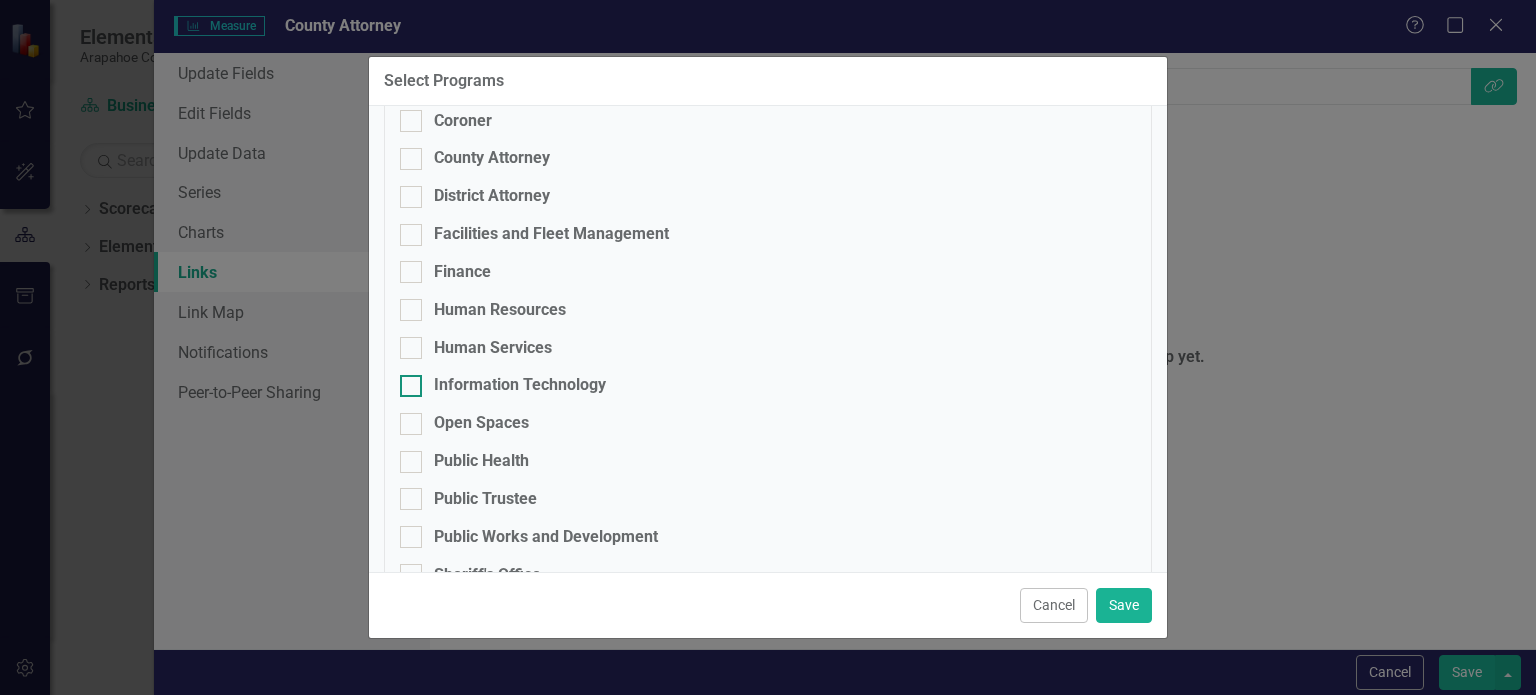 click on "Information Technology" at bounding box center [520, 385] 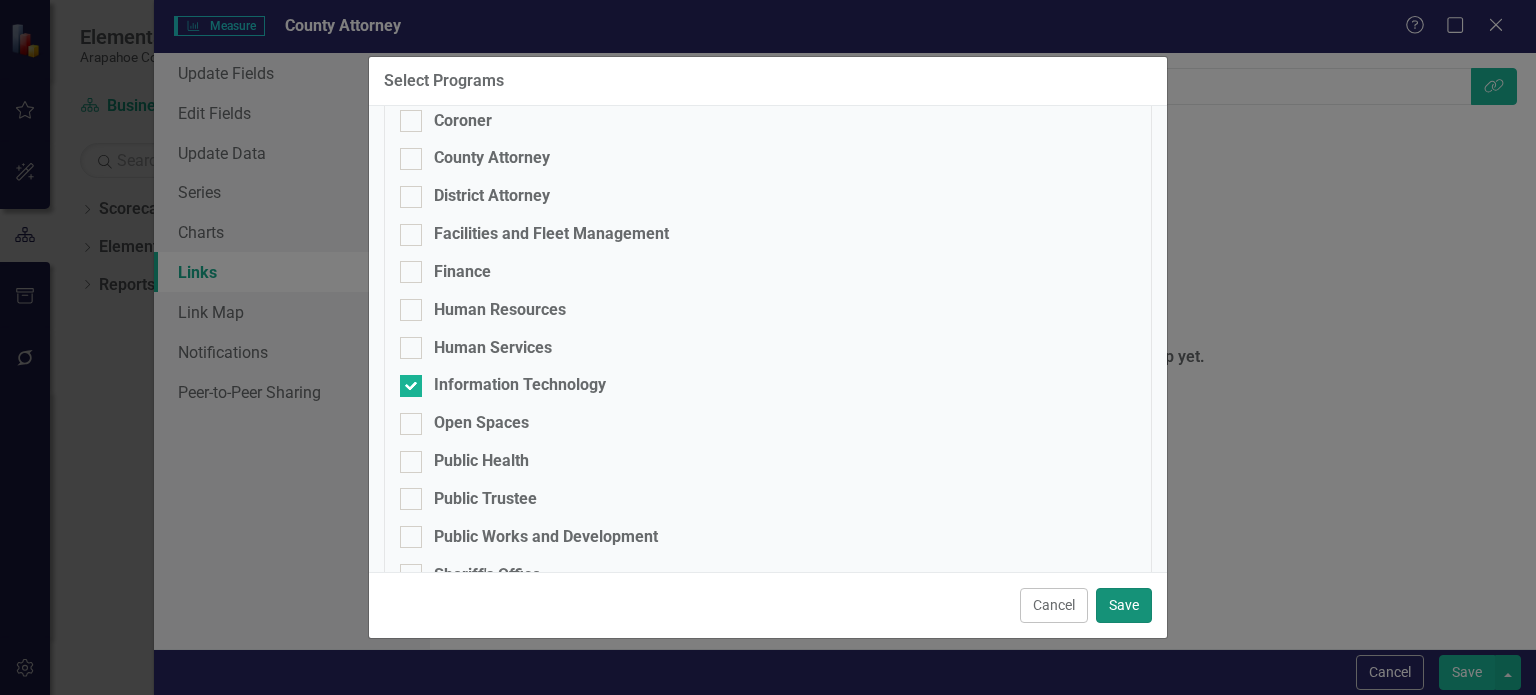 click on "Save" at bounding box center [1124, 605] 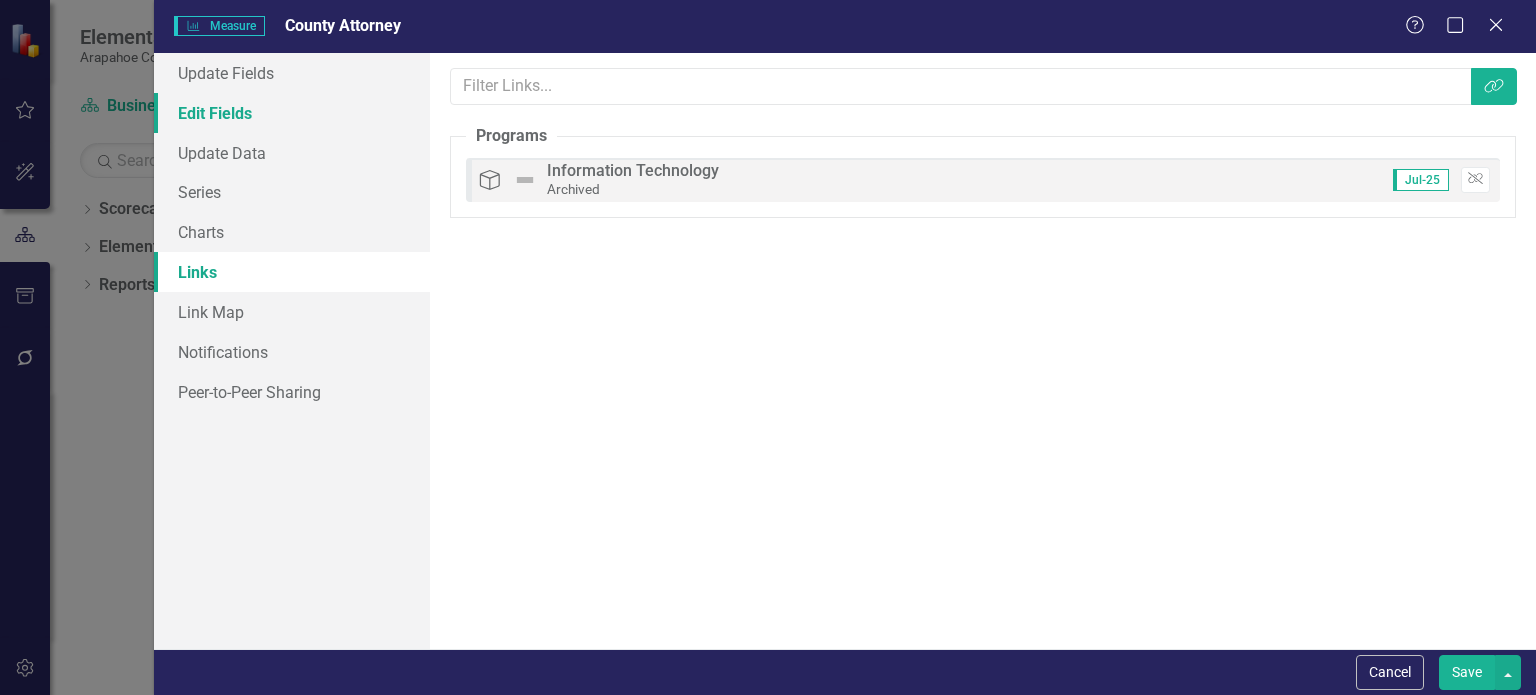 click on "Edit Fields" at bounding box center (292, 113) 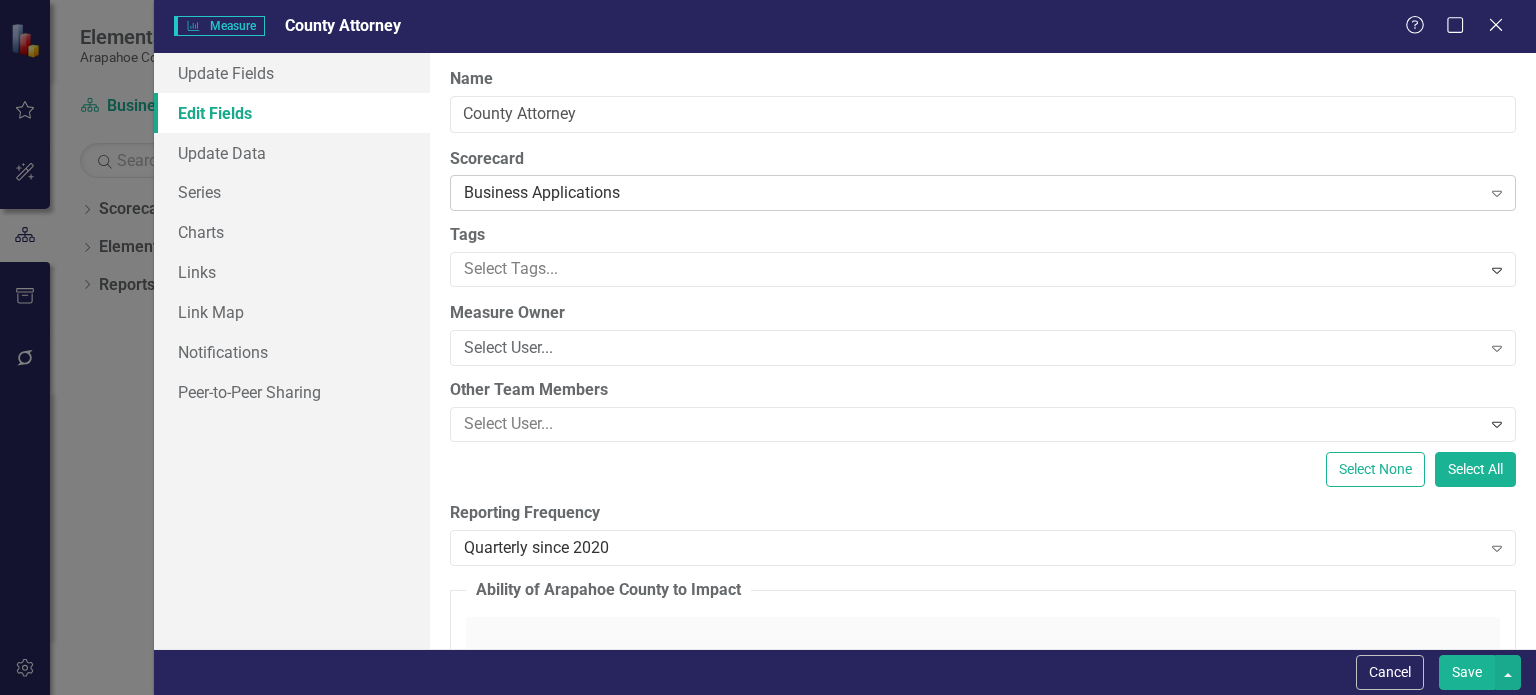 click on "Business Applications Expand" at bounding box center [983, 193] 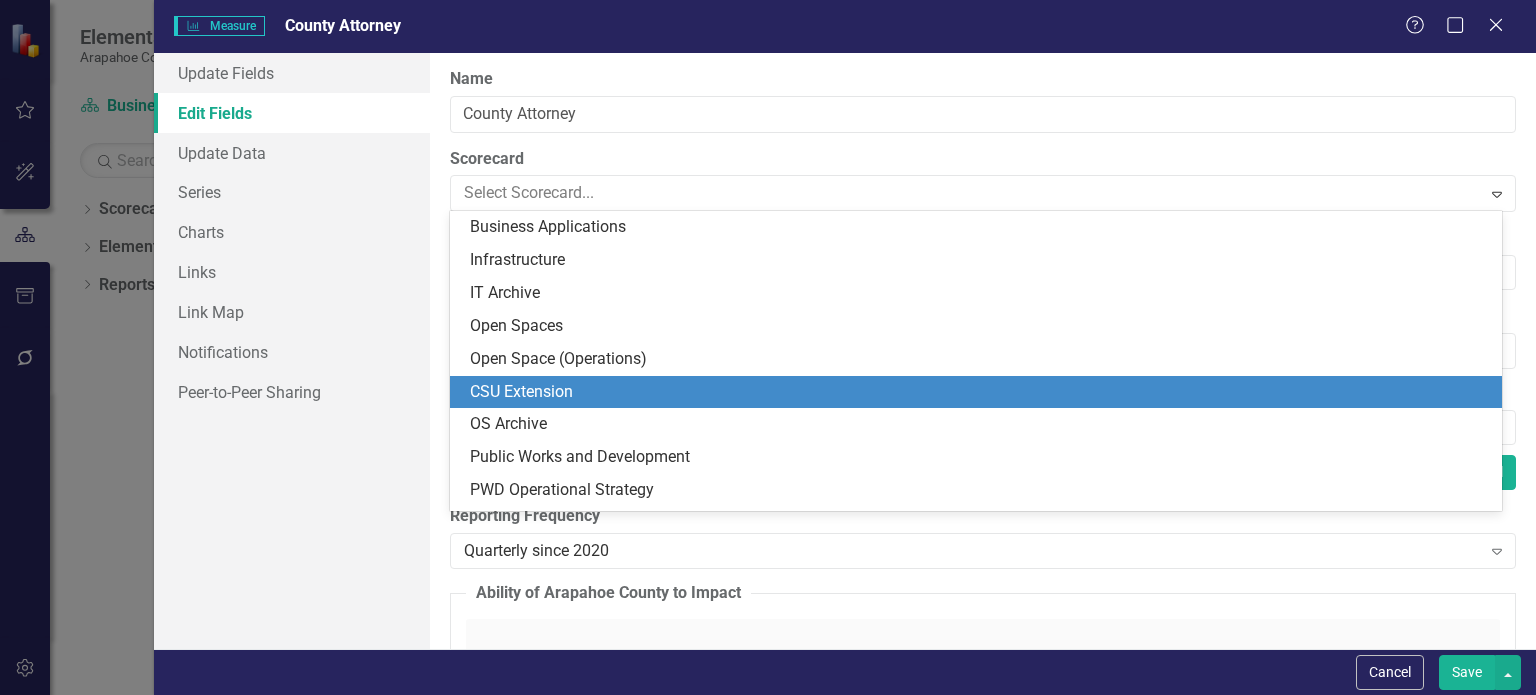 scroll, scrollTop: 2262, scrollLeft: 0, axis: vertical 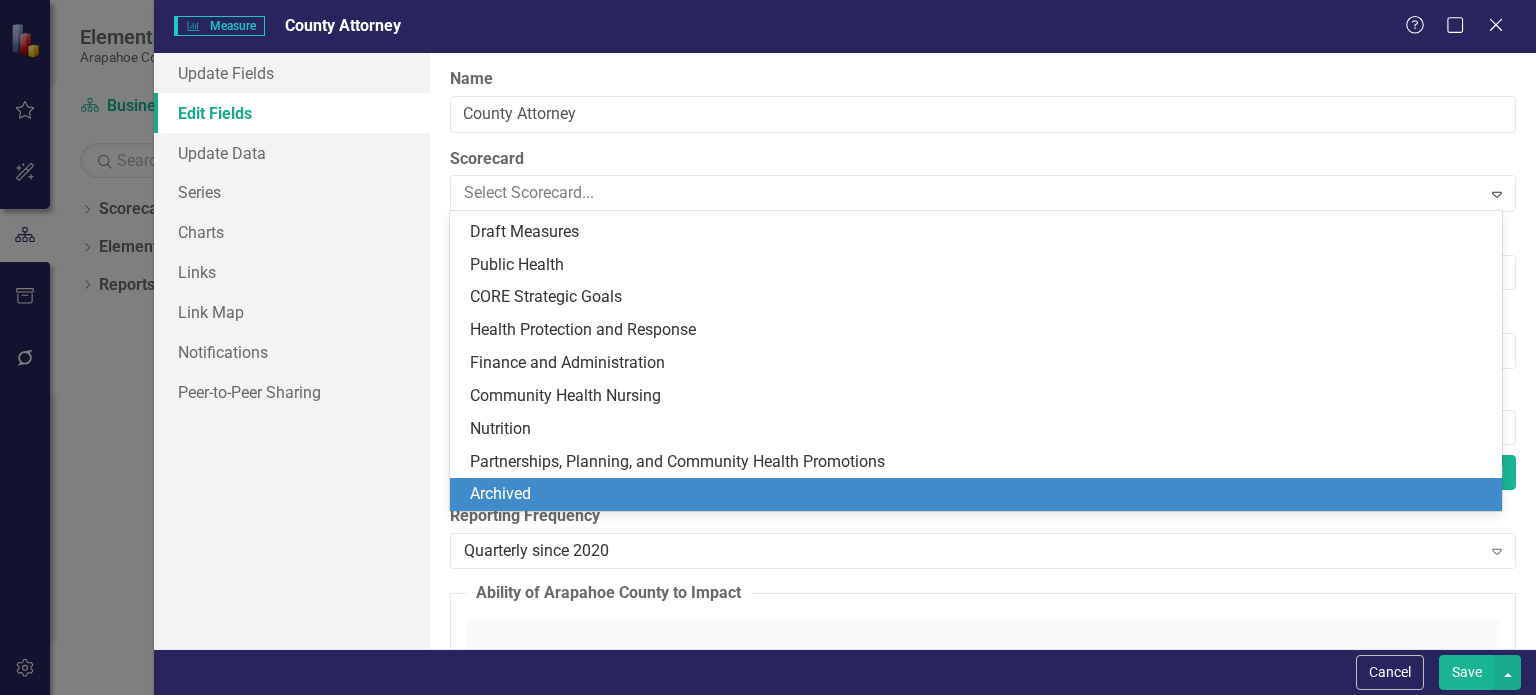 click on "Archived" at bounding box center (980, 494) 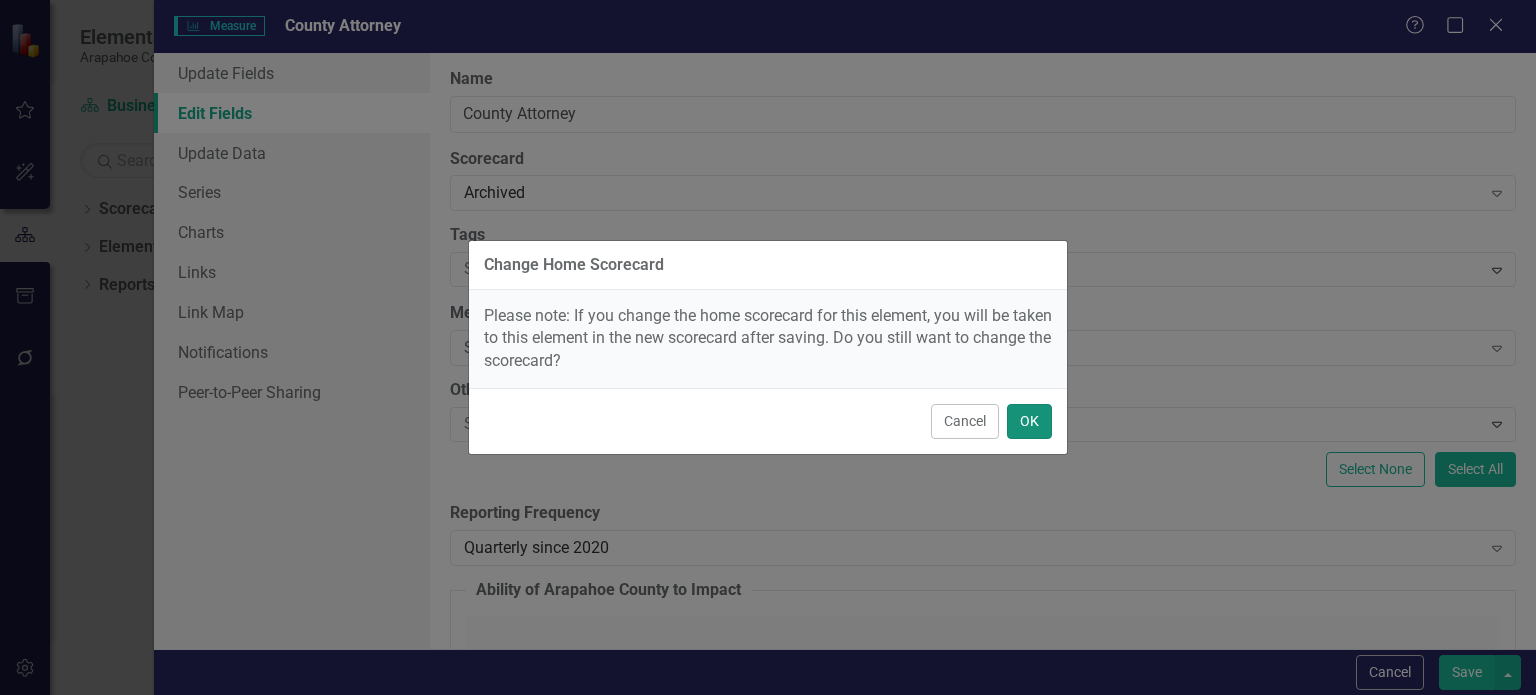 click on "OK" at bounding box center [1029, 421] 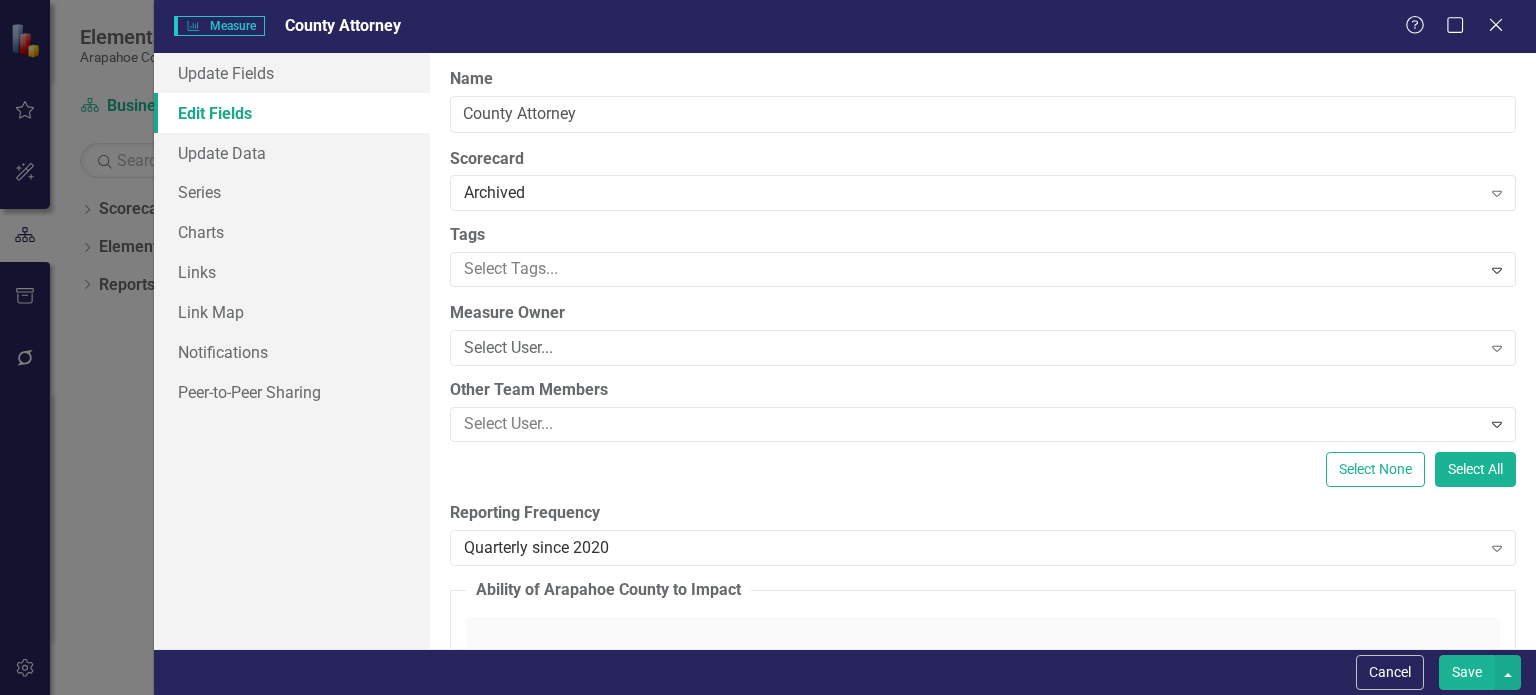 click on "Save" at bounding box center [1467, 672] 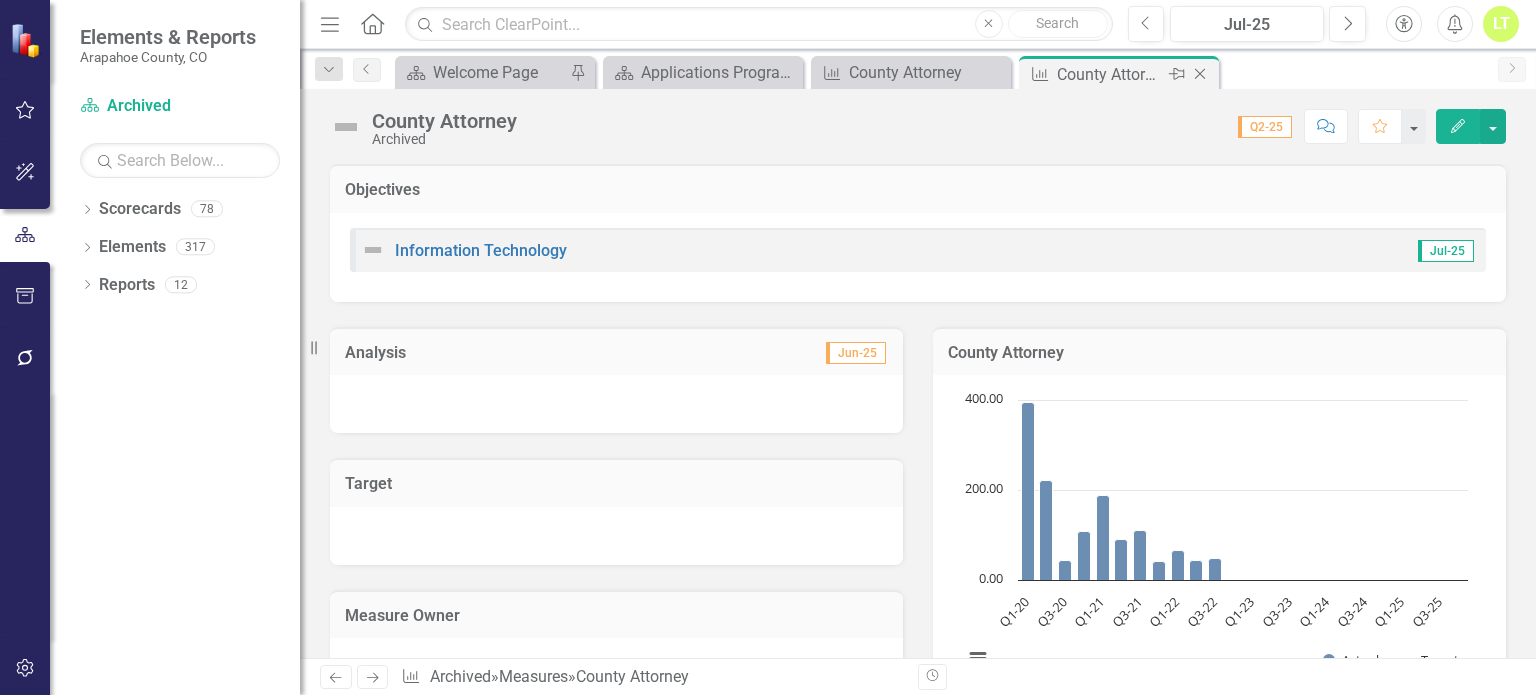 click on "Close" 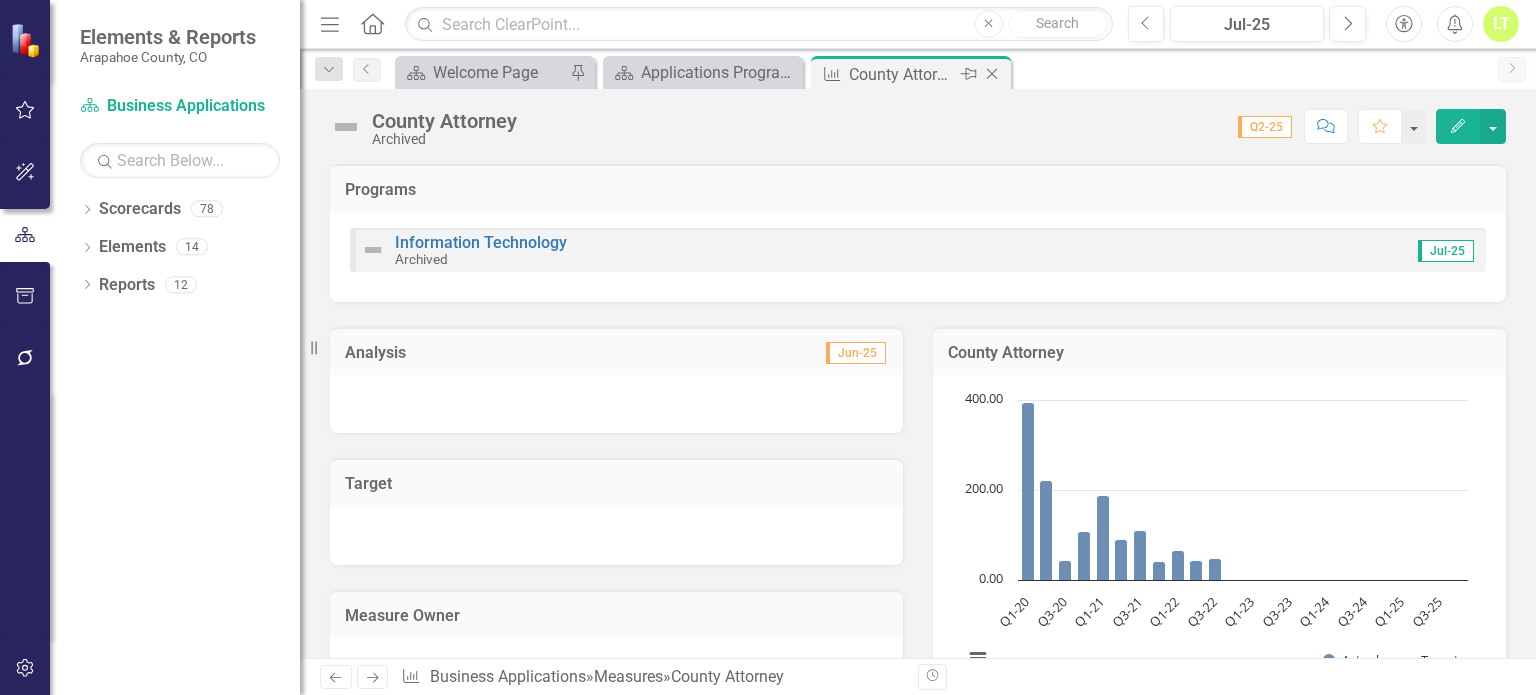 click on "Close" 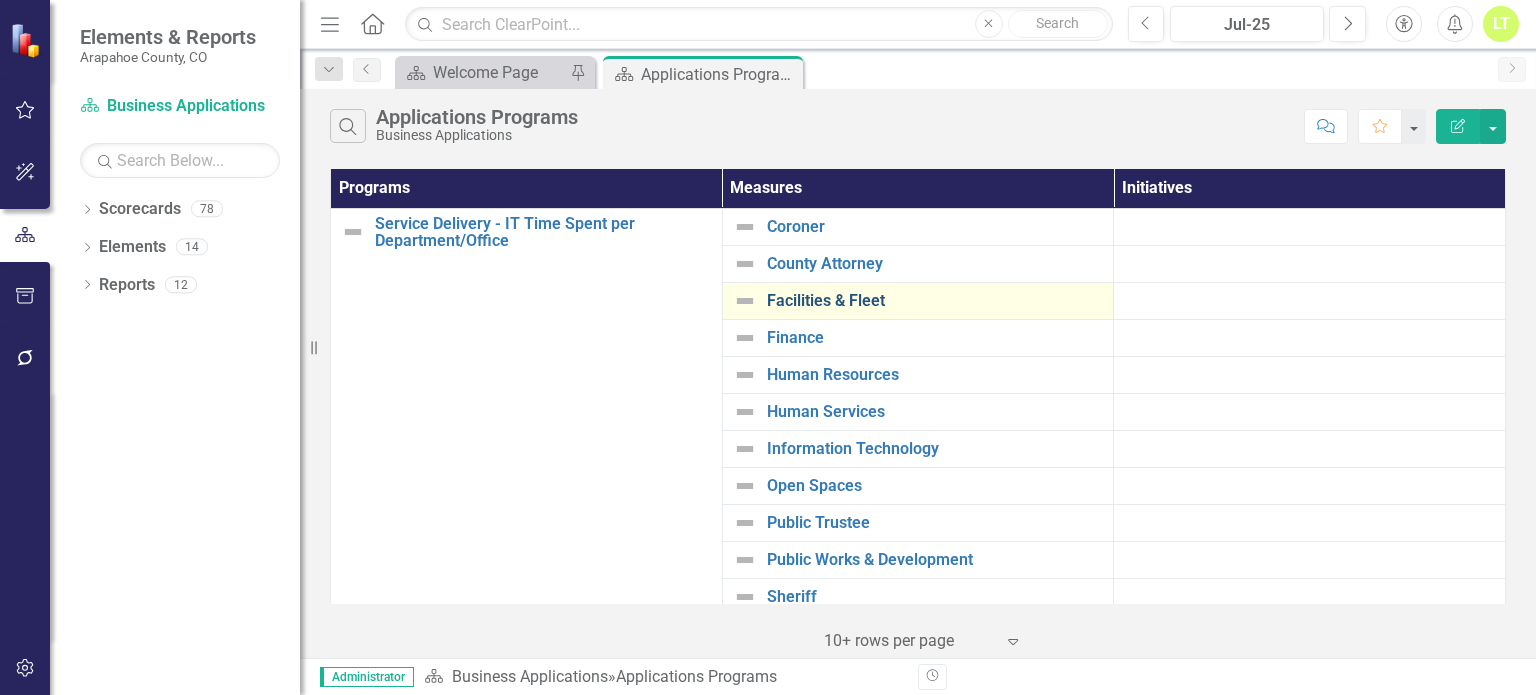 click on "Facilities & Fleet" at bounding box center [935, 301] 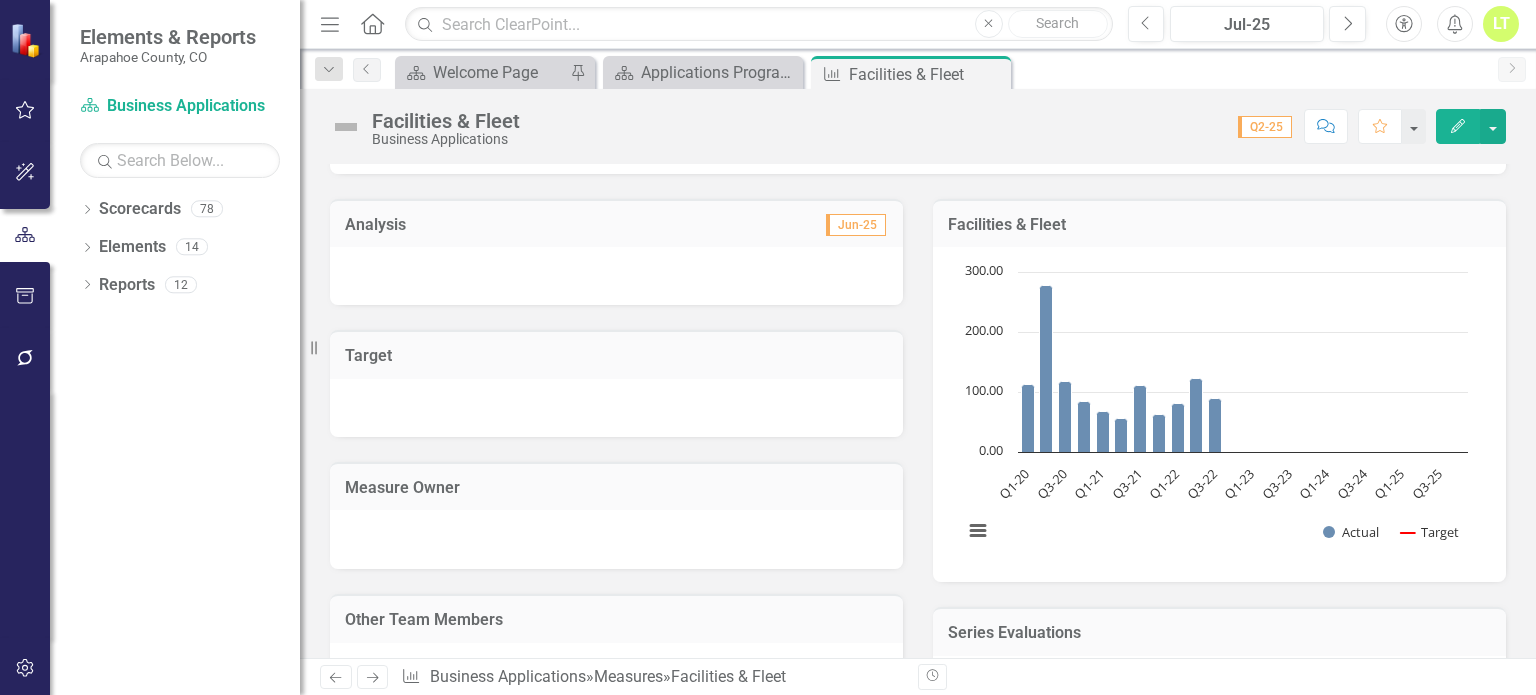 scroll, scrollTop: 0, scrollLeft: 0, axis: both 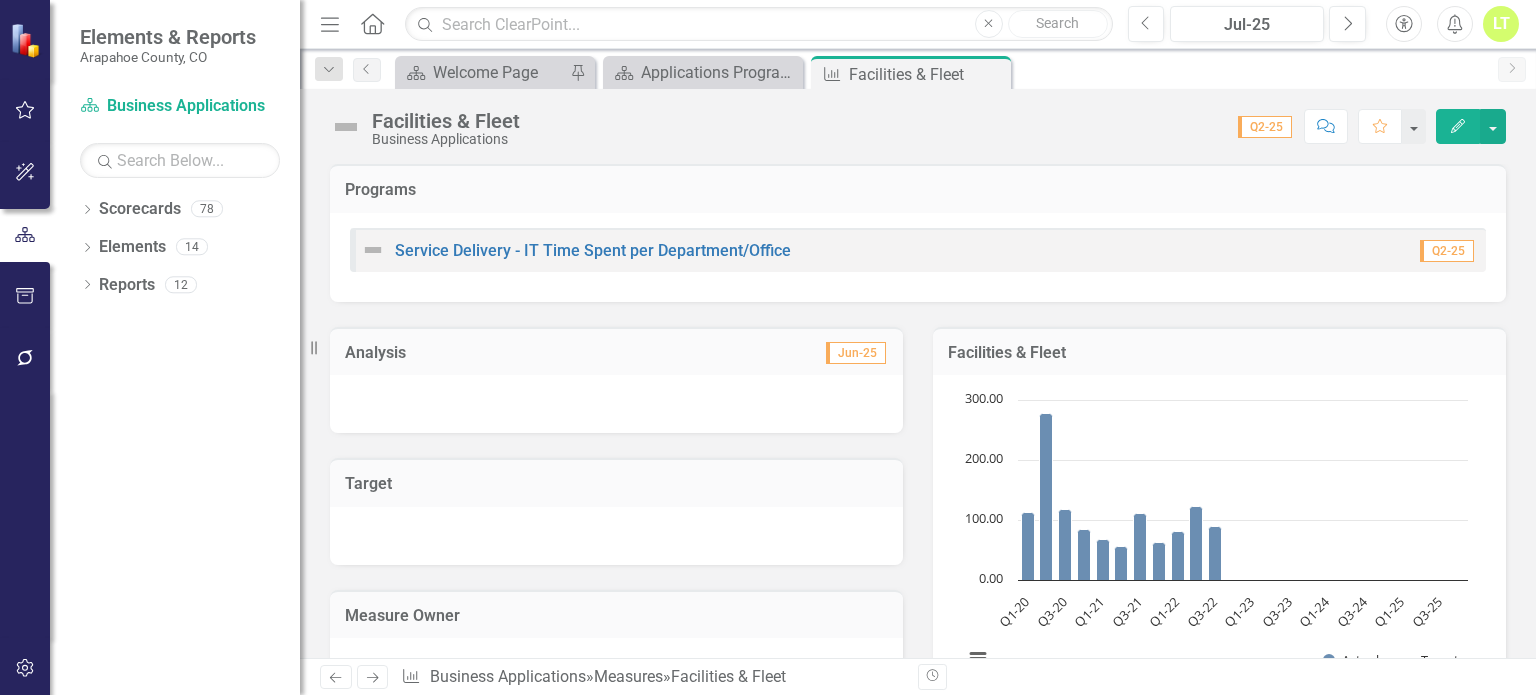 click on "Edit" at bounding box center [1458, 126] 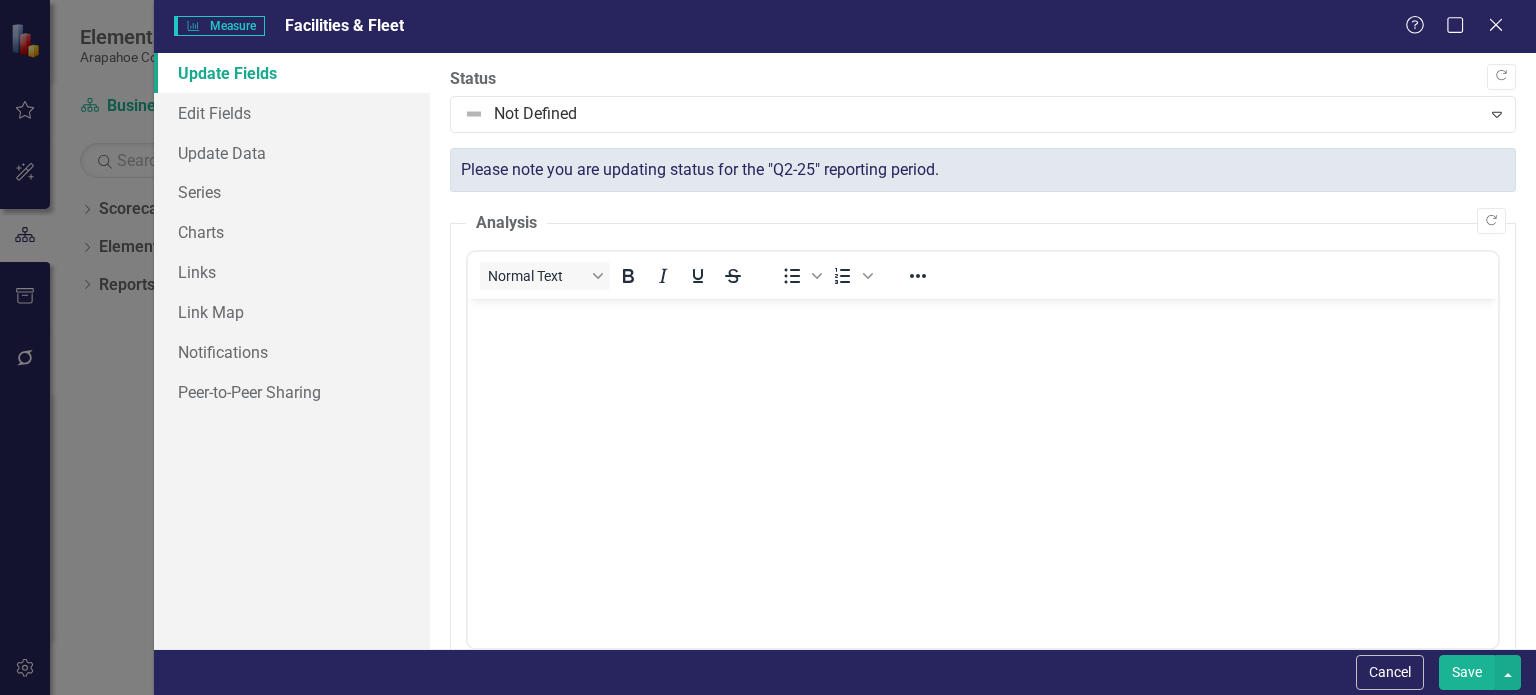 scroll, scrollTop: 0, scrollLeft: 0, axis: both 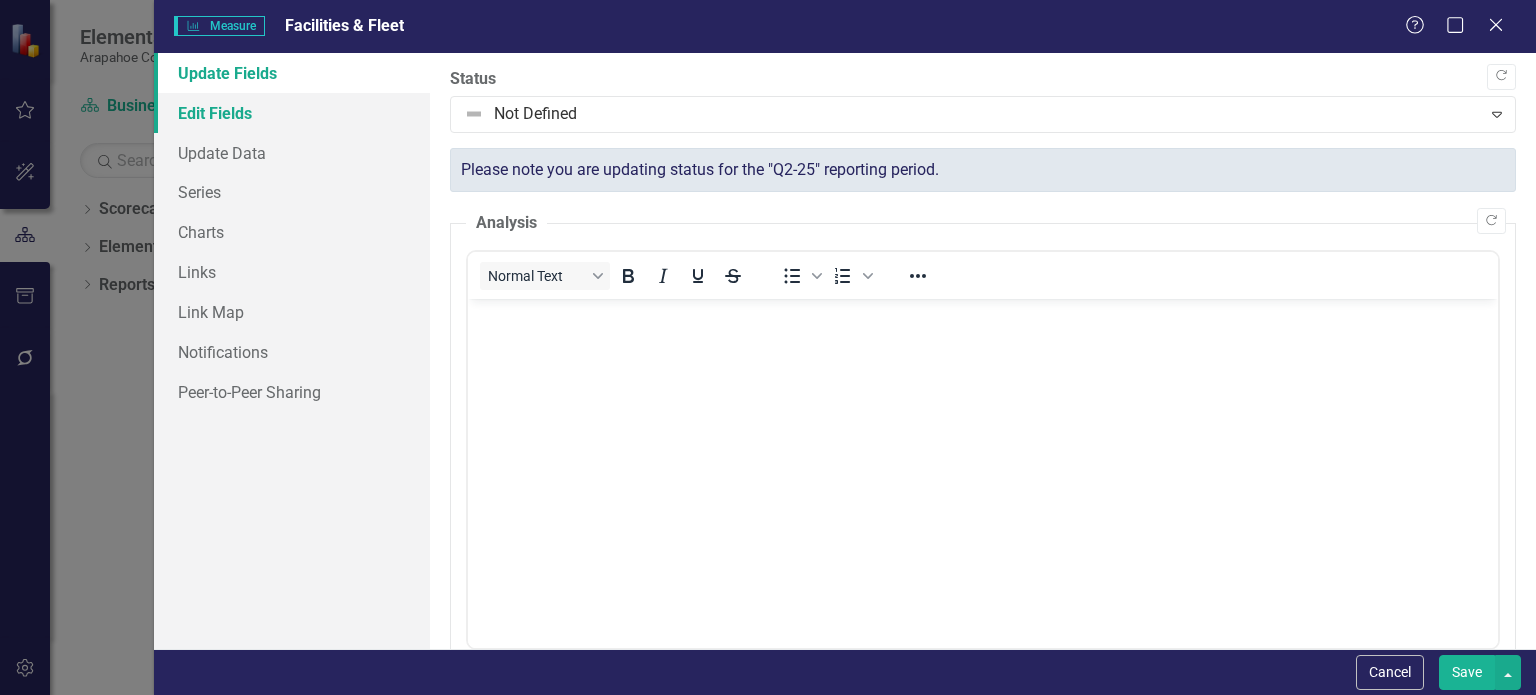click on "Edit Fields" at bounding box center [292, 113] 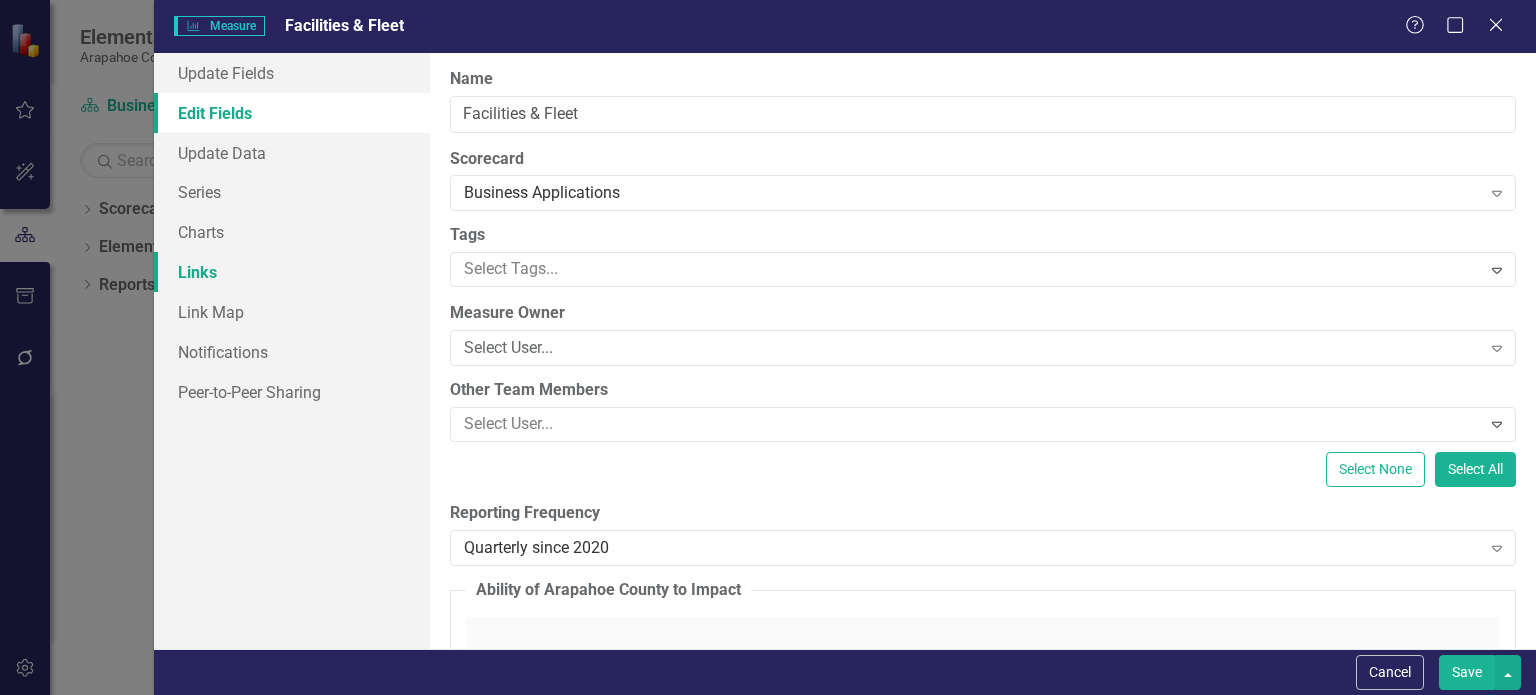 click on "Links" at bounding box center [292, 272] 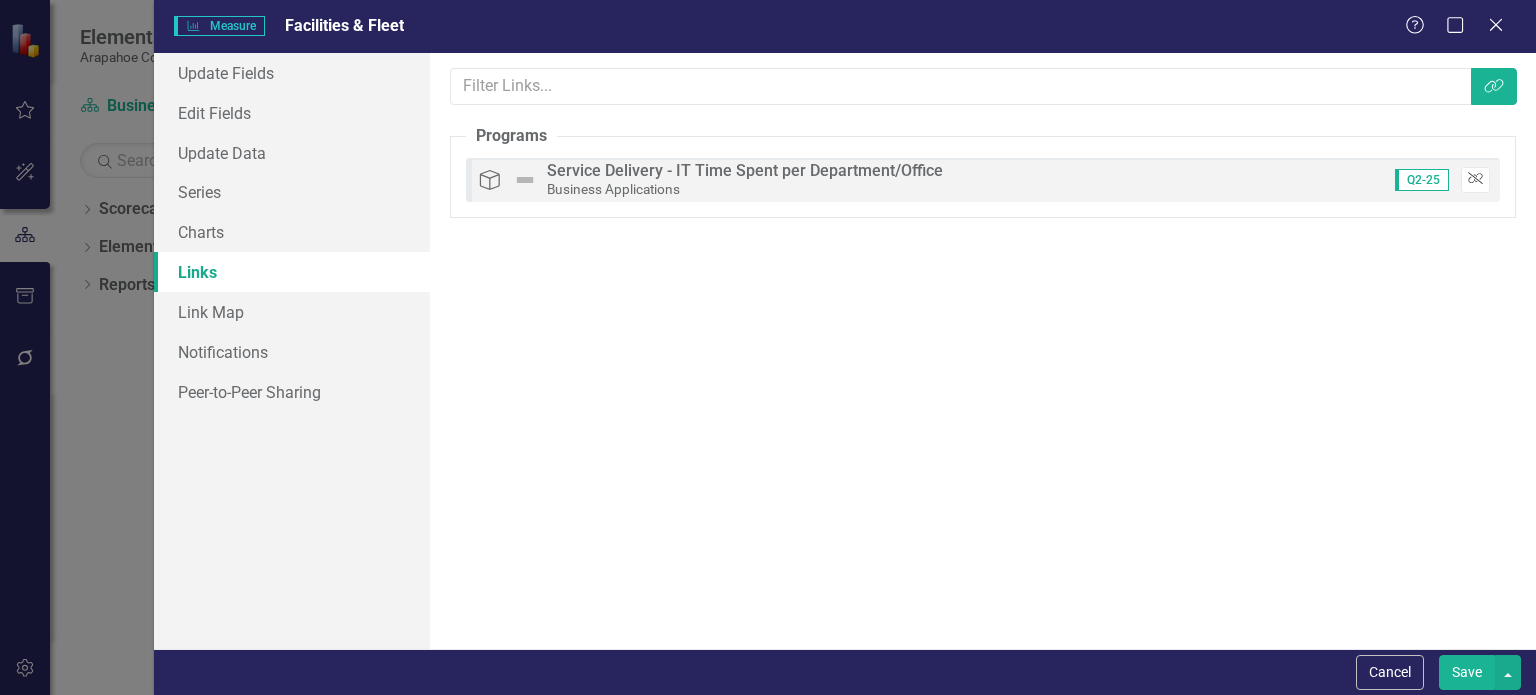 click on "Unlink" 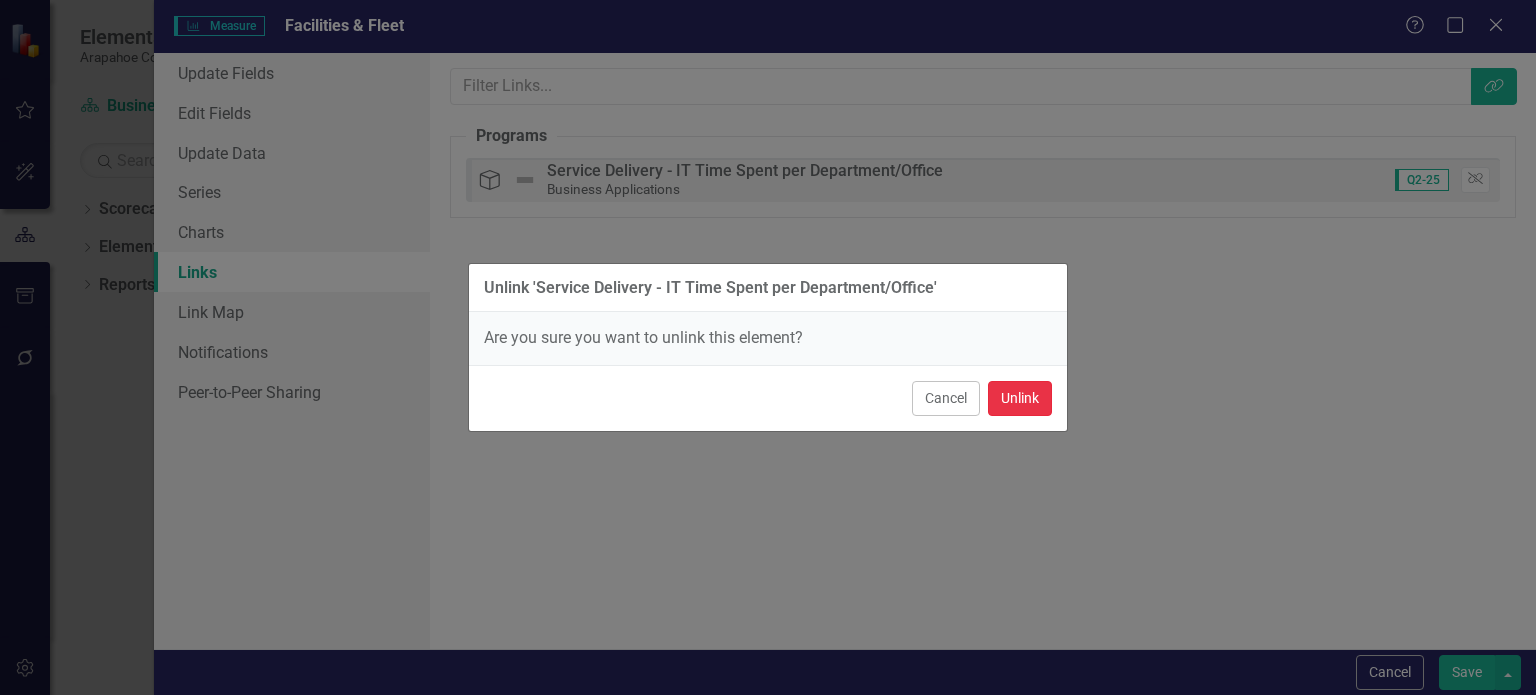 click on "Unlink" at bounding box center [1020, 398] 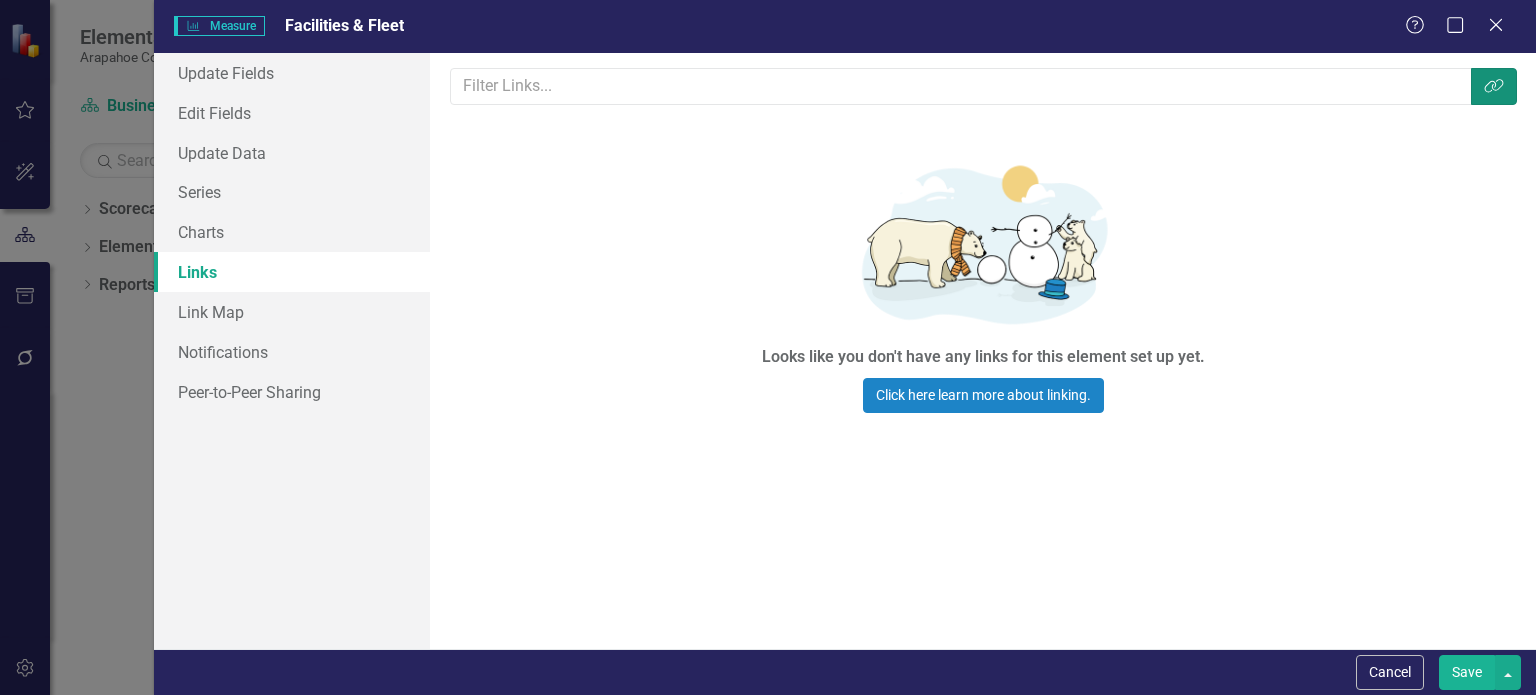 click on "Link Tag" at bounding box center [1494, 86] 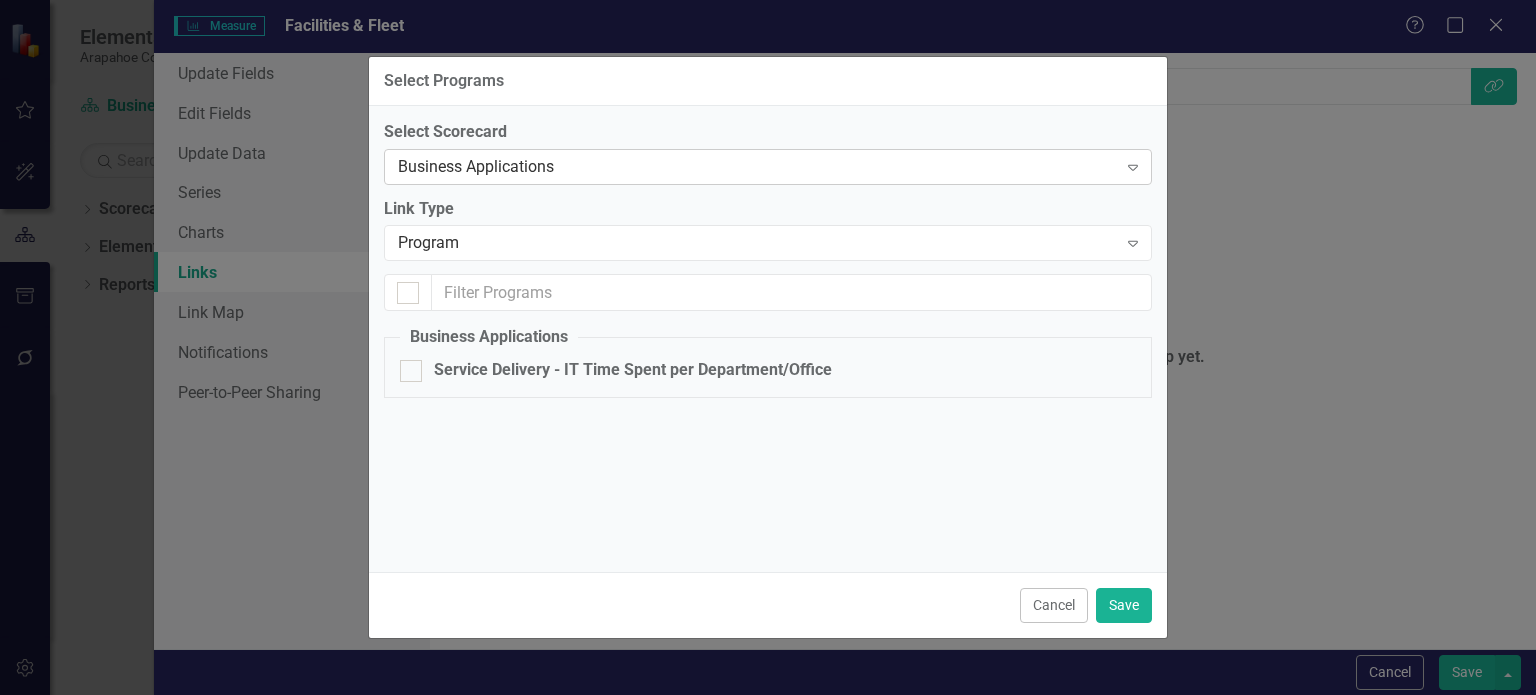 click on "Business Applications Expand" at bounding box center [768, 167] 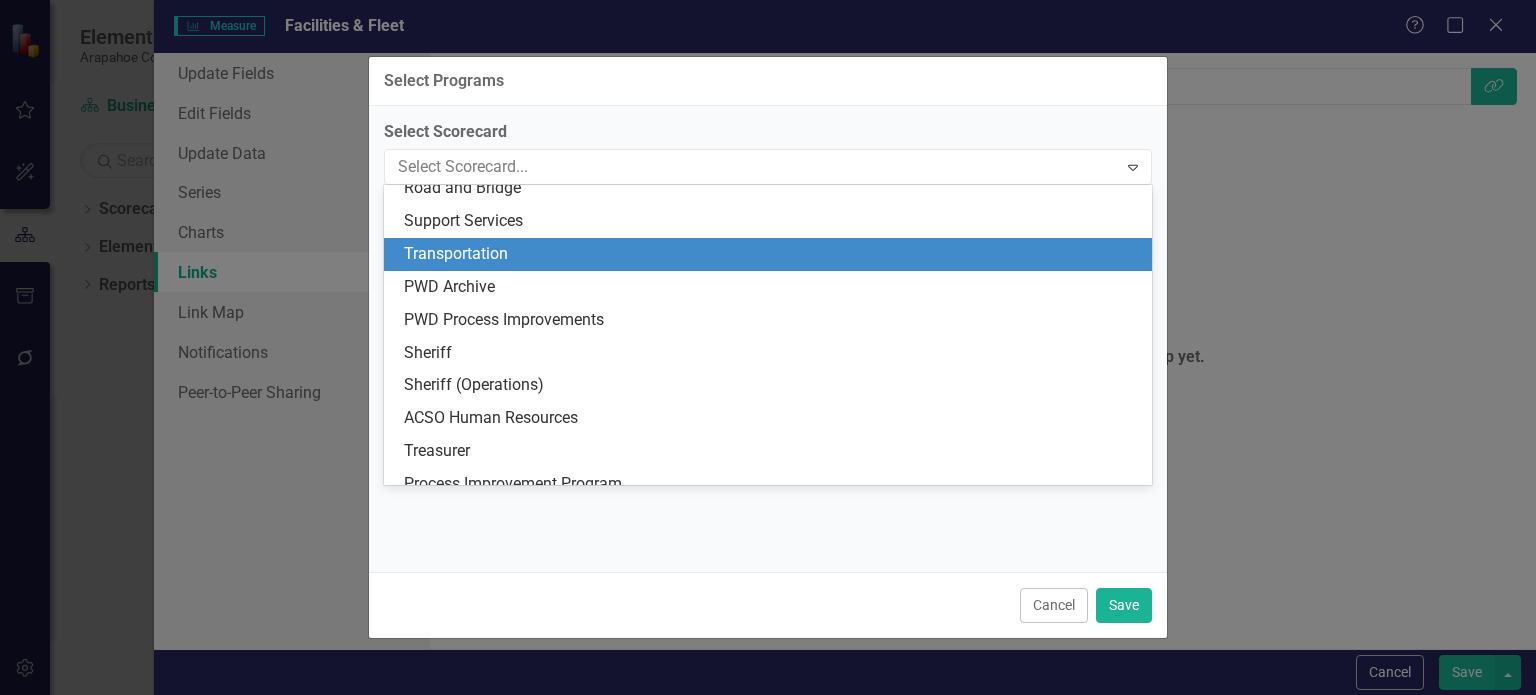 scroll, scrollTop: 1886, scrollLeft: 0, axis: vertical 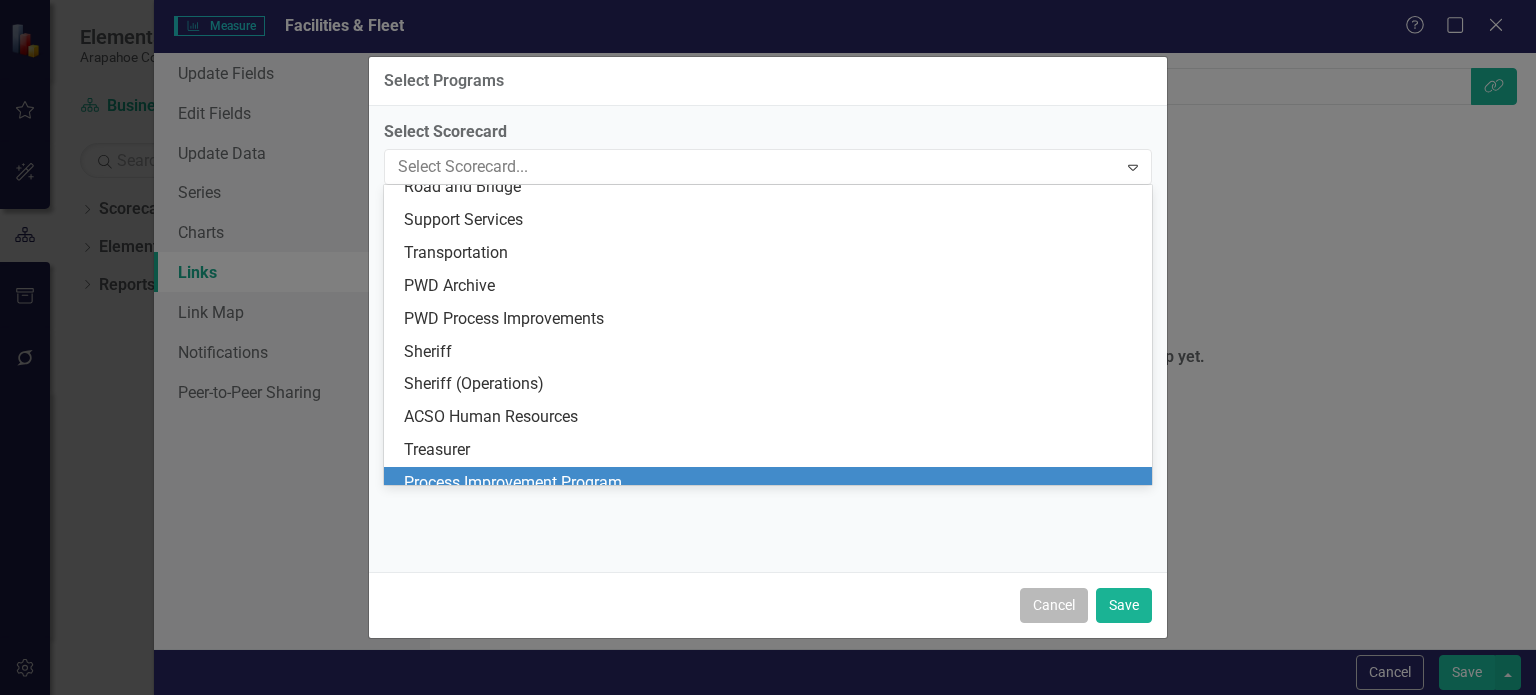 click on "Cancel" at bounding box center [1054, 605] 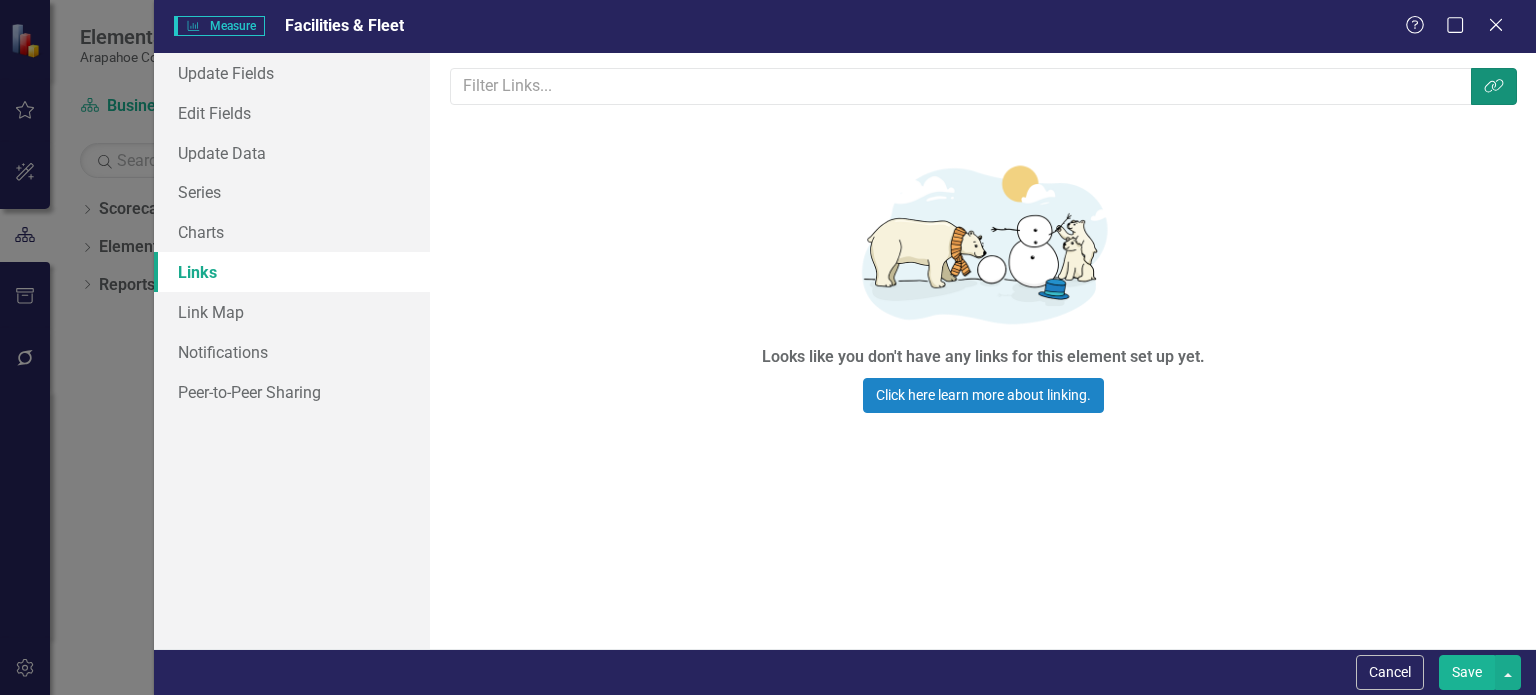 click on "Link Tag" 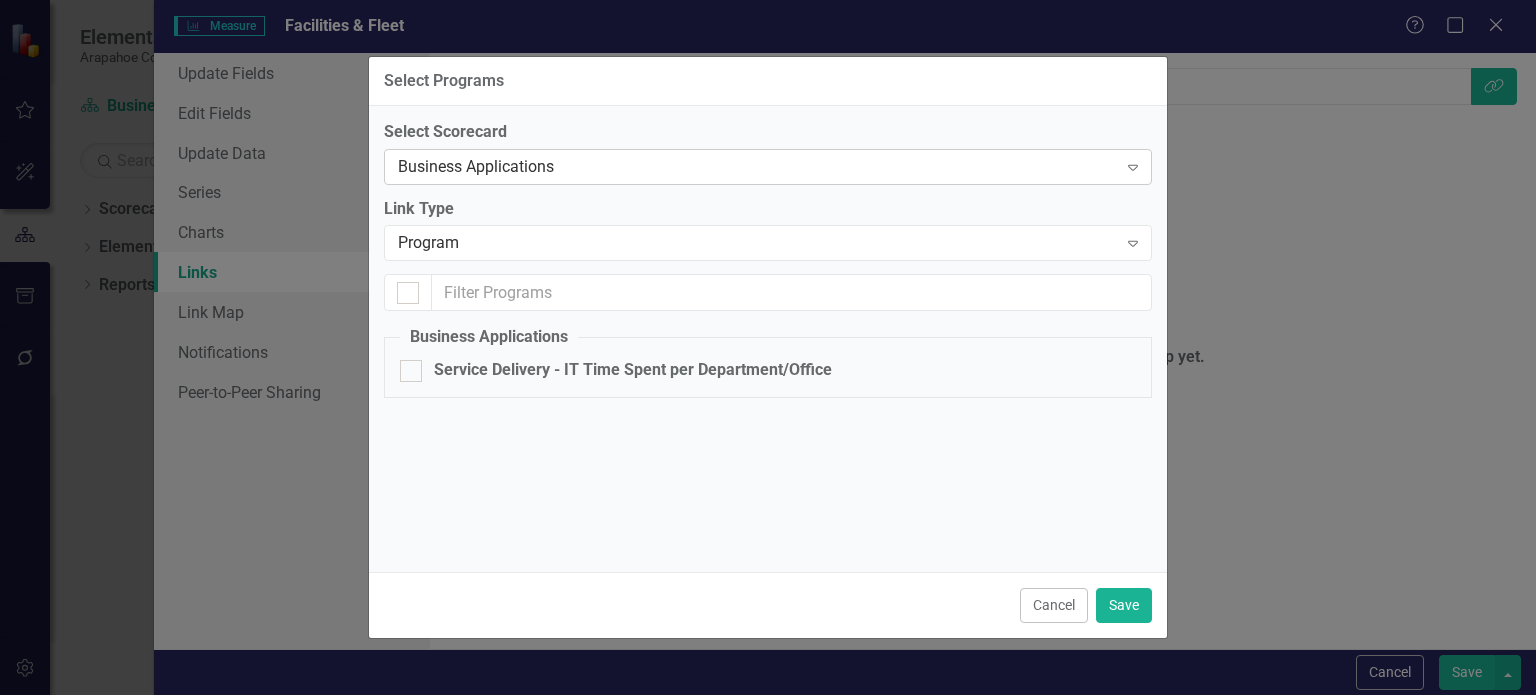 click on "Business Applications Expand" at bounding box center [768, 167] 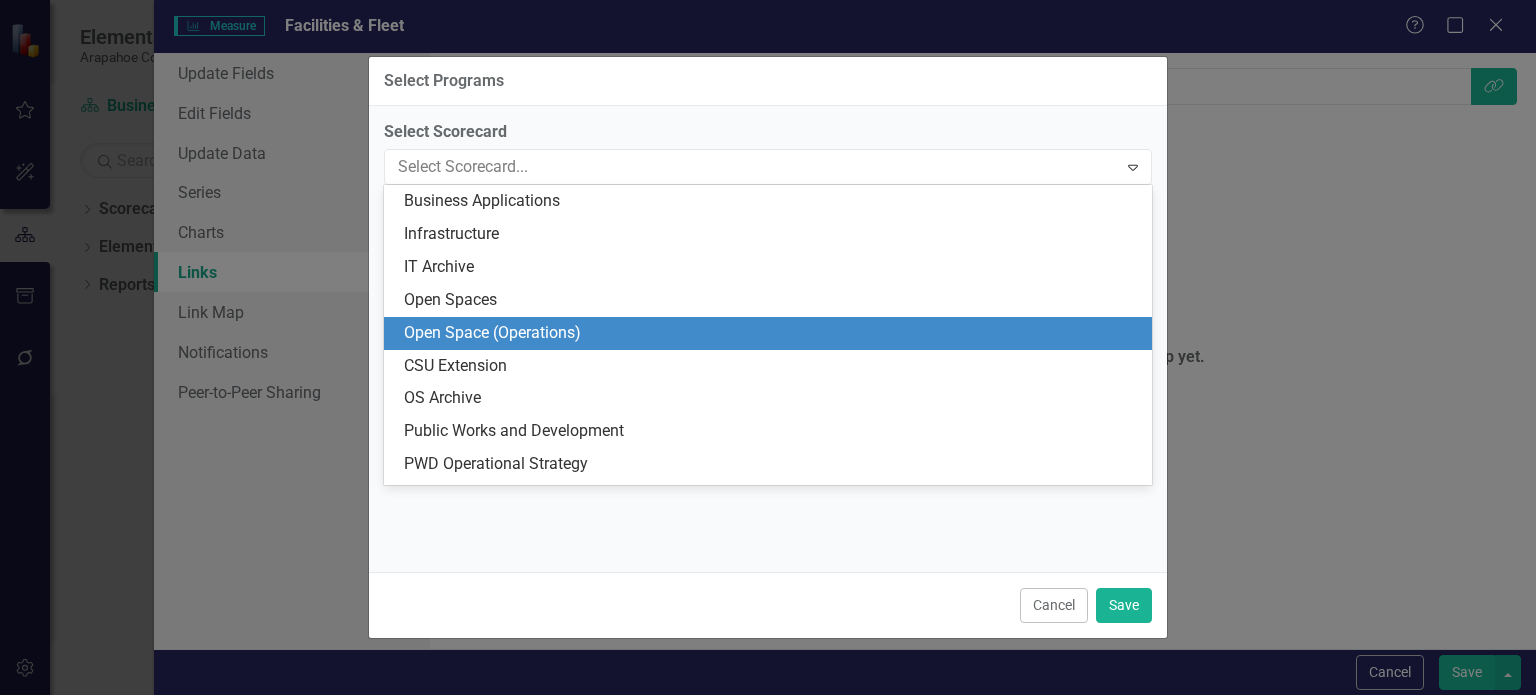 scroll, scrollTop: 2262, scrollLeft: 0, axis: vertical 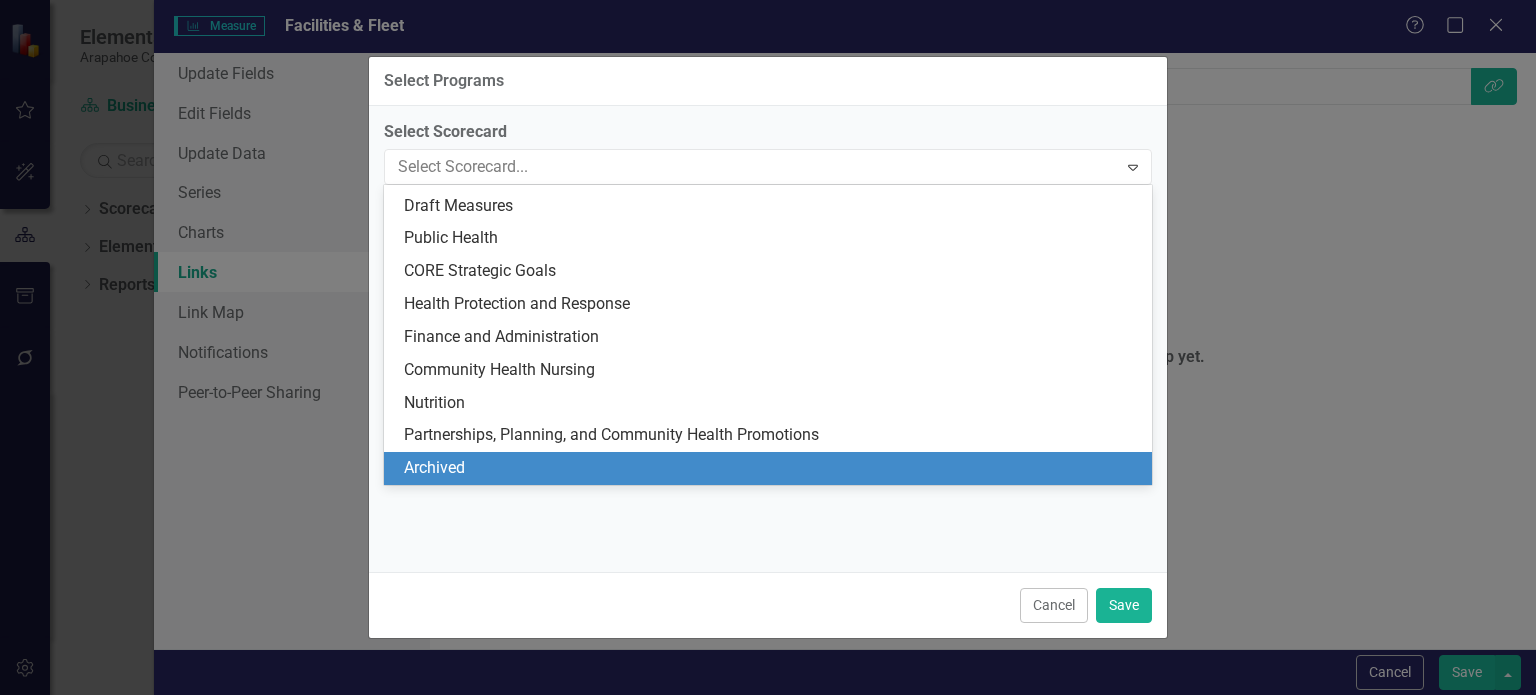 click on "Archived" at bounding box center (768, 468) 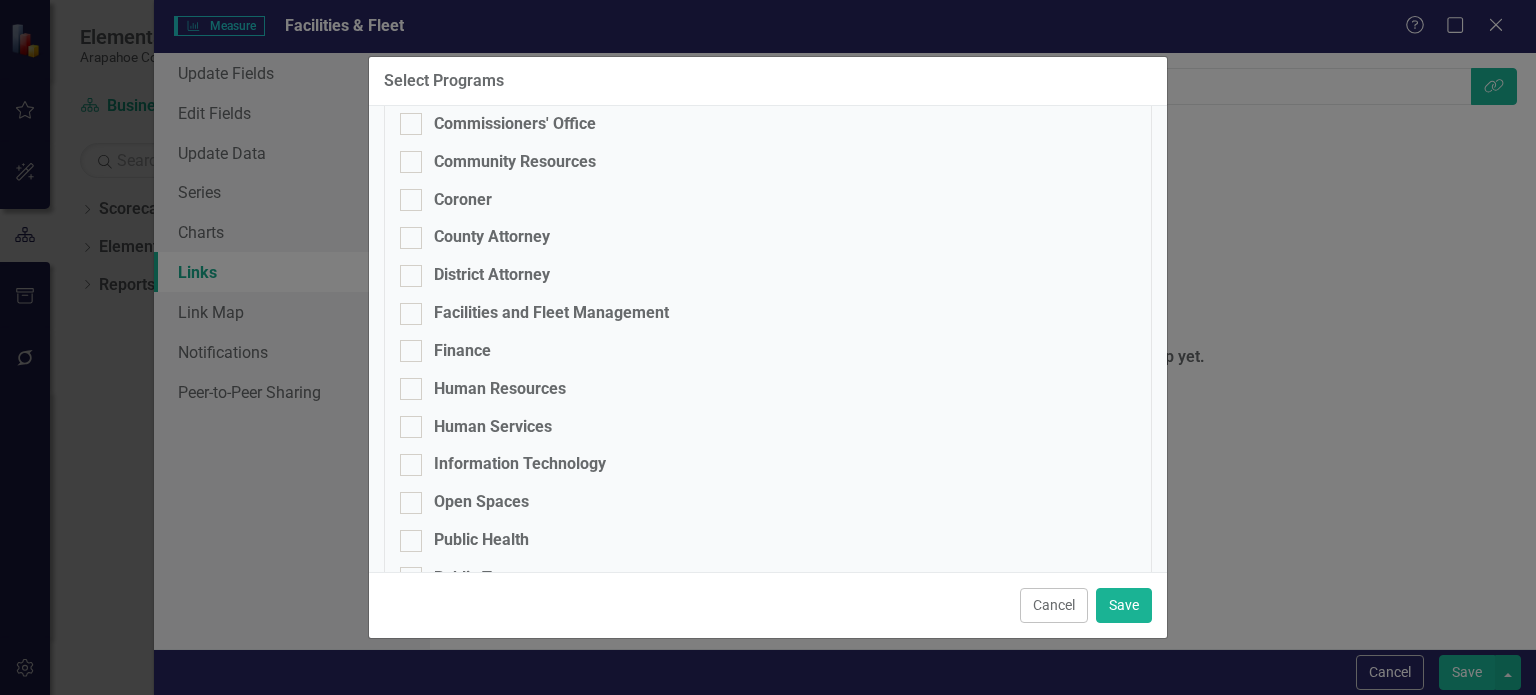 scroll, scrollTop: 404, scrollLeft: 0, axis: vertical 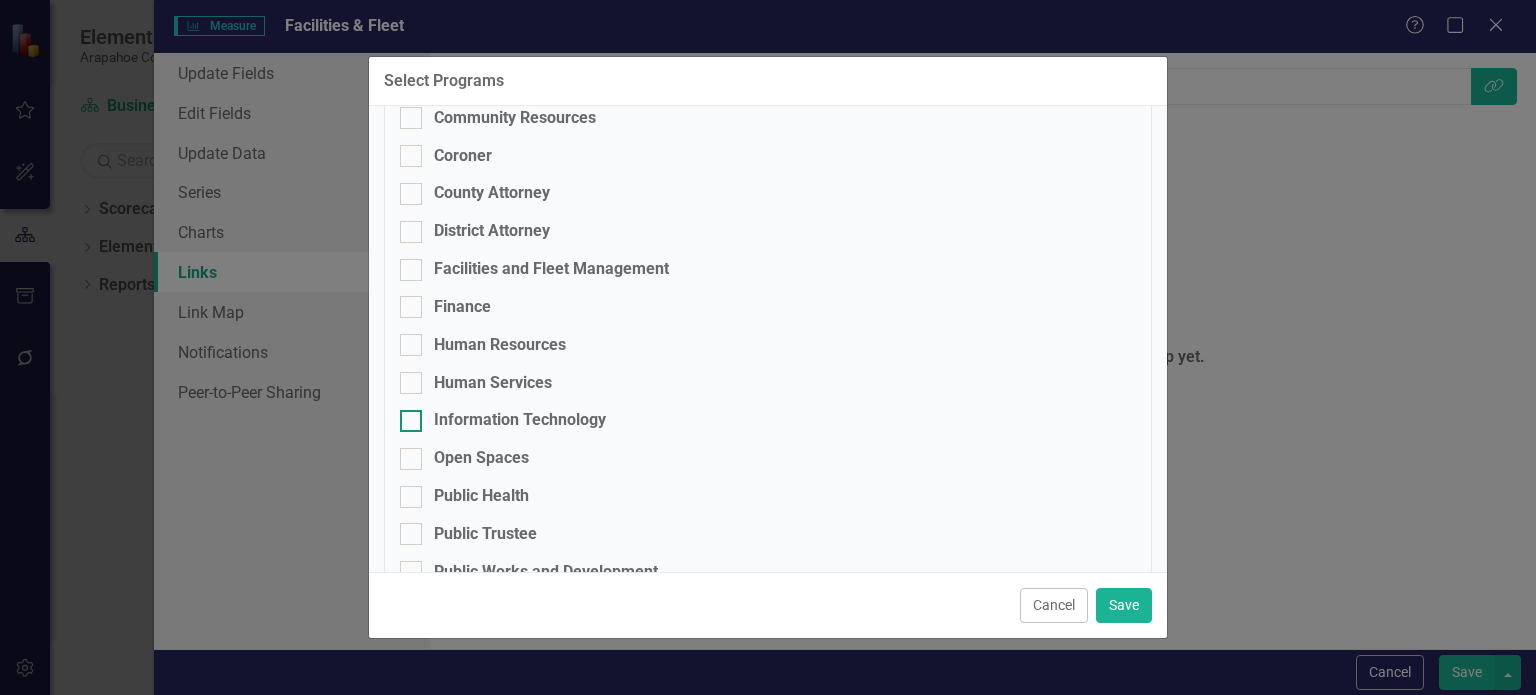 click on "Information Technology" at bounding box center [520, 420] 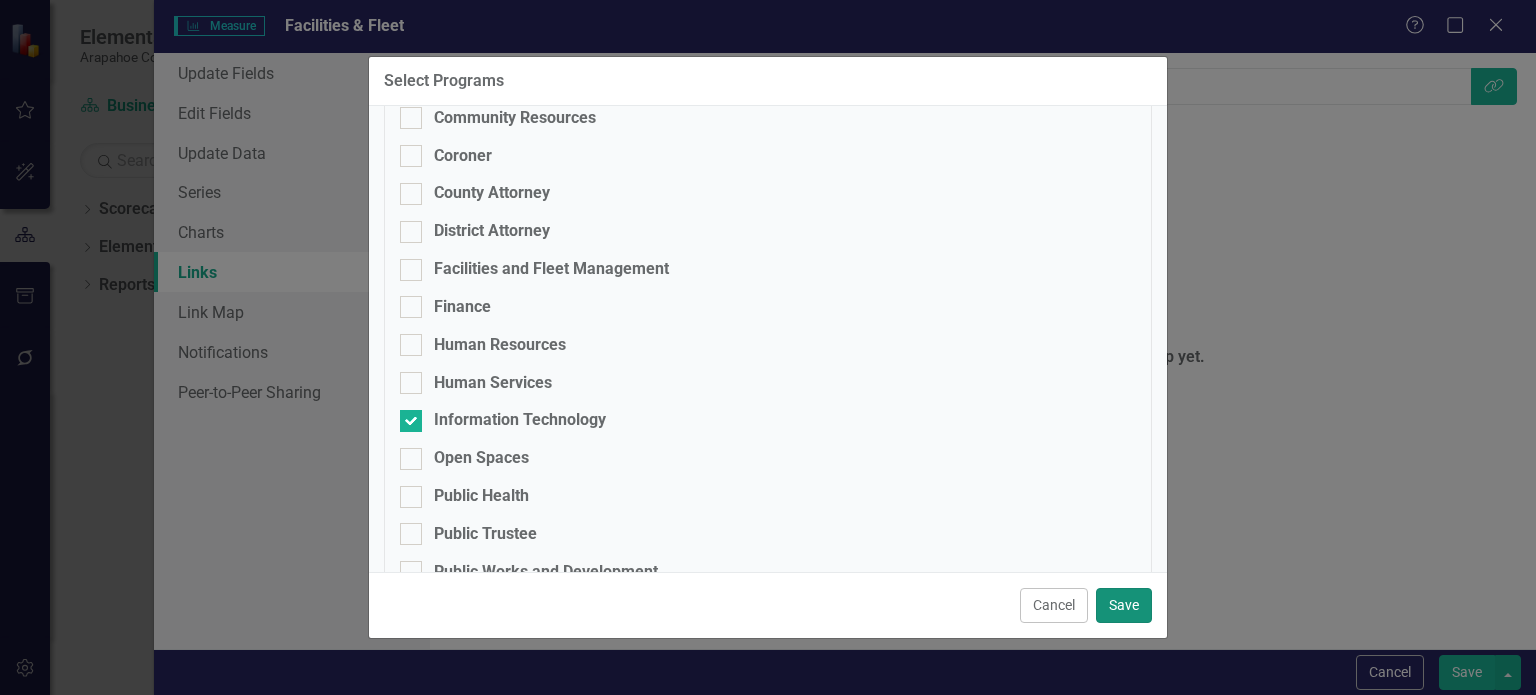 click on "Save" at bounding box center (1124, 605) 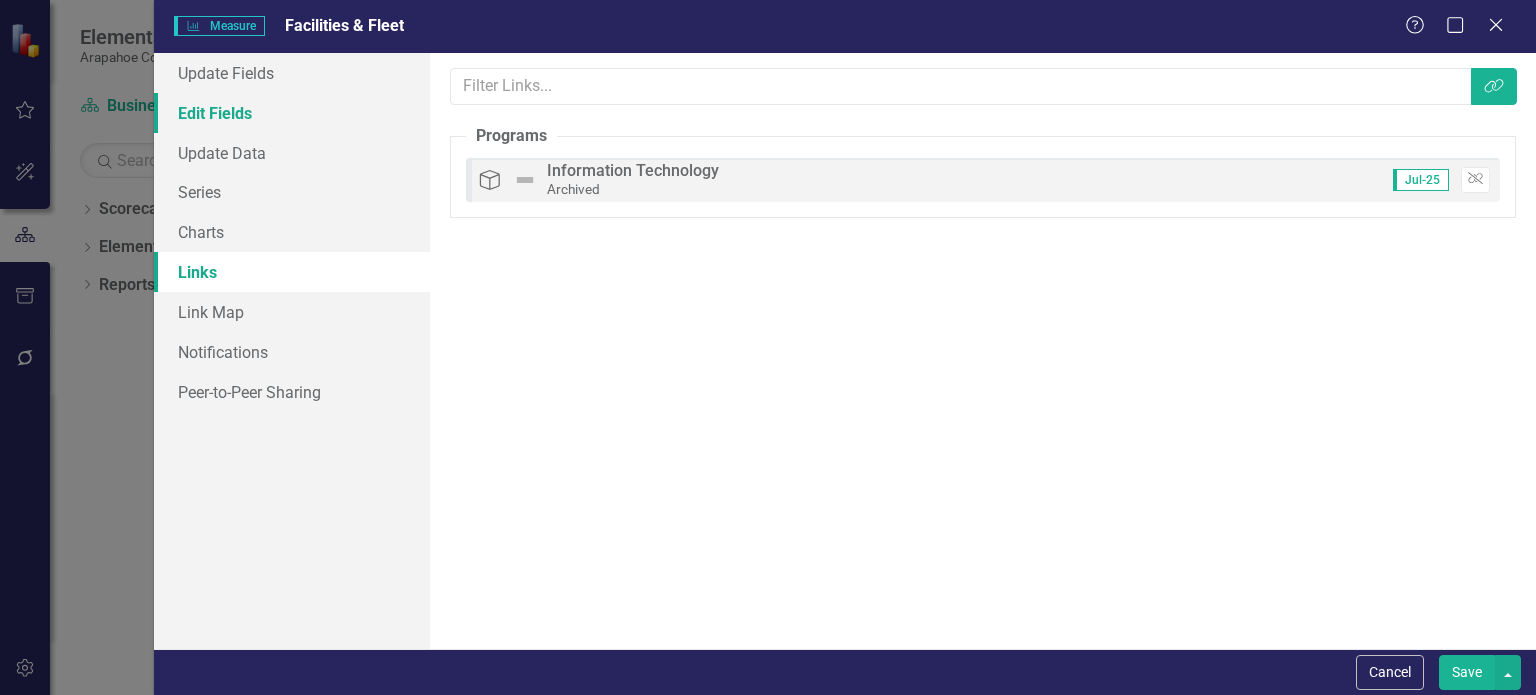 click on "Edit Fields" at bounding box center [292, 113] 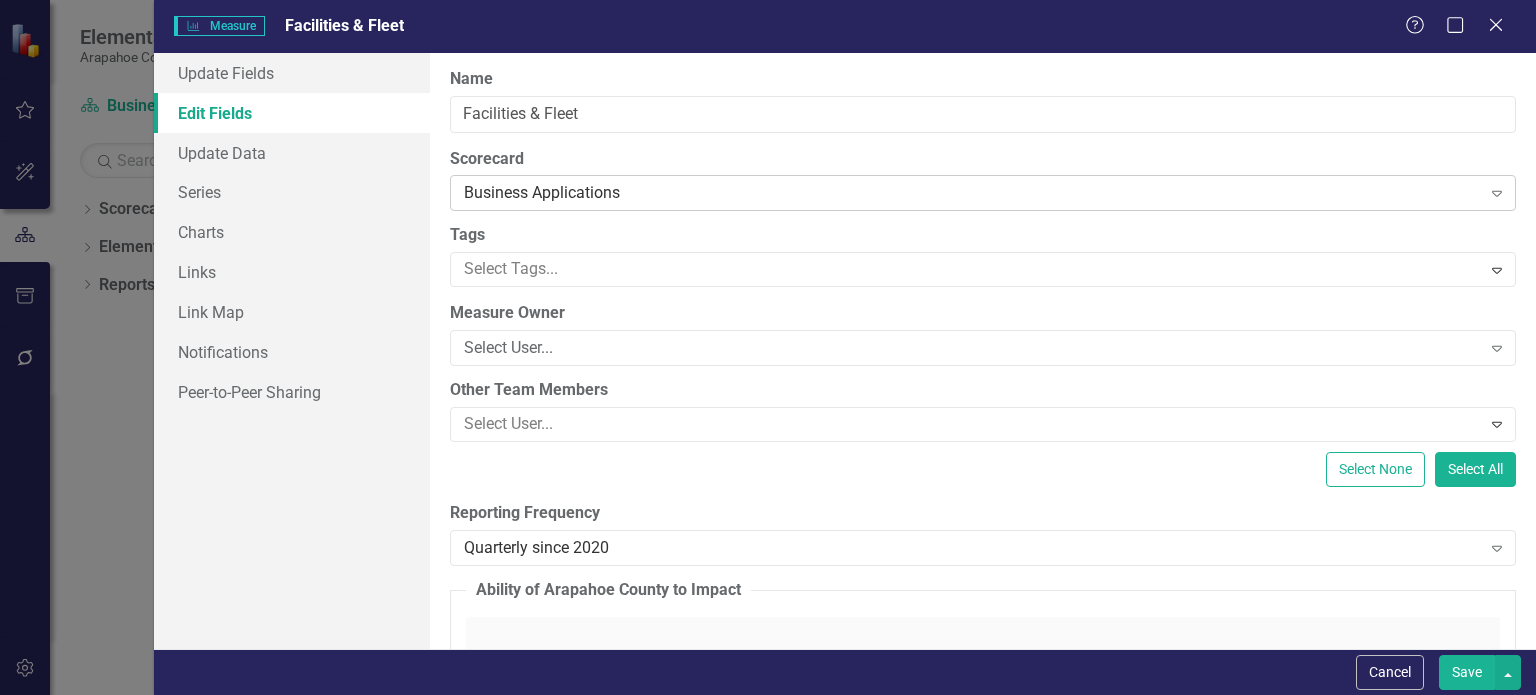 click on "Business Applications" at bounding box center [972, 193] 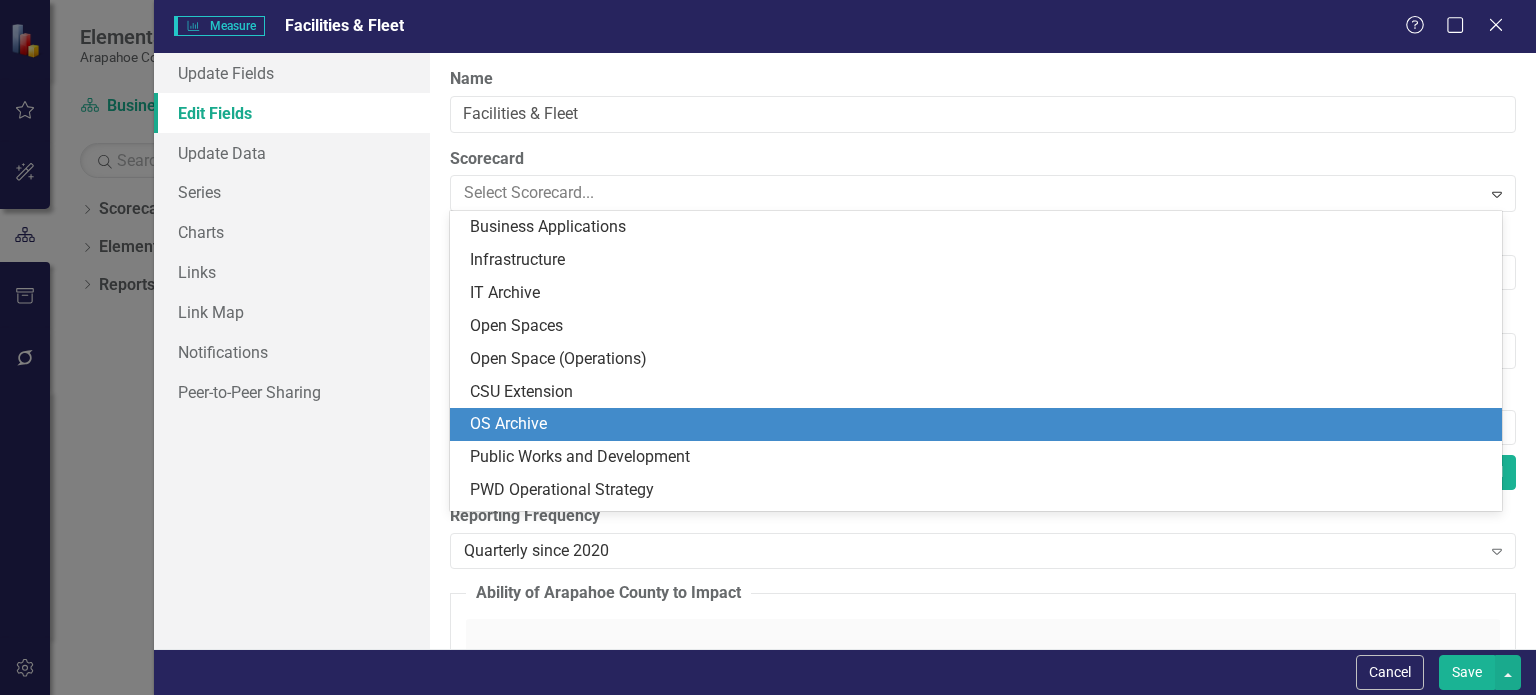 scroll, scrollTop: 2262, scrollLeft: 0, axis: vertical 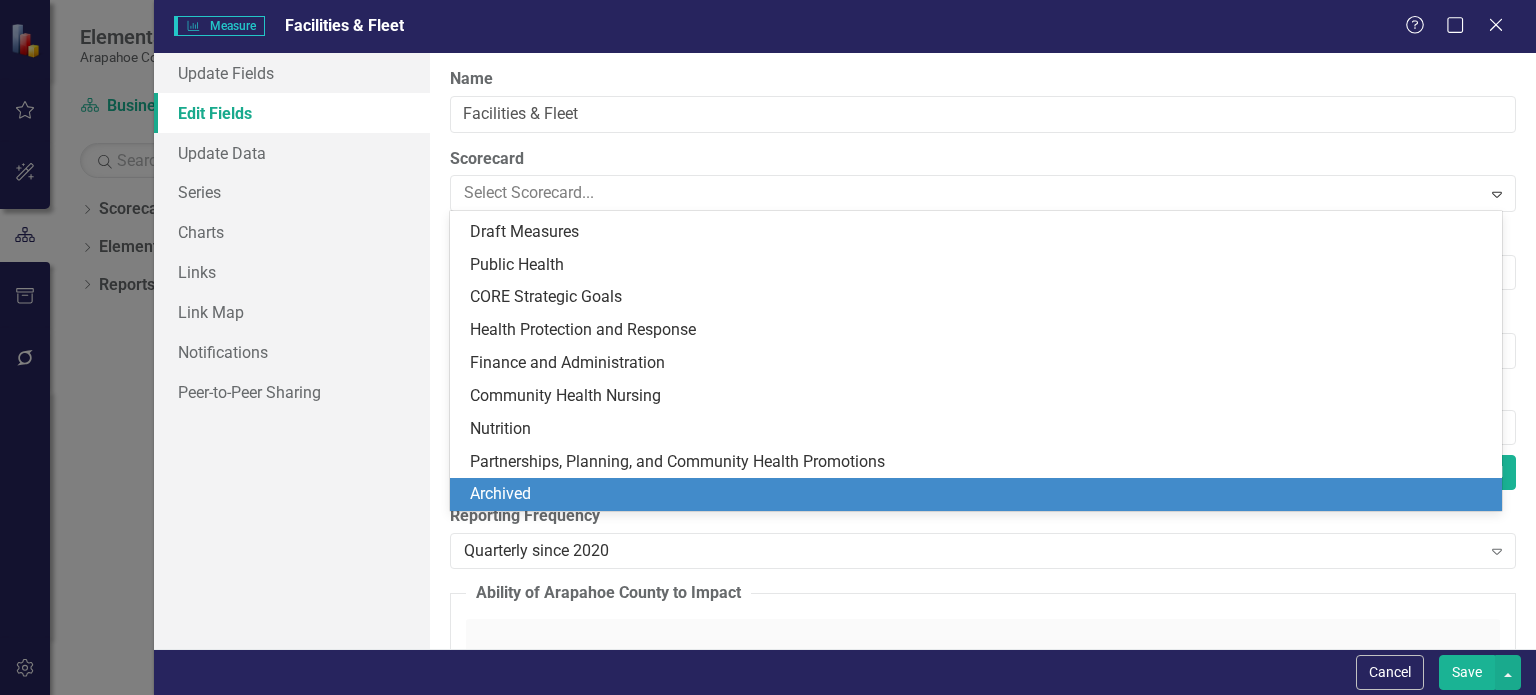 click on "Archived" at bounding box center [980, 494] 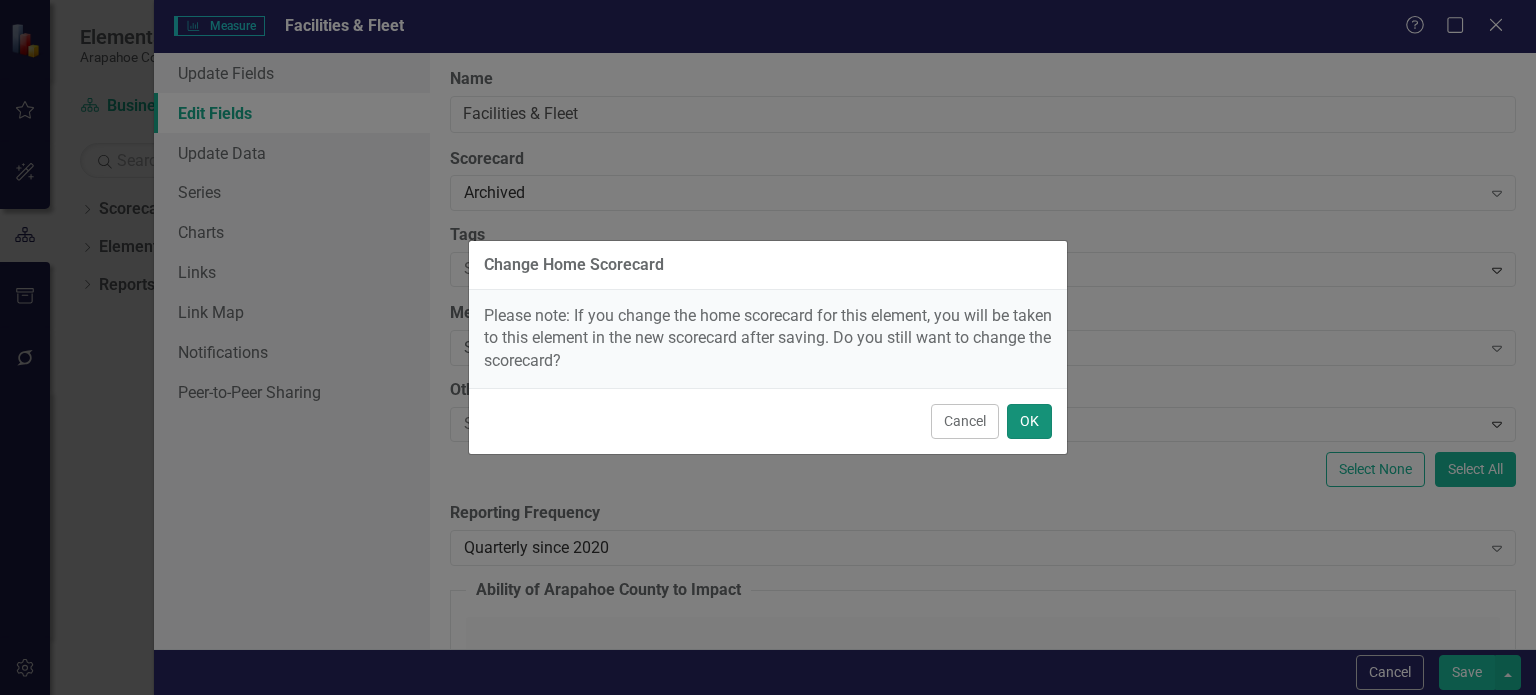 click on "OK" at bounding box center (1029, 421) 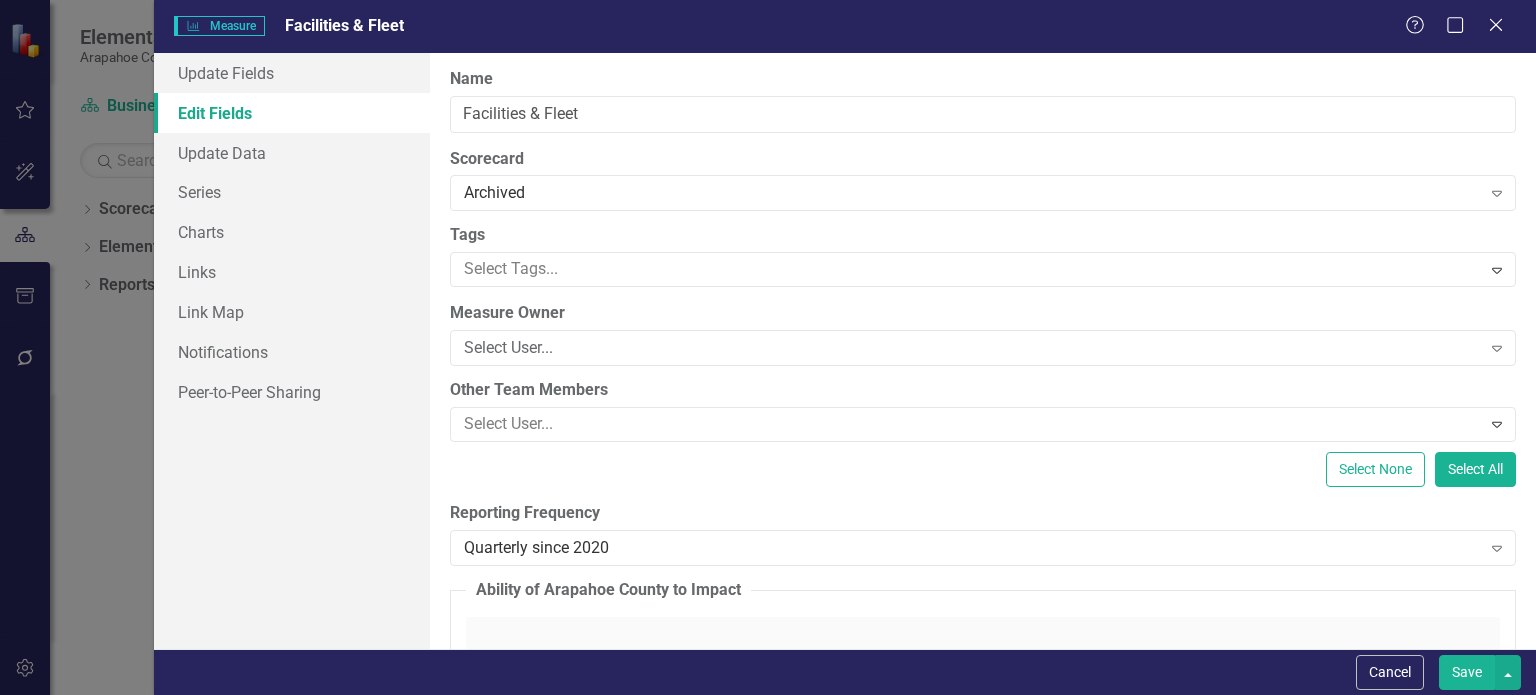 click on "Save" at bounding box center (1467, 672) 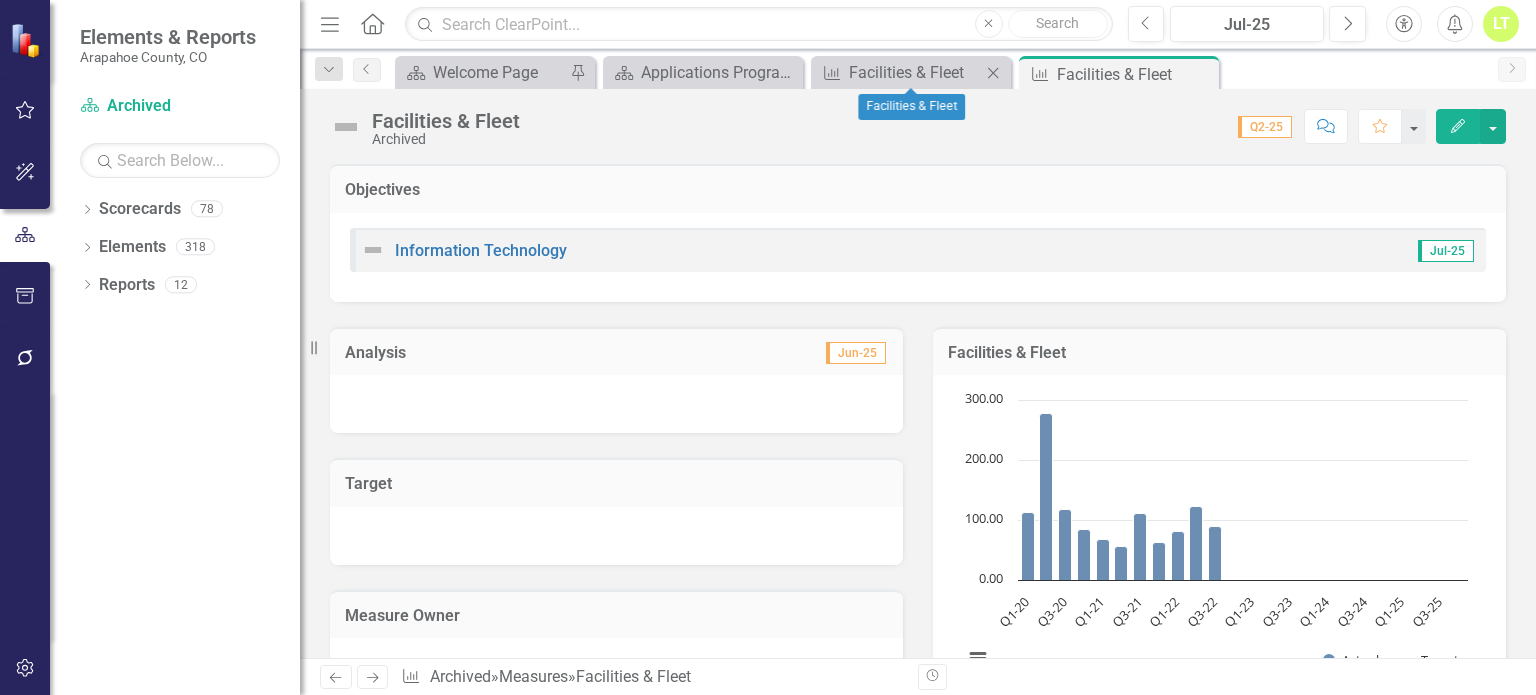 click on "Close" at bounding box center [993, 72] 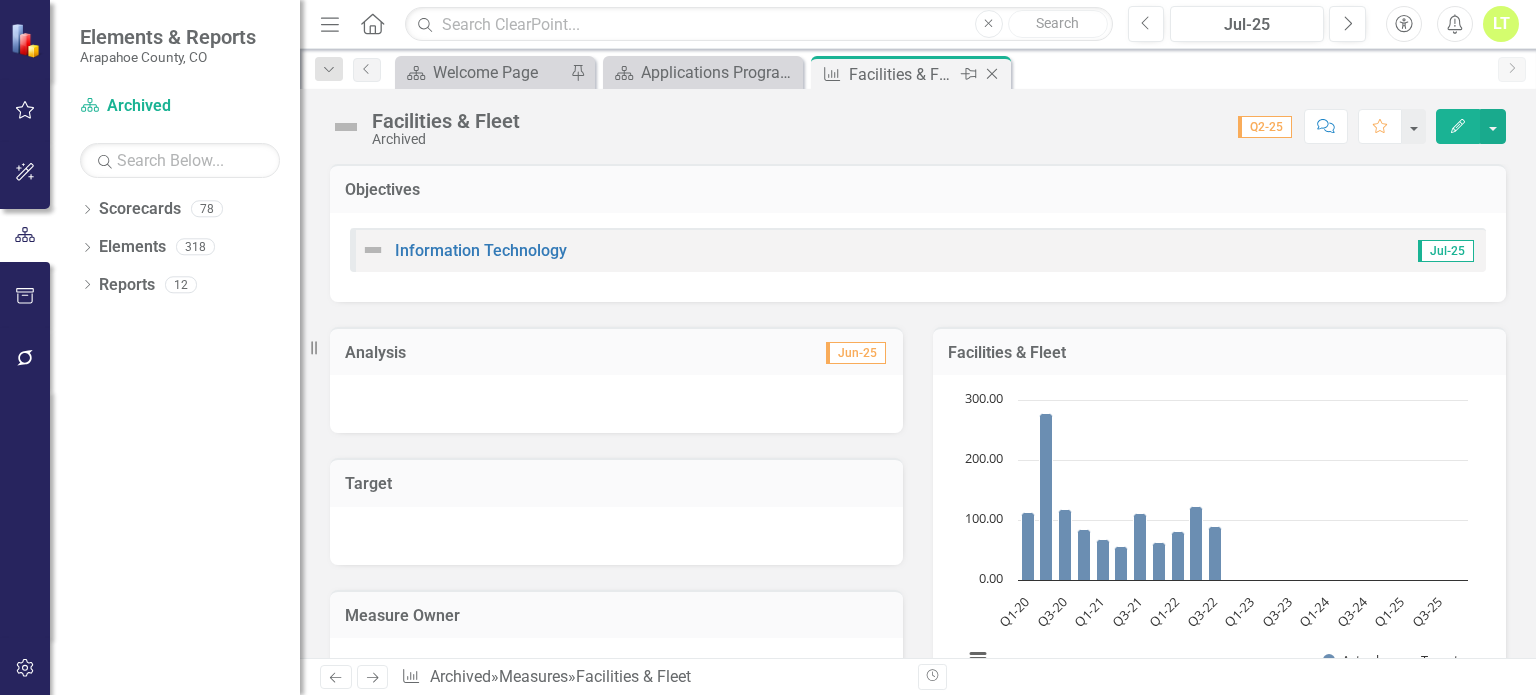 click on "Close" 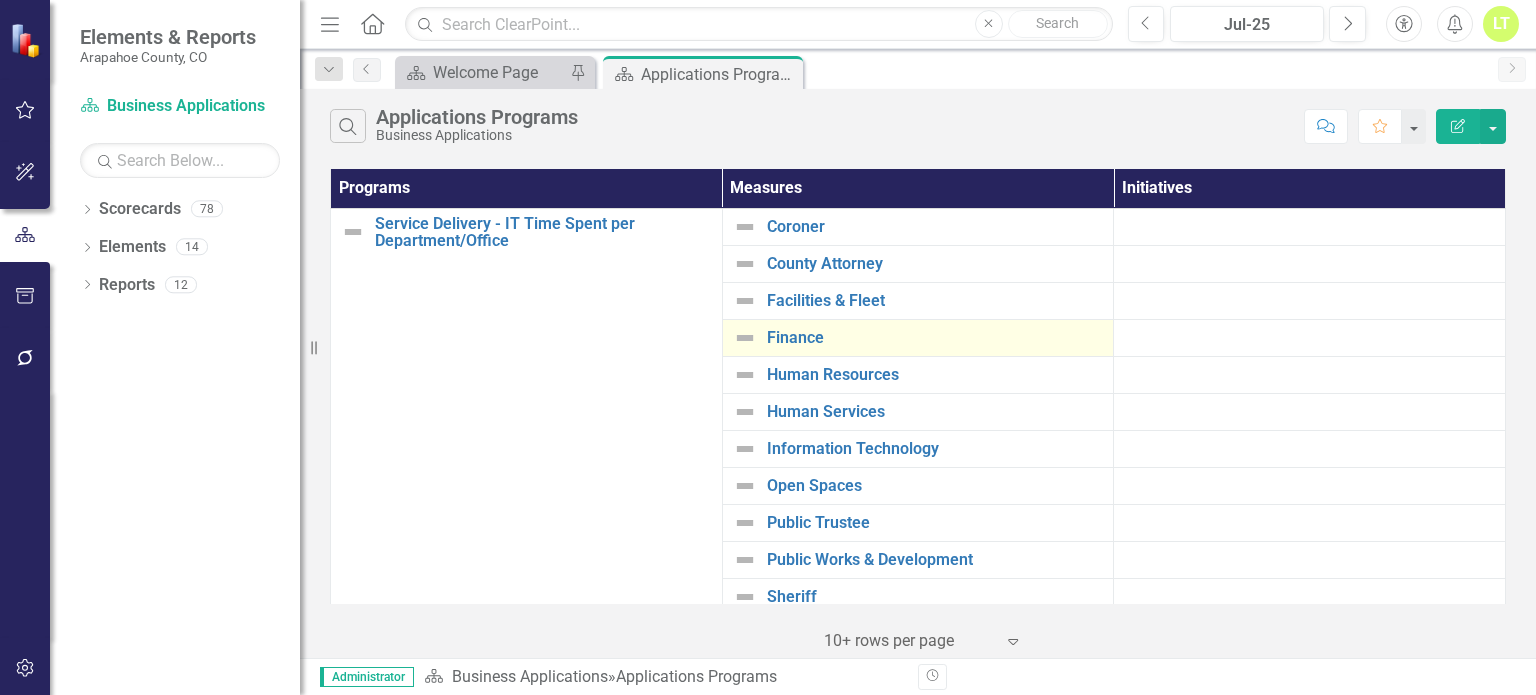 click on "Finance Link Map View Link Map Edit Edit Measure Link Open Element" at bounding box center [918, 337] 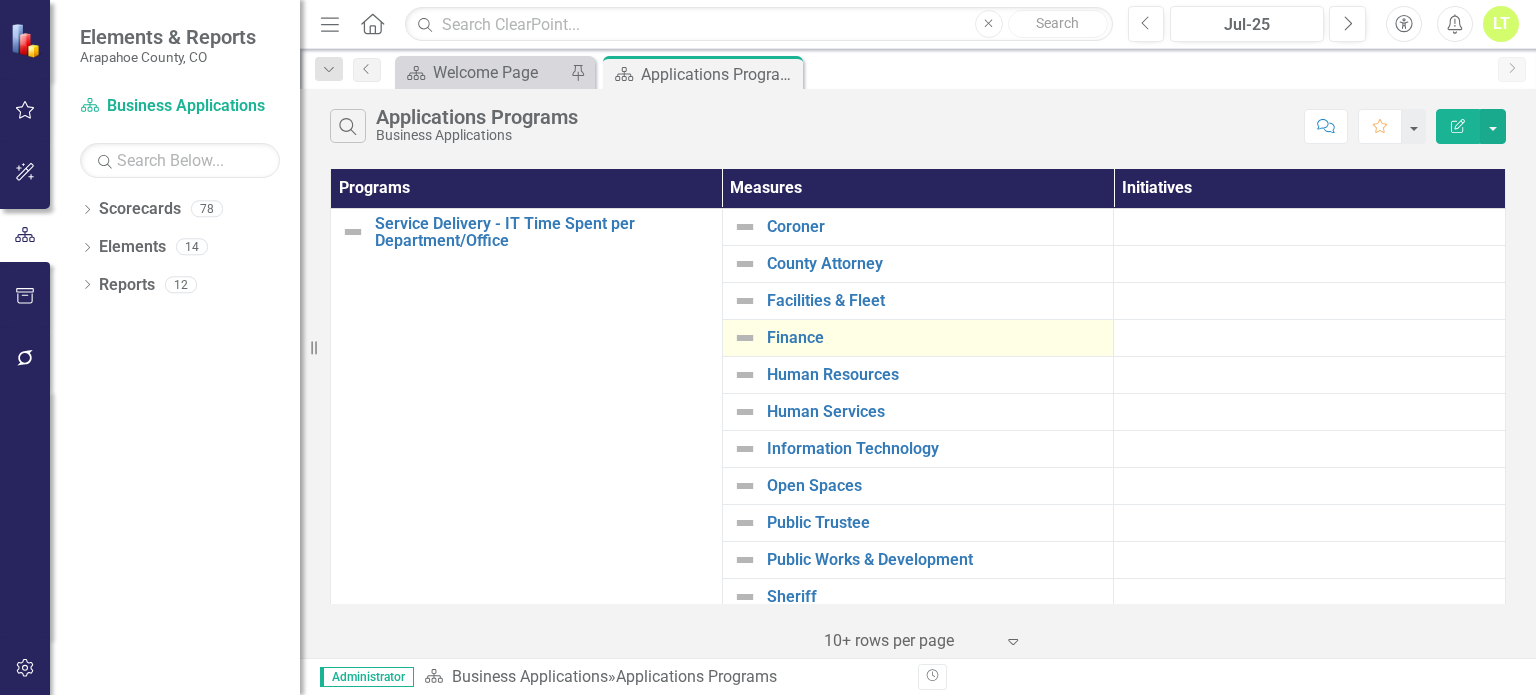 click on "Finance" at bounding box center [918, 338] 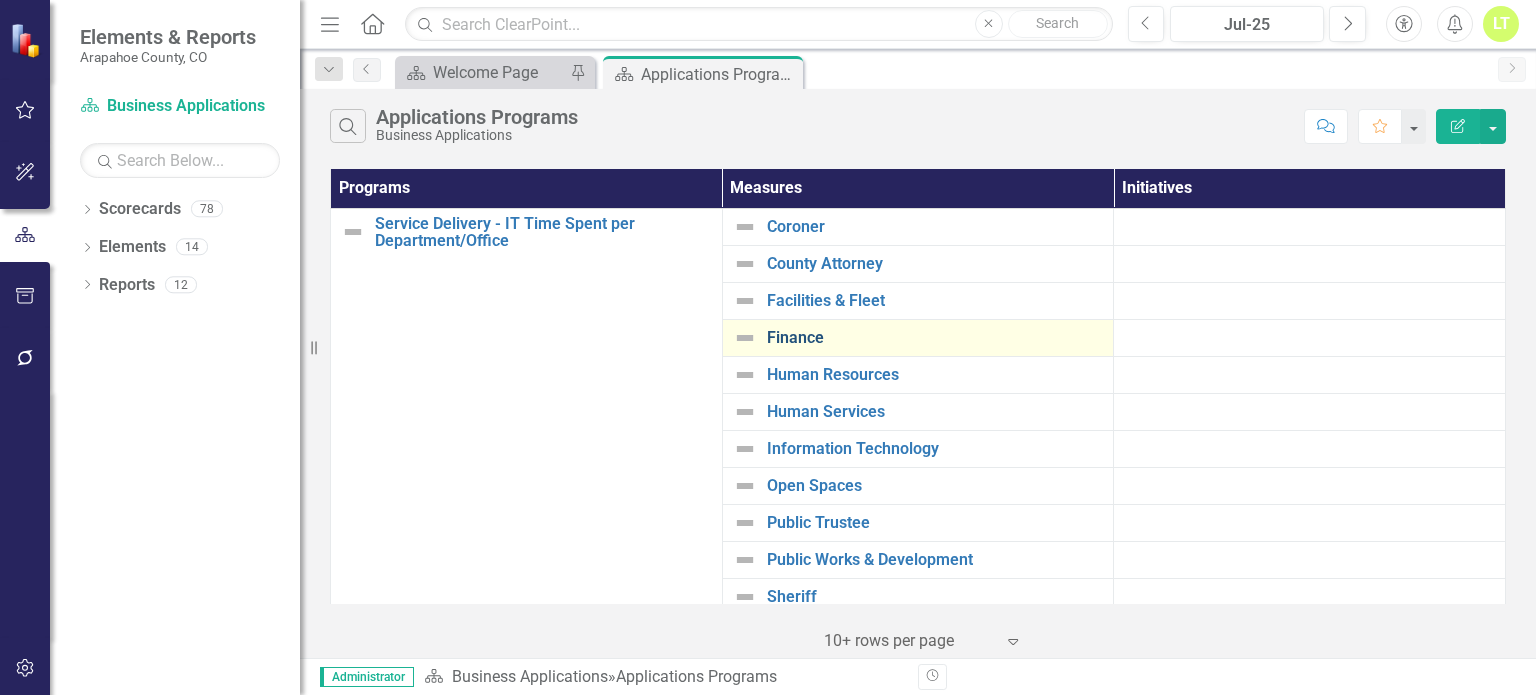 click on "Finance" at bounding box center (935, 338) 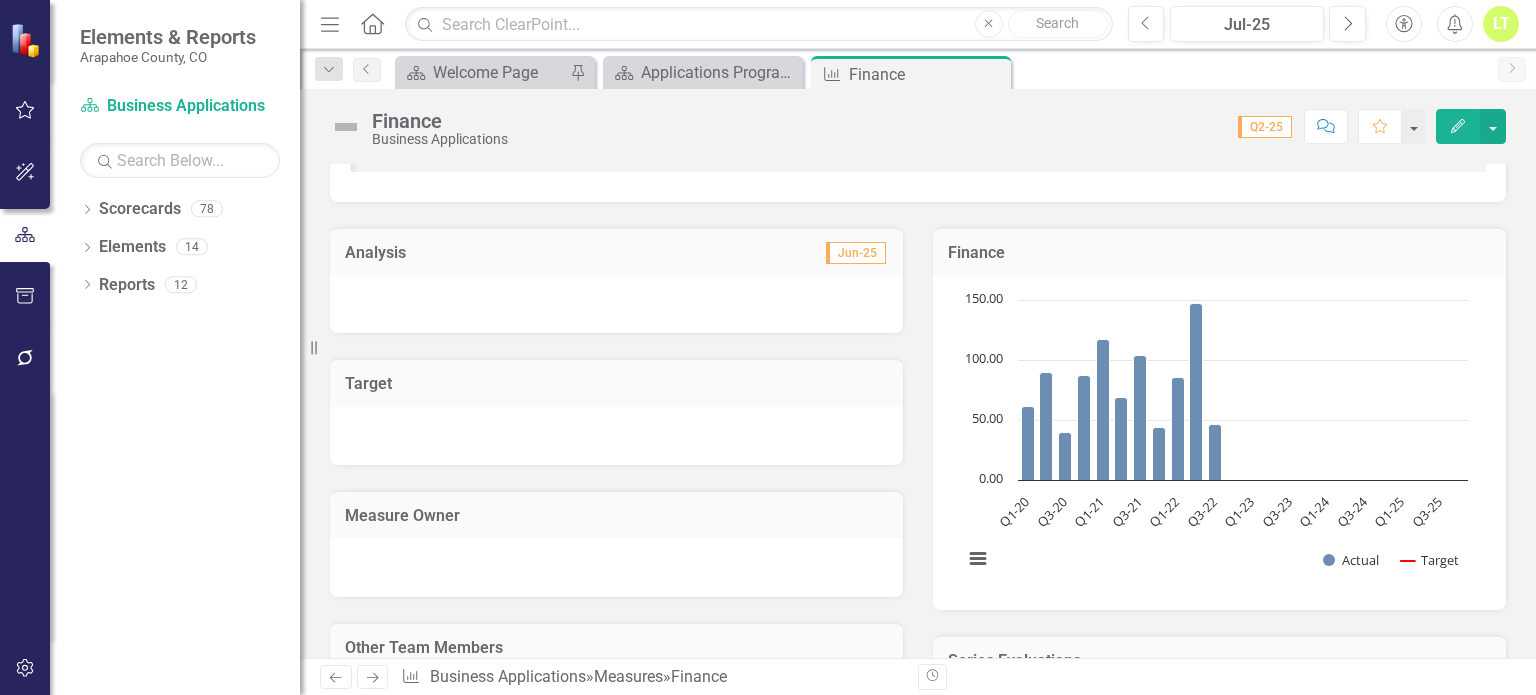 scroll, scrollTop: 103, scrollLeft: 0, axis: vertical 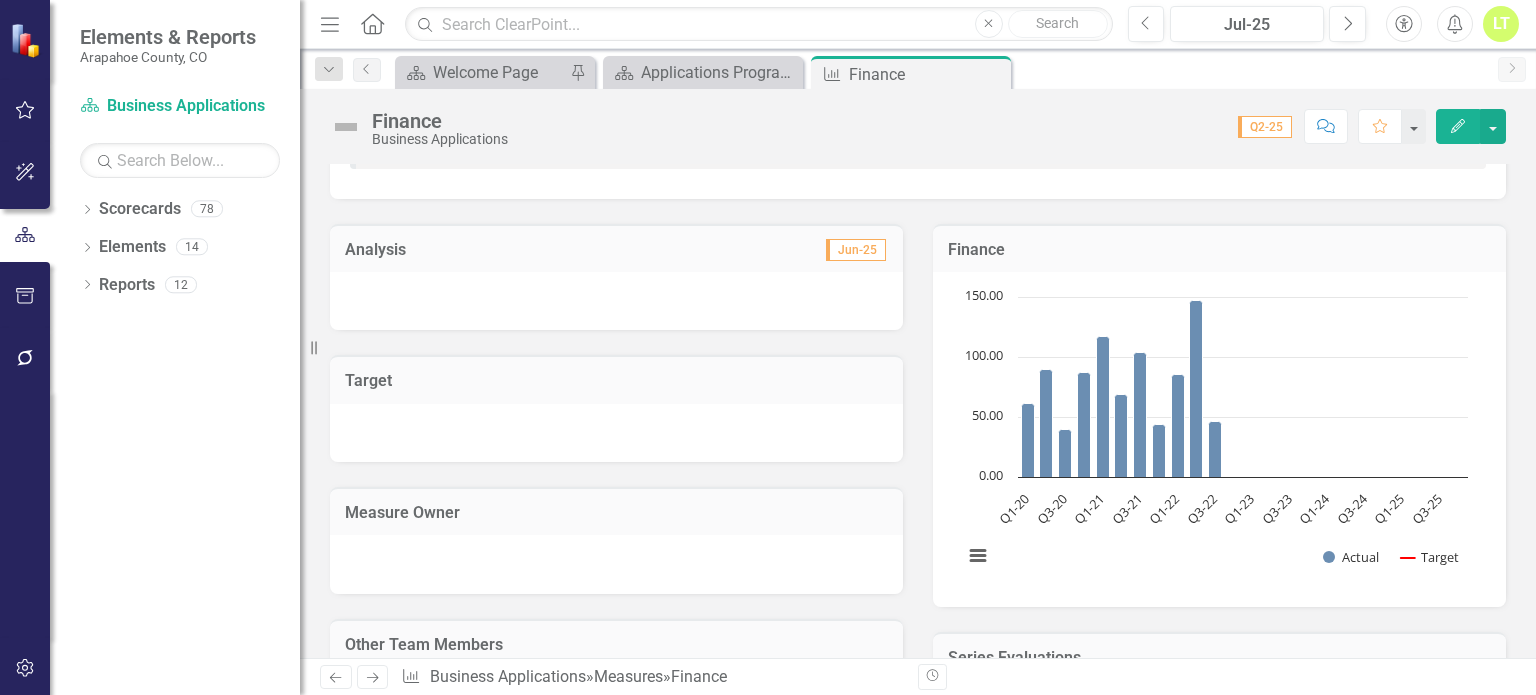 click on "Finance Business Applications Score: 0.00 Q2-25 Completed  Comment Favorite Edit" at bounding box center (918, 119) 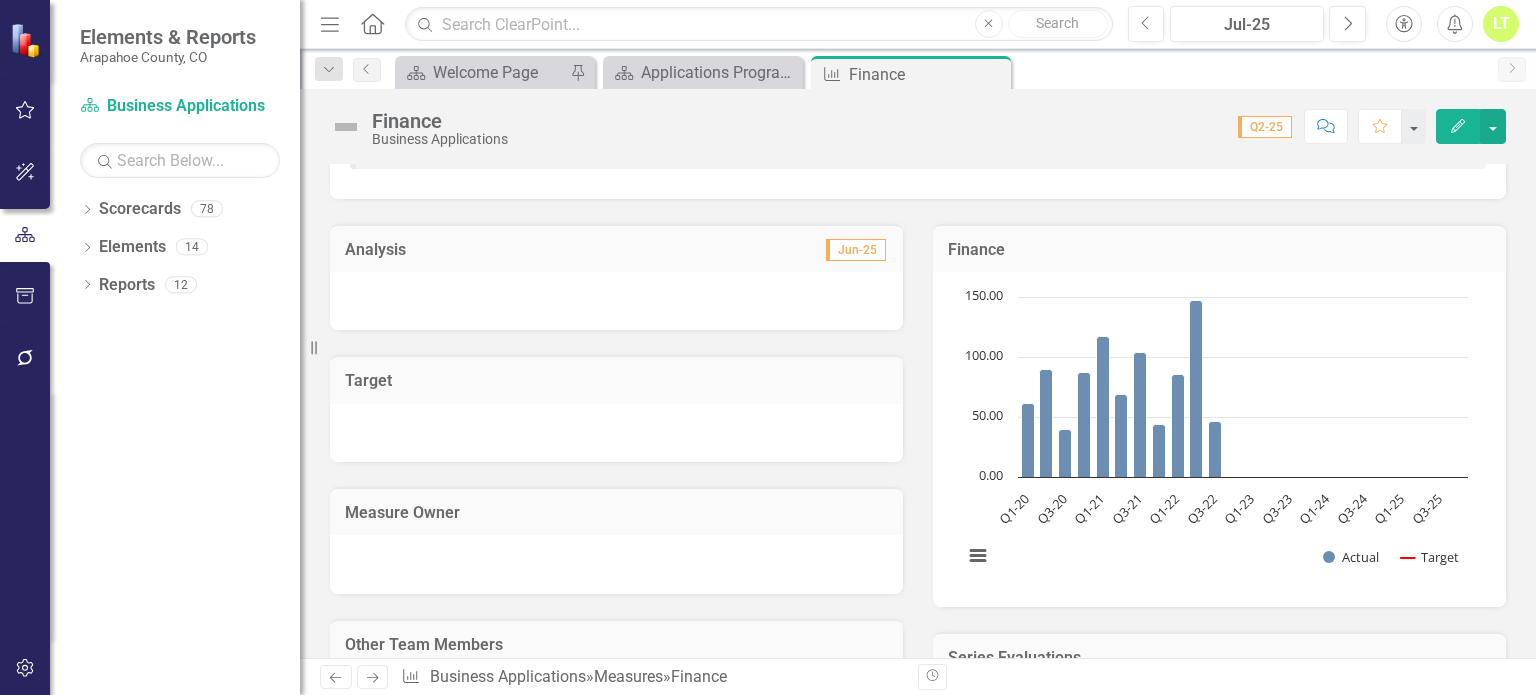 click on "Edit" at bounding box center [1458, 126] 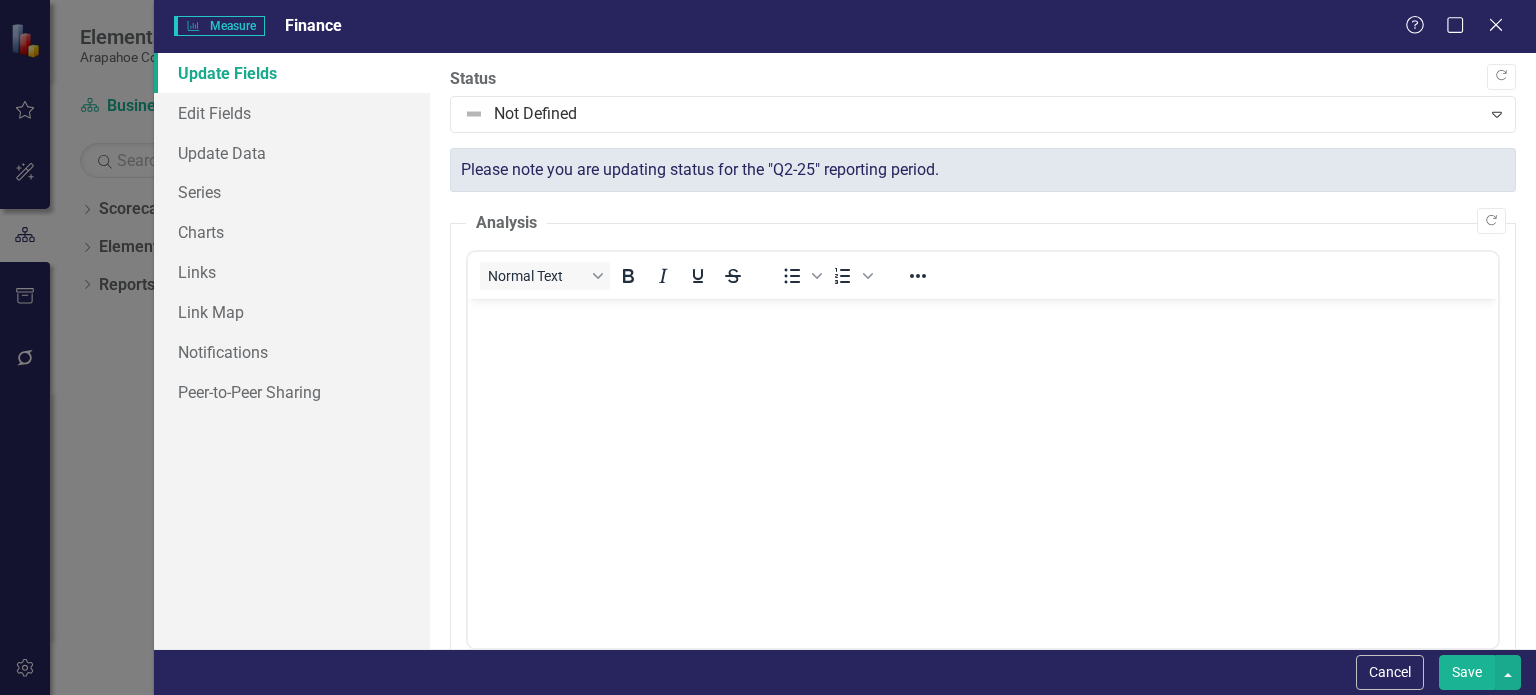 scroll, scrollTop: 0, scrollLeft: 0, axis: both 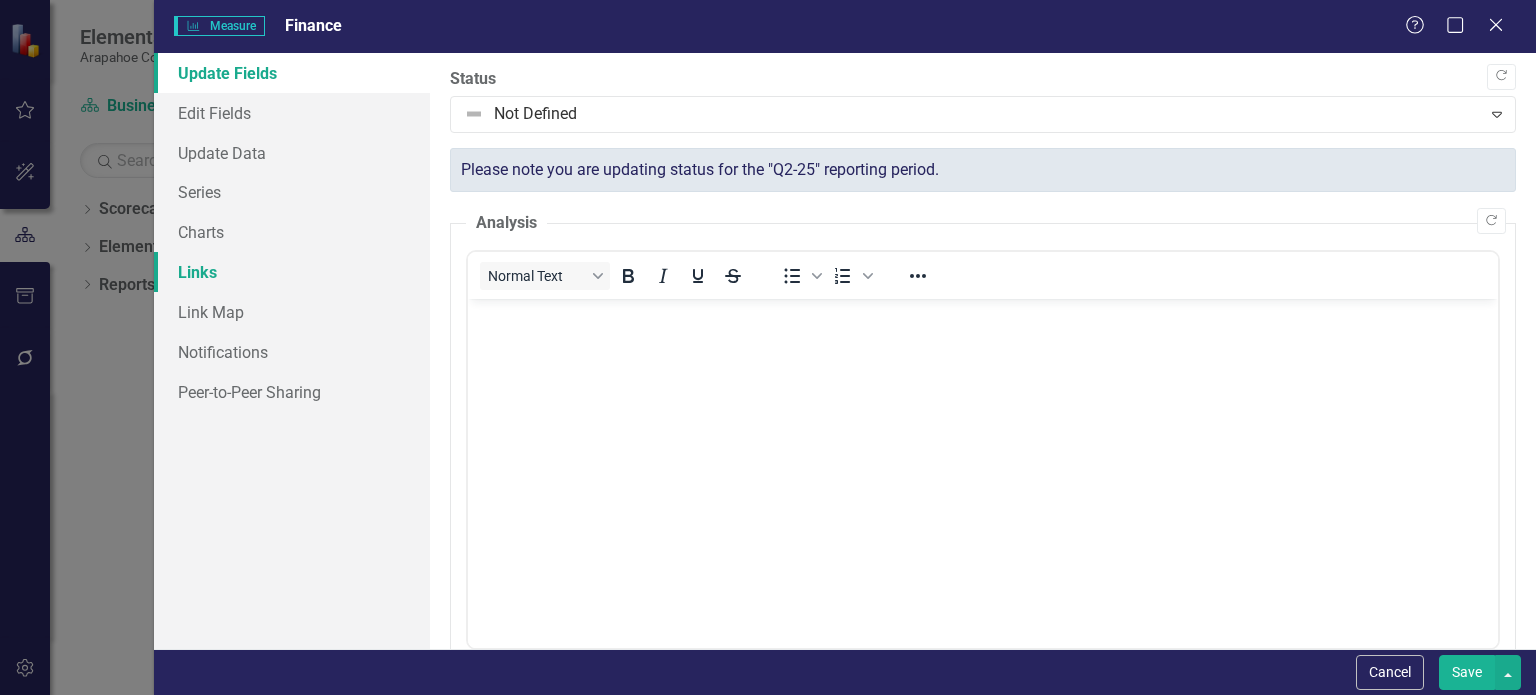 click on "Links" at bounding box center [292, 272] 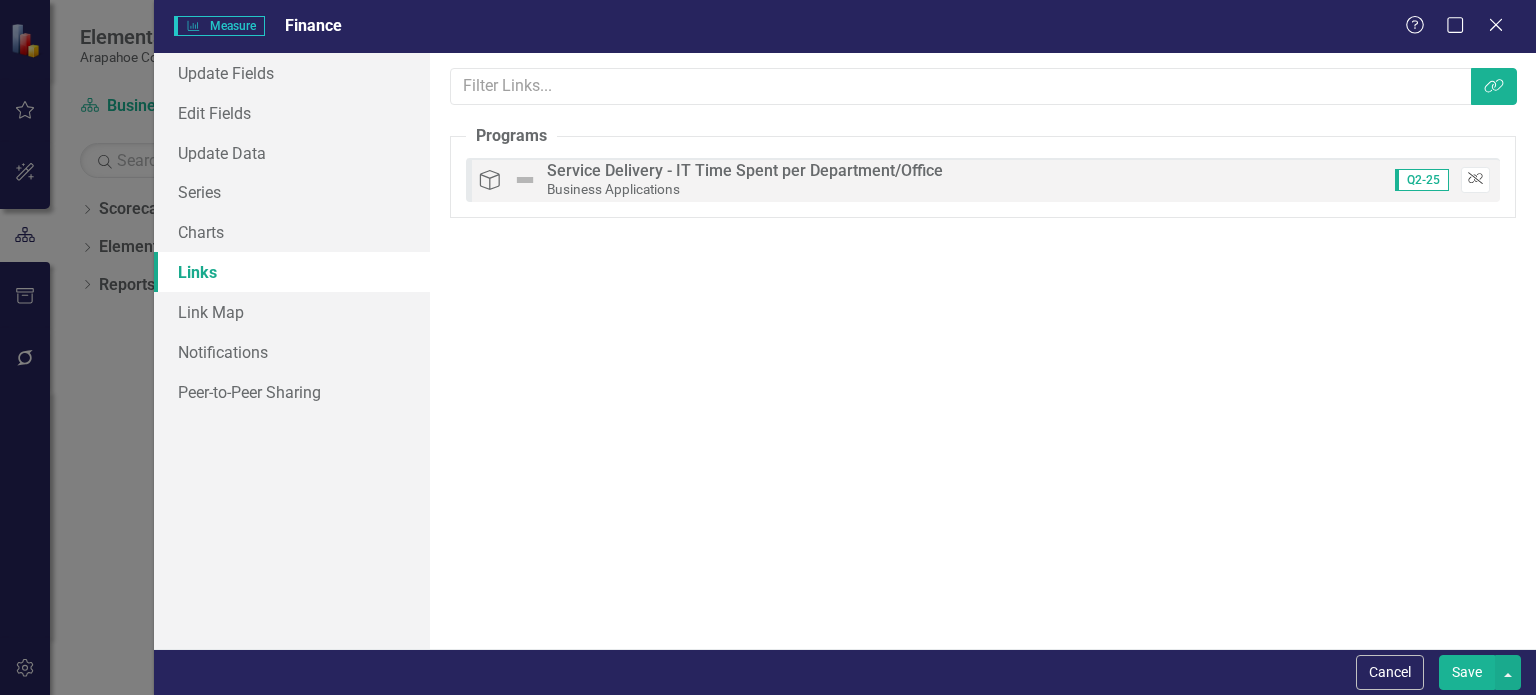 click on "Unlink" 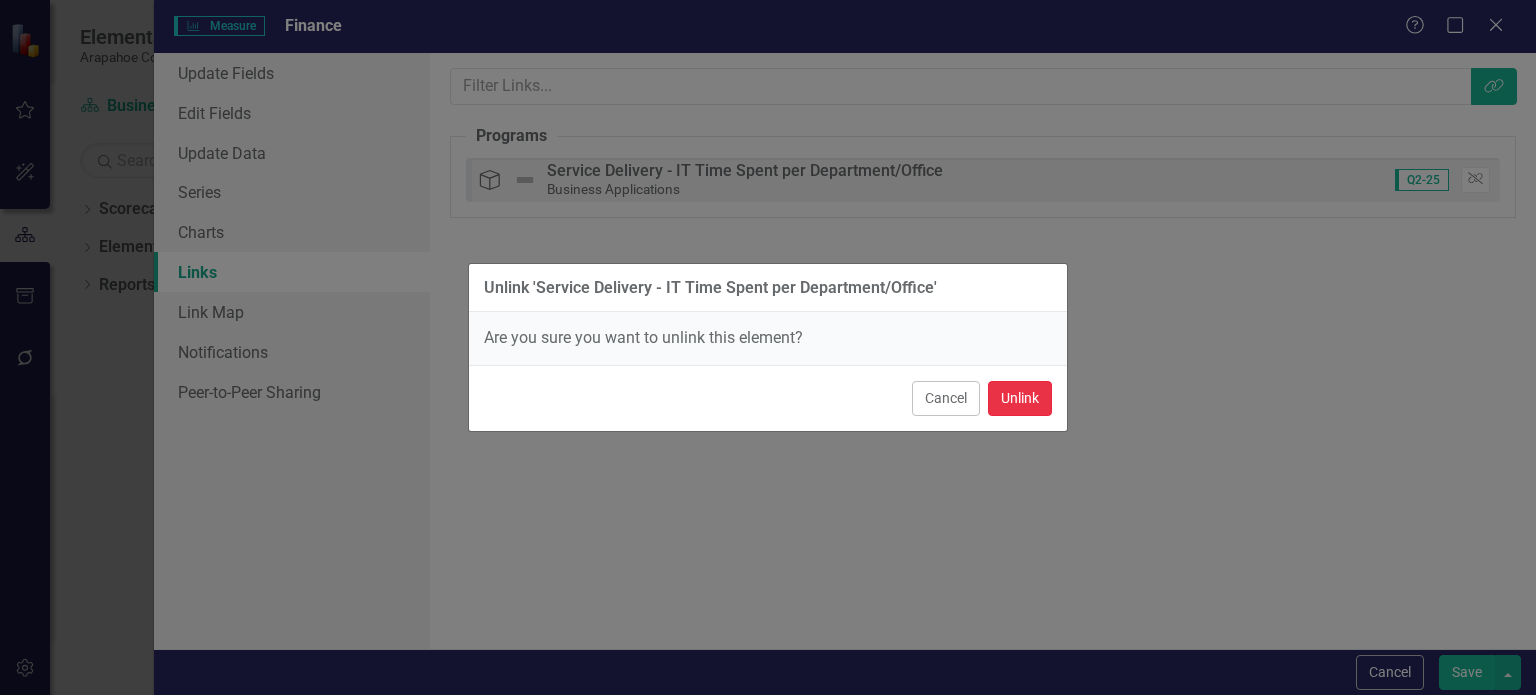click on "Unlink" at bounding box center (1020, 398) 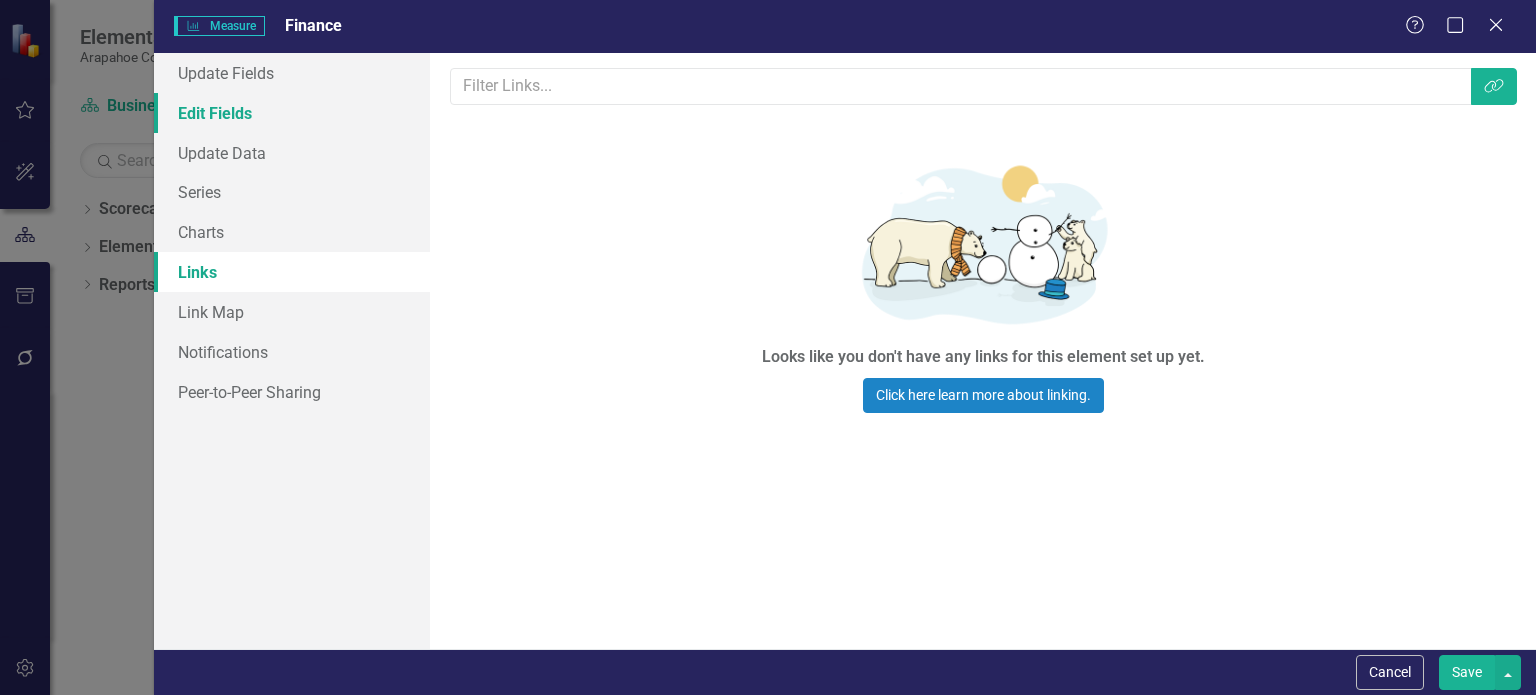 click on "Edit Fields" at bounding box center (292, 113) 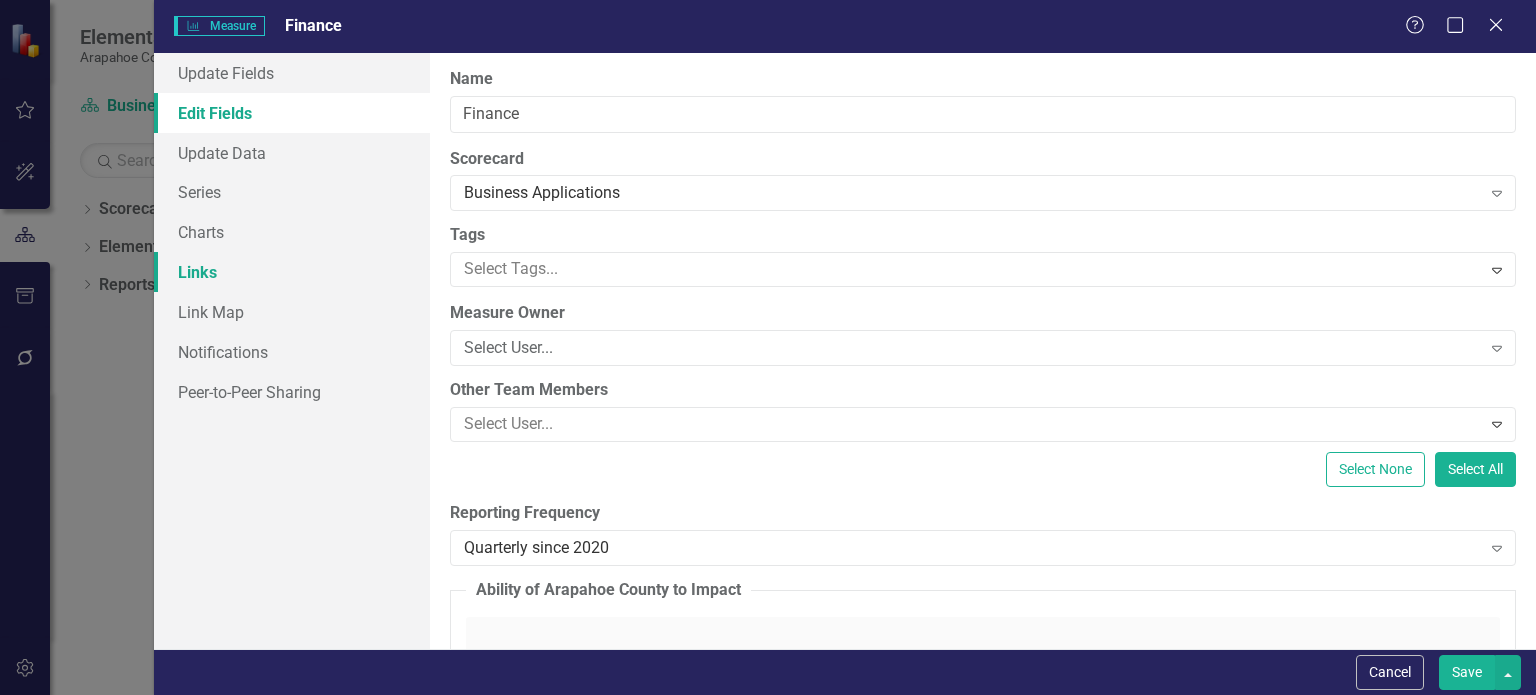 click on "Links" at bounding box center [292, 272] 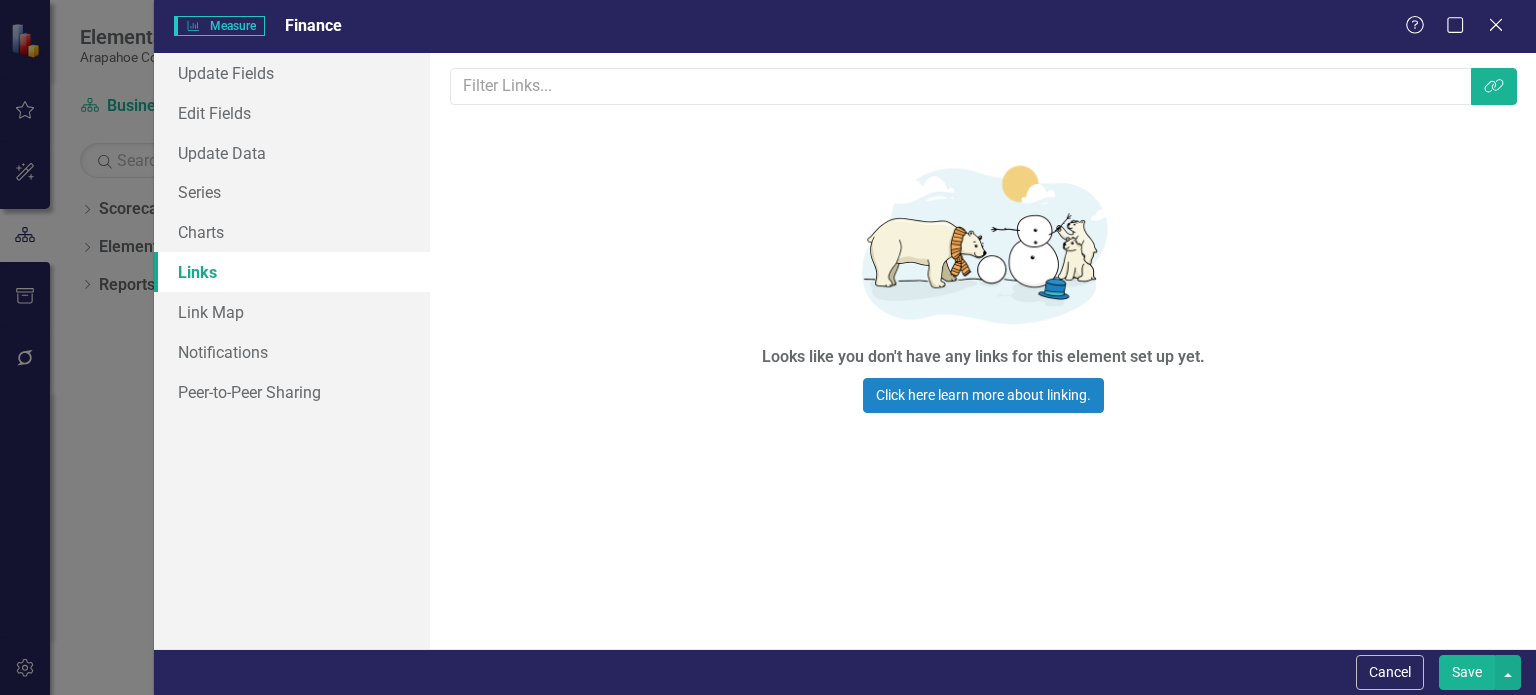 click on "Links are one of the most powerful features of ClearPoint. By configuring the links between your elements in ClearPoint, you can visualize element relationships in summary reports or on detail pages. For  Professional Plan  and above customers, linkages can also be used for automatic objective evaluation.    Learn more in the ClearPoint Support Center. Close Help Link Tag Looks like you don't have any links for this element set up yet. Click here learn more about linking." at bounding box center (983, 351) 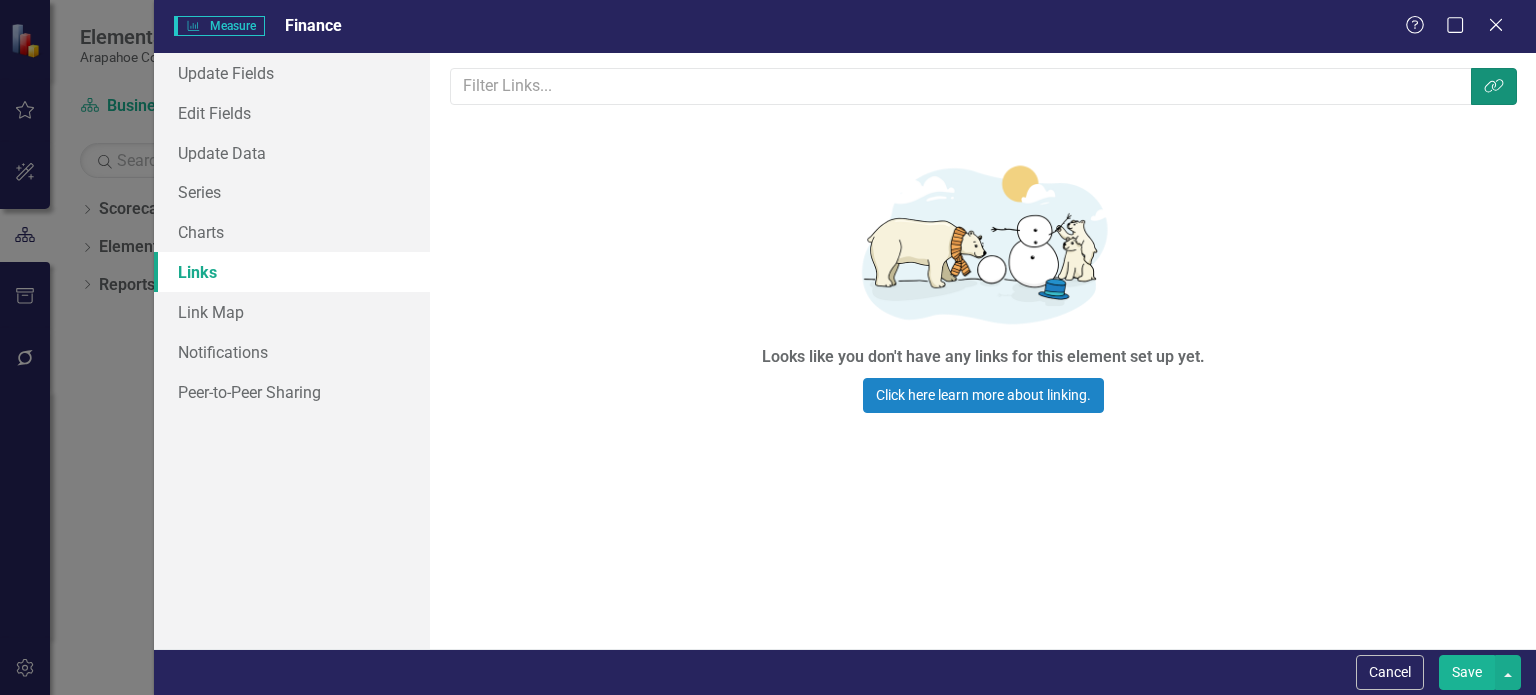 click on "Link Tag" 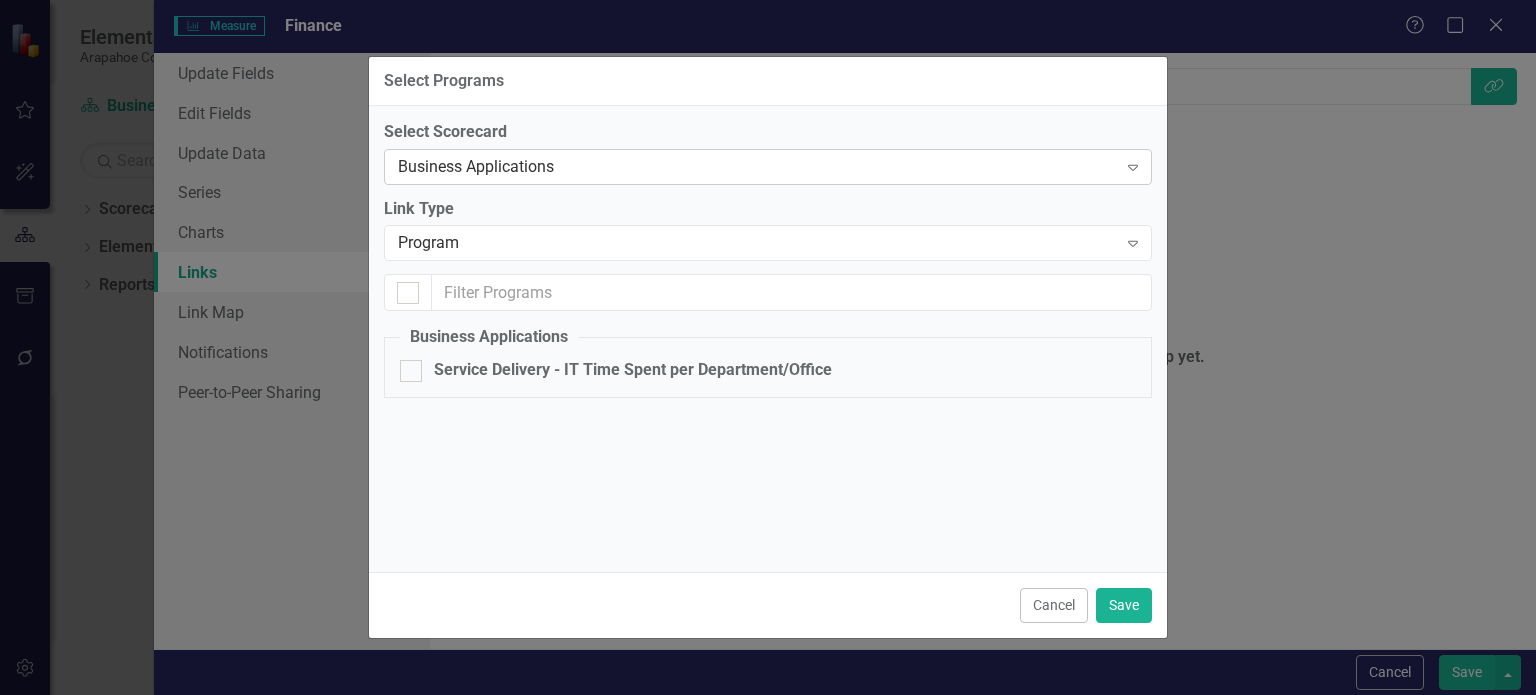 click on "Business Applications" at bounding box center (757, 166) 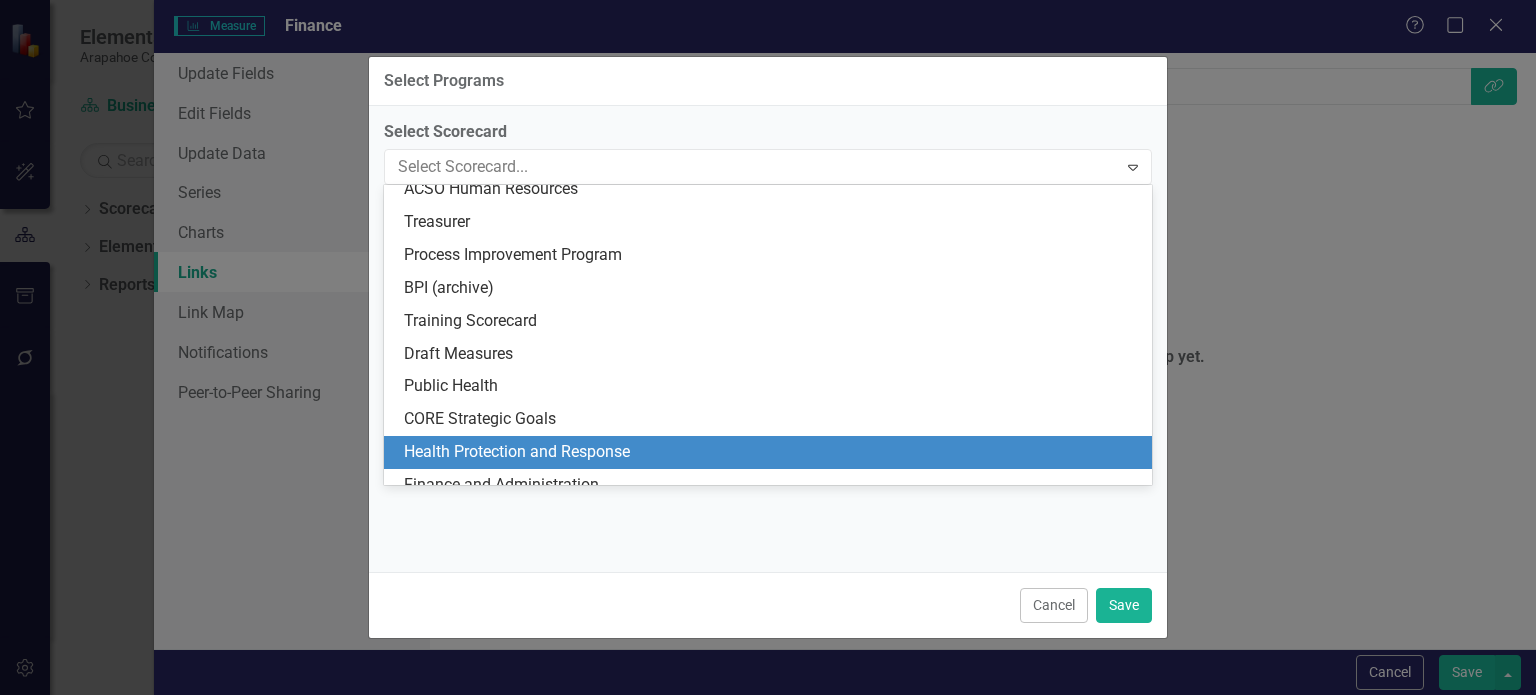 scroll, scrollTop: 2262, scrollLeft: 0, axis: vertical 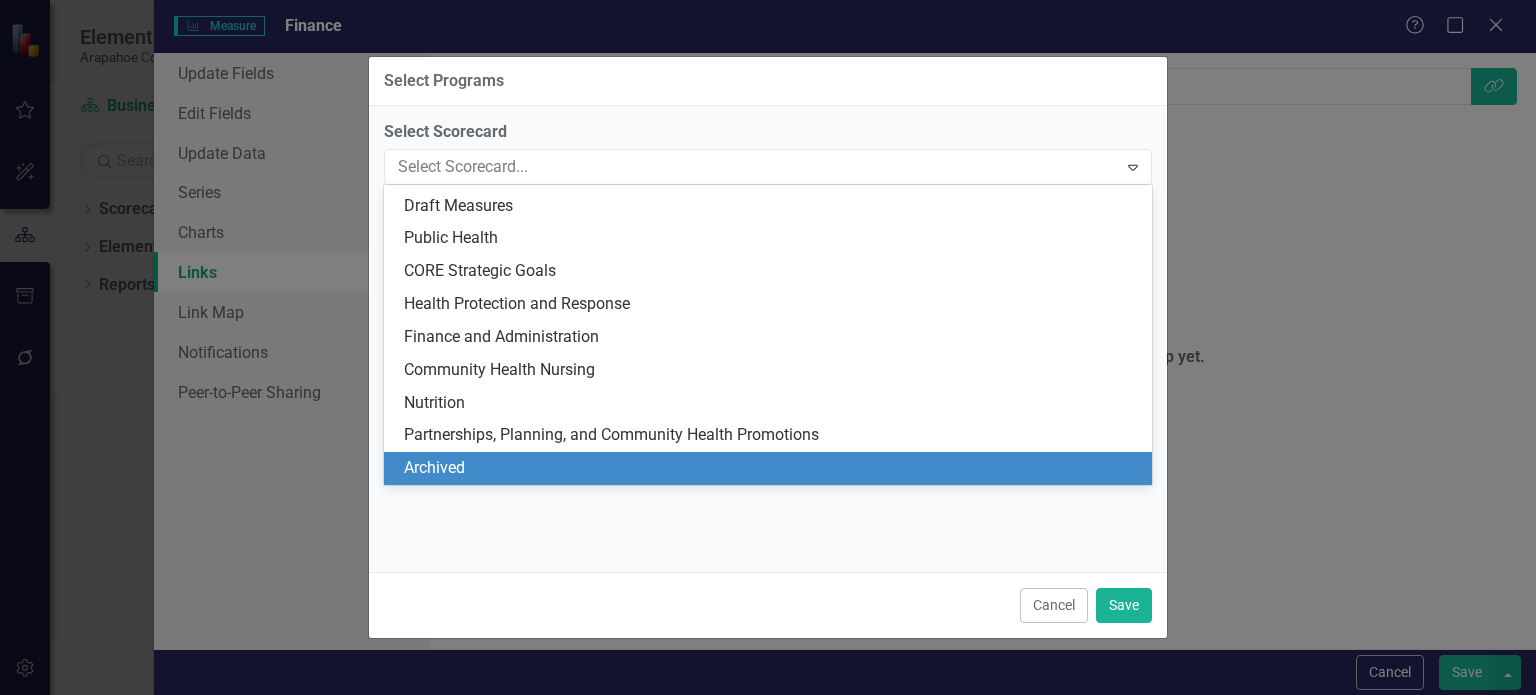 click on "Archived" at bounding box center [772, 468] 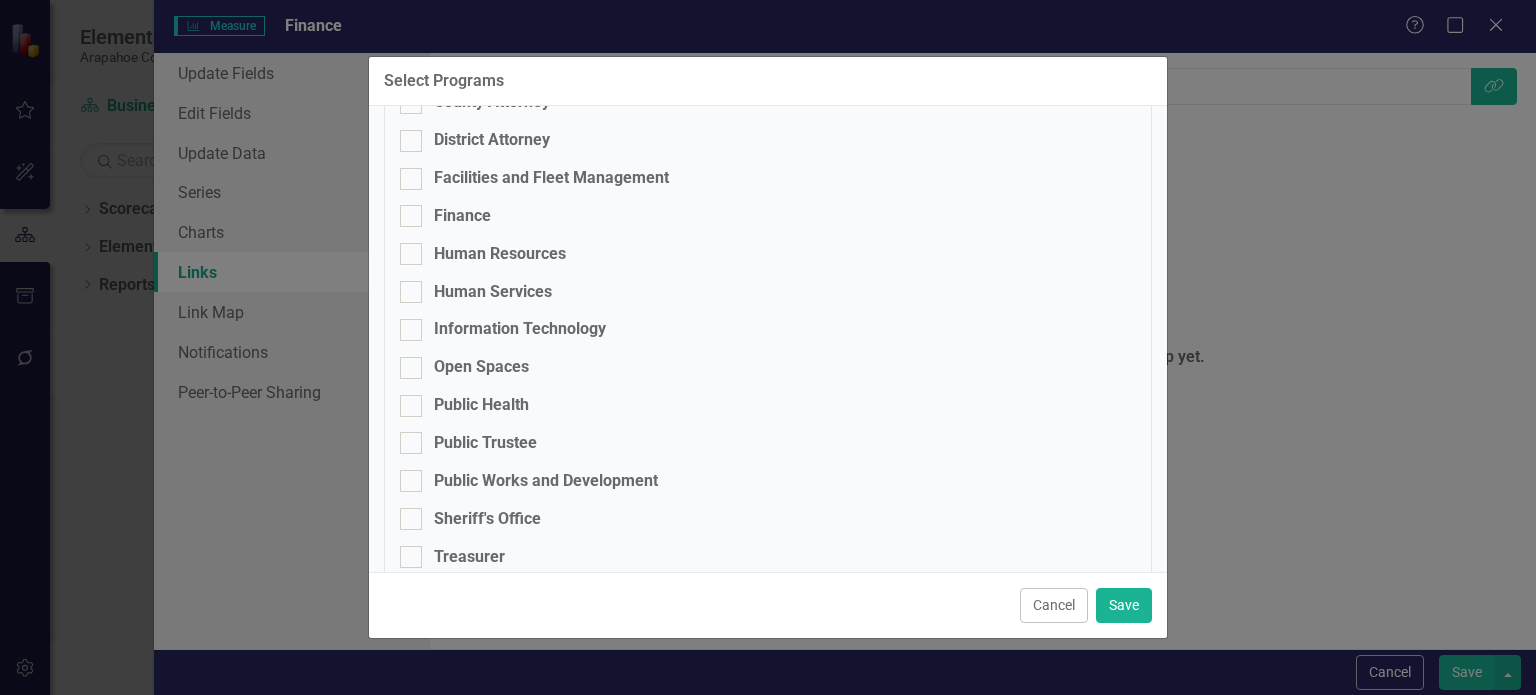 scroll, scrollTop: 515, scrollLeft: 0, axis: vertical 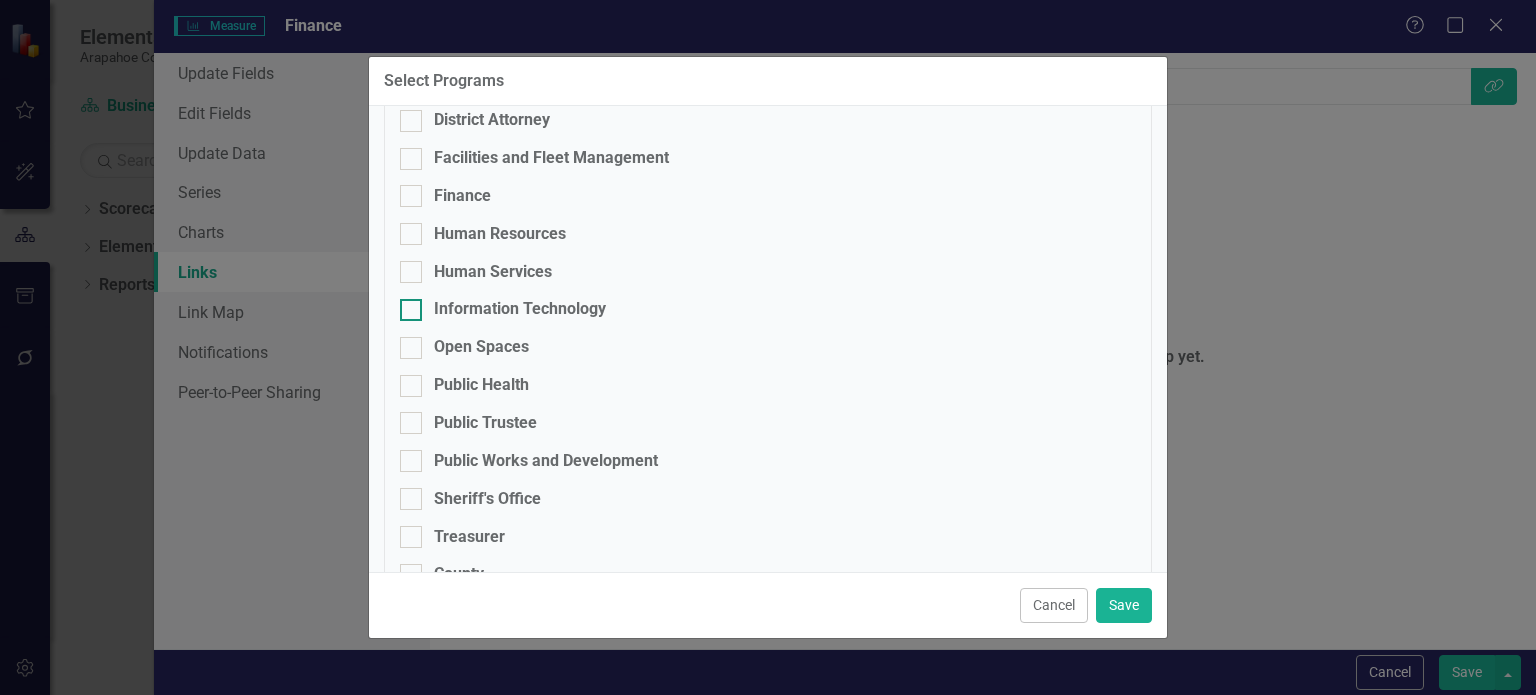 click on "Information Technology" at bounding box center [520, 309] 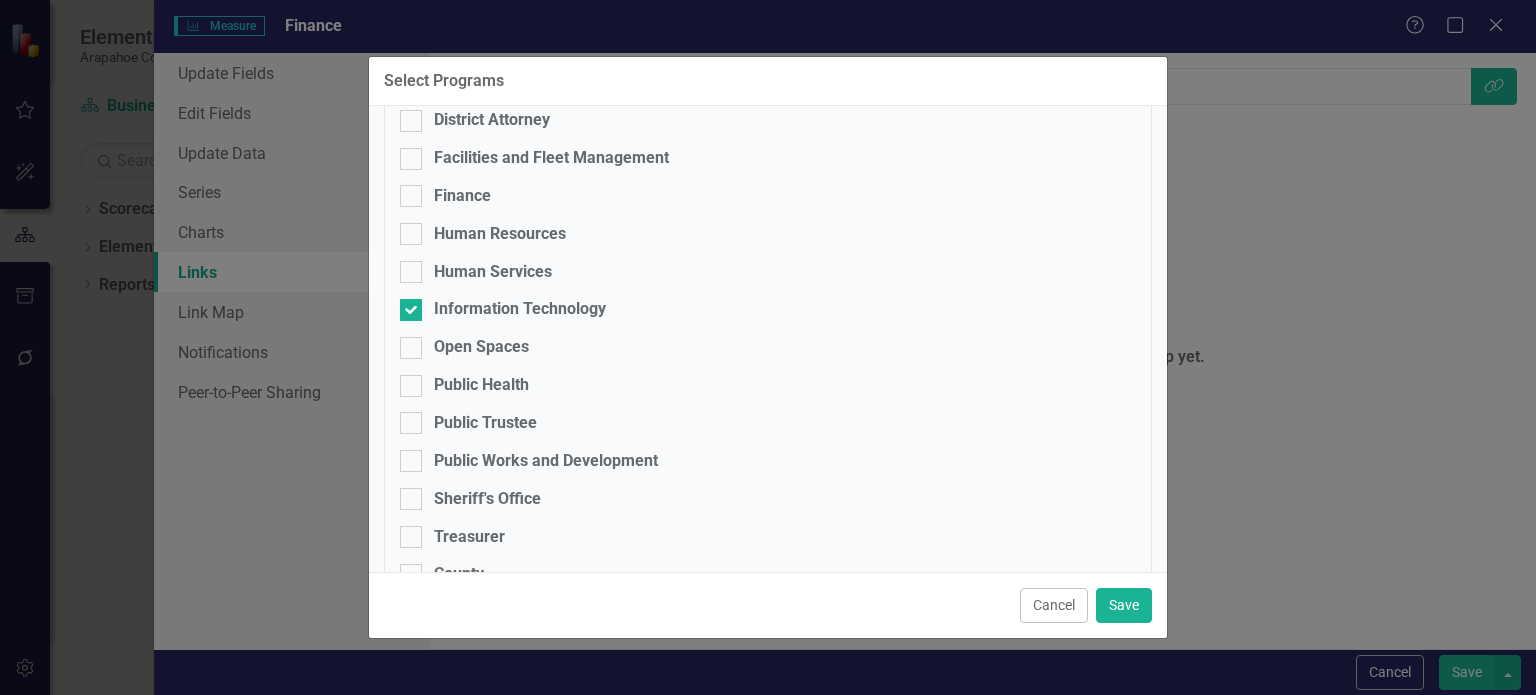 click on "Cancel Save" at bounding box center (768, 605) 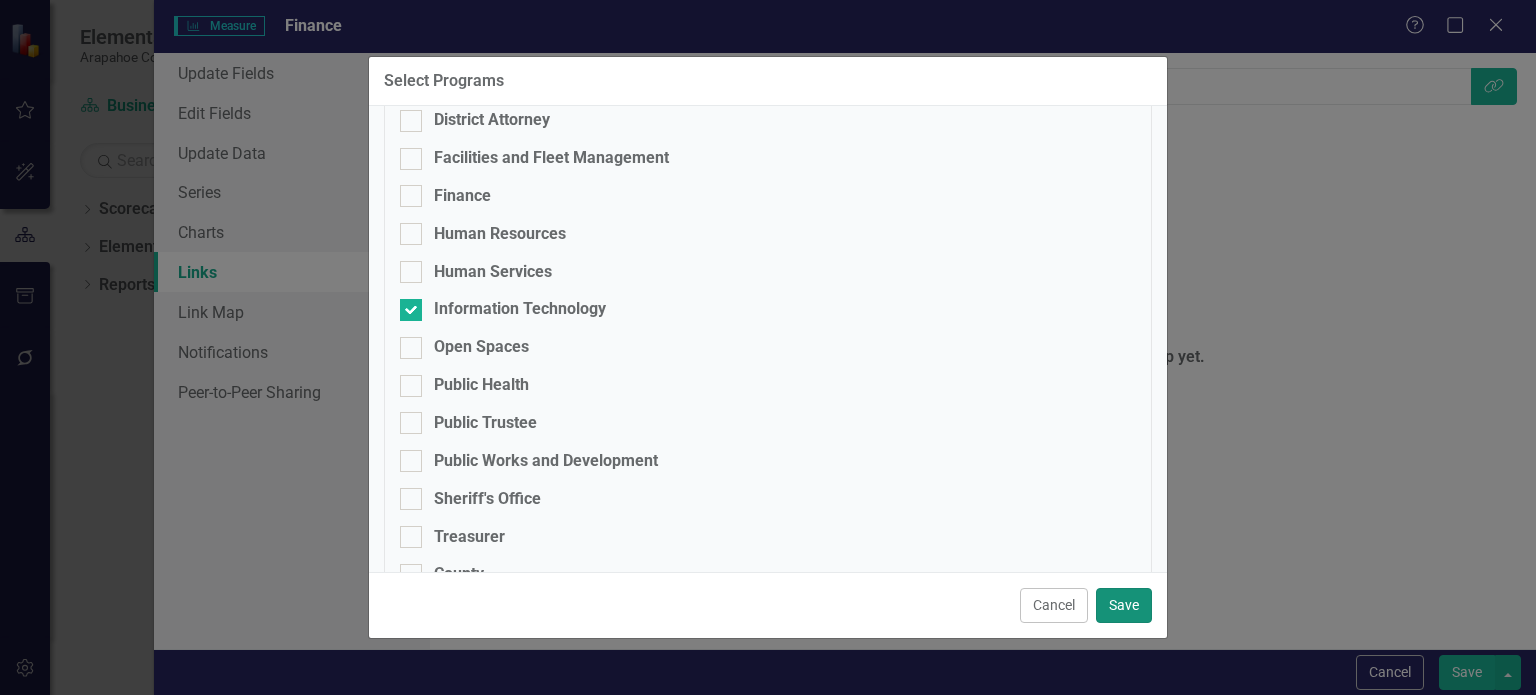click on "Save" at bounding box center [1124, 605] 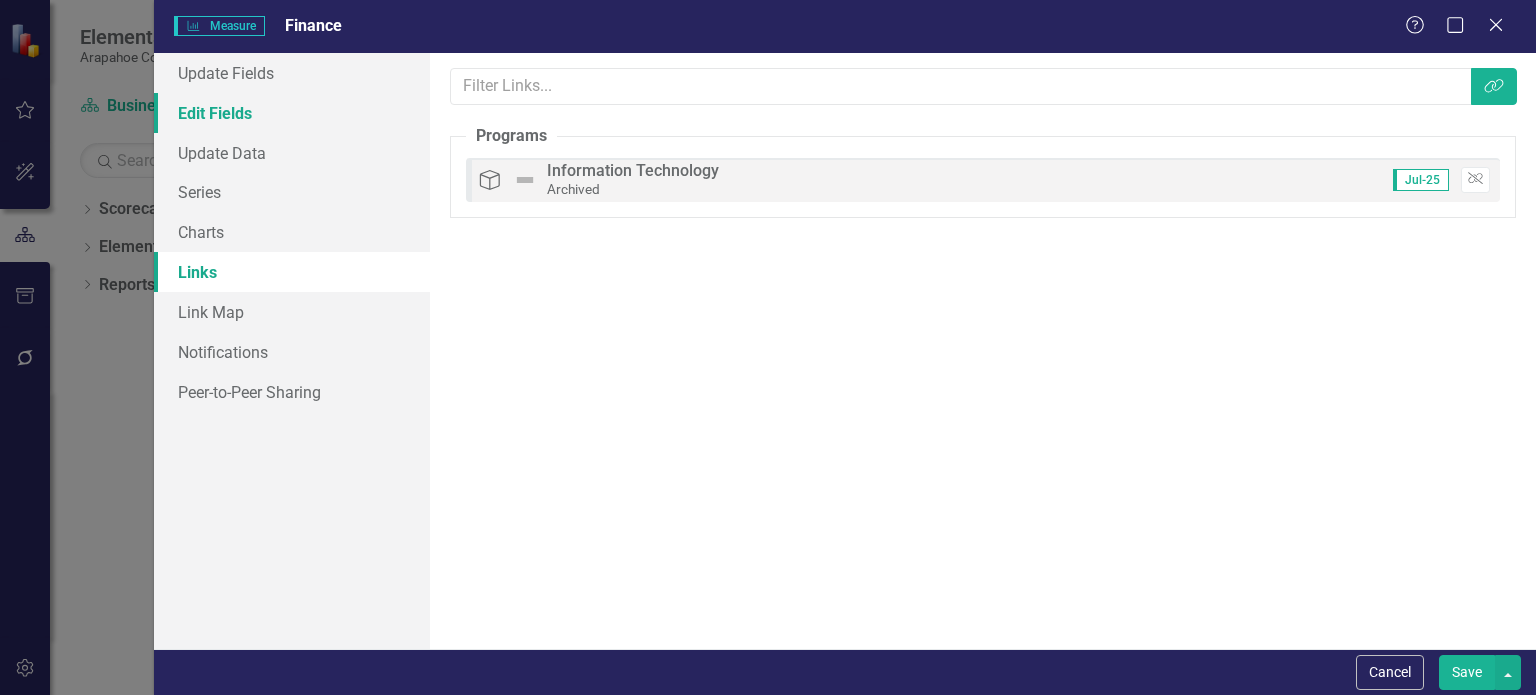 click on "Edit Fields" at bounding box center (292, 113) 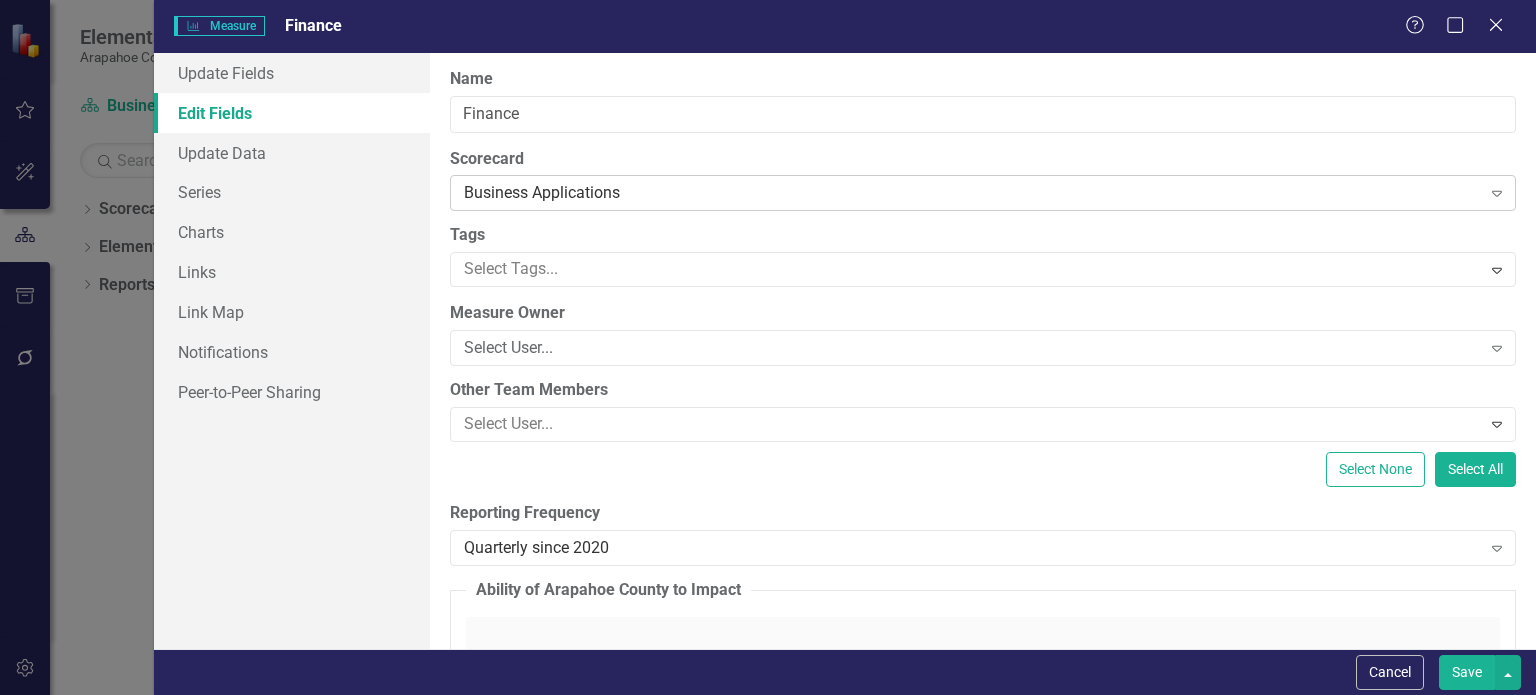 click on "Business Applications" at bounding box center (972, 193) 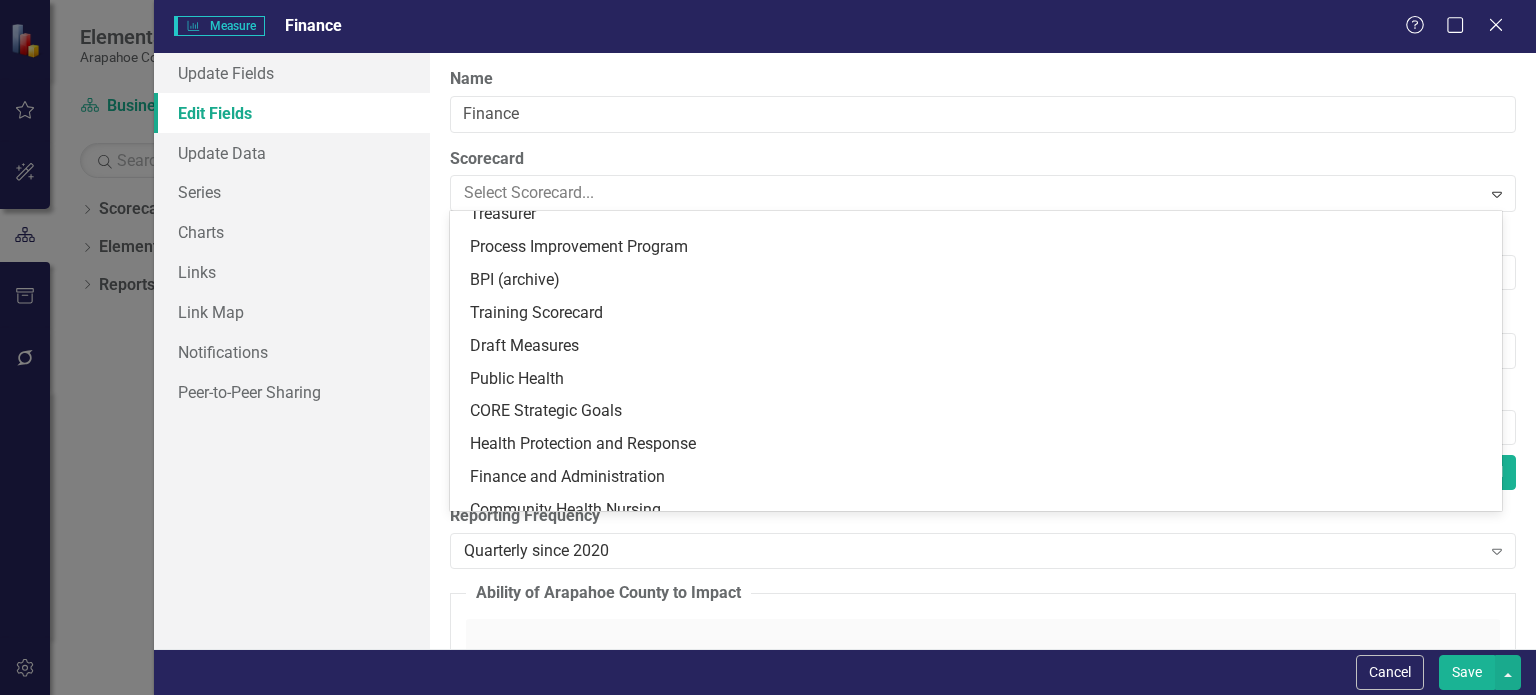 scroll, scrollTop: 2262, scrollLeft: 0, axis: vertical 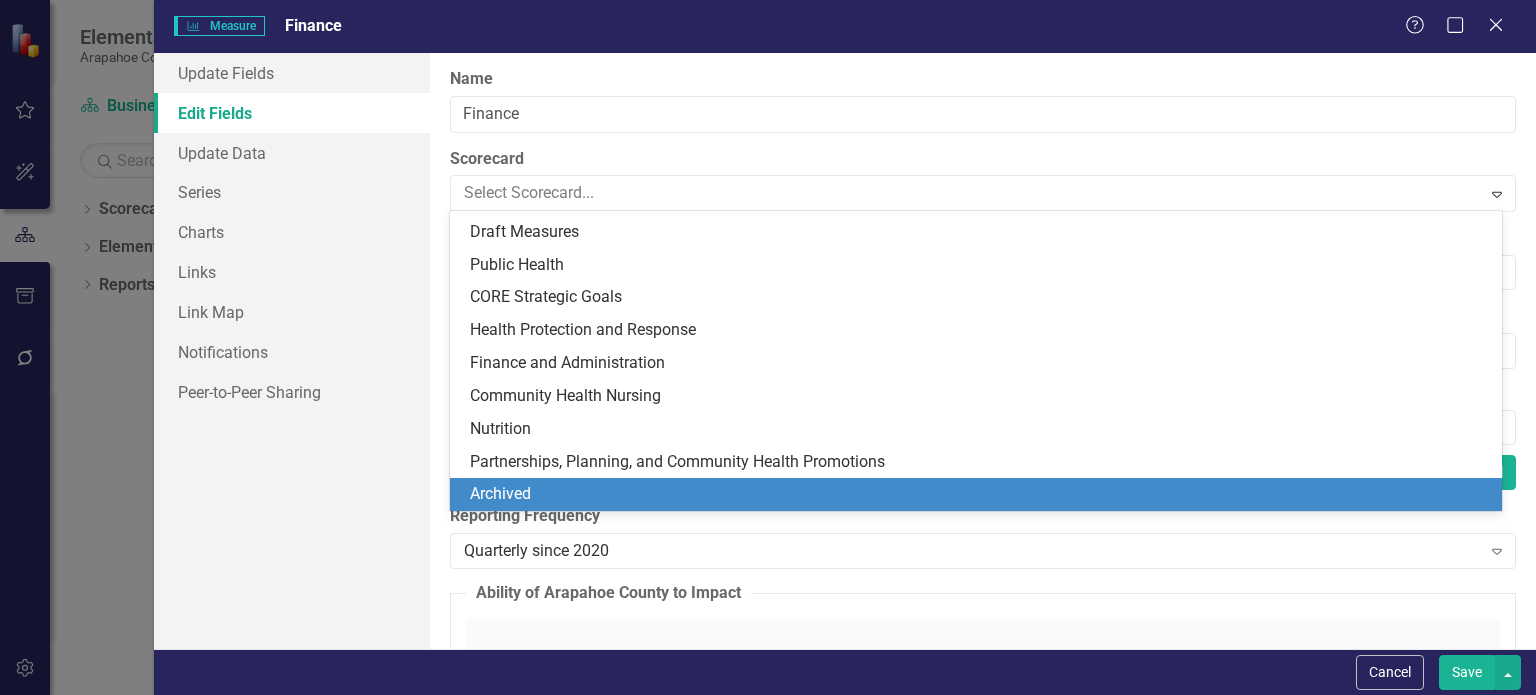 click on "Archived" at bounding box center (980, 494) 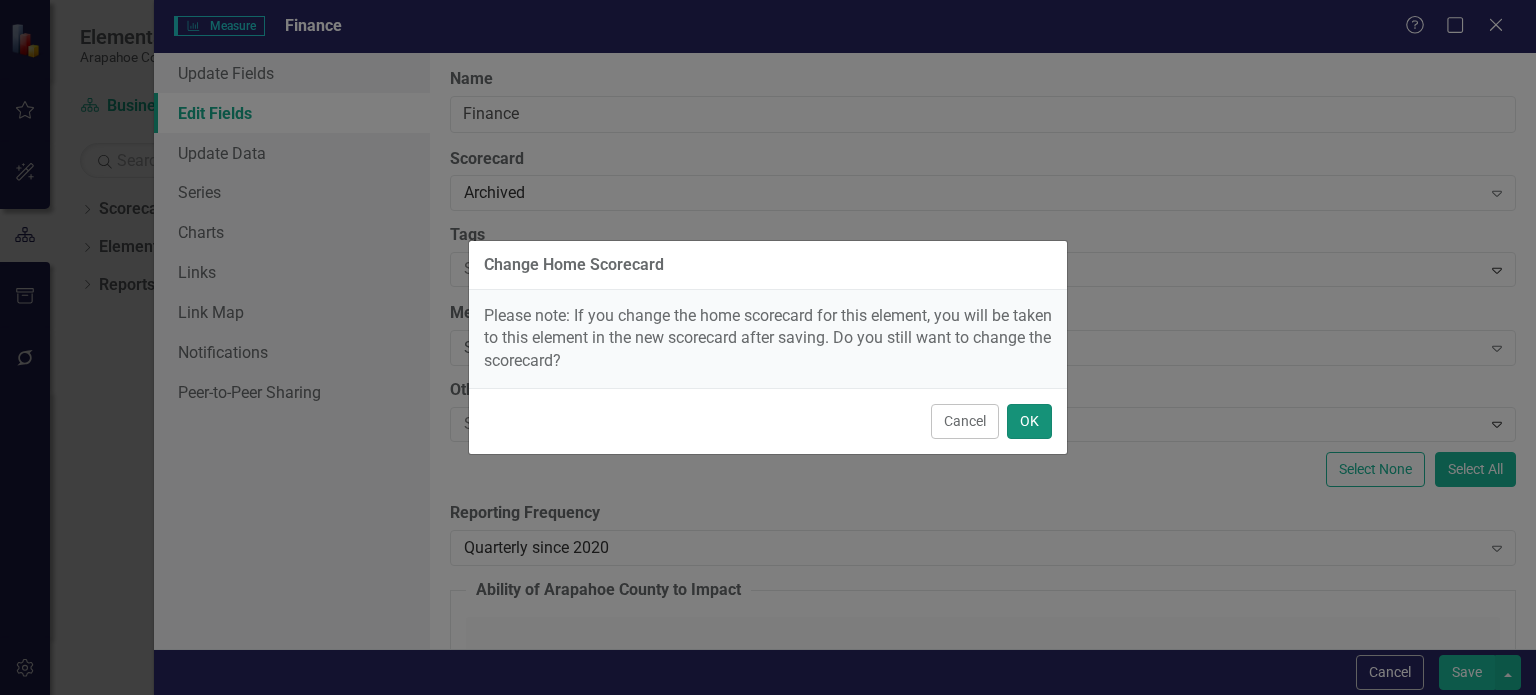 click on "OK" at bounding box center (1029, 421) 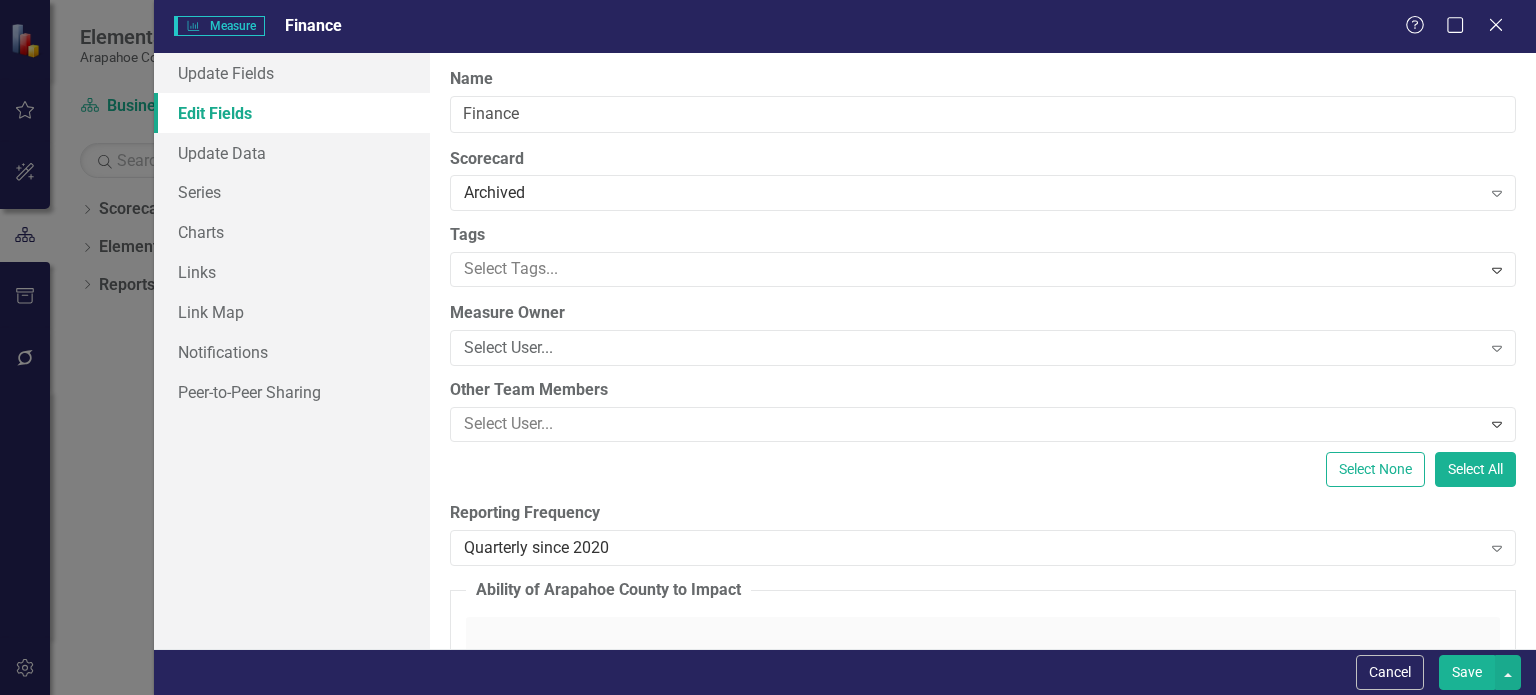 click on "Save" at bounding box center [1467, 672] 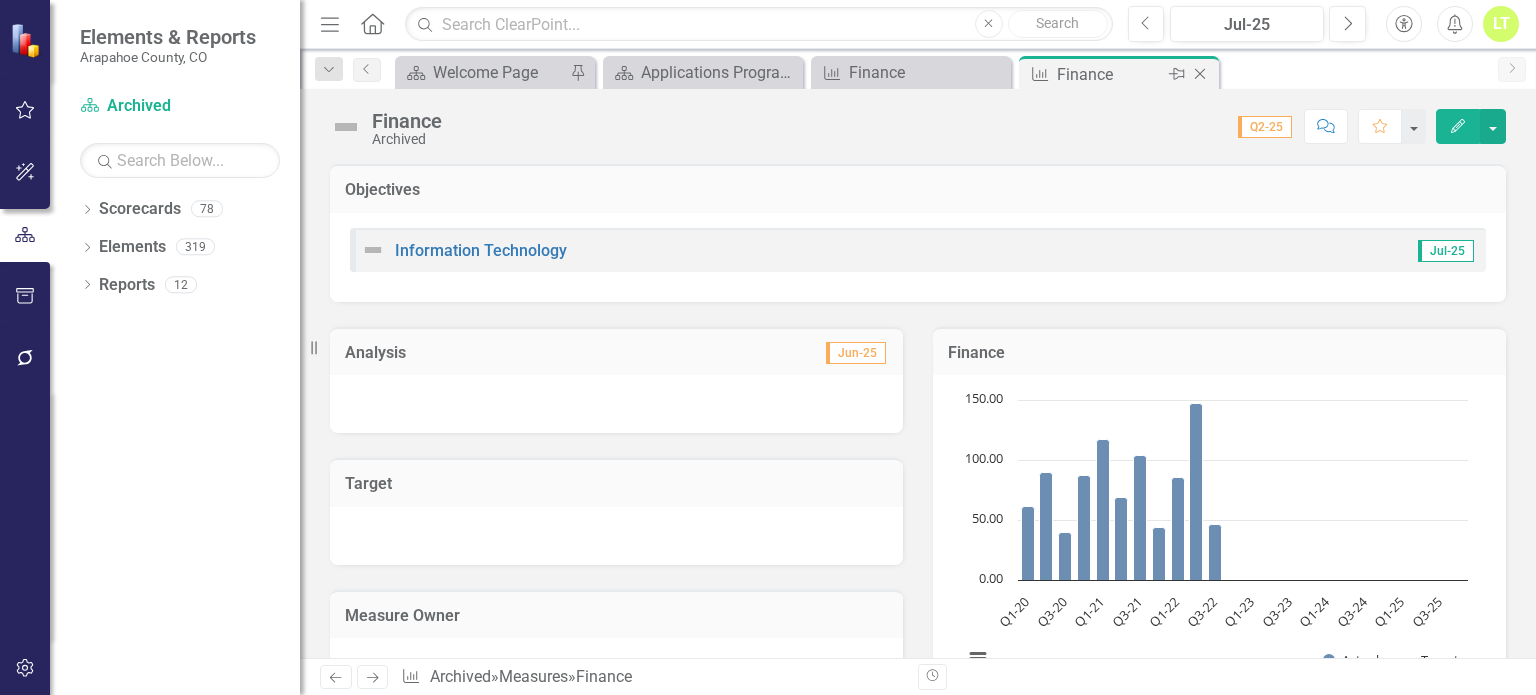 click on "Close" 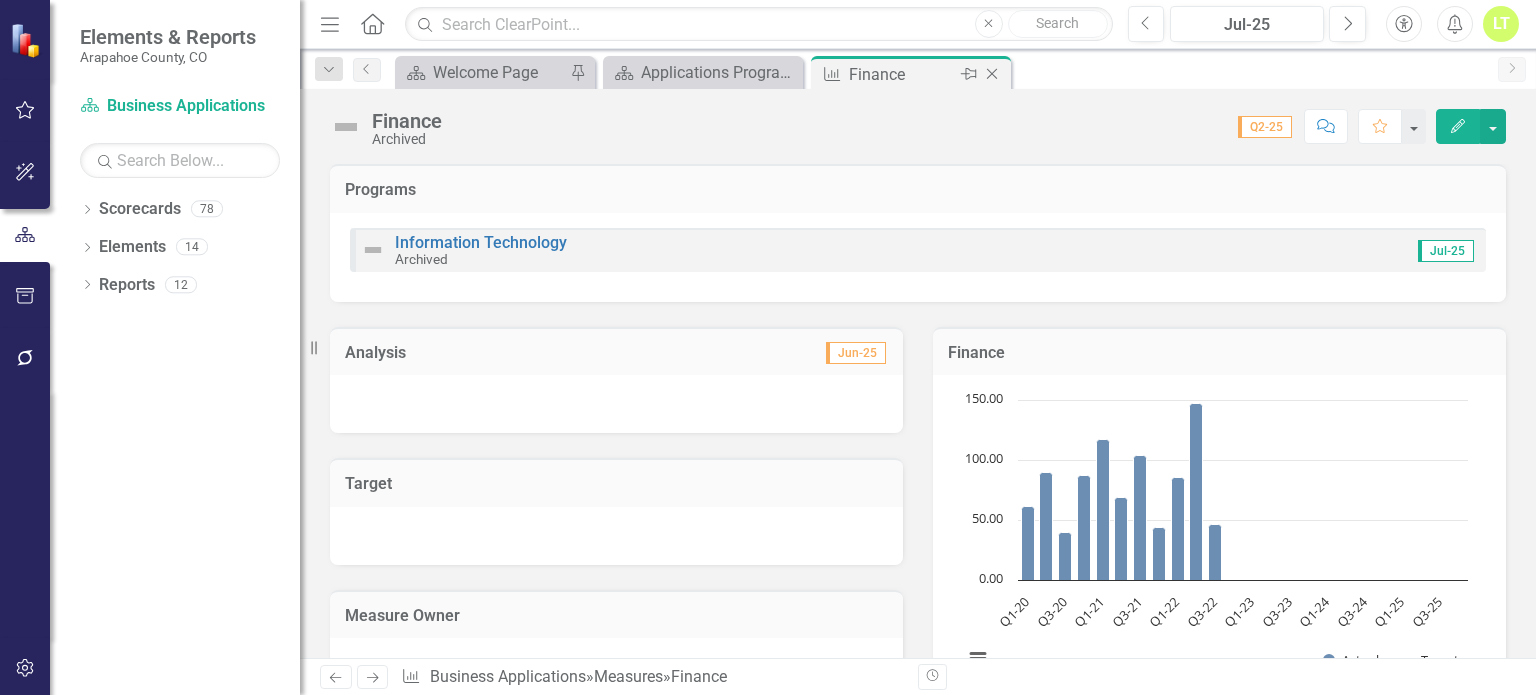 click on "Close" 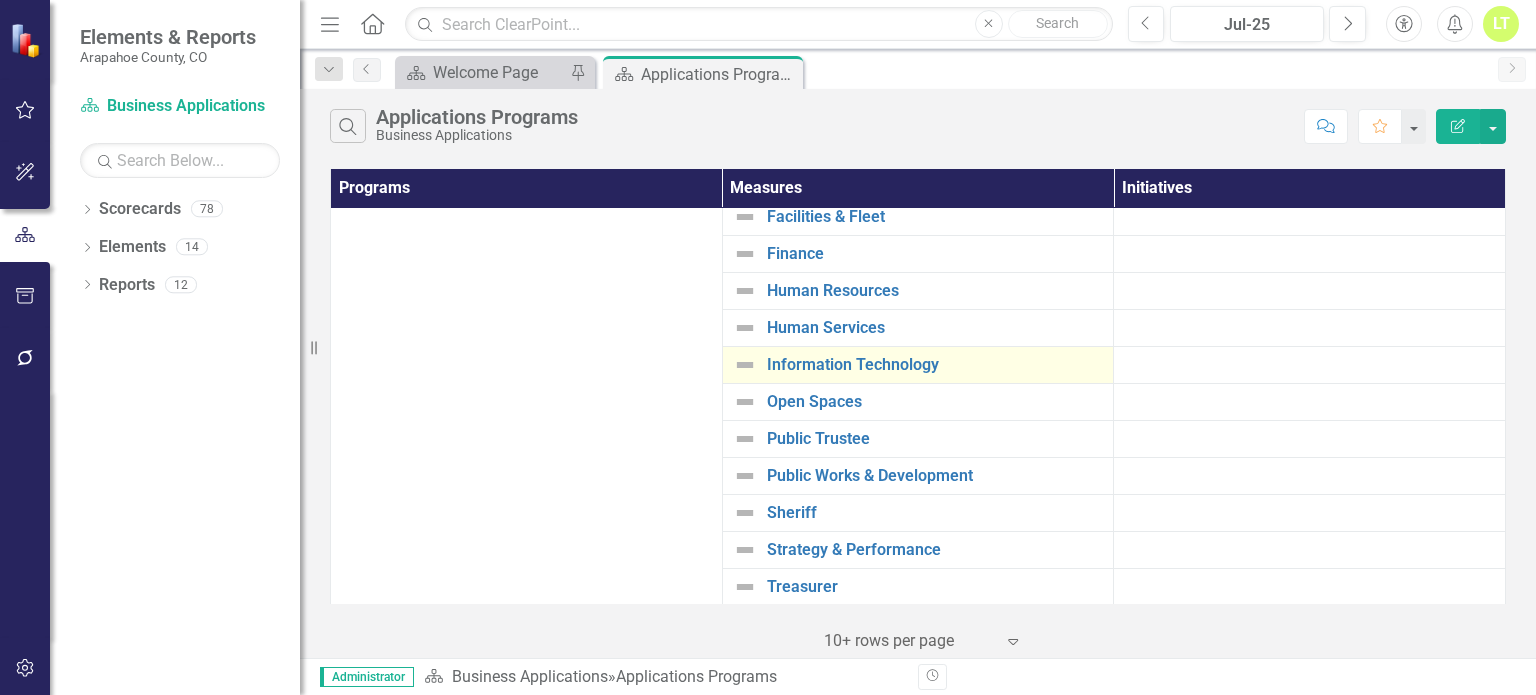 scroll, scrollTop: 0, scrollLeft: 0, axis: both 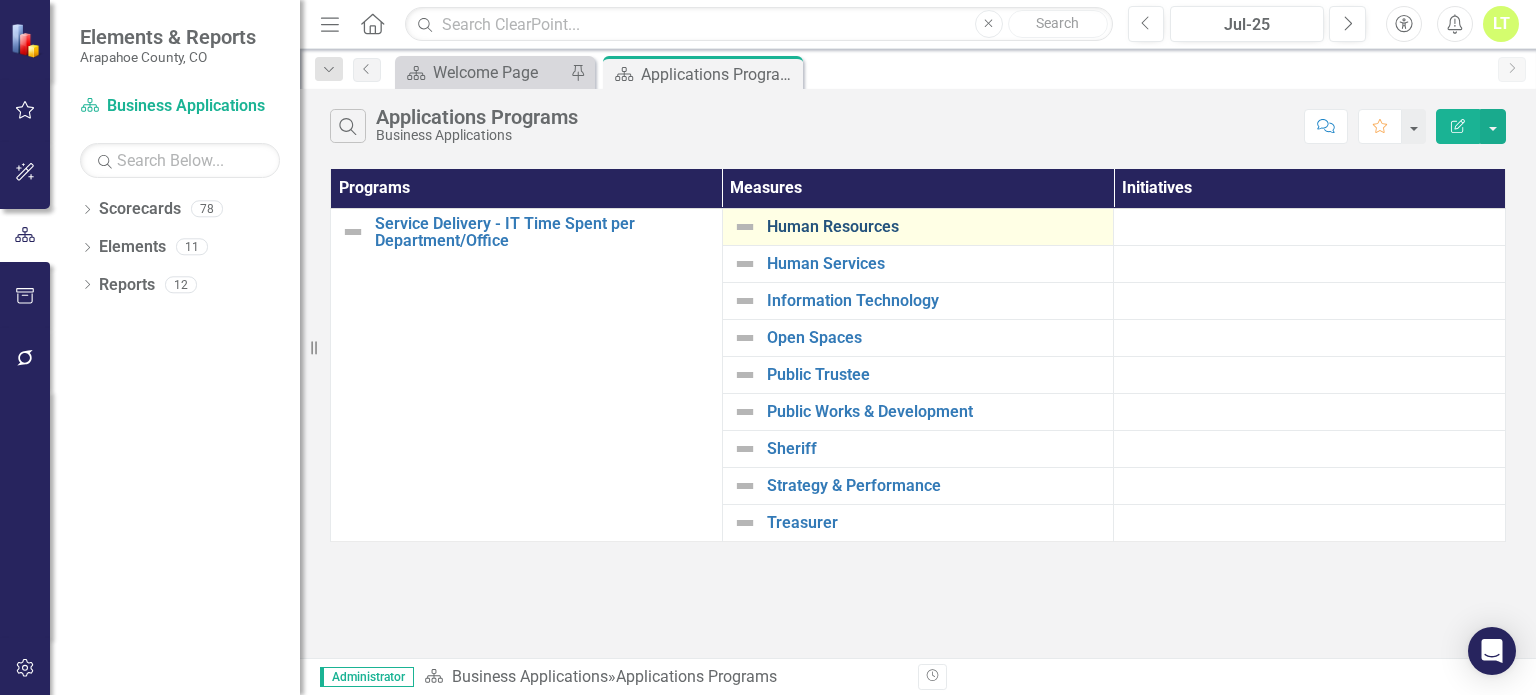 click on "Human Resources" at bounding box center (935, 227) 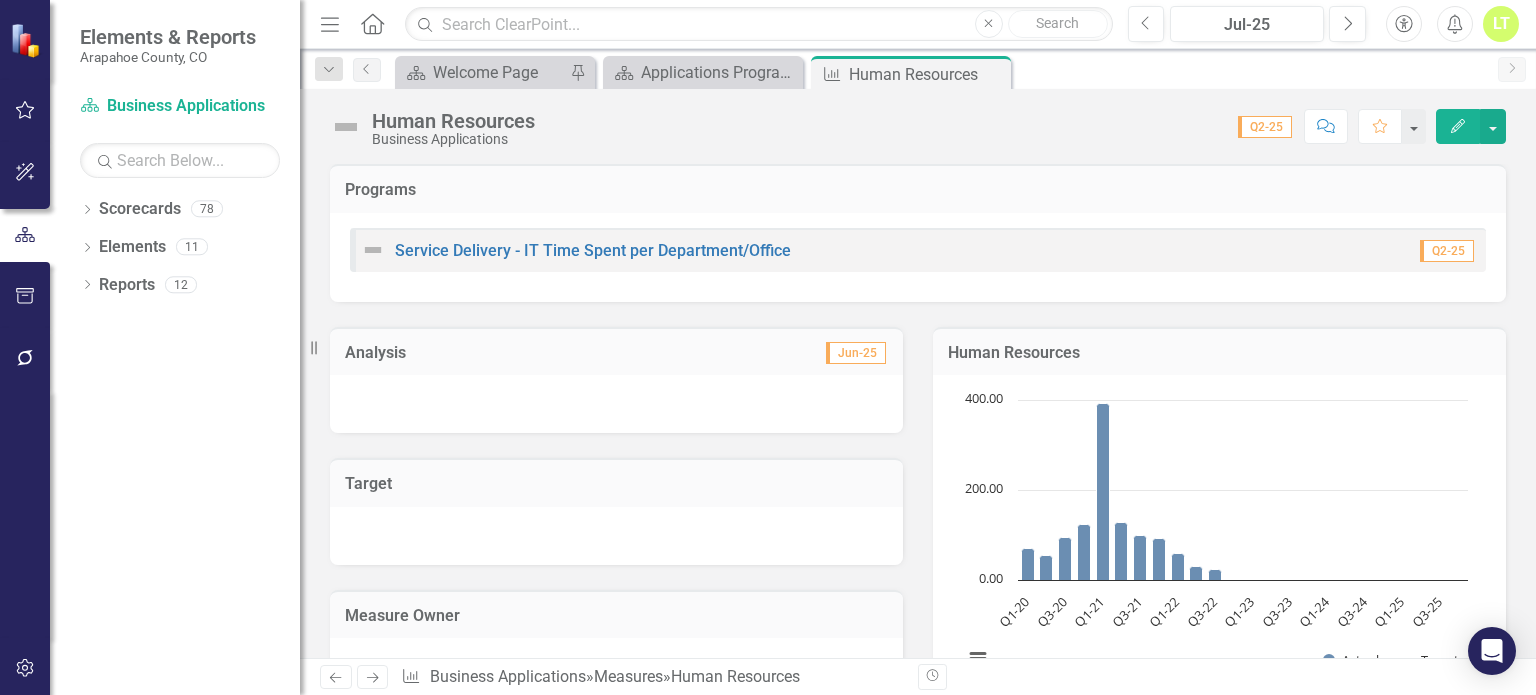 click on "Edit" at bounding box center (1458, 126) 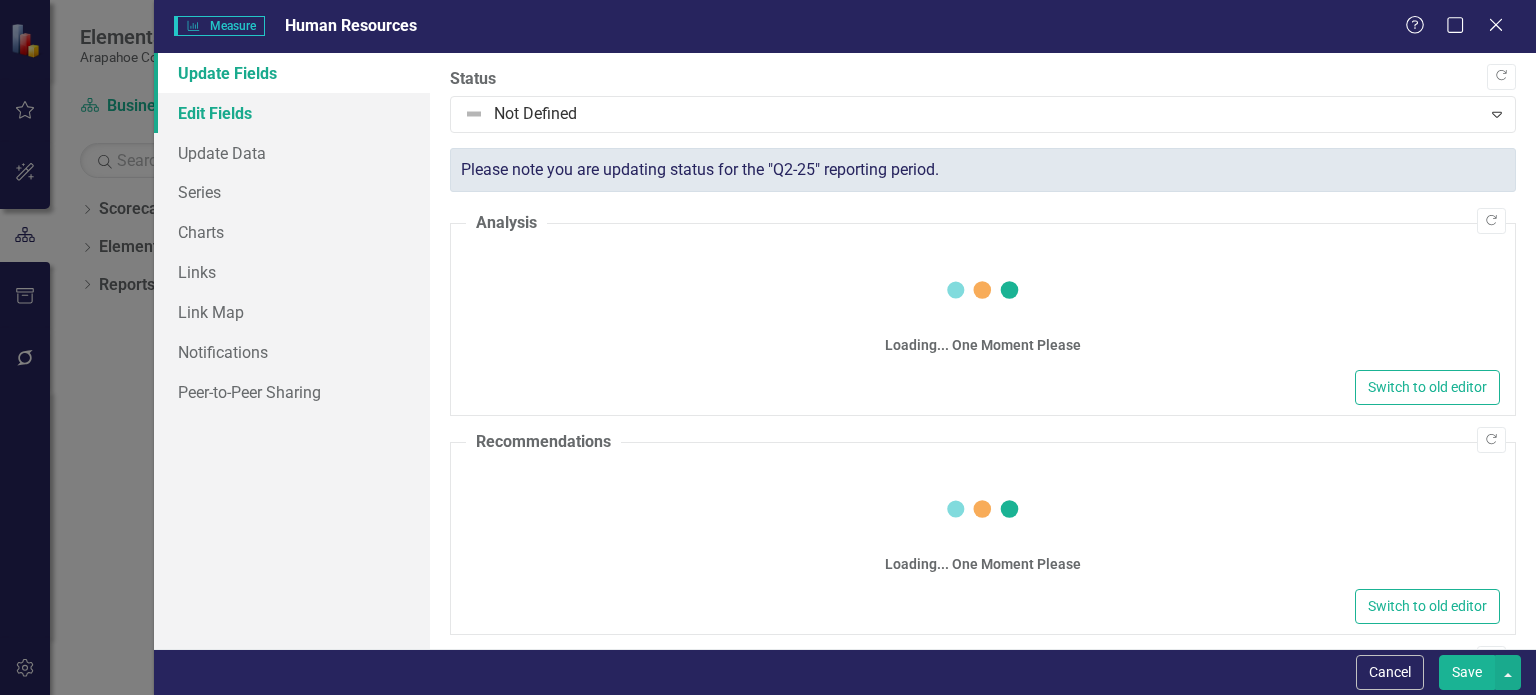 click on "Edit Fields" at bounding box center (292, 113) 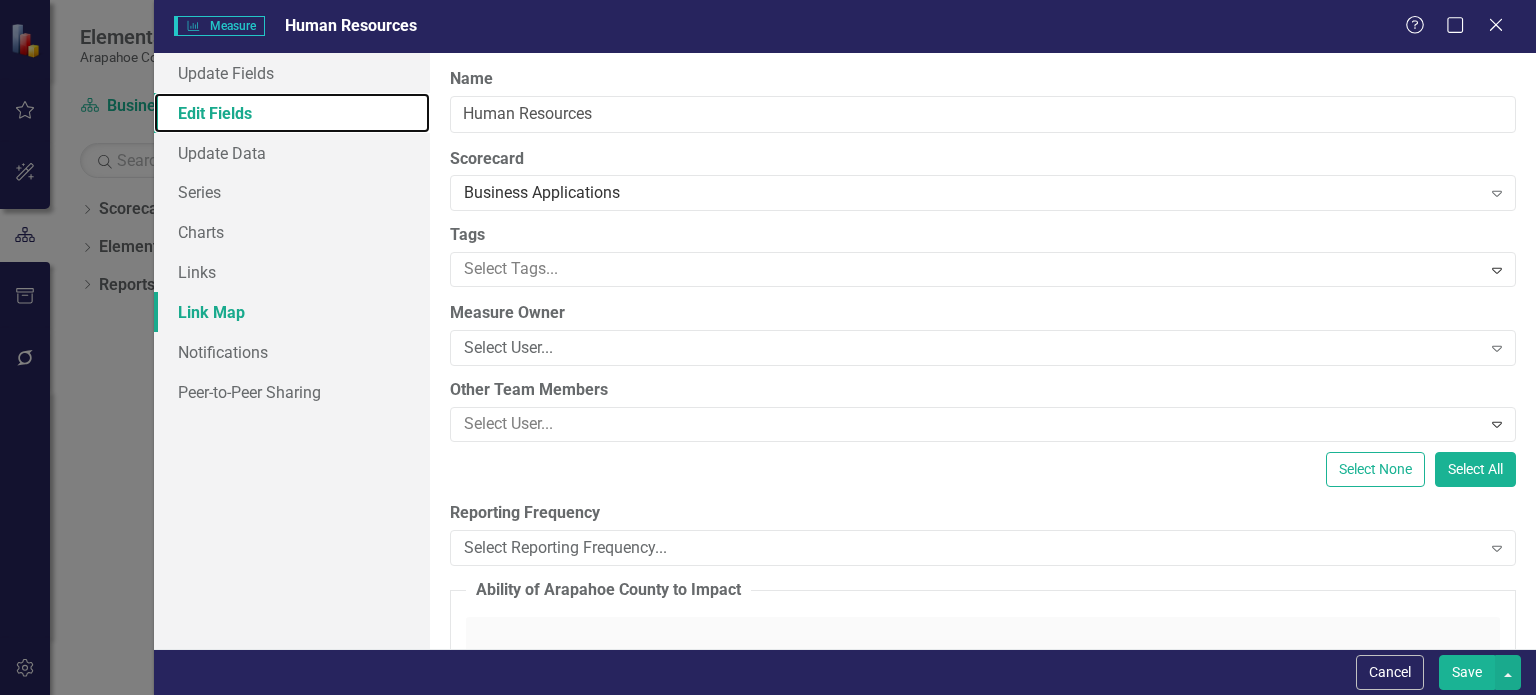scroll, scrollTop: 0, scrollLeft: 0, axis: both 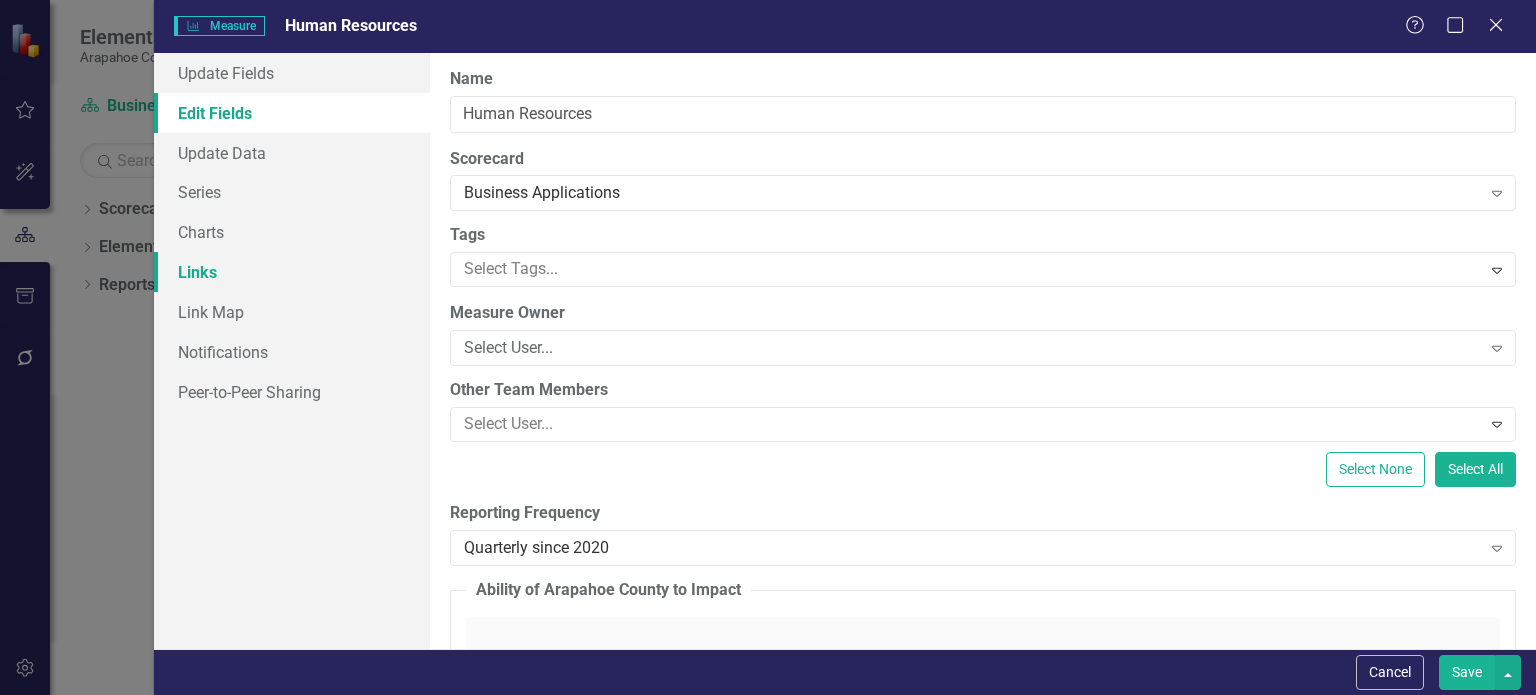 click on "Links" at bounding box center [292, 272] 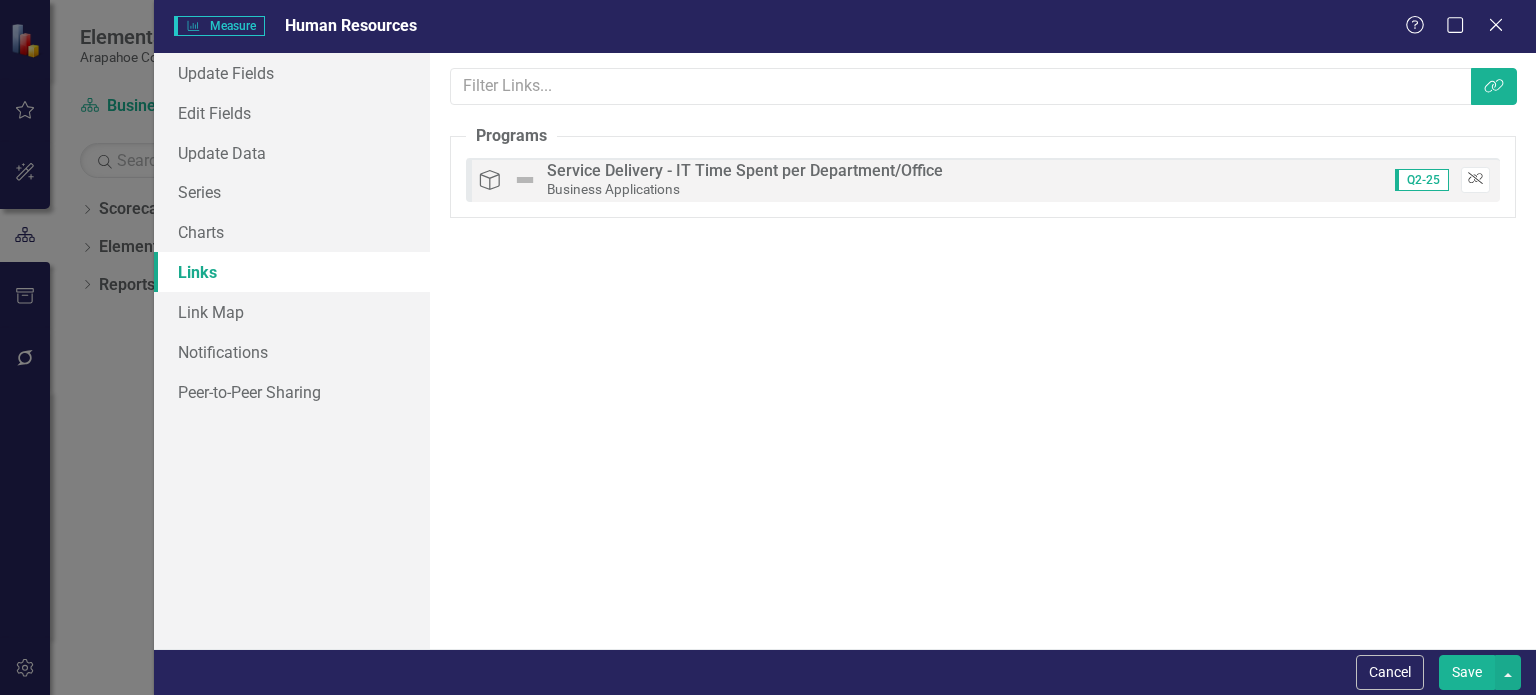 click on "Unlink" at bounding box center (1475, 180) 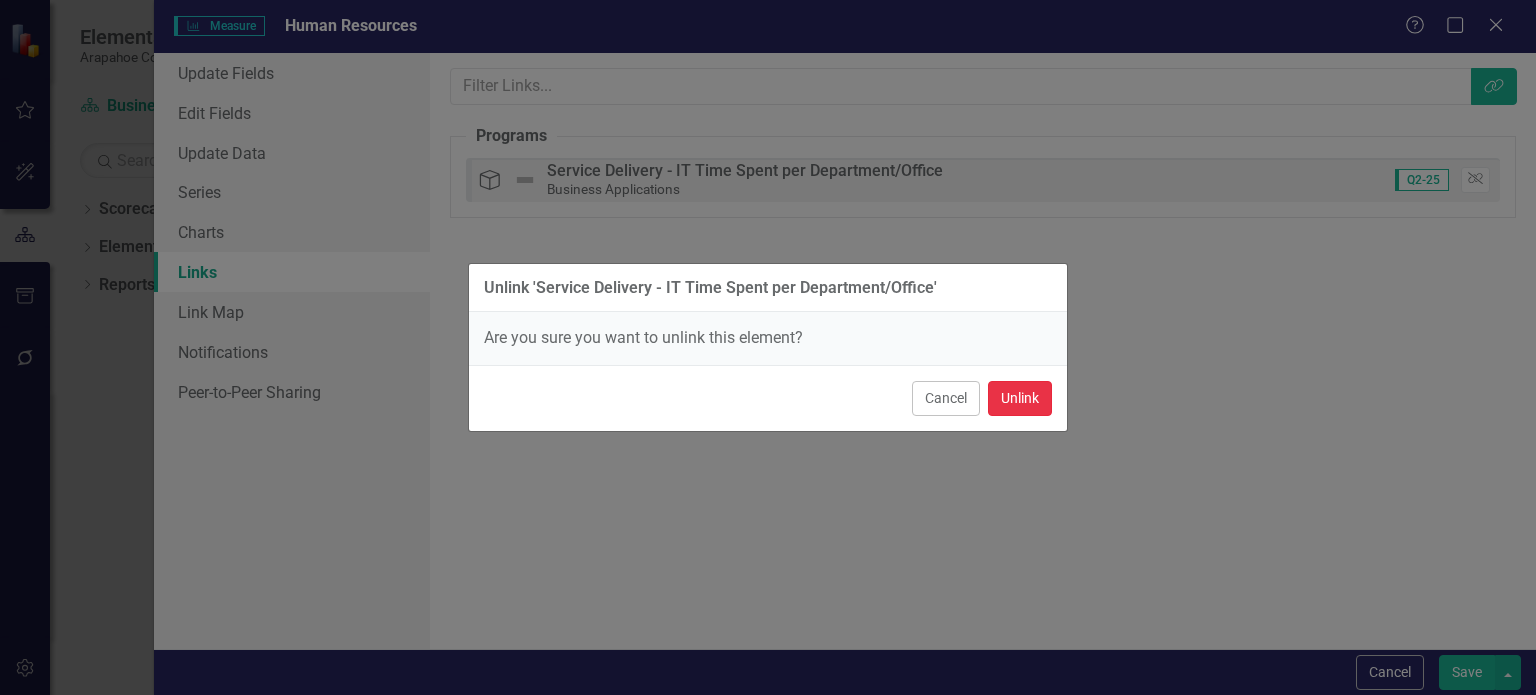 click on "Unlink" at bounding box center [1020, 398] 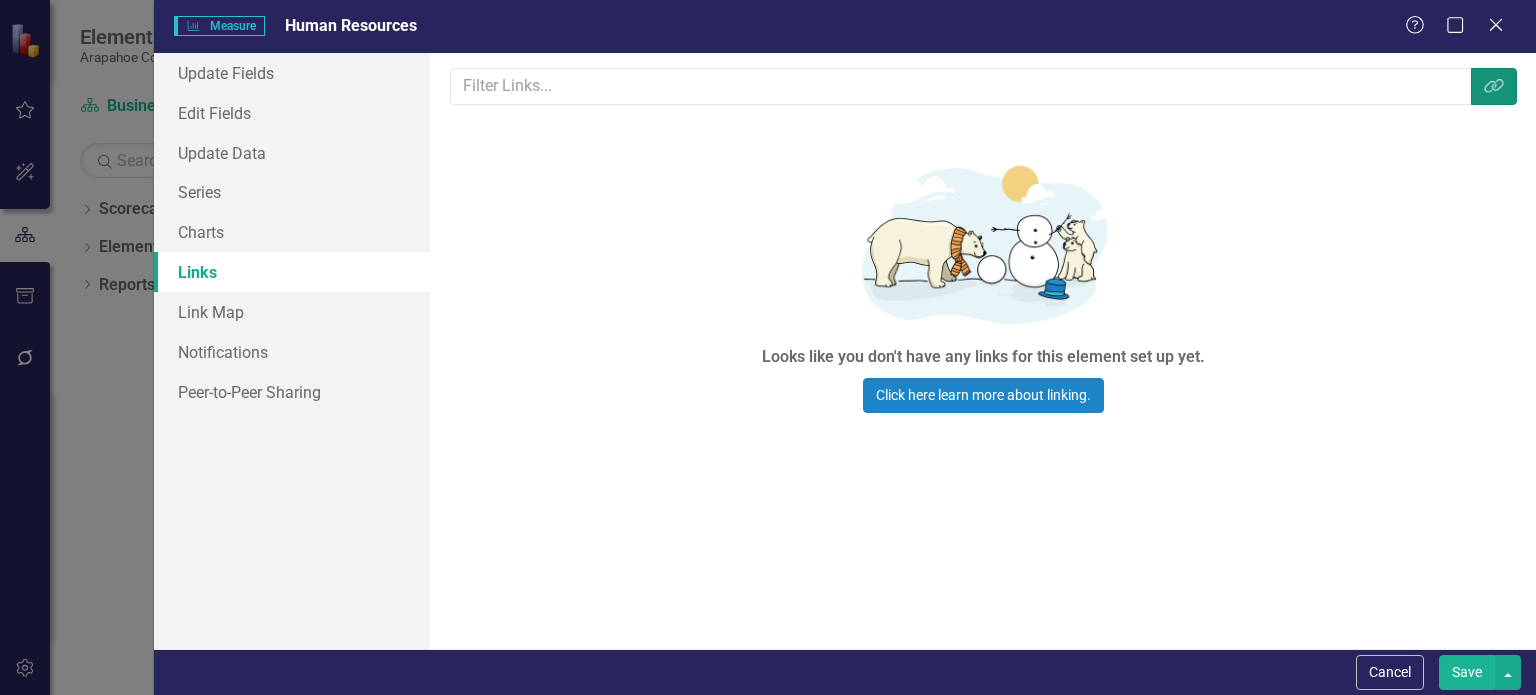 click on "Link Tag" 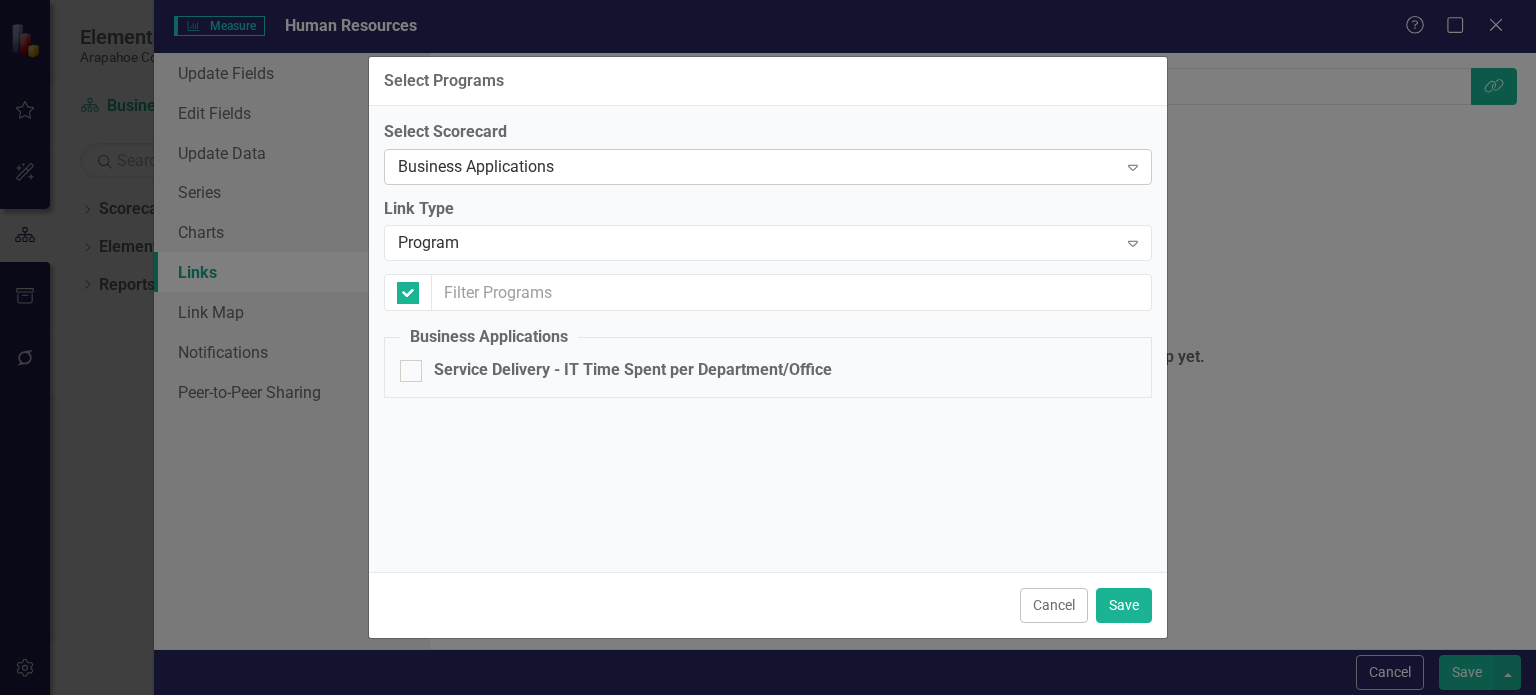 checkbox on "false" 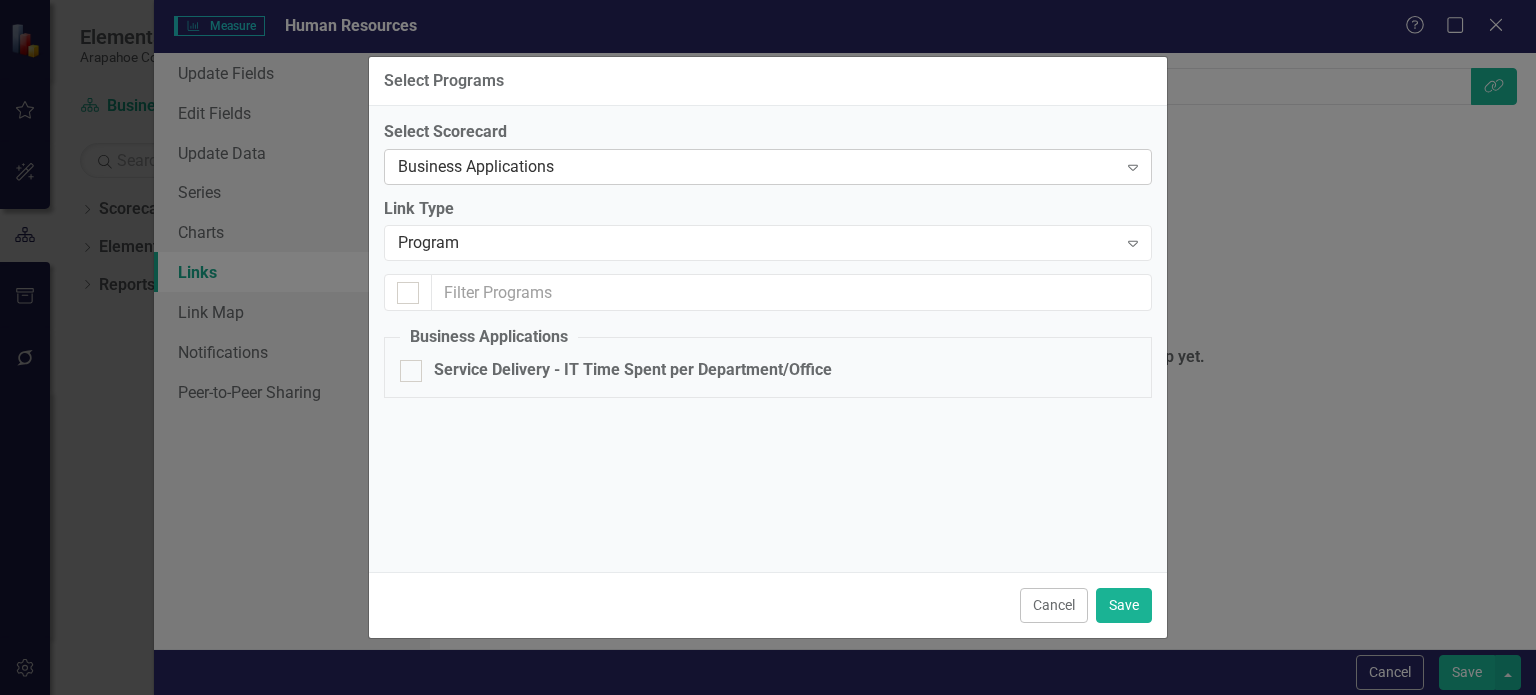 click on "Business Applications" at bounding box center [757, 166] 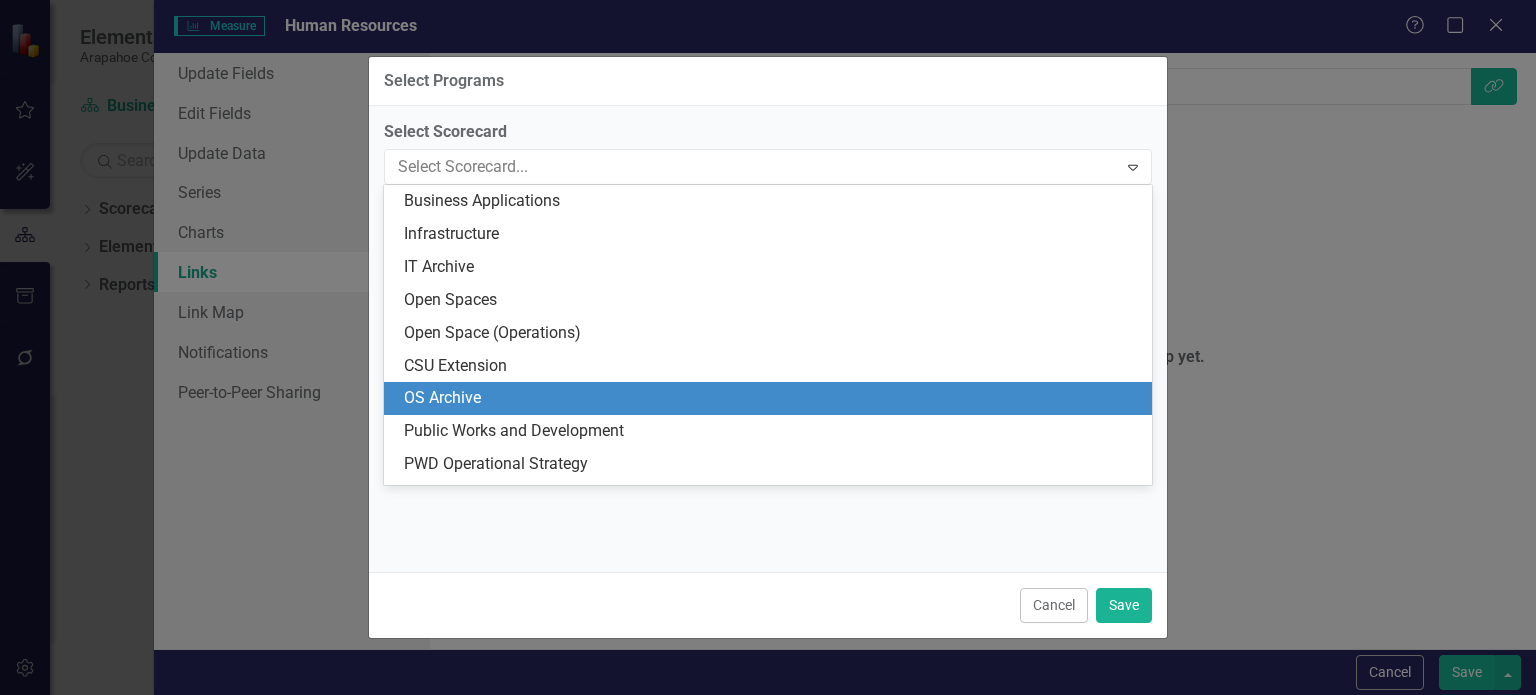 scroll, scrollTop: 2262, scrollLeft: 0, axis: vertical 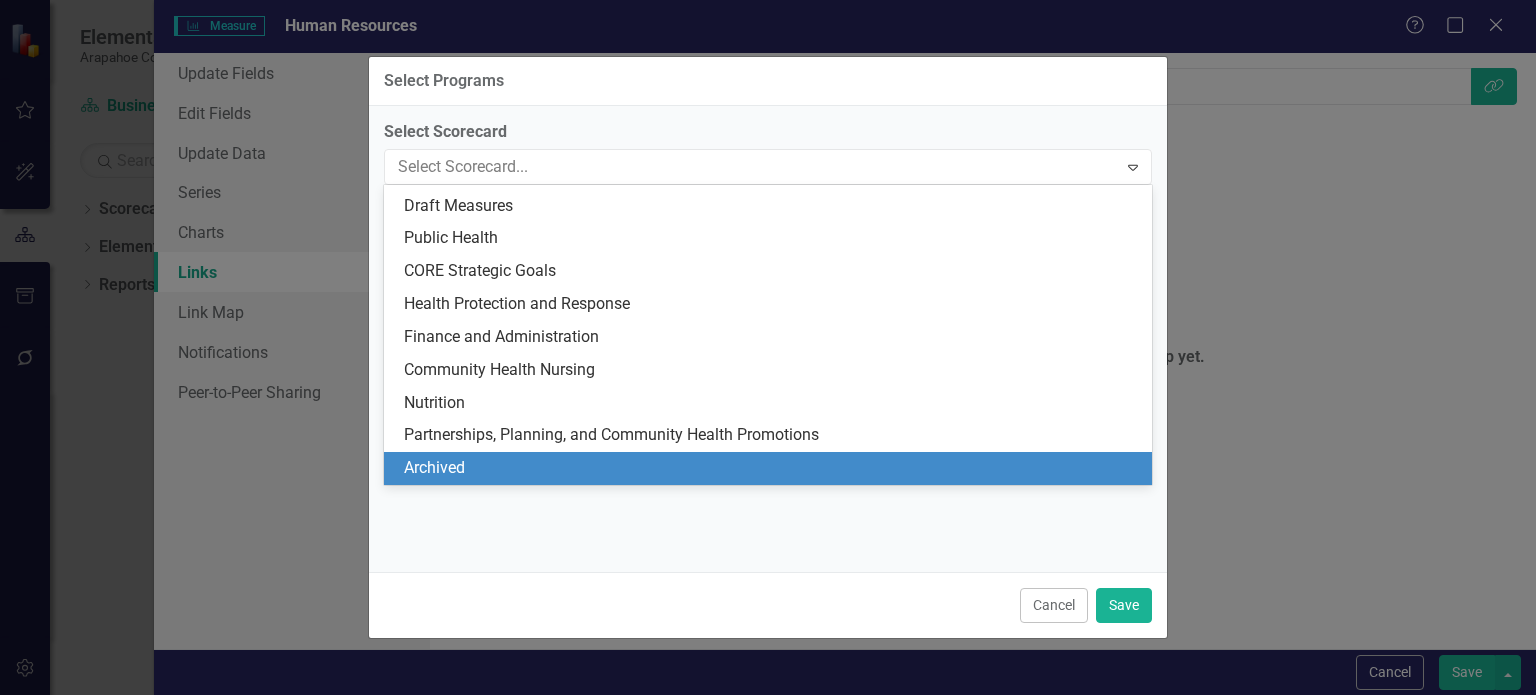 click on "Archived" at bounding box center [772, 468] 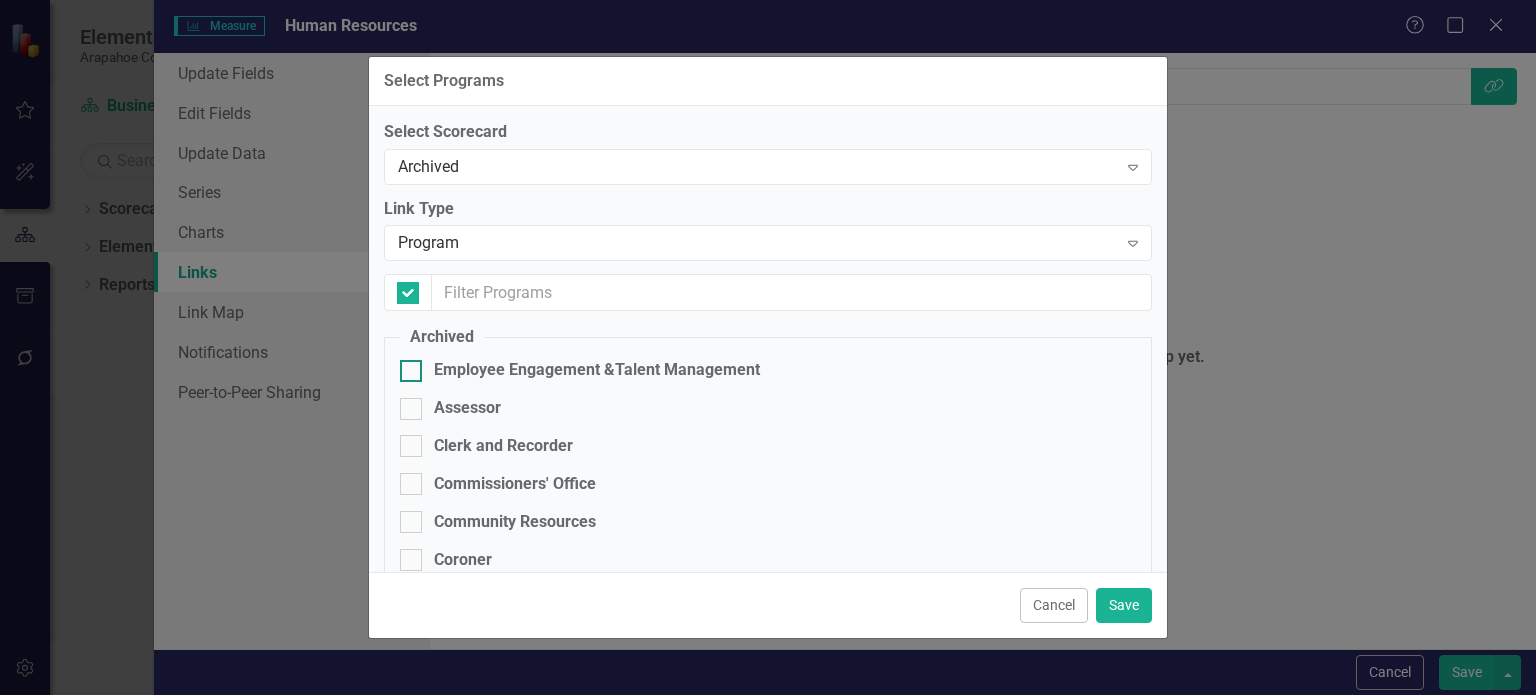 checkbox on "false" 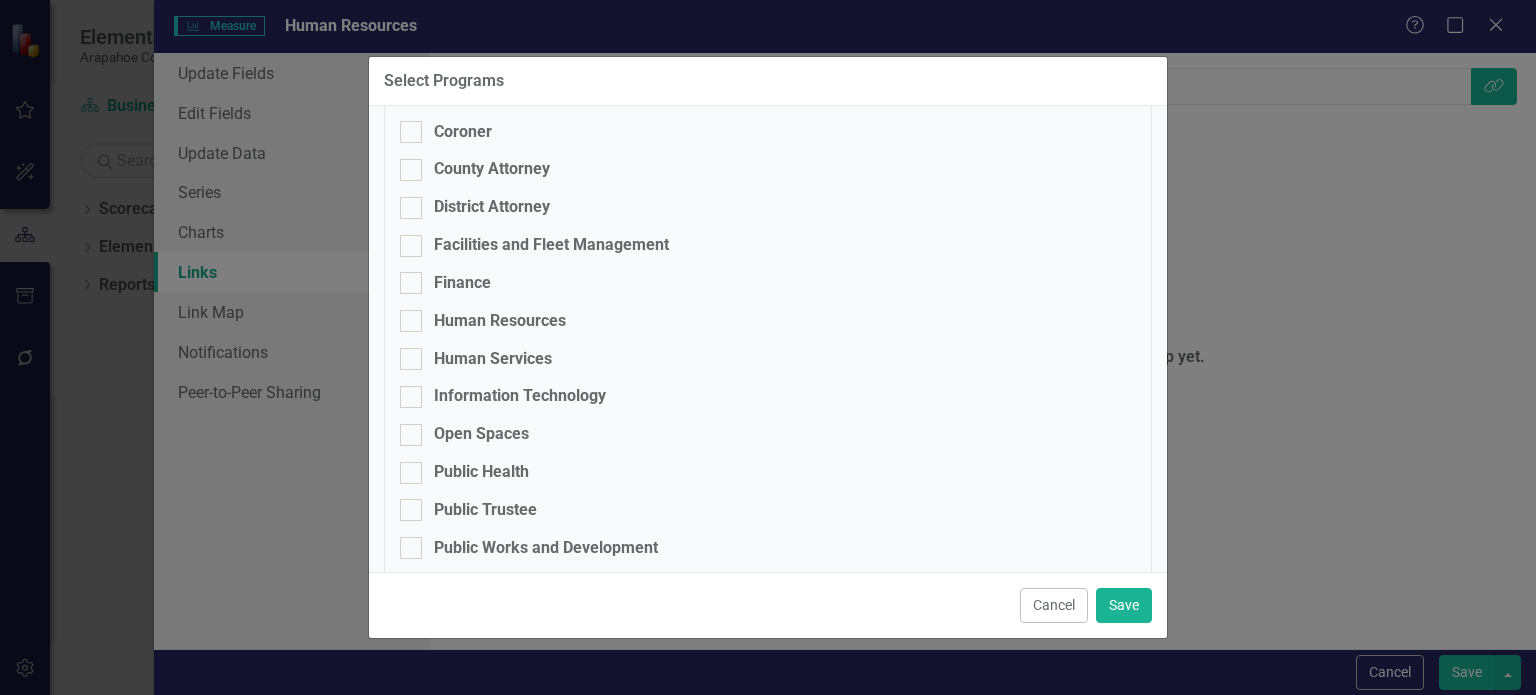 scroll, scrollTop: 438, scrollLeft: 0, axis: vertical 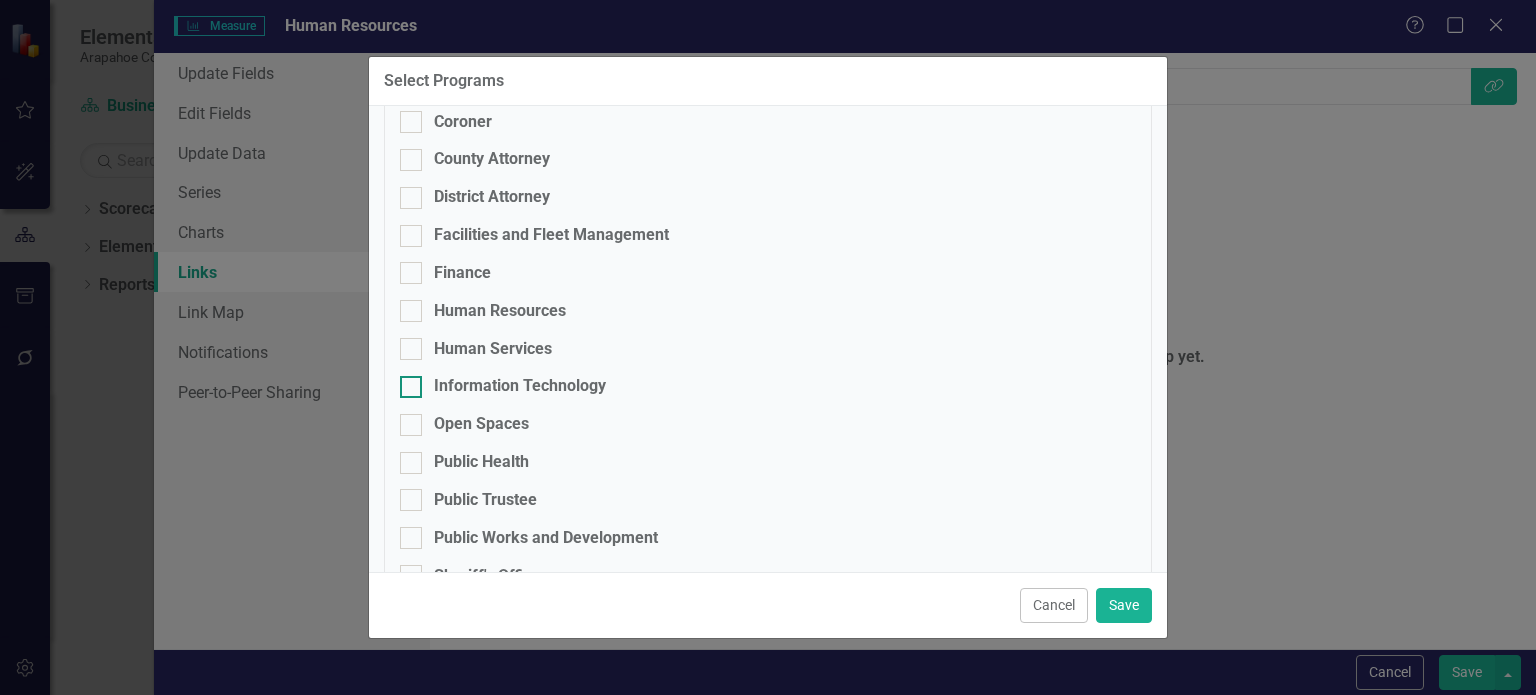 click on "Information Technology" at bounding box center (520, 386) 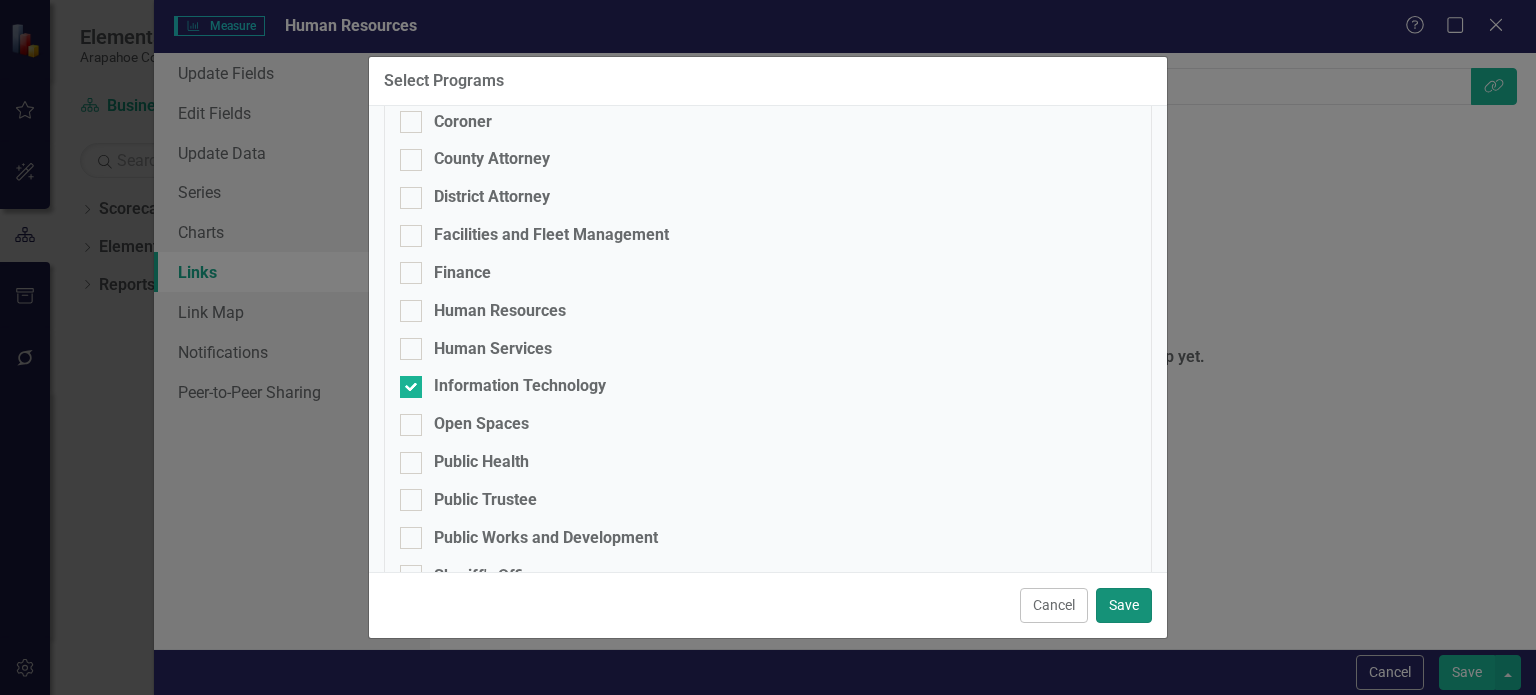 click on "Save" at bounding box center (1124, 605) 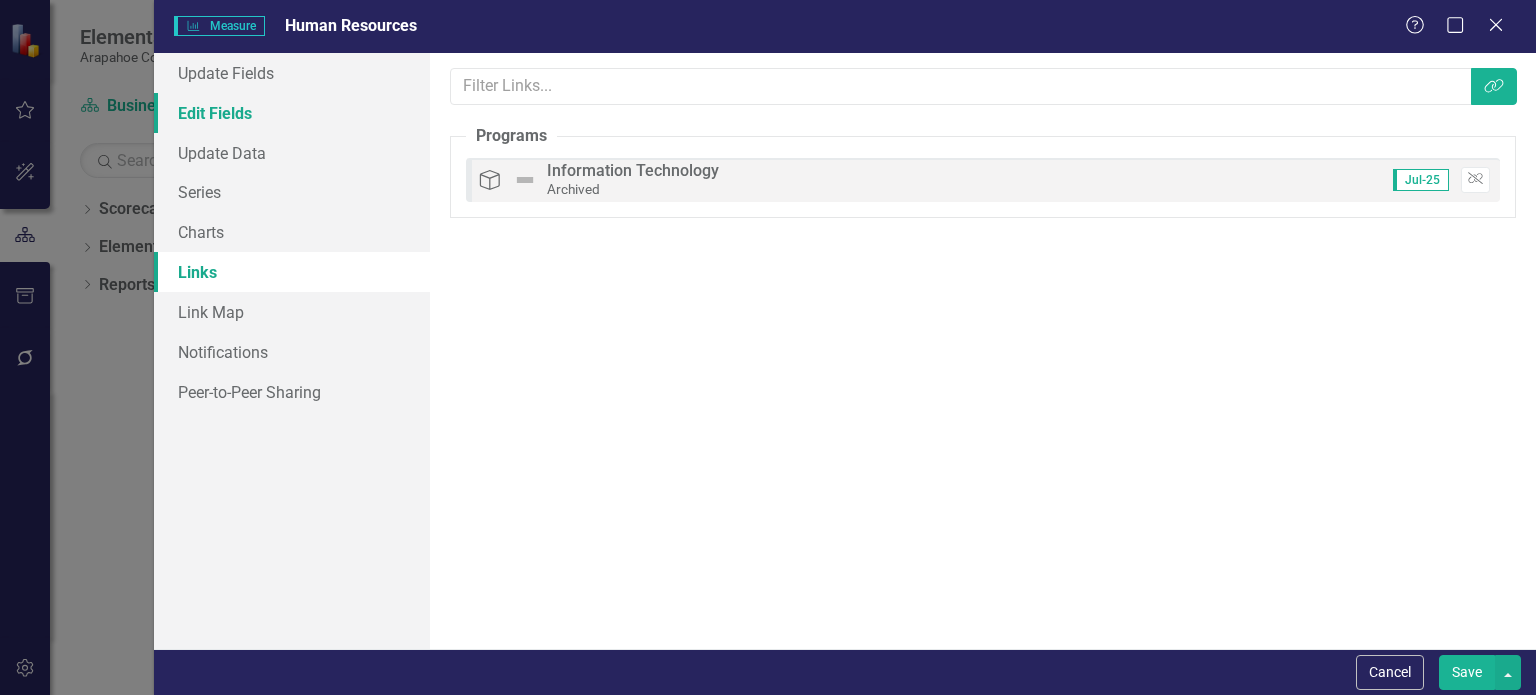 click on "Edit Fields" at bounding box center [292, 113] 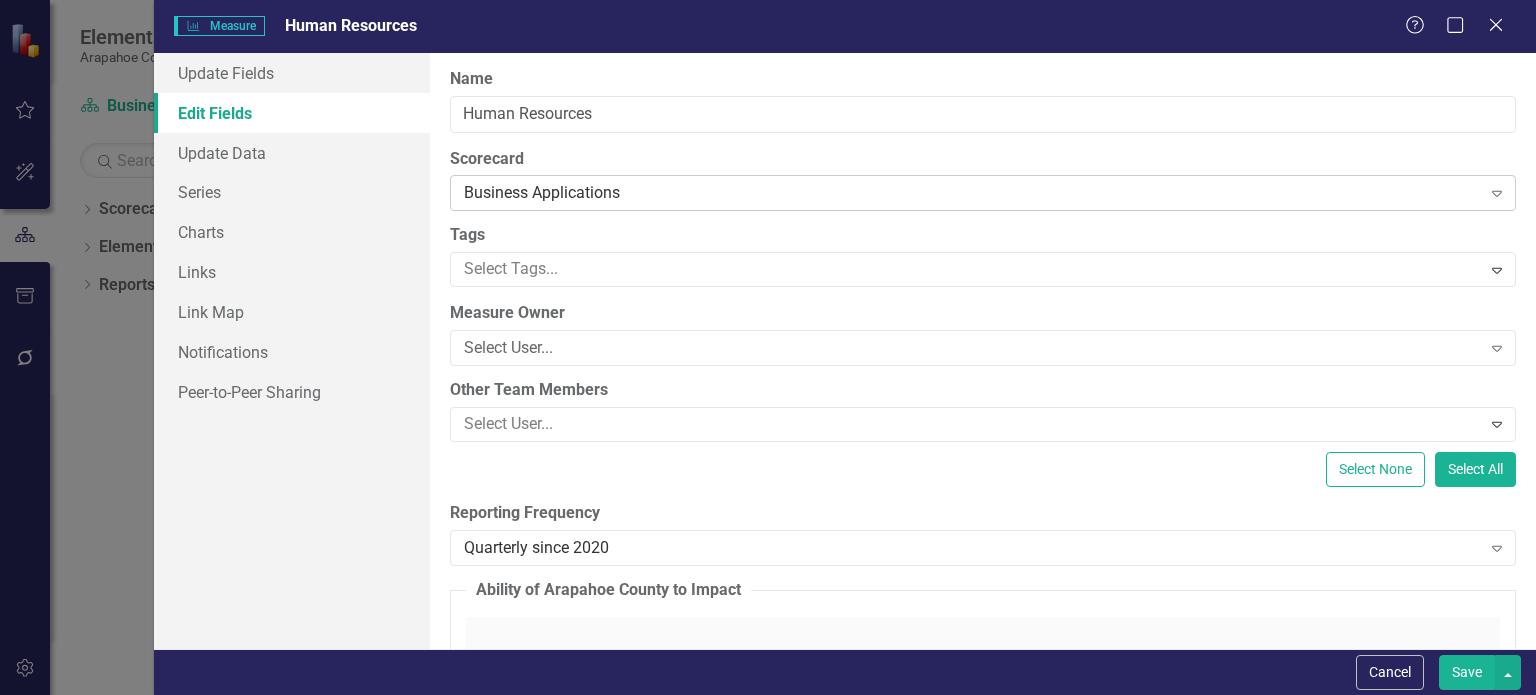 click on "Business Applications" at bounding box center [972, 193] 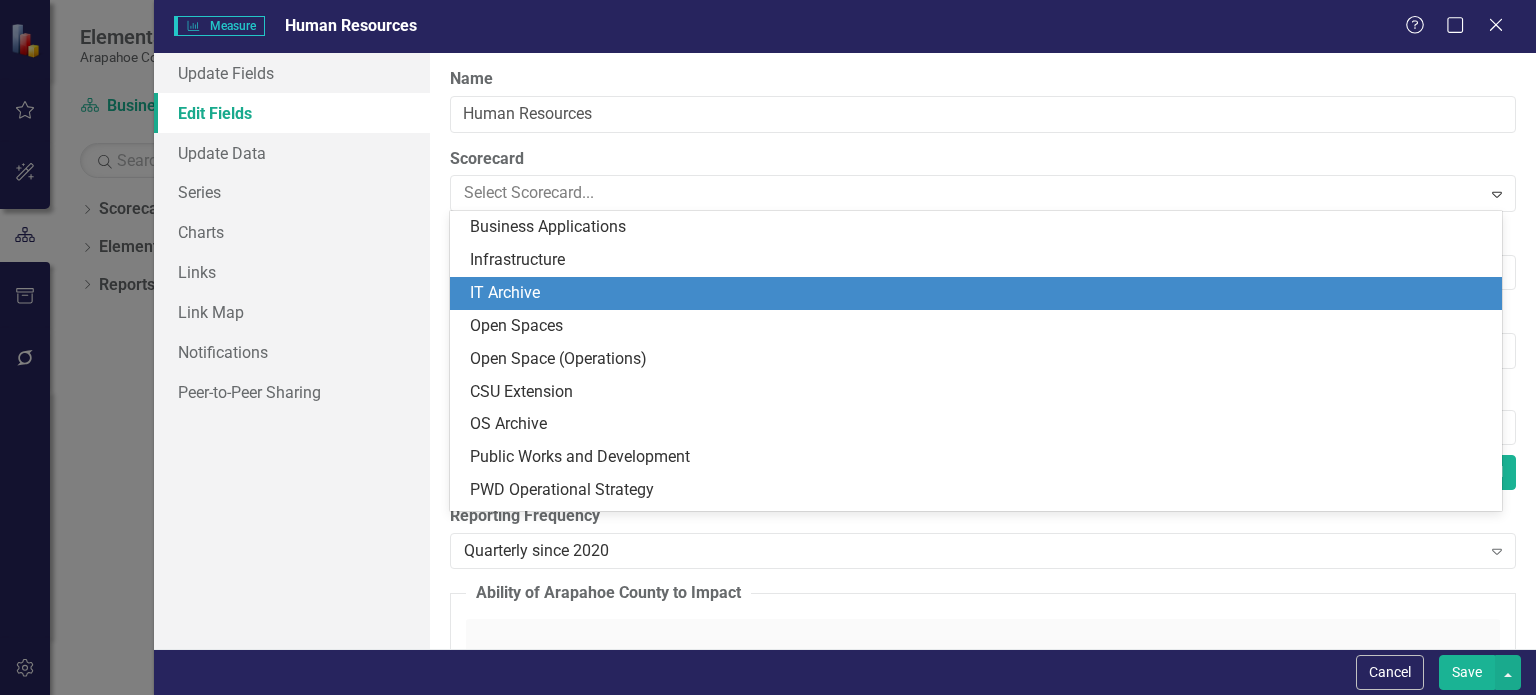 scroll, scrollTop: 2262, scrollLeft: 0, axis: vertical 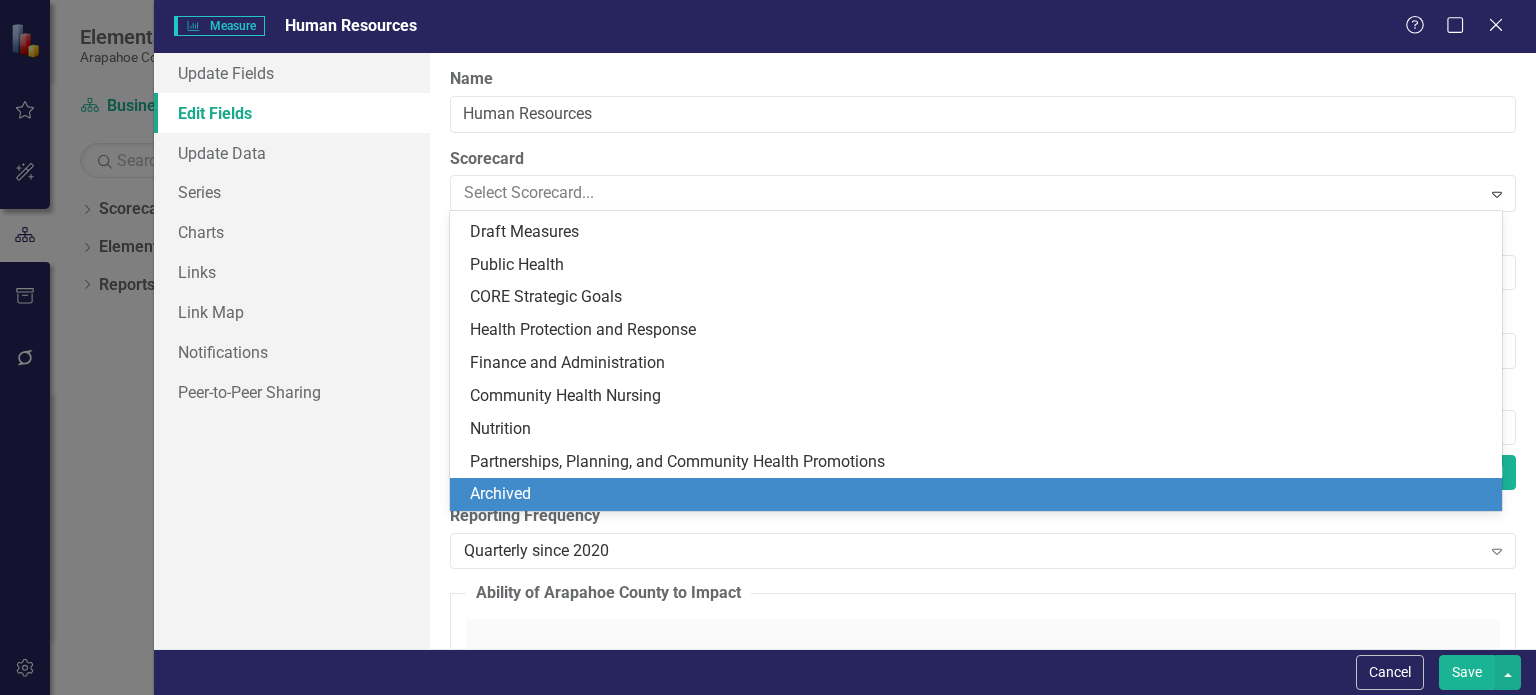 click on "Archived" at bounding box center [980, 494] 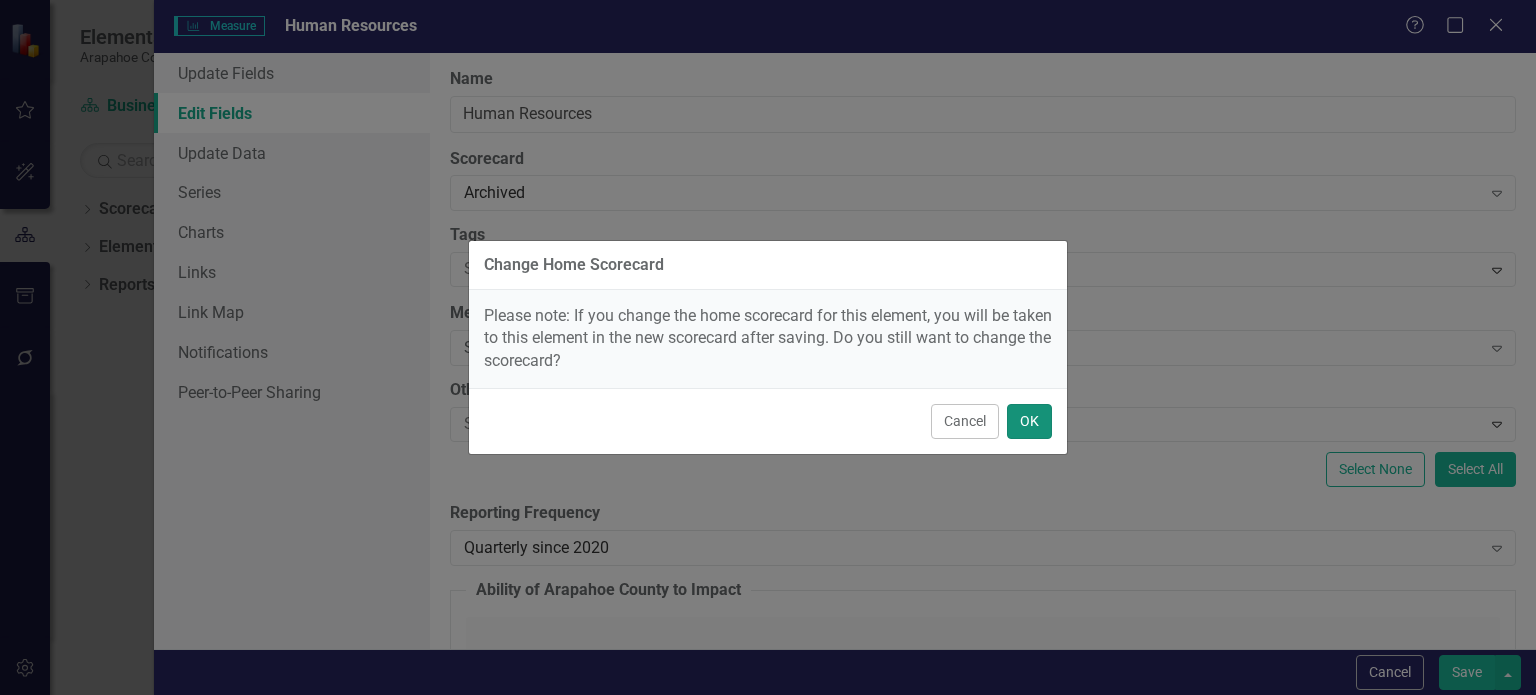 click on "OK" at bounding box center (1029, 421) 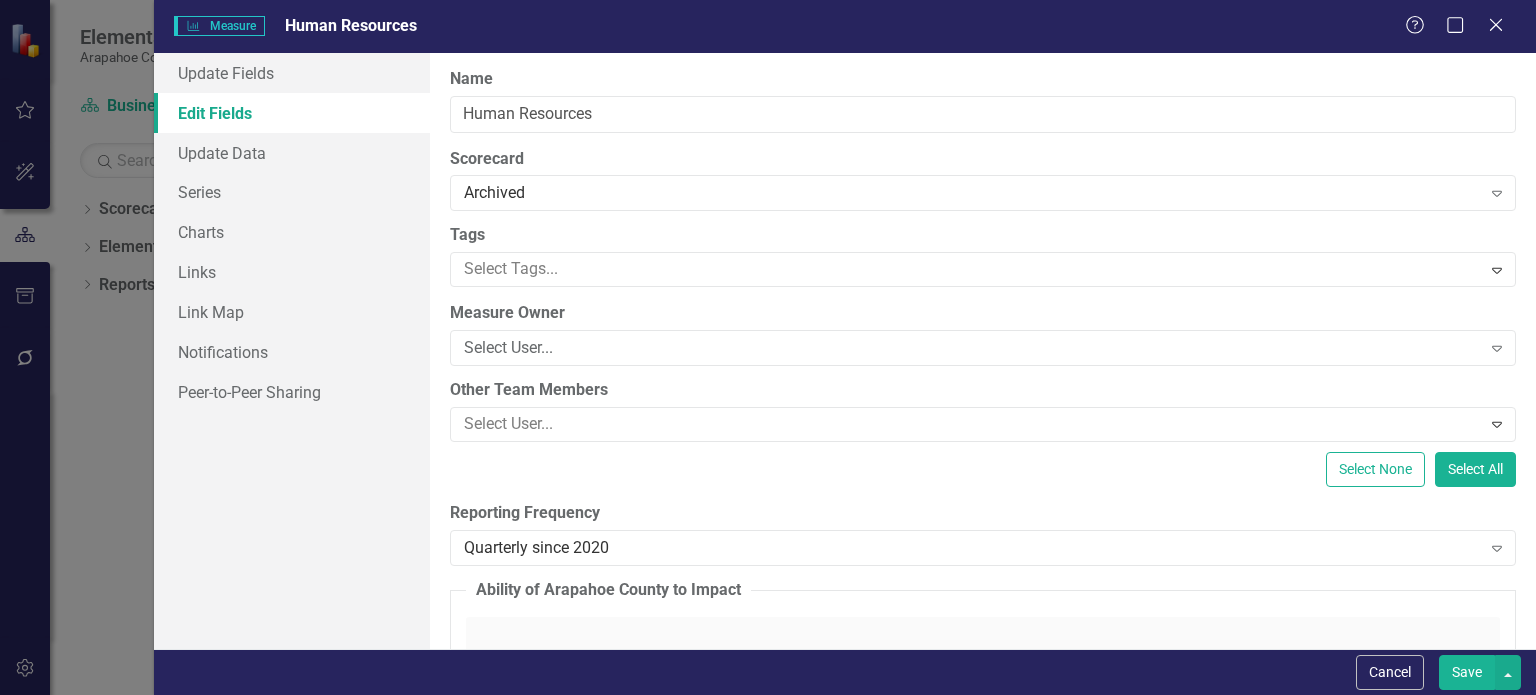 click on "Save" at bounding box center [1467, 672] 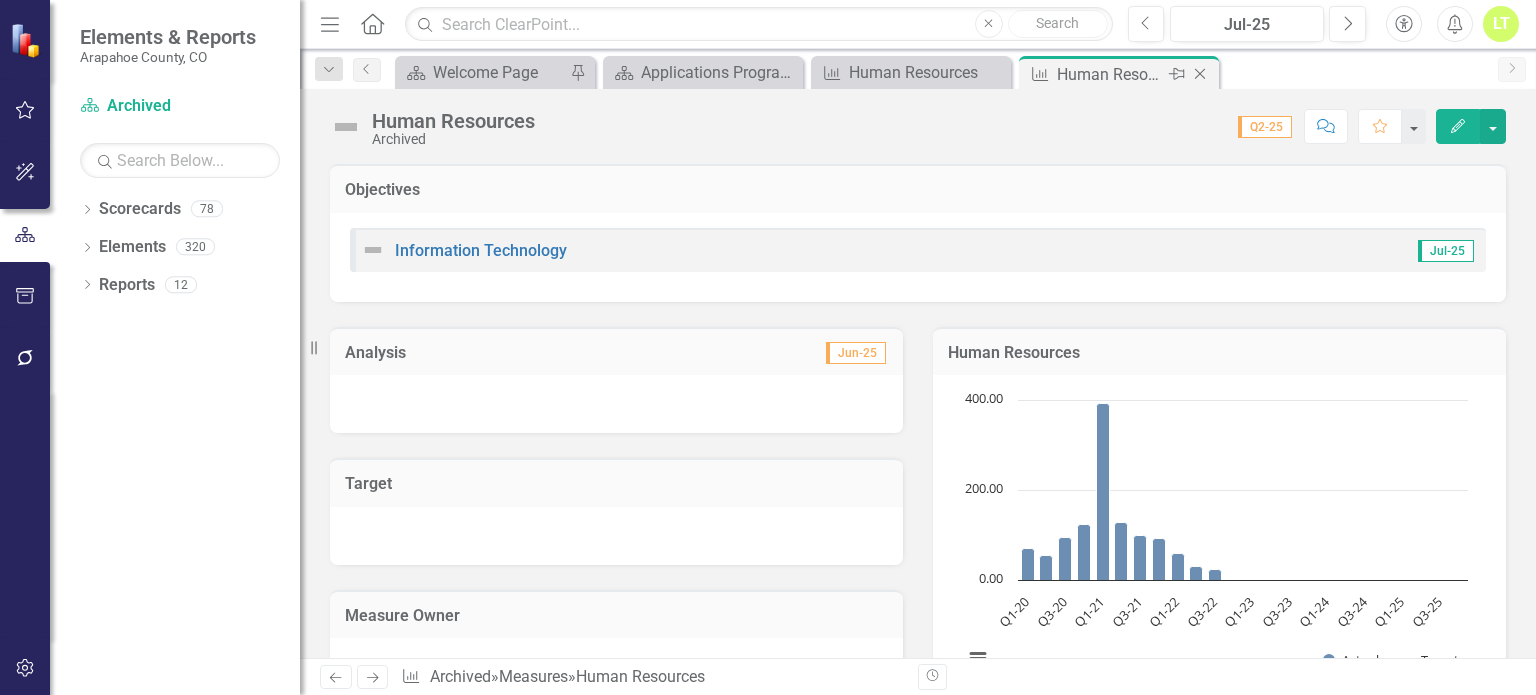 click on "Close" 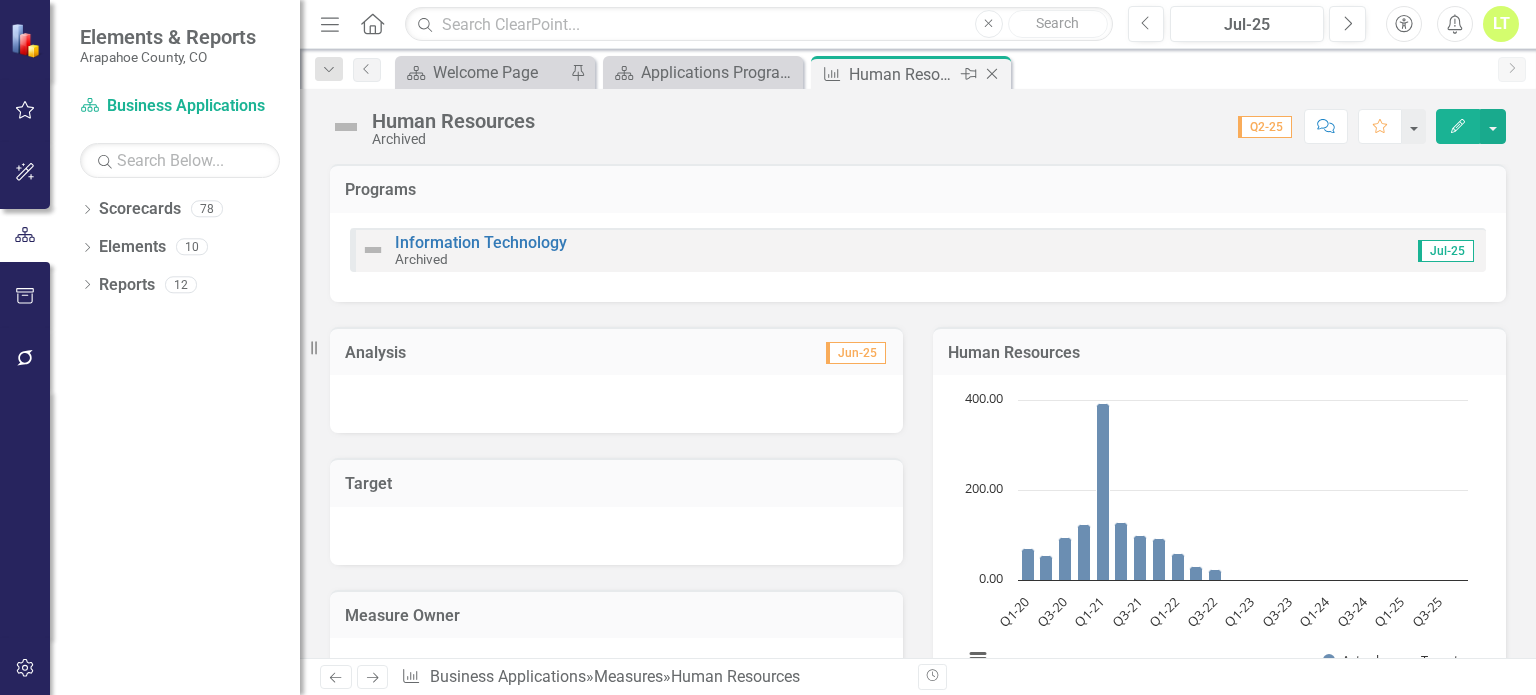 click on "Close" 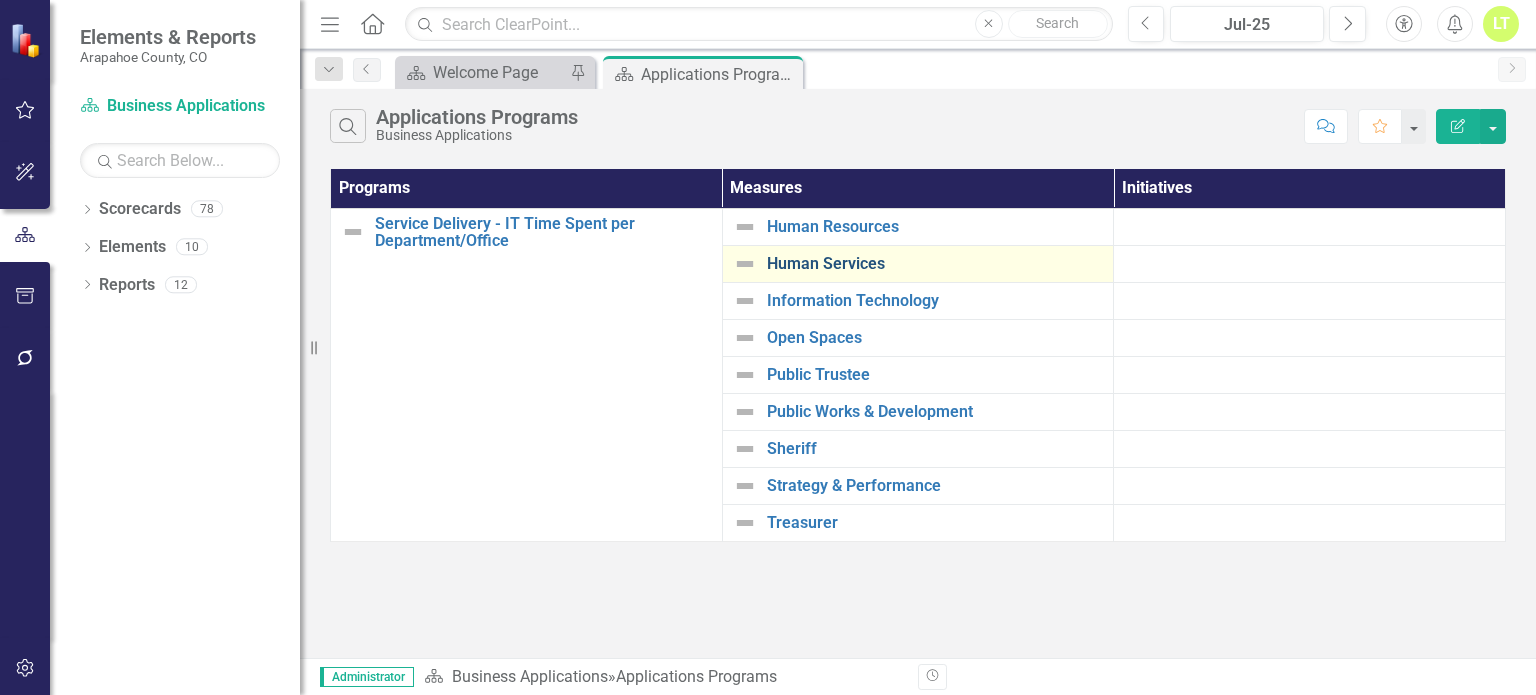 click on "Human Services" at bounding box center (935, 264) 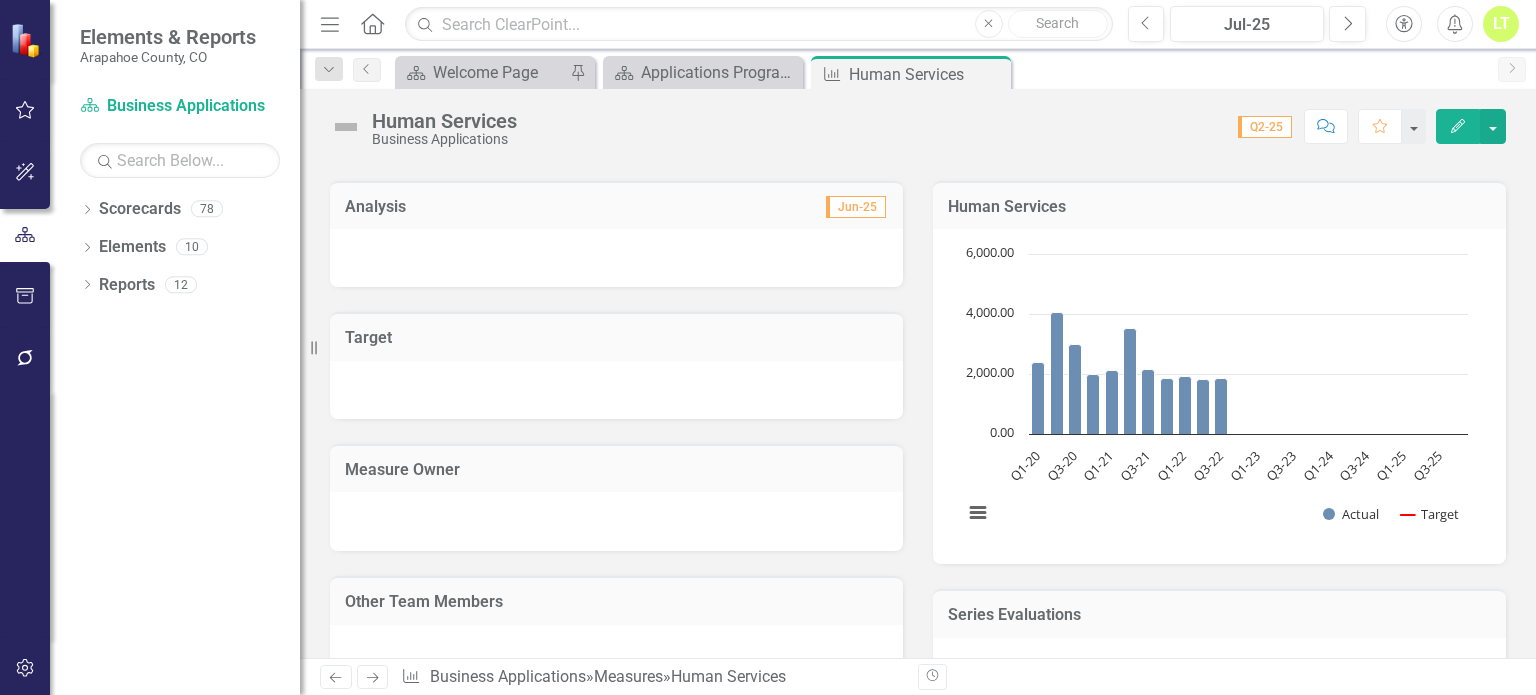 scroll, scrollTop: 0, scrollLeft: 0, axis: both 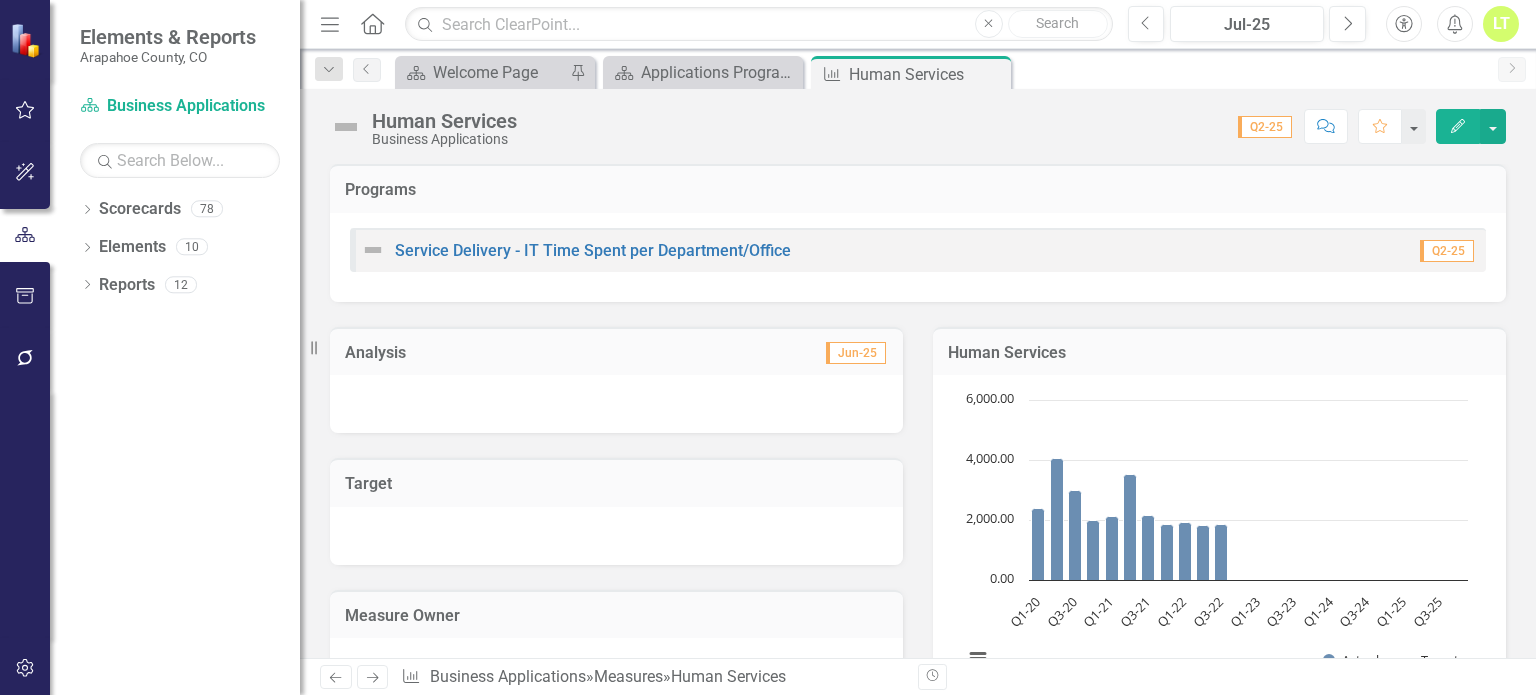 click on "Edit" 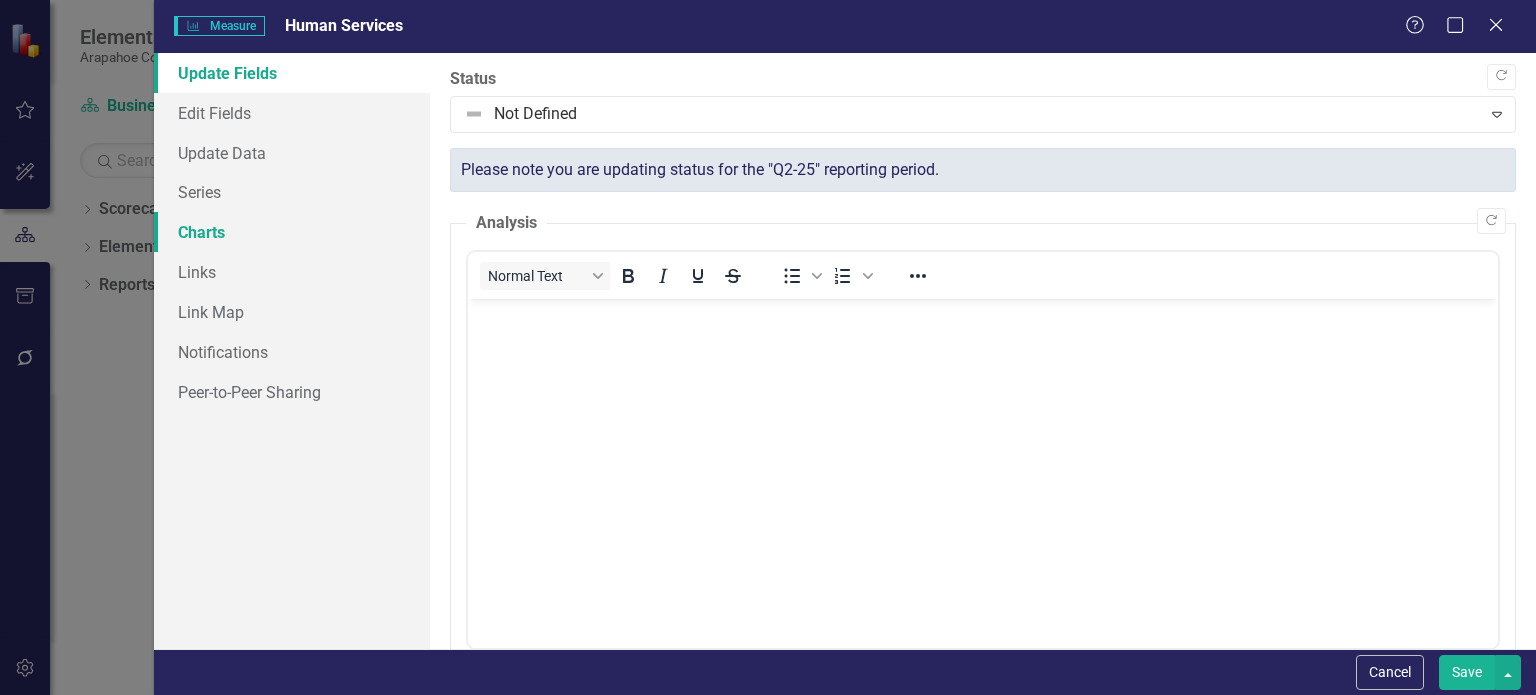 scroll, scrollTop: 0, scrollLeft: 0, axis: both 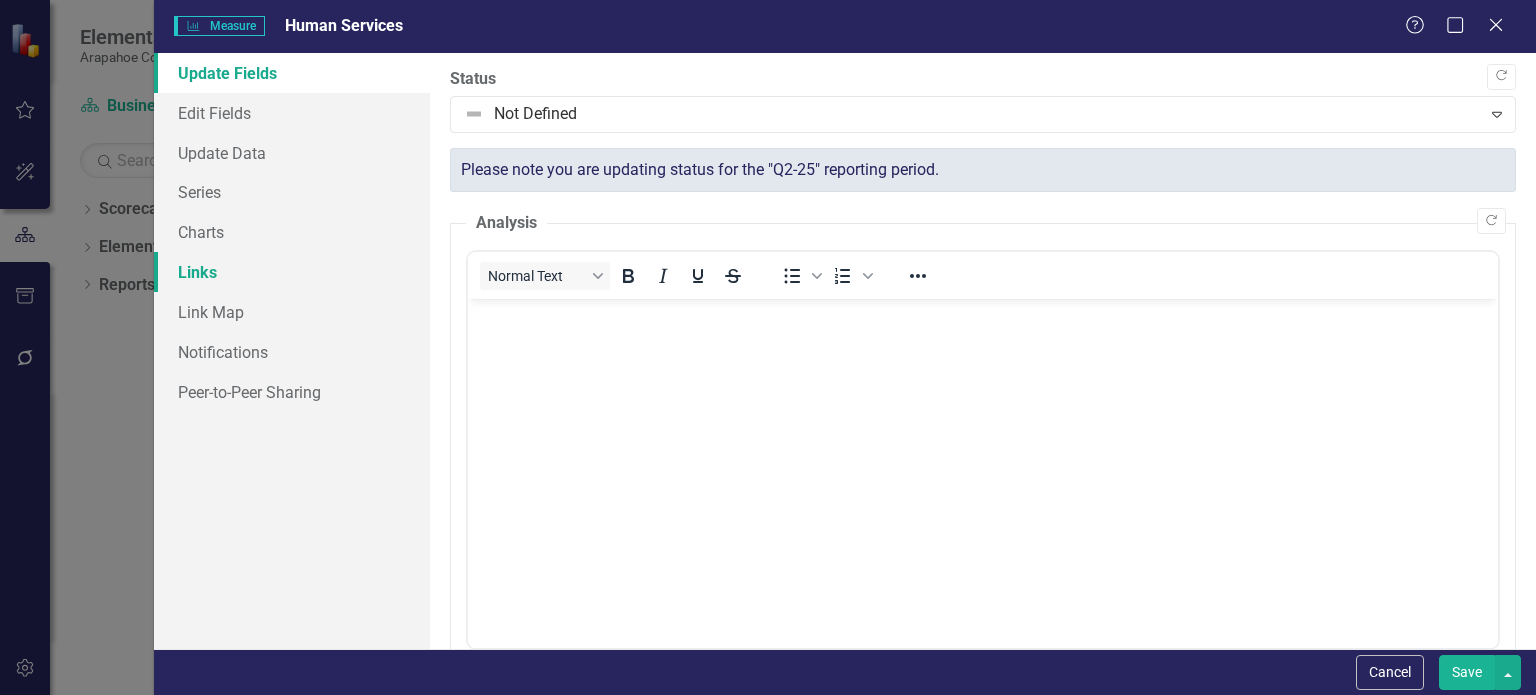 click on "Links" at bounding box center (292, 272) 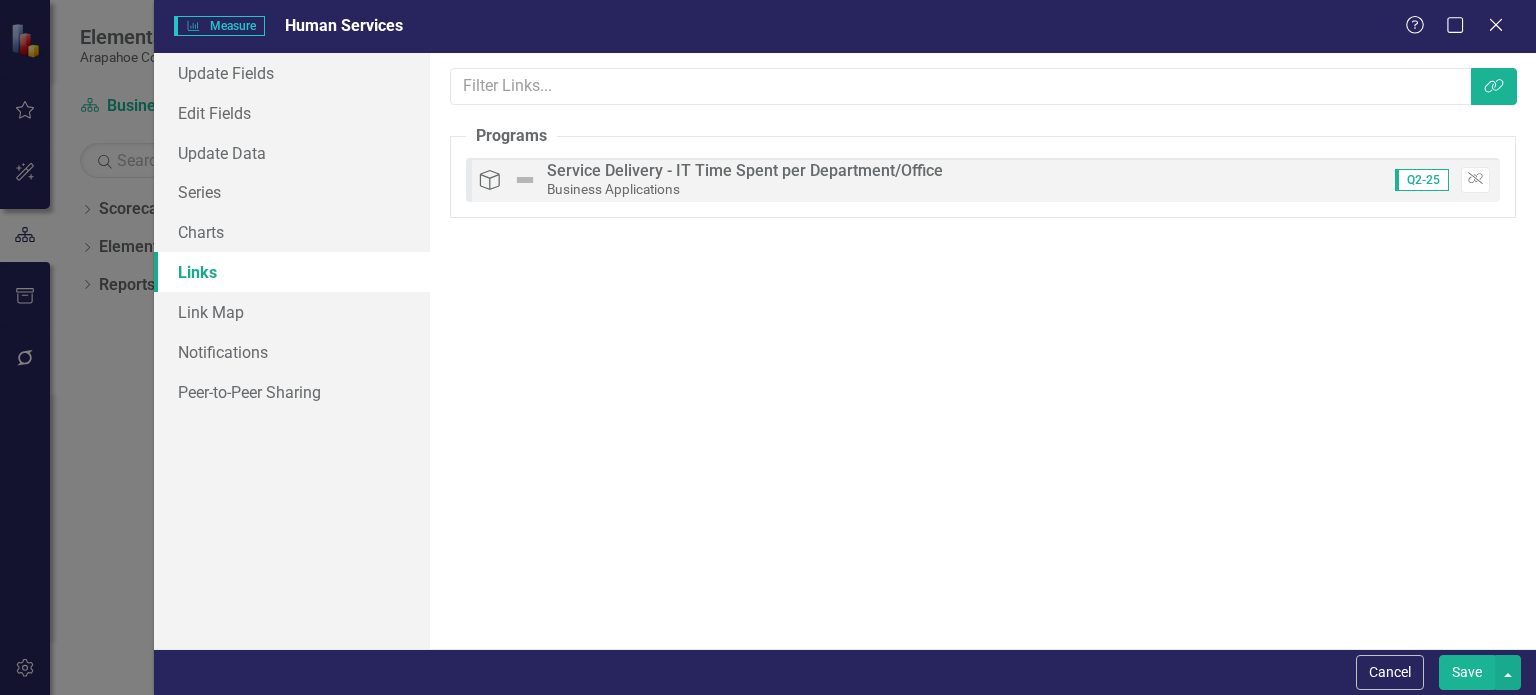 click on "Q2-25 Unlink" at bounding box center [1435, 180] 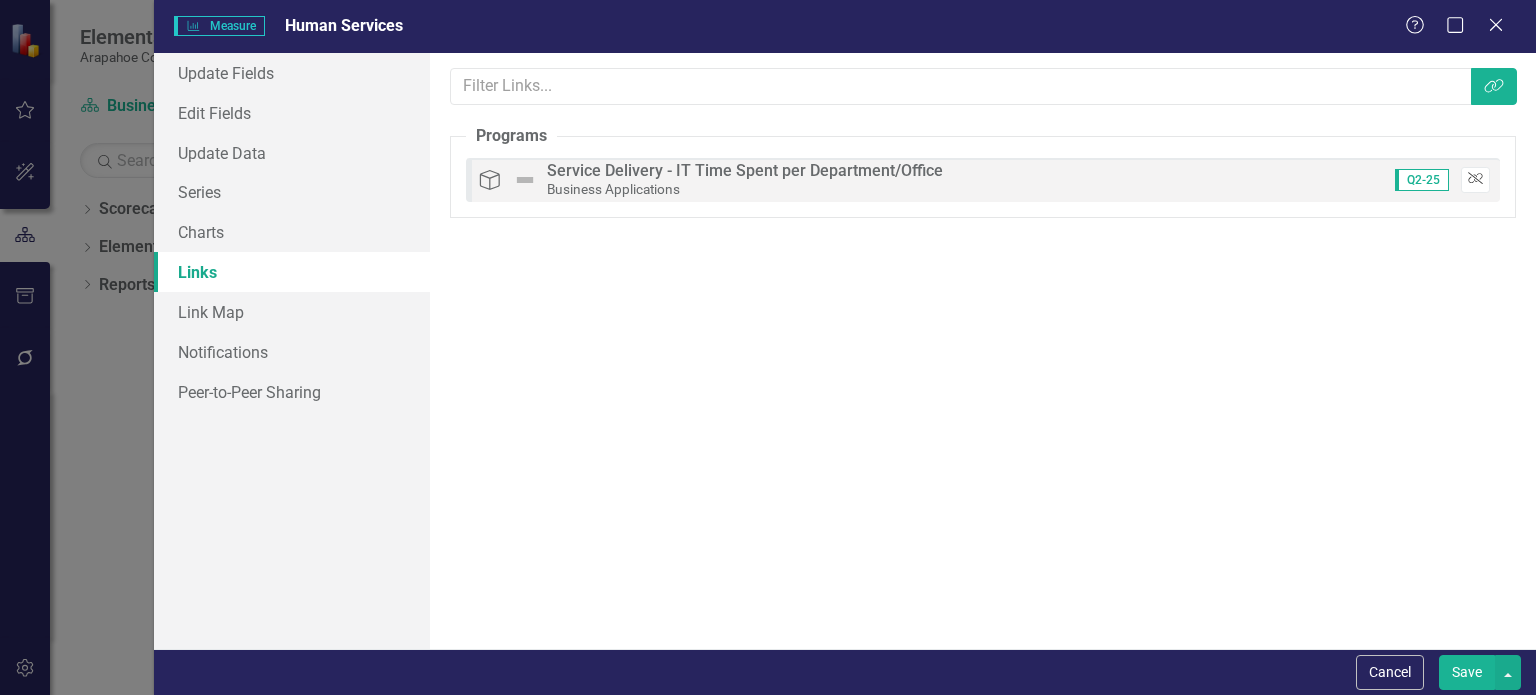 click on "Unlink" 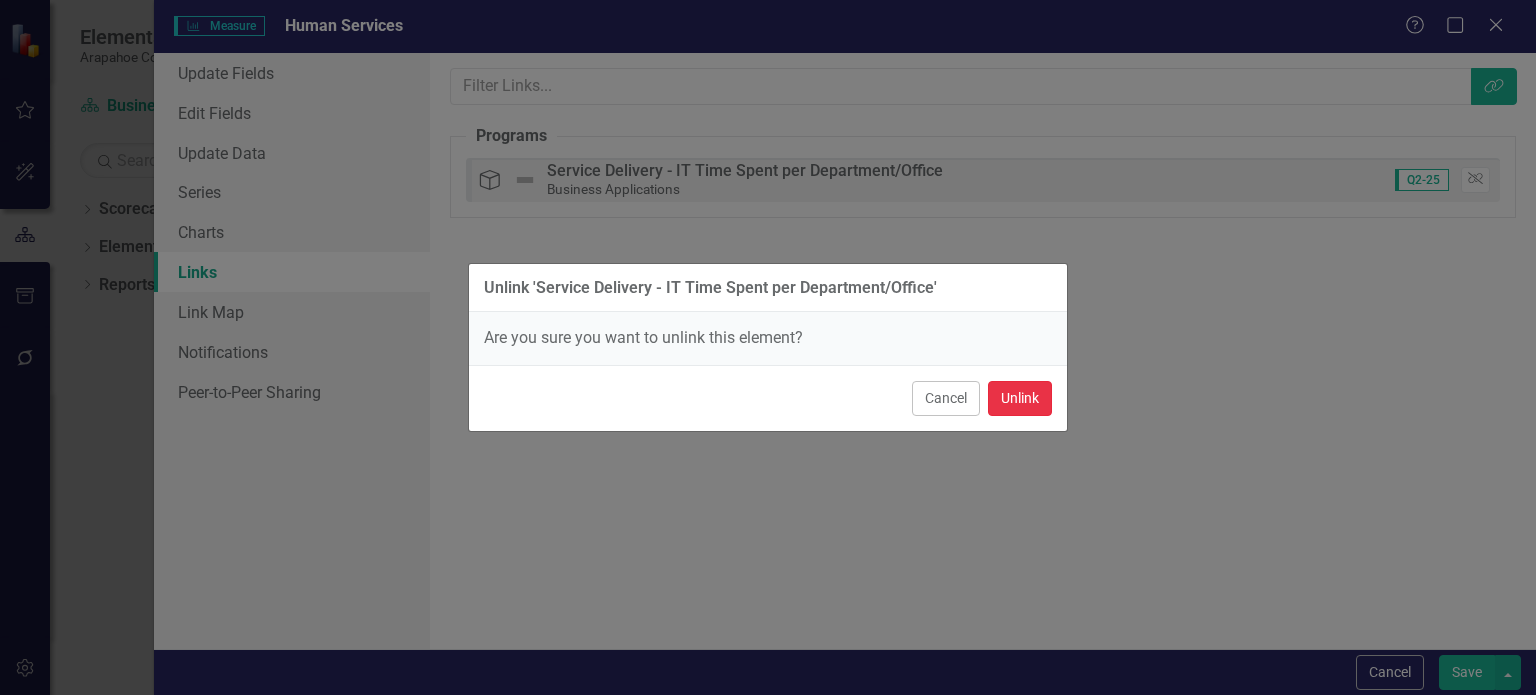 click on "Unlink" at bounding box center [1020, 398] 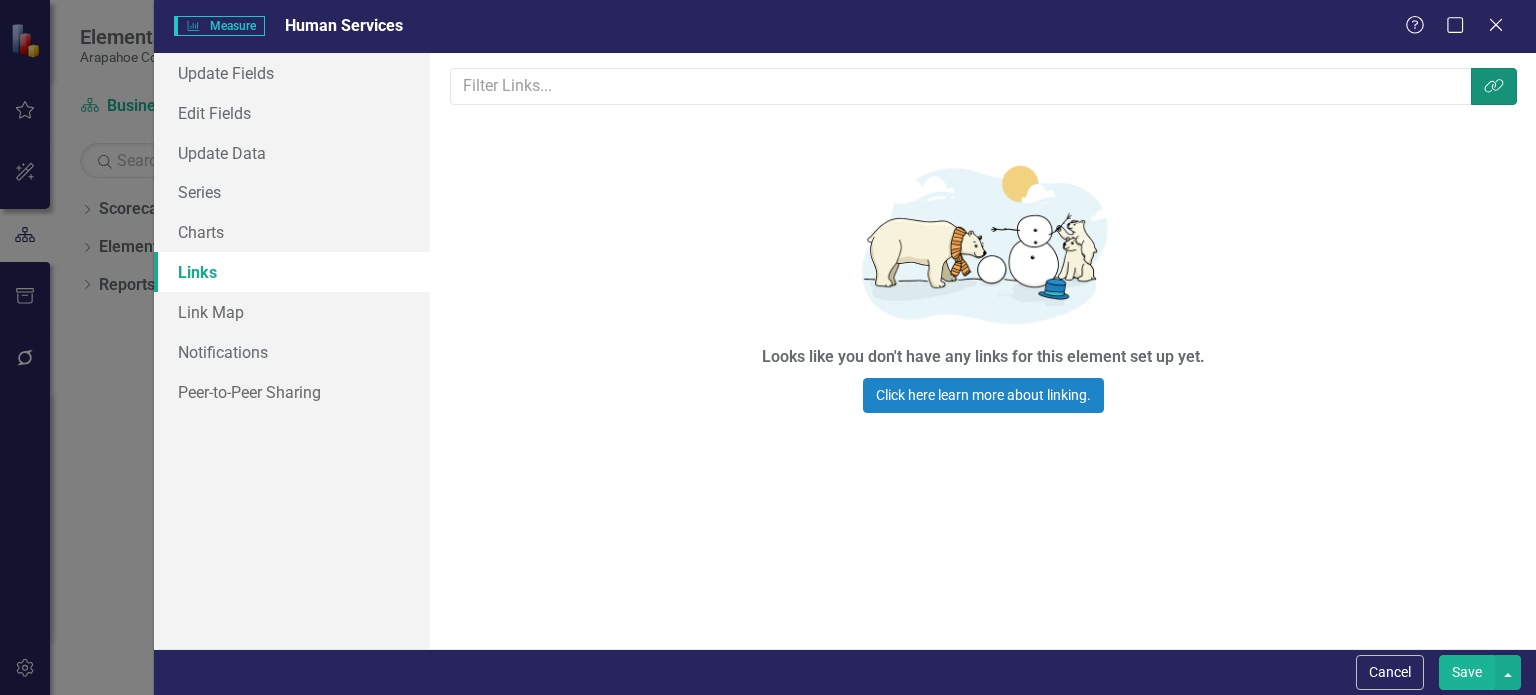 click on "Link Tag" 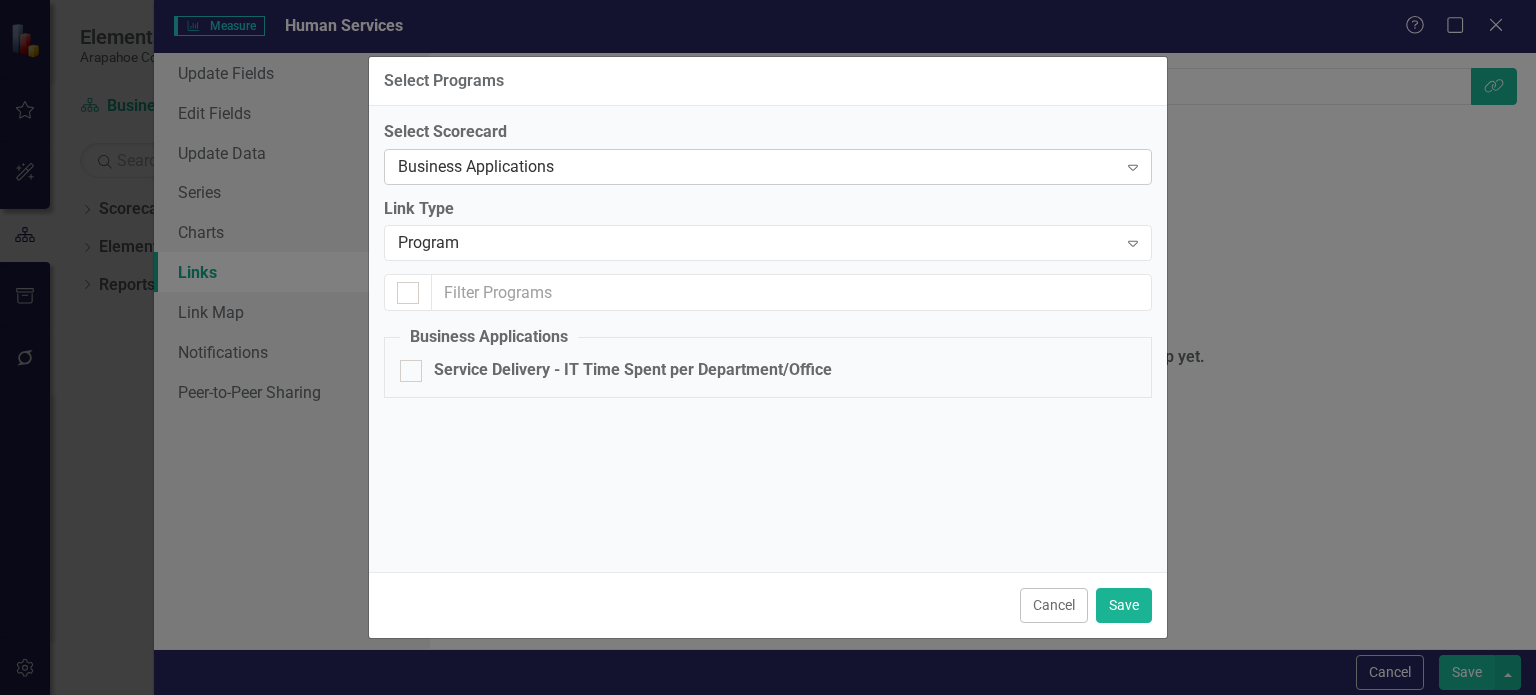 click on "Business Applications Expand" at bounding box center [768, 167] 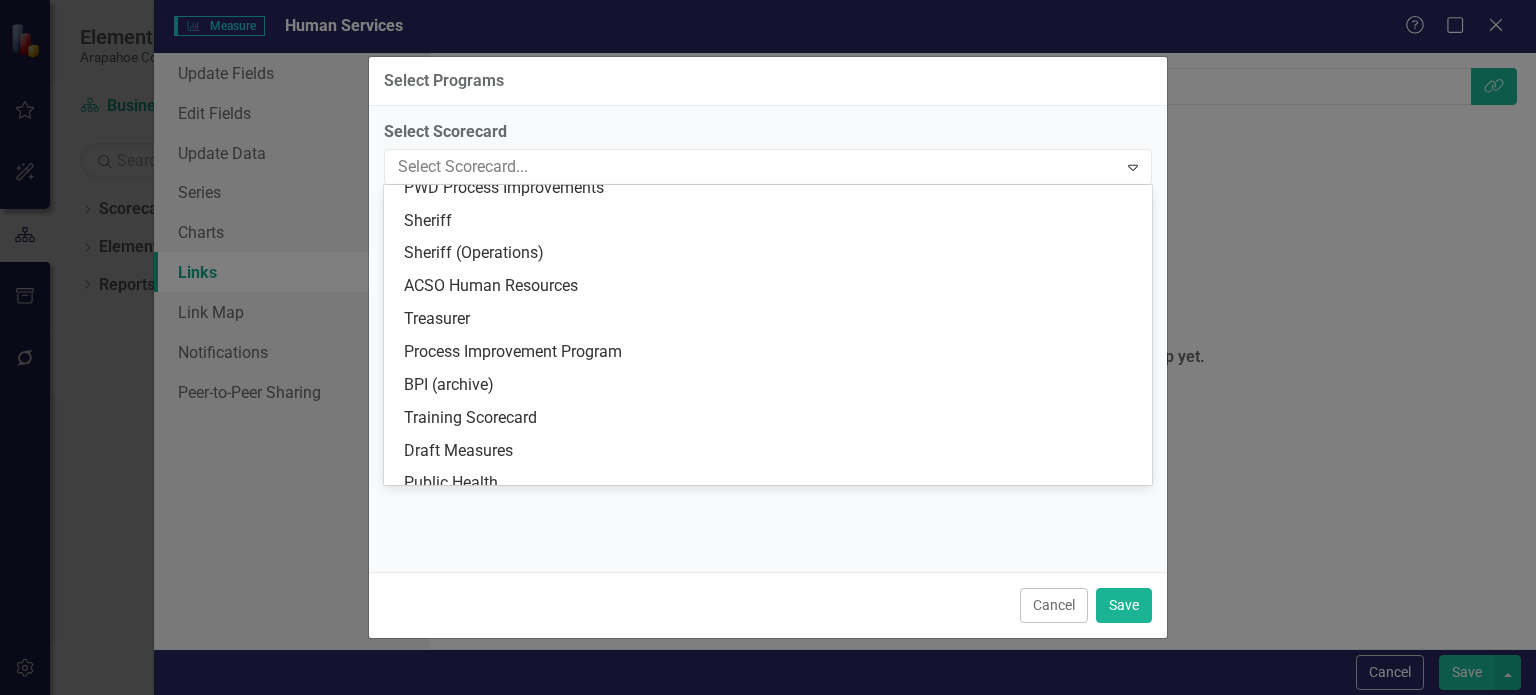 scroll, scrollTop: 2262, scrollLeft: 0, axis: vertical 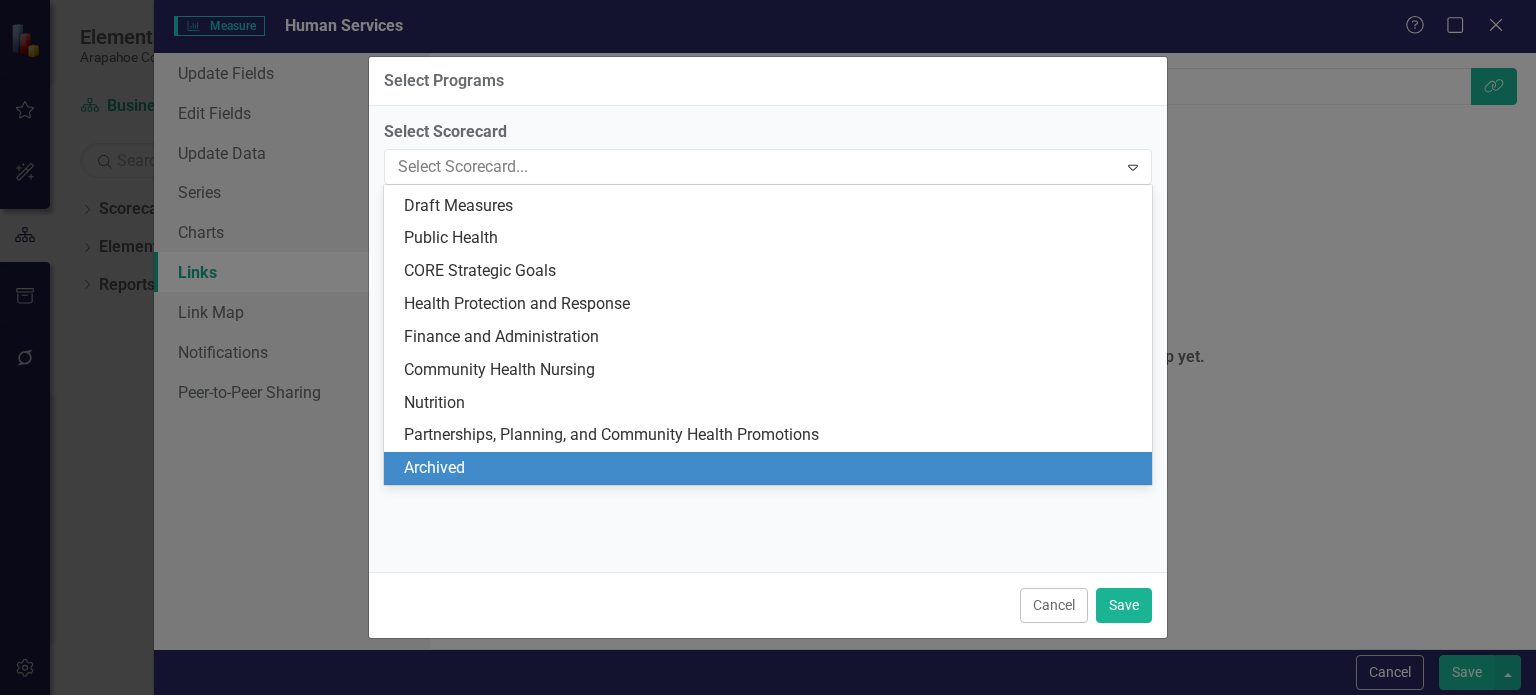 click on "Archived" at bounding box center (772, 468) 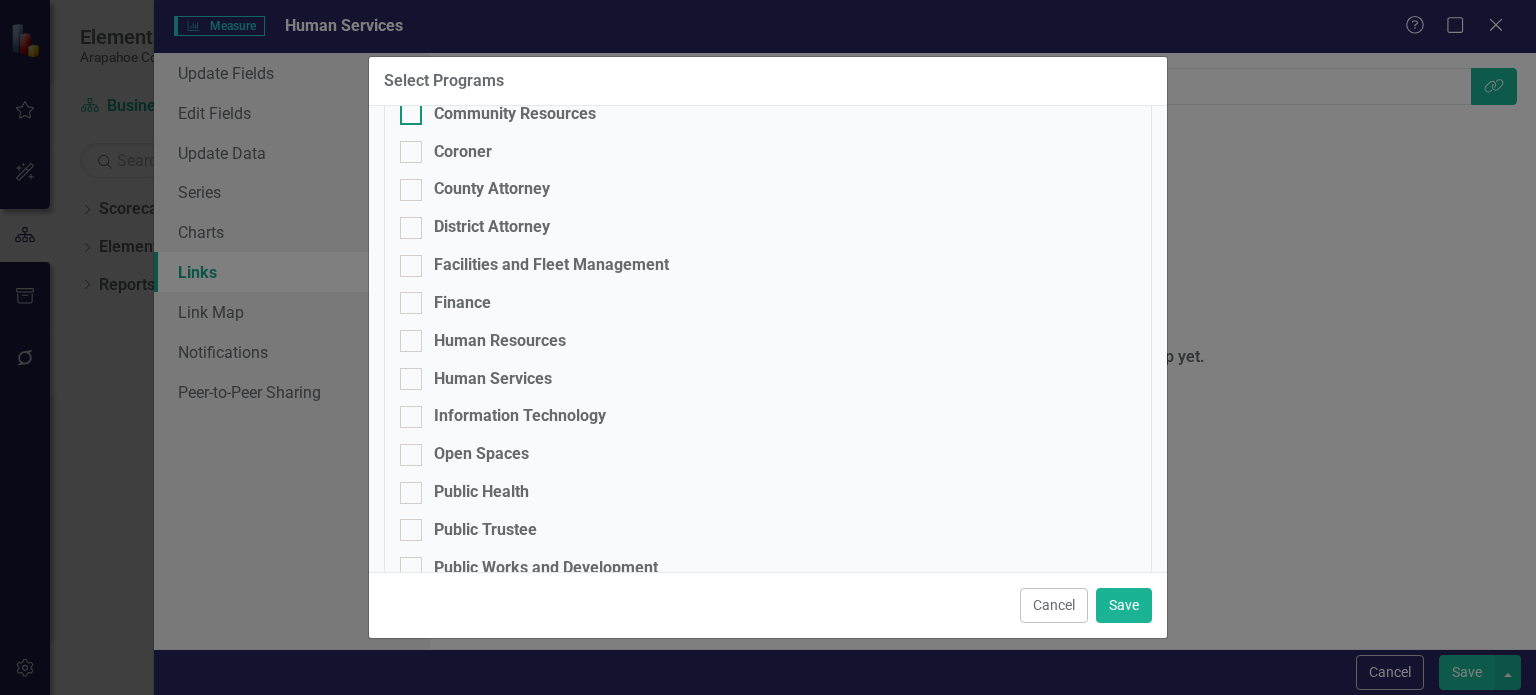 scroll, scrollTop: 408, scrollLeft: 0, axis: vertical 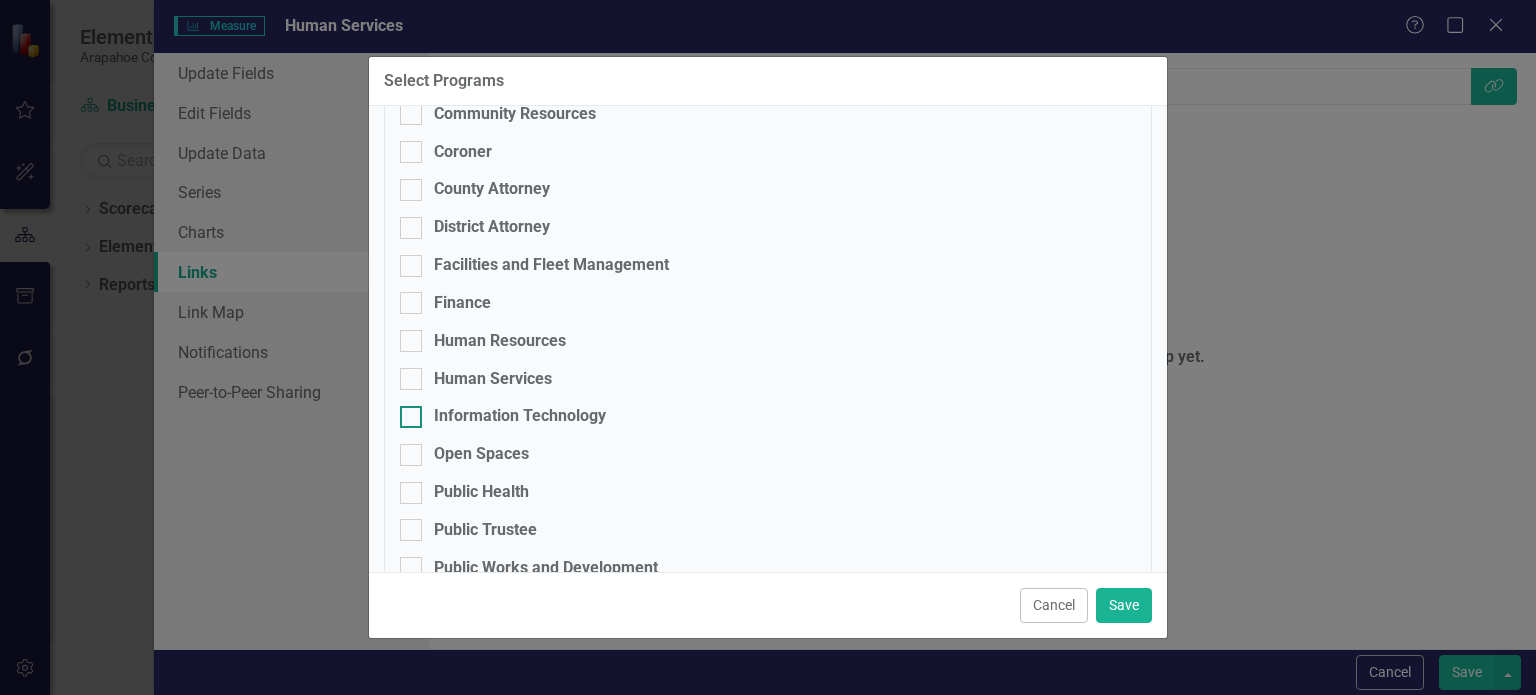 click on "Information Technology" at bounding box center [520, 416] 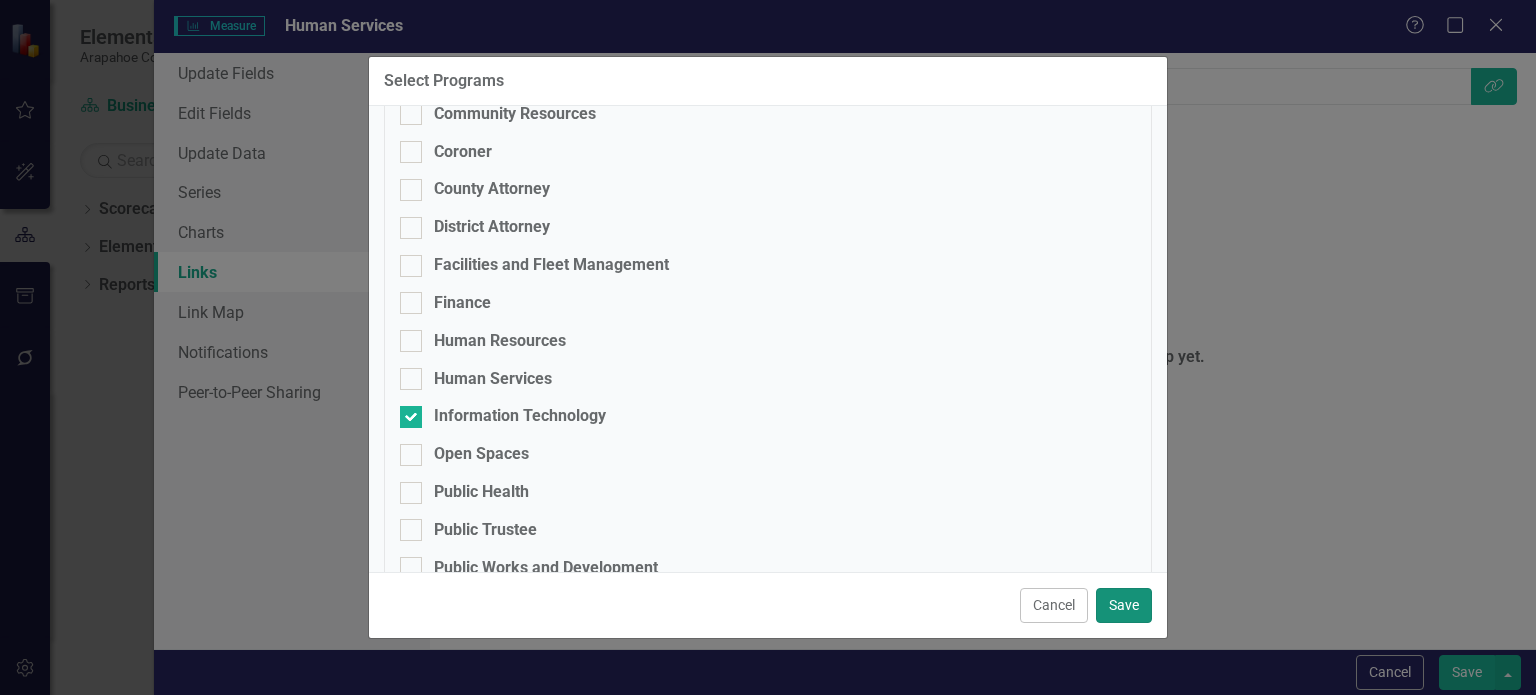 click on "Save" at bounding box center [1124, 605] 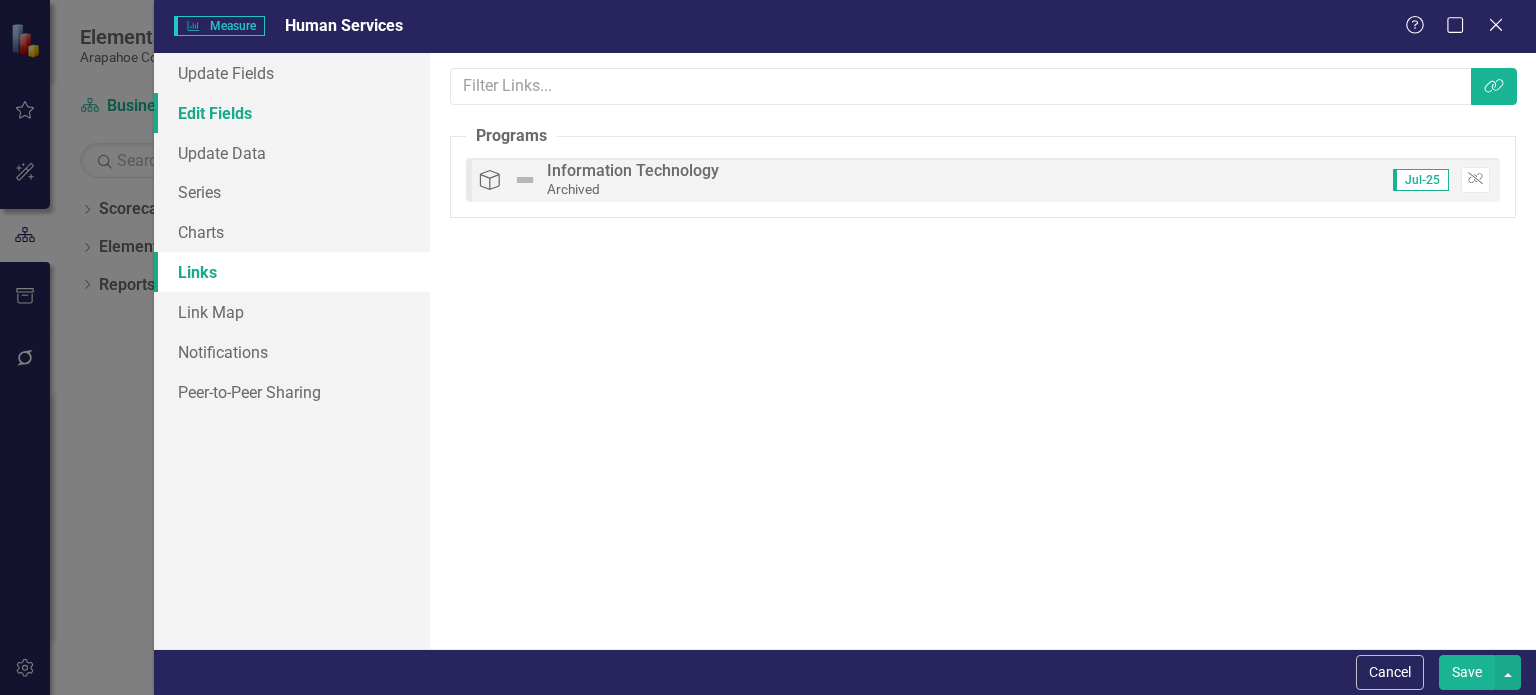 click on "Edit Fields" at bounding box center [292, 113] 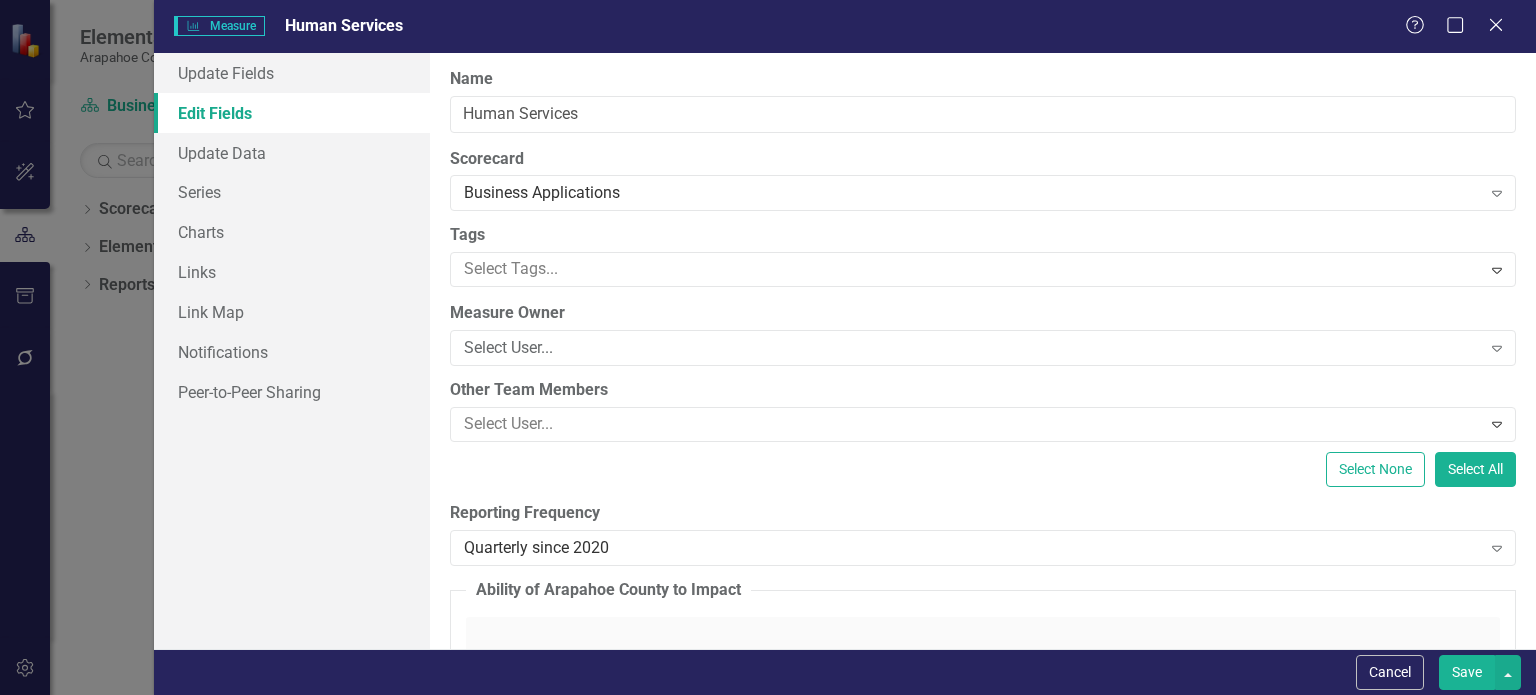 click on "Scorecard Business Applications Expand" at bounding box center (983, 179) 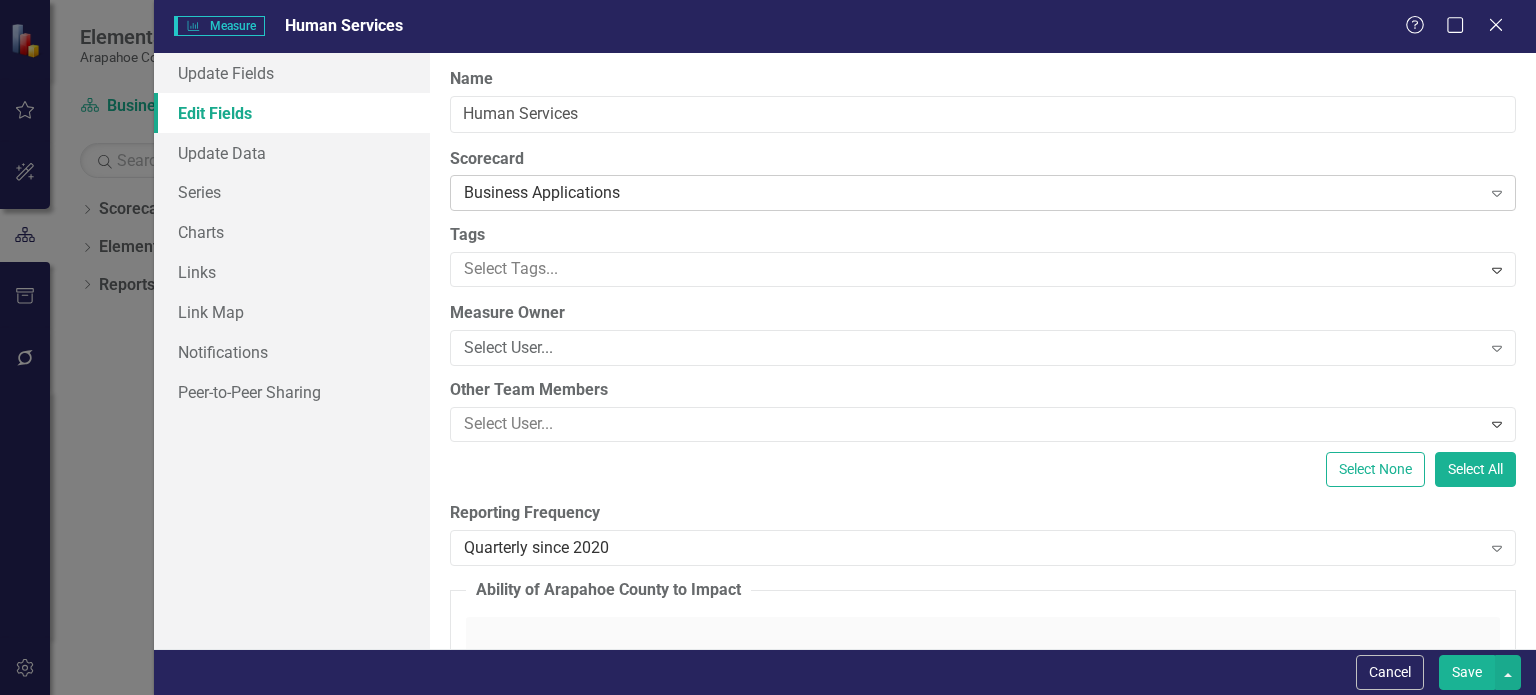 click on "Business Applications" at bounding box center (972, 193) 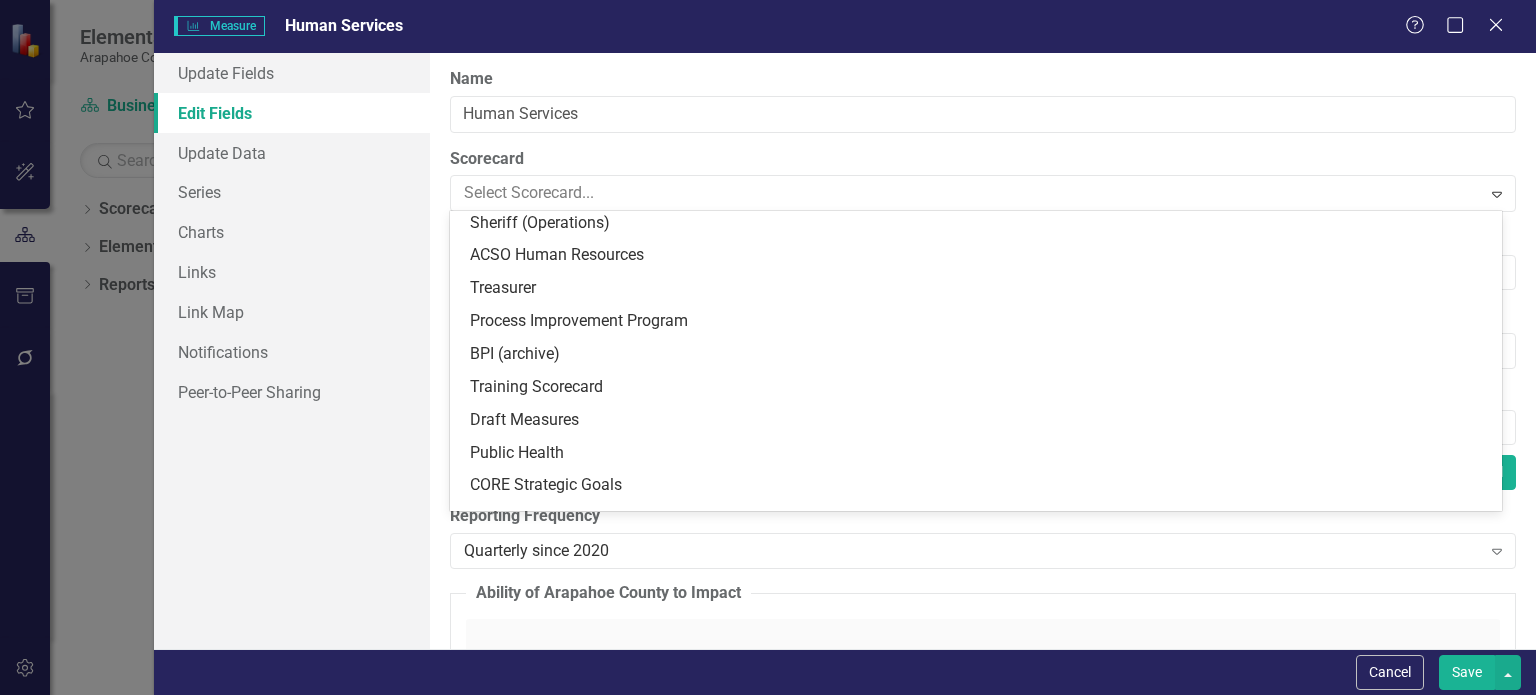 scroll, scrollTop: 2262, scrollLeft: 0, axis: vertical 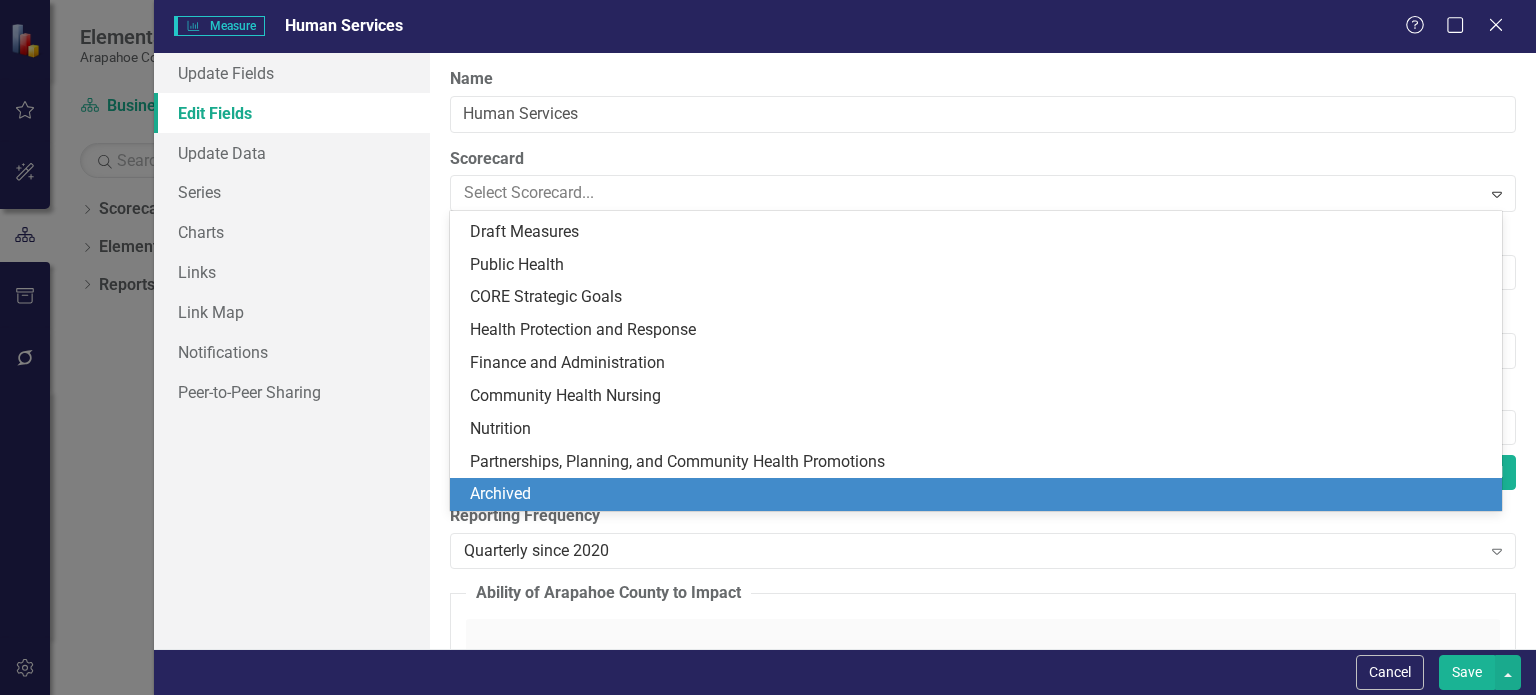 click on "Archived" at bounding box center [976, 494] 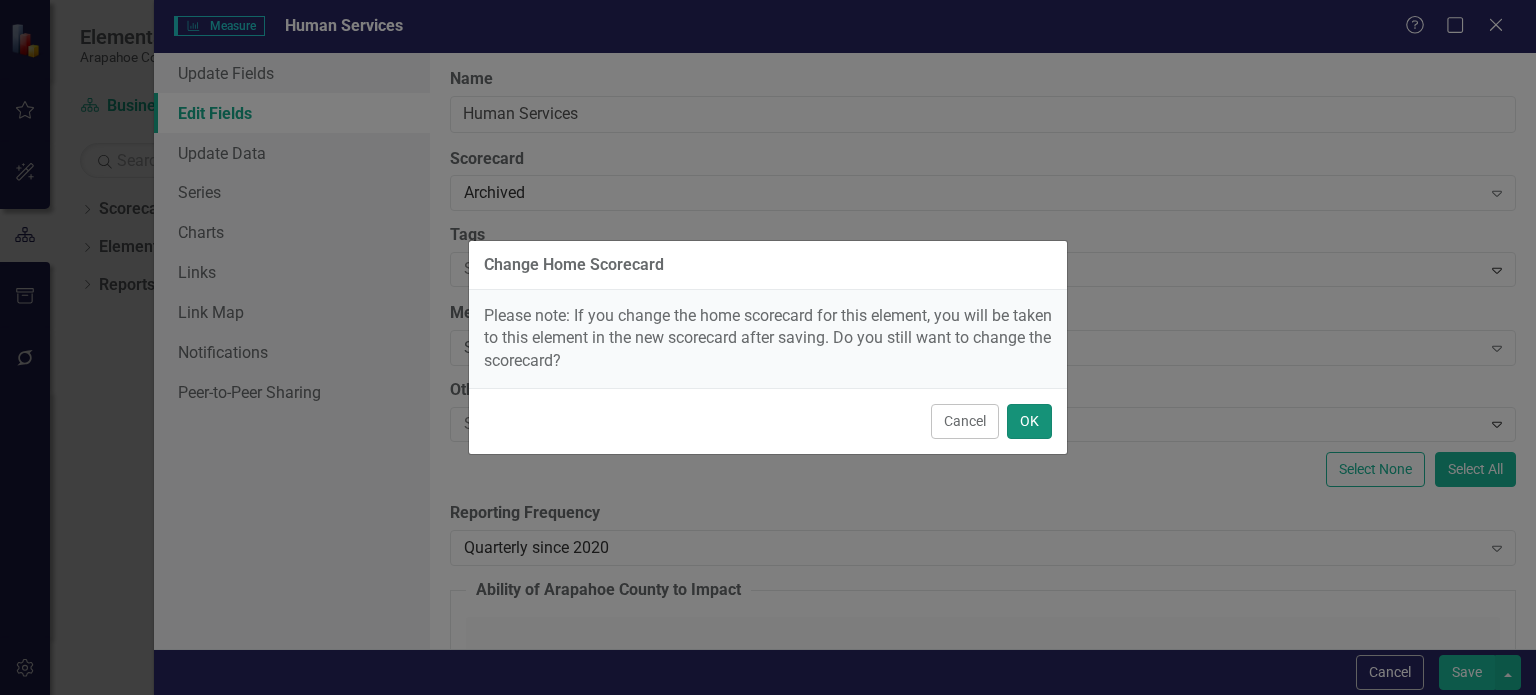 click on "OK" at bounding box center [1029, 421] 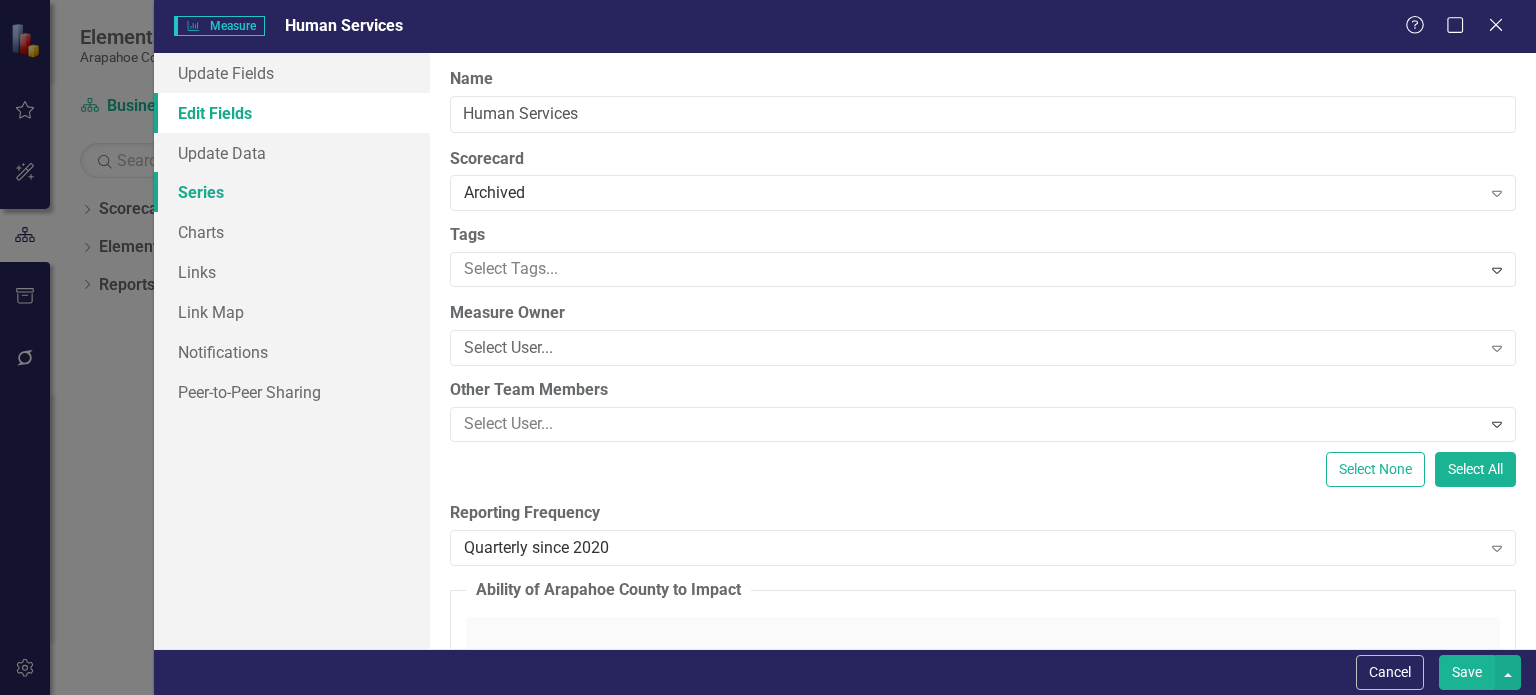 click on "Series" at bounding box center (292, 192) 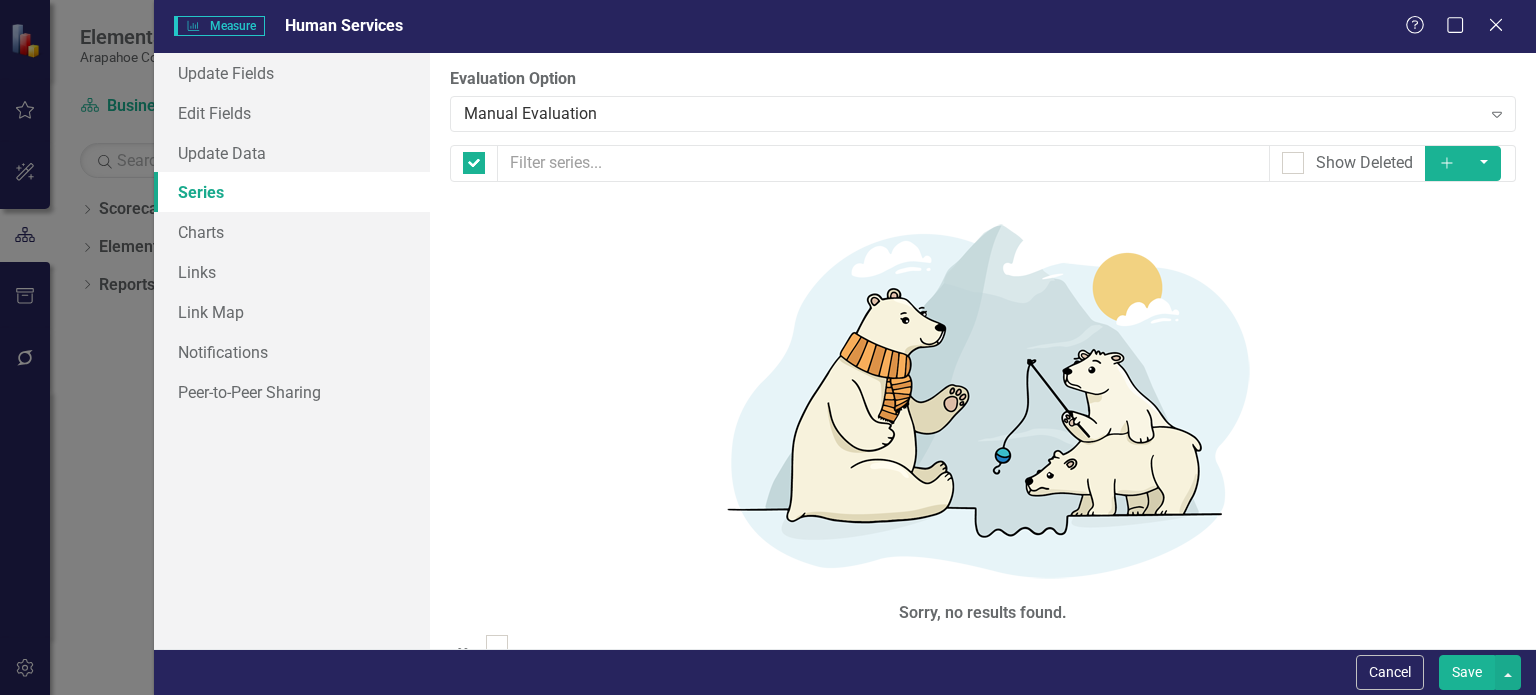 checkbox on "false" 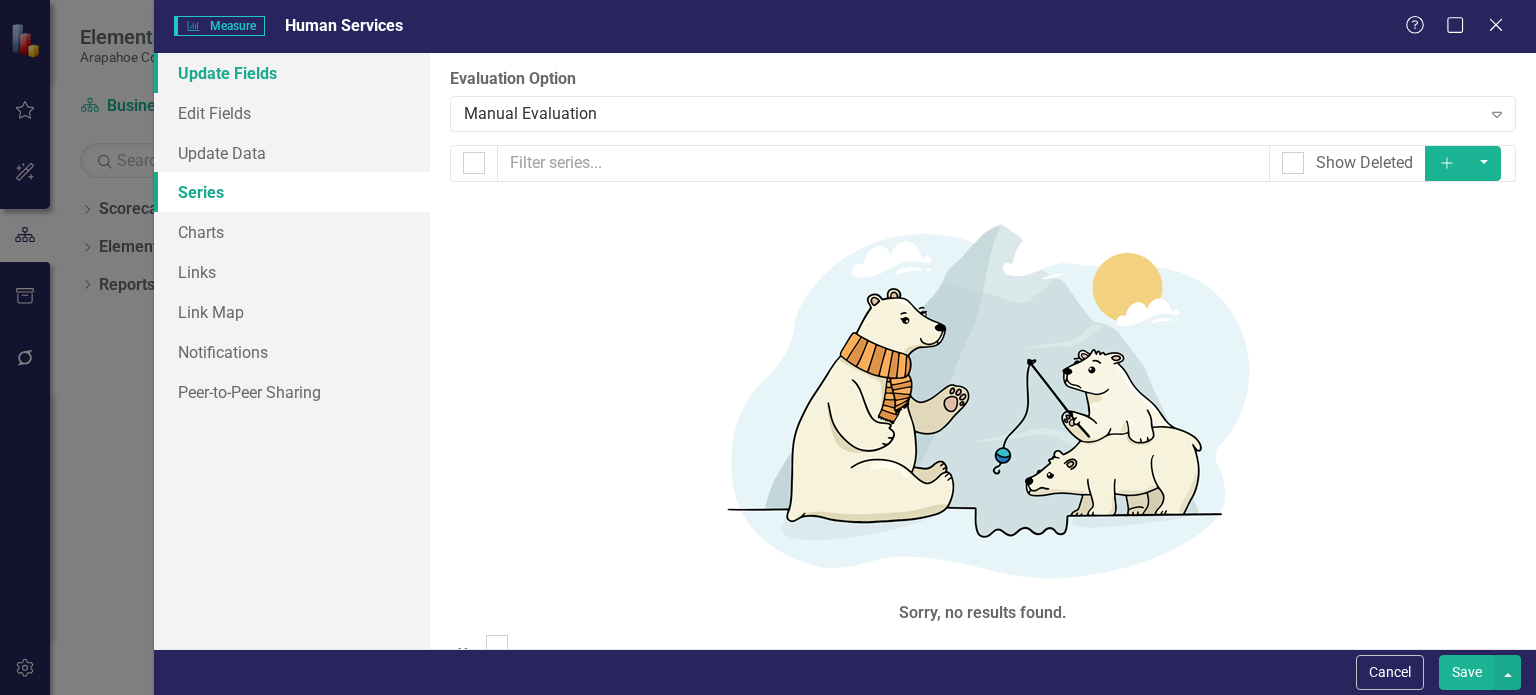 click on "Update Fields" at bounding box center (292, 73) 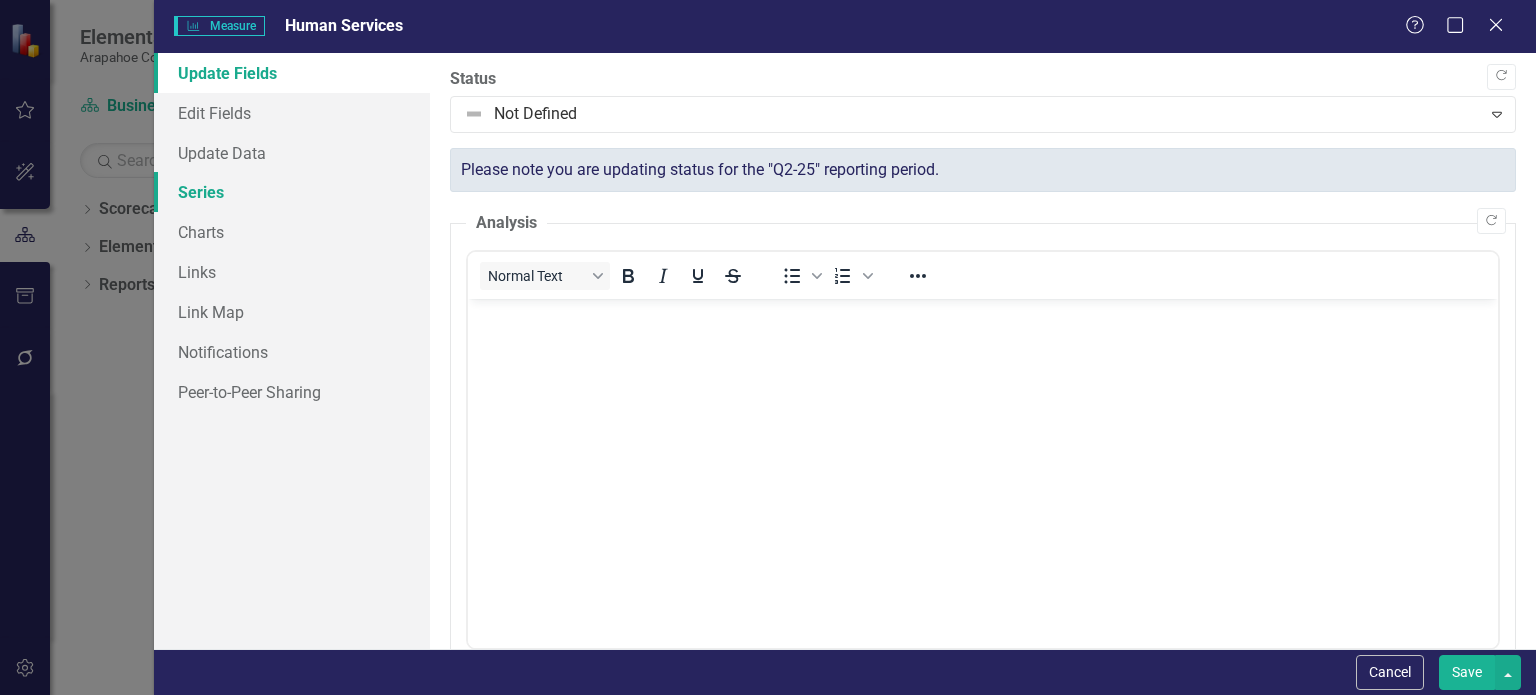click on "Series" at bounding box center (292, 192) 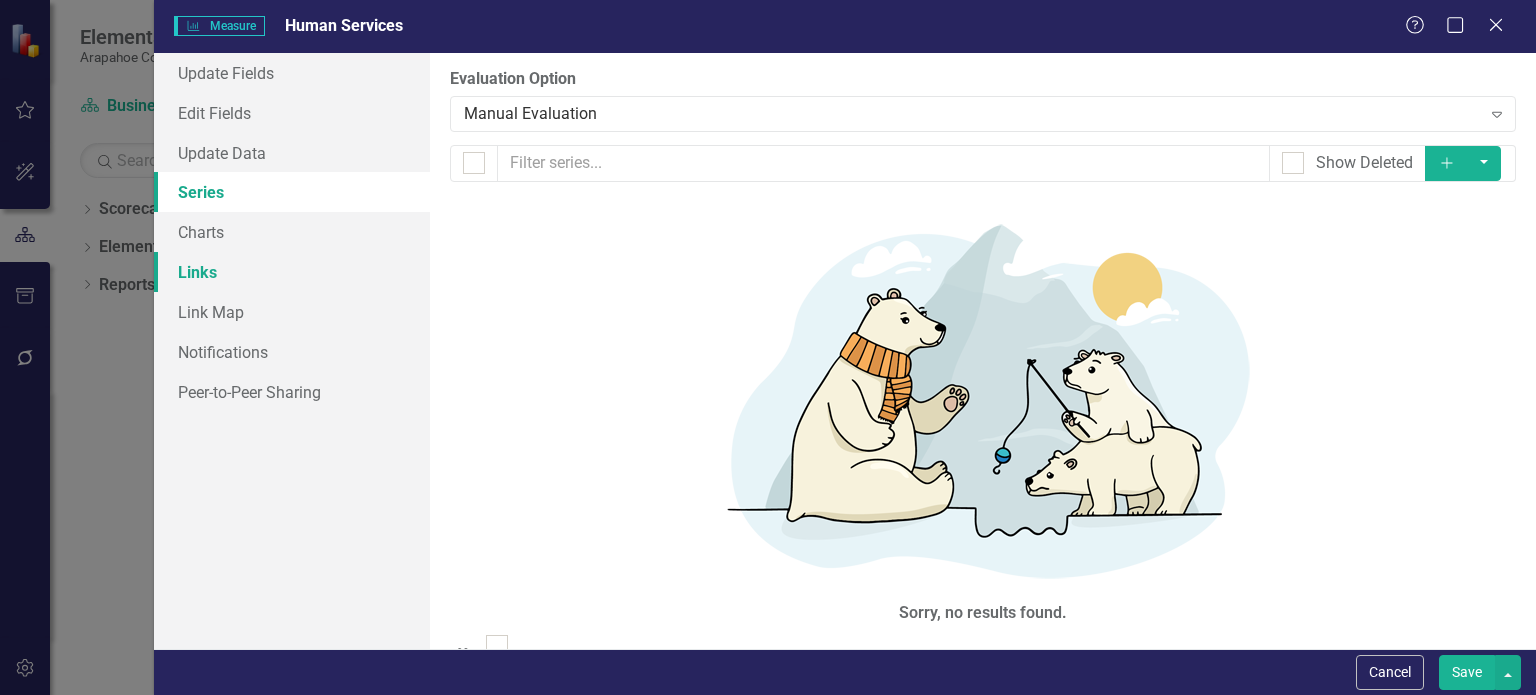 click on "Links" at bounding box center (292, 272) 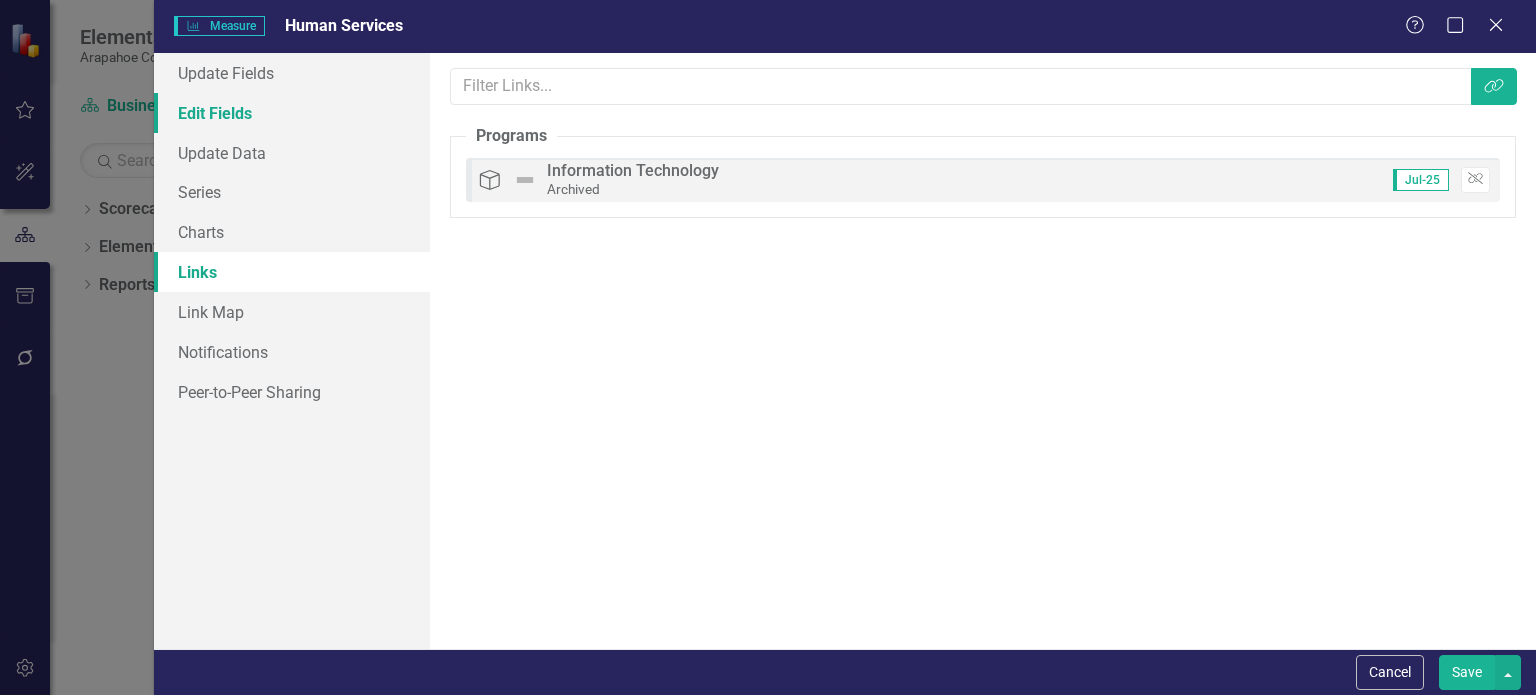 click on "Edit Fields" at bounding box center [292, 113] 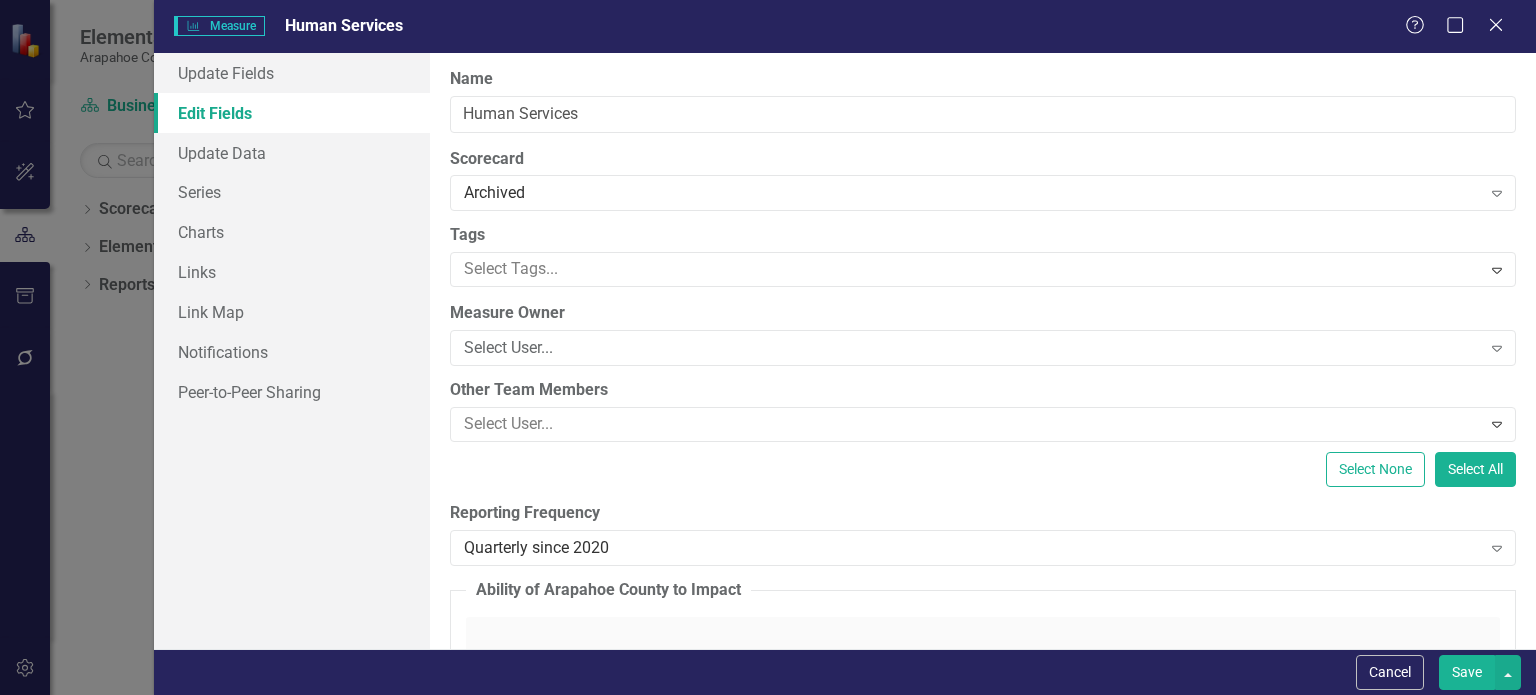 click on "Save" at bounding box center (1467, 672) 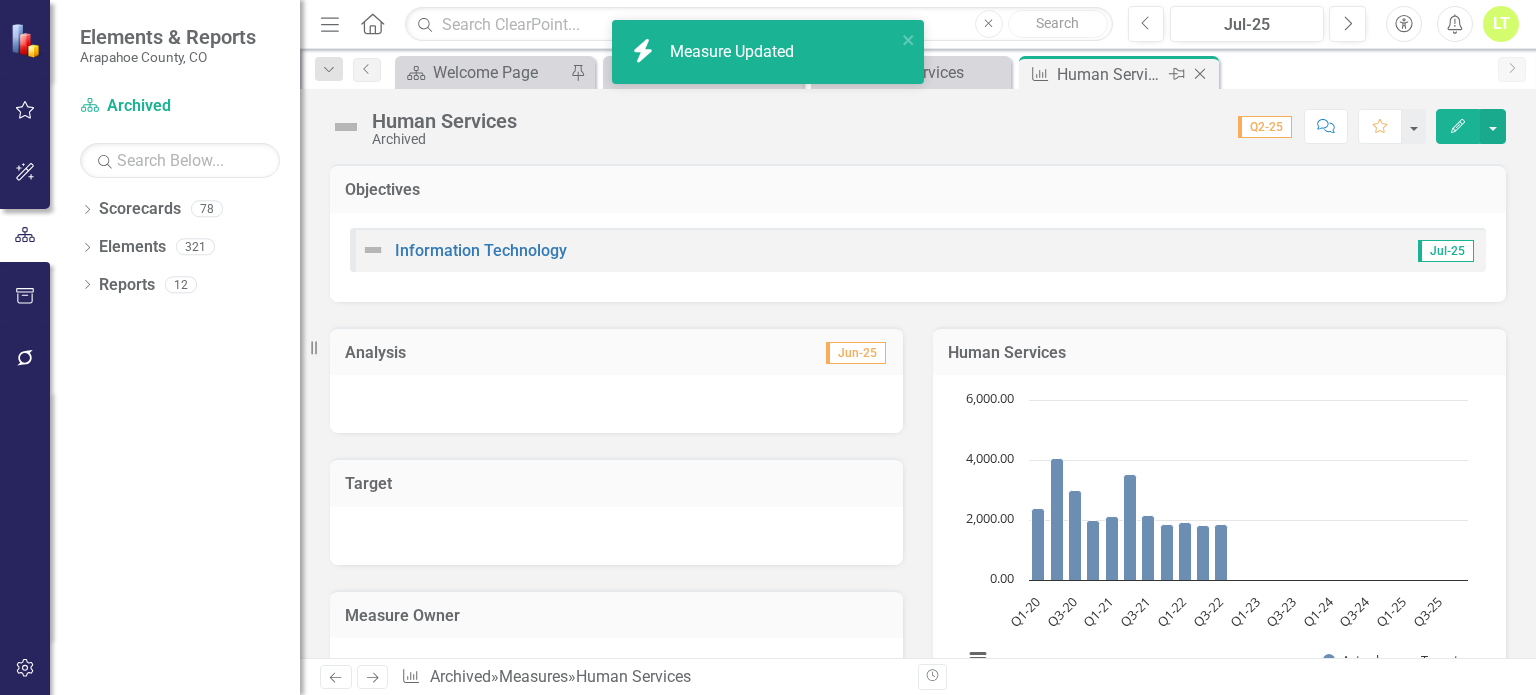 click on "Close" 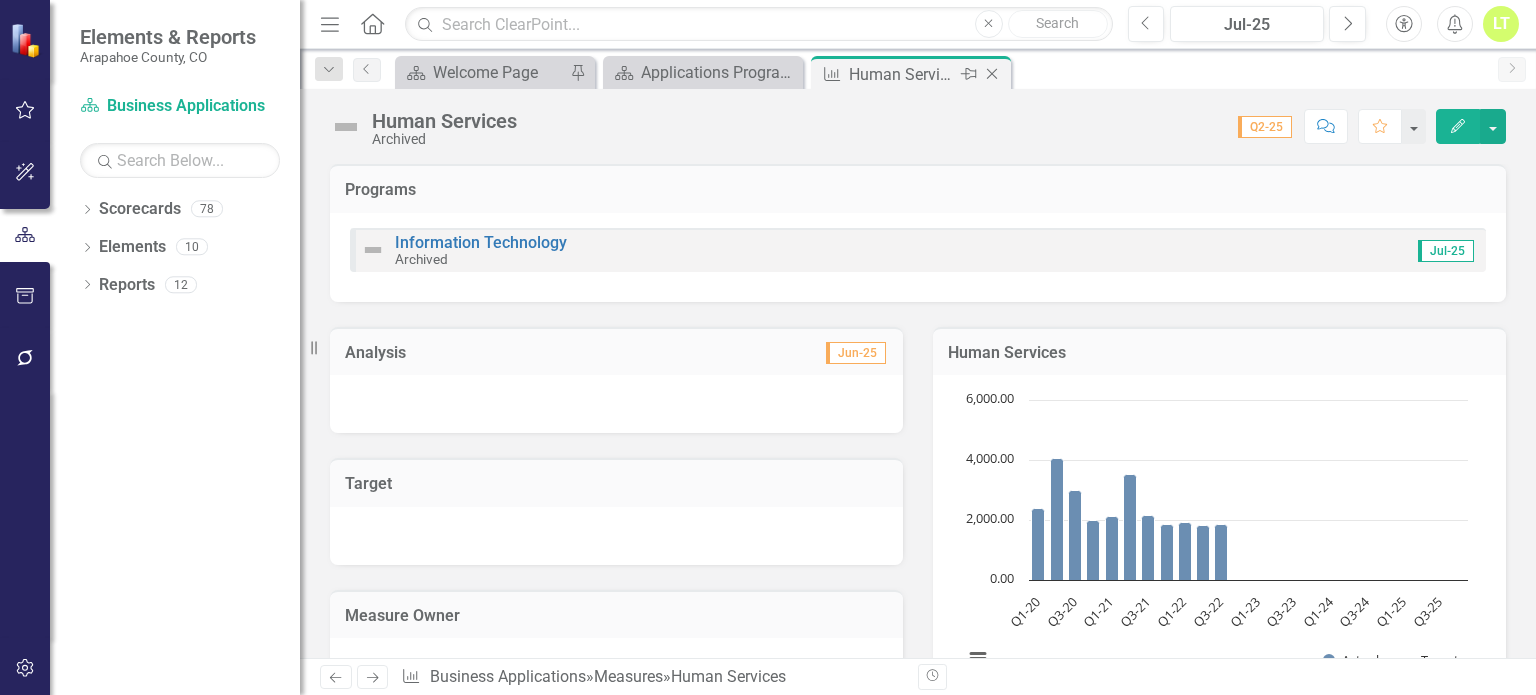 click on "Close" 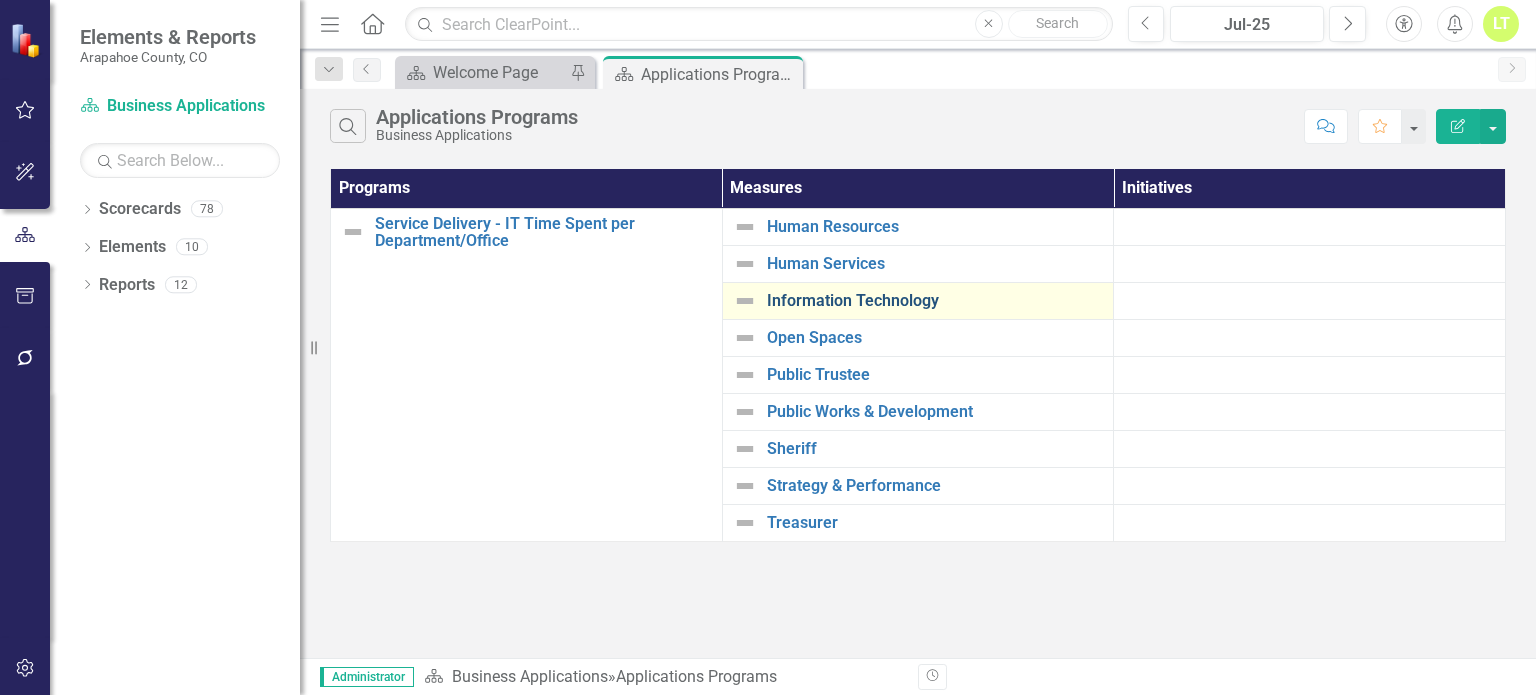 click on "Information Technology" at bounding box center (935, 301) 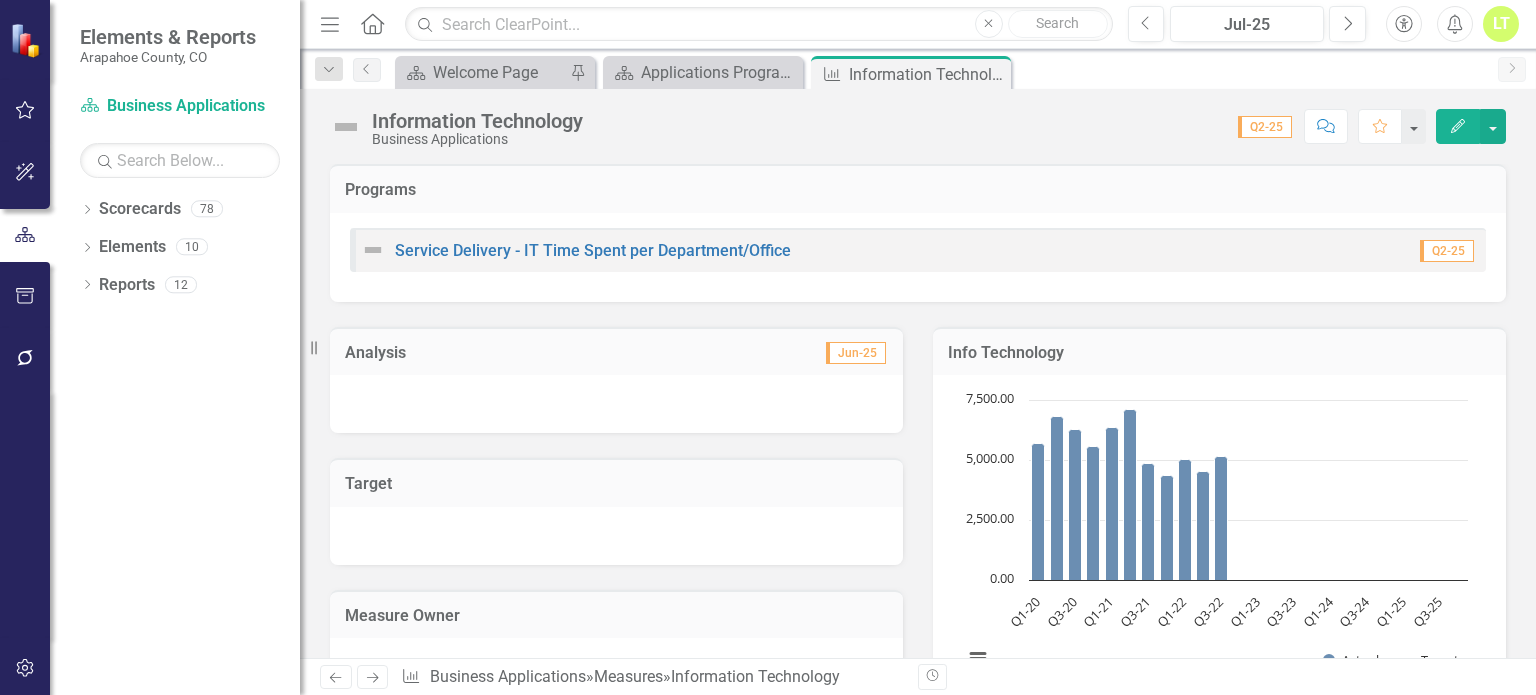 click on "Edit" 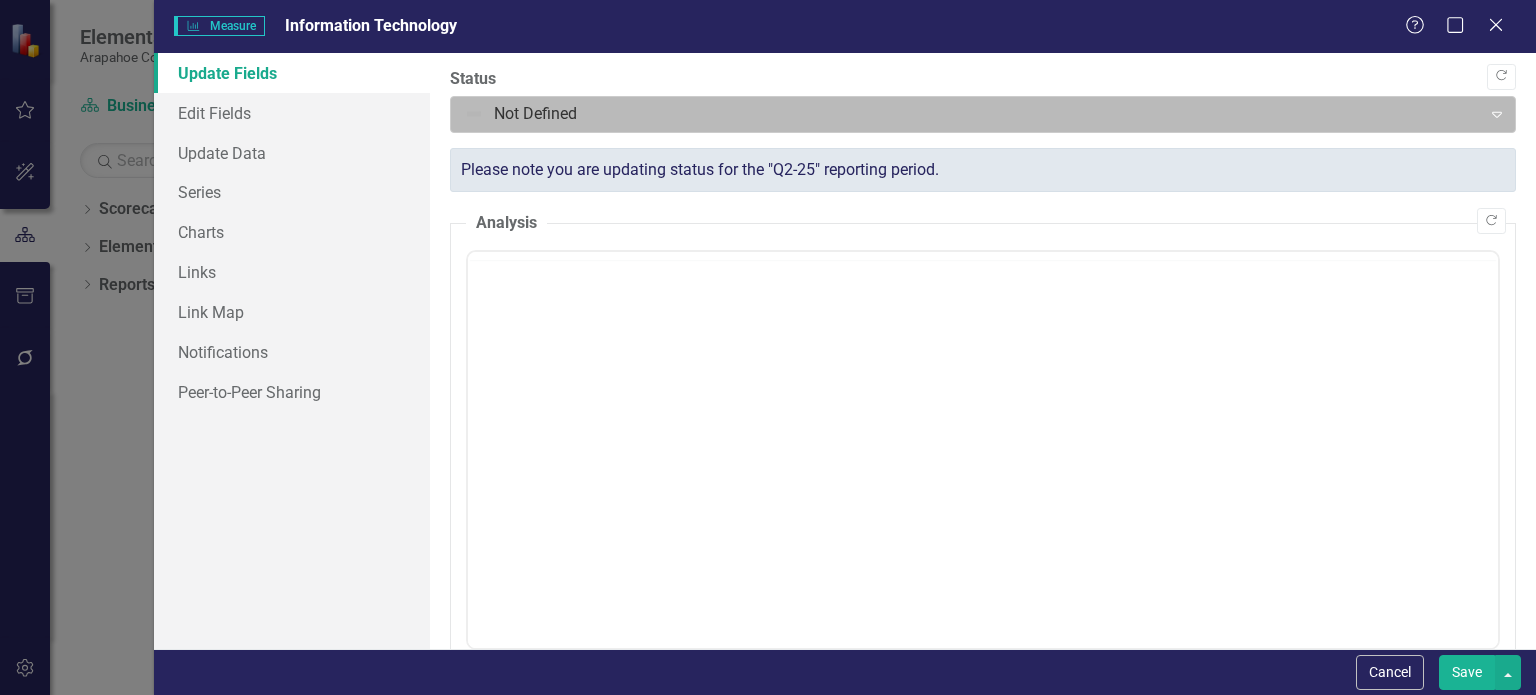 scroll, scrollTop: 0, scrollLeft: 0, axis: both 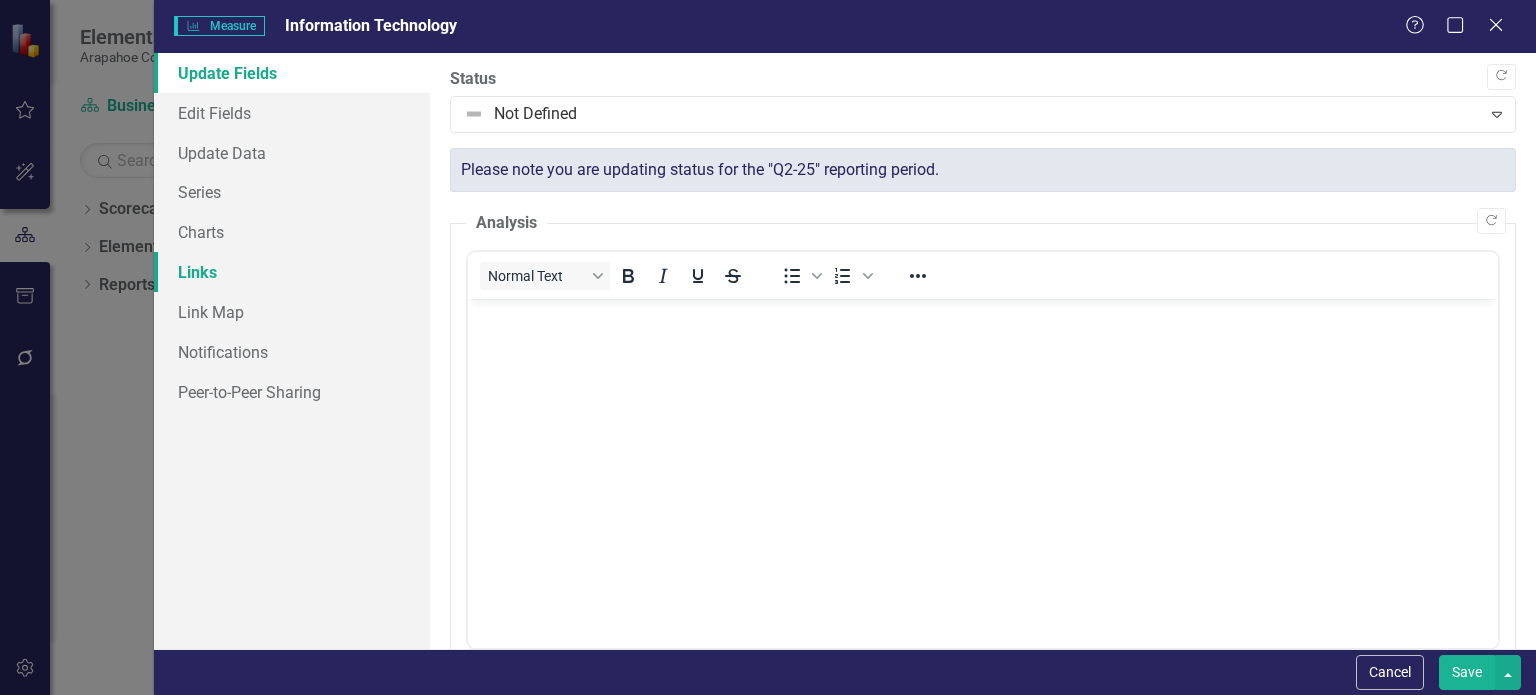 click on "Links" at bounding box center (292, 272) 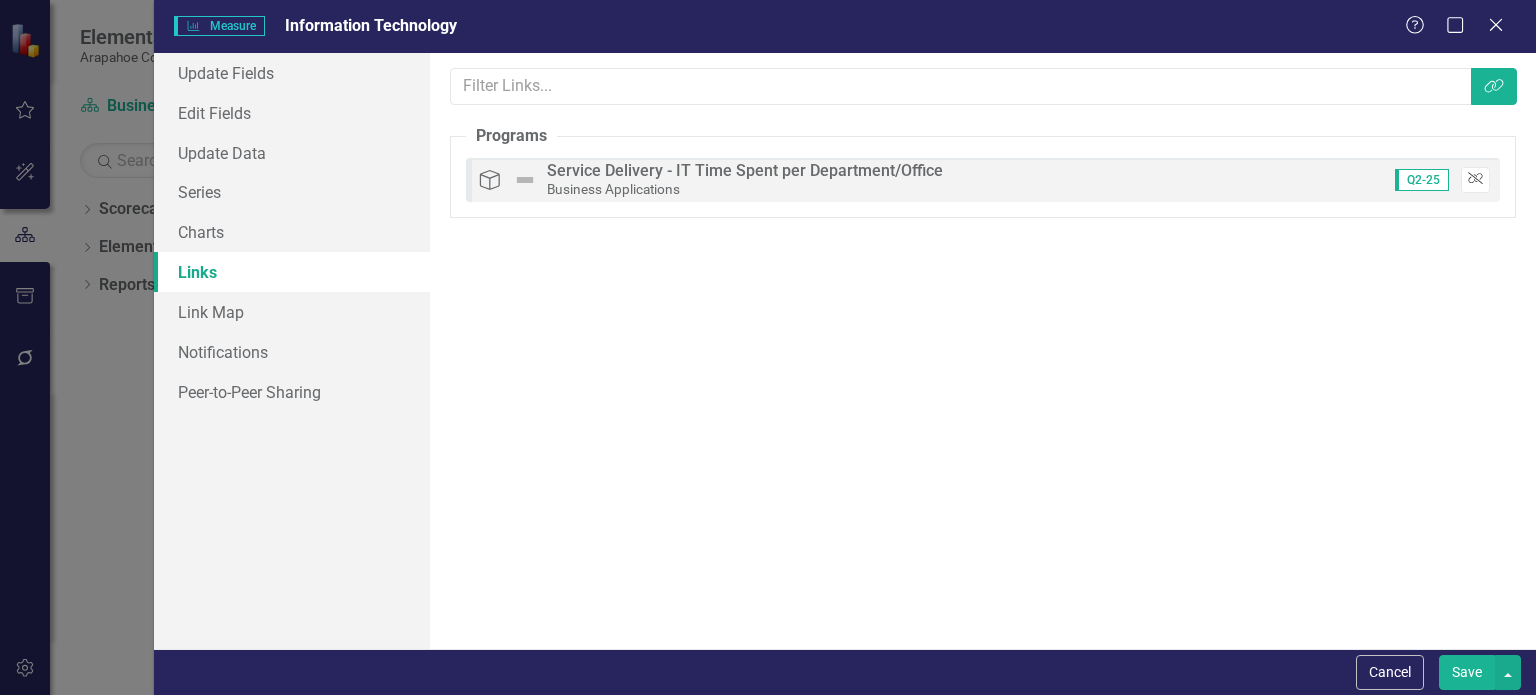 click on "Unlink" at bounding box center (1475, 180) 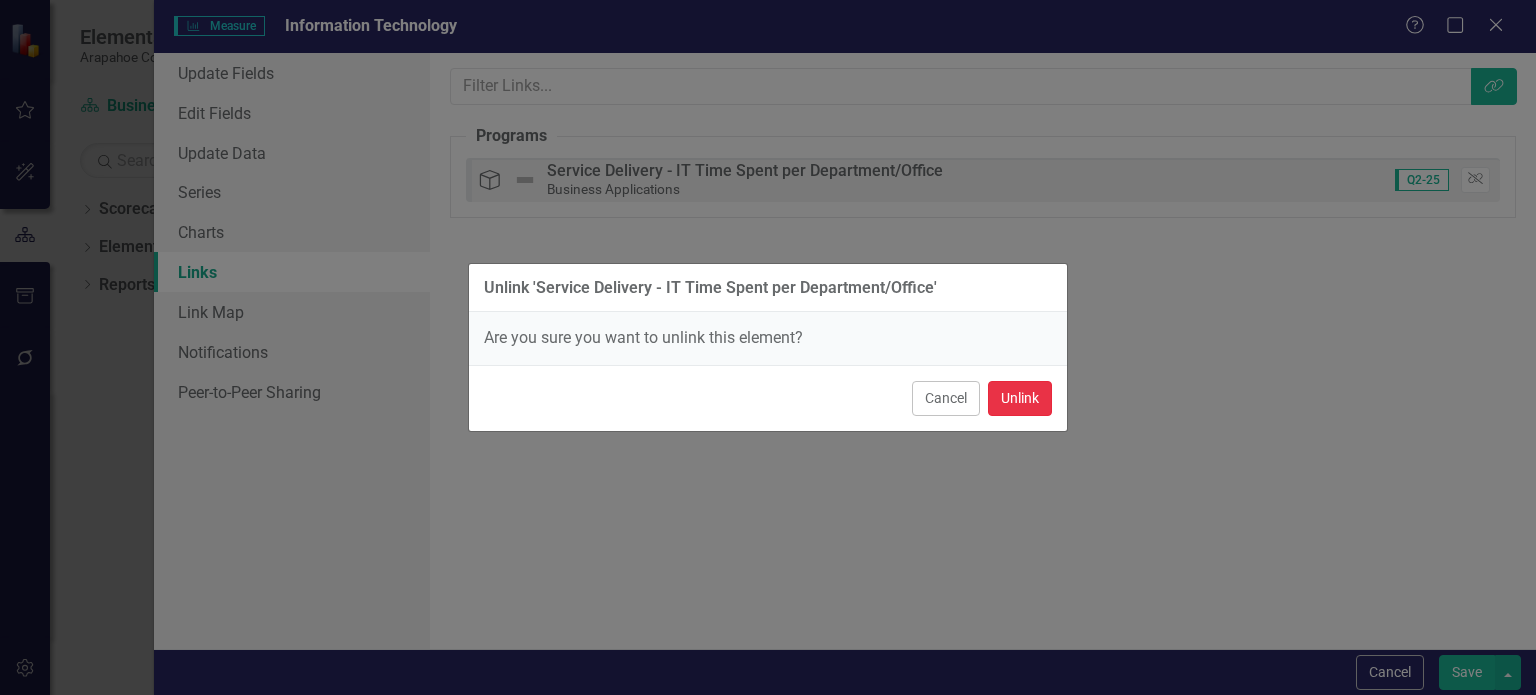 click on "Unlink" at bounding box center [1020, 398] 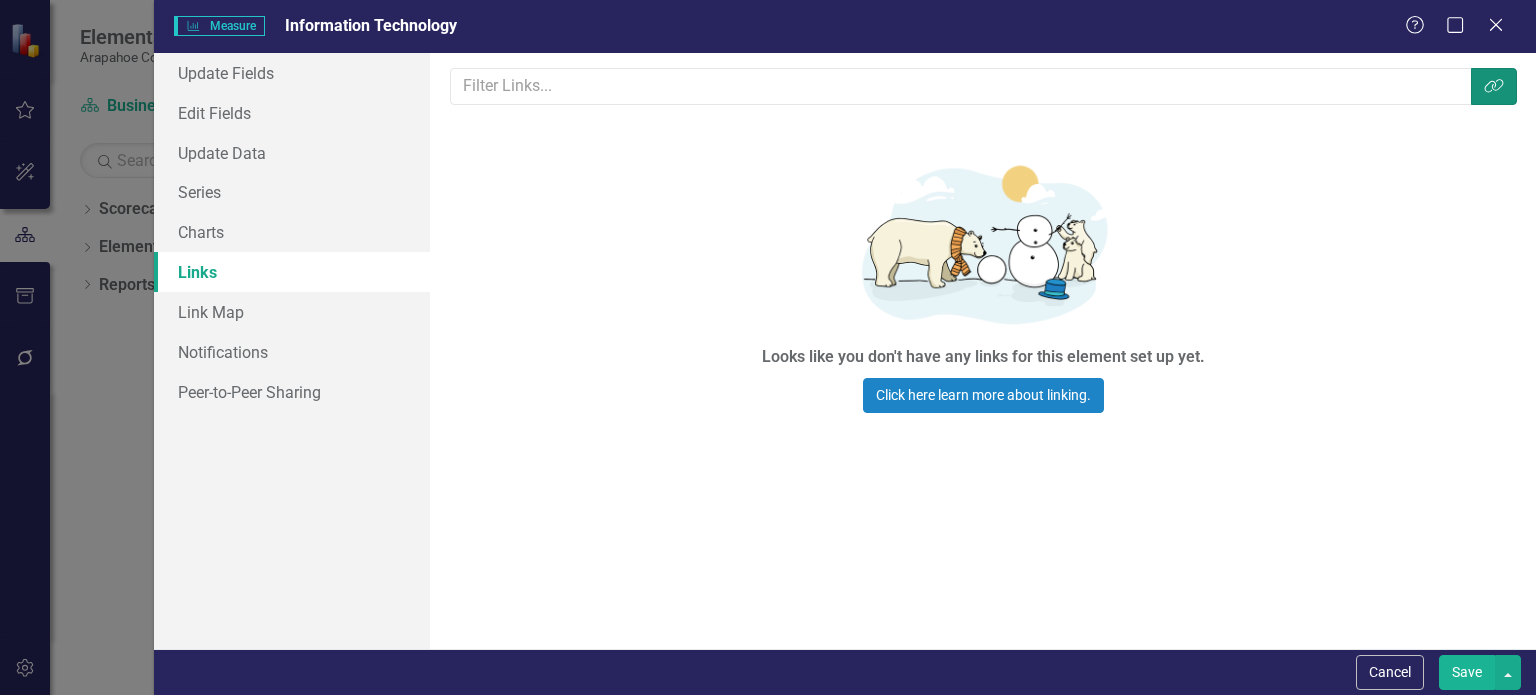 click on "Link Tag" at bounding box center (1494, 86) 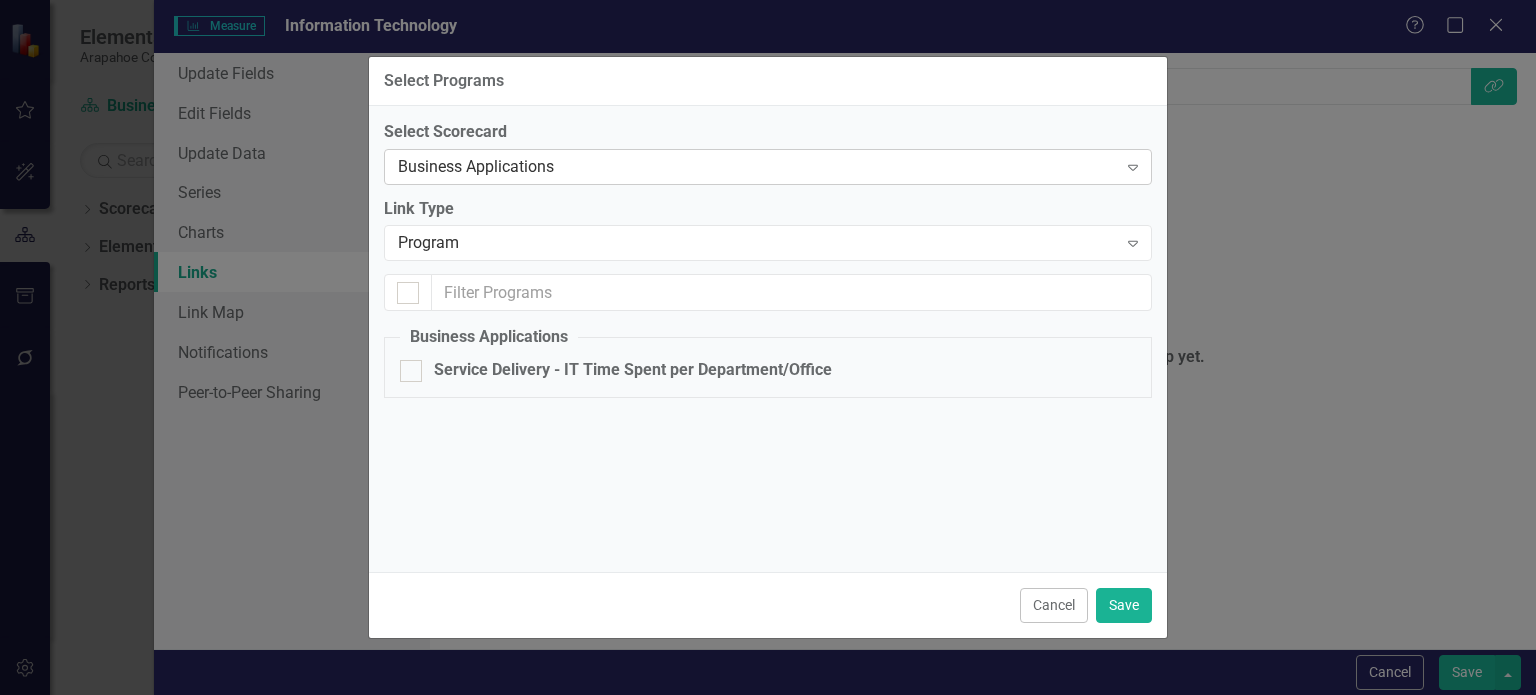 click on "Business Applications" at bounding box center [757, 166] 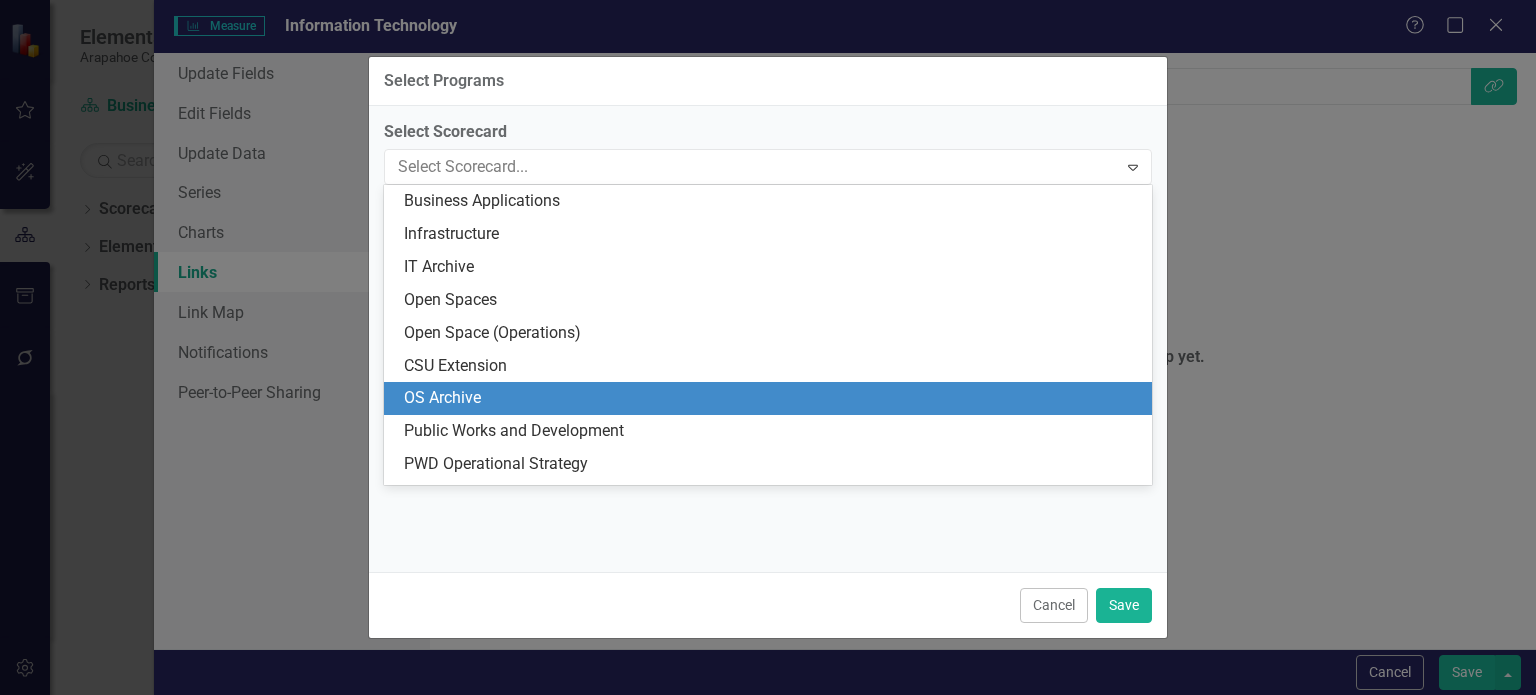 scroll, scrollTop: 2262, scrollLeft: 0, axis: vertical 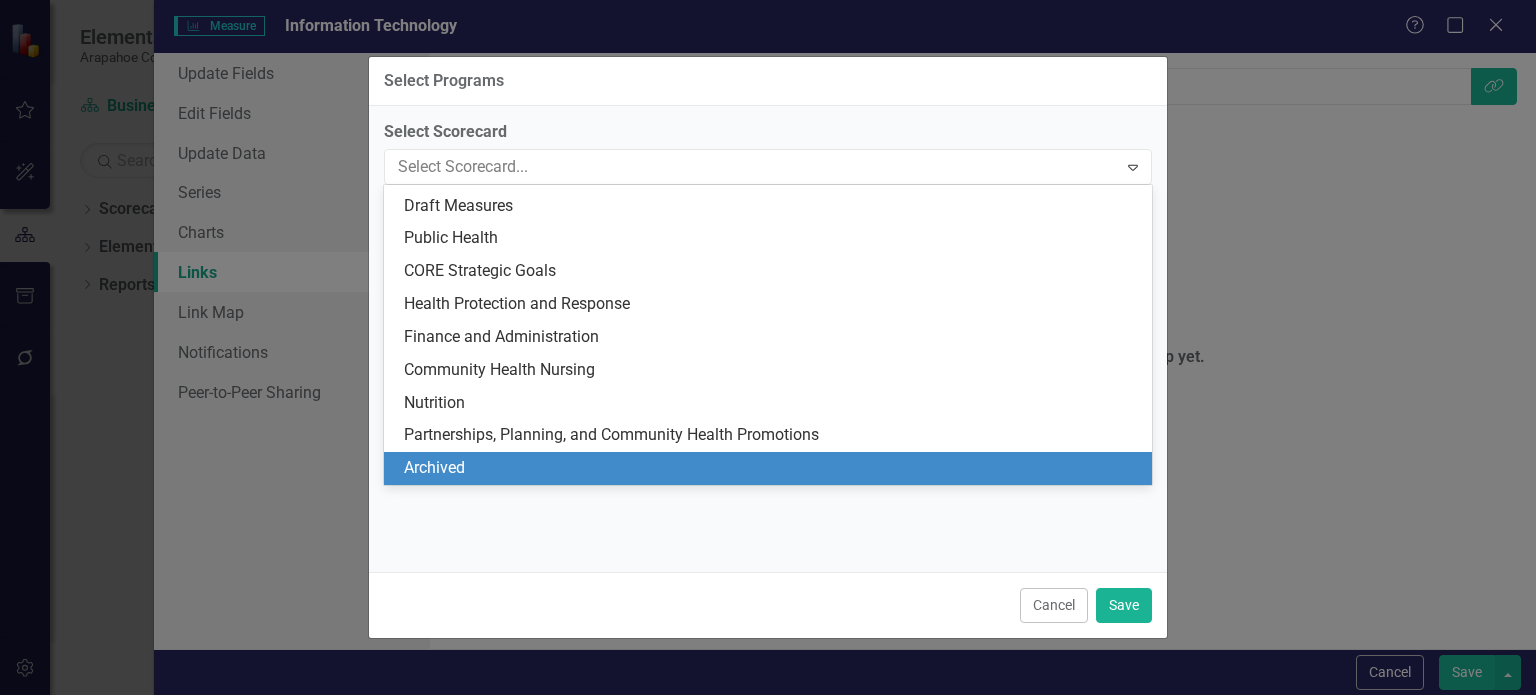 click on "Archived" at bounding box center [772, 468] 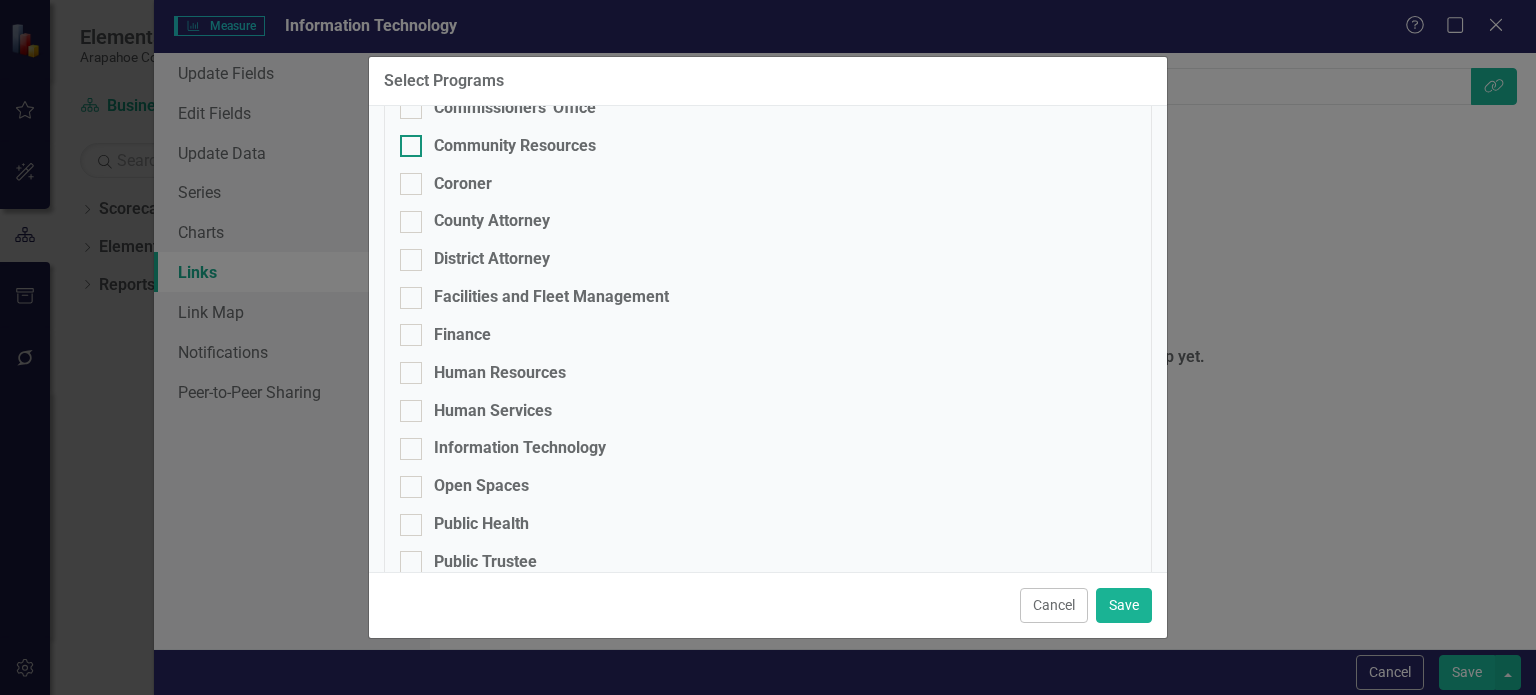 scroll, scrollTop: 396, scrollLeft: 0, axis: vertical 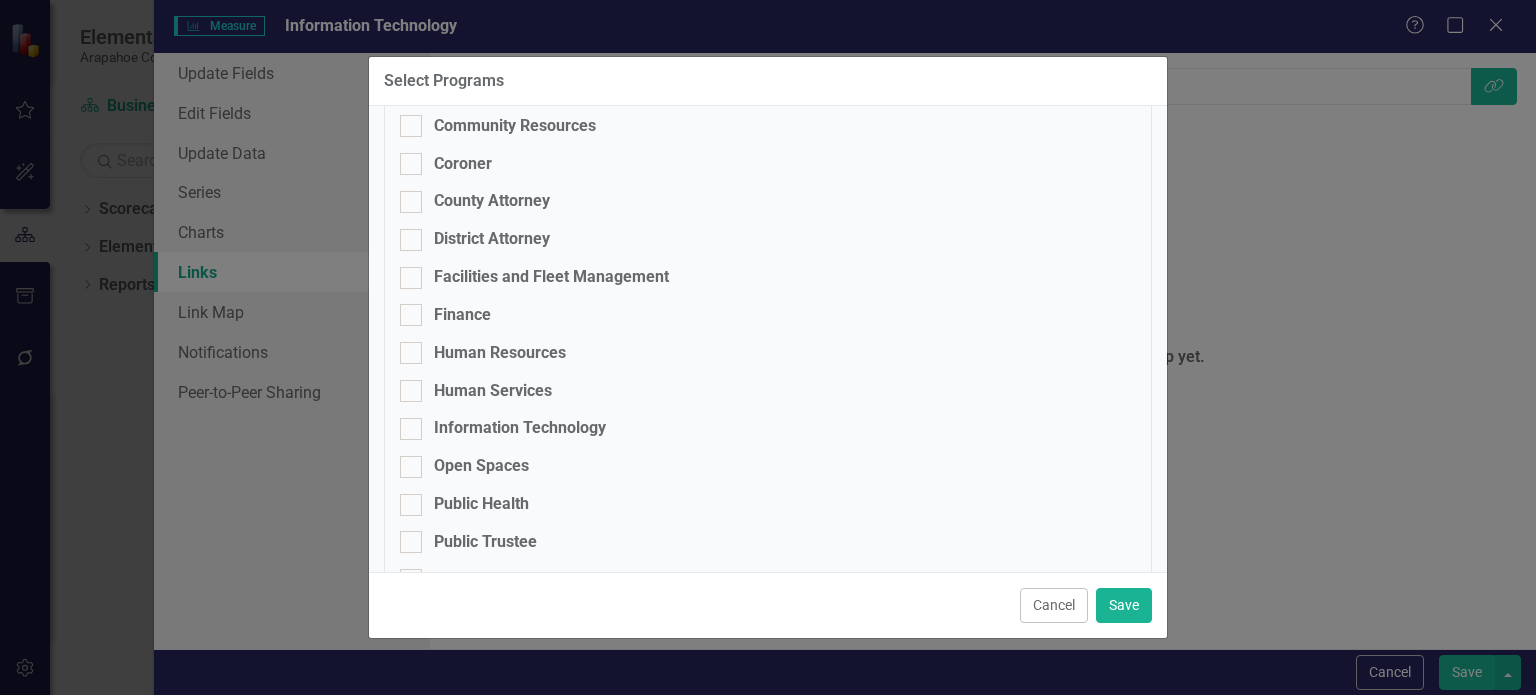 click on "Archived Employee Engagement &Talent Management Assessor Clerk and Recorder Commissioners' Office Community Resources Coroner County Attorney District Attorney Facilities and Fleet Management Finance Human Resources Human Services Information Technology Open Spaces Public Health Public Trustee Public Works and Development Sheriff's Office Treasurer County" at bounding box center (768, 325) 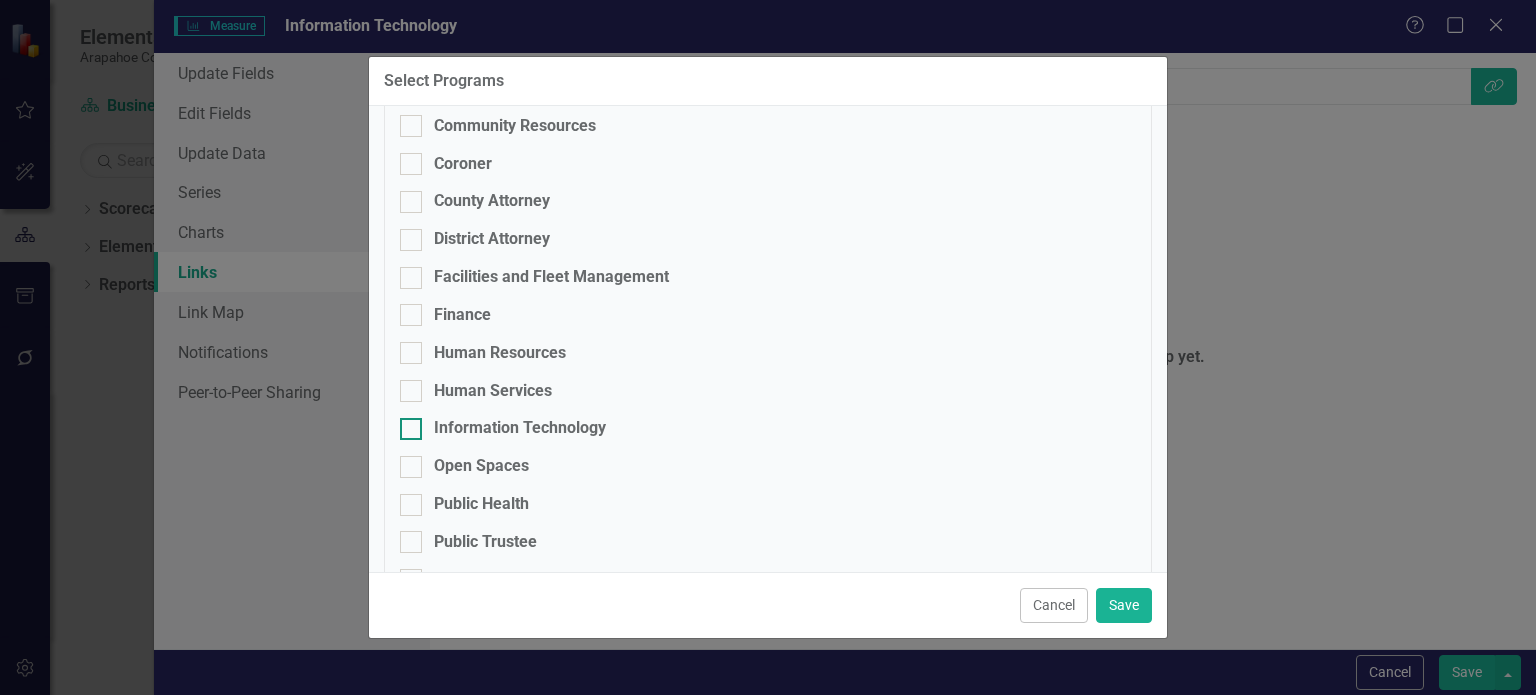 click on "Information Technology" at bounding box center [520, 428] 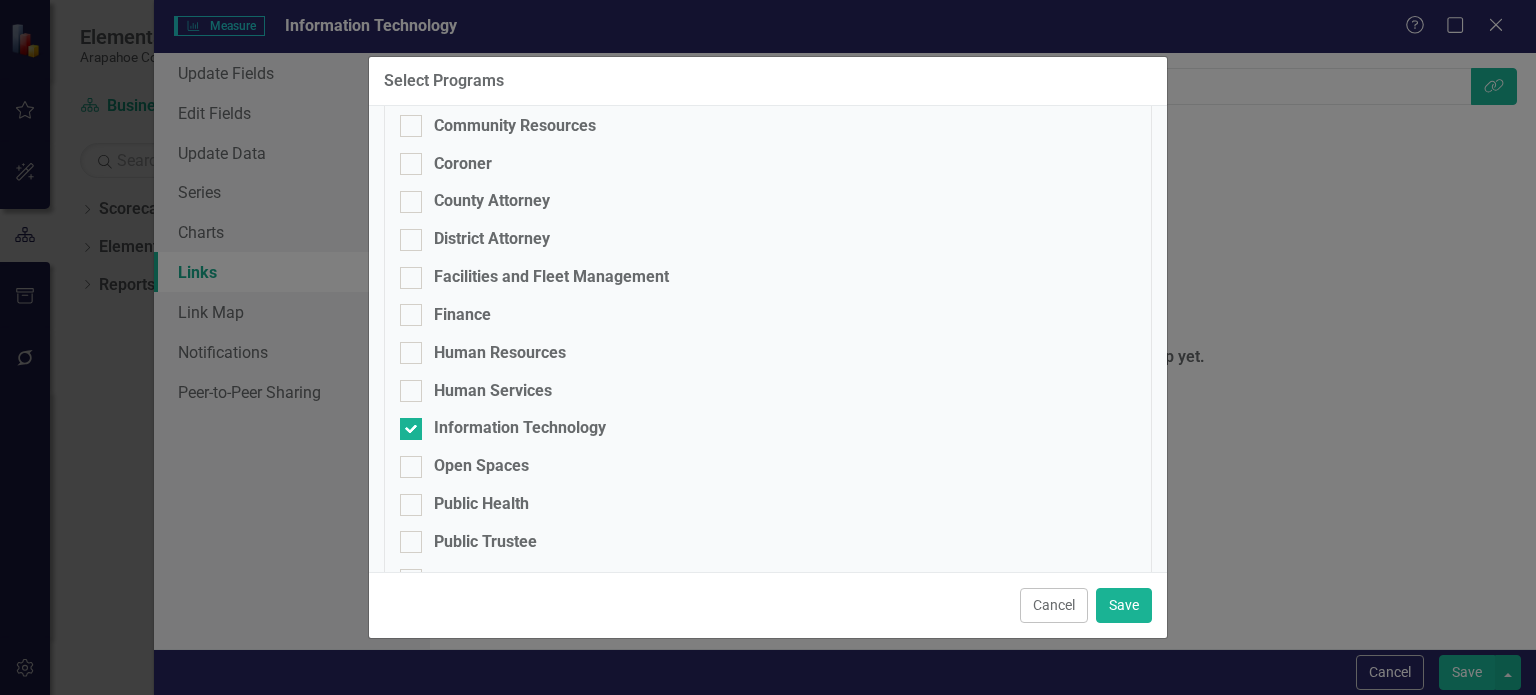 click on "Cancel Save" at bounding box center (768, 605) 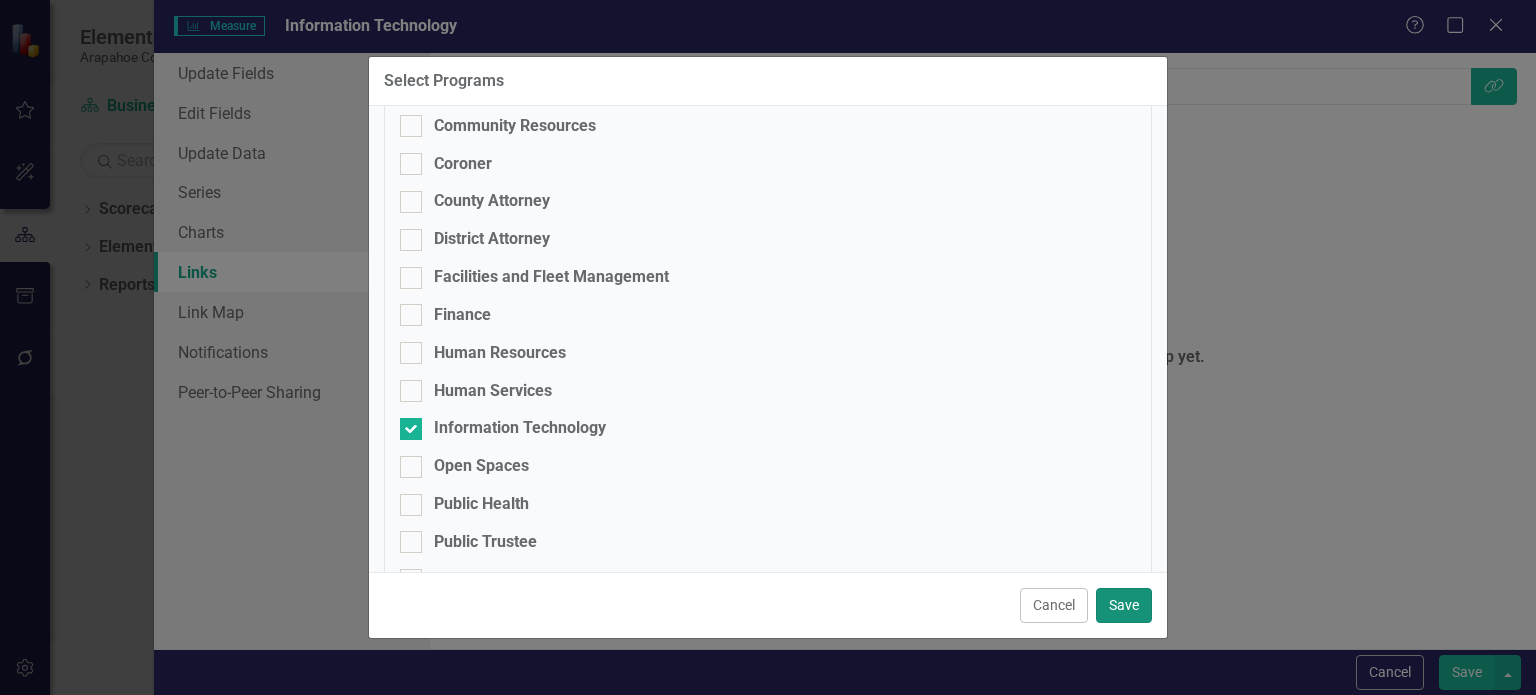click on "Save" at bounding box center (1124, 605) 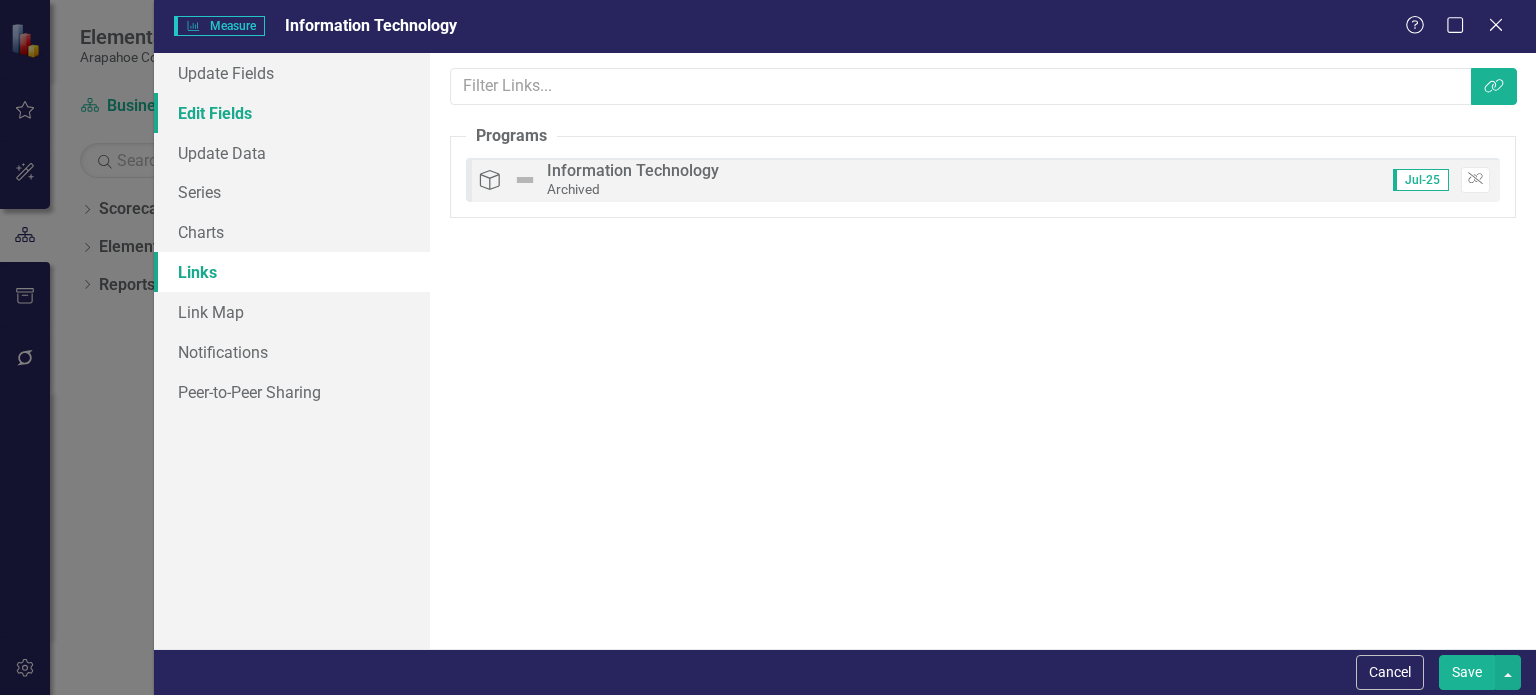 click on "Edit Fields" at bounding box center [292, 113] 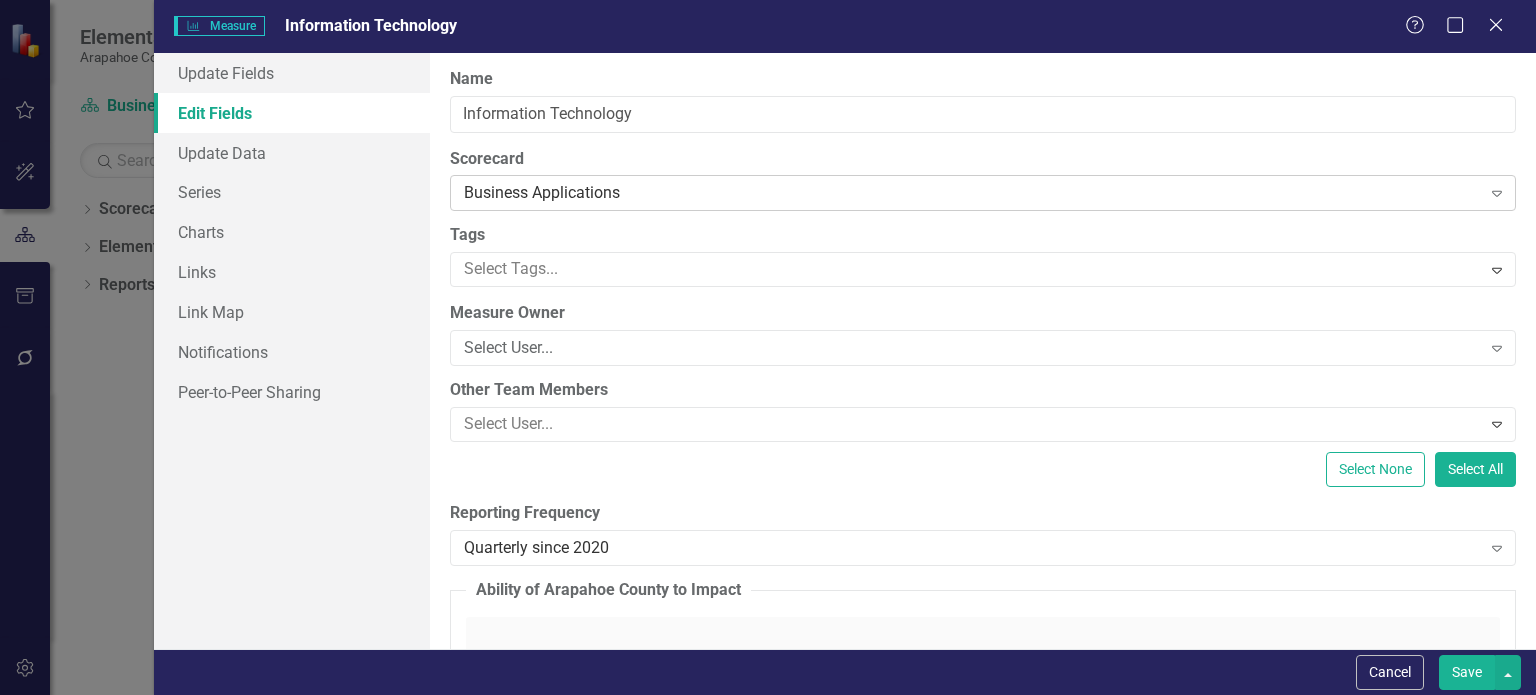 click on "Business Applications" at bounding box center [972, 193] 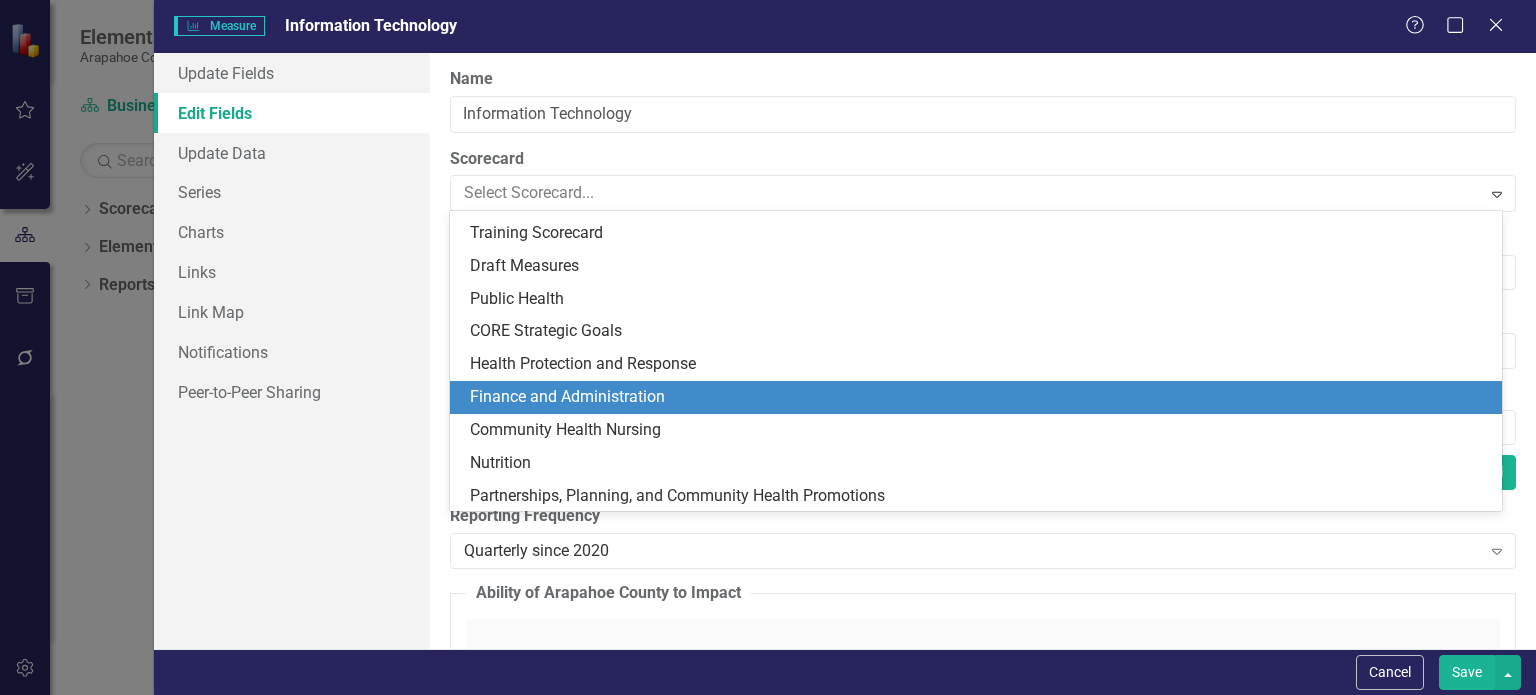 scroll, scrollTop: 2262, scrollLeft: 0, axis: vertical 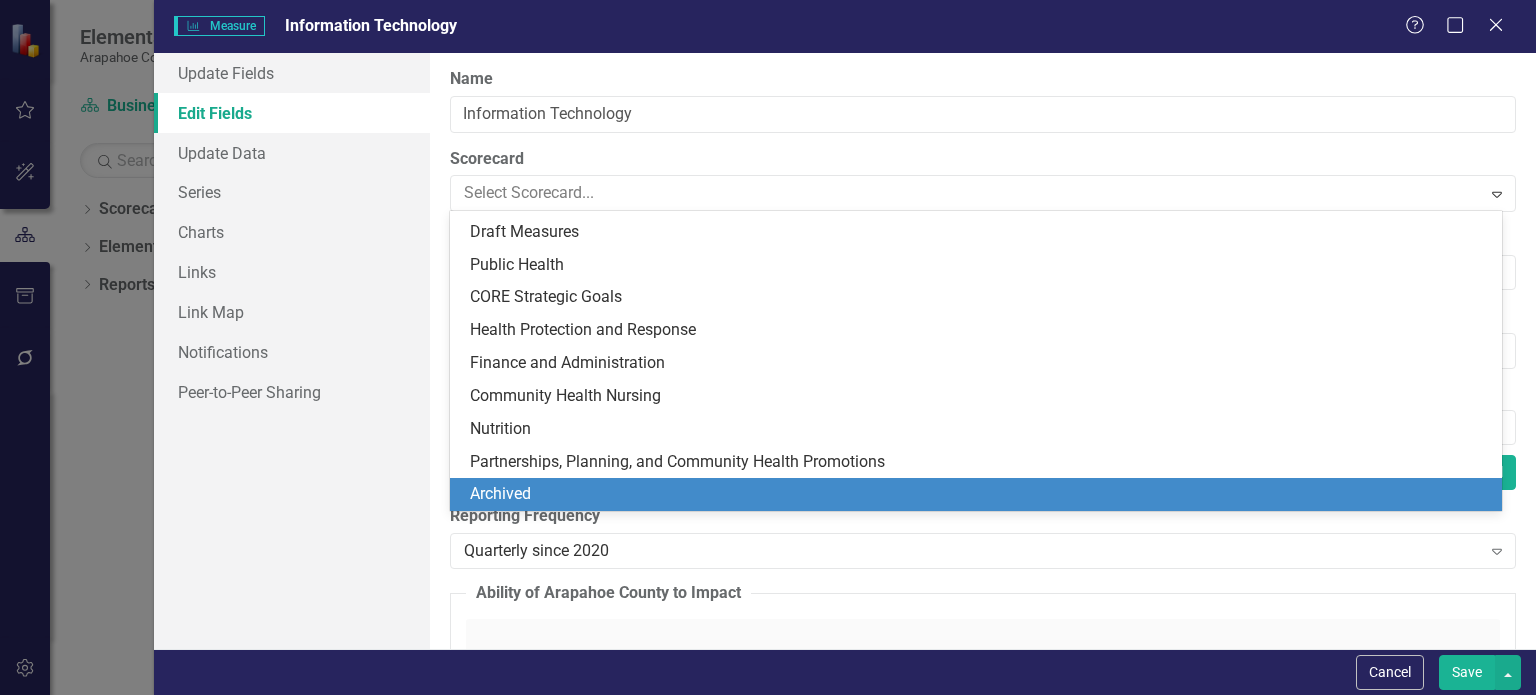 click on "Archived" at bounding box center (980, 494) 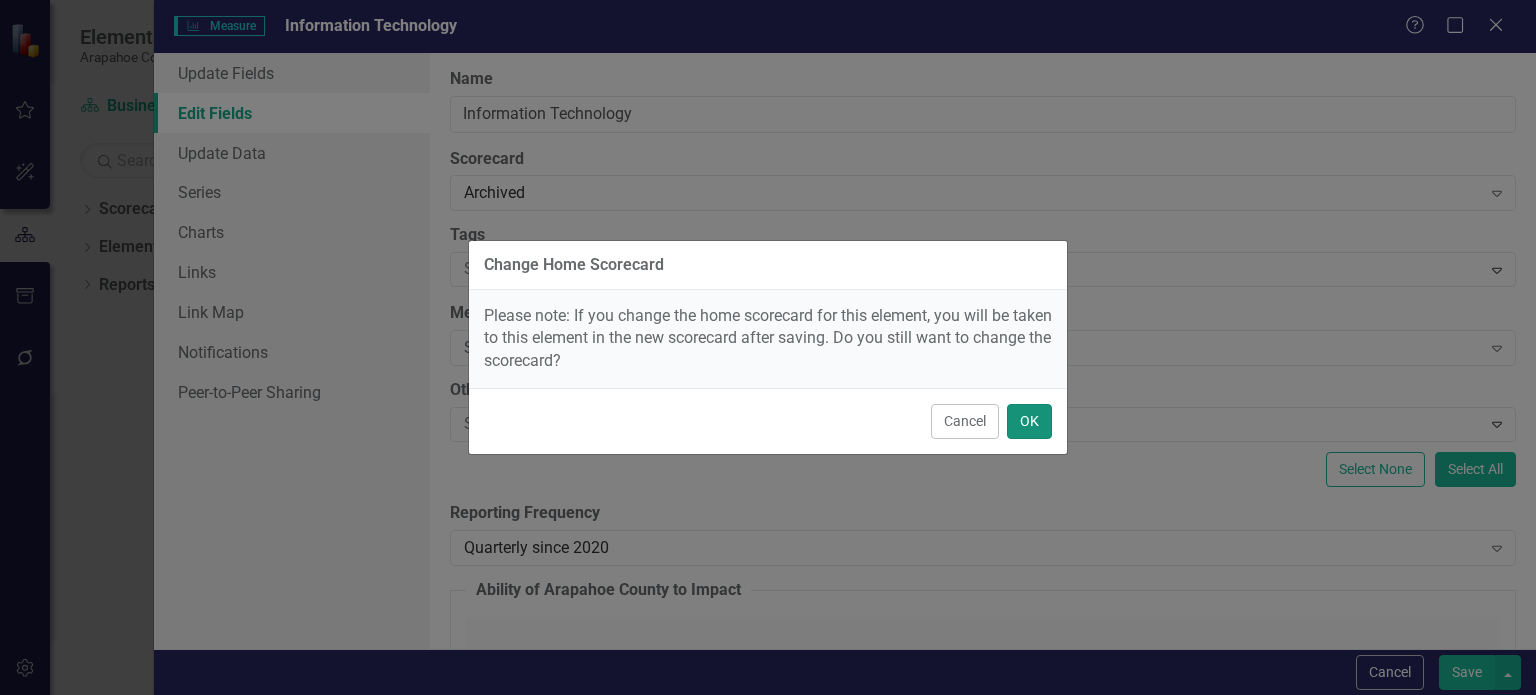 click on "OK" at bounding box center (1029, 421) 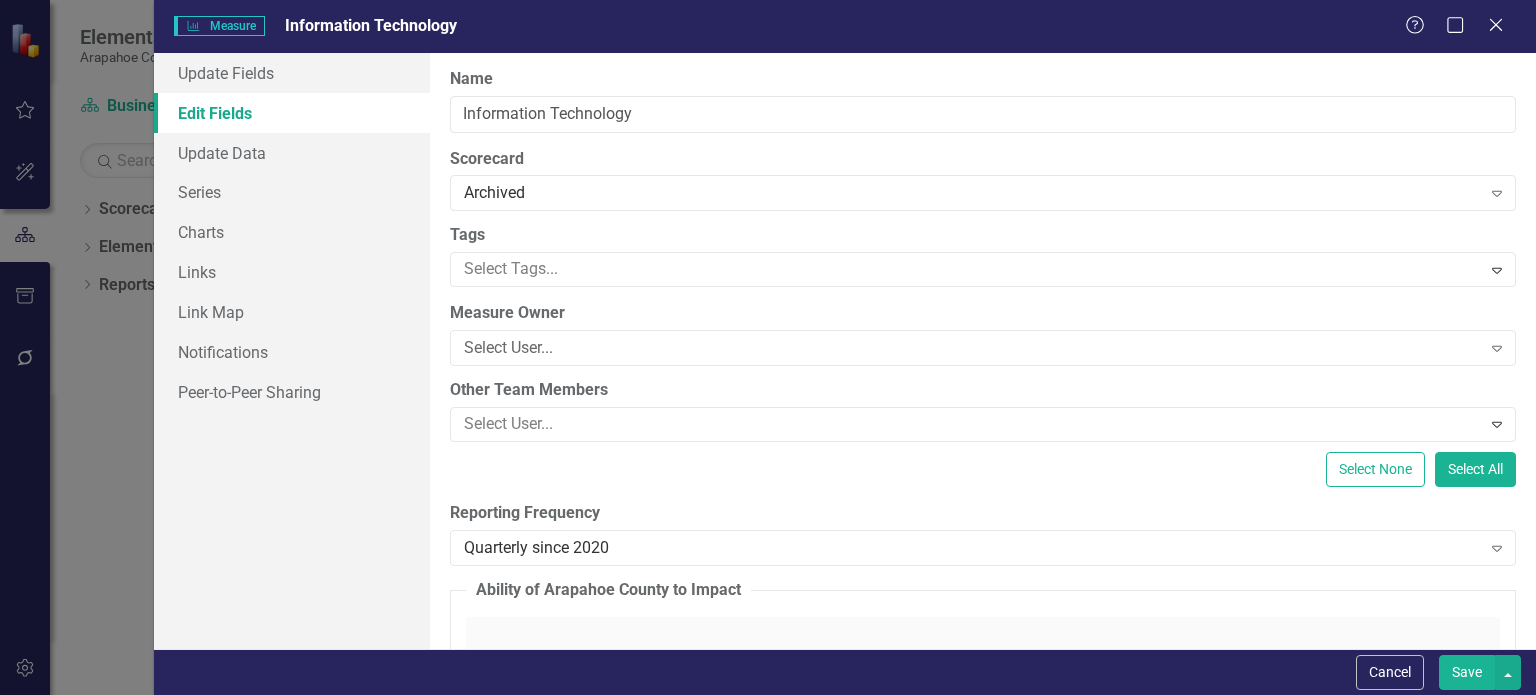 click on "Save" at bounding box center [1467, 672] 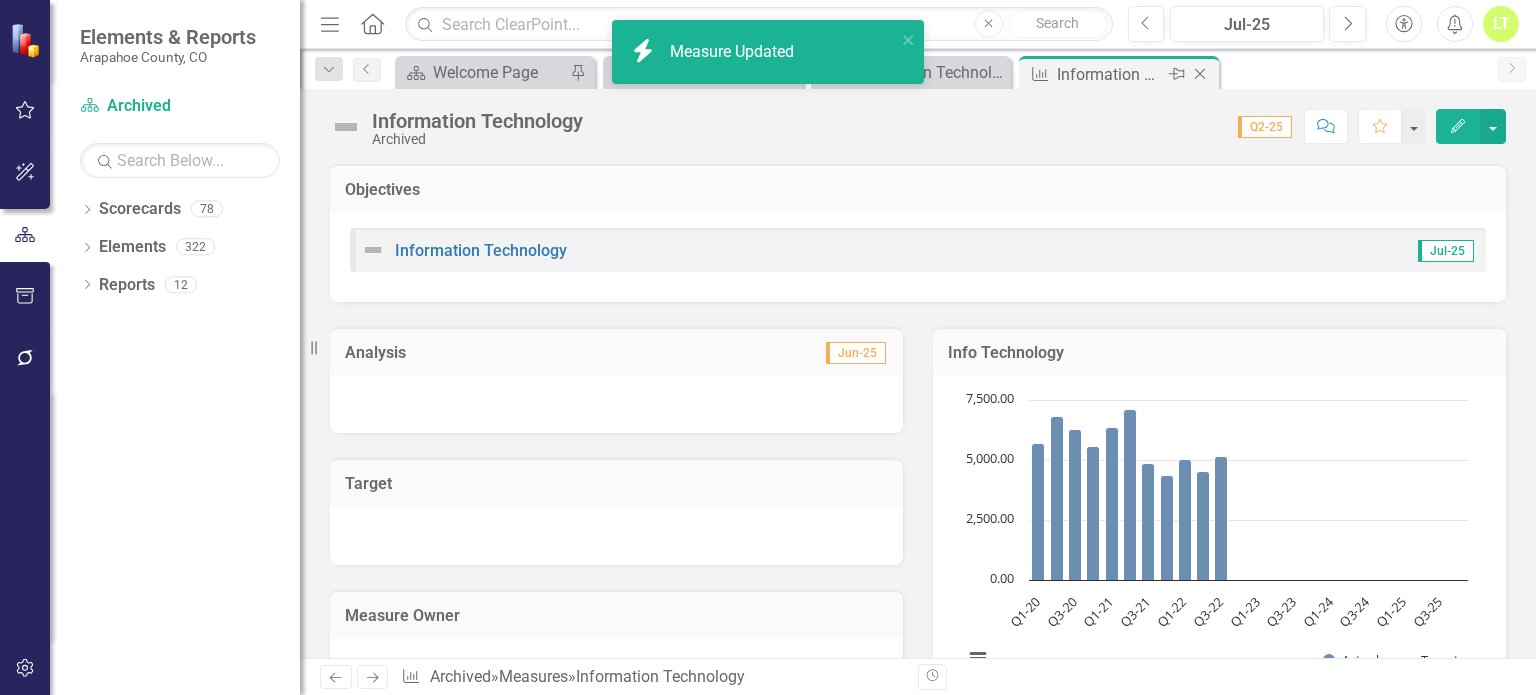 click on "Close" 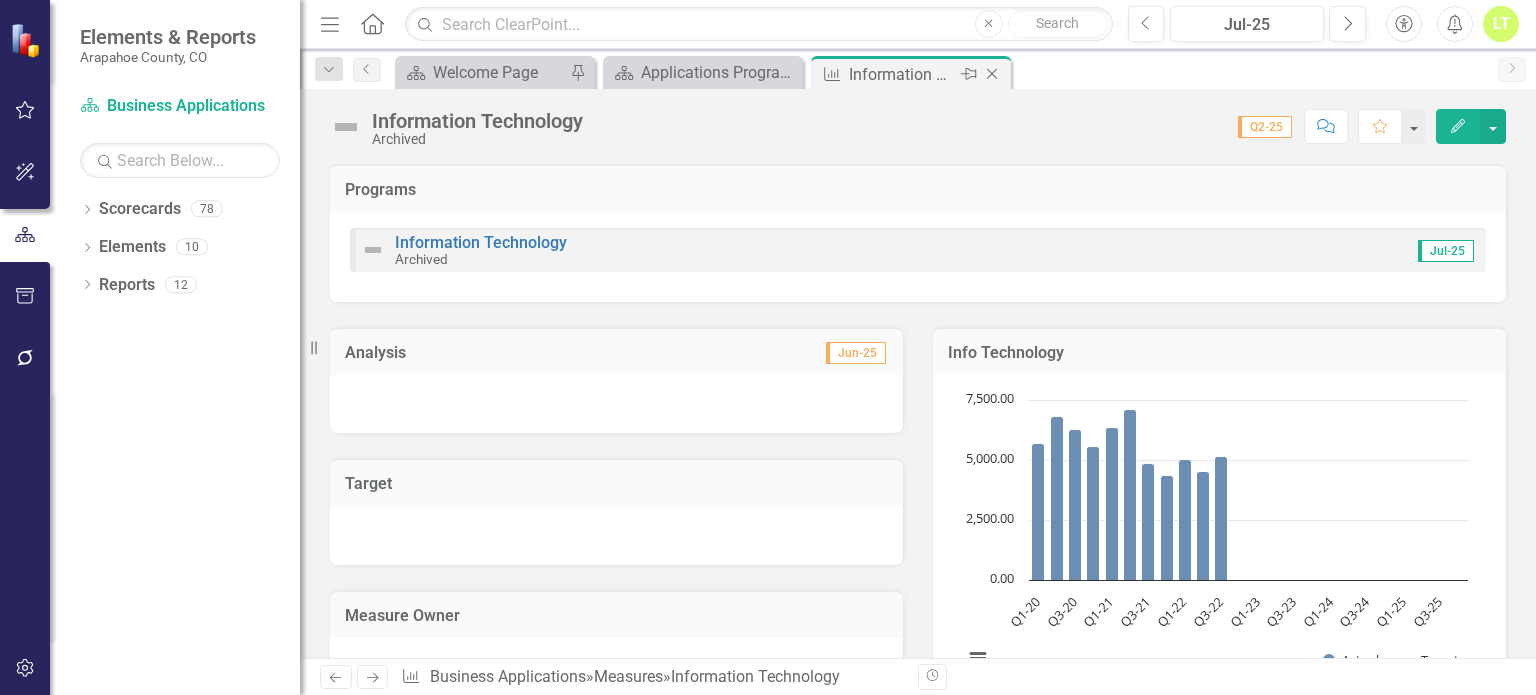 click on "Close" 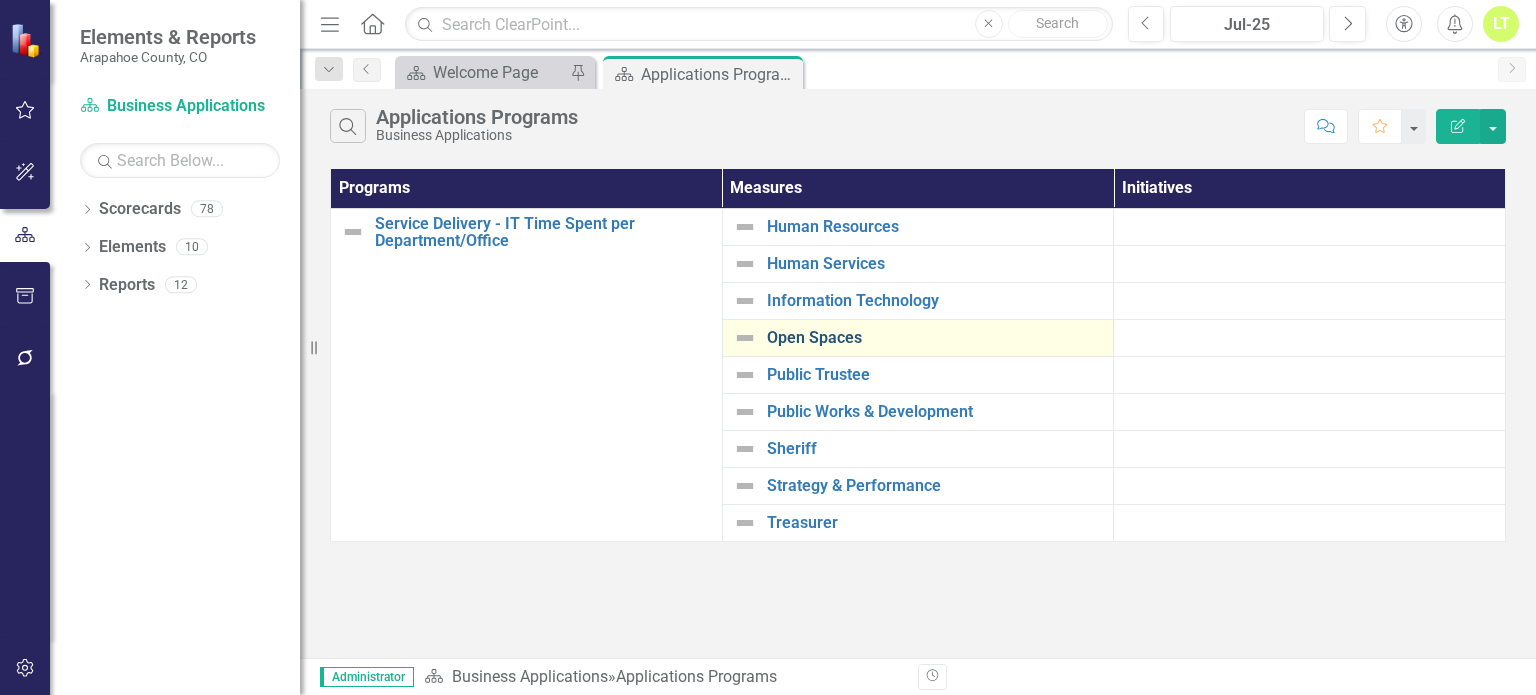 click on "Open Spaces" at bounding box center (935, 338) 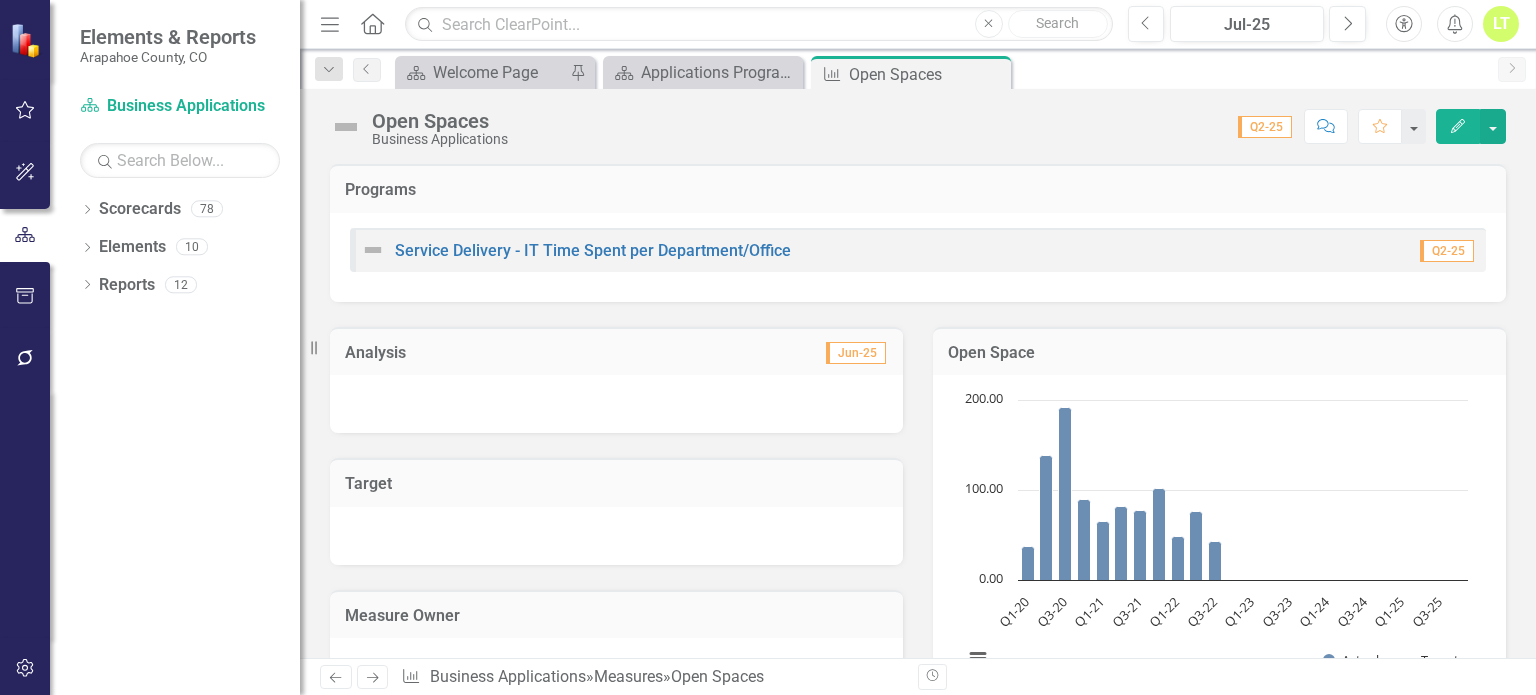 click on "Edit" 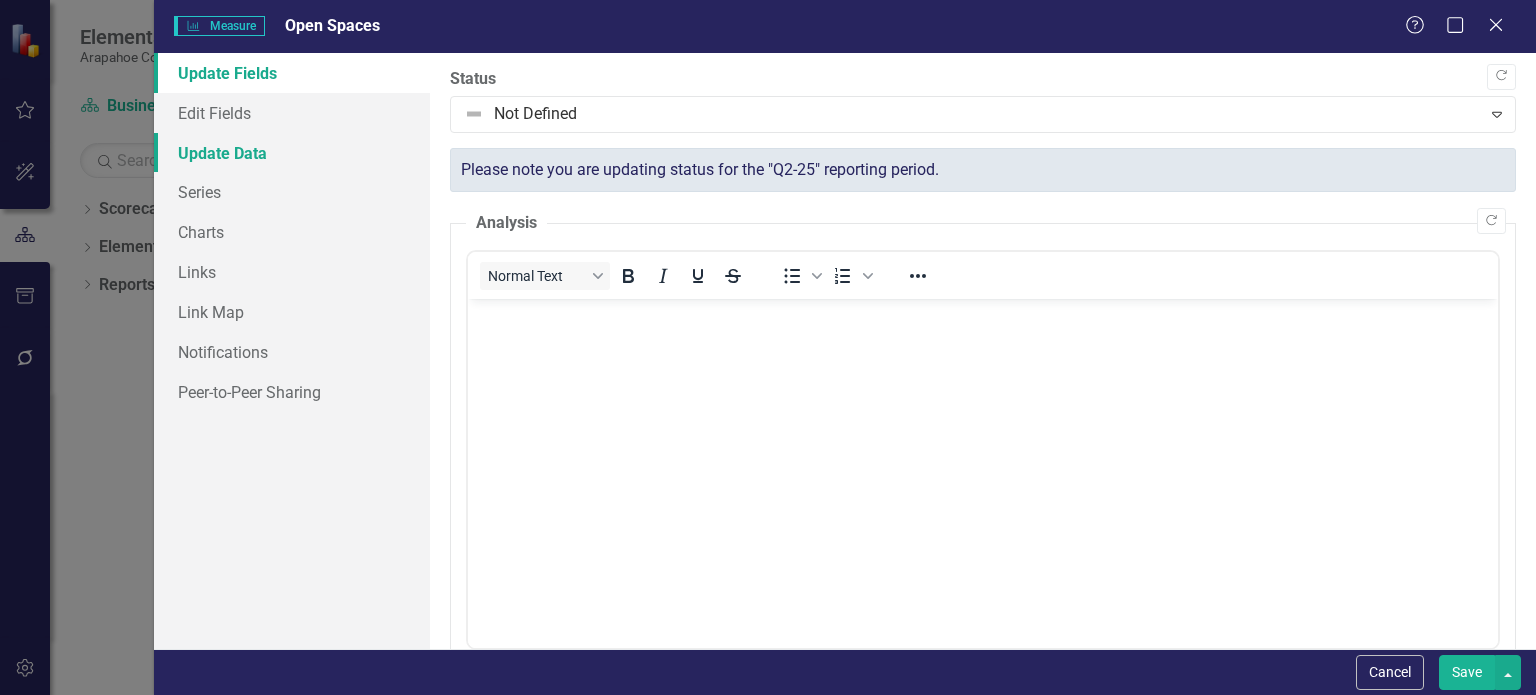 scroll, scrollTop: 0, scrollLeft: 0, axis: both 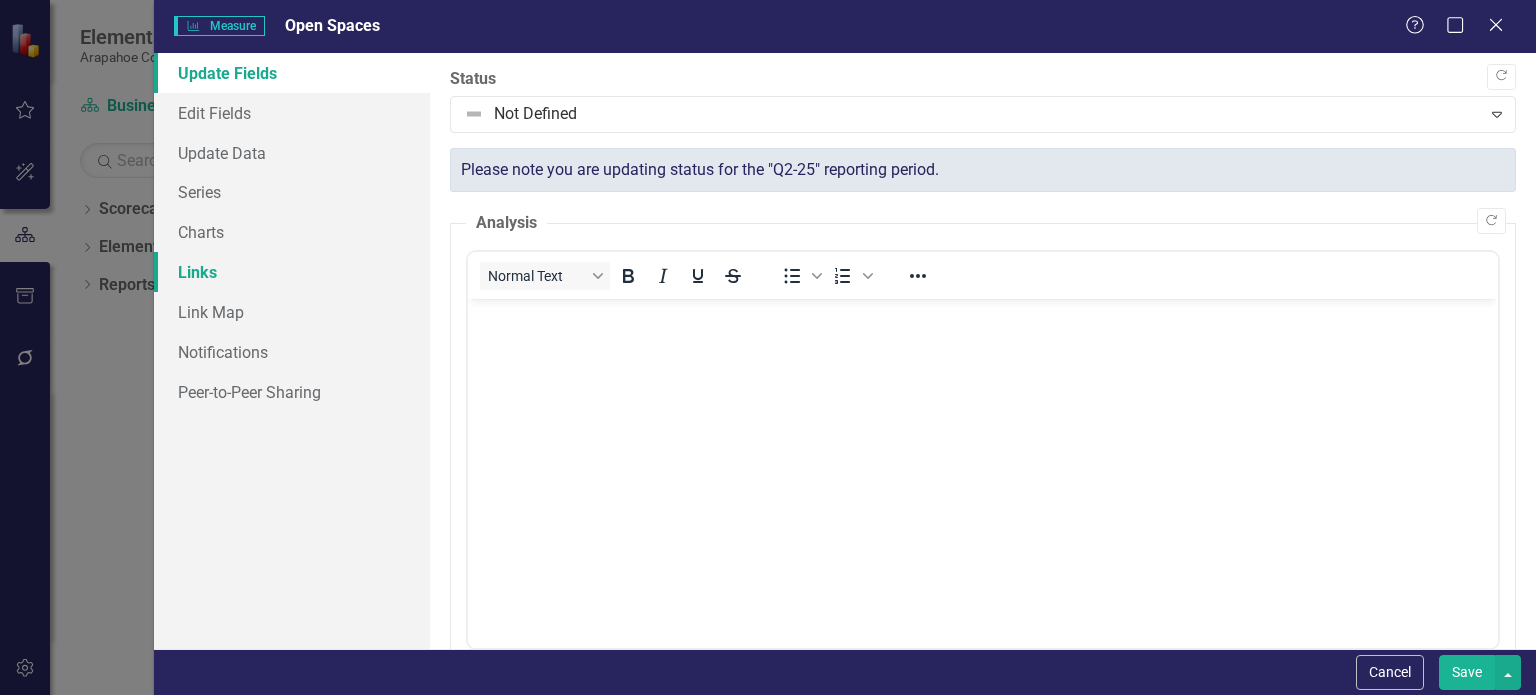 click on "Links" at bounding box center (292, 272) 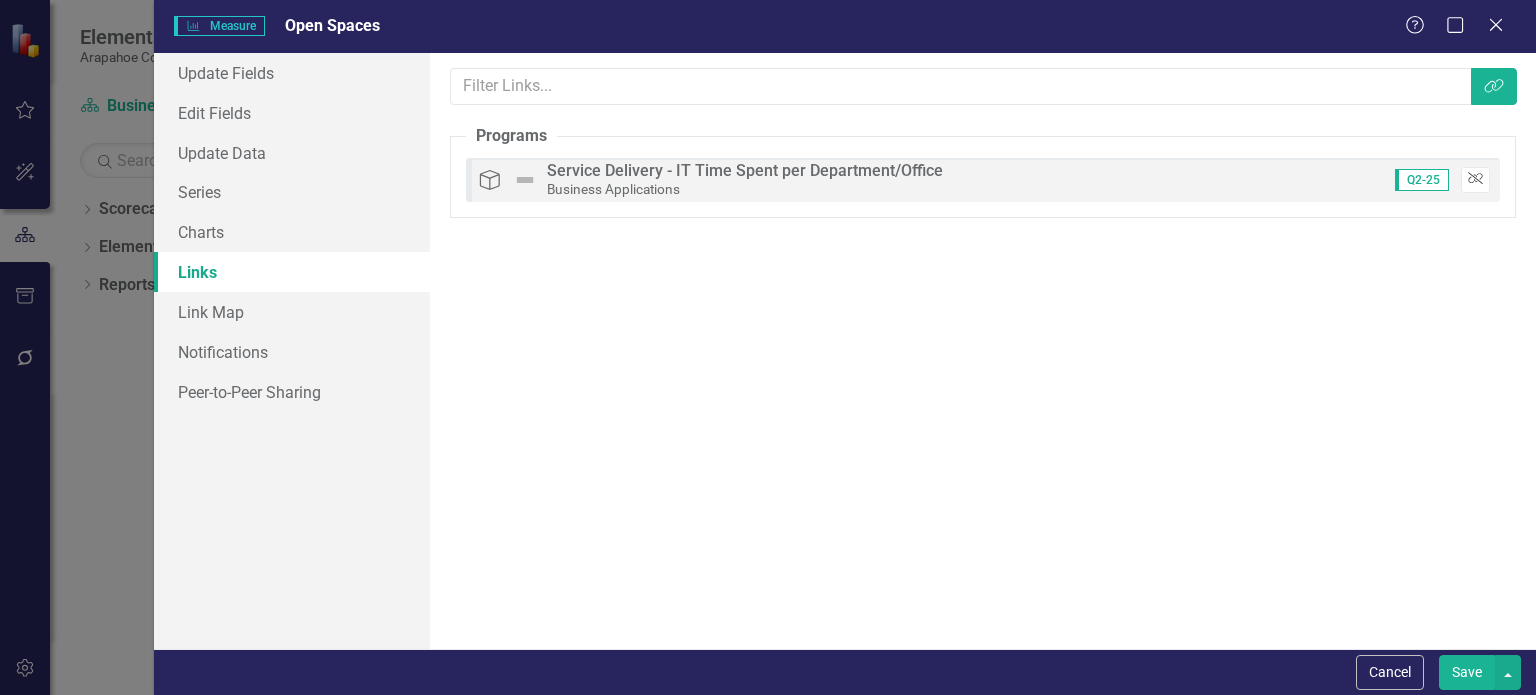 click on "Unlink" 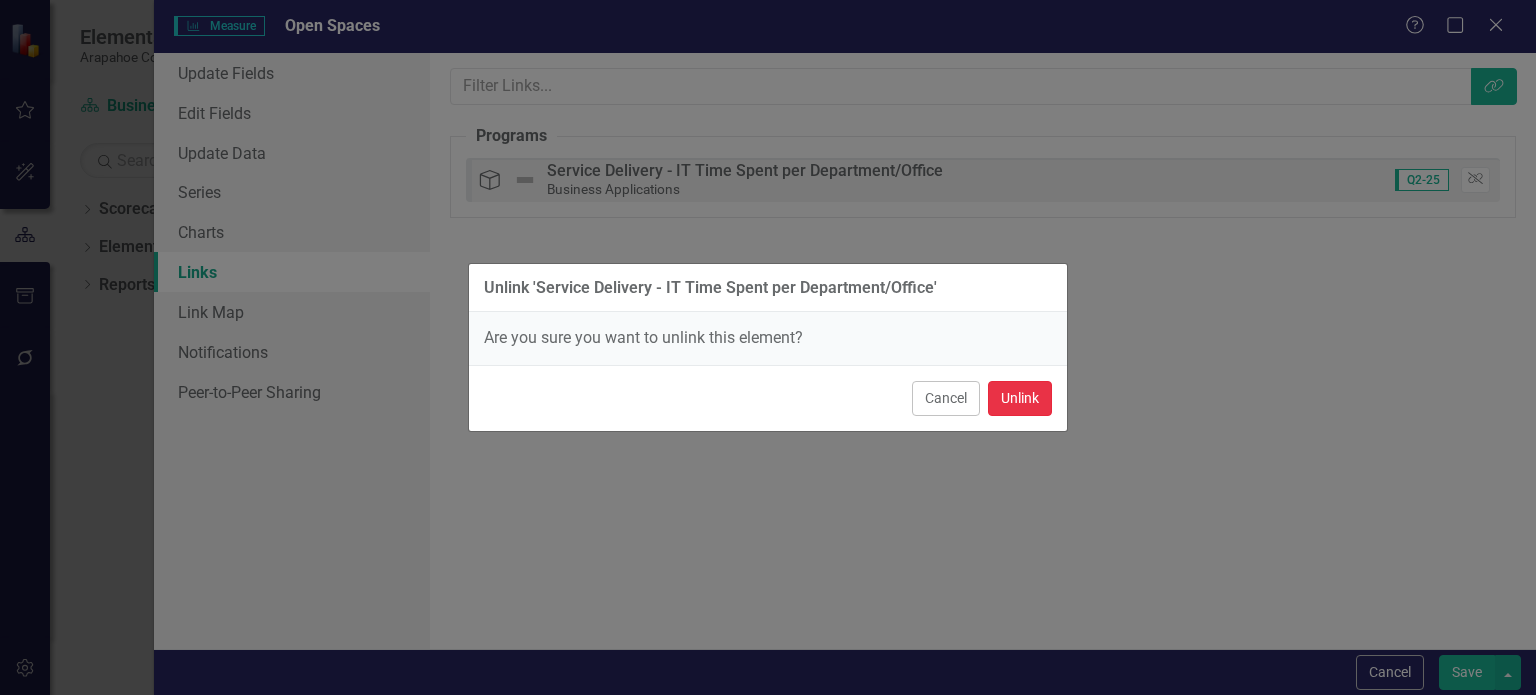 click on "Unlink" at bounding box center [1020, 398] 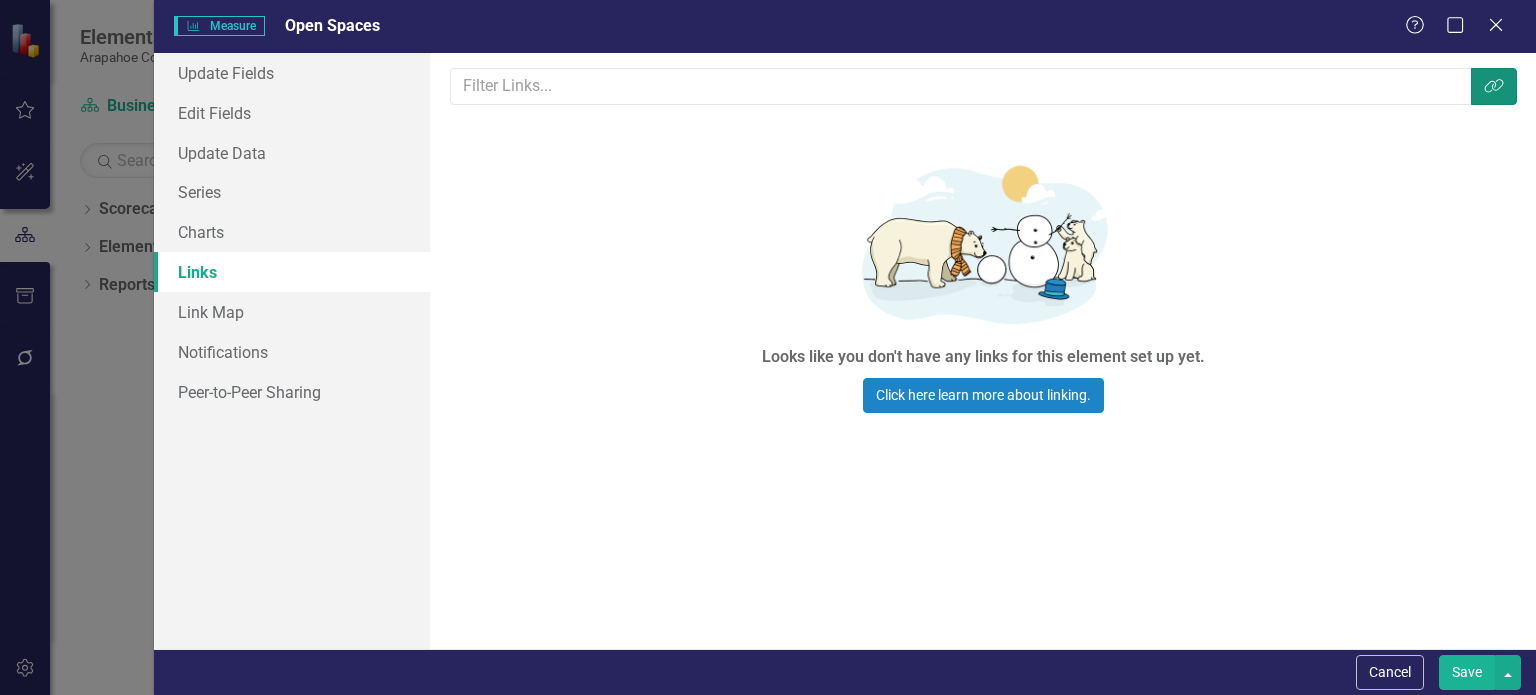 click on "Link Tag" at bounding box center (1494, 86) 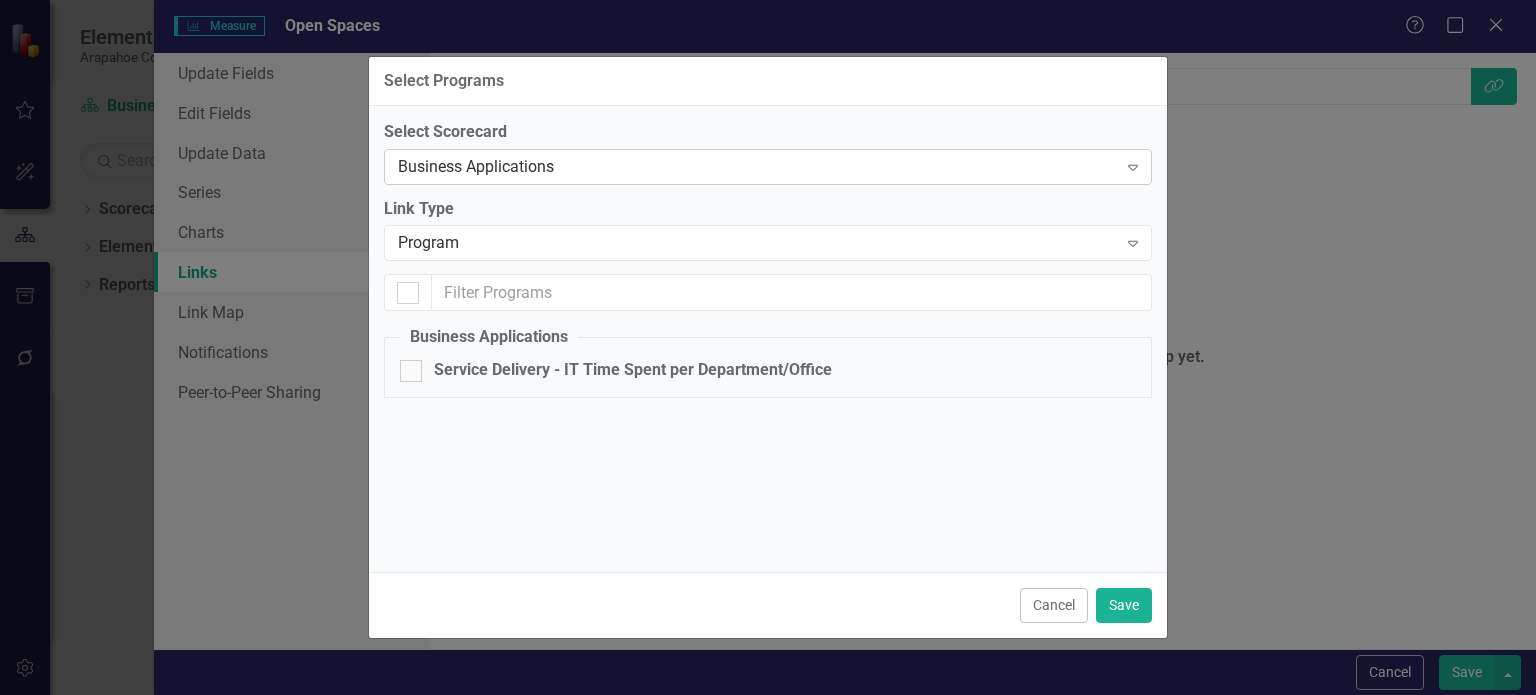 click on "Business Applications" at bounding box center (757, 166) 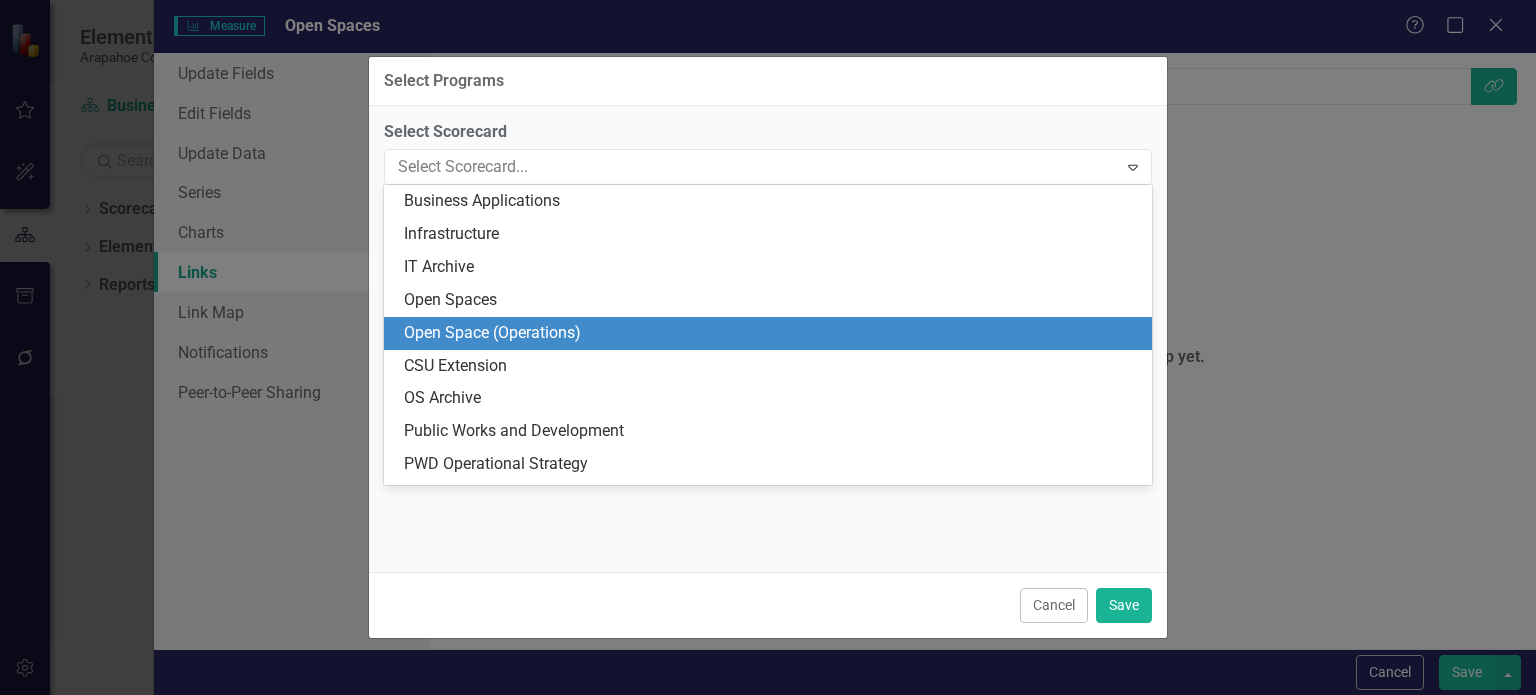 scroll, scrollTop: 2262, scrollLeft: 0, axis: vertical 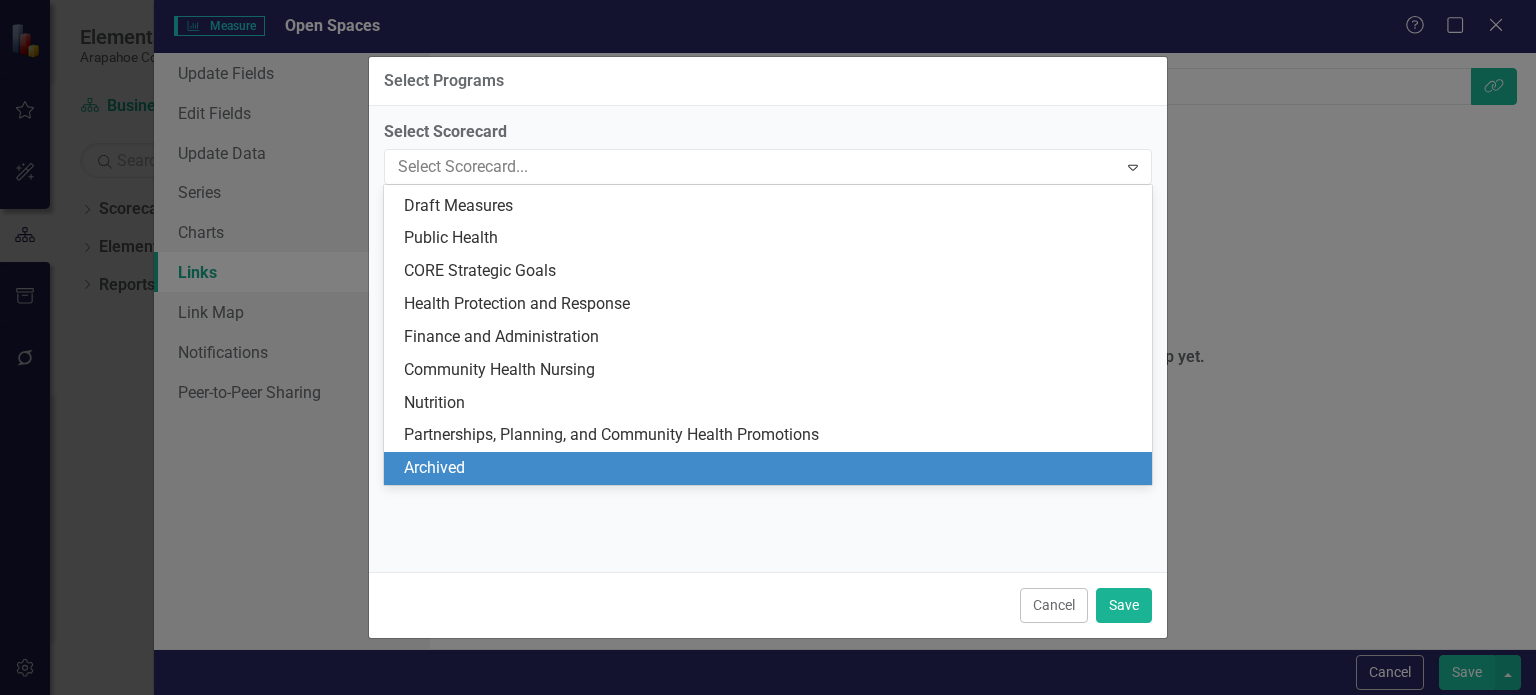 click on "Archived" at bounding box center [772, 468] 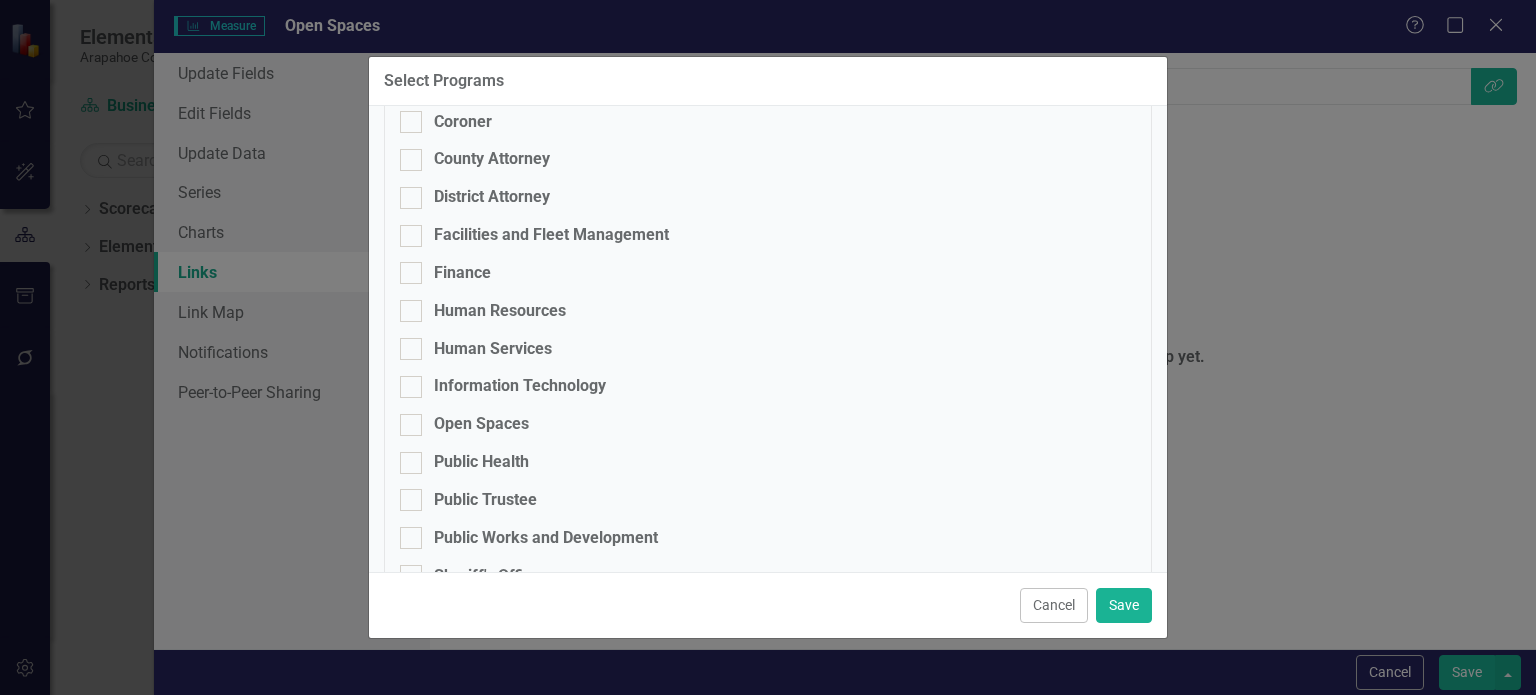 scroll, scrollTop: 439, scrollLeft: 0, axis: vertical 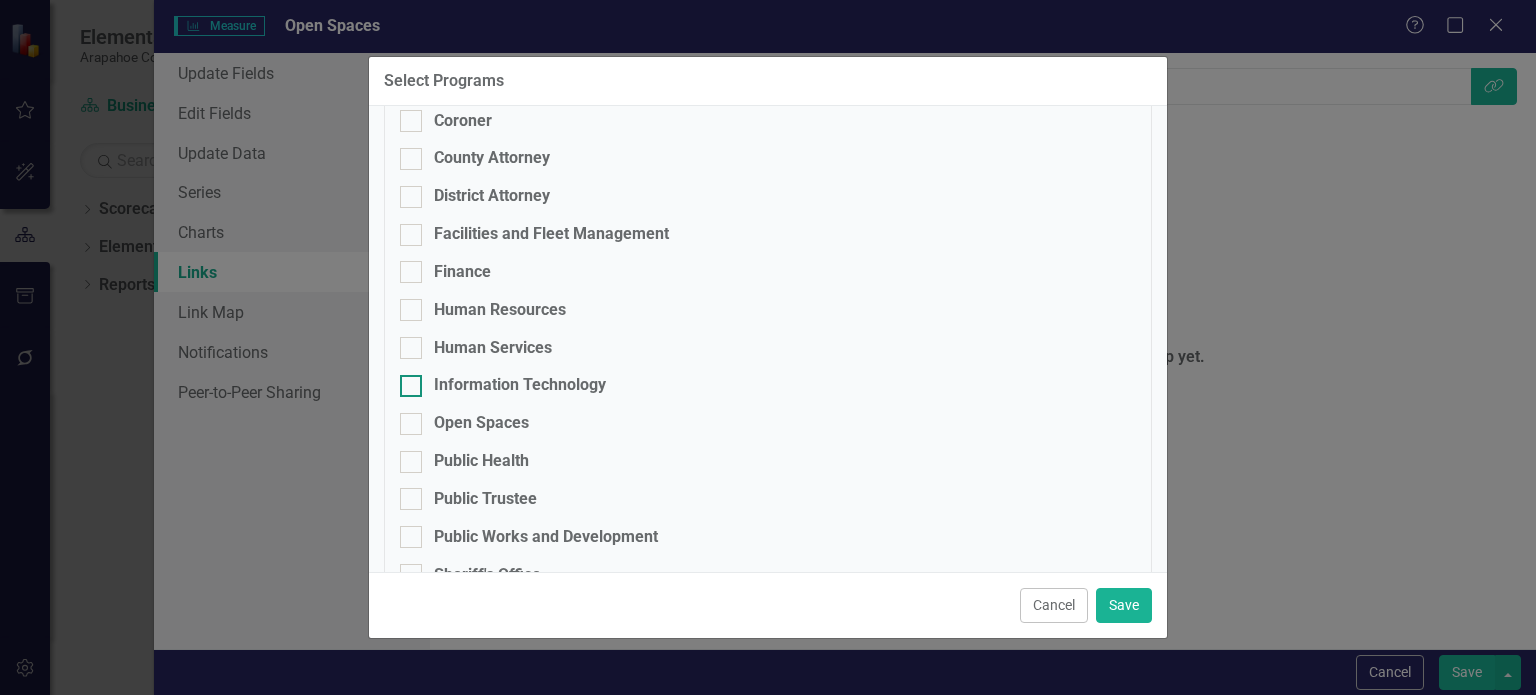 click on "Information Technology" at bounding box center [520, 385] 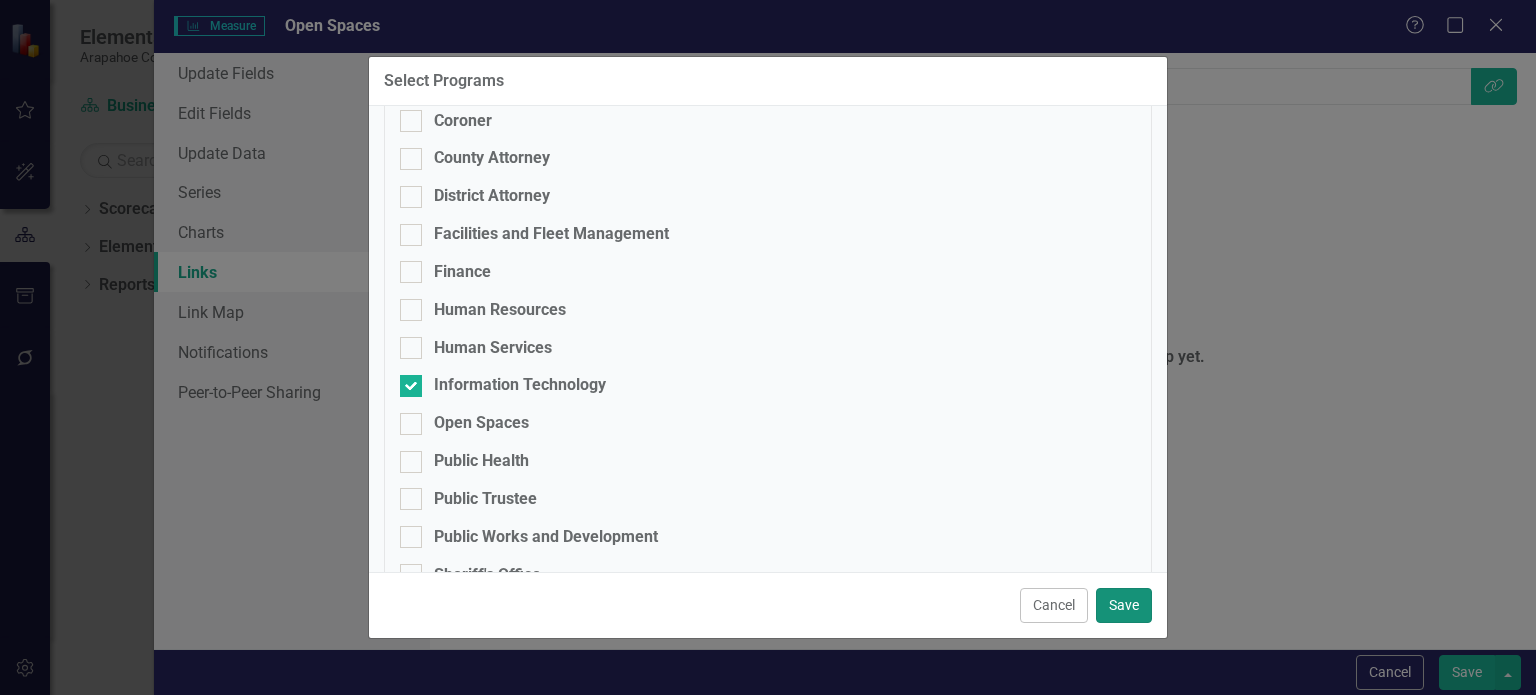 click on "Save" at bounding box center (1124, 605) 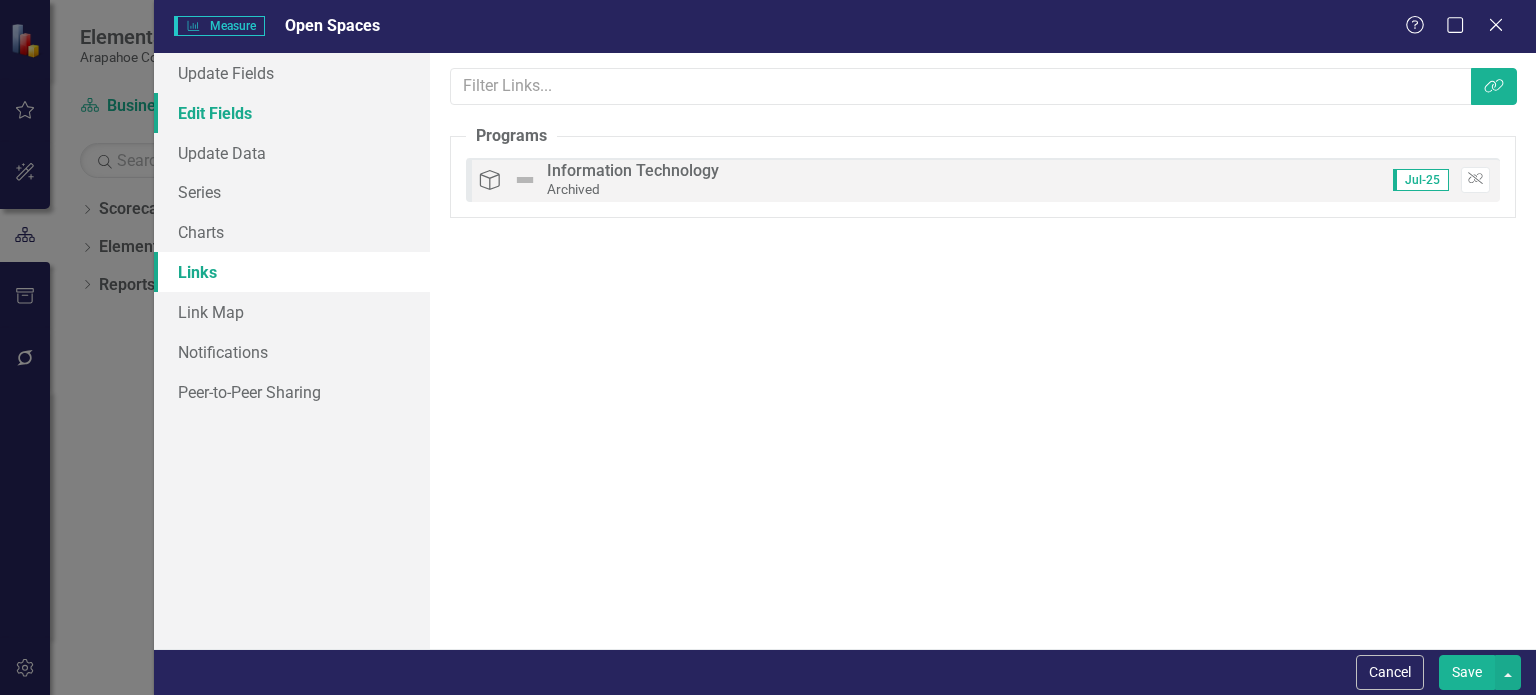 click on "Edit Fields" at bounding box center [292, 113] 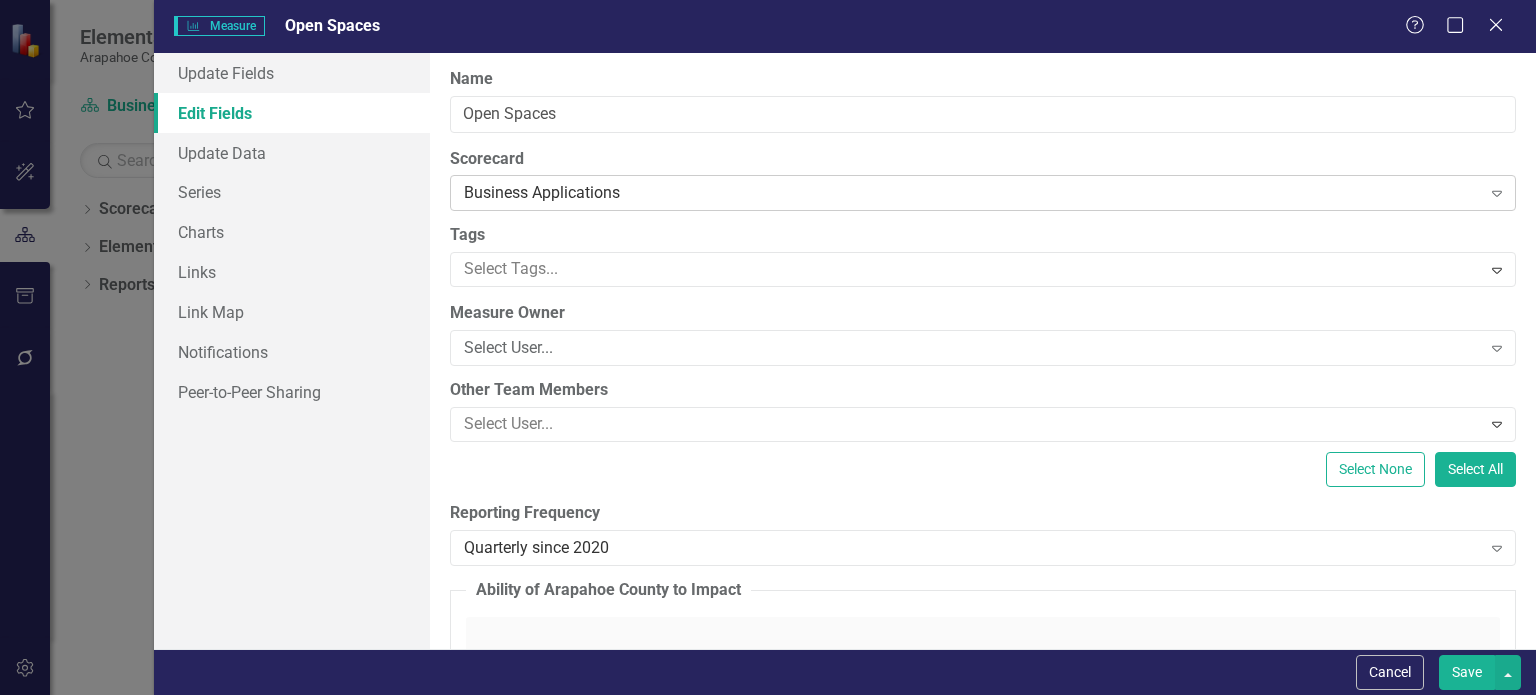 click on "Business Applications Expand" at bounding box center [983, 193] 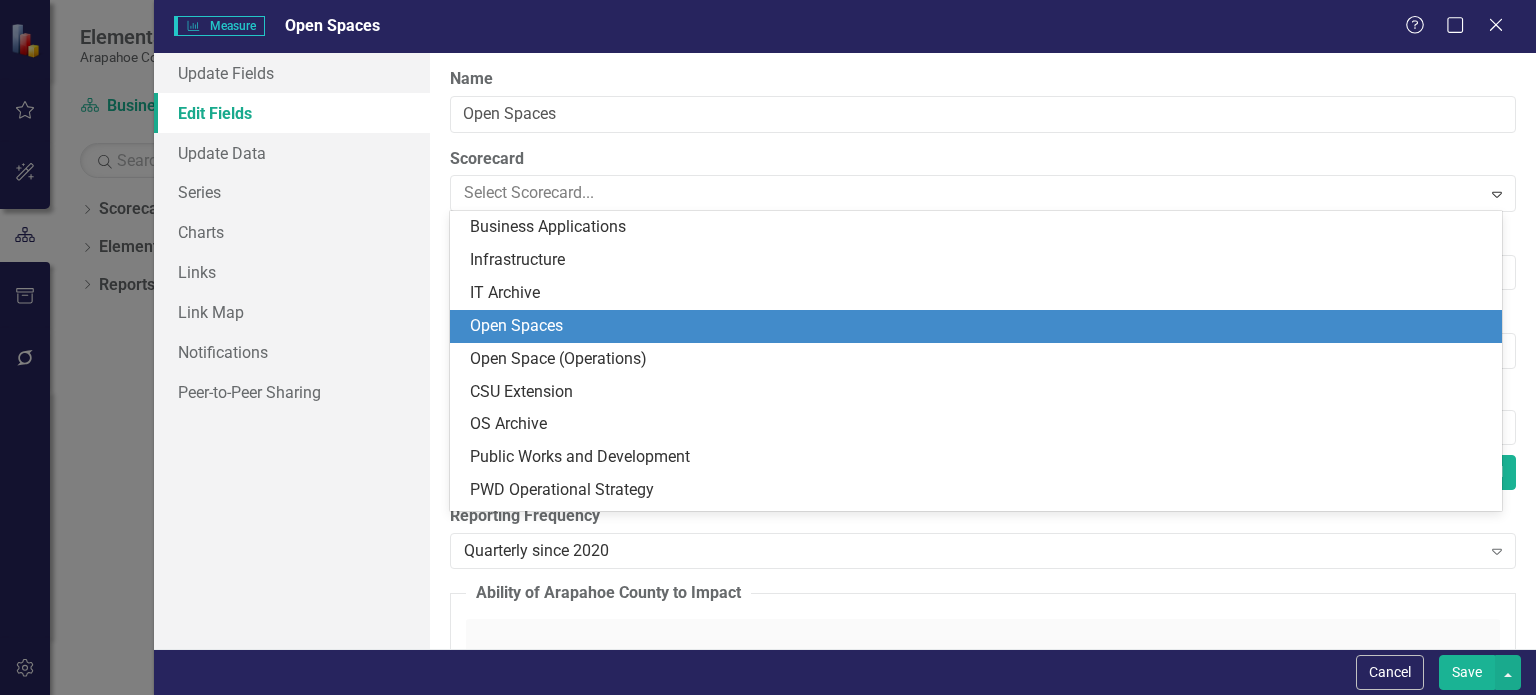 scroll, scrollTop: 2262, scrollLeft: 0, axis: vertical 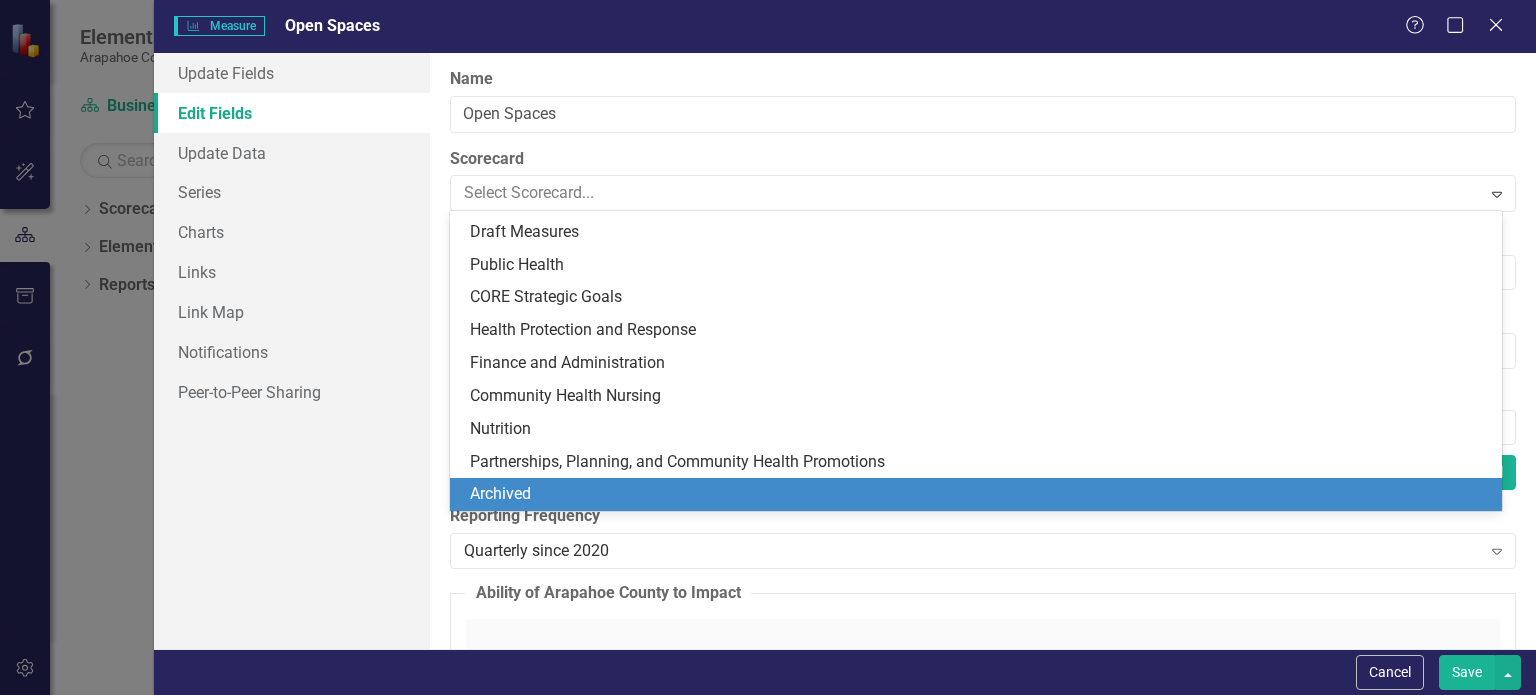 click on "Archived" at bounding box center (980, 494) 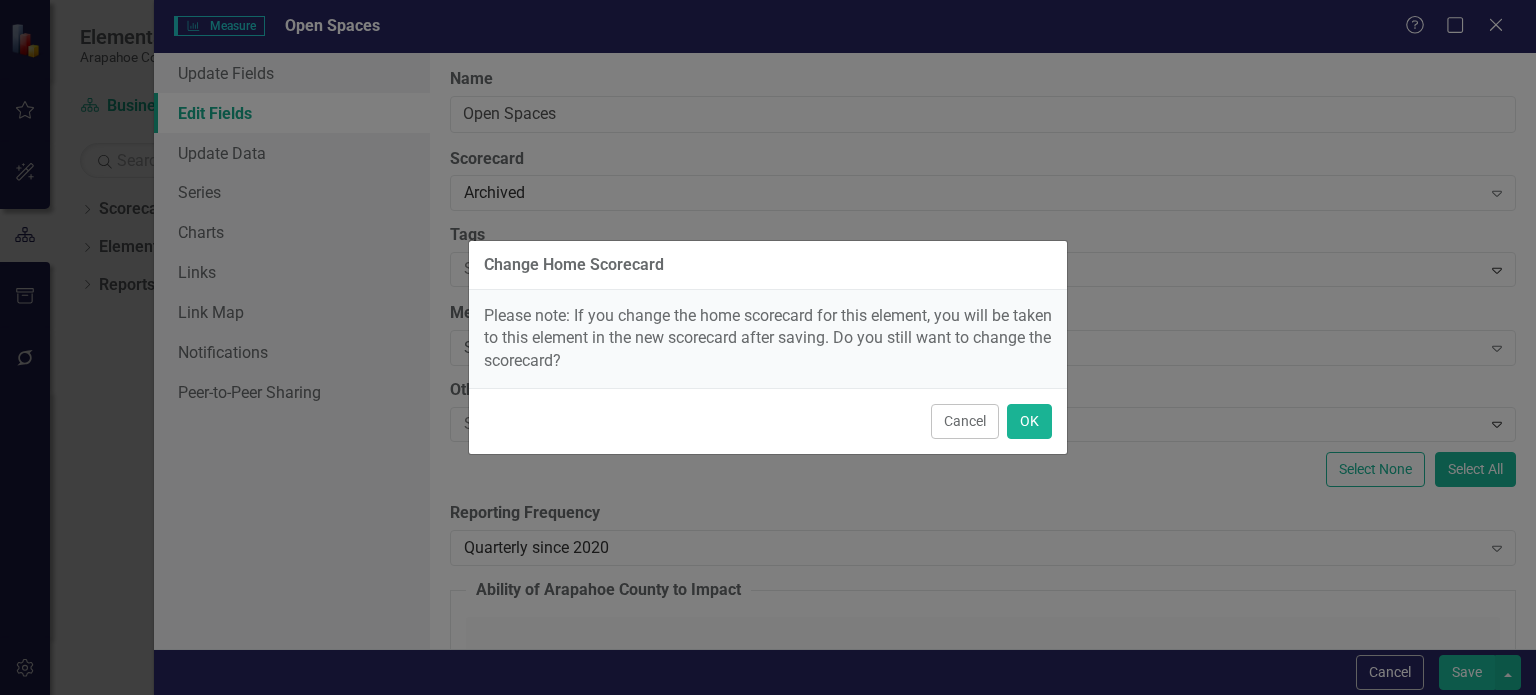click on "Cancel OK" at bounding box center [768, 421] 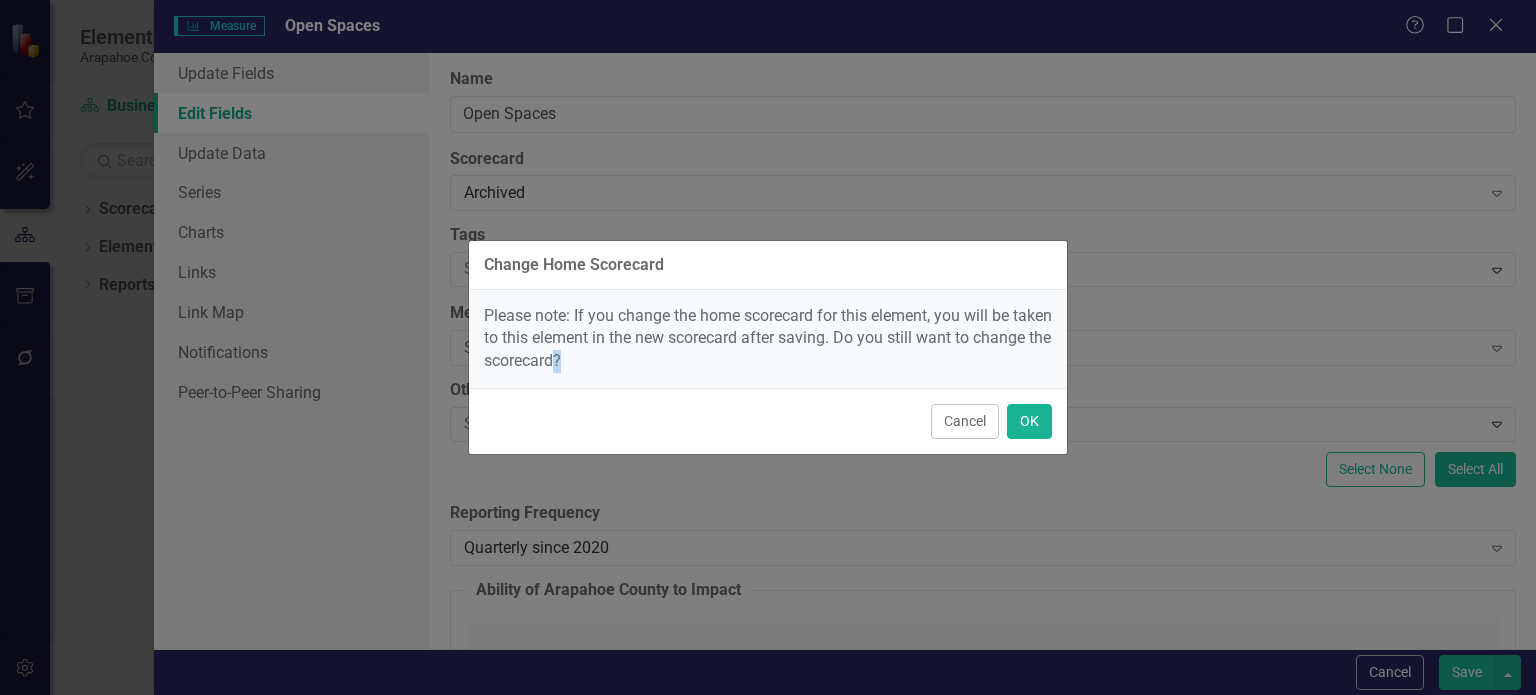 click on "Cancel OK" at bounding box center (768, 421) 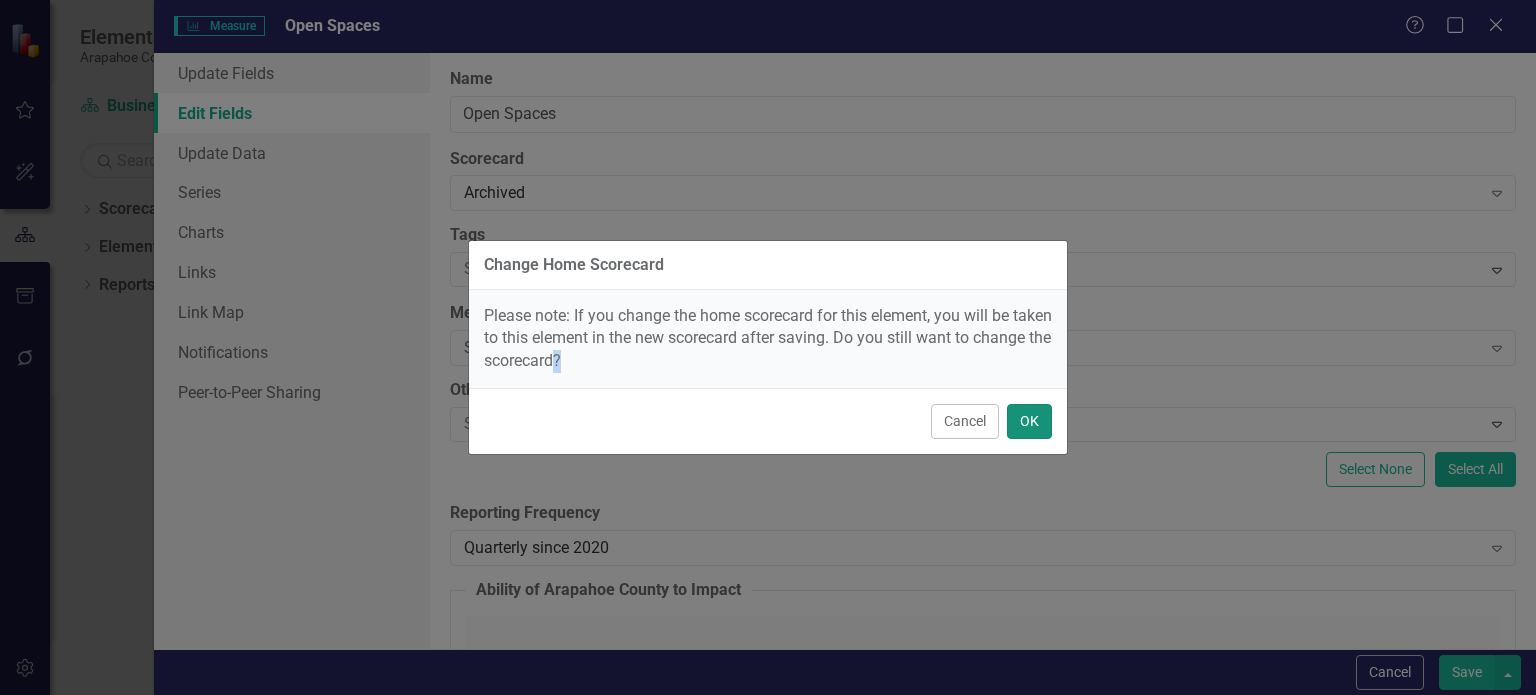 click on "OK" at bounding box center (1029, 421) 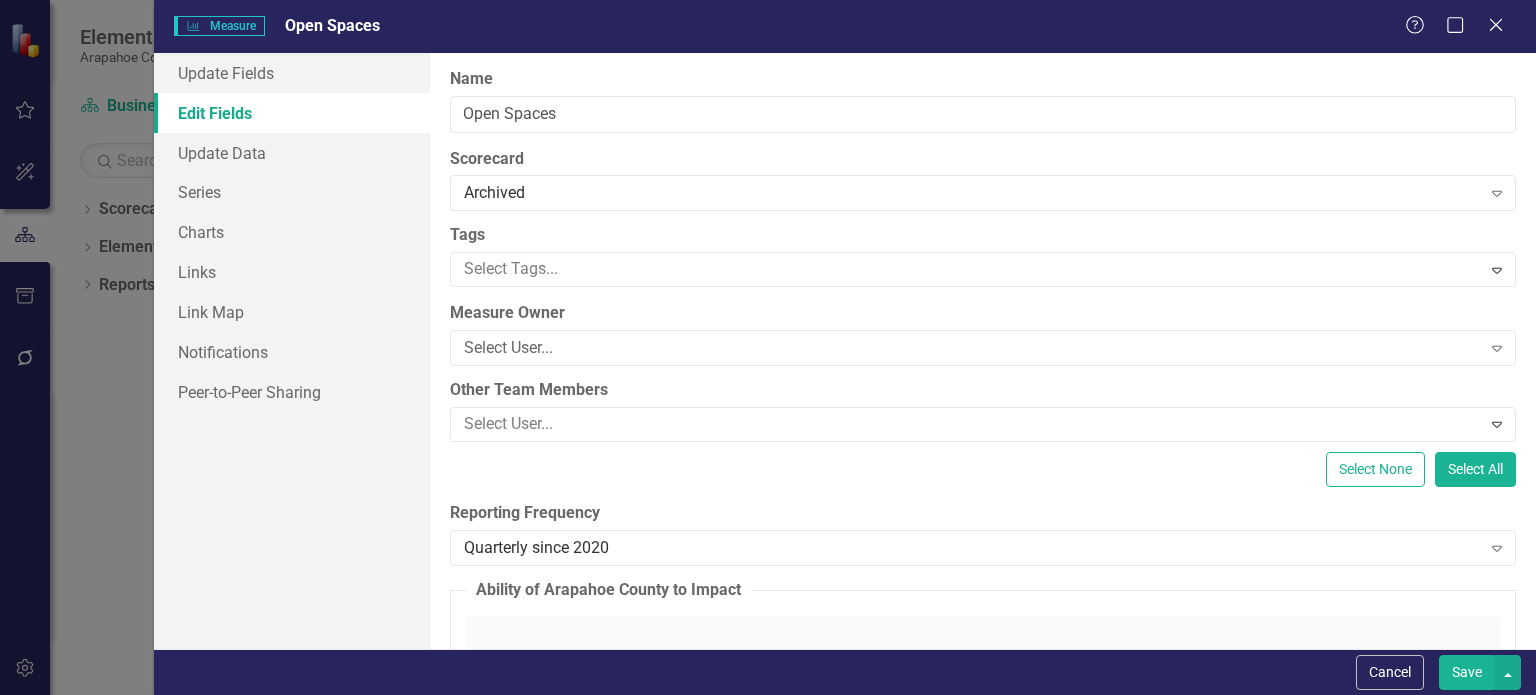 click on "Save" at bounding box center (1467, 672) 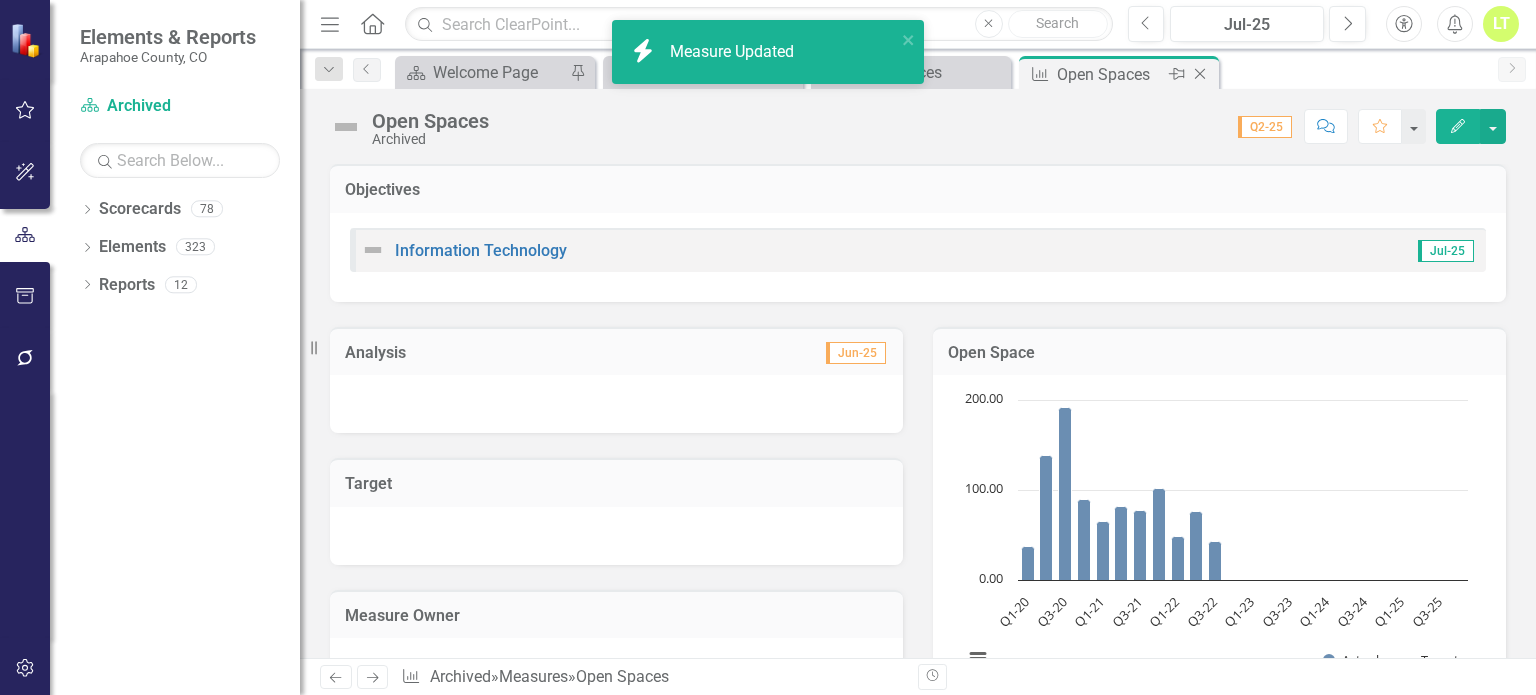 click on "Close" 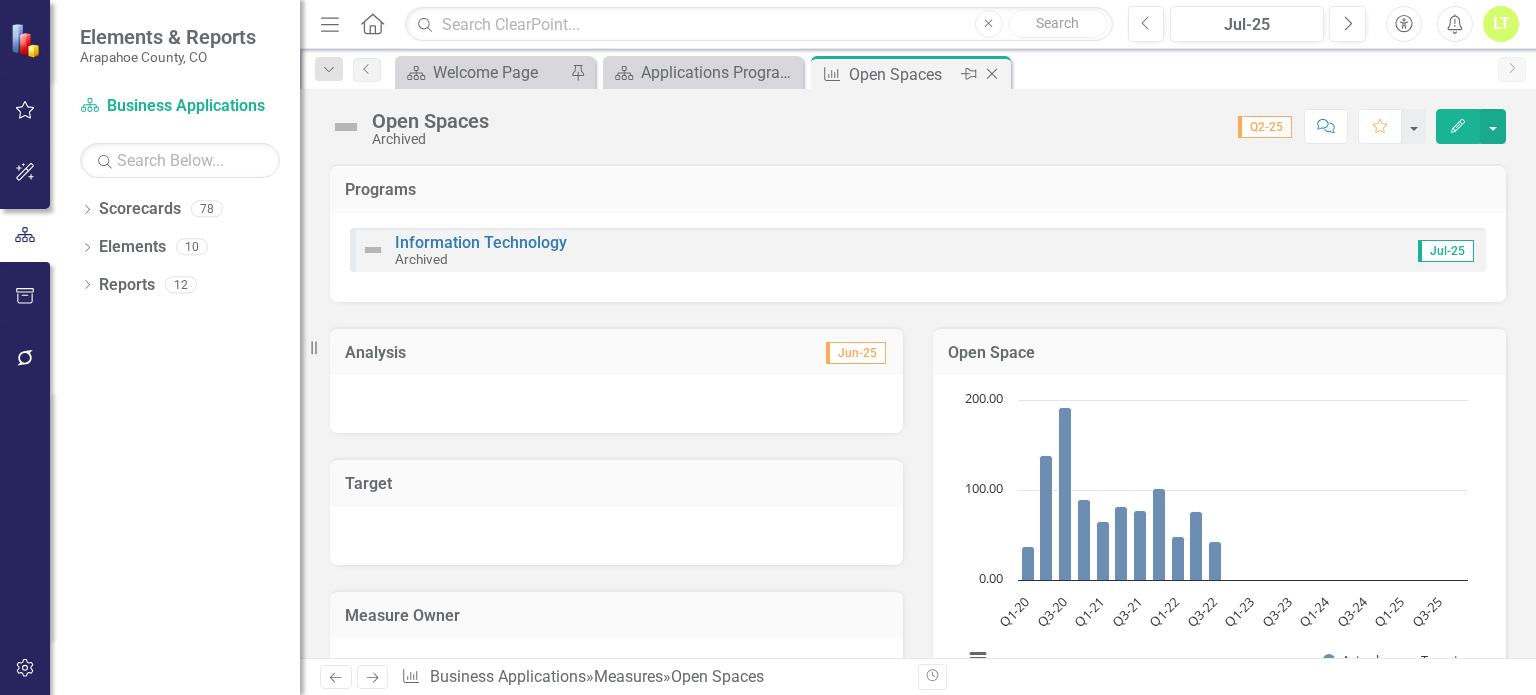 click on "Close" 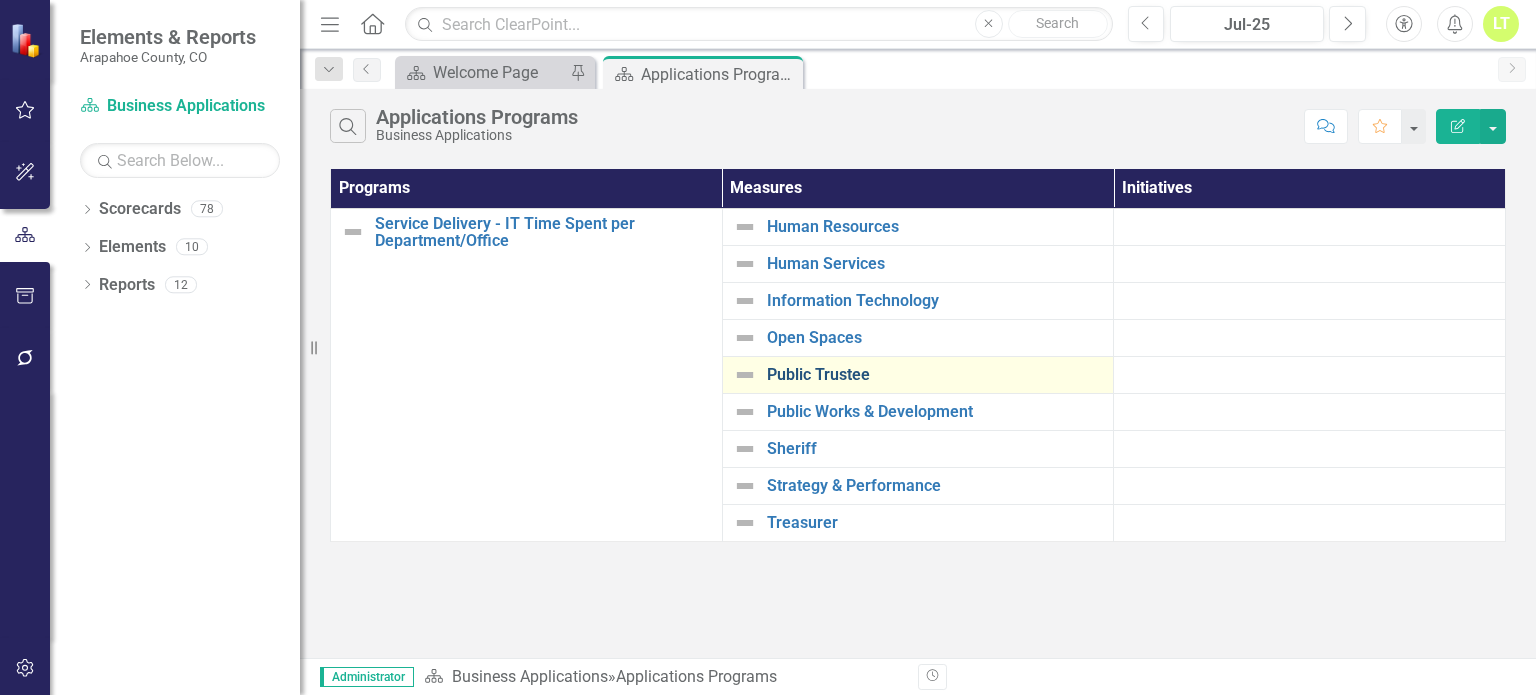 click on "Public Trustee" at bounding box center [935, 375] 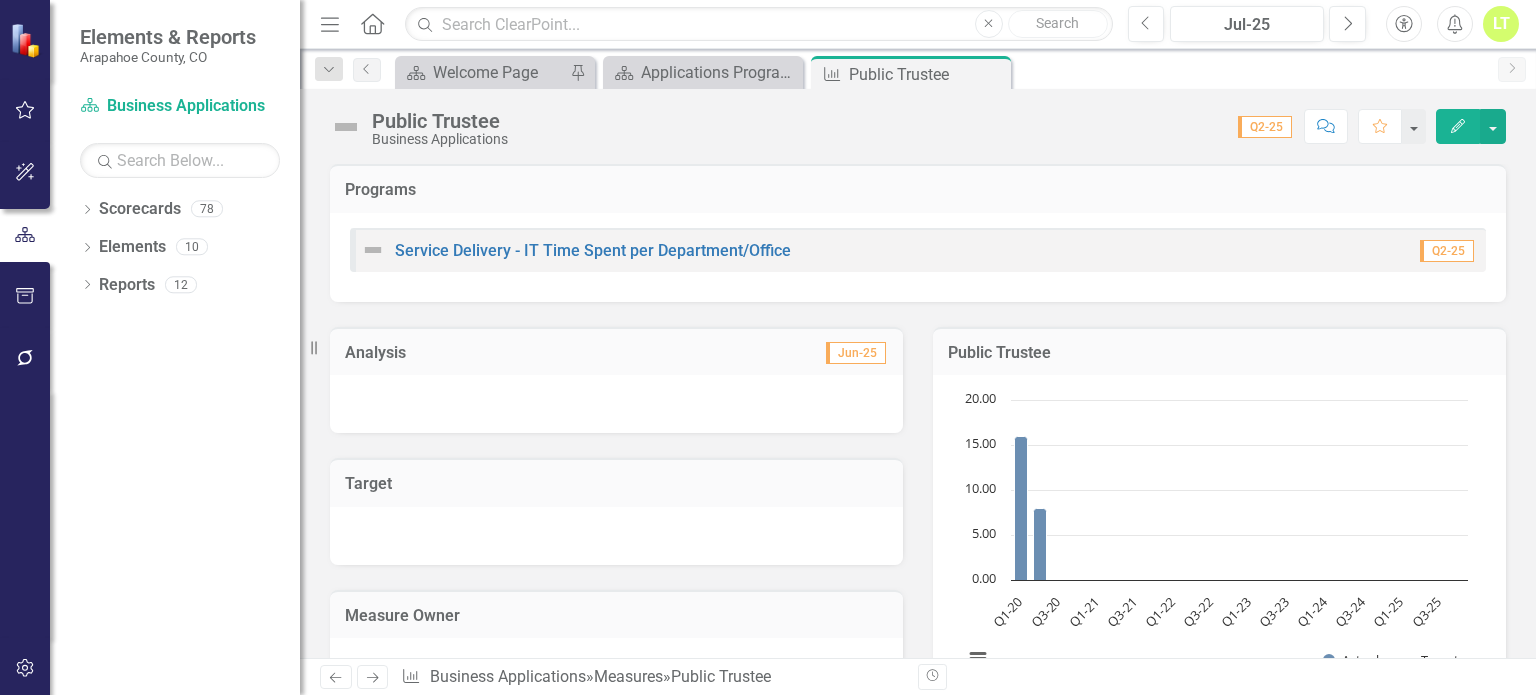 click on "Edit" at bounding box center [1458, 126] 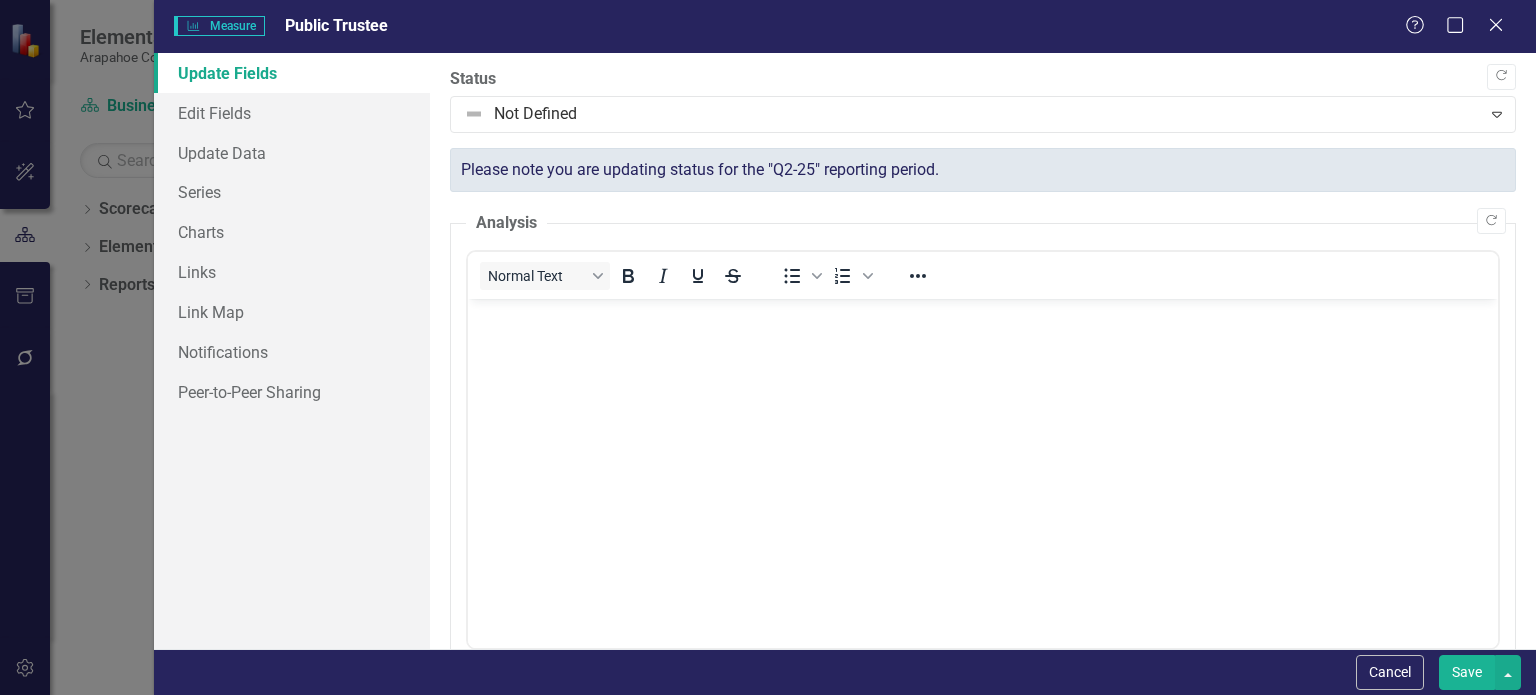 scroll, scrollTop: 0, scrollLeft: 0, axis: both 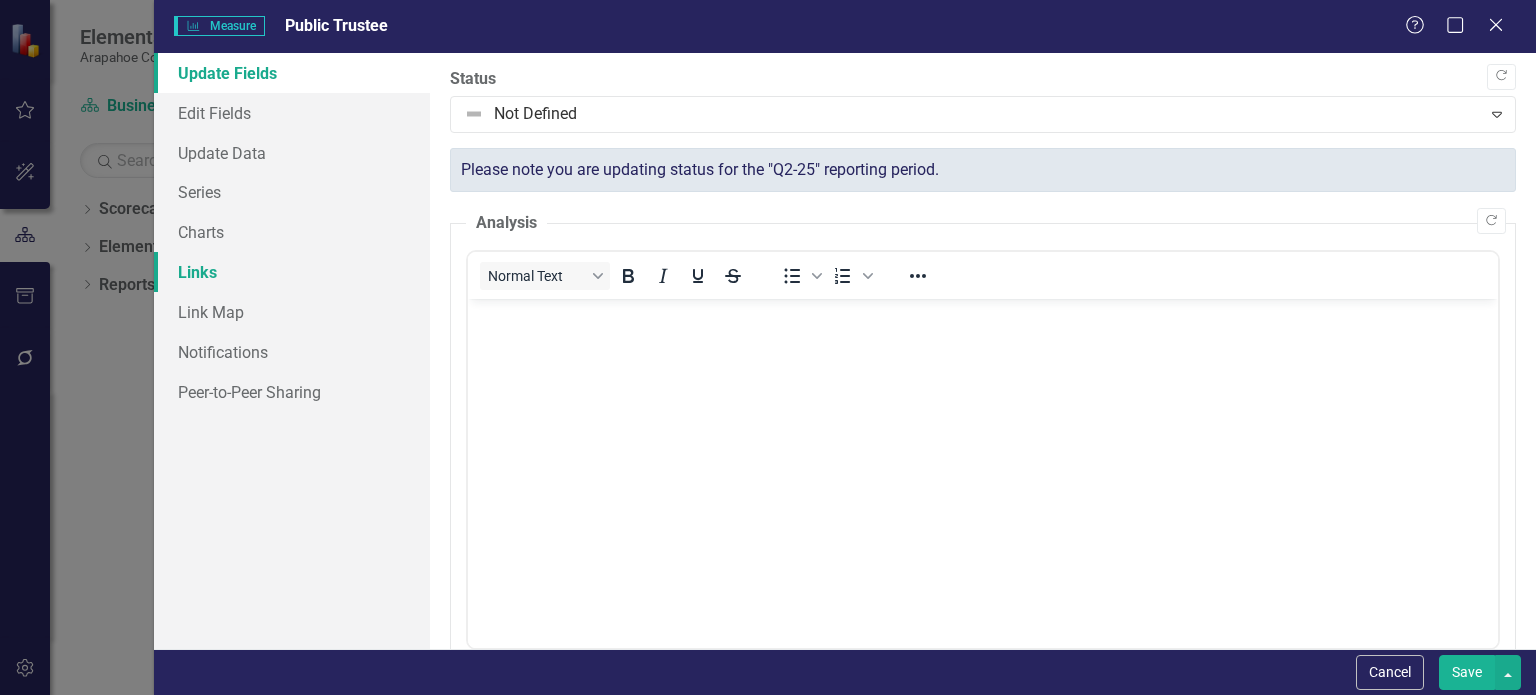 click on "Links" at bounding box center (292, 272) 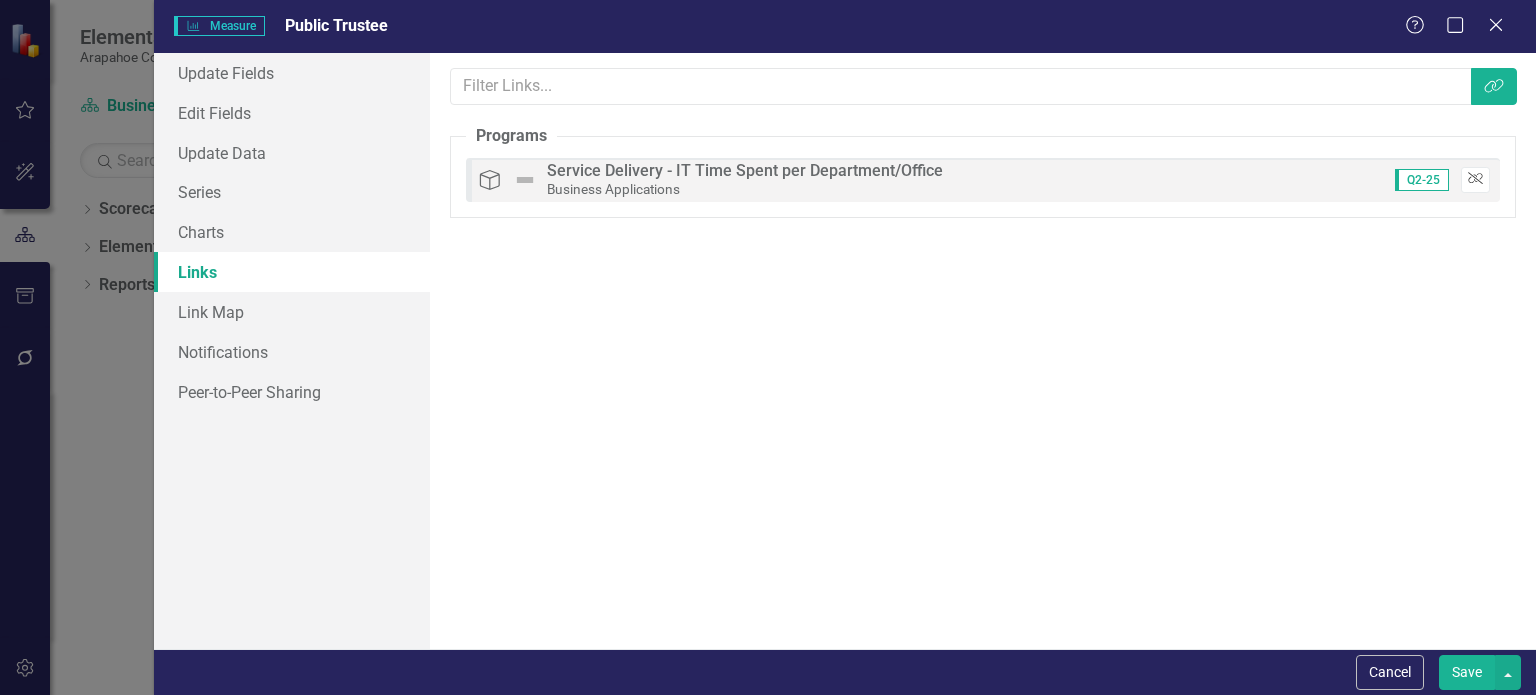 click on "Unlink" 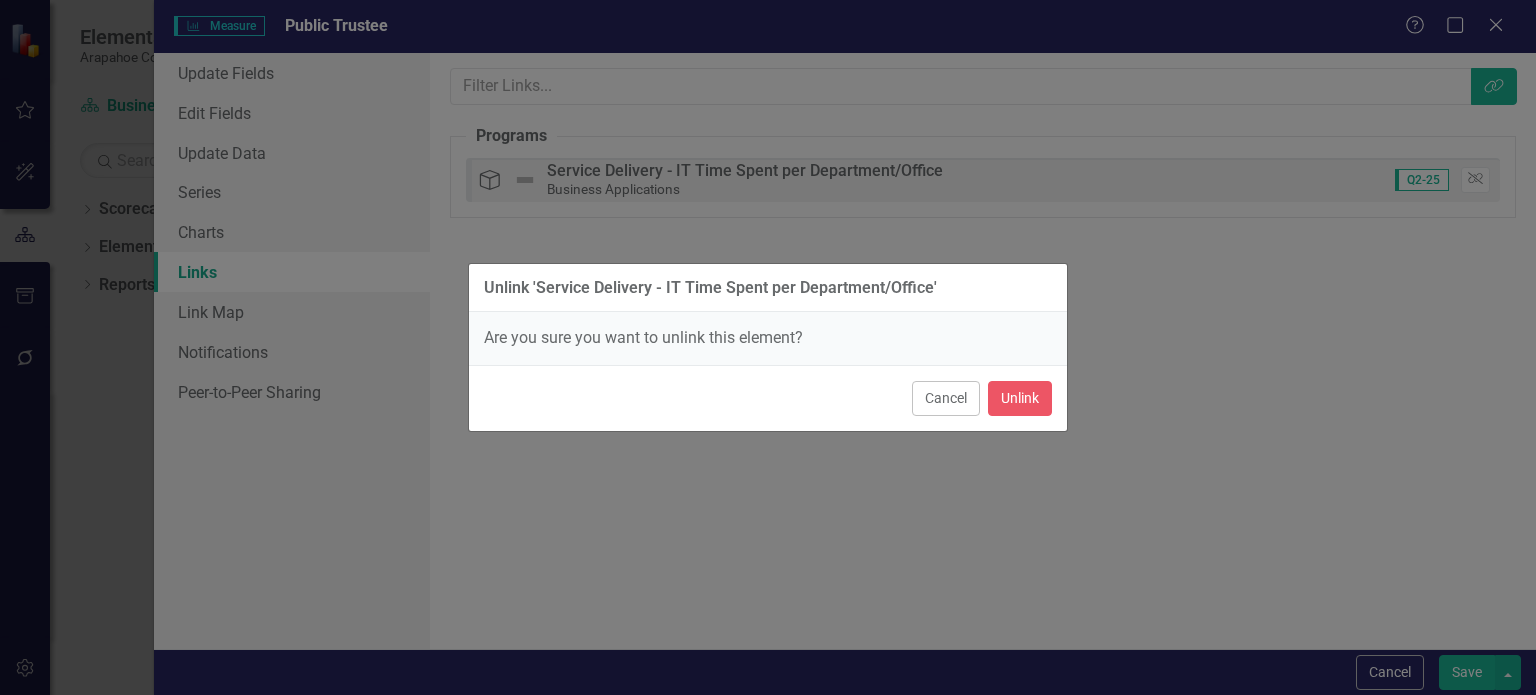 click on "Cancel Unlink" at bounding box center (768, 398) 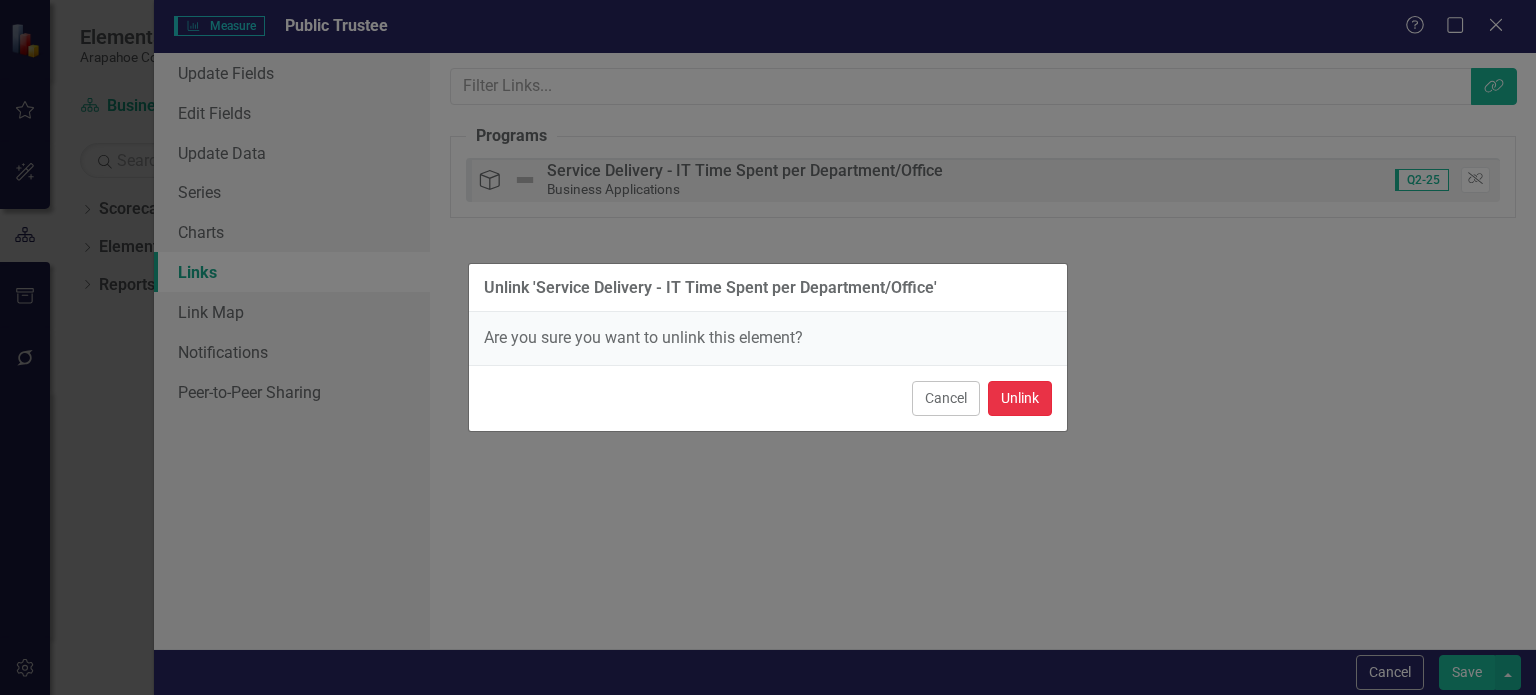 click on "Unlink" at bounding box center [1020, 398] 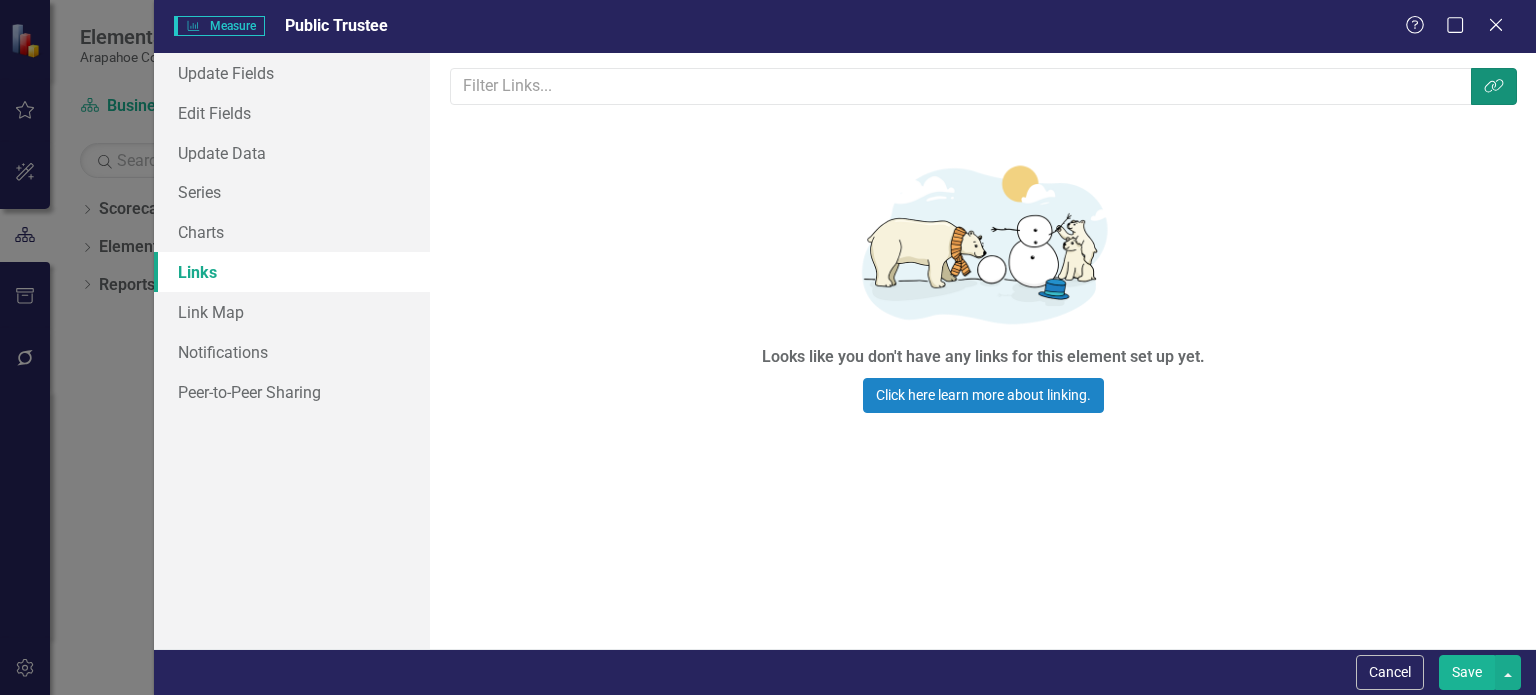 click on "Link Tag" 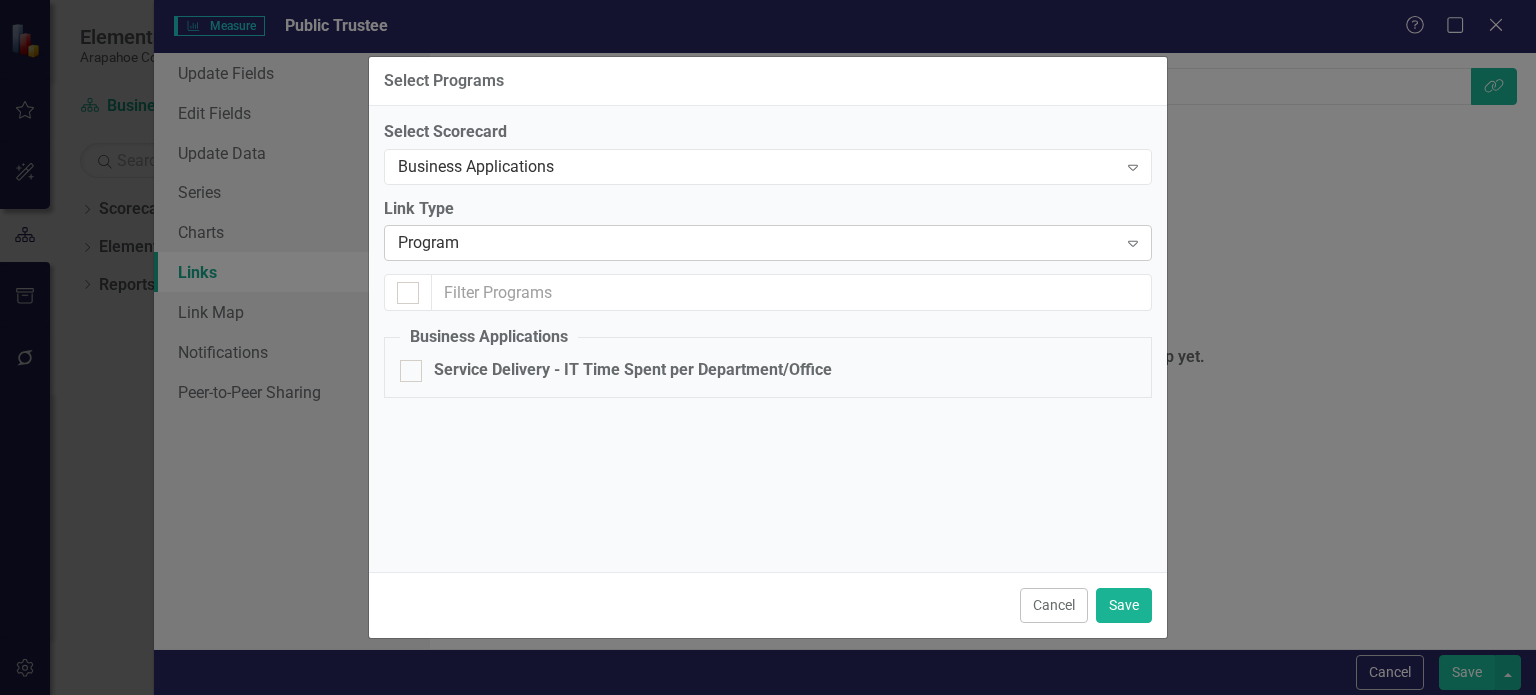click on "Program" at bounding box center [757, 243] 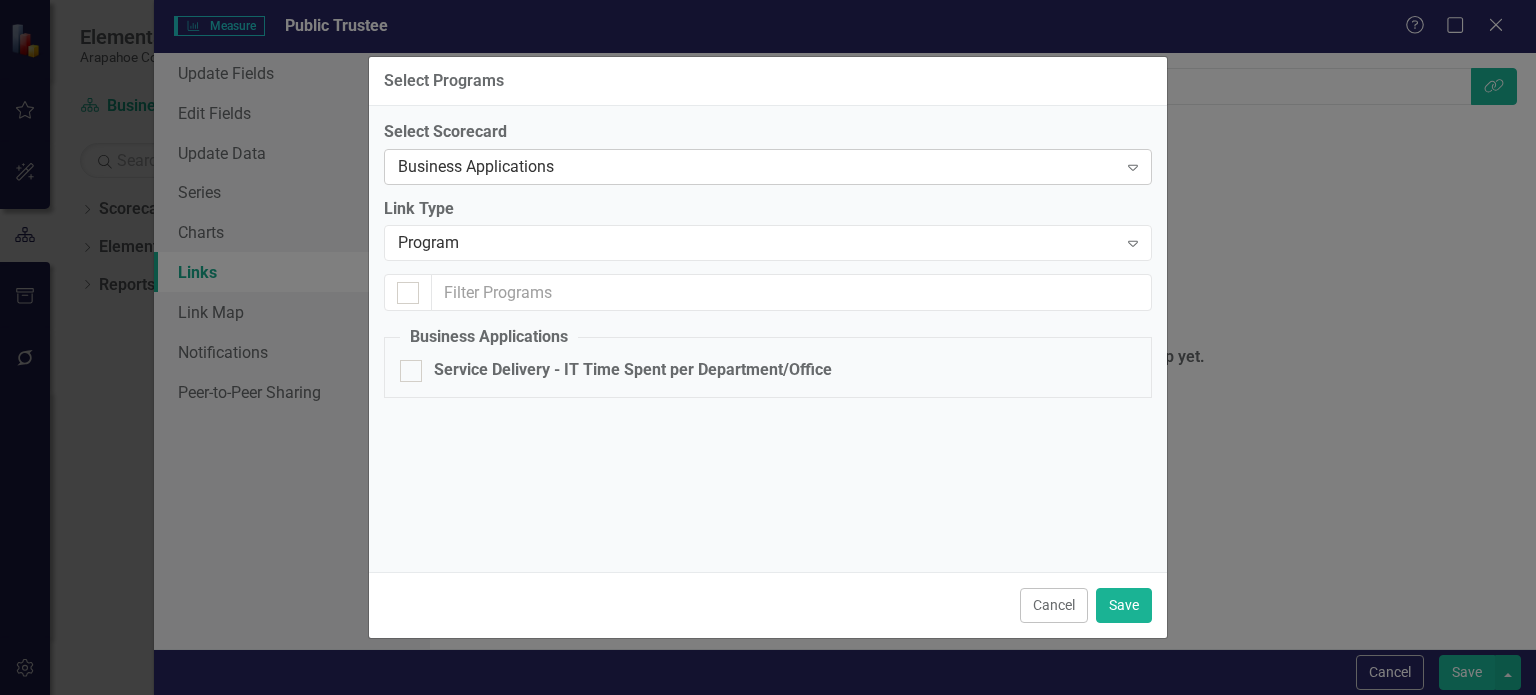click on "Business Applications" at bounding box center (757, 166) 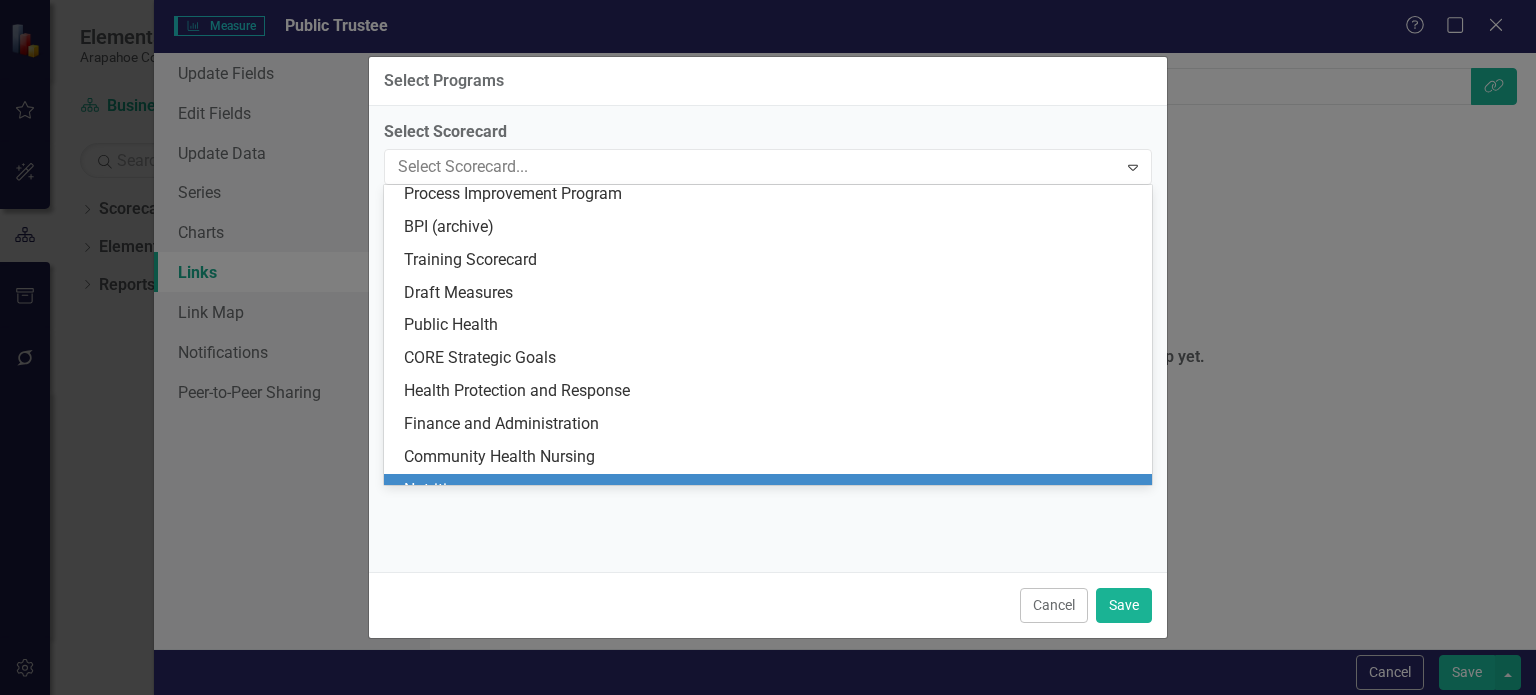 scroll, scrollTop: 2262, scrollLeft: 0, axis: vertical 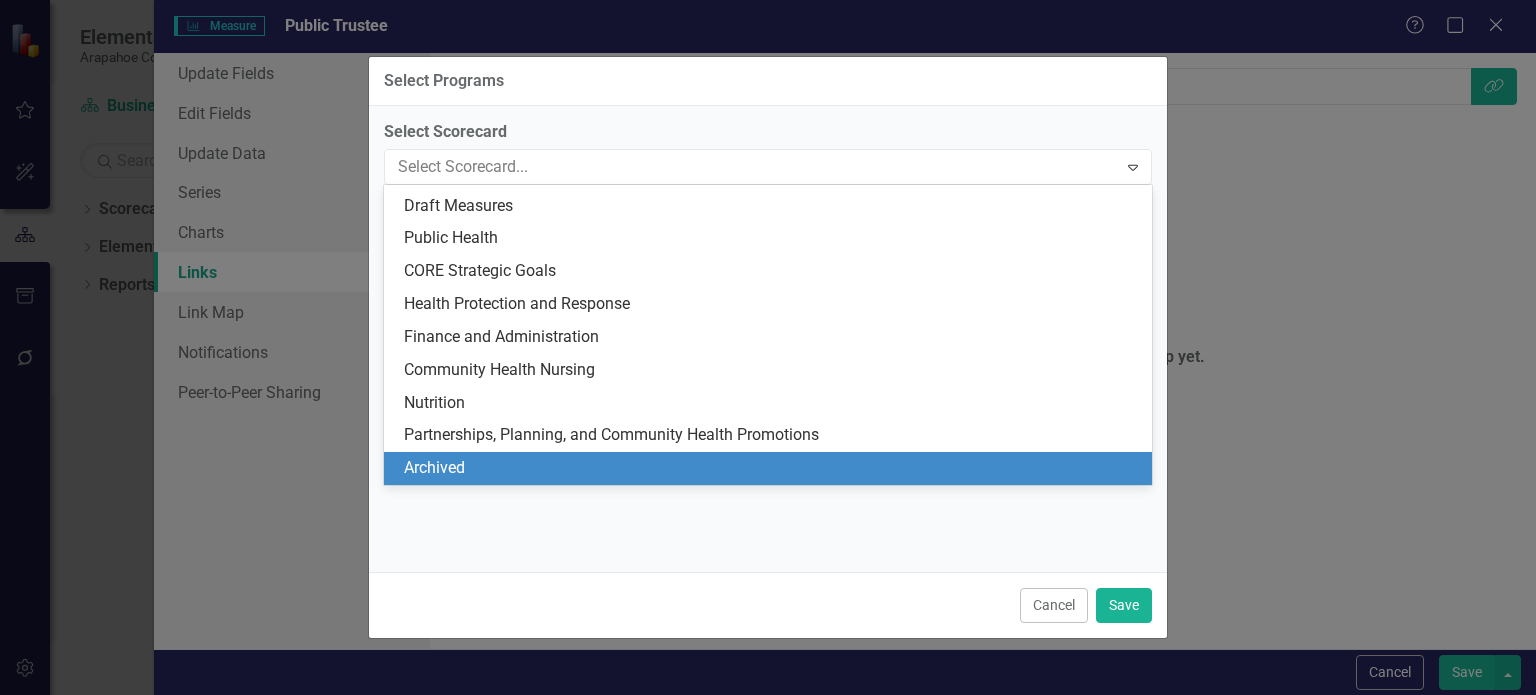 click on "Archived" at bounding box center [772, 468] 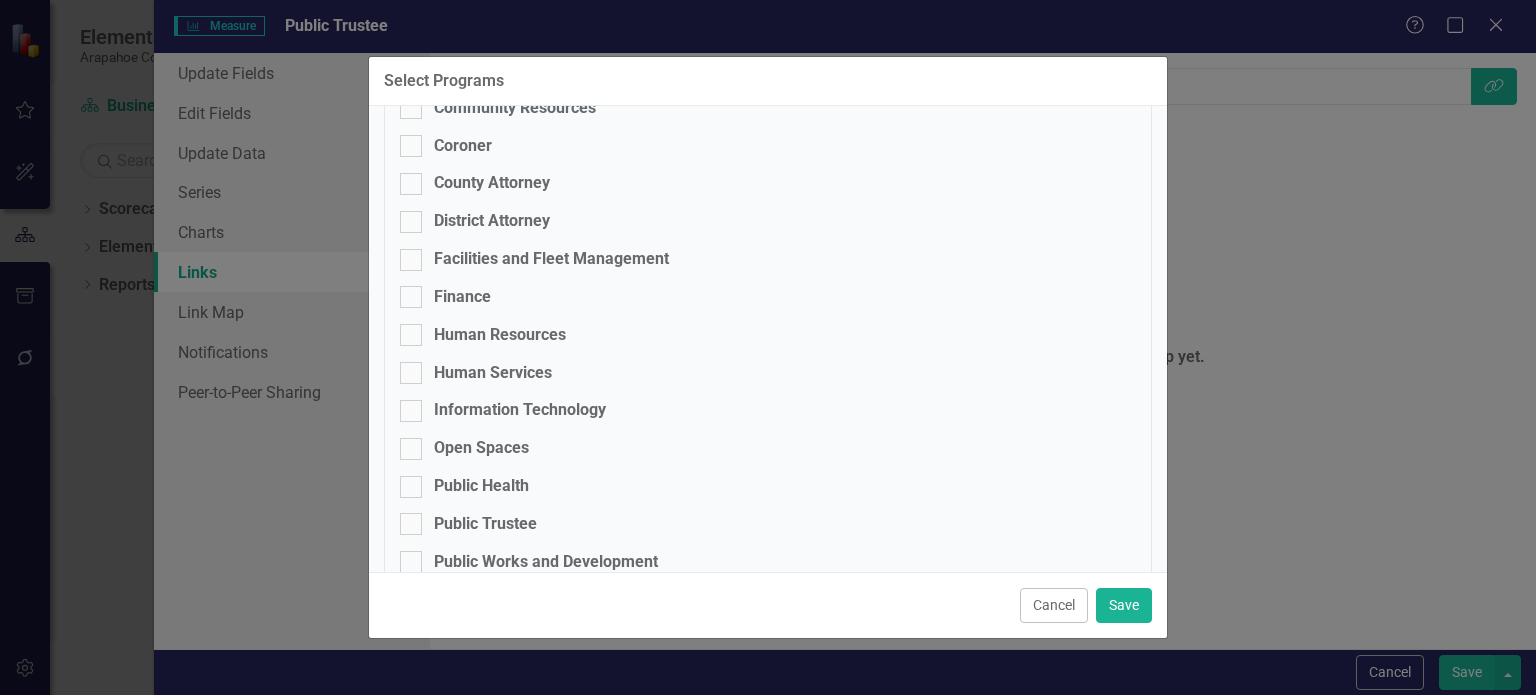 scroll, scrollTop: 415, scrollLeft: 0, axis: vertical 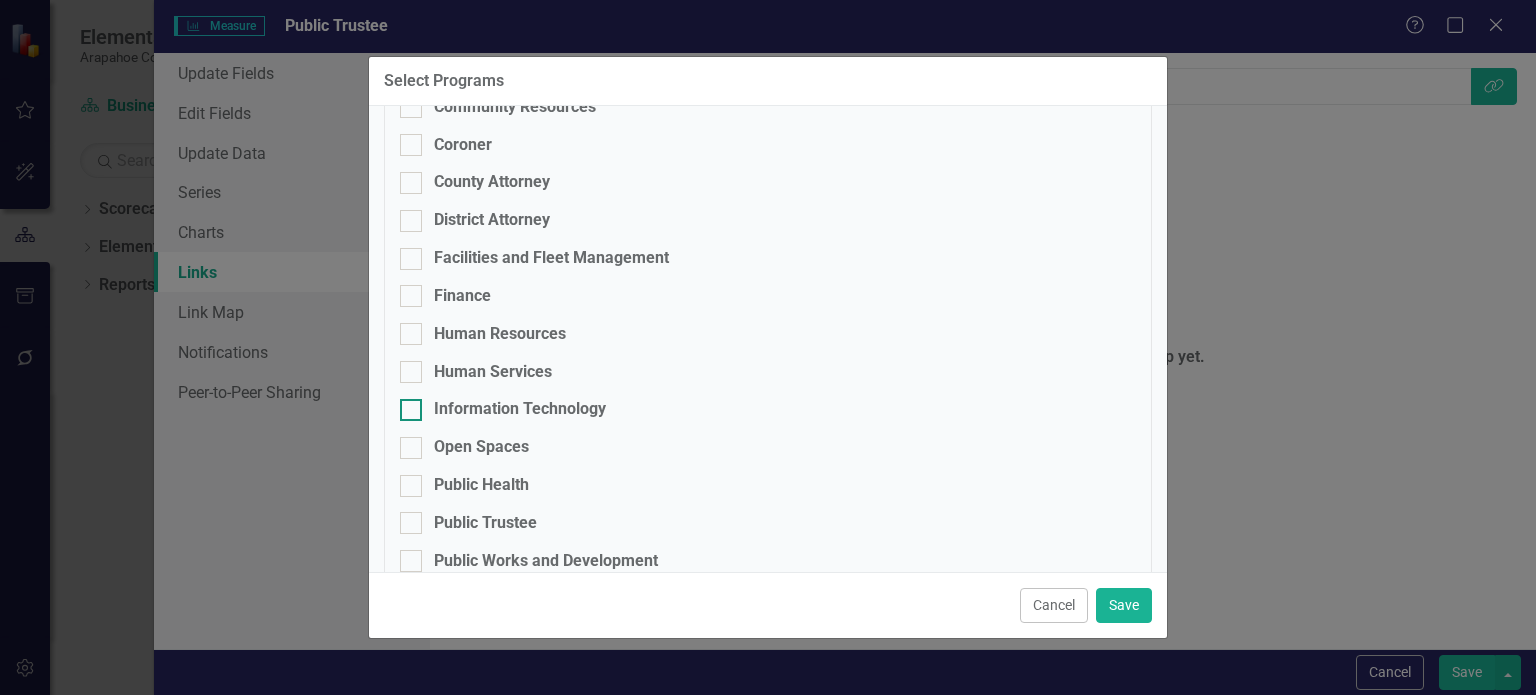 click on "Information Technology" at bounding box center [520, 409] 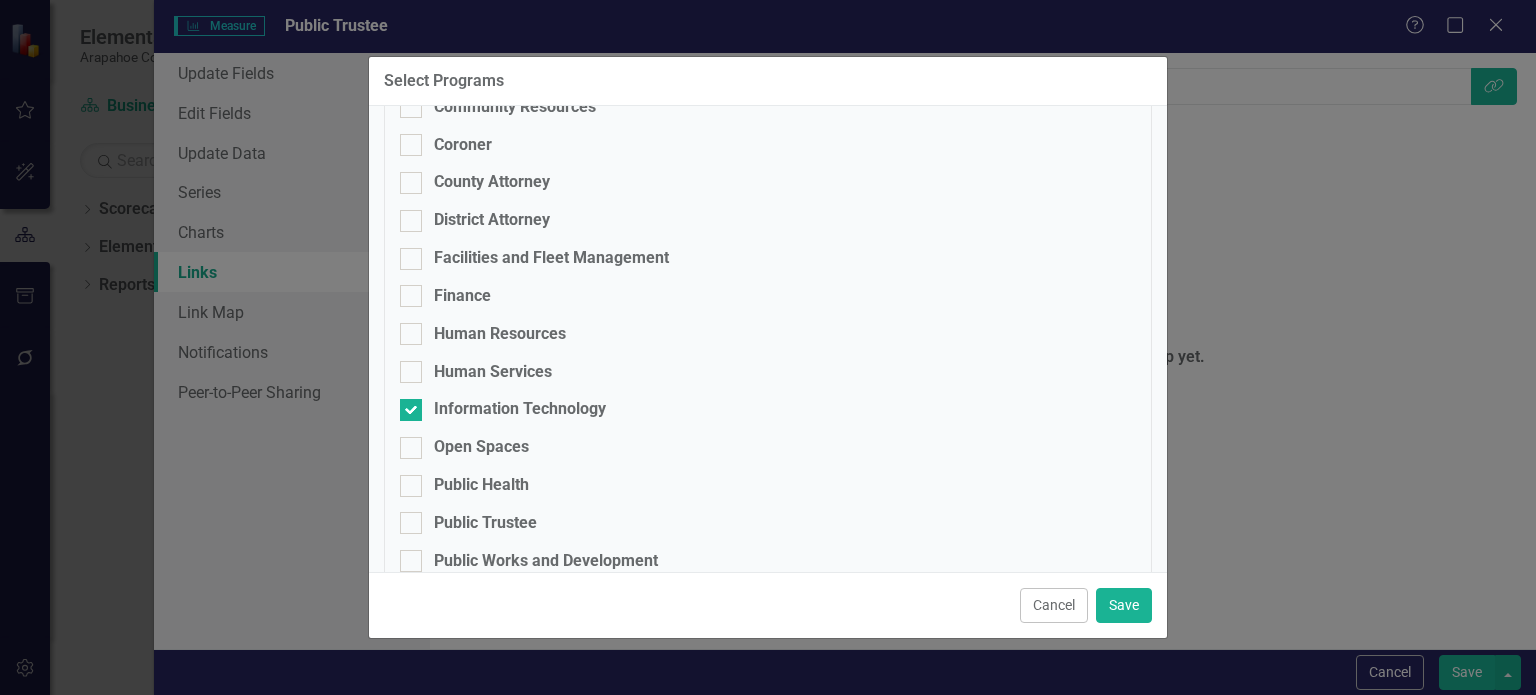 click on "Cancel Save" at bounding box center (768, 605) 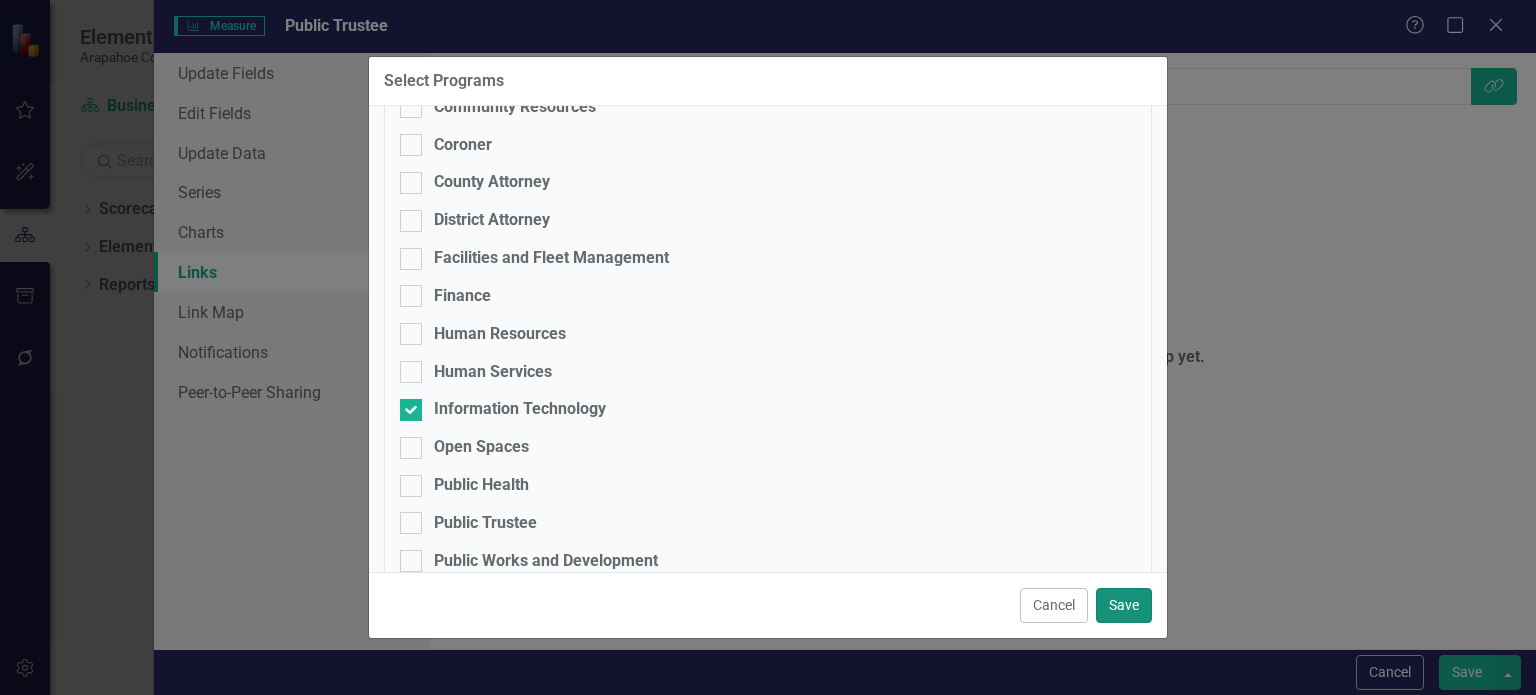 click on "Save" at bounding box center (1124, 605) 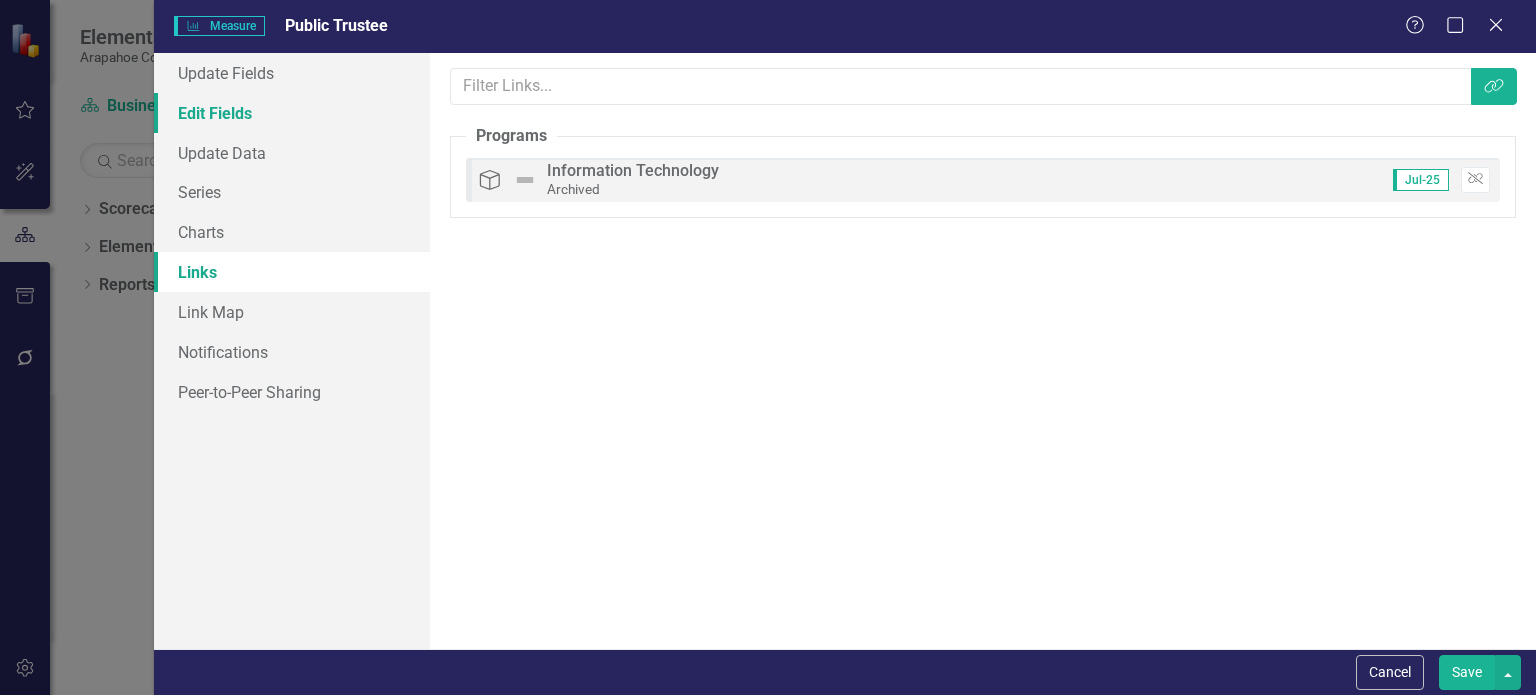 click on "Edit Fields" at bounding box center (292, 113) 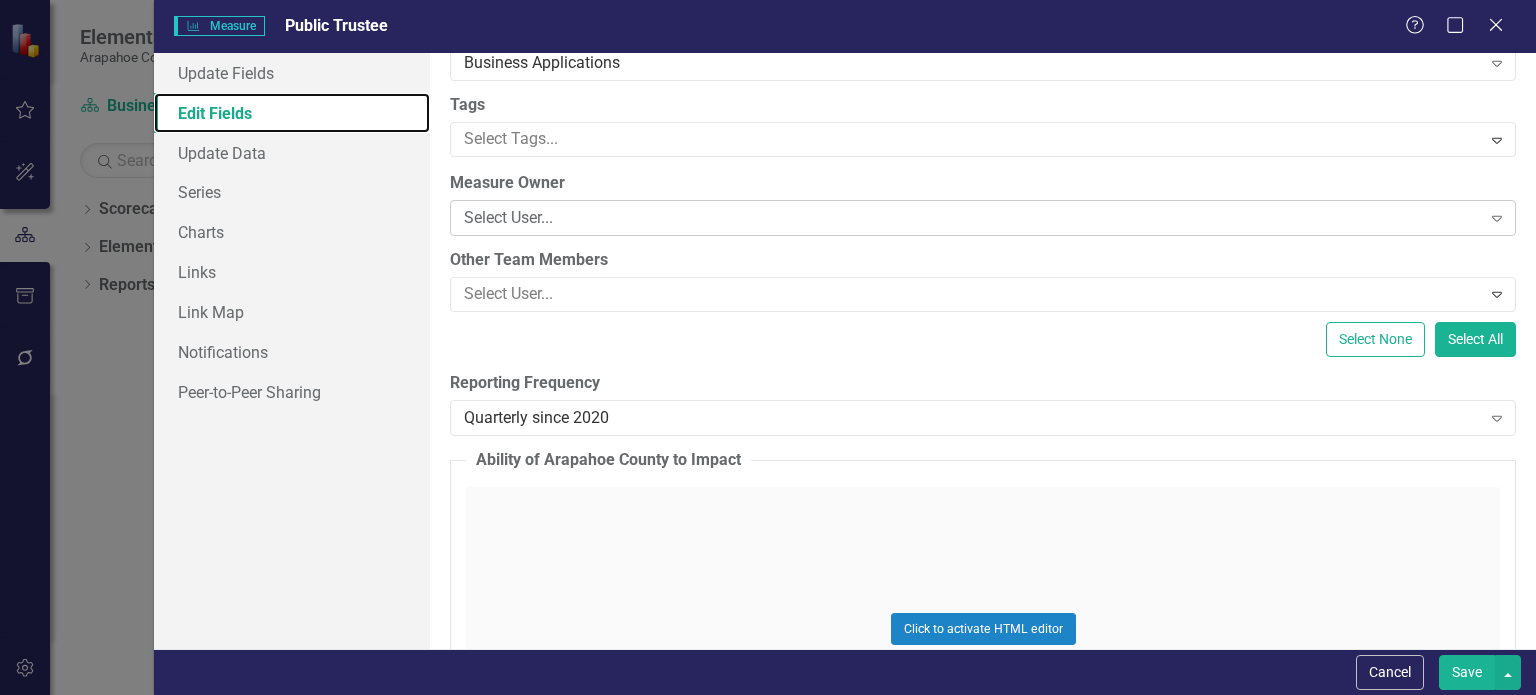 scroll, scrollTop: 22, scrollLeft: 0, axis: vertical 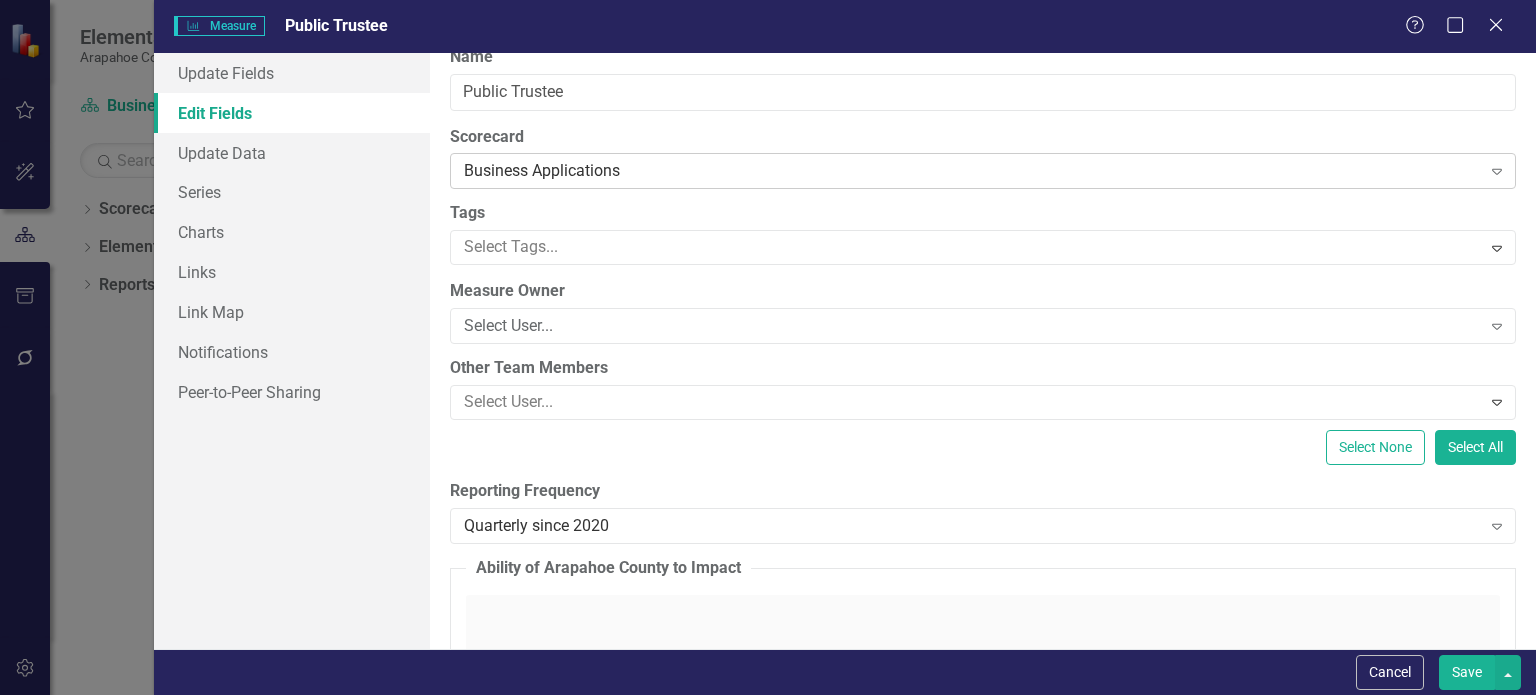 click on "Business Applications" at bounding box center (972, 171) 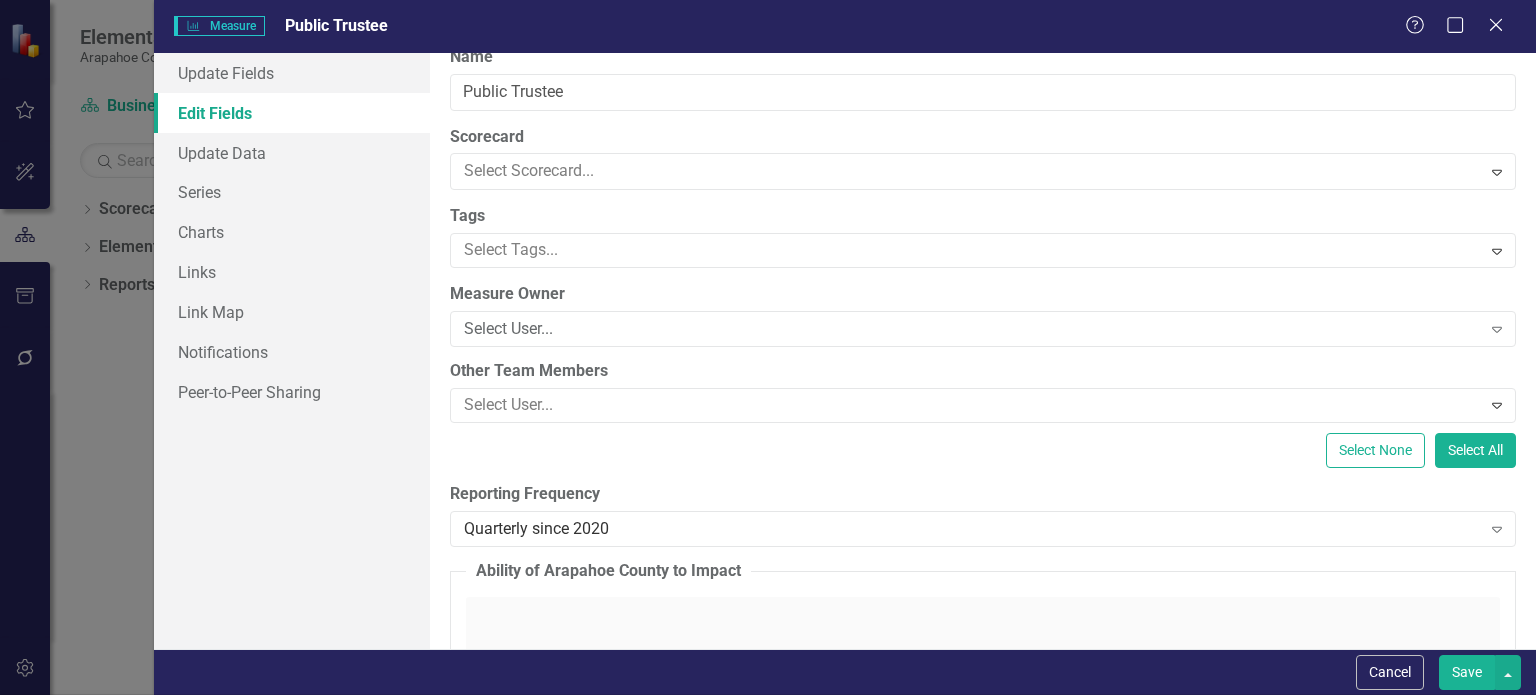 scroll, scrollTop: 2262, scrollLeft: 0, axis: vertical 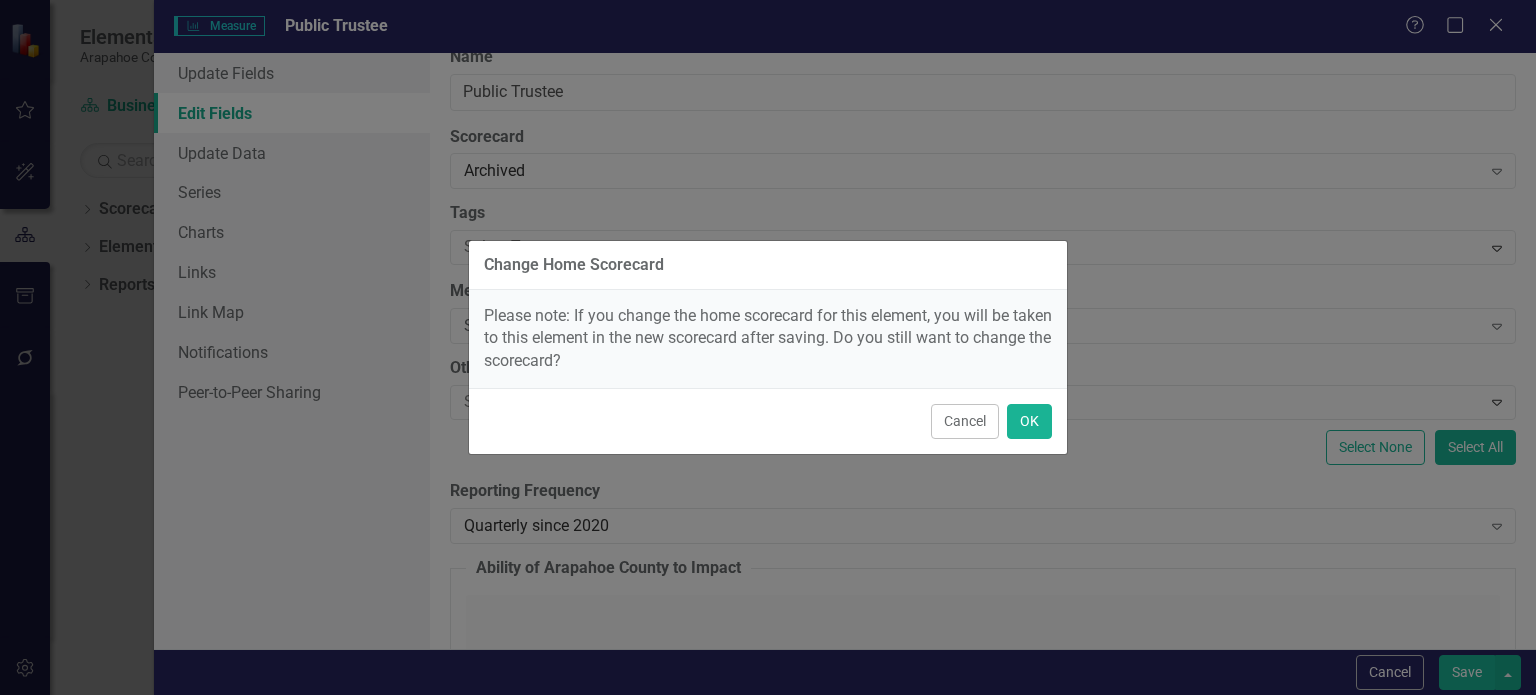 click on "Cancel OK" at bounding box center (768, 421) 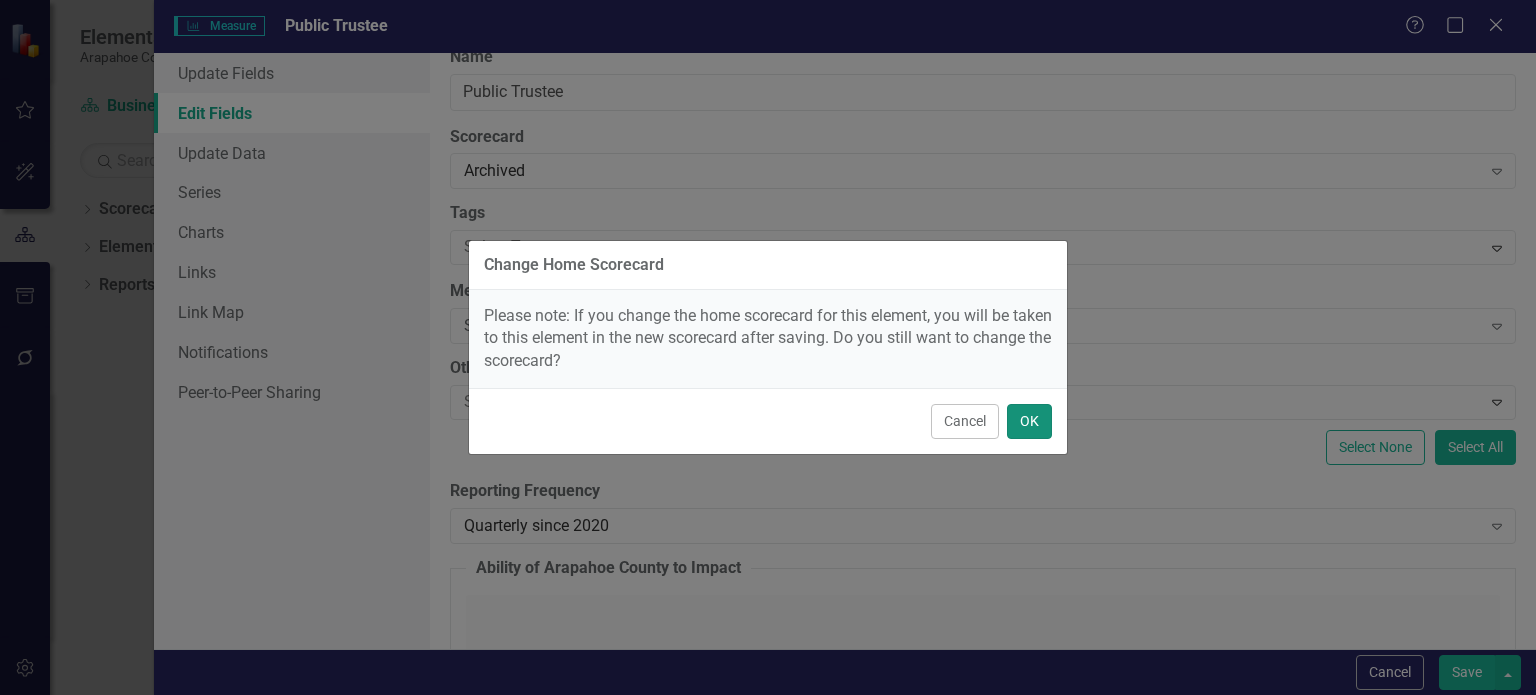 click on "OK" at bounding box center (1029, 421) 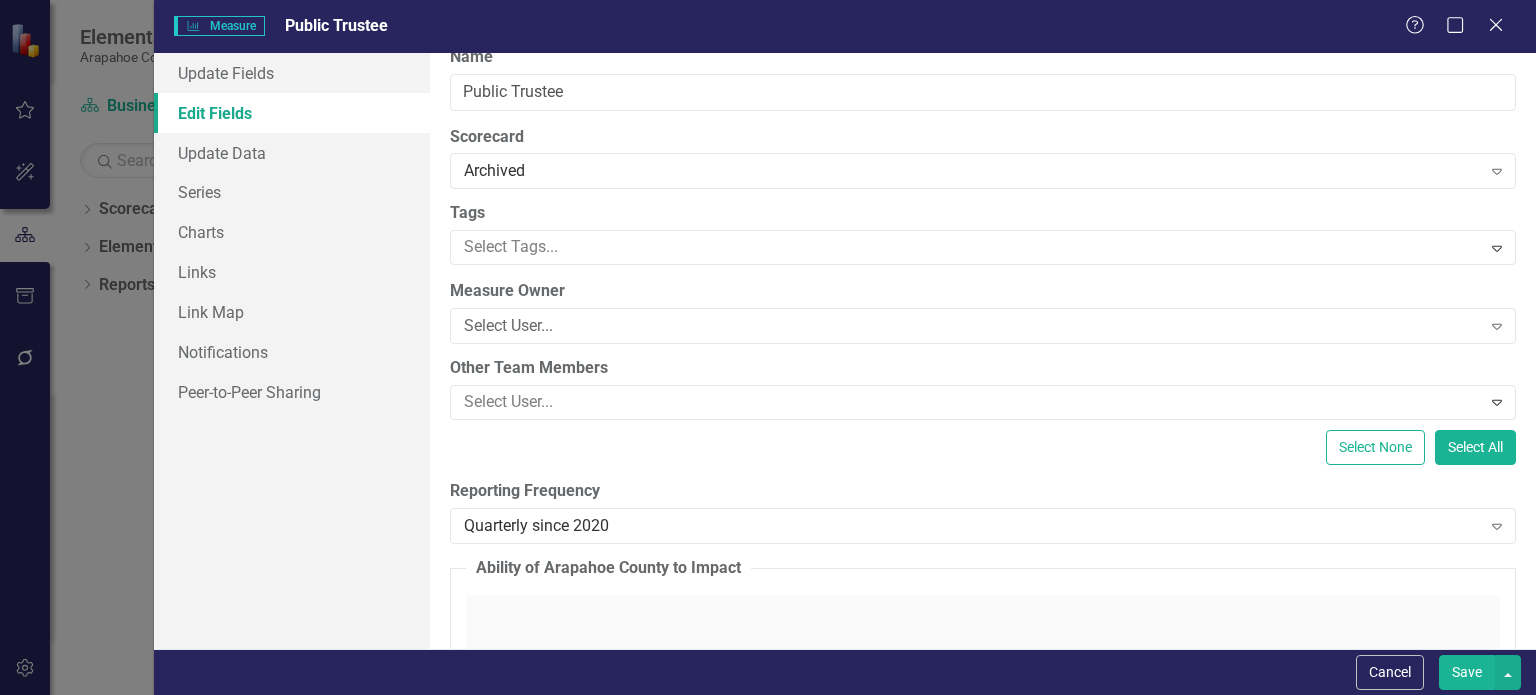 click on "Save" at bounding box center [1467, 672] 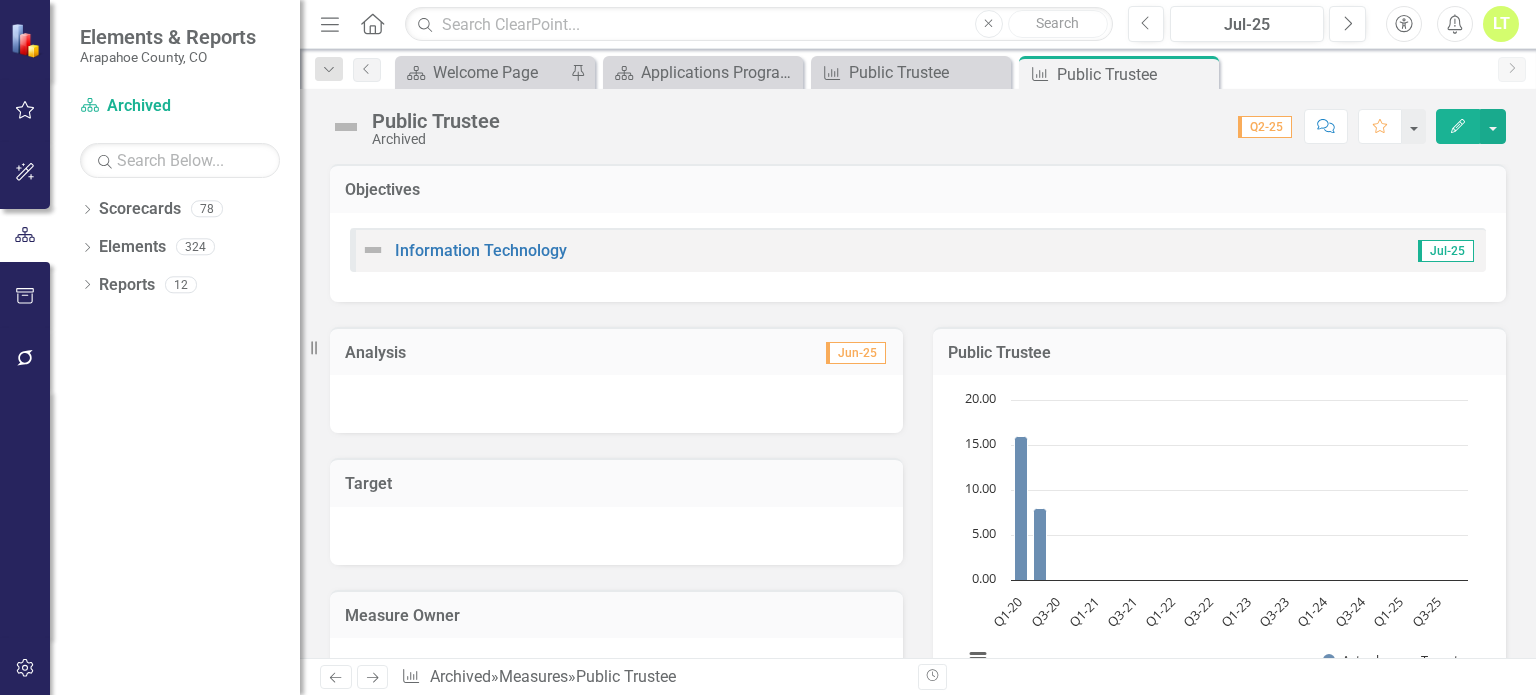 click on "Edit" at bounding box center (1458, 126) 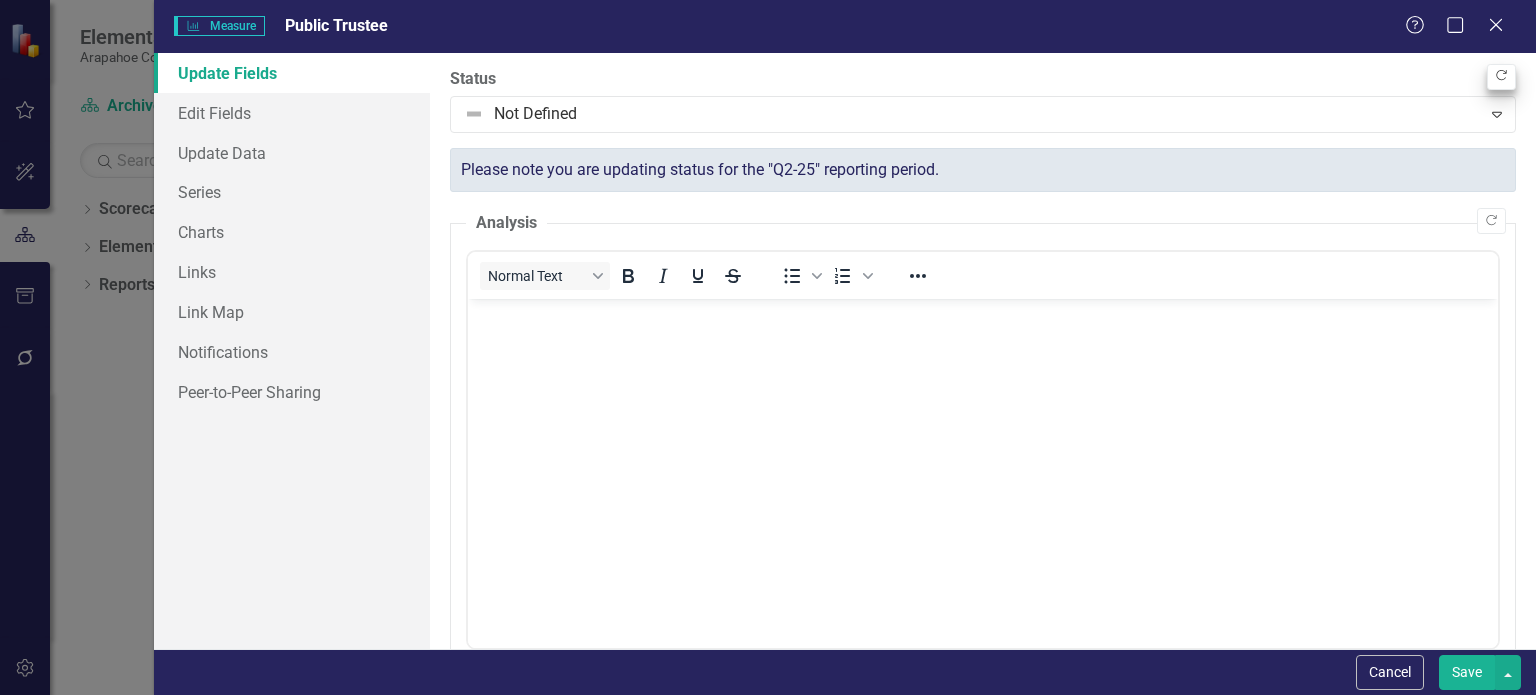 scroll, scrollTop: 0, scrollLeft: 0, axis: both 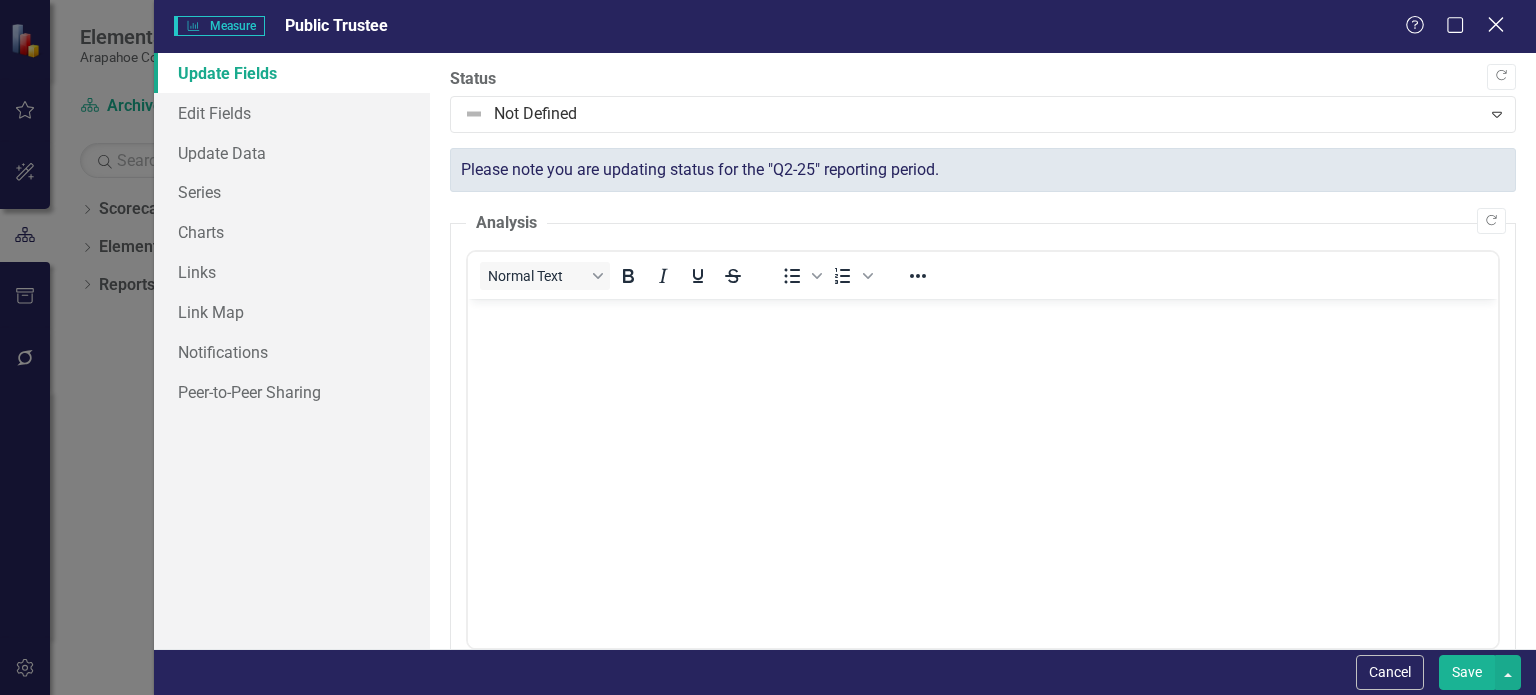 click on "Close" 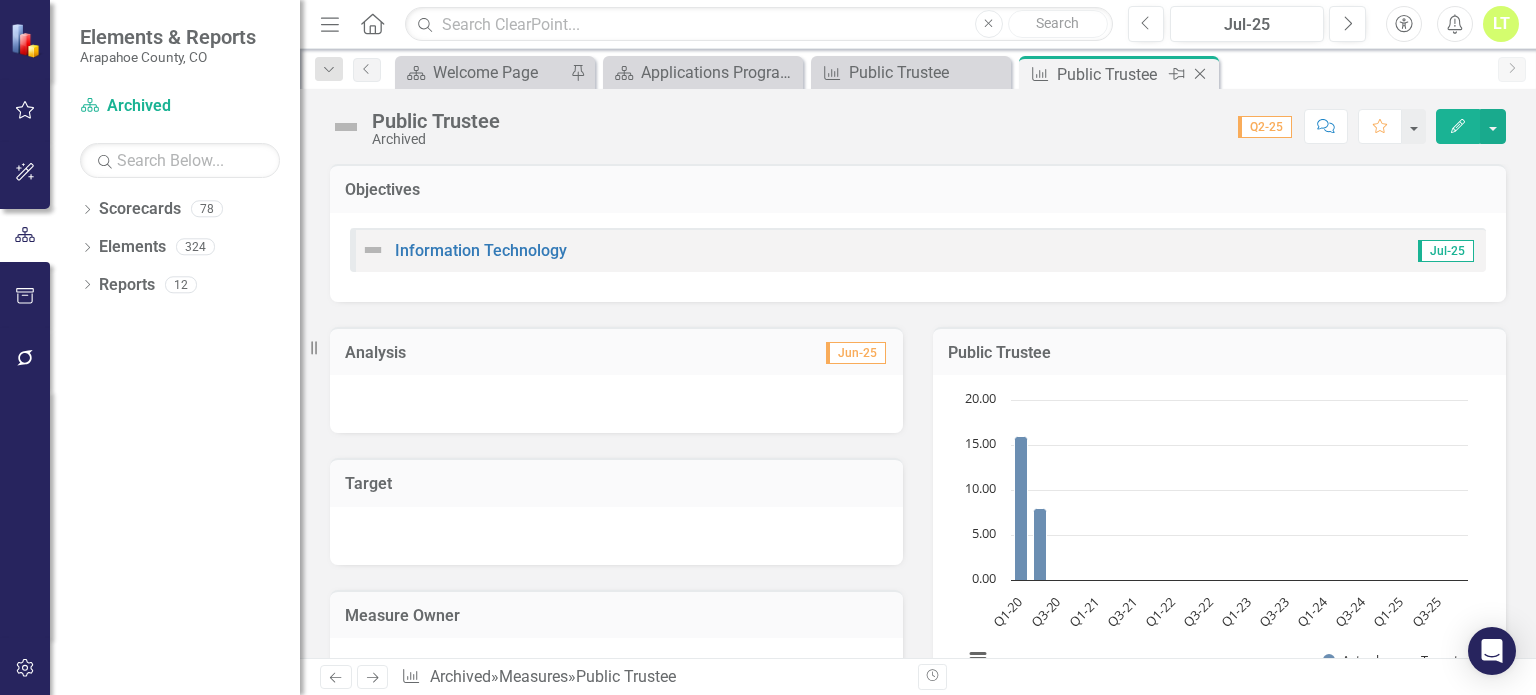 click on "Close" 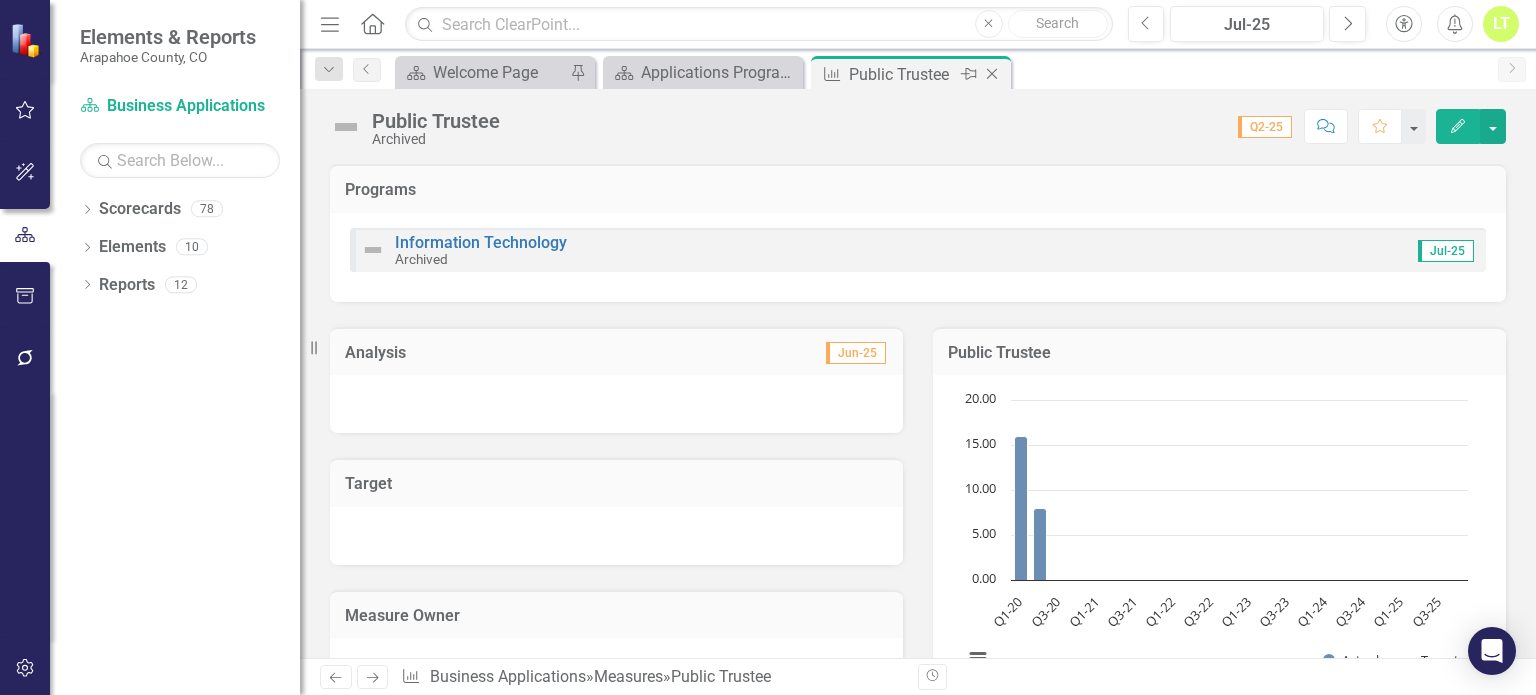 click on "Close" 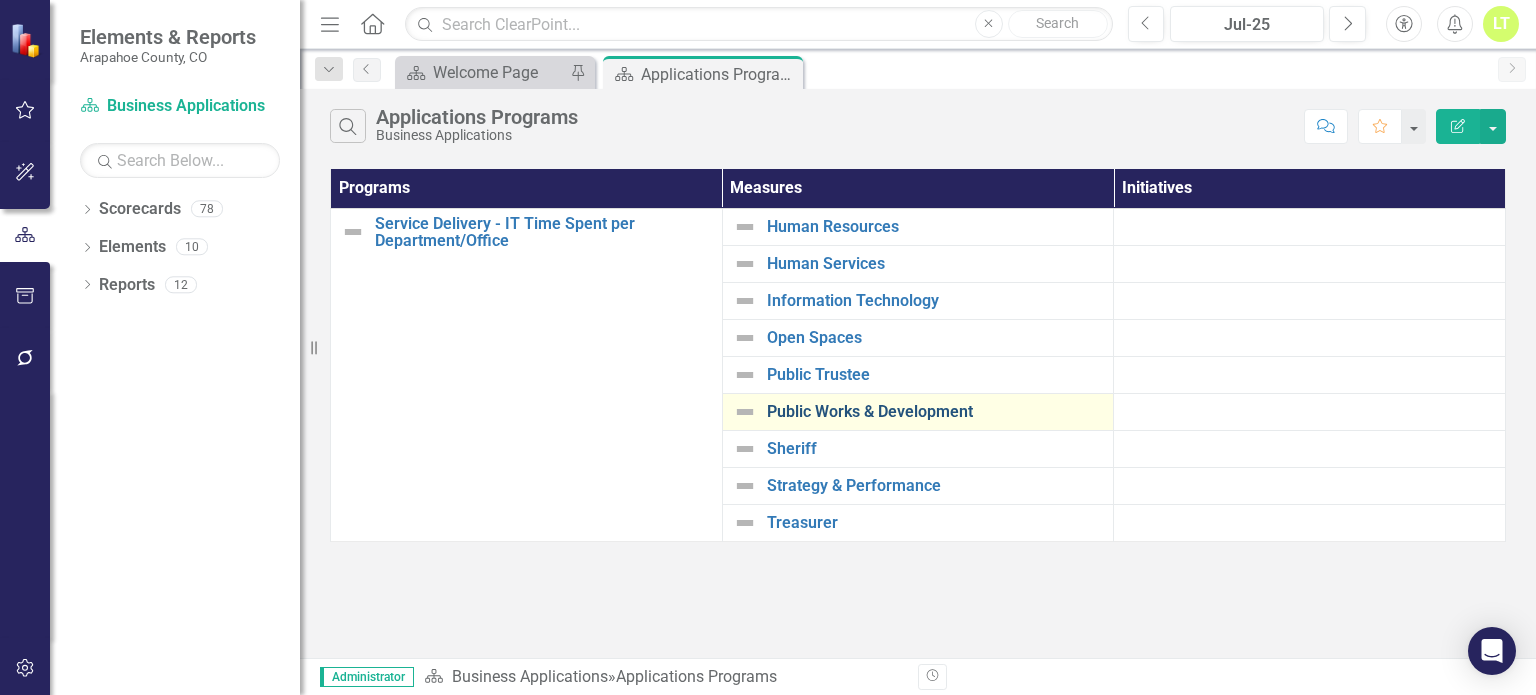 click on "Public Works & Development" at bounding box center [935, 412] 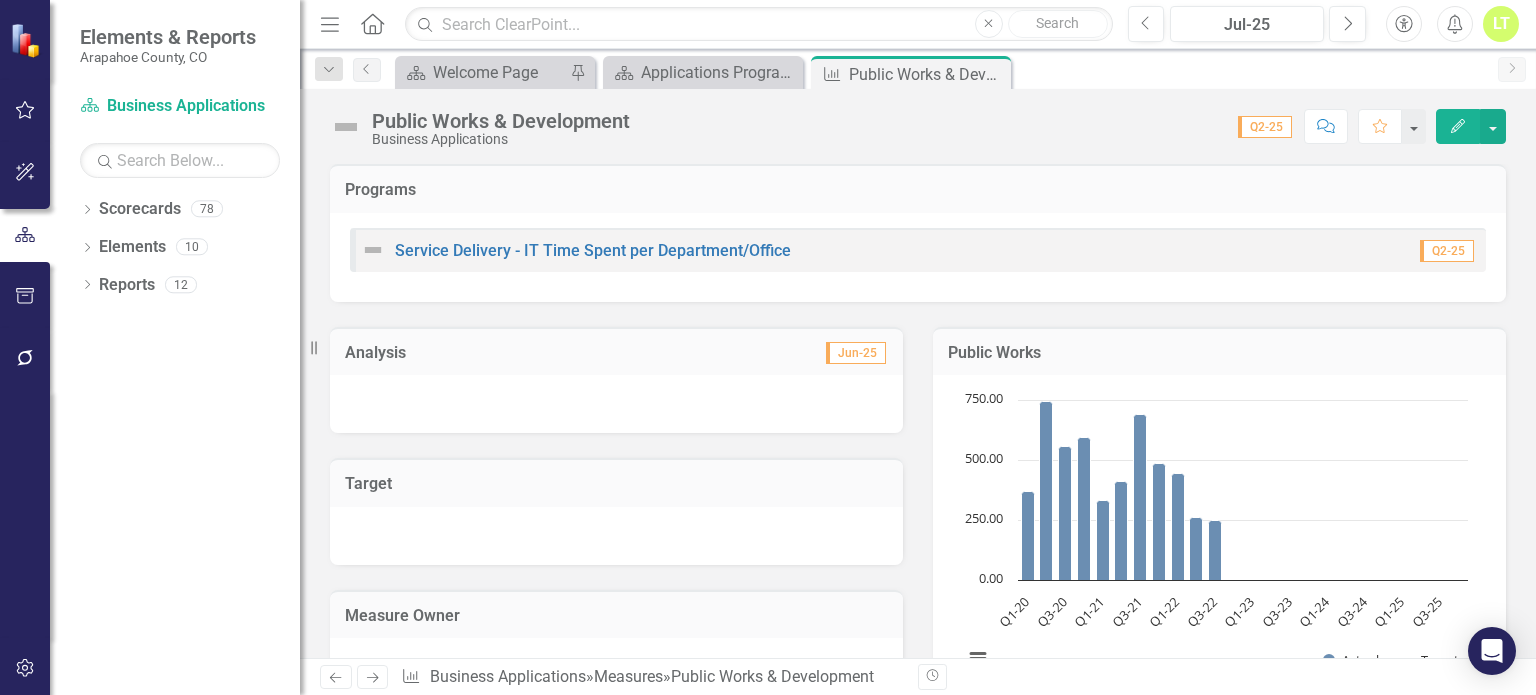 click on "Edit" 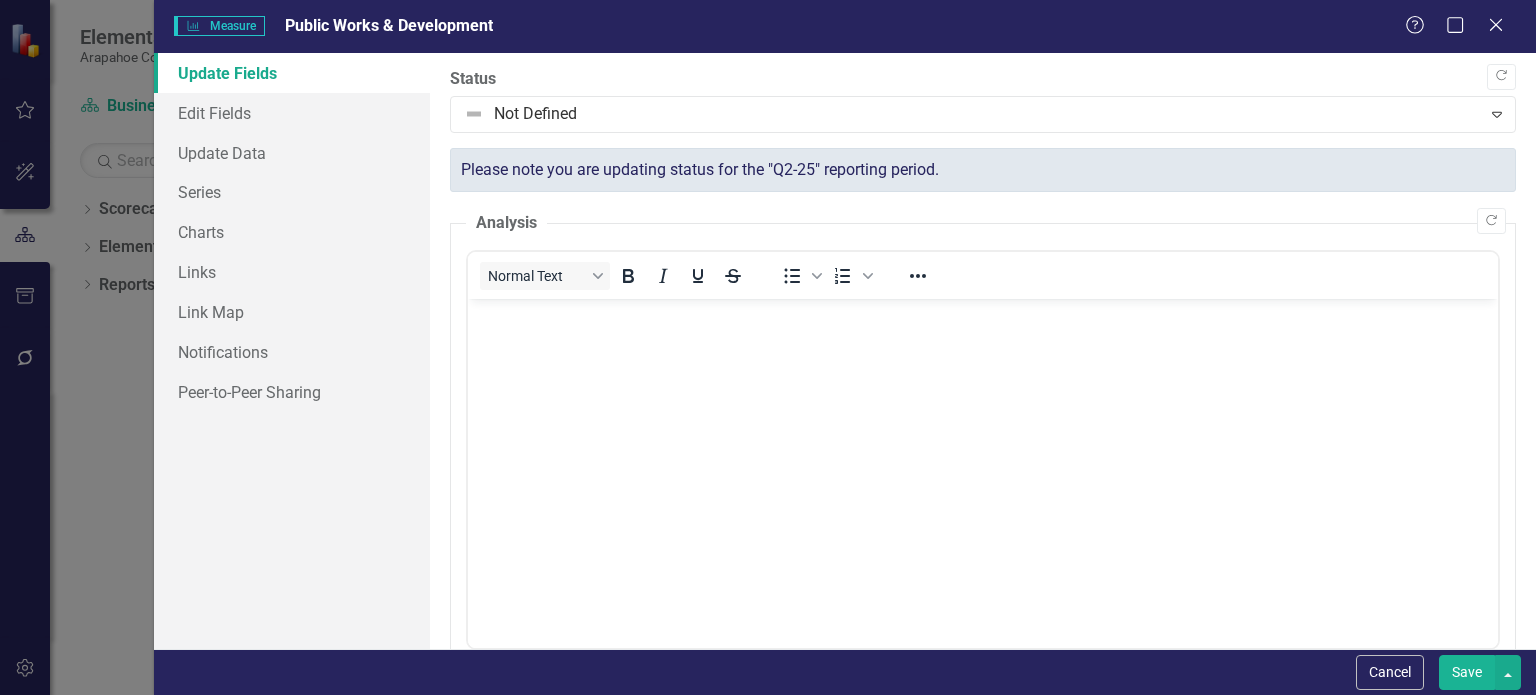 scroll, scrollTop: 0, scrollLeft: 0, axis: both 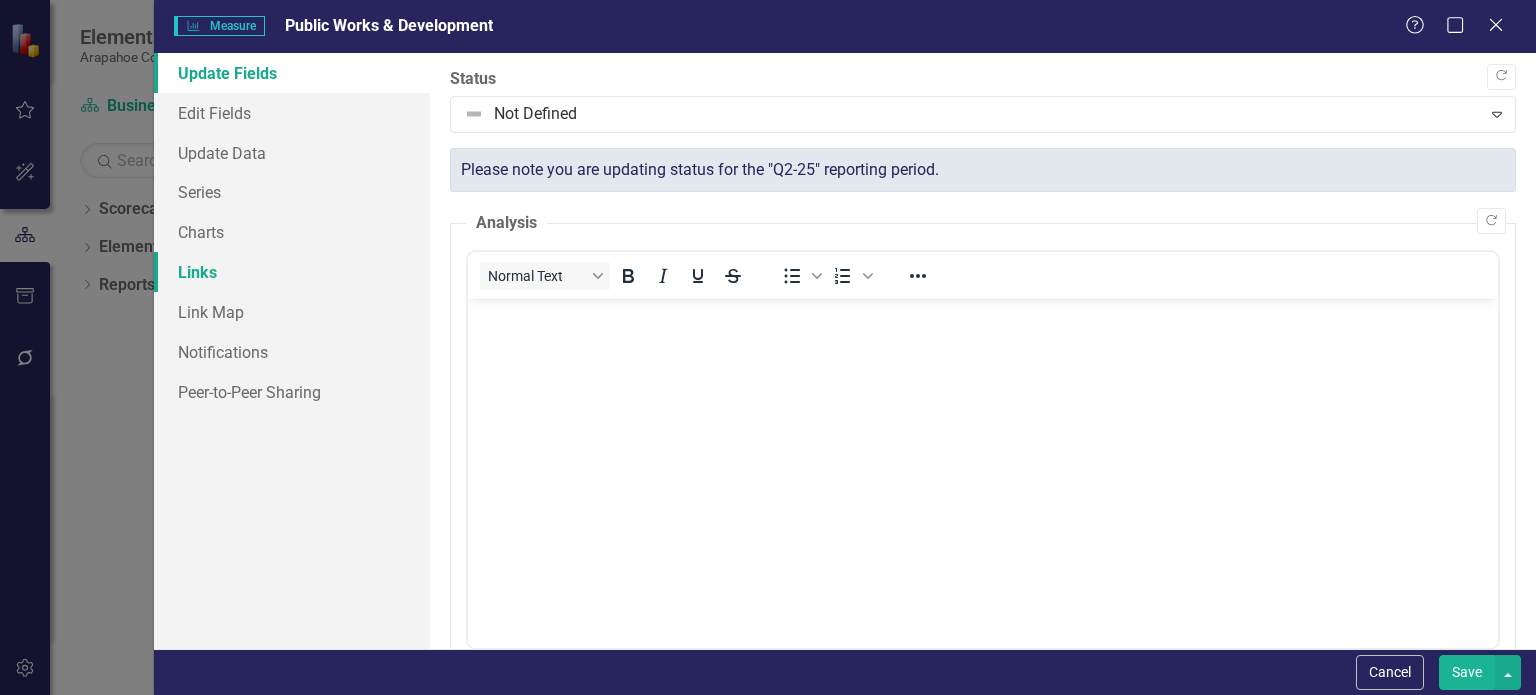 click on "Links" at bounding box center [292, 272] 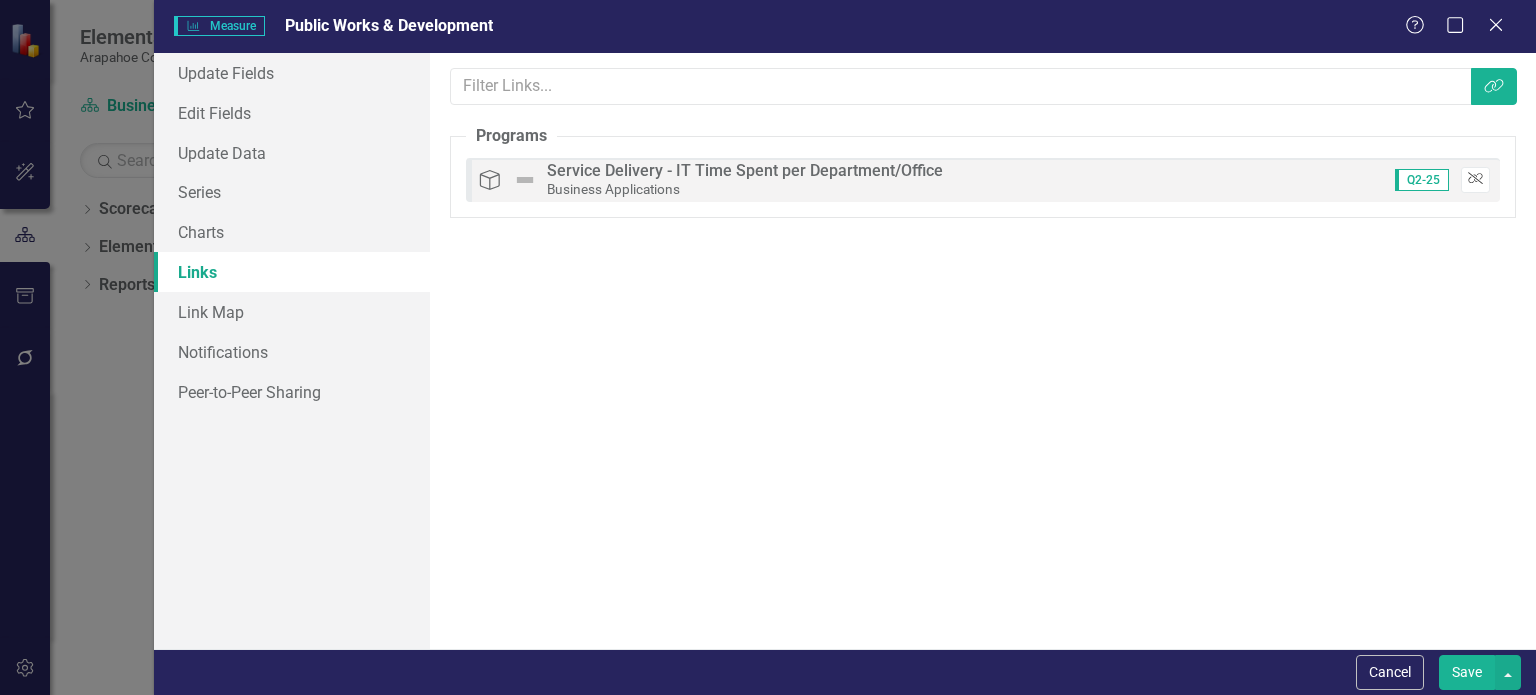 click on "Unlink" 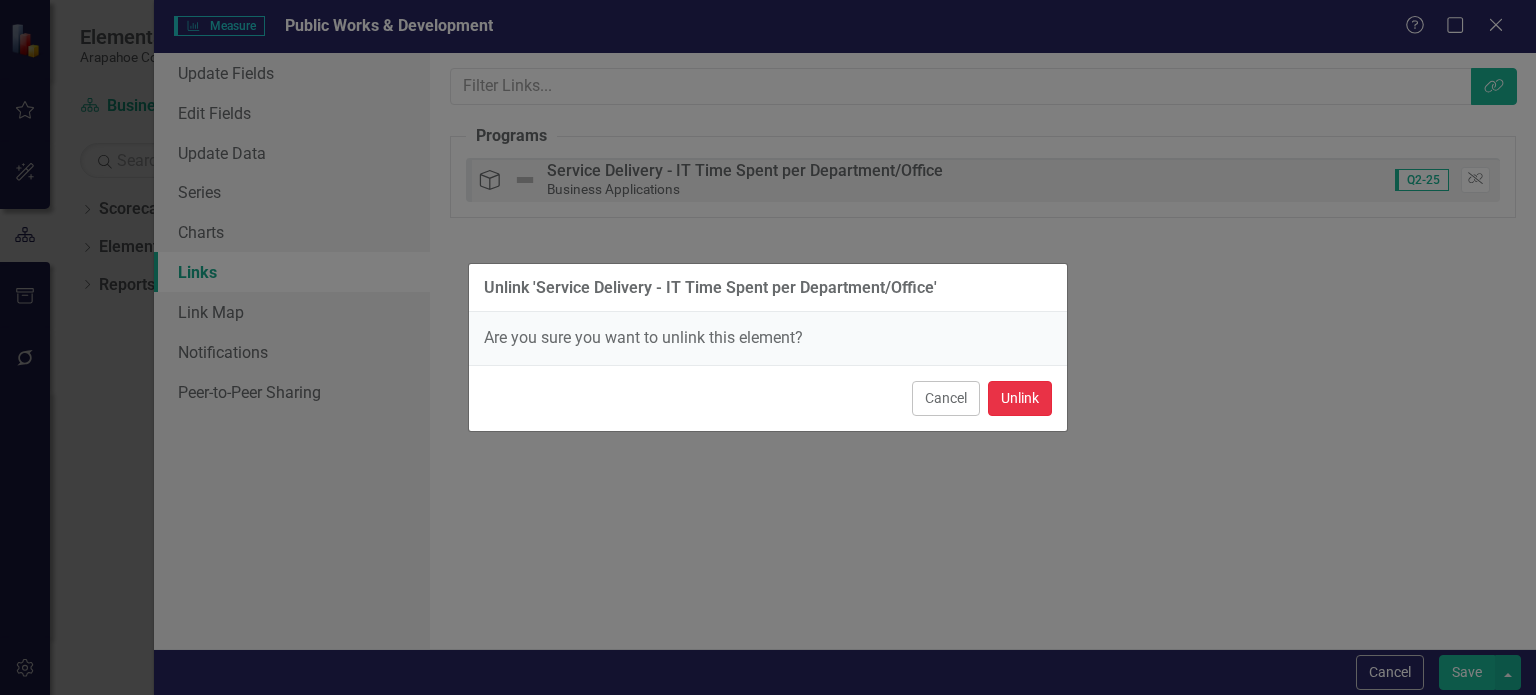 click on "Unlink" at bounding box center (1020, 398) 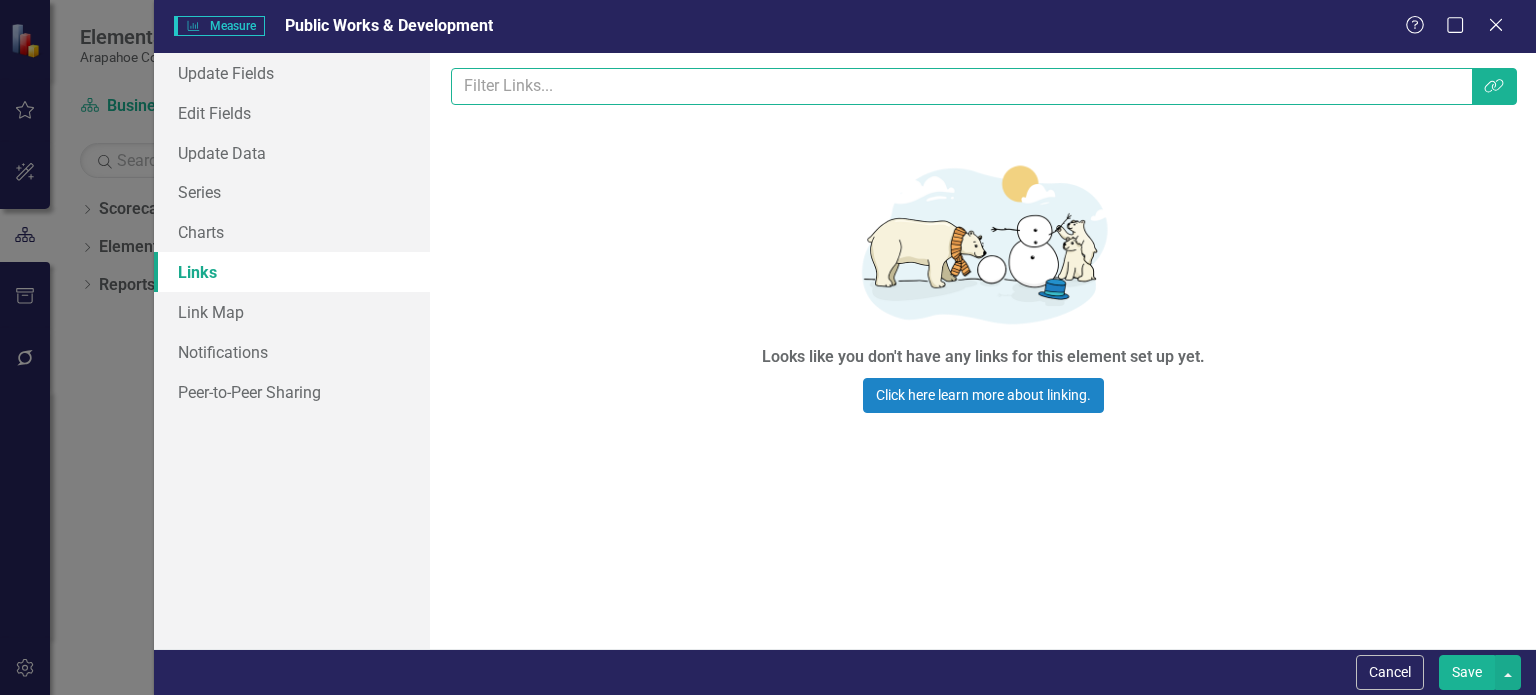 click at bounding box center [961, 86] 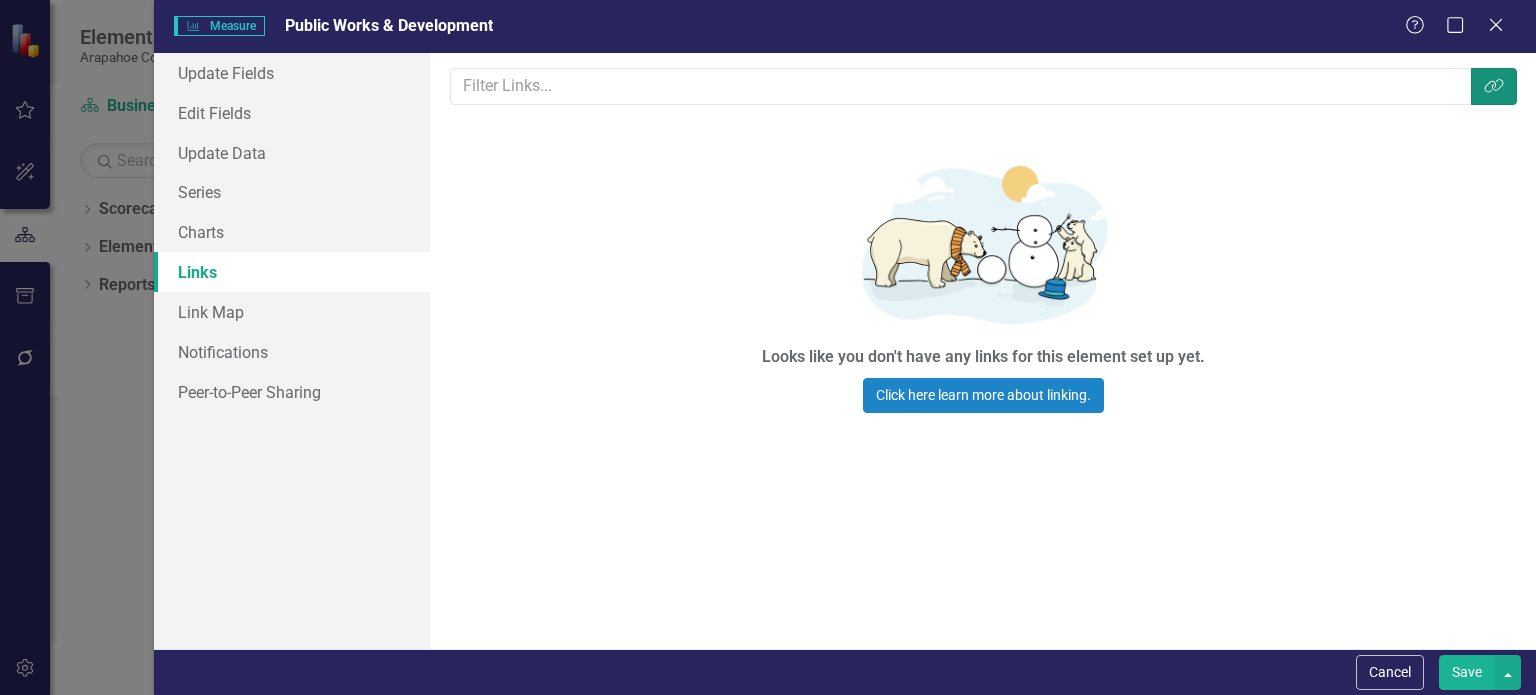 click on "Link Tag" 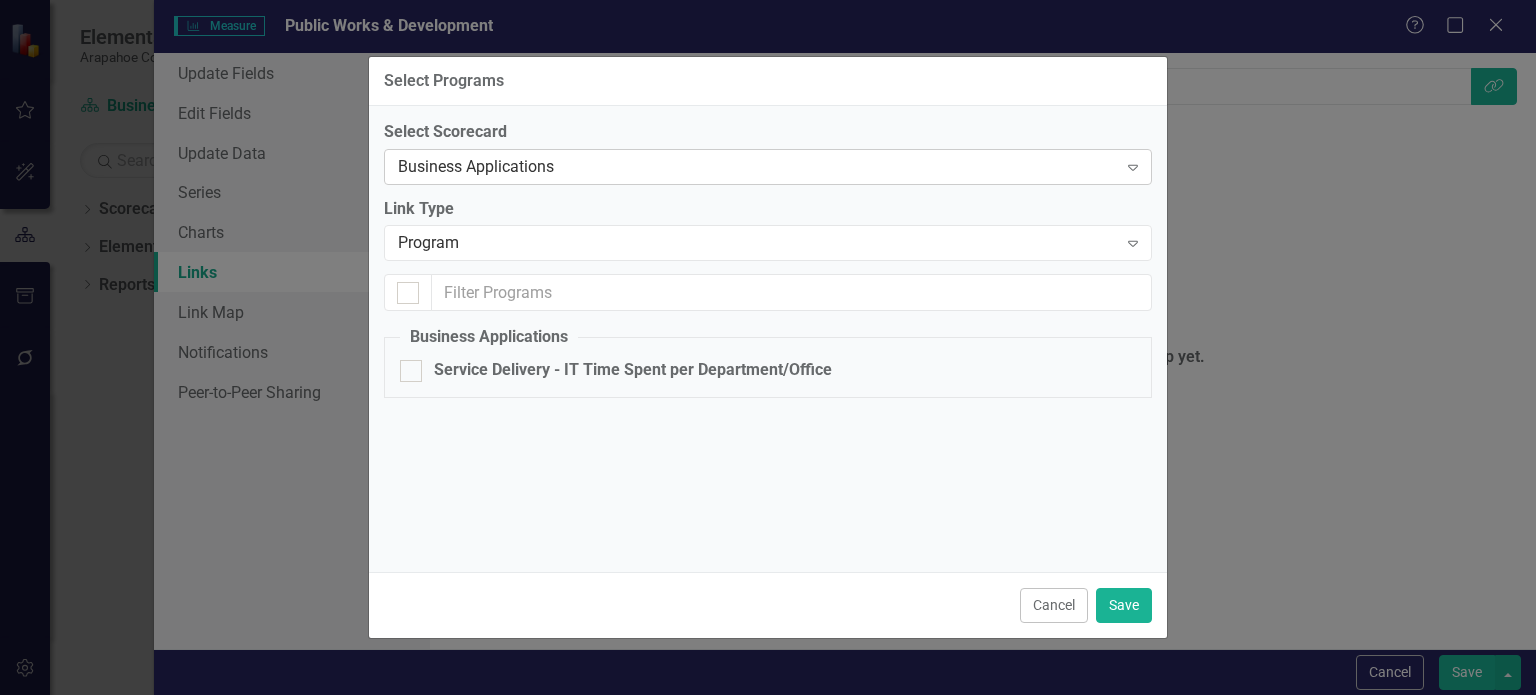 click on "Business Applications" at bounding box center (757, 166) 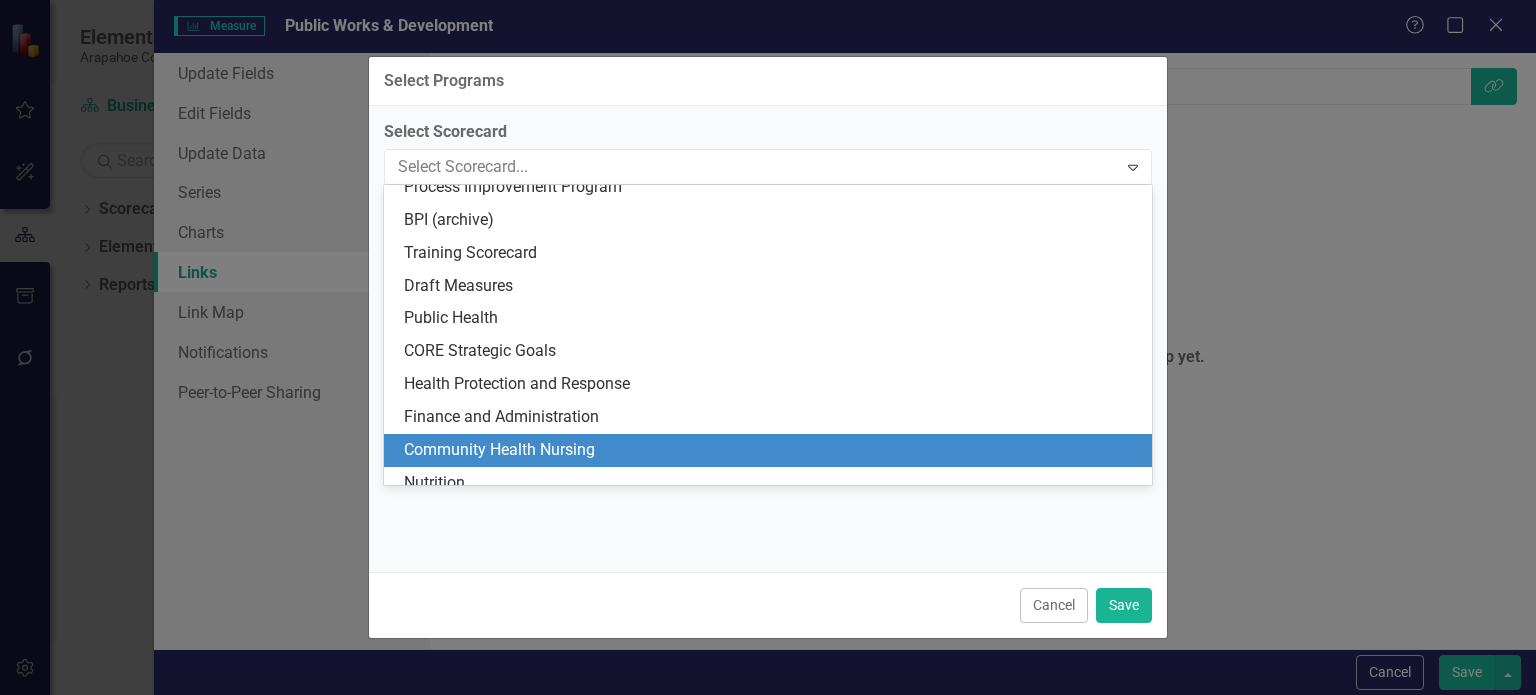scroll, scrollTop: 2262, scrollLeft: 0, axis: vertical 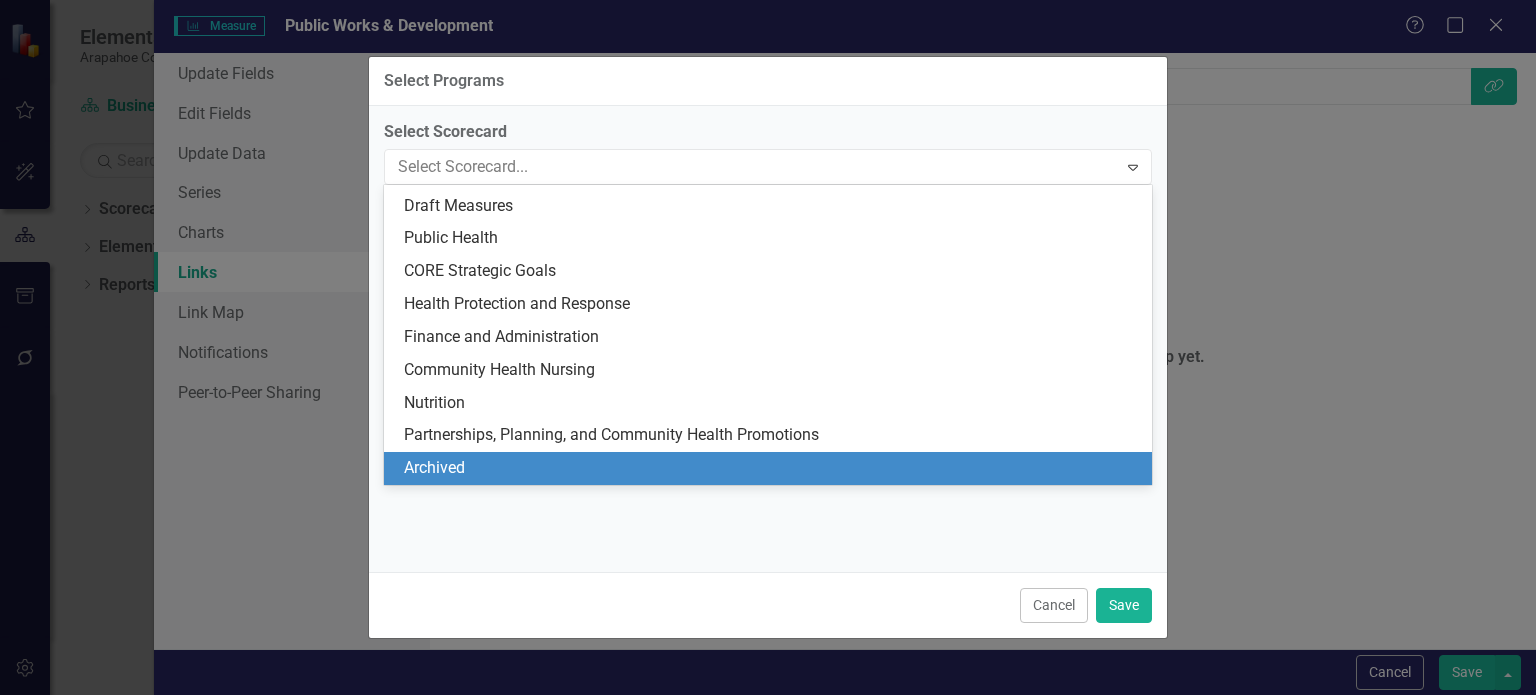 click on "Archived" at bounding box center [772, 468] 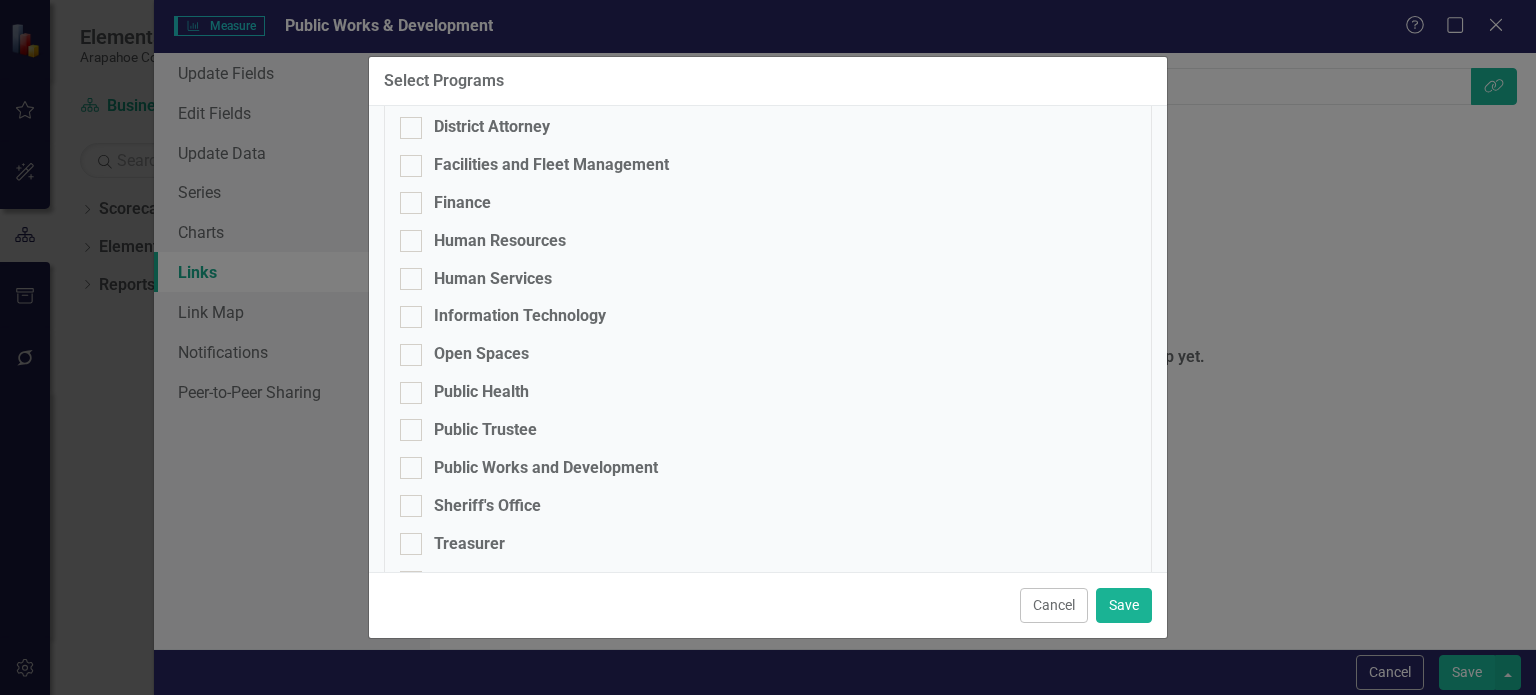 scroll, scrollTop: 564, scrollLeft: 0, axis: vertical 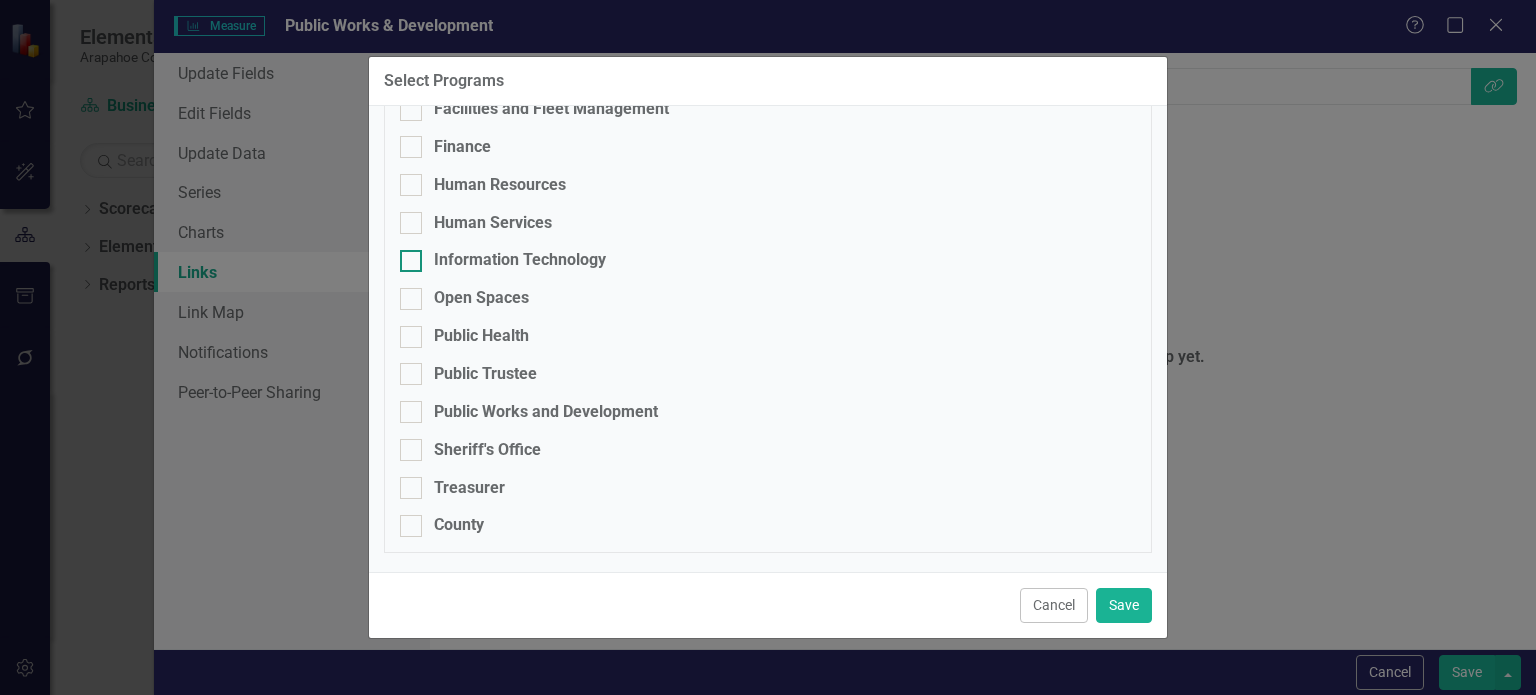 click on "Information Technology" at bounding box center (520, 260) 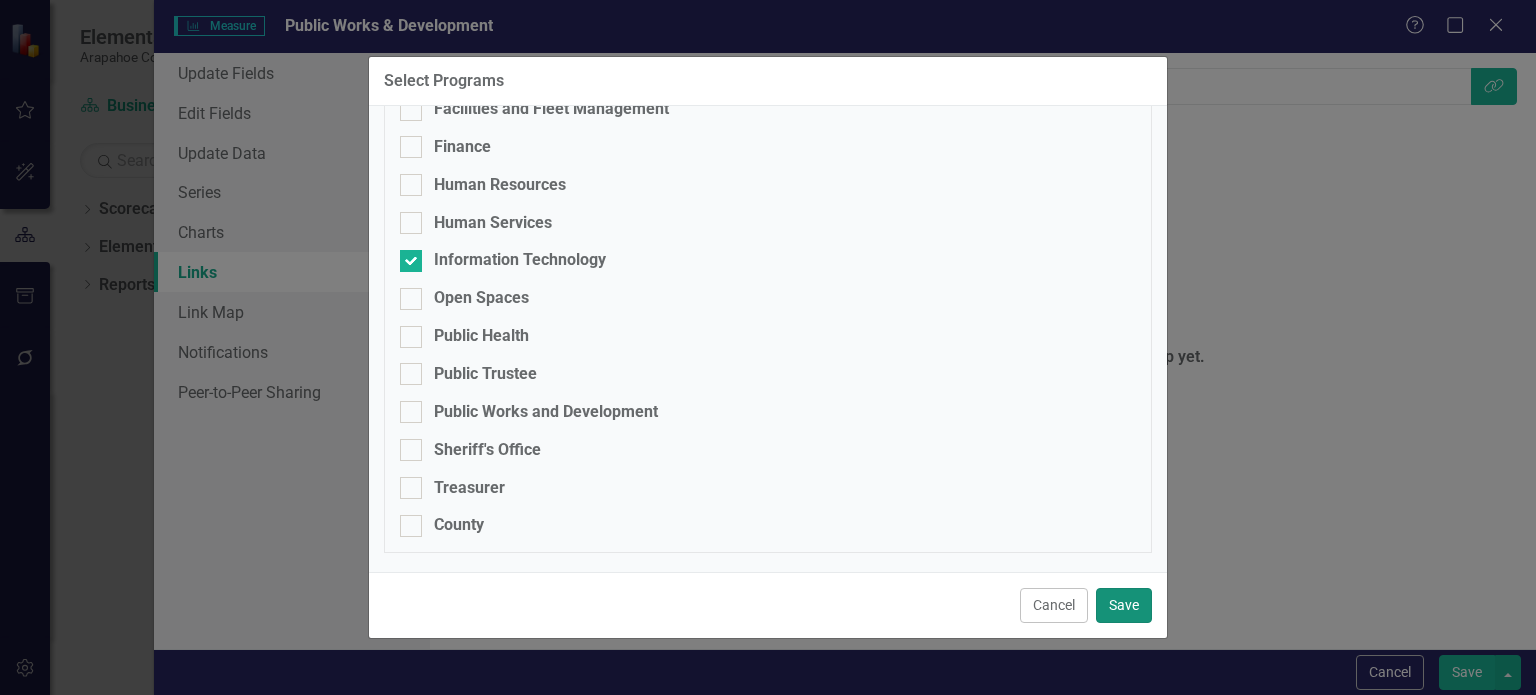 click on "Save" at bounding box center (1124, 605) 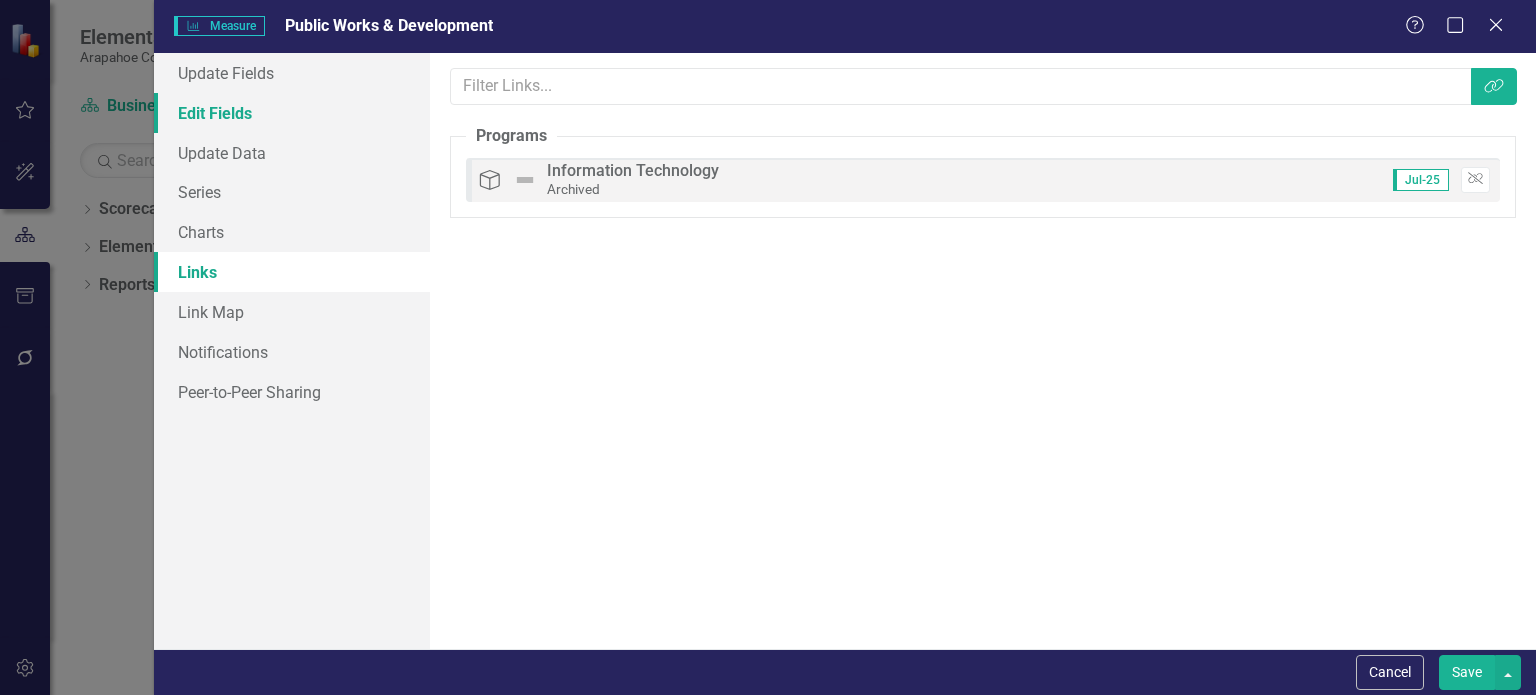 click on "Edit Fields" at bounding box center [292, 113] 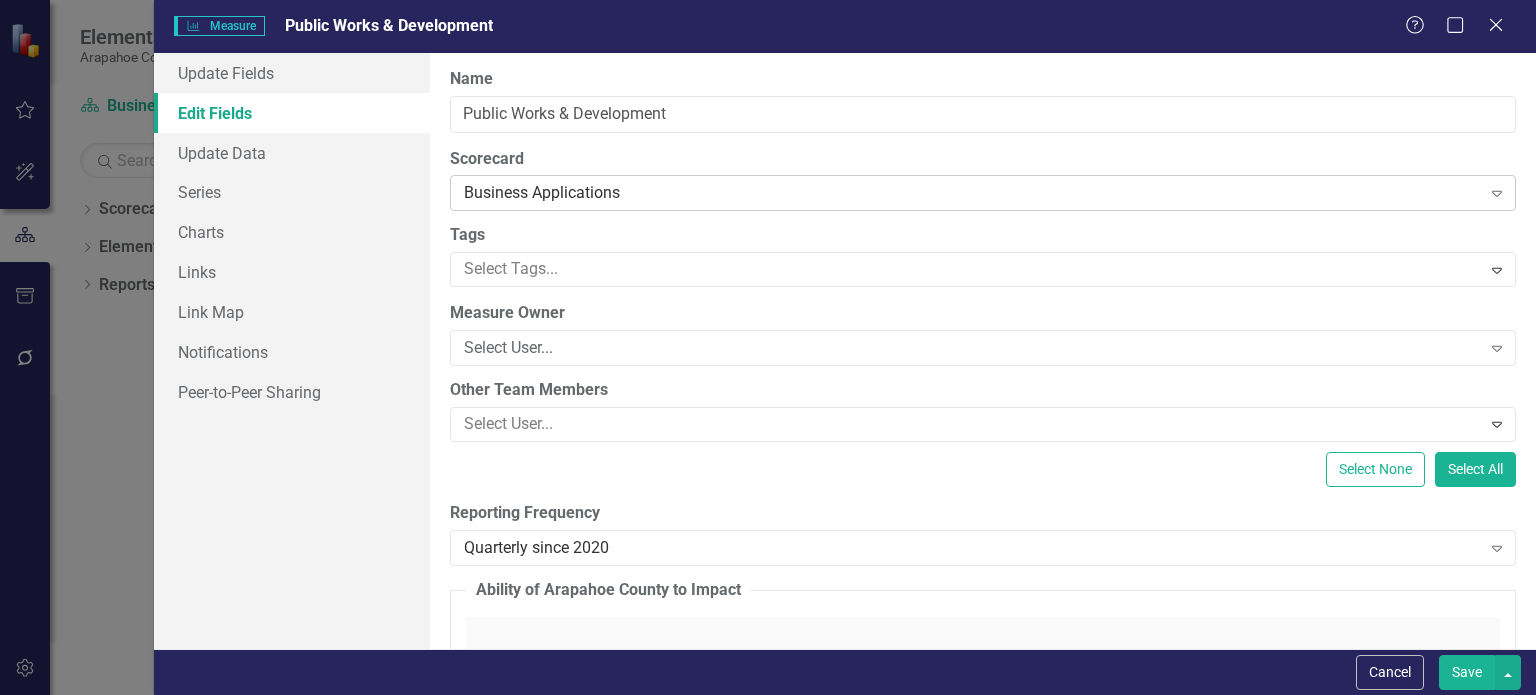click on "Business Applications" at bounding box center [972, 193] 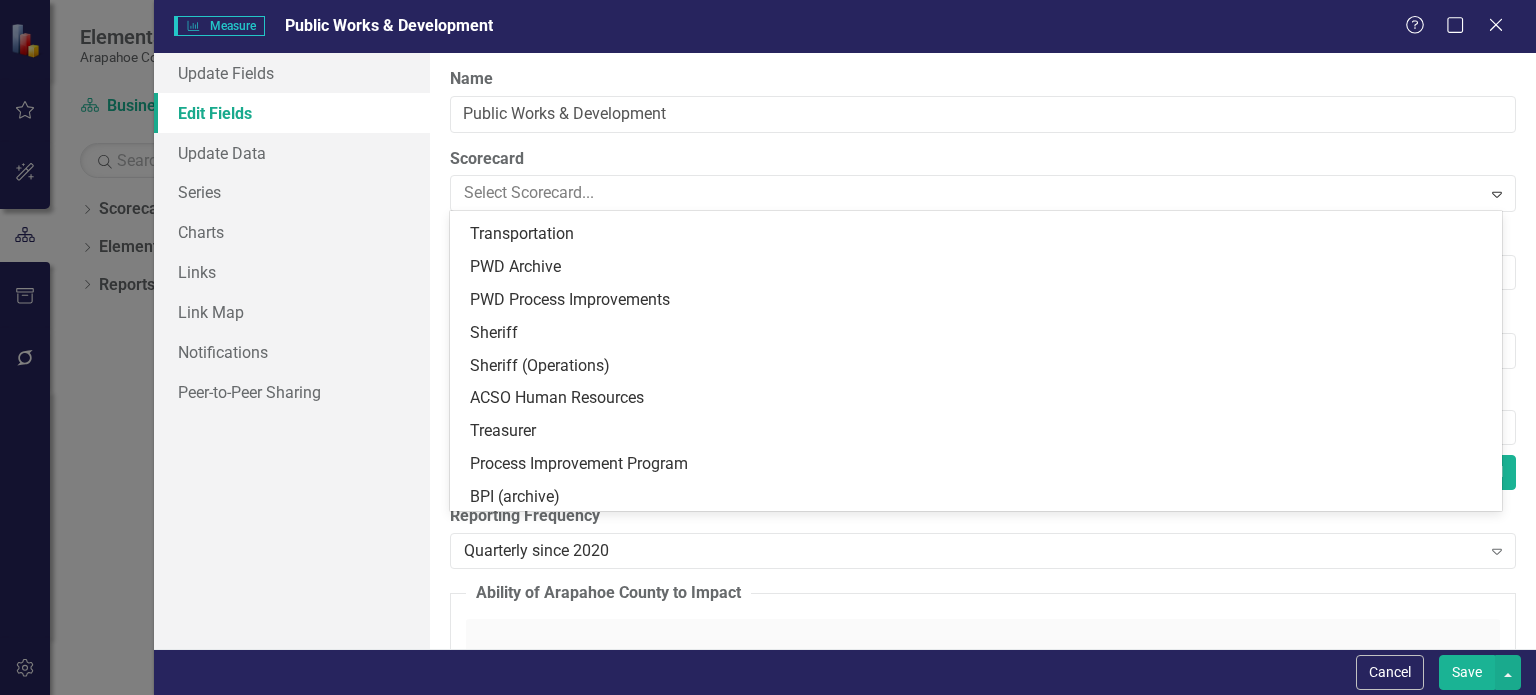 scroll, scrollTop: 2262, scrollLeft: 0, axis: vertical 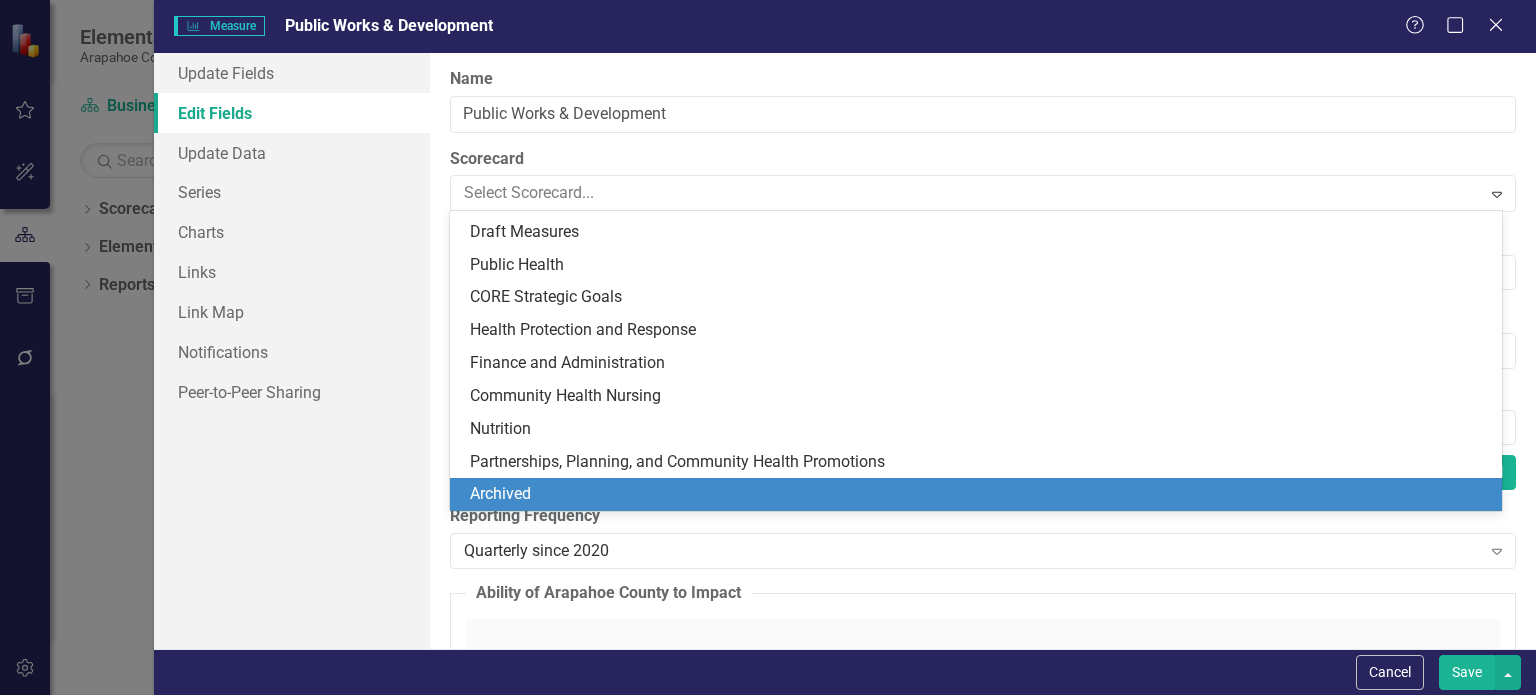 click on "Archived" at bounding box center [980, 494] 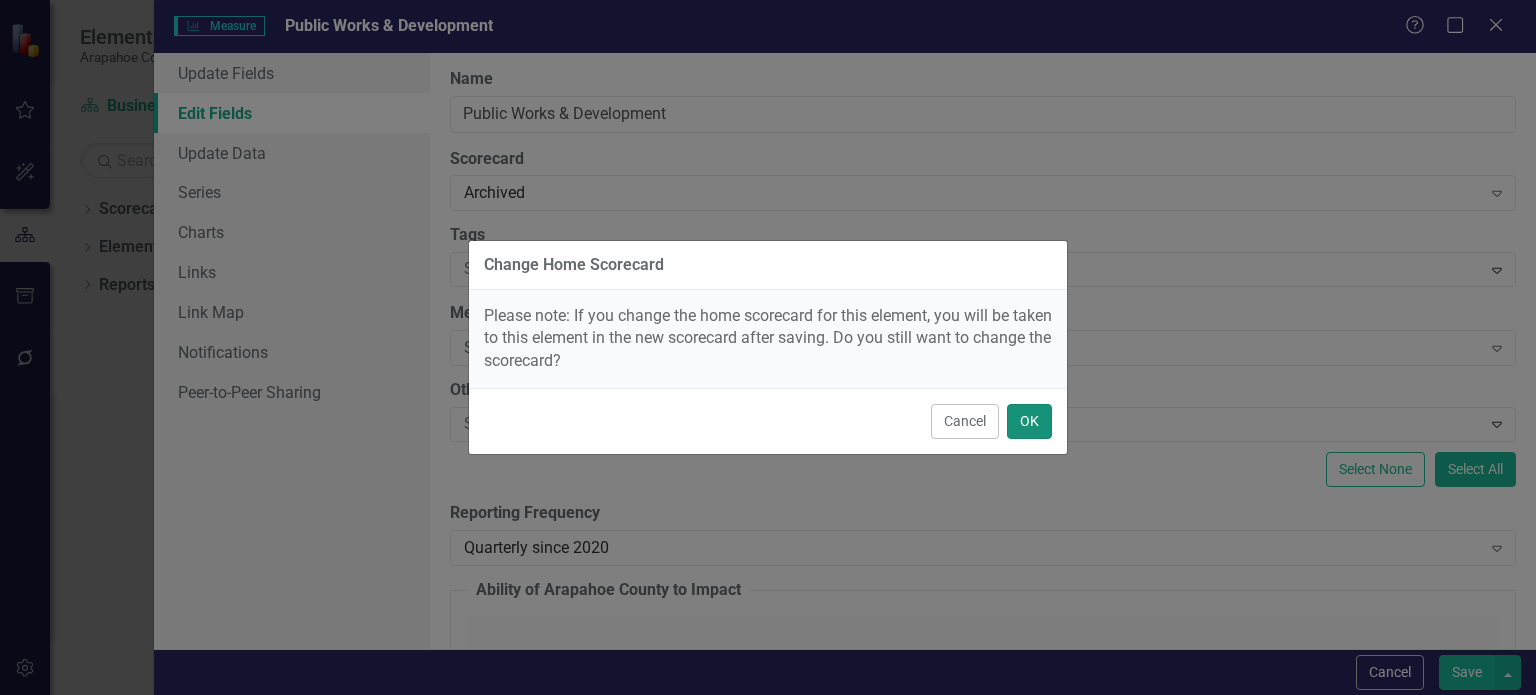 click on "OK" at bounding box center (1029, 421) 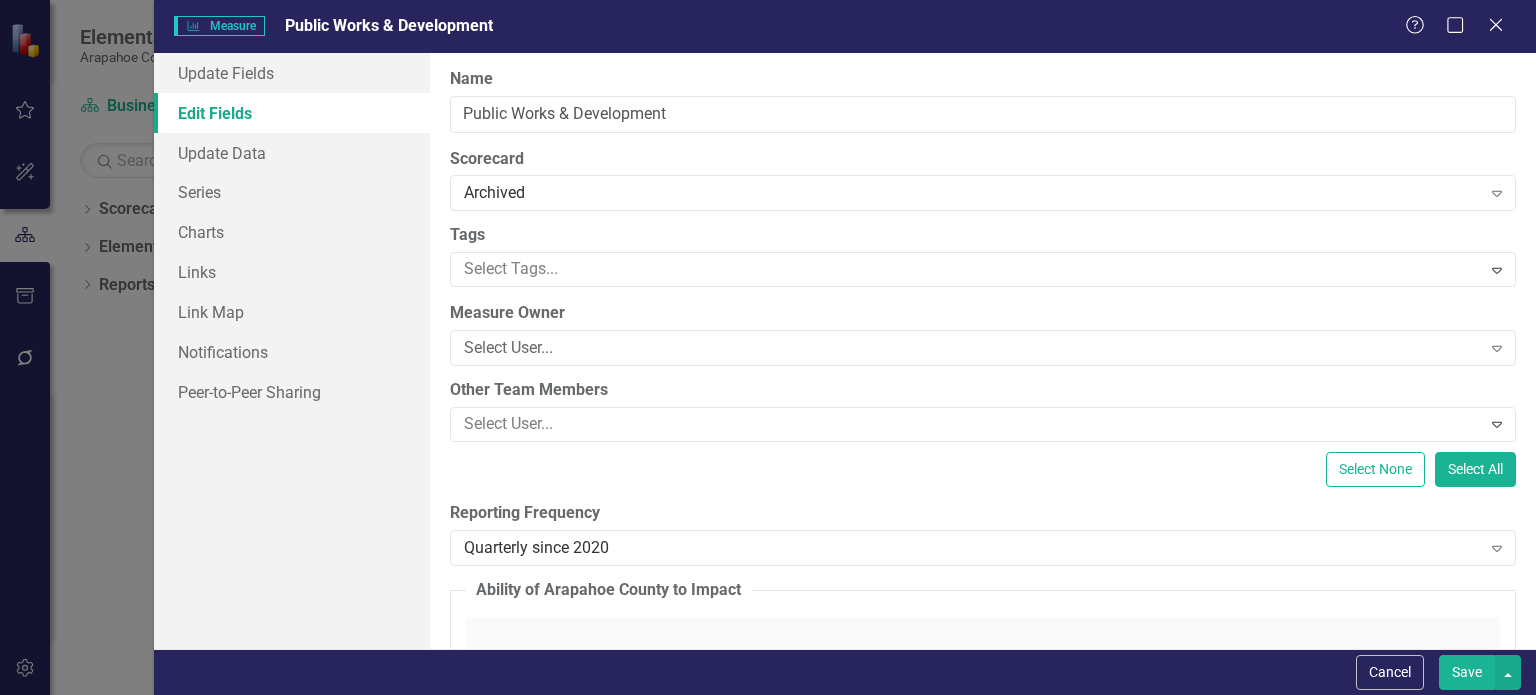 click on "Save" at bounding box center [1467, 672] 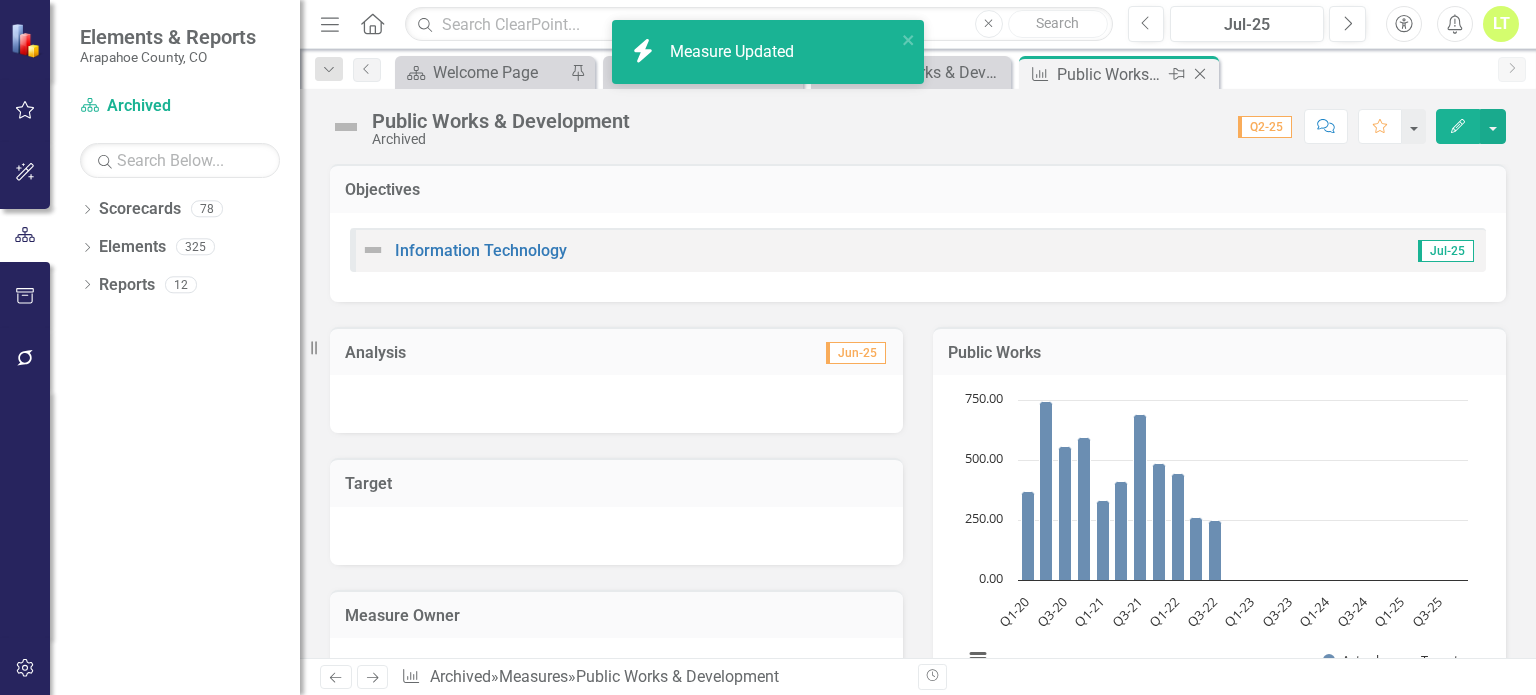 click 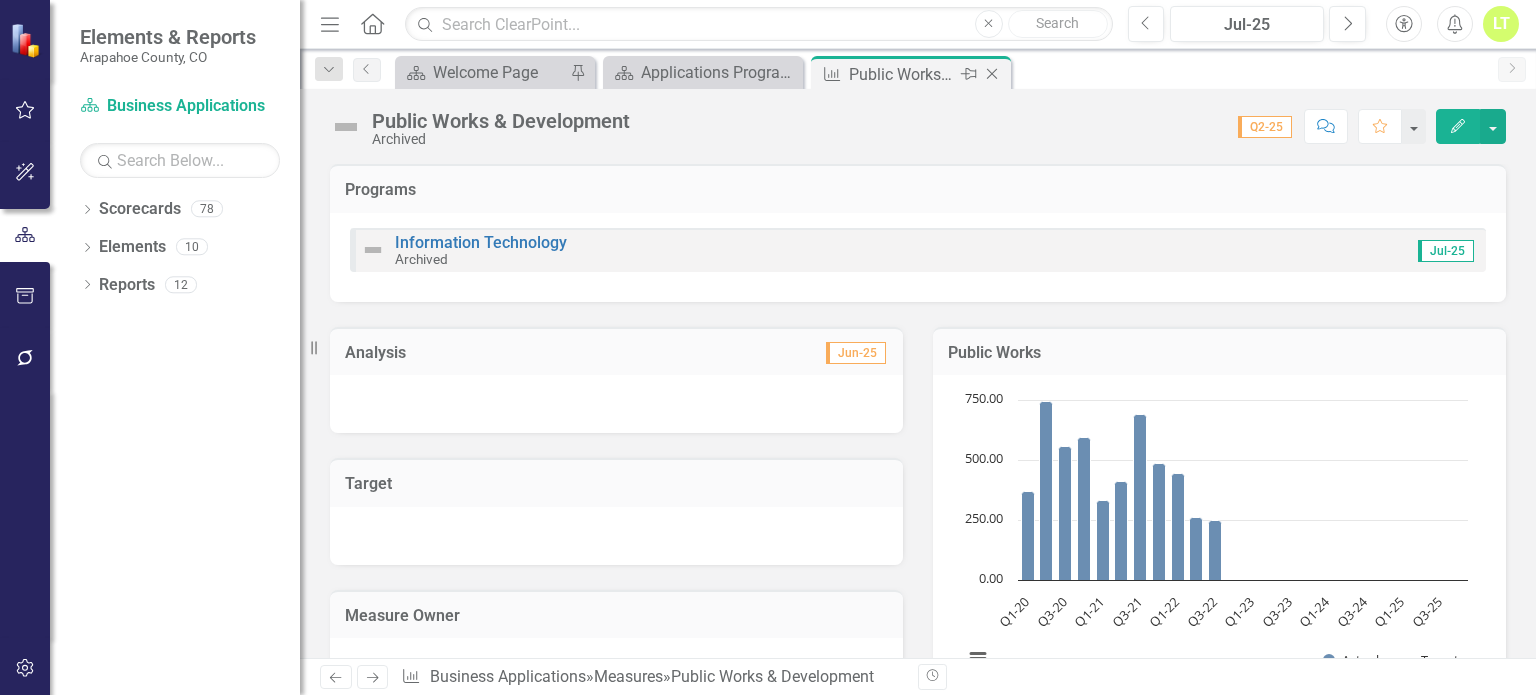 click on "Close" 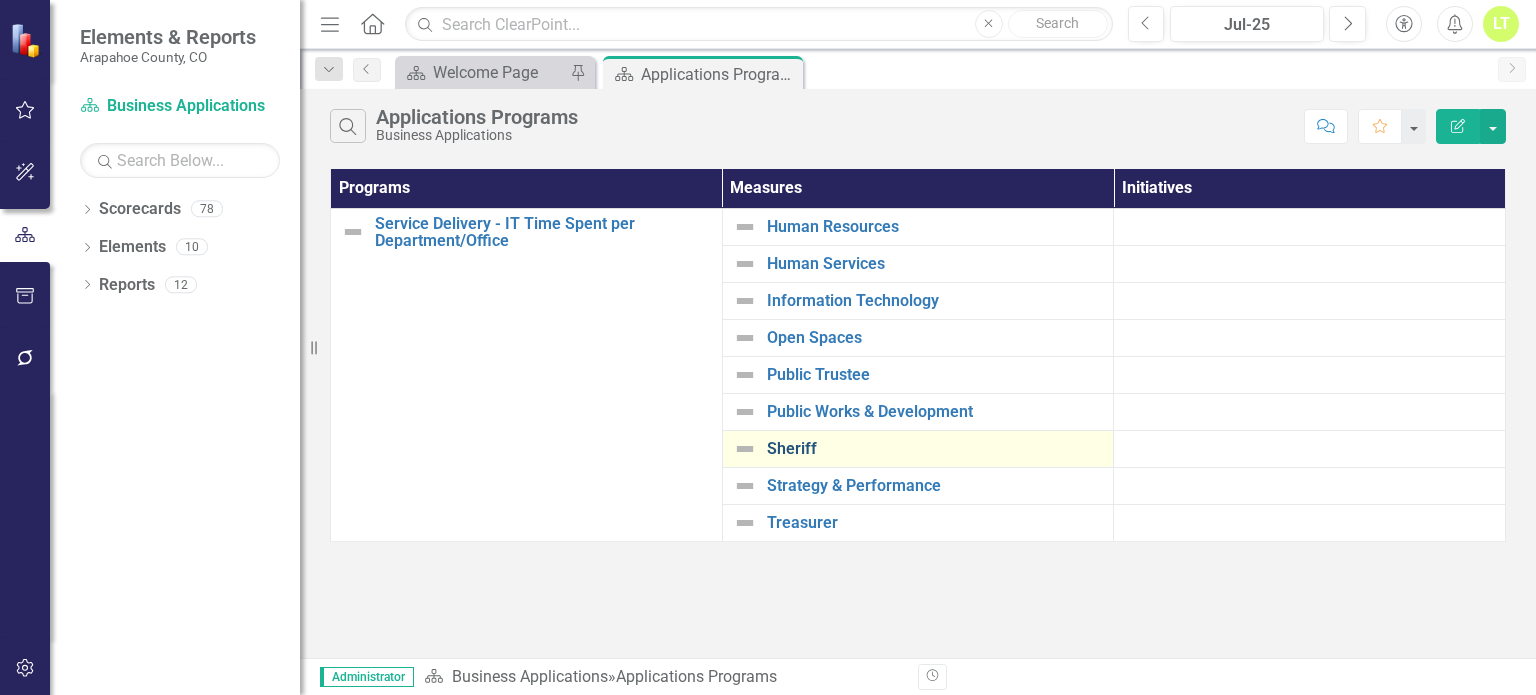 click on "Sheriff" at bounding box center (935, 449) 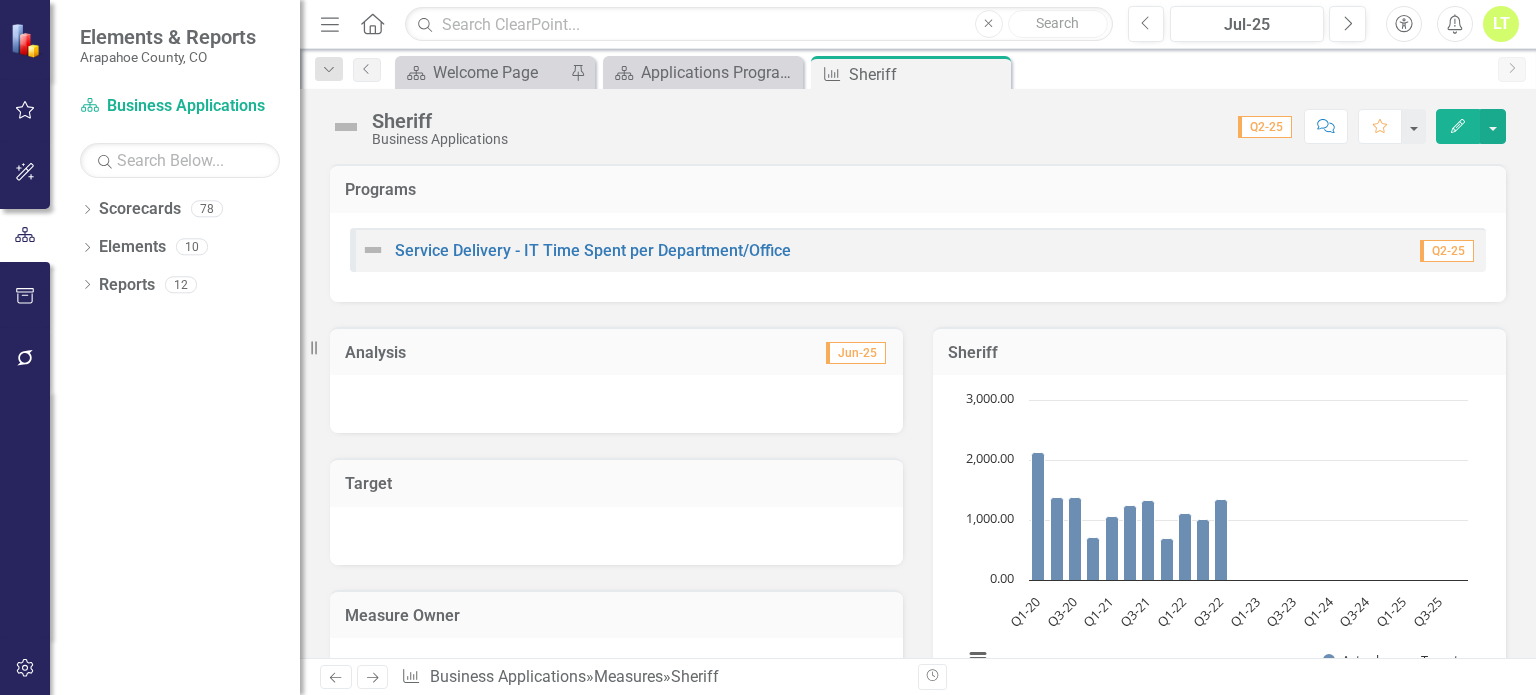 click on "Edit" 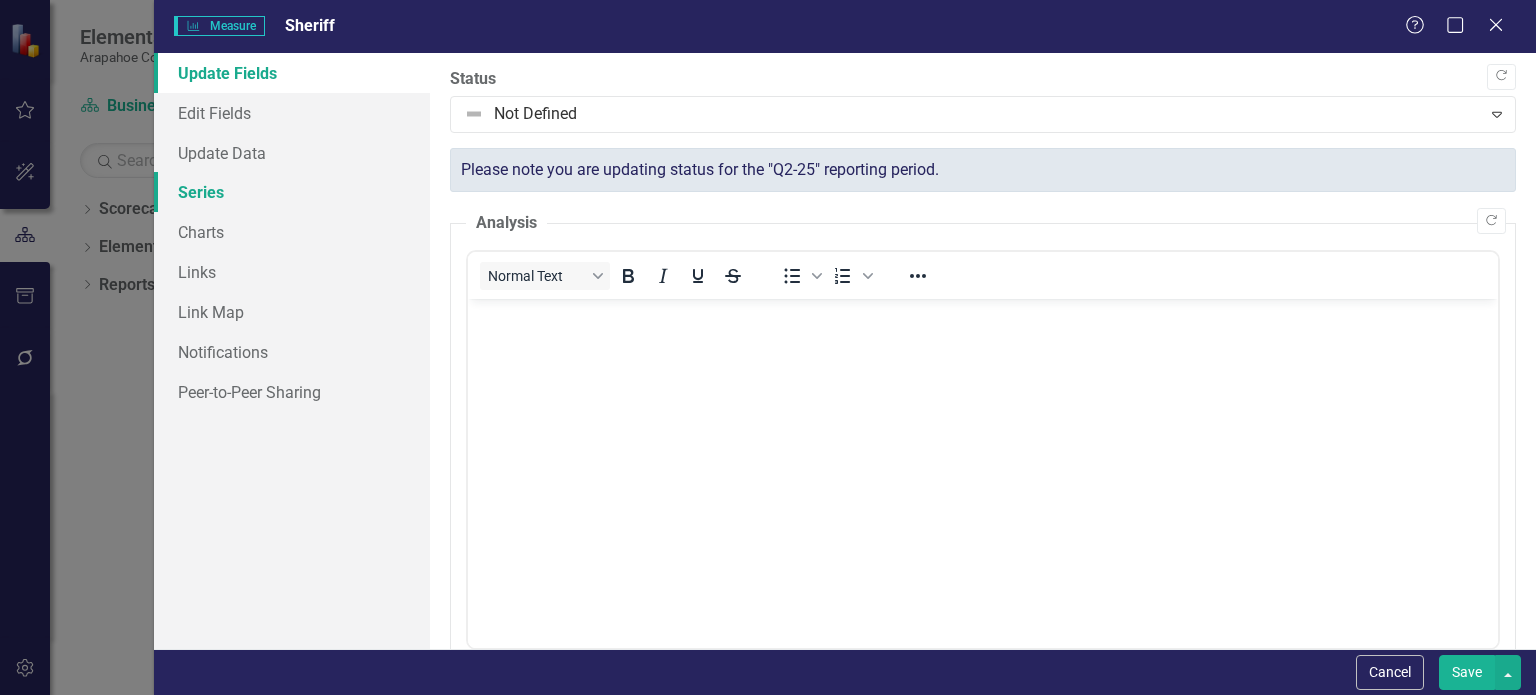 scroll, scrollTop: 0, scrollLeft: 0, axis: both 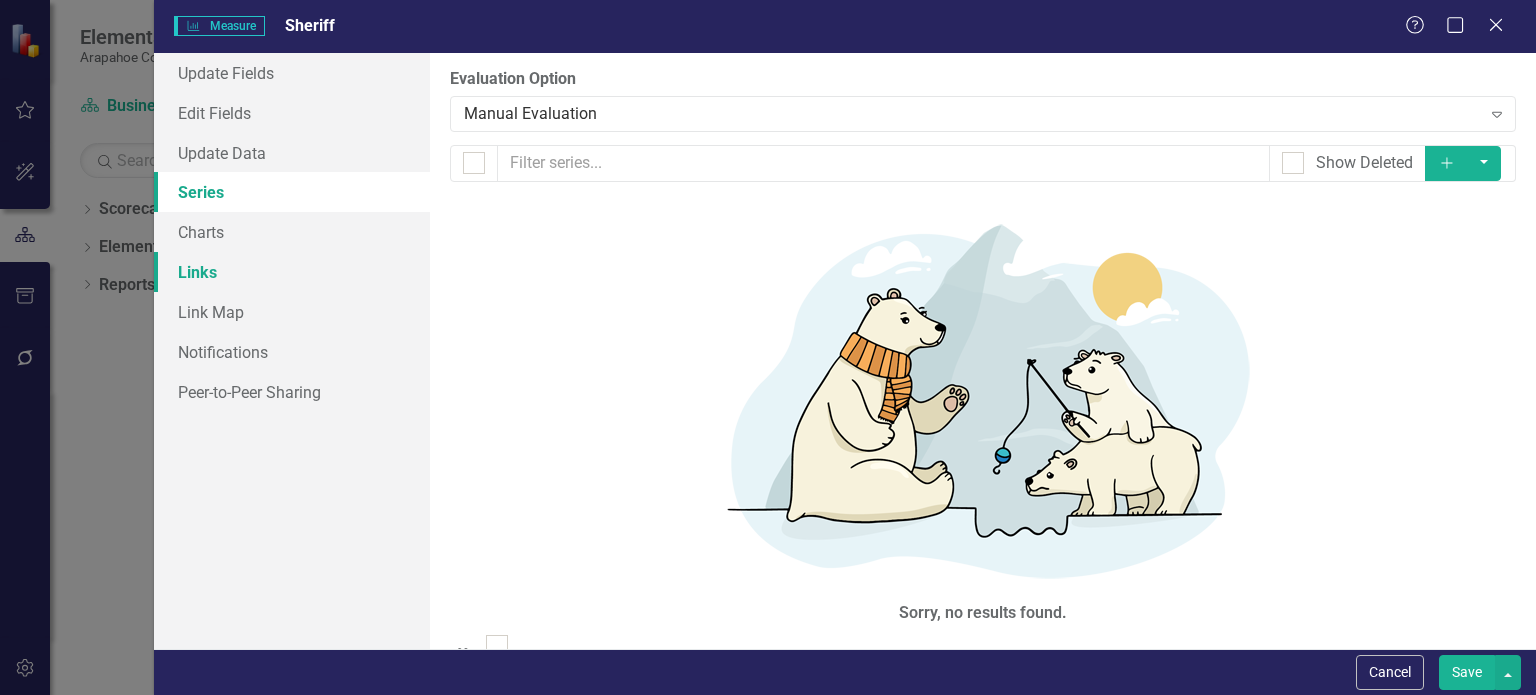 click on "Links" at bounding box center [292, 272] 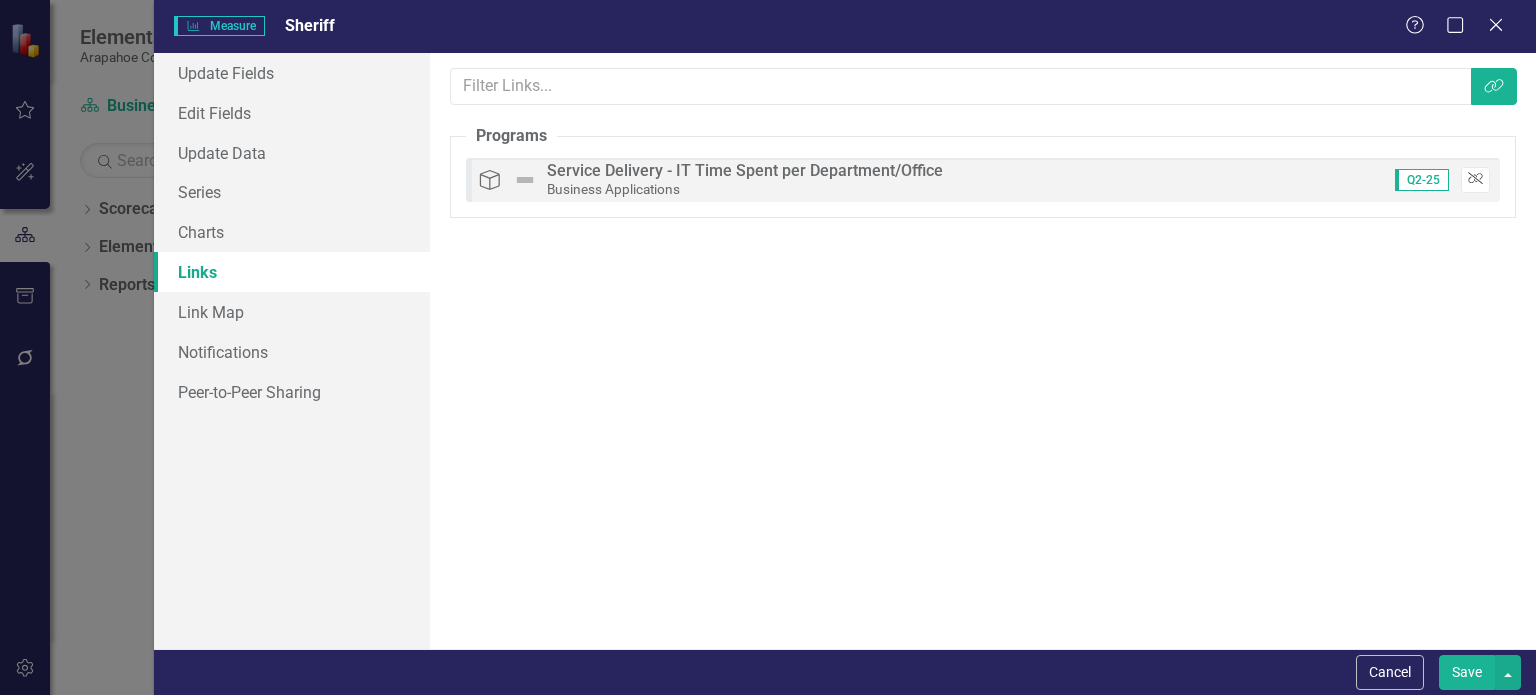 click on "Unlink" at bounding box center [1475, 180] 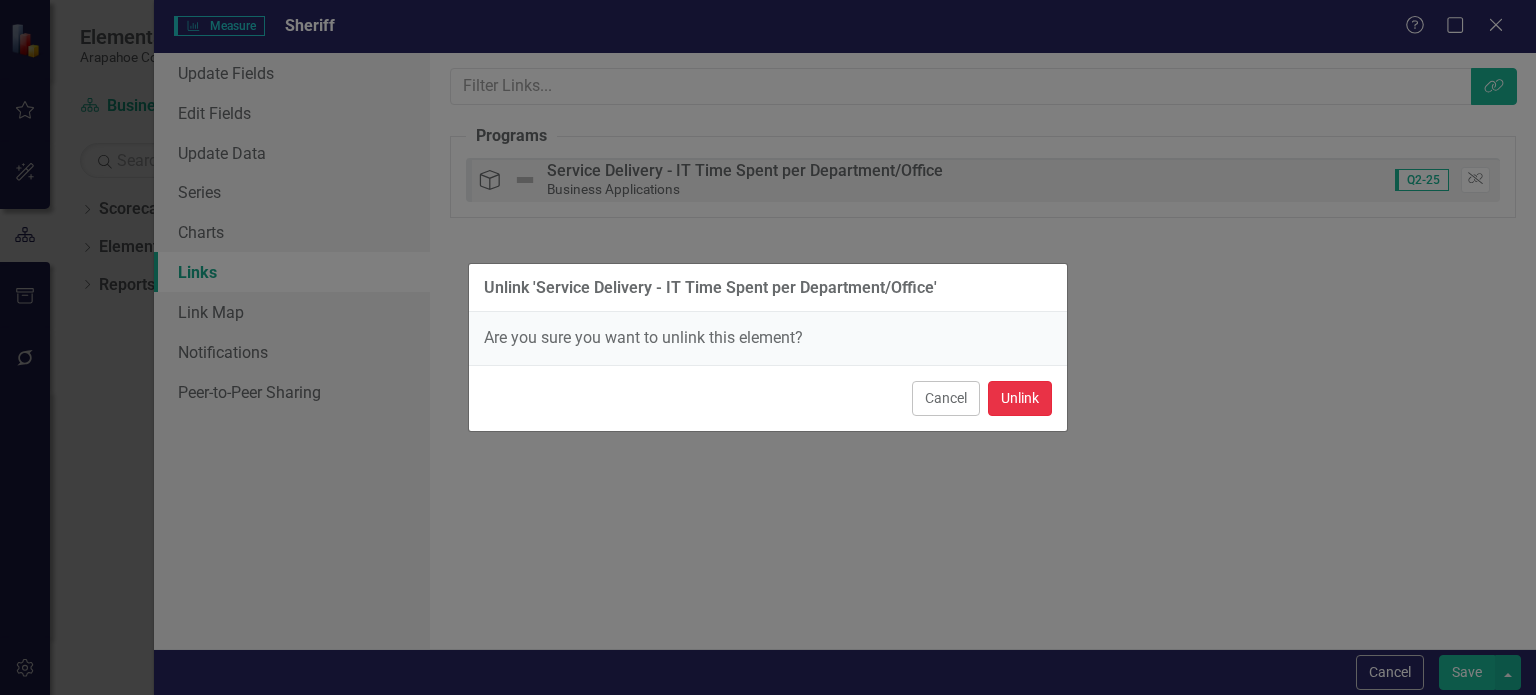 click on "Unlink" at bounding box center [1020, 398] 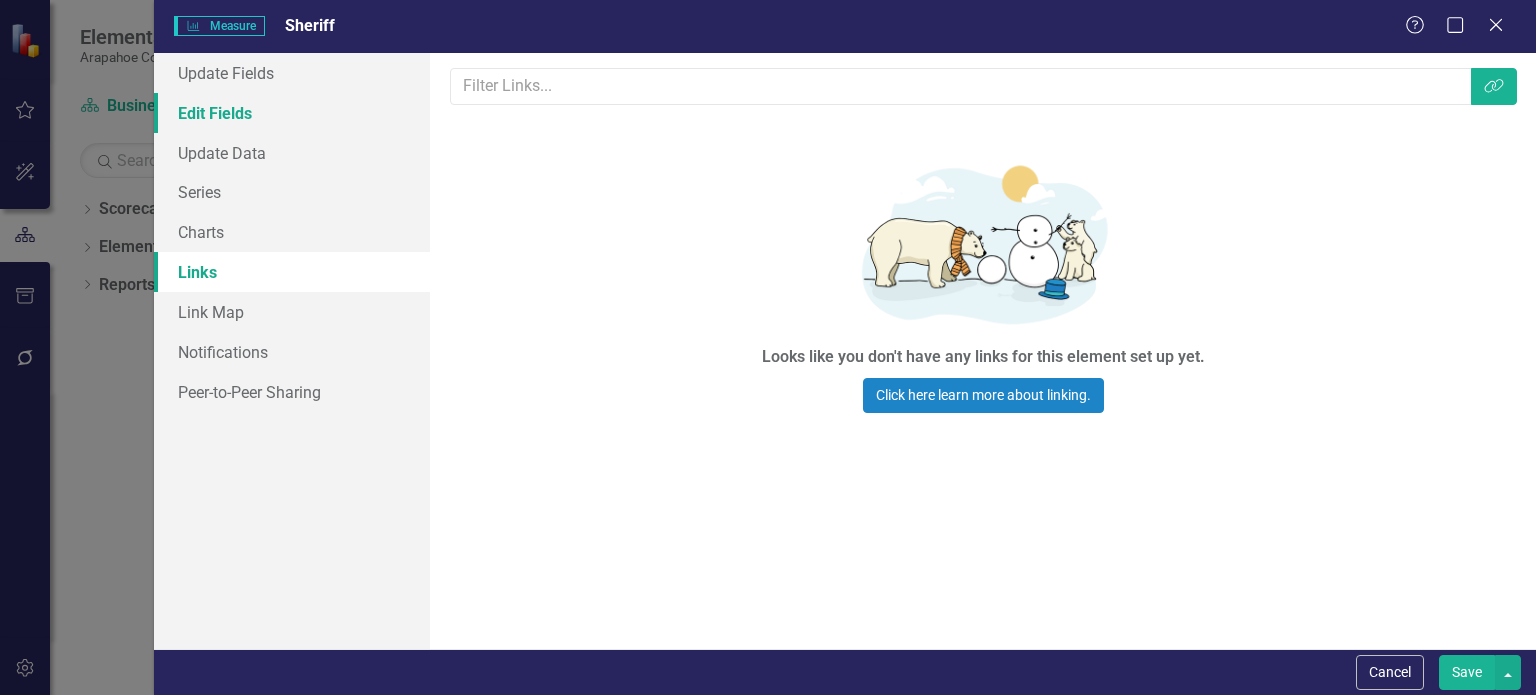 click on "Edit Fields" at bounding box center [292, 113] 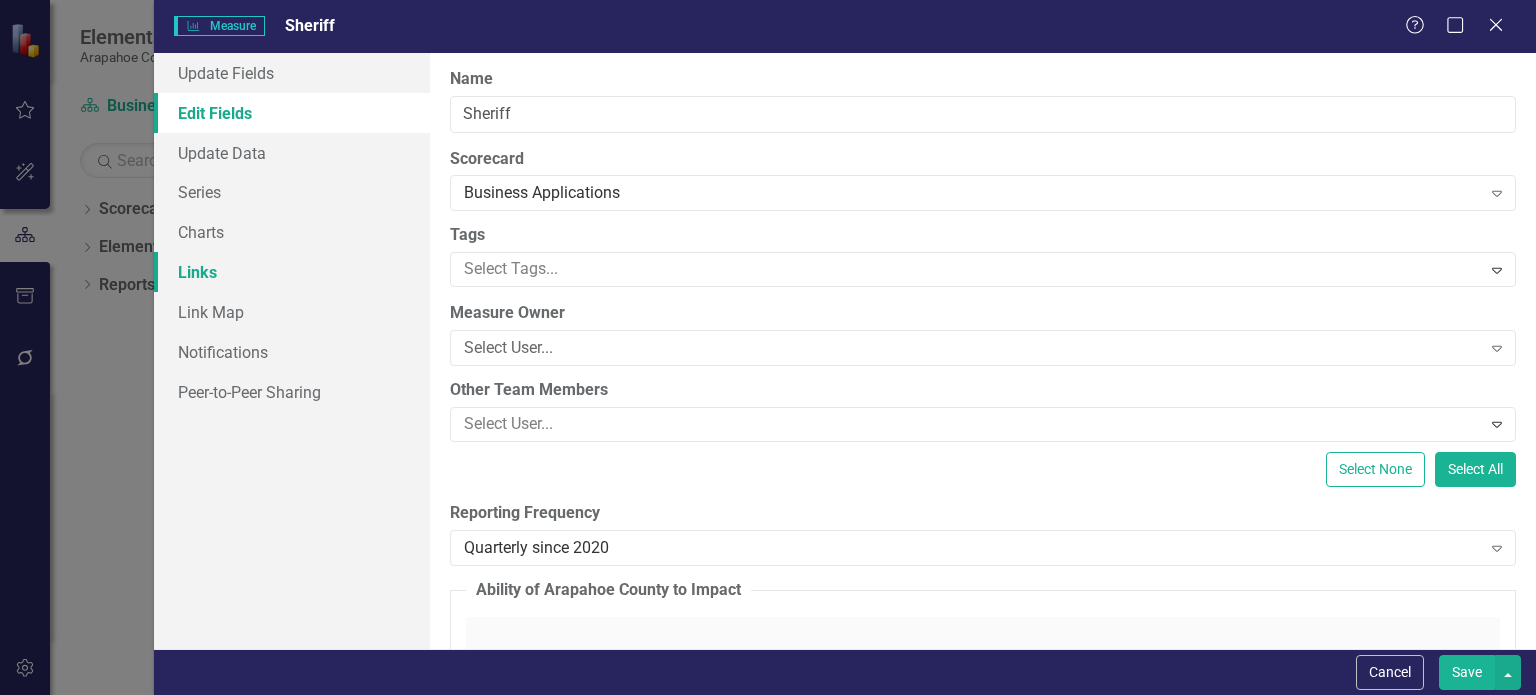 click on "Links" at bounding box center [292, 272] 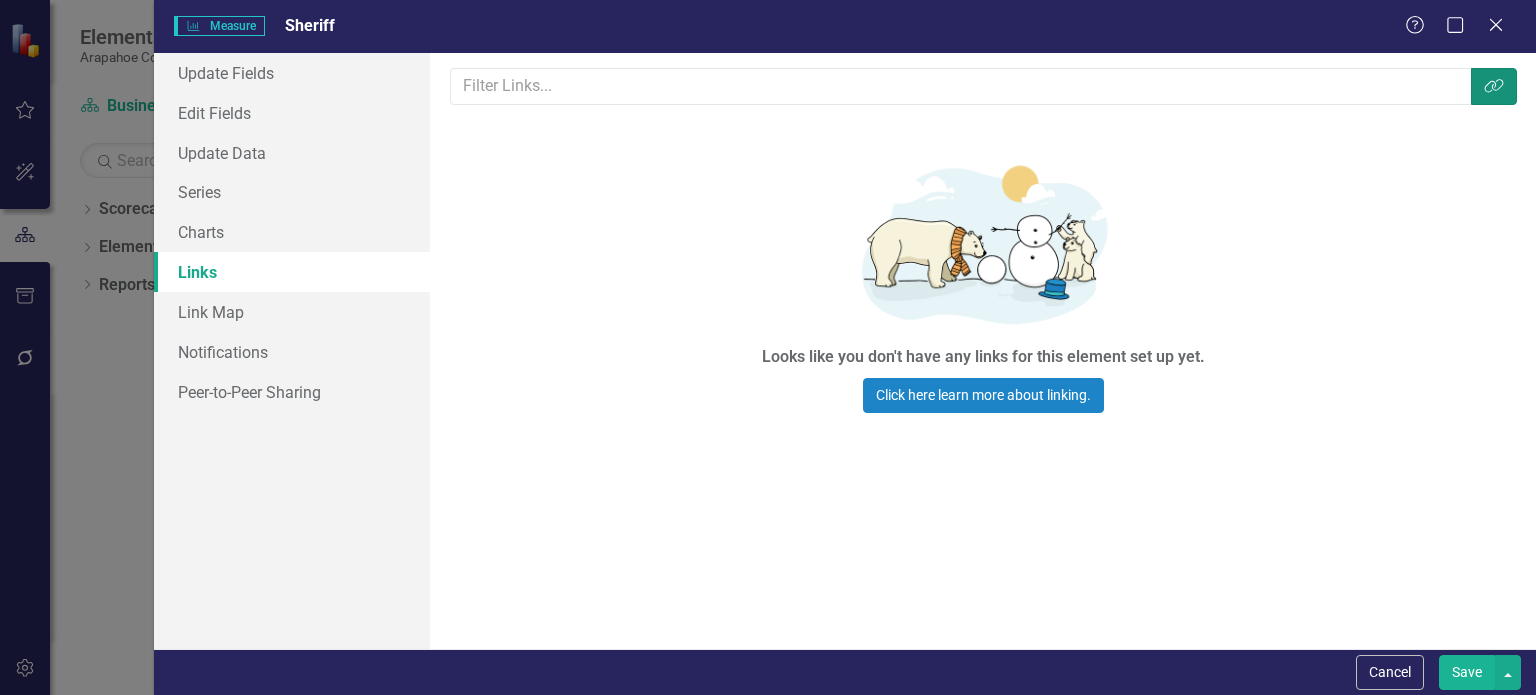 click on "Link Tag" 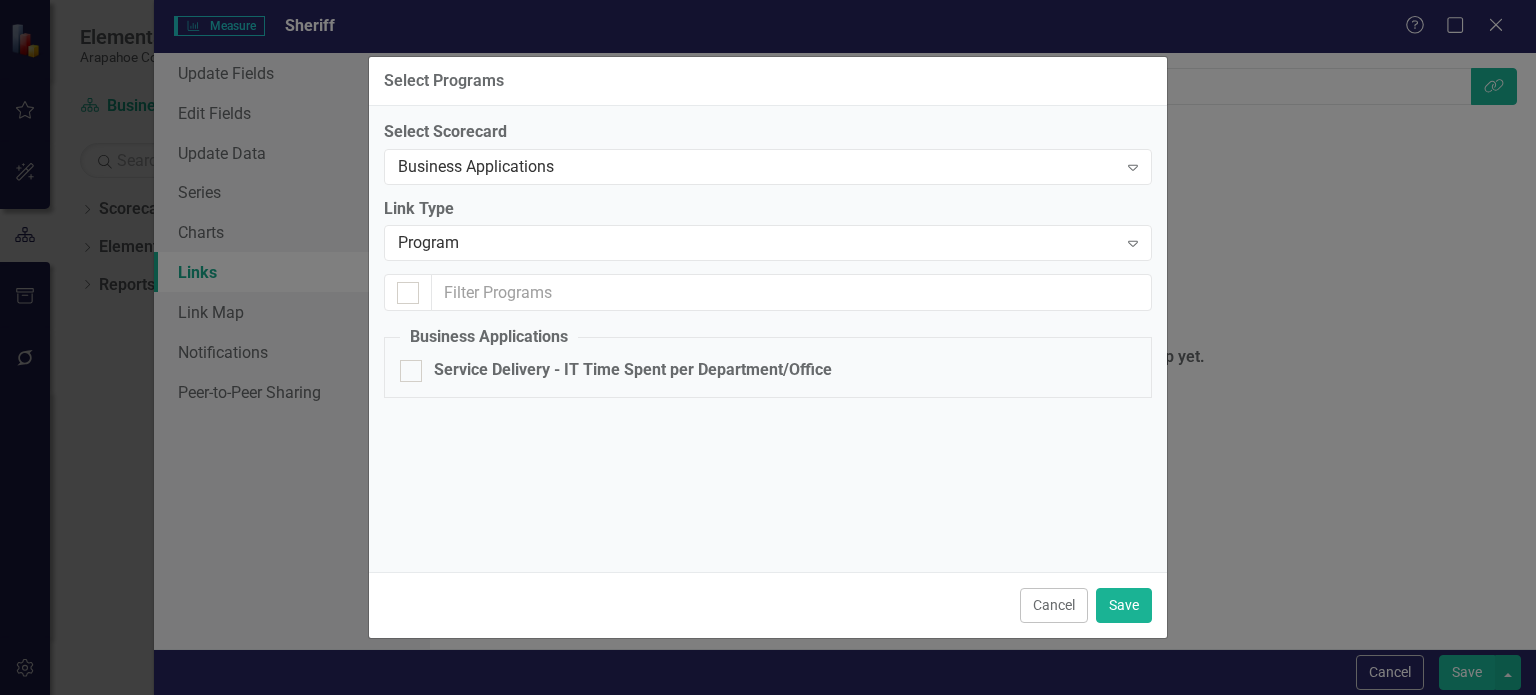 click on "Select Scorecard Business Applications Expand Link Type Program Expand Business Applications Service Delivery - IT Time Spent per Department/Office" at bounding box center [768, 269] 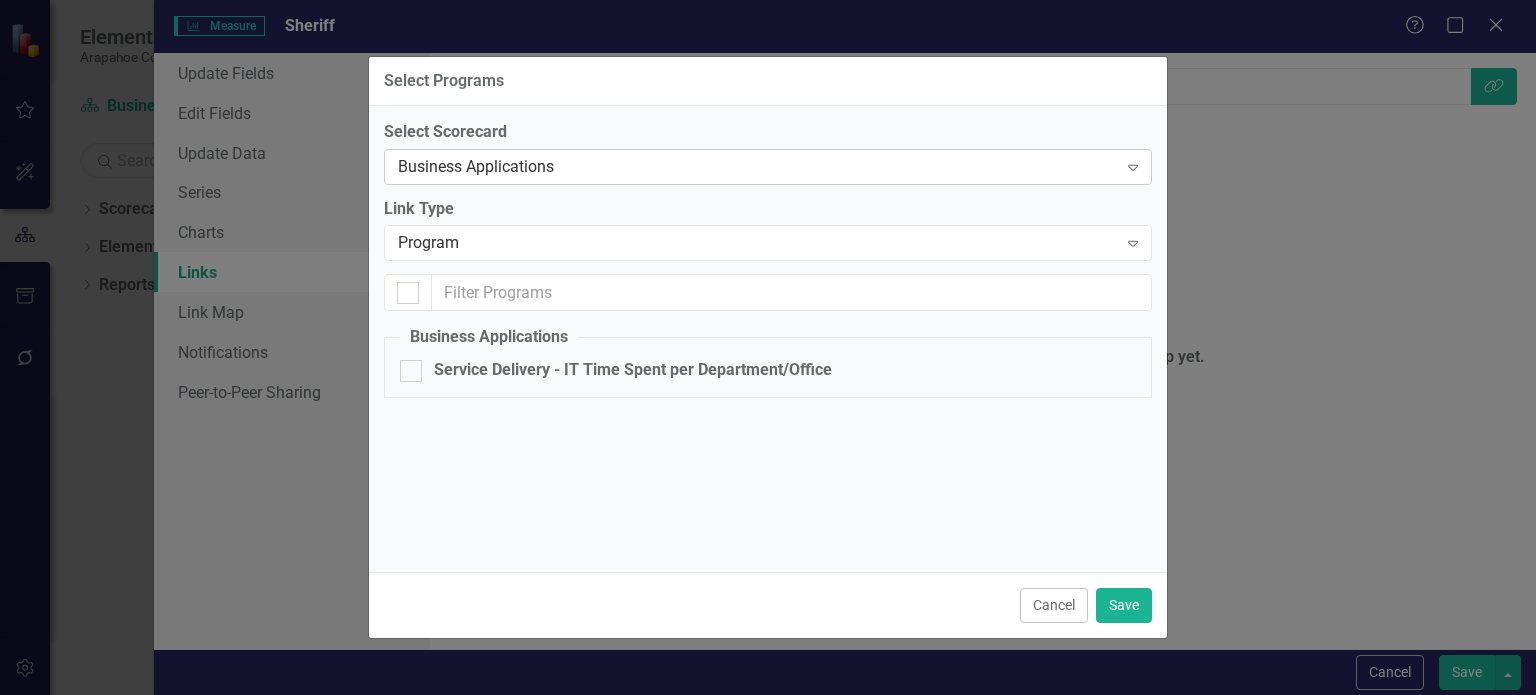 click on "Business Applications" at bounding box center (757, 166) 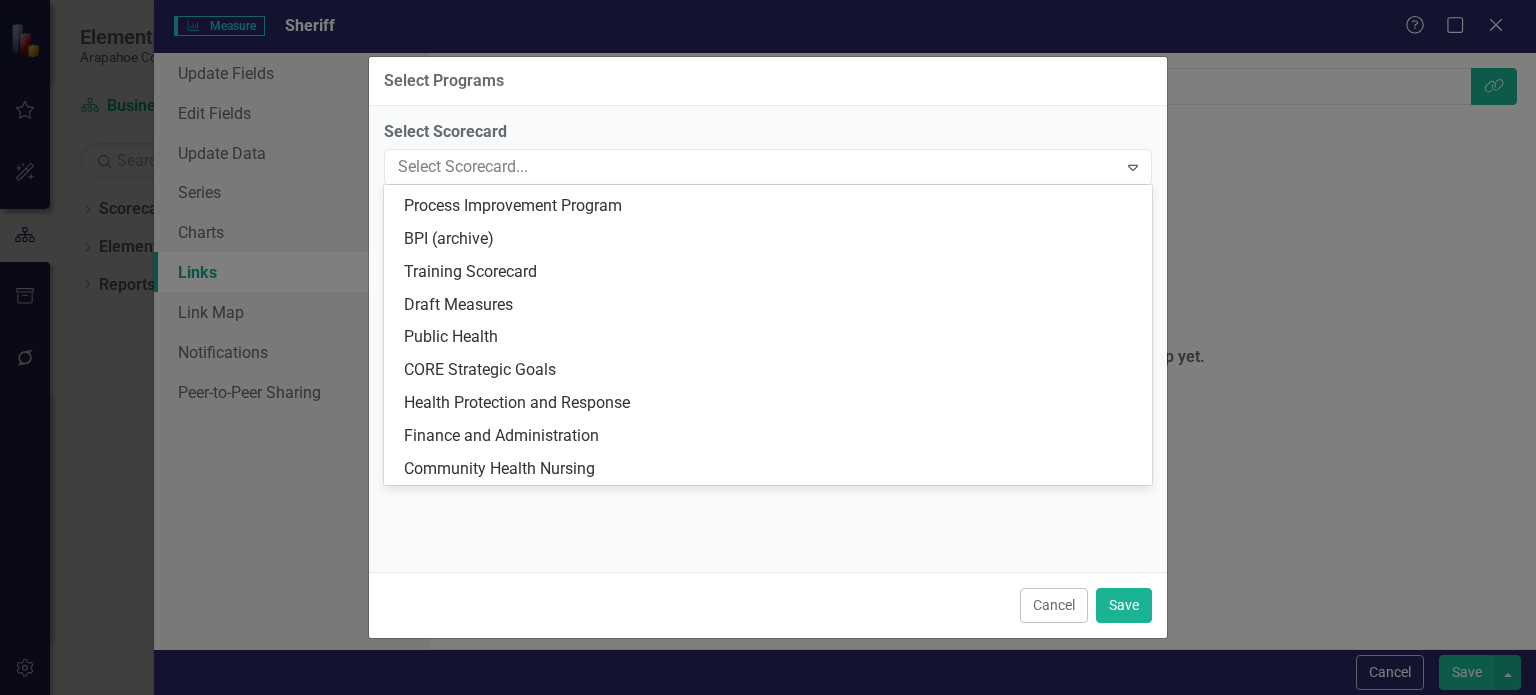 scroll, scrollTop: 2262, scrollLeft: 0, axis: vertical 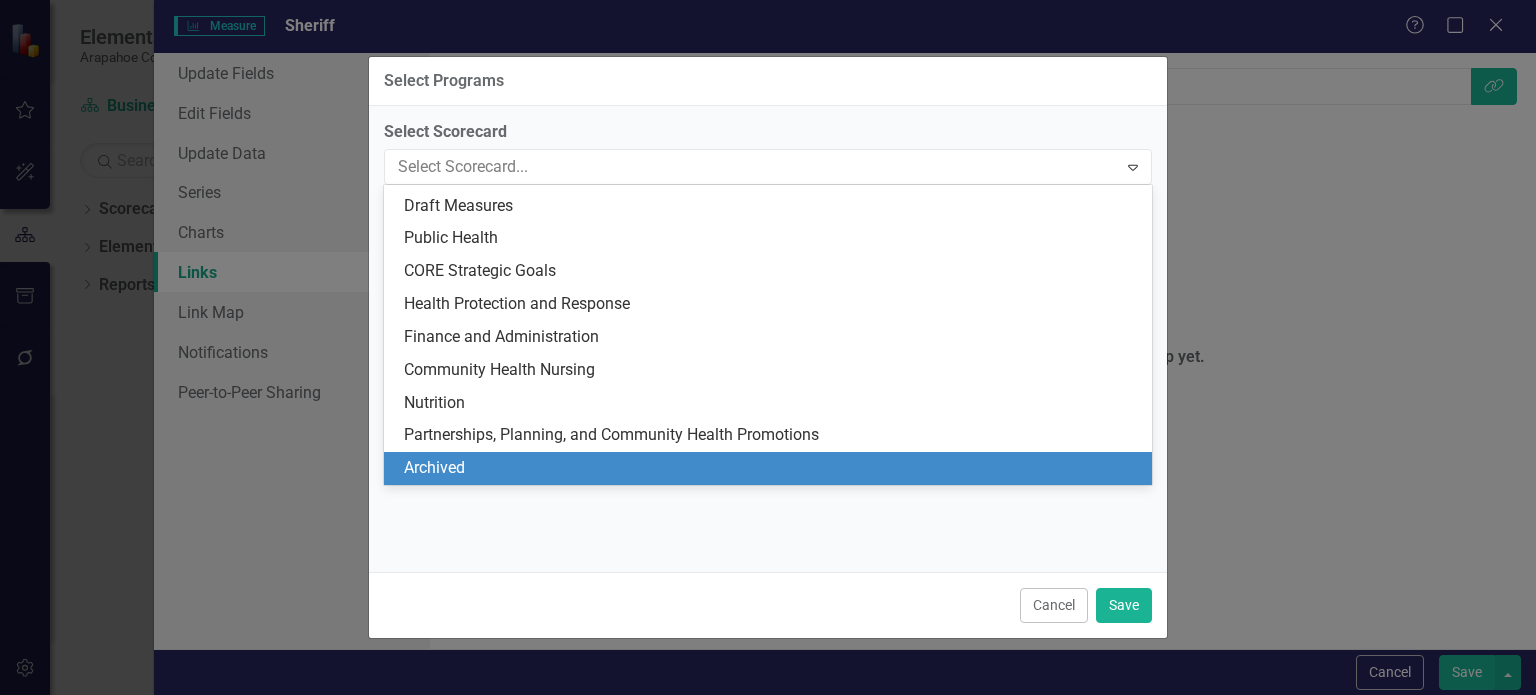 click on "Archived" at bounding box center (772, 468) 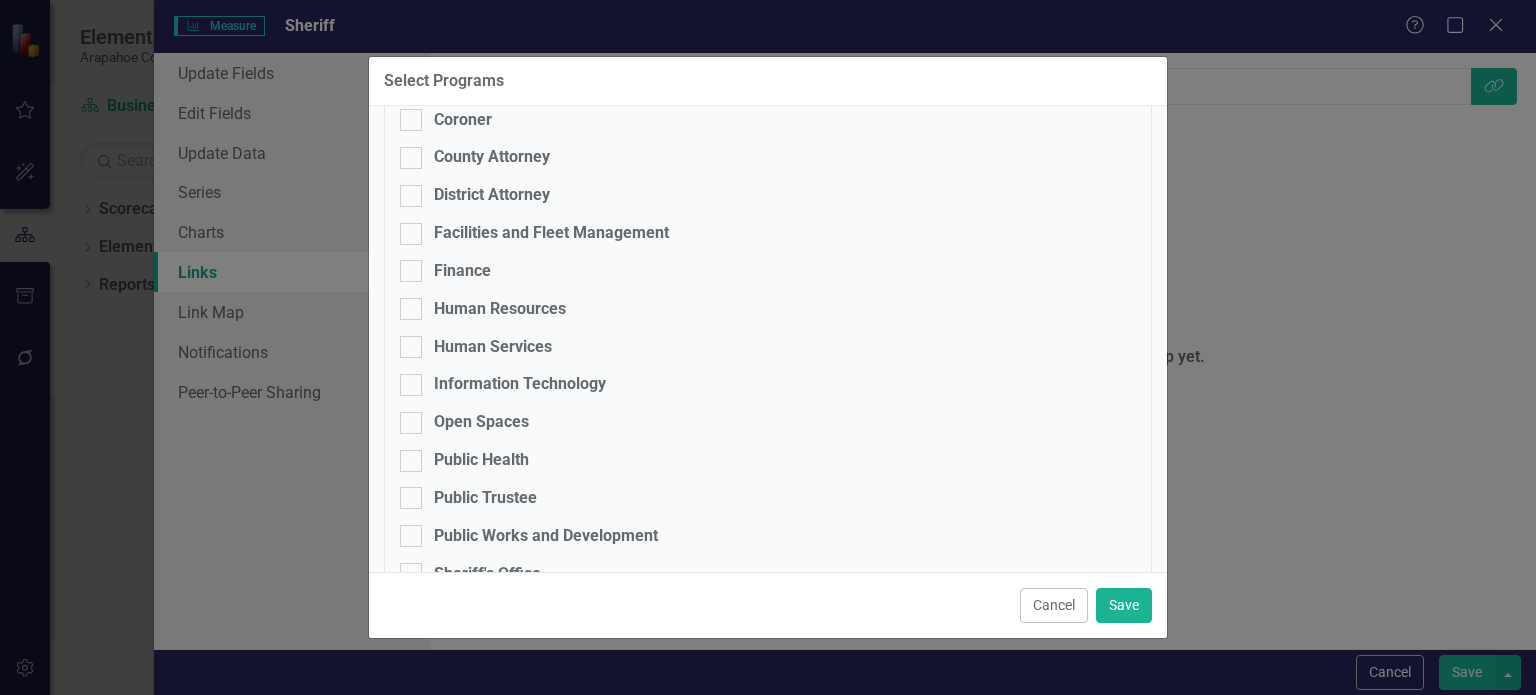 scroll, scrollTop: 456, scrollLeft: 0, axis: vertical 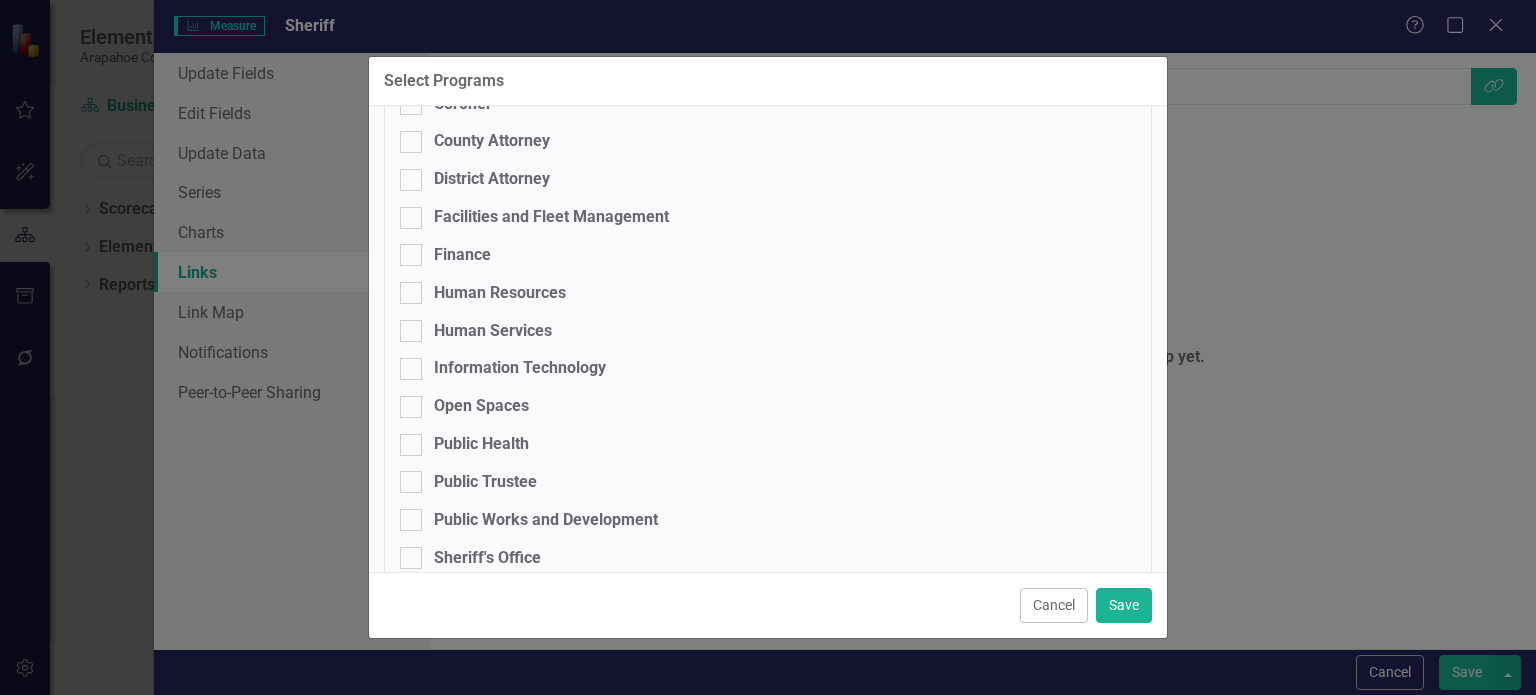click on "Archived Employee Engagement &Talent Management Assessor Clerk and Recorder Commissioners' Office Community Resources Coroner County Attorney District Attorney Facilities and Fleet Management Finance Human Resources Human Services Information Technology Open Spaces Public Health Public Trustee Public Works and Development Sheriff's Office Treasurer County" at bounding box center (768, 265) 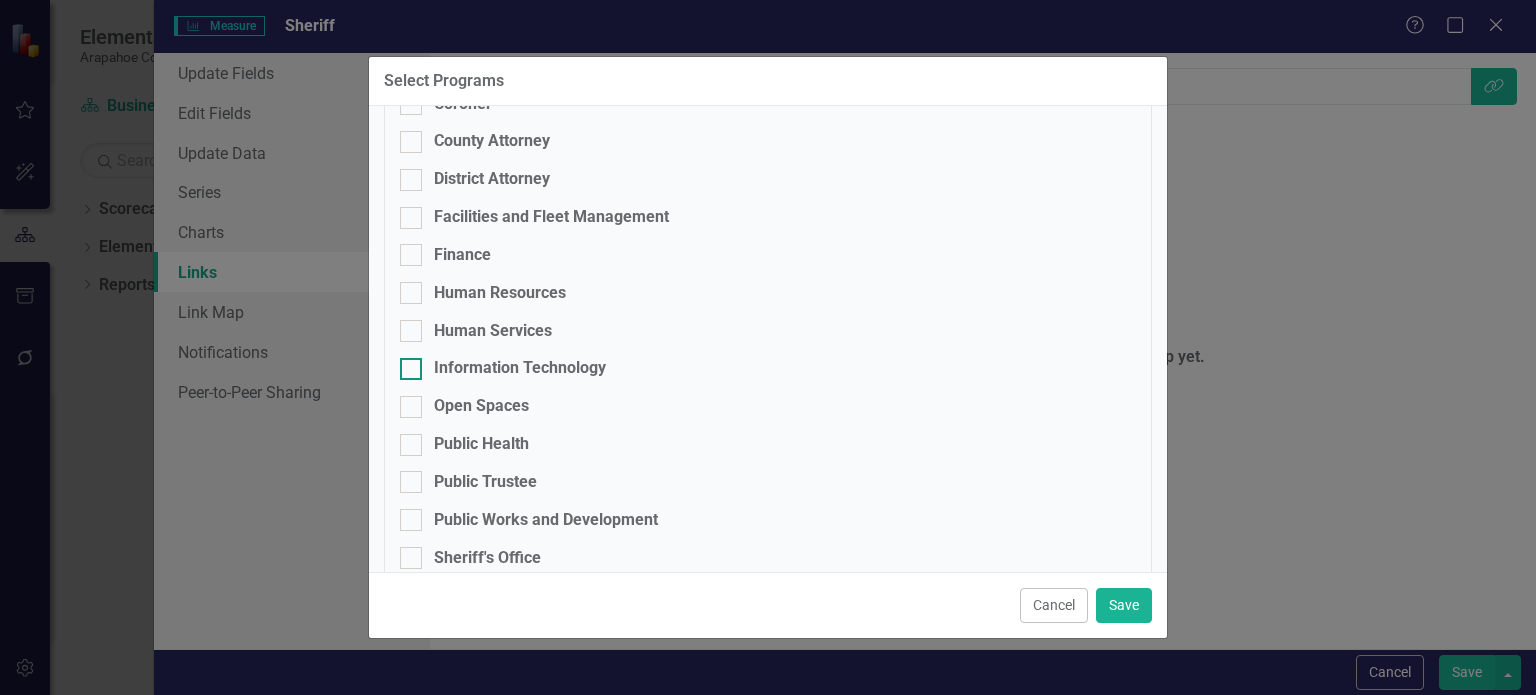click on "Information Technology" at bounding box center (520, 368) 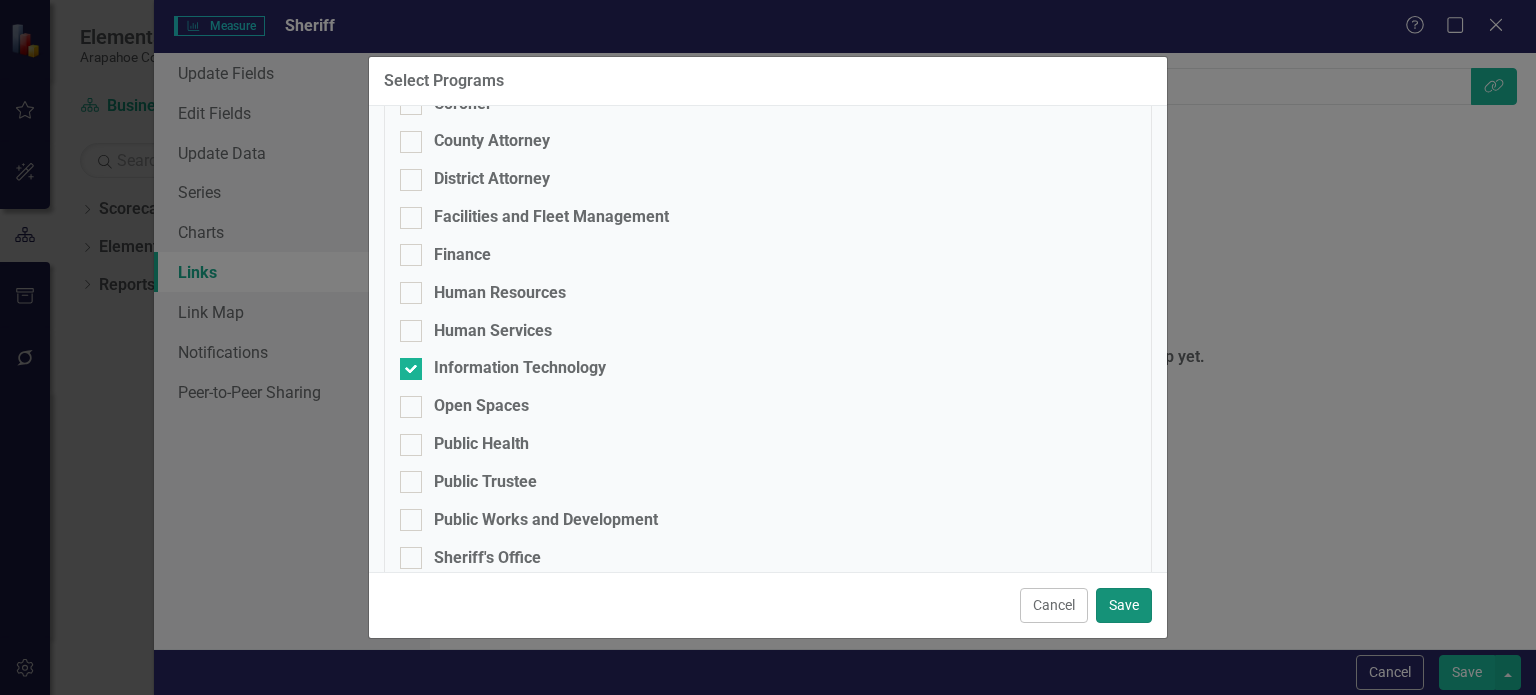 click on "Save" at bounding box center (1124, 605) 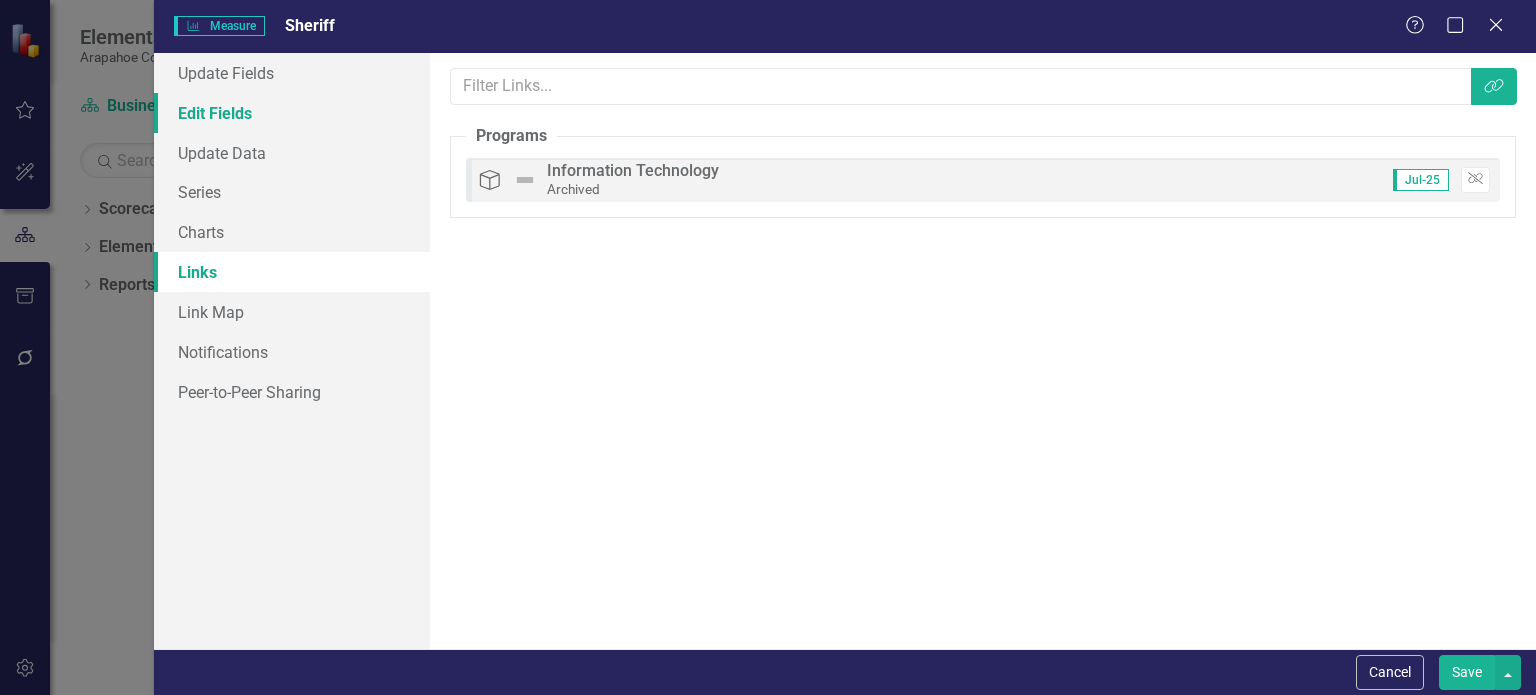 click on "Edit Fields" at bounding box center (292, 113) 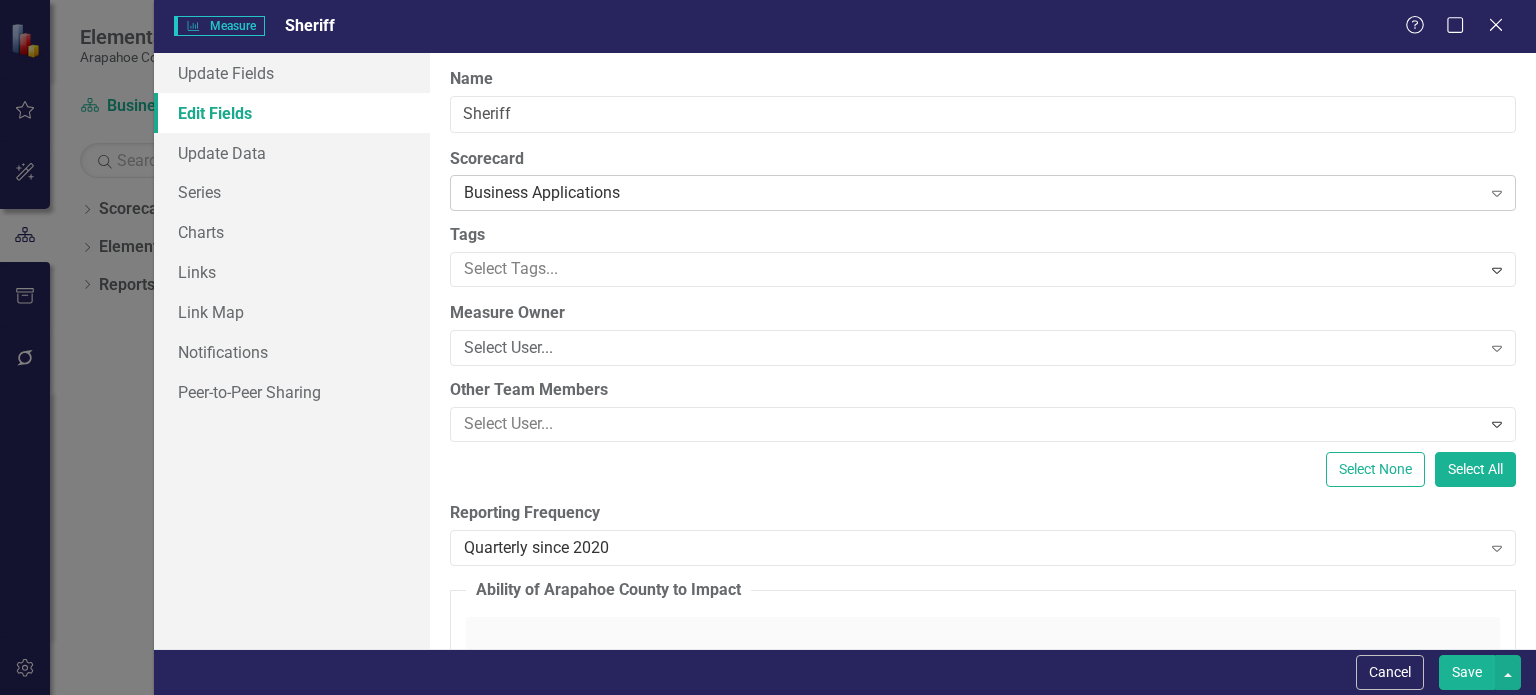 click on "Business Applications" at bounding box center (972, 193) 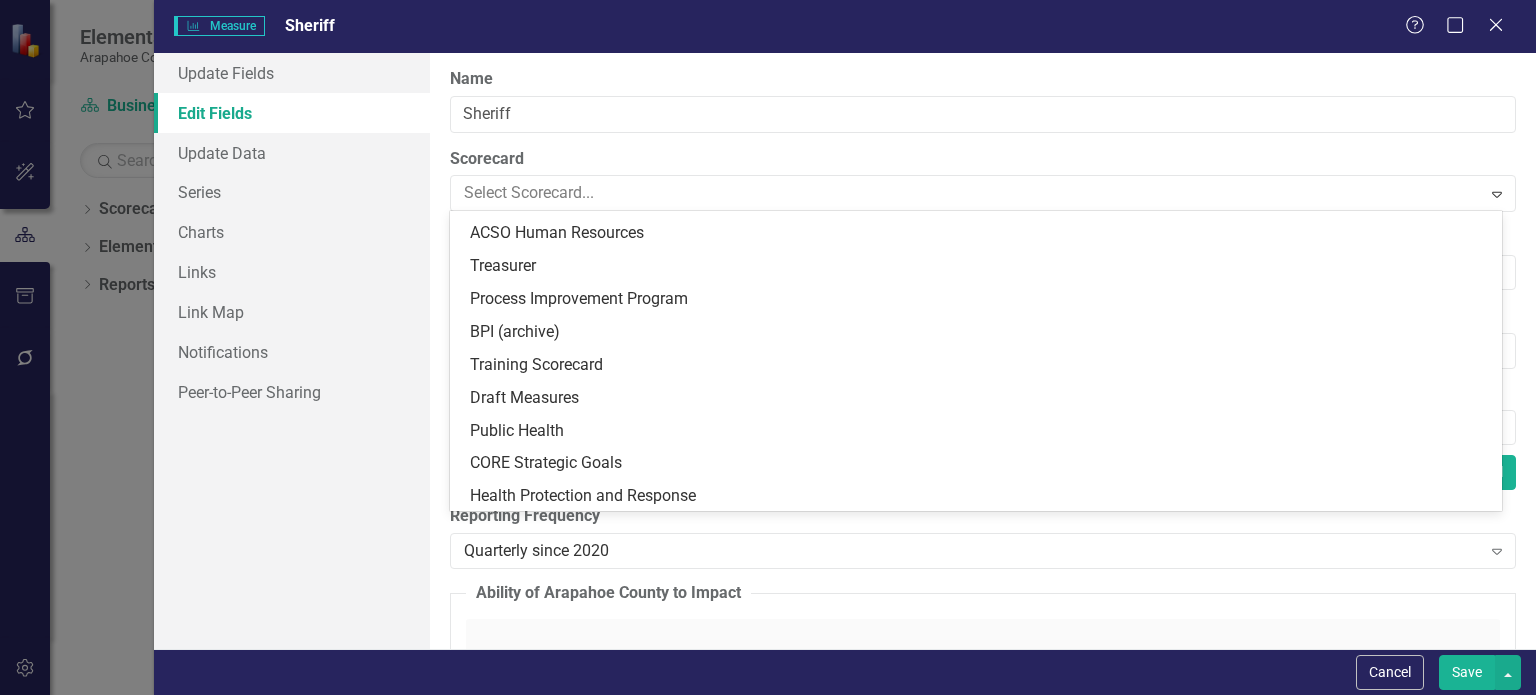 scroll, scrollTop: 2262, scrollLeft: 0, axis: vertical 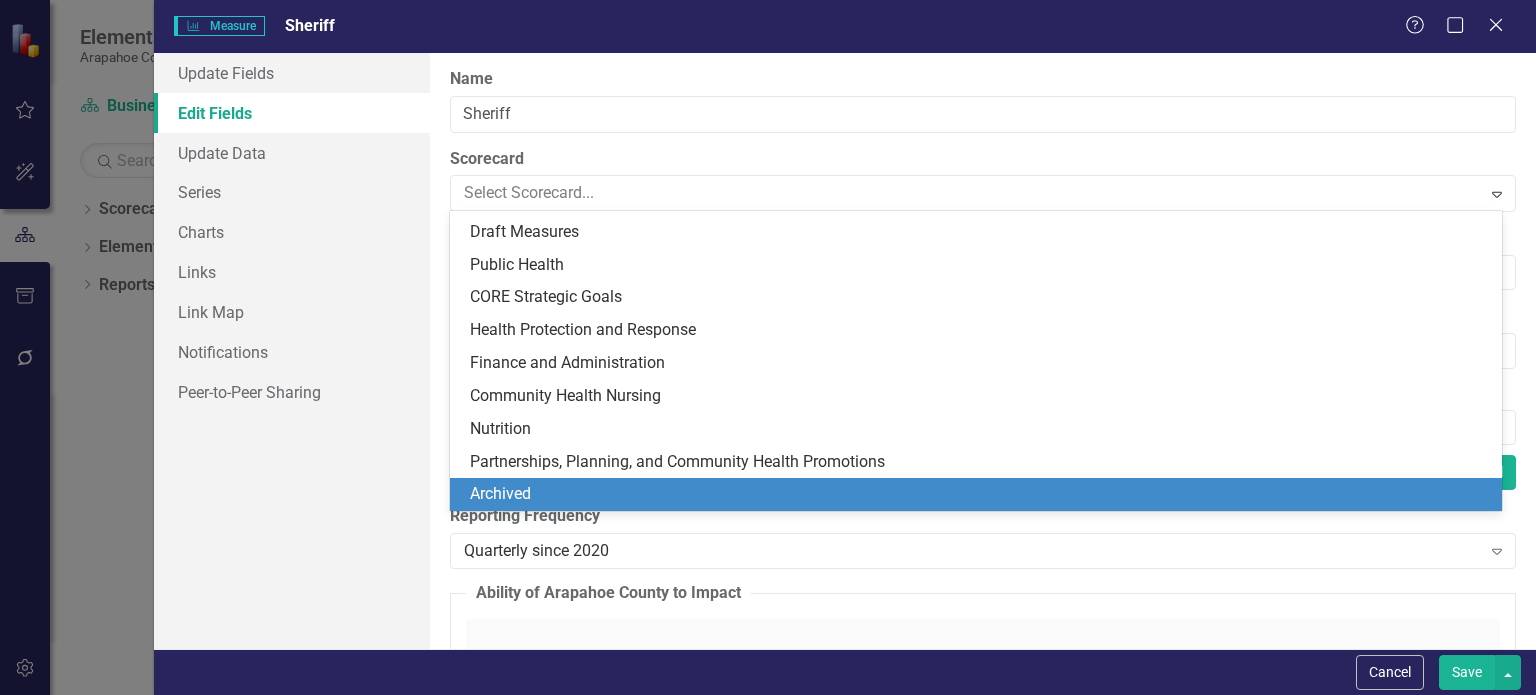 click on "Archived" at bounding box center (980, 494) 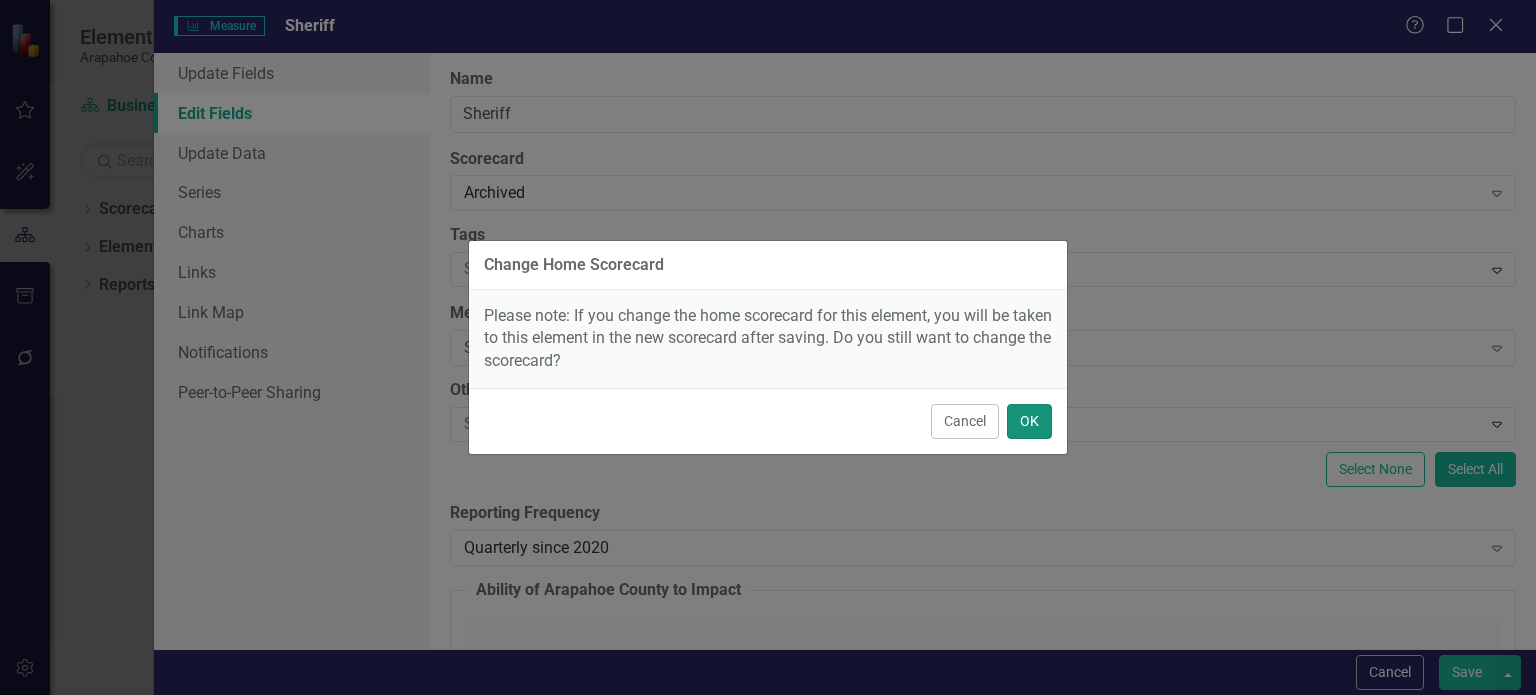 click on "OK" at bounding box center (1029, 421) 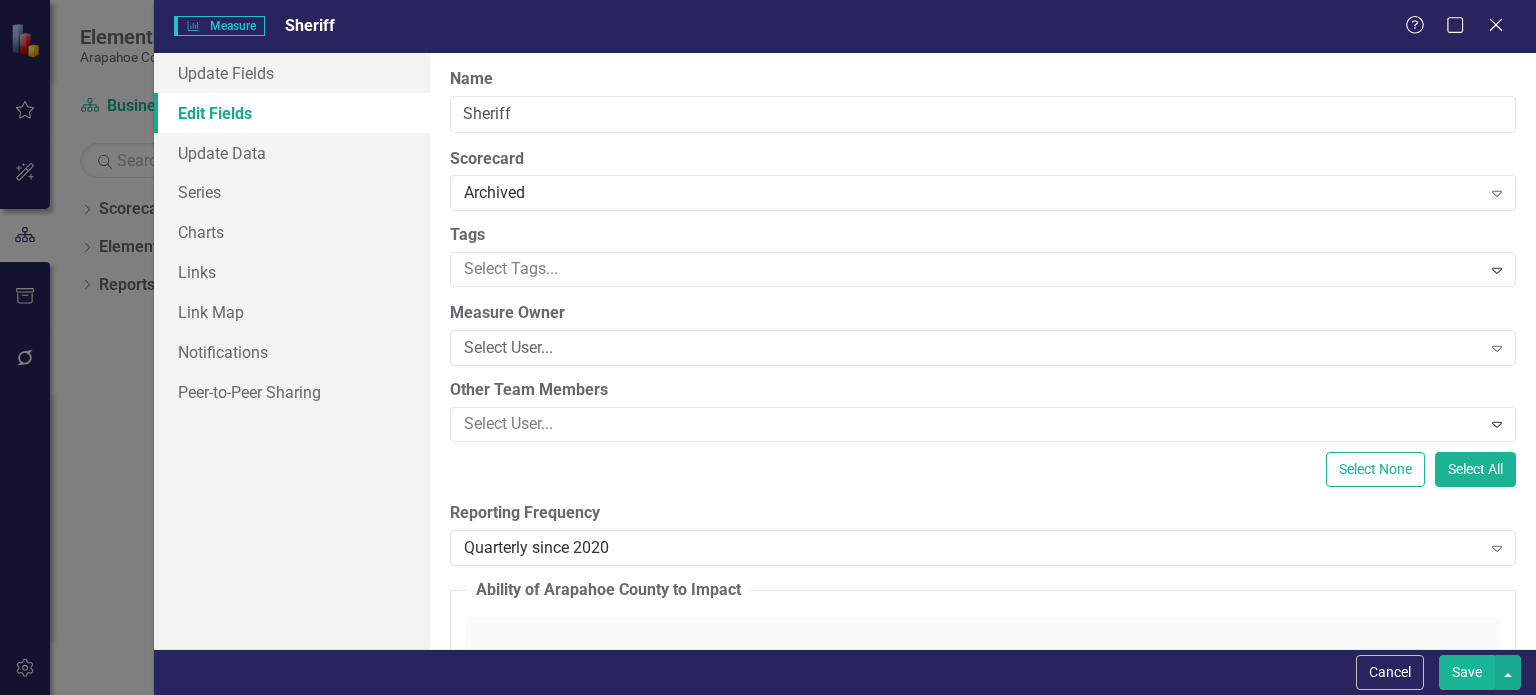 click on "Save" at bounding box center (1467, 672) 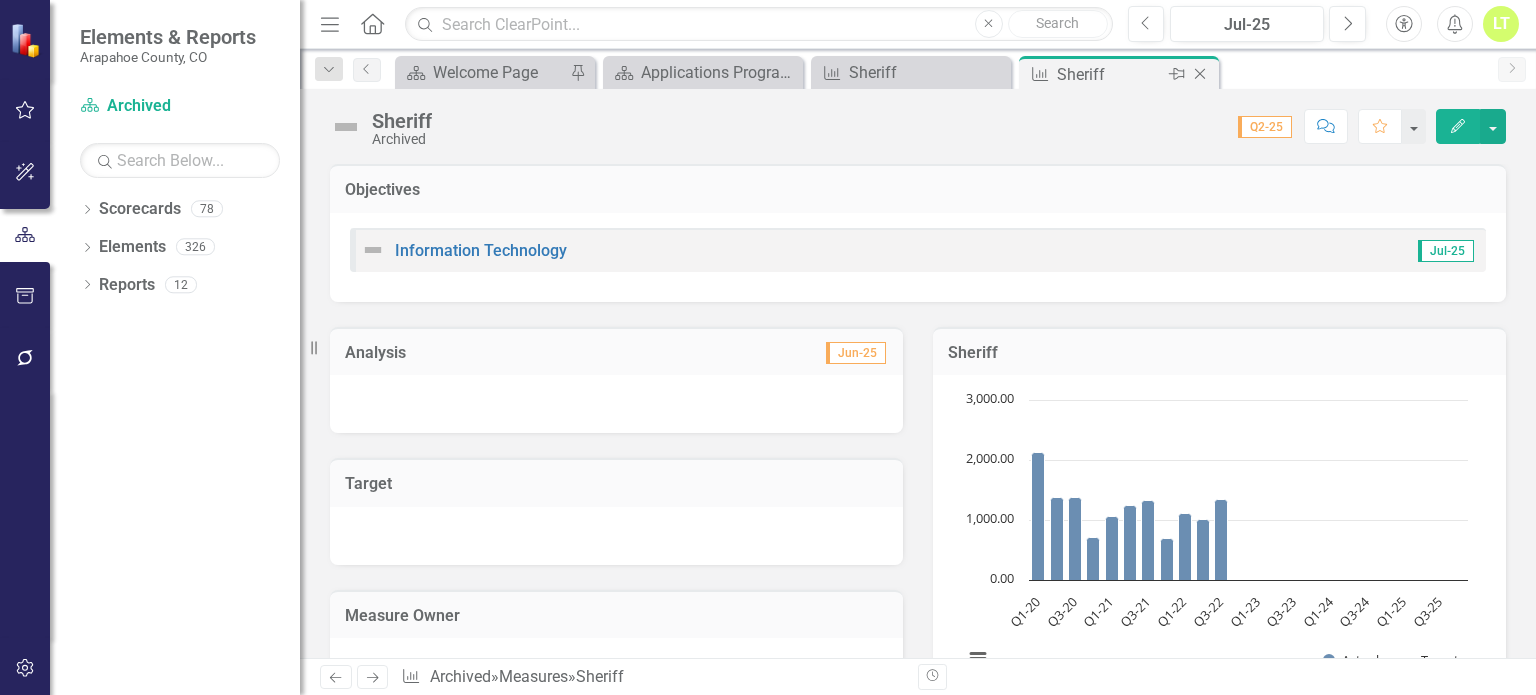 click on "Close" 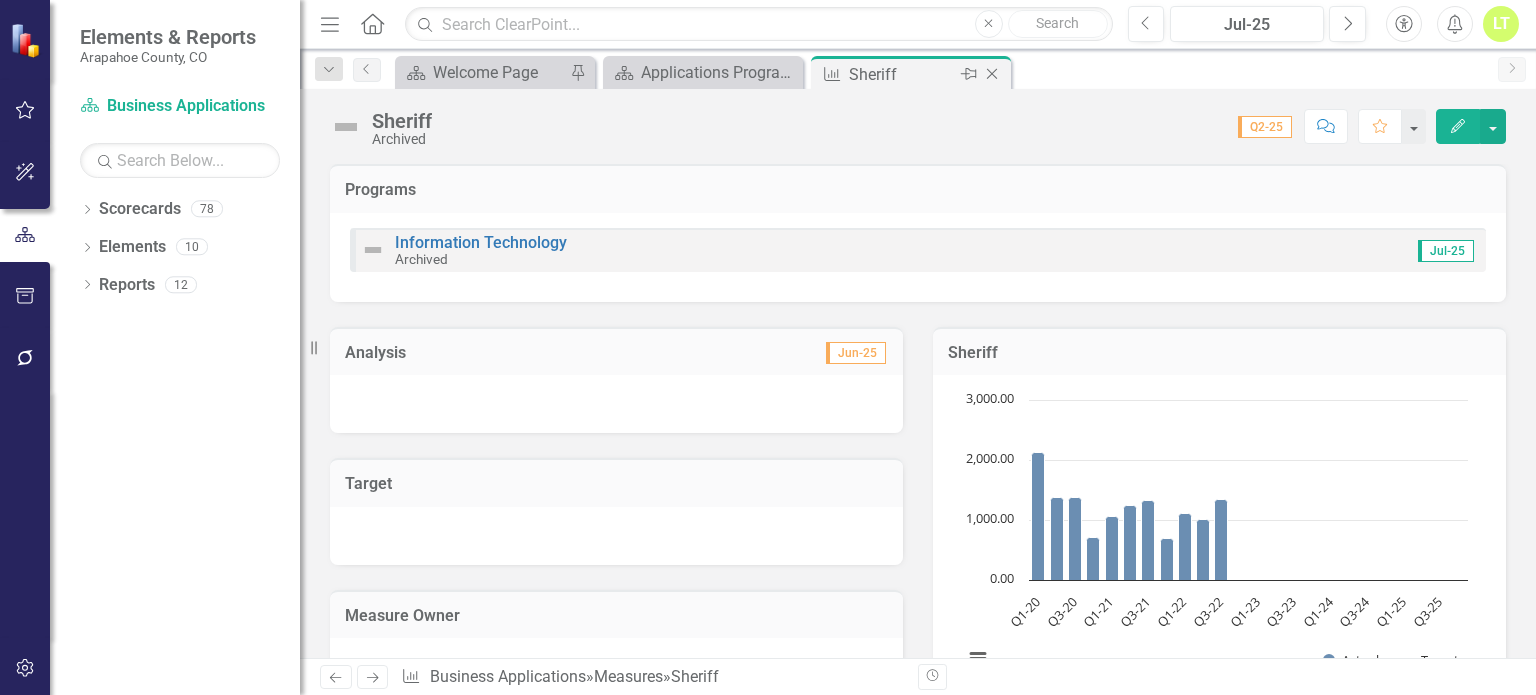 click on "Close" 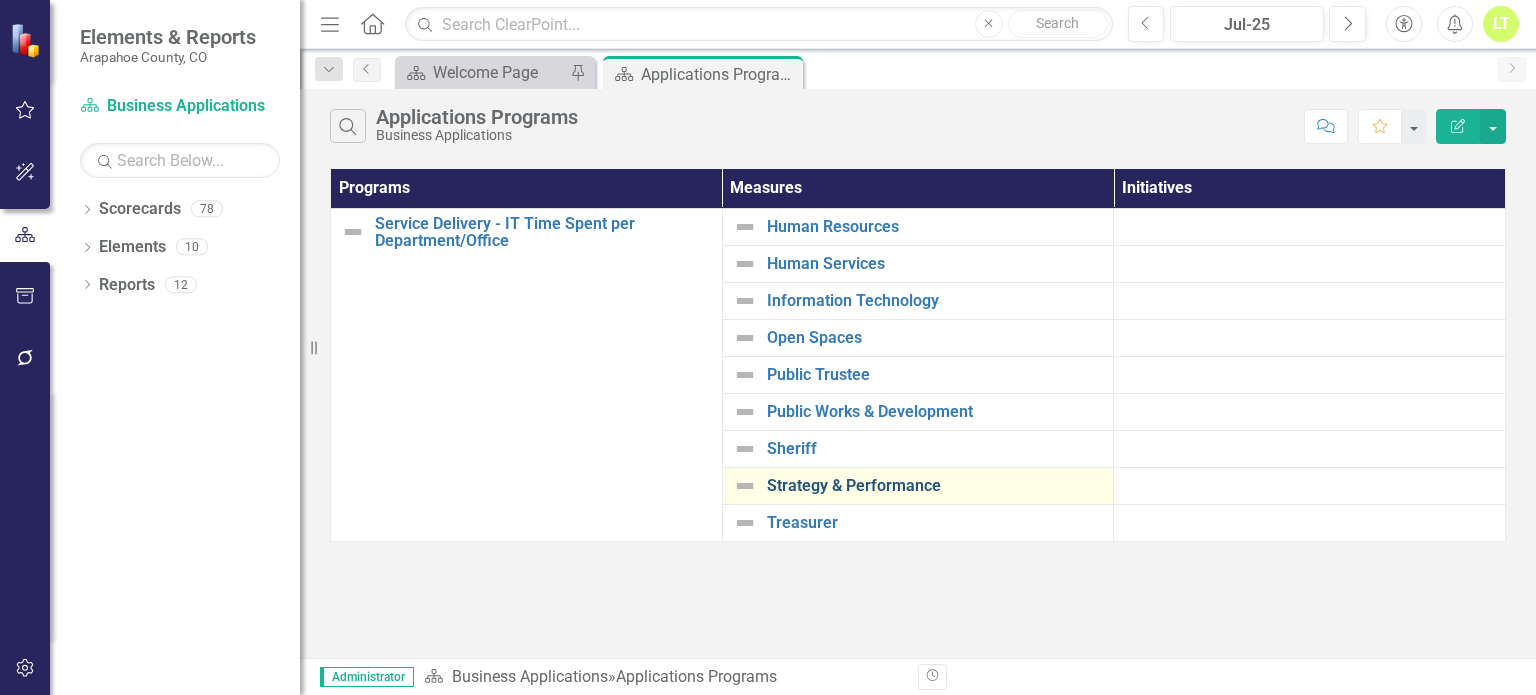 click on "Strategy & Performance" at bounding box center [935, 486] 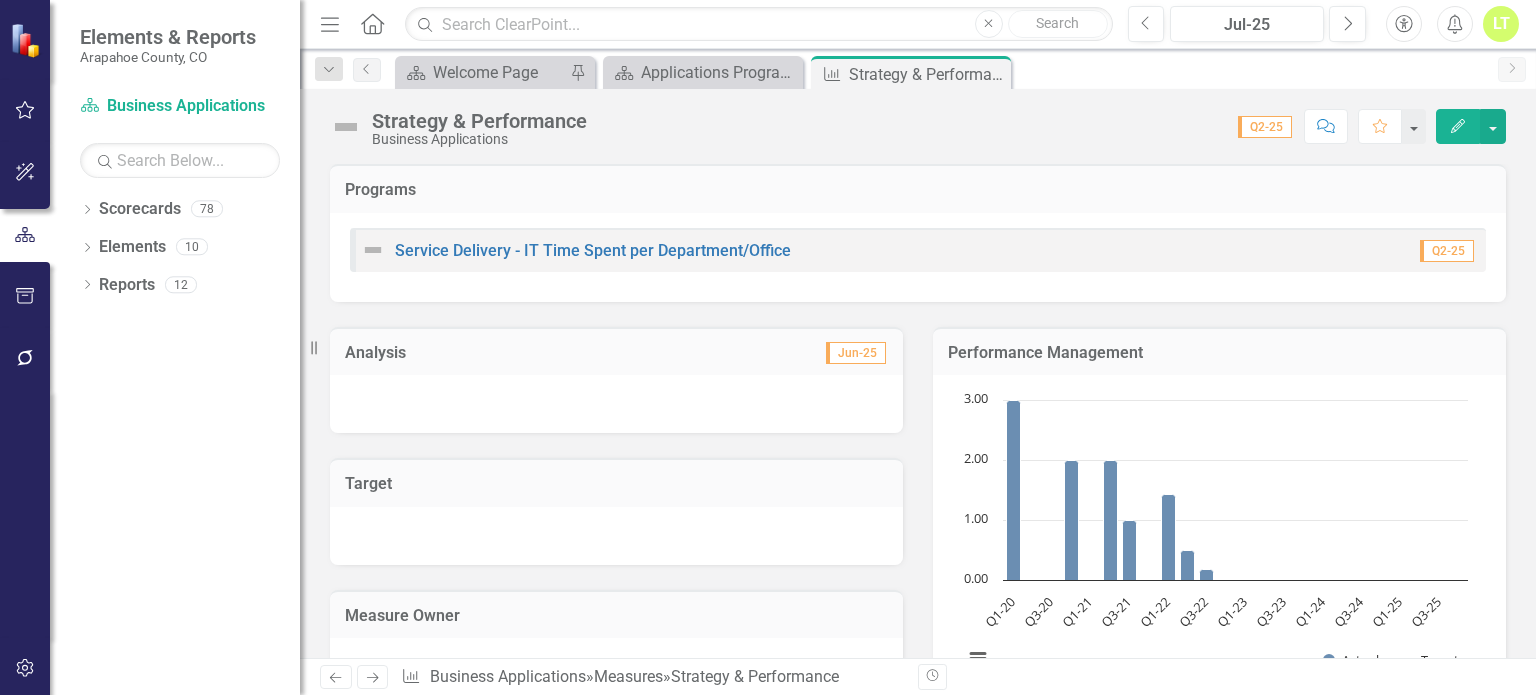 click on "Edit" at bounding box center (1458, 126) 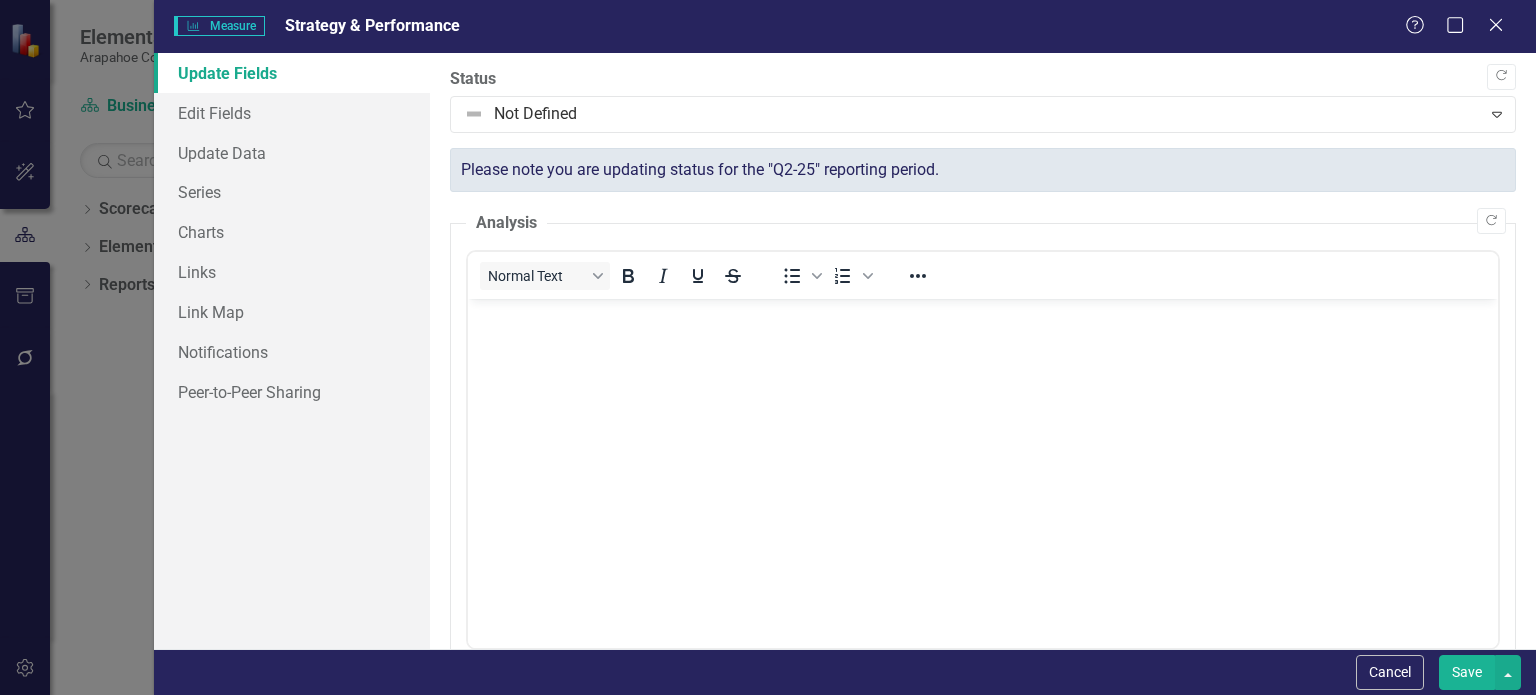 scroll, scrollTop: 0, scrollLeft: 0, axis: both 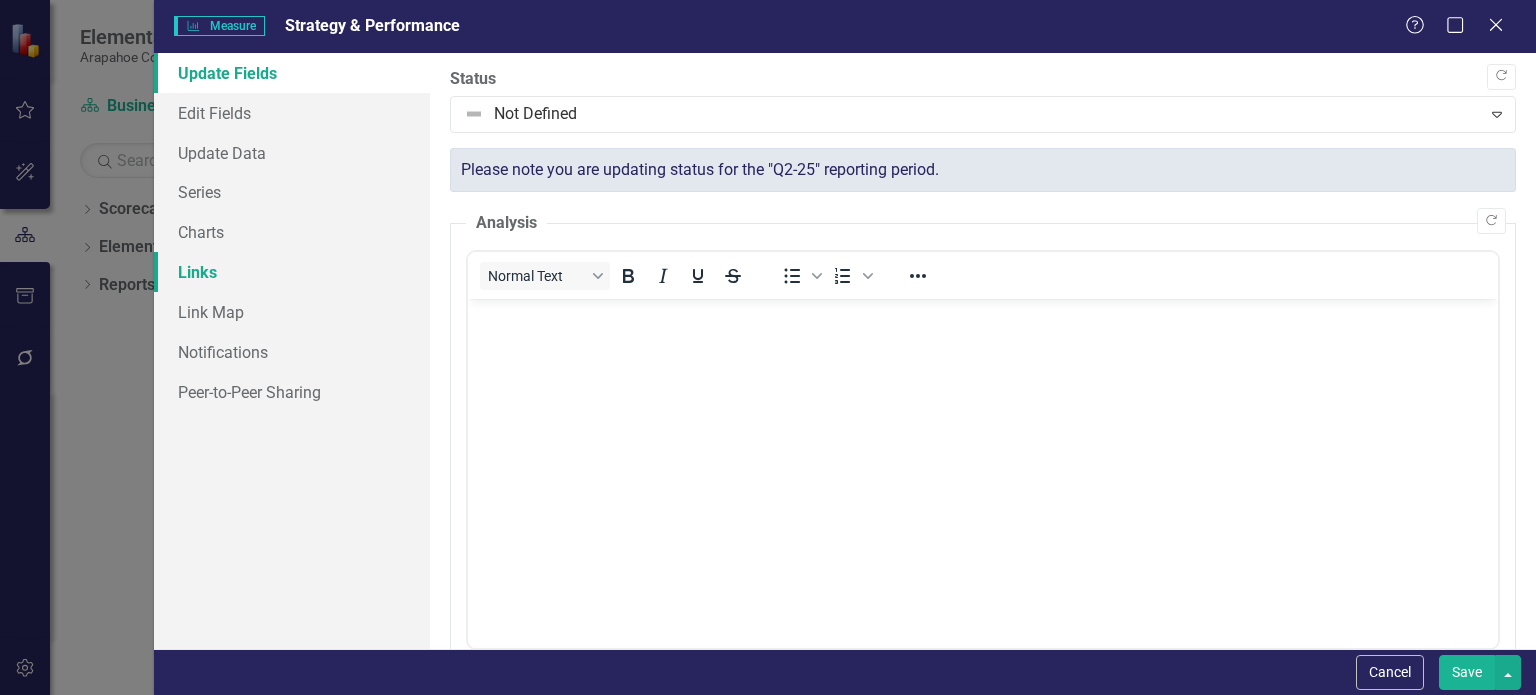 click on "Links" at bounding box center (292, 272) 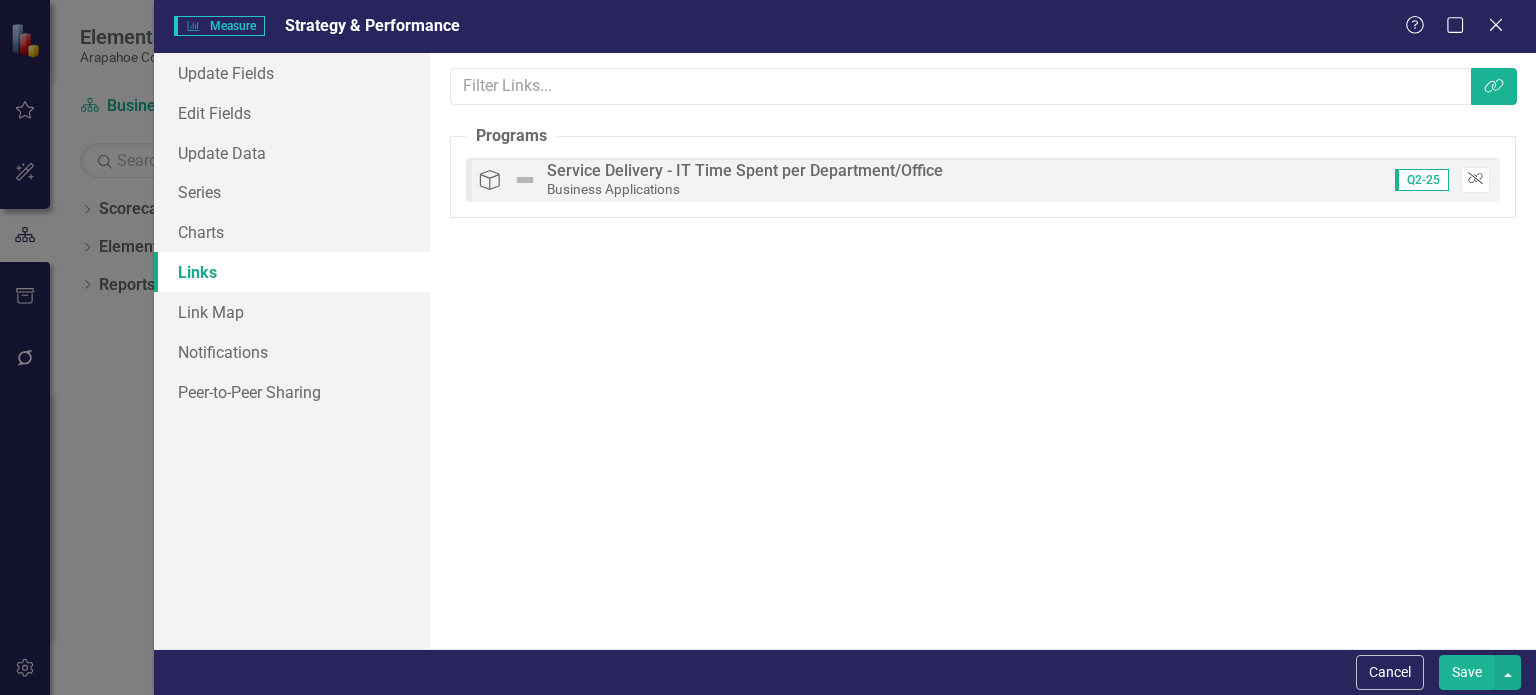 click on "Unlink" at bounding box center (1475, 180) 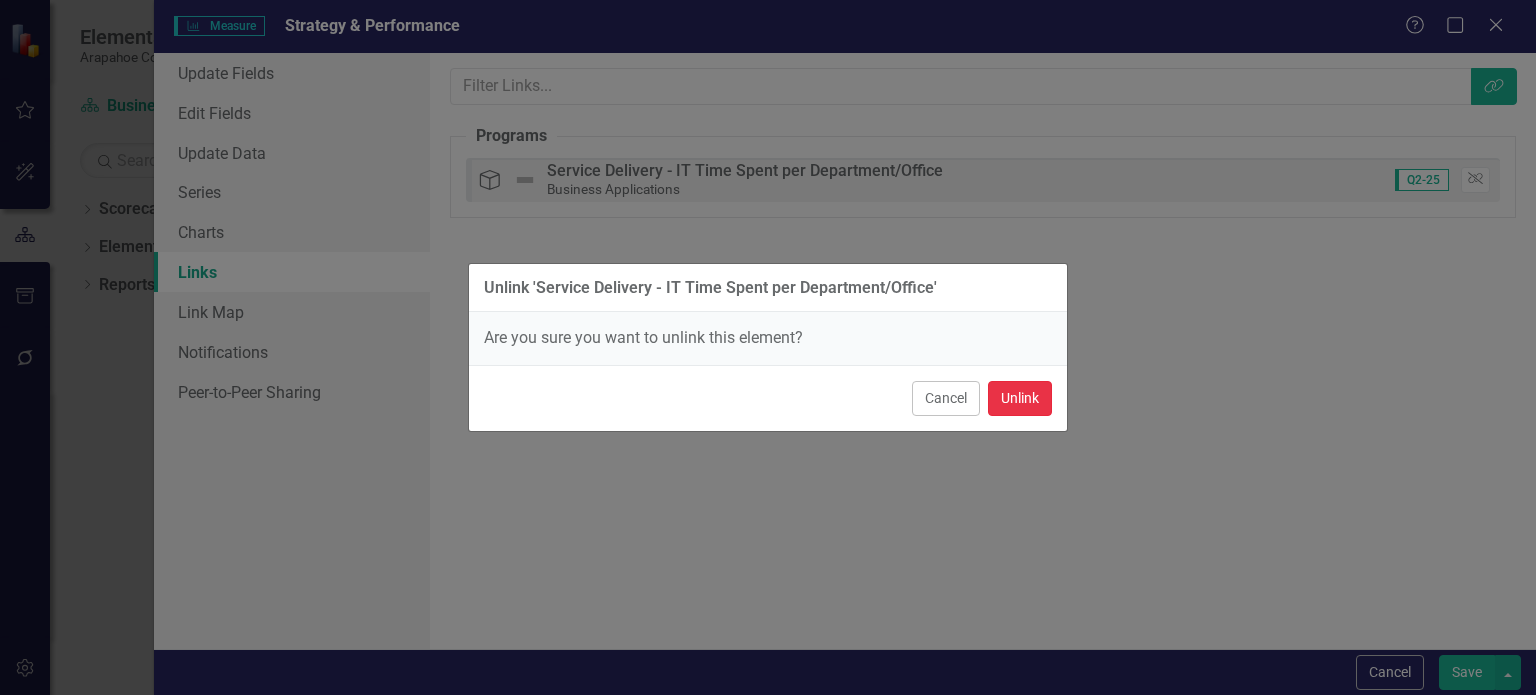 click on "Unlink" at bounding box center [1020, 398] 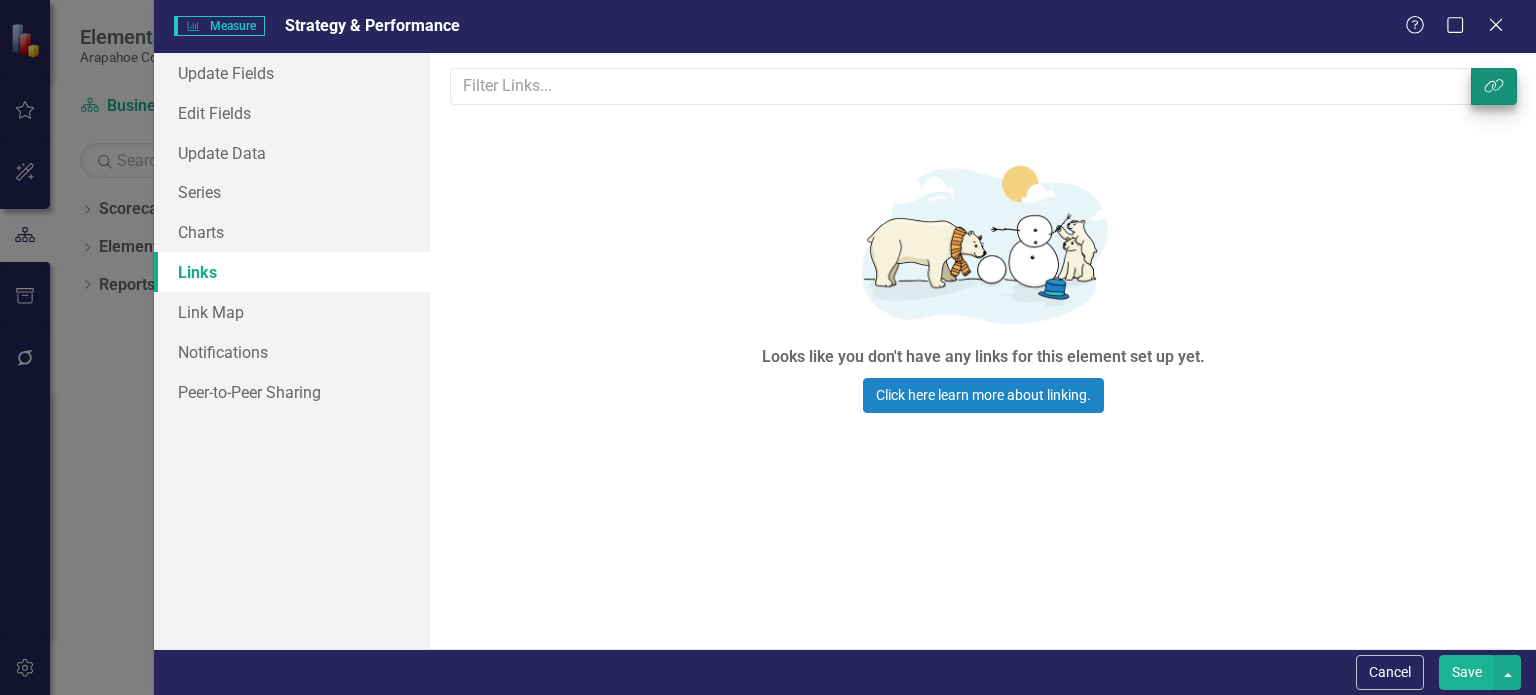 scroll, scrollTop: 0, scrollLeft: 0, axis: both 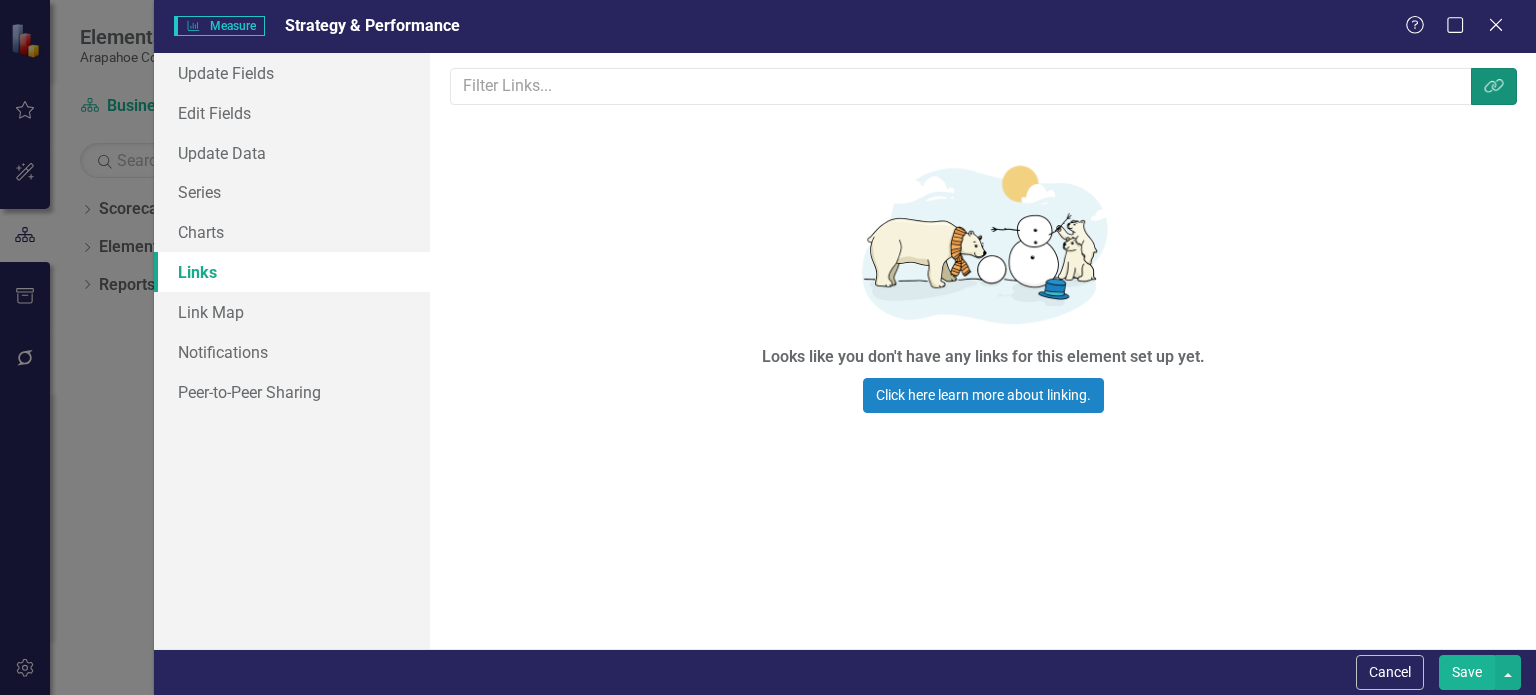 click 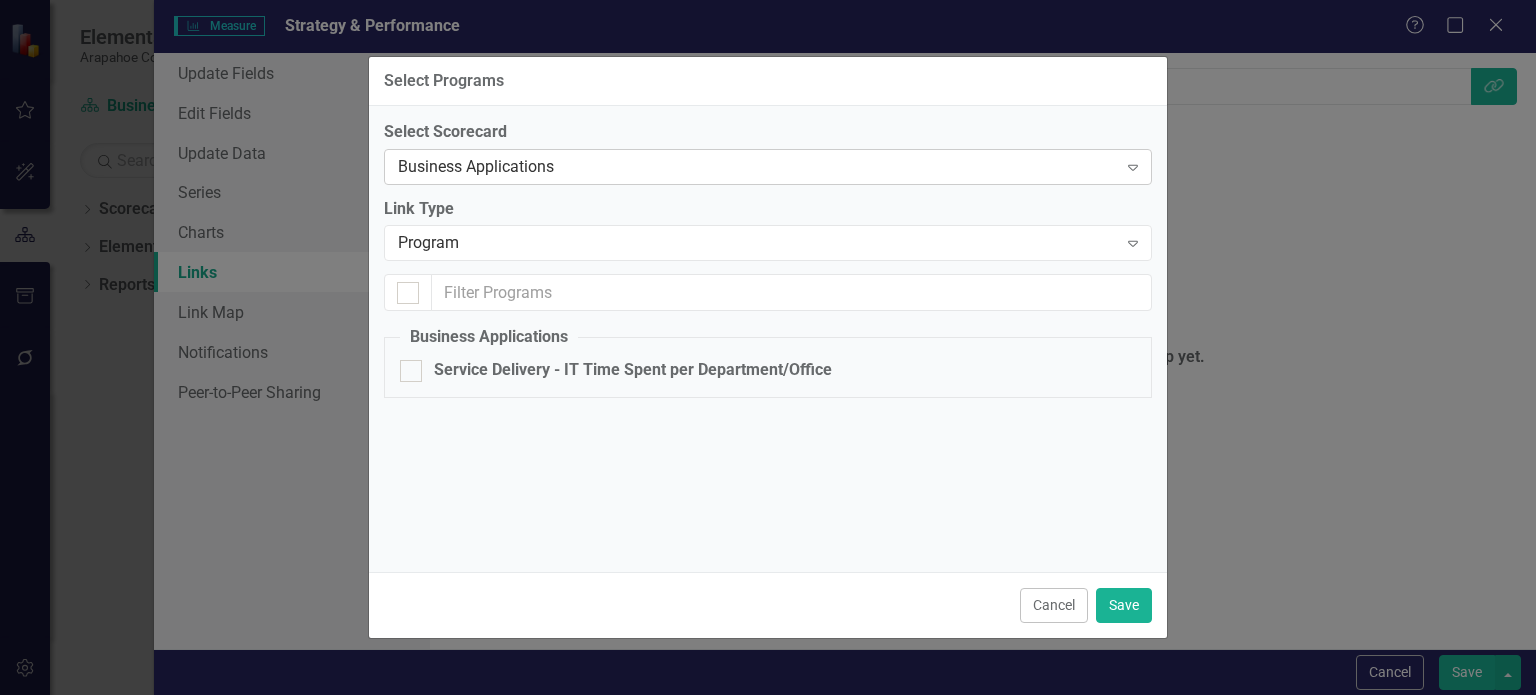 click on "Business Applications Expand" at bounding box center [768, 167] 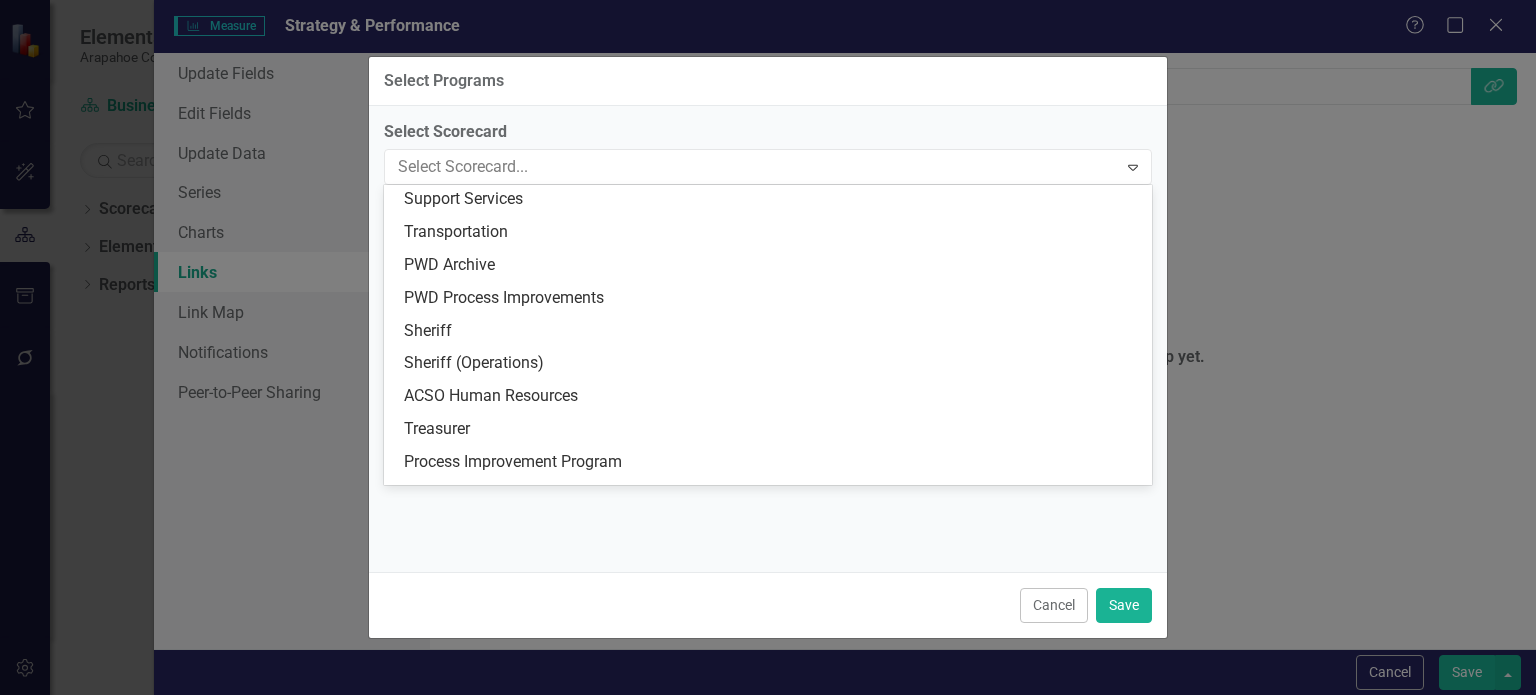 scroll, scrollTop: 2262, scrollLeft: 0, axis: vertical 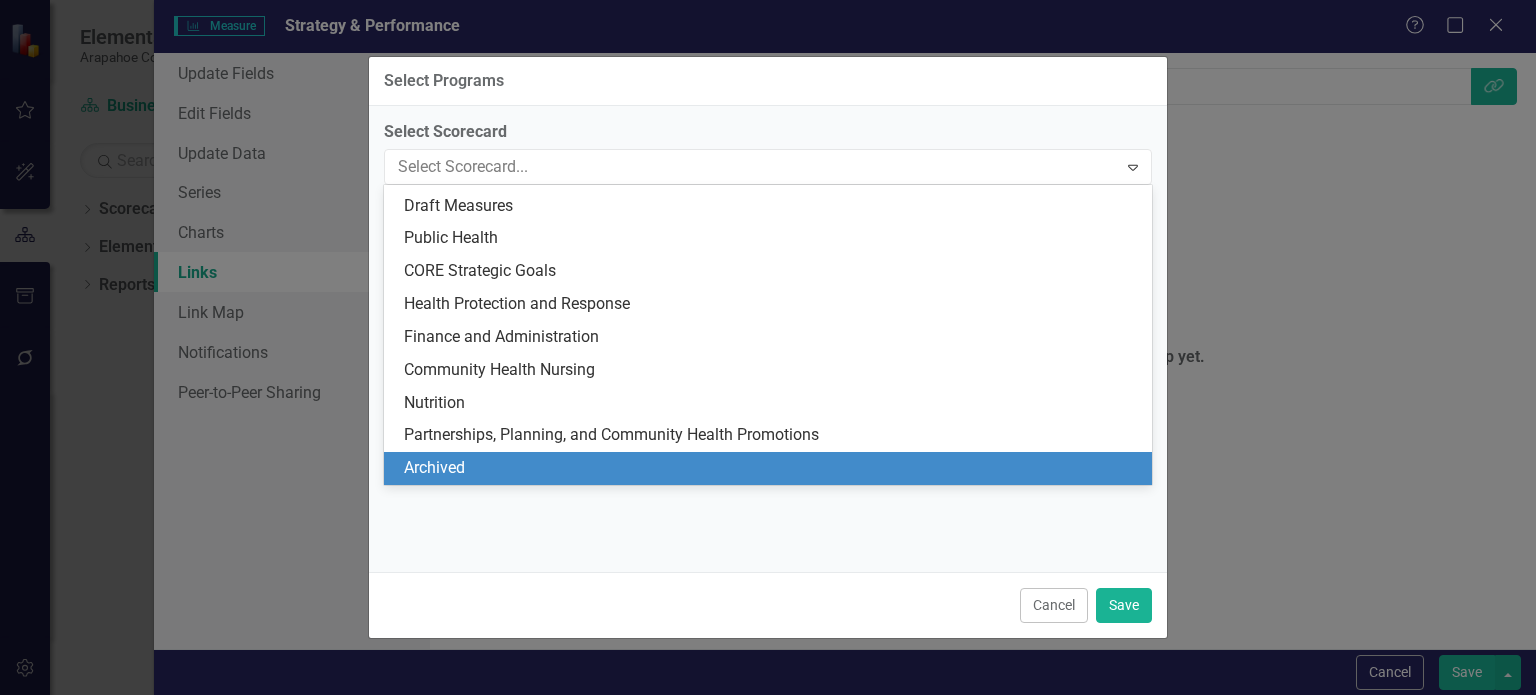 click on "Archived" at bounding box center [772, 468] 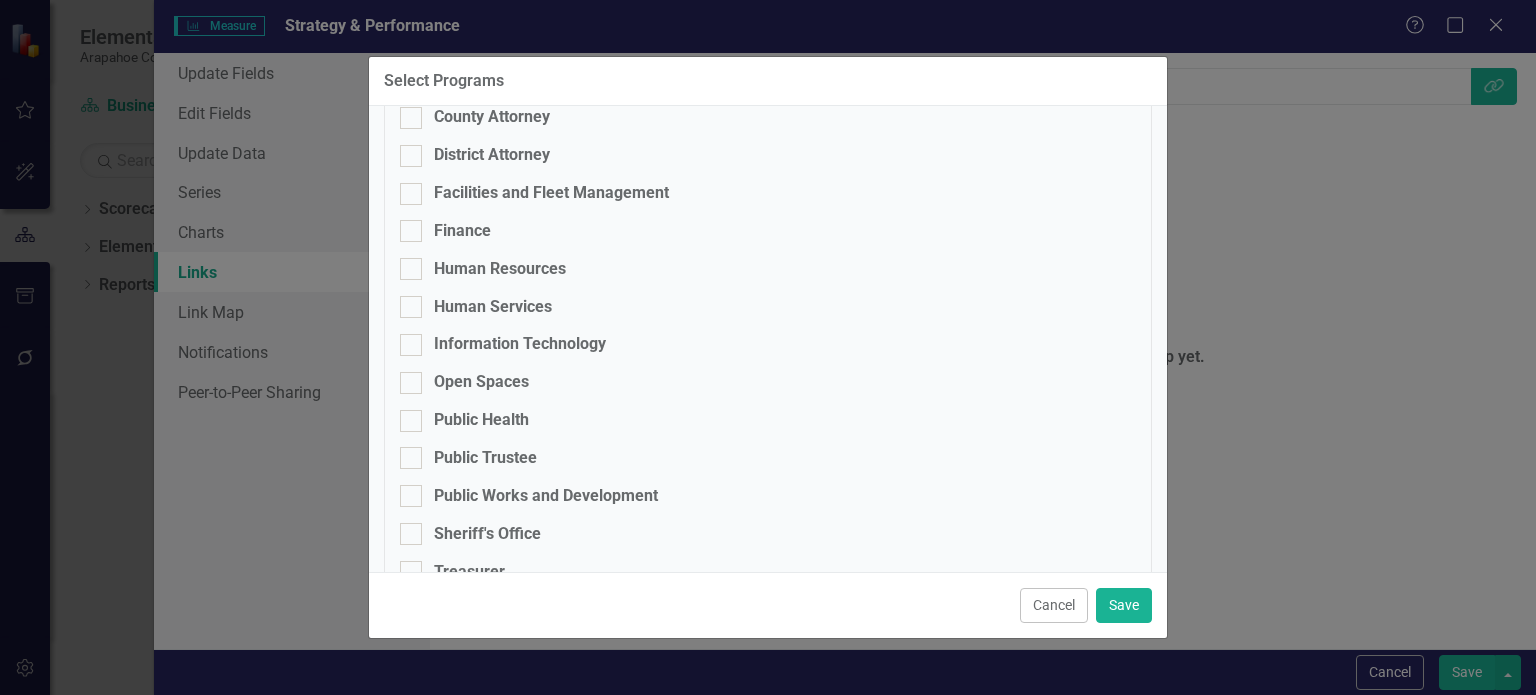 scroll, scrollTop: 564, scrollLeft: 0, axis: vertical 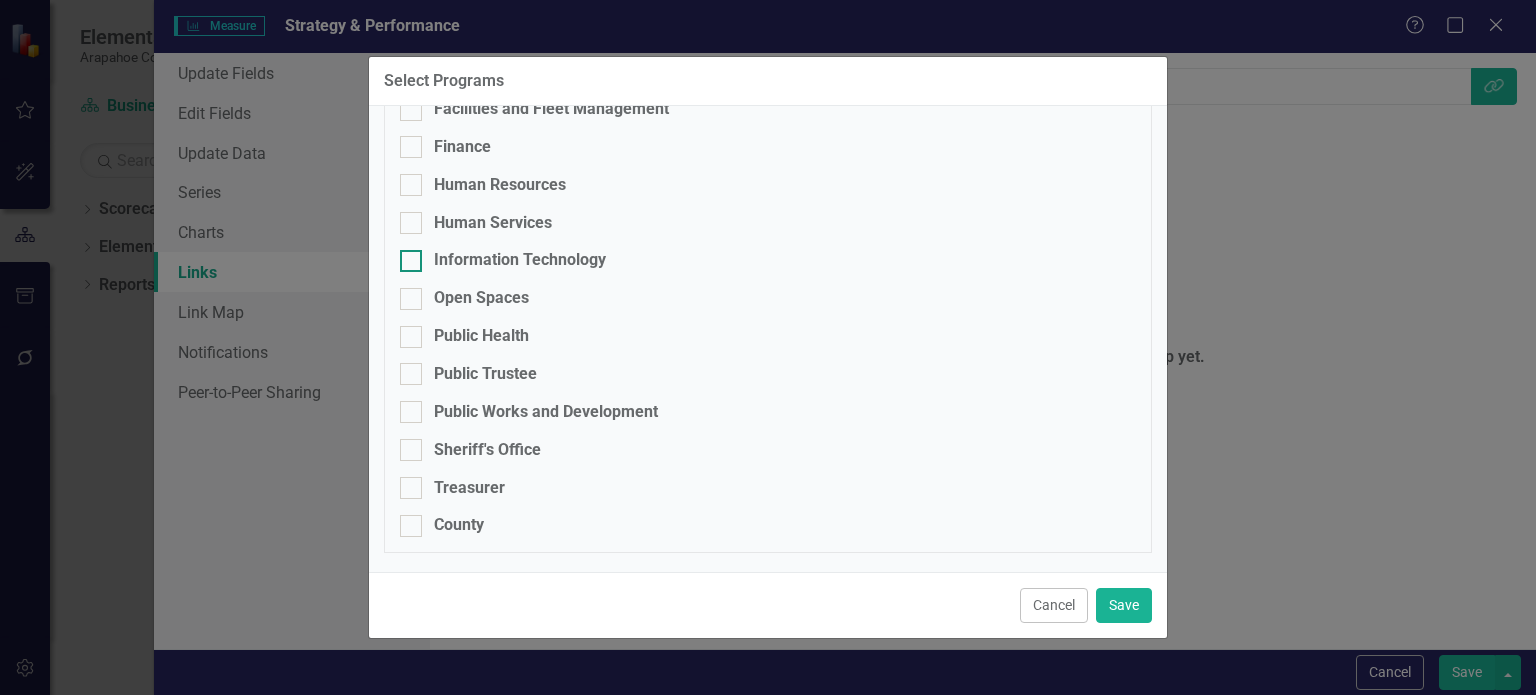 click on "Information Technology" at bounding box center (520, 260) 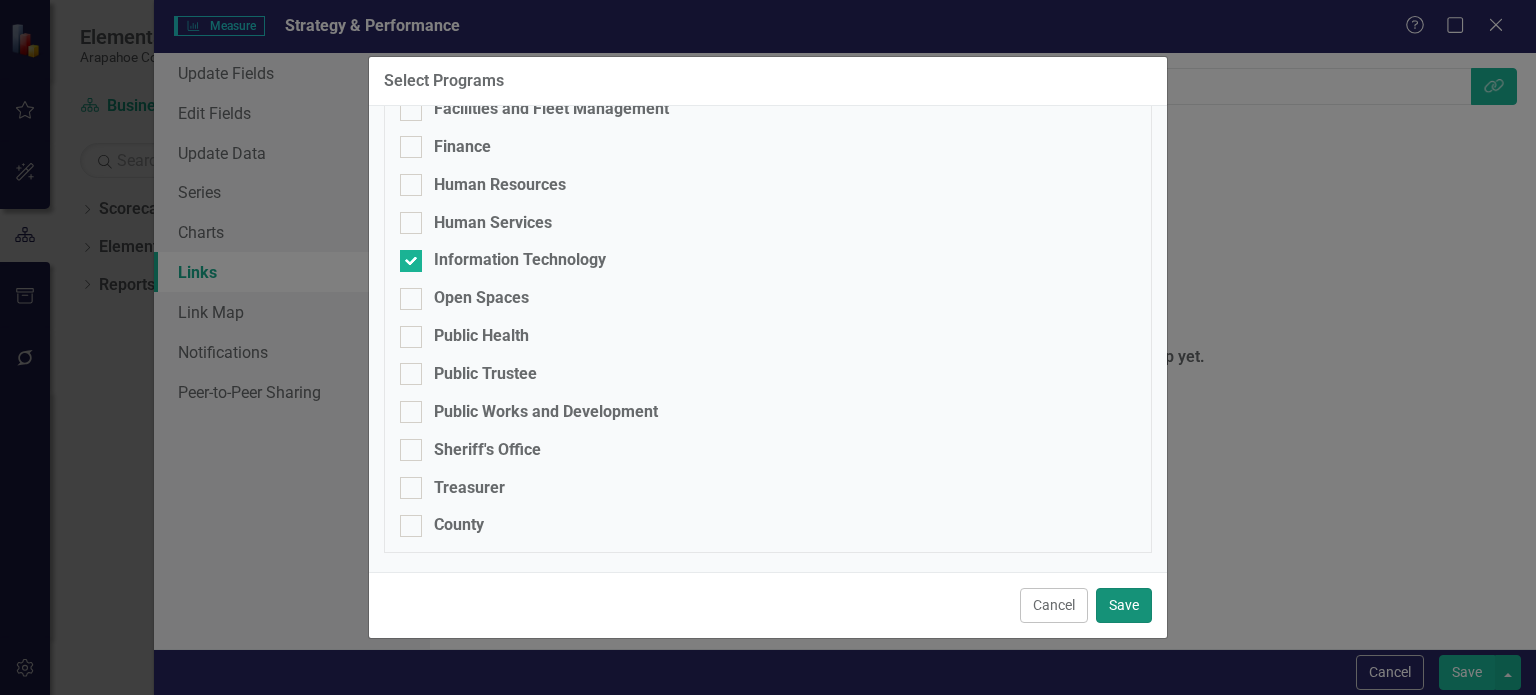 click on "Save" at bounding box center (1124, 605) 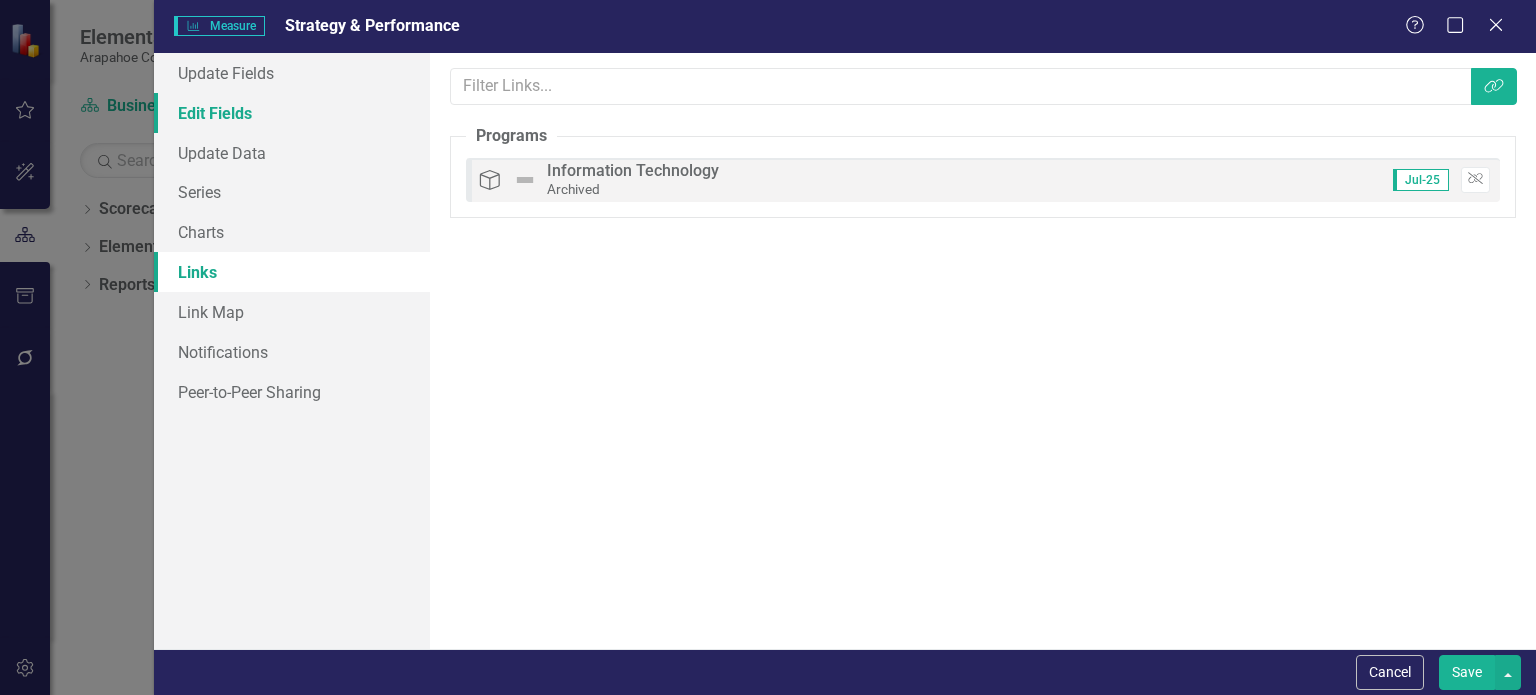 click on "Edit Fields" at bounding box center [292, 113] 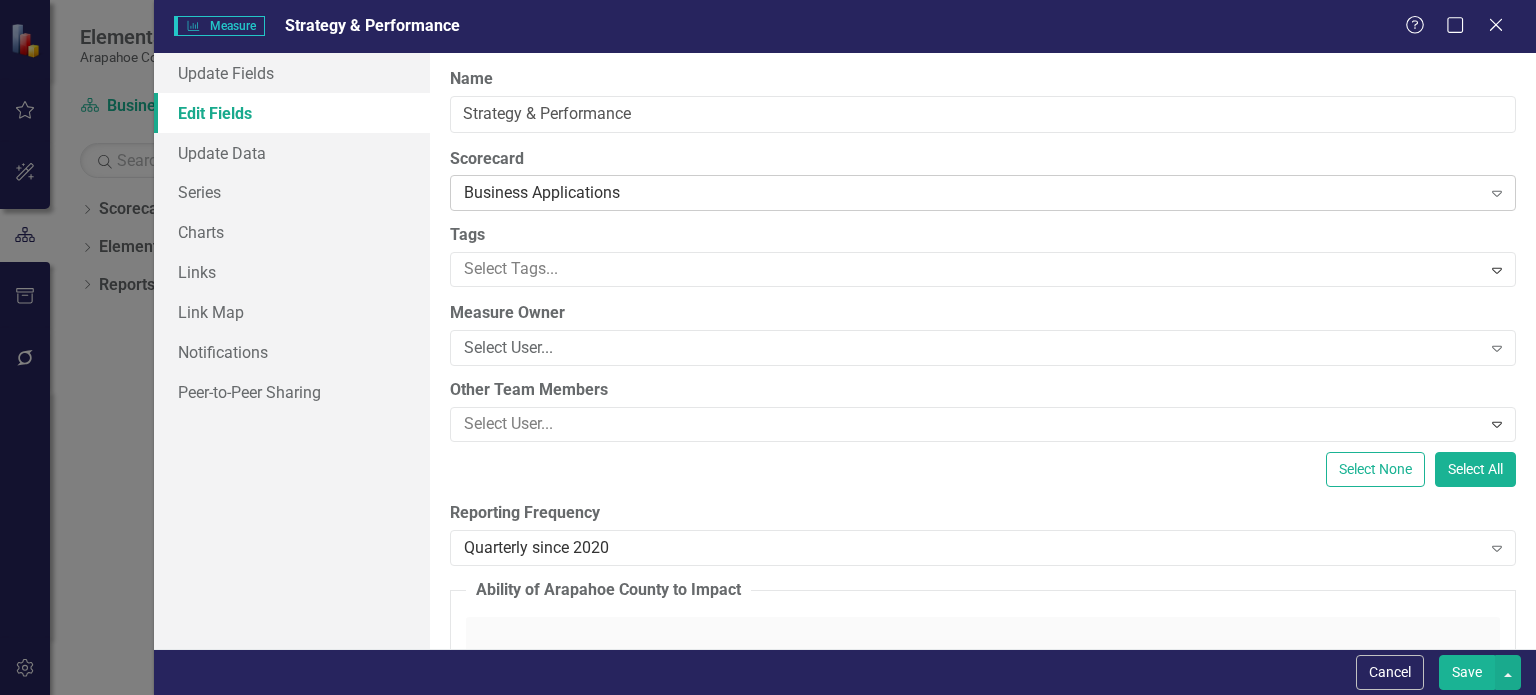 click on "Business Applications" at bounding box center (972, 193) 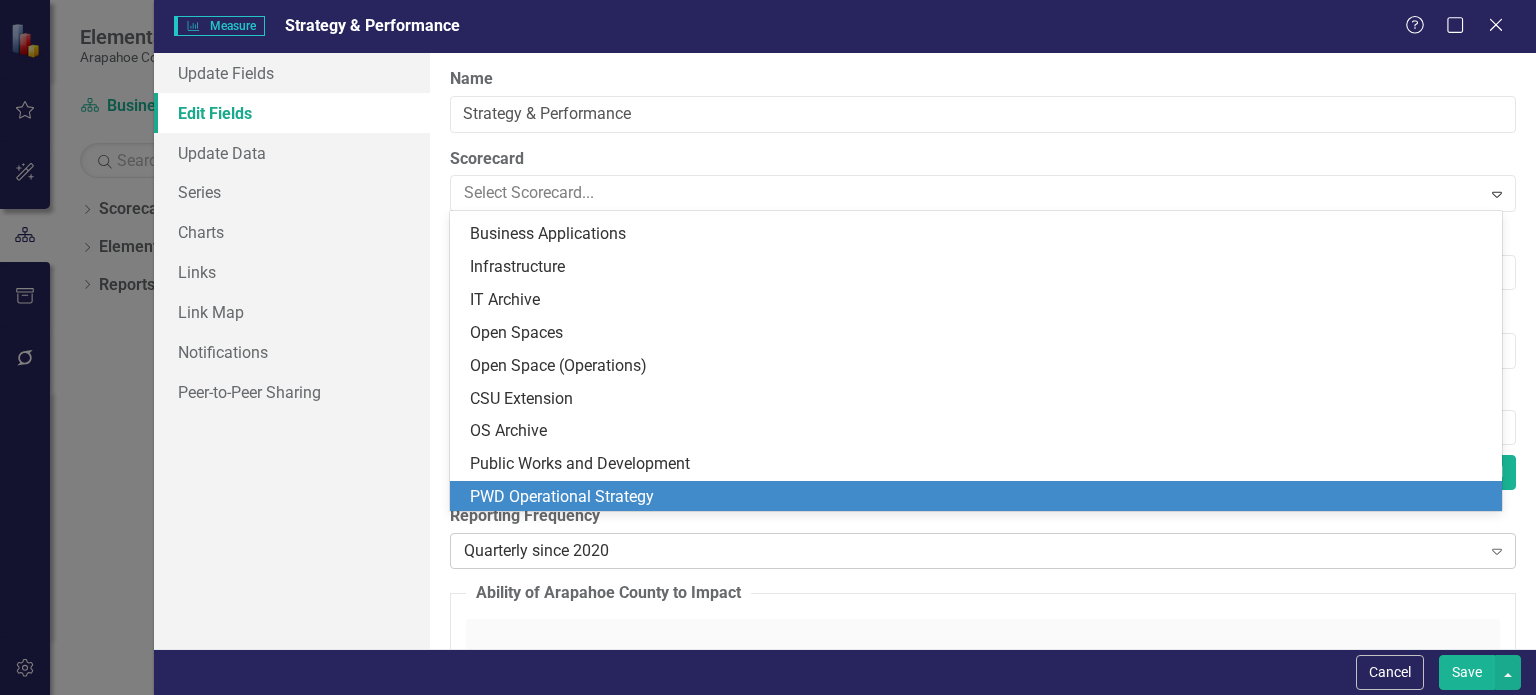 scroll, scrollTop: 1478, scrollLeft: 0, axis: vertical 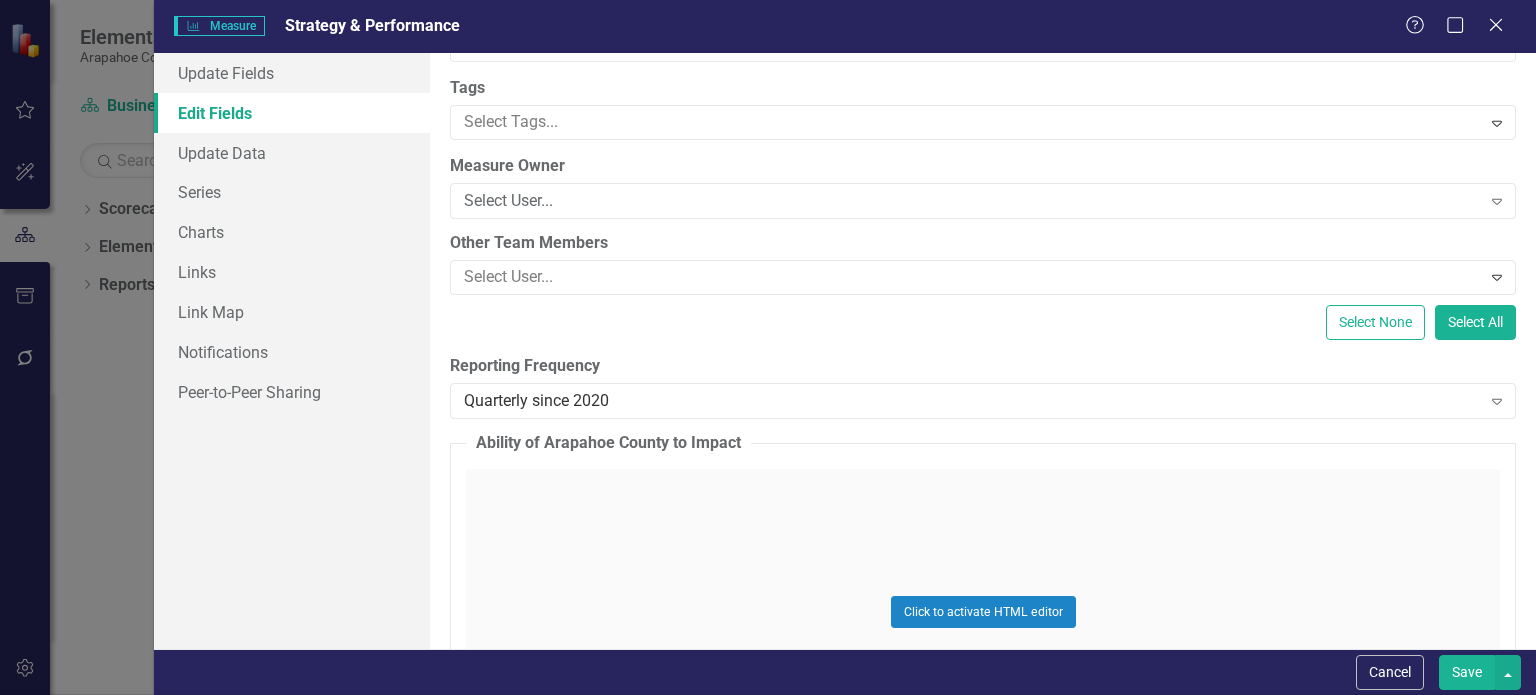 click on "Archived" at bounding box center [772, 978] 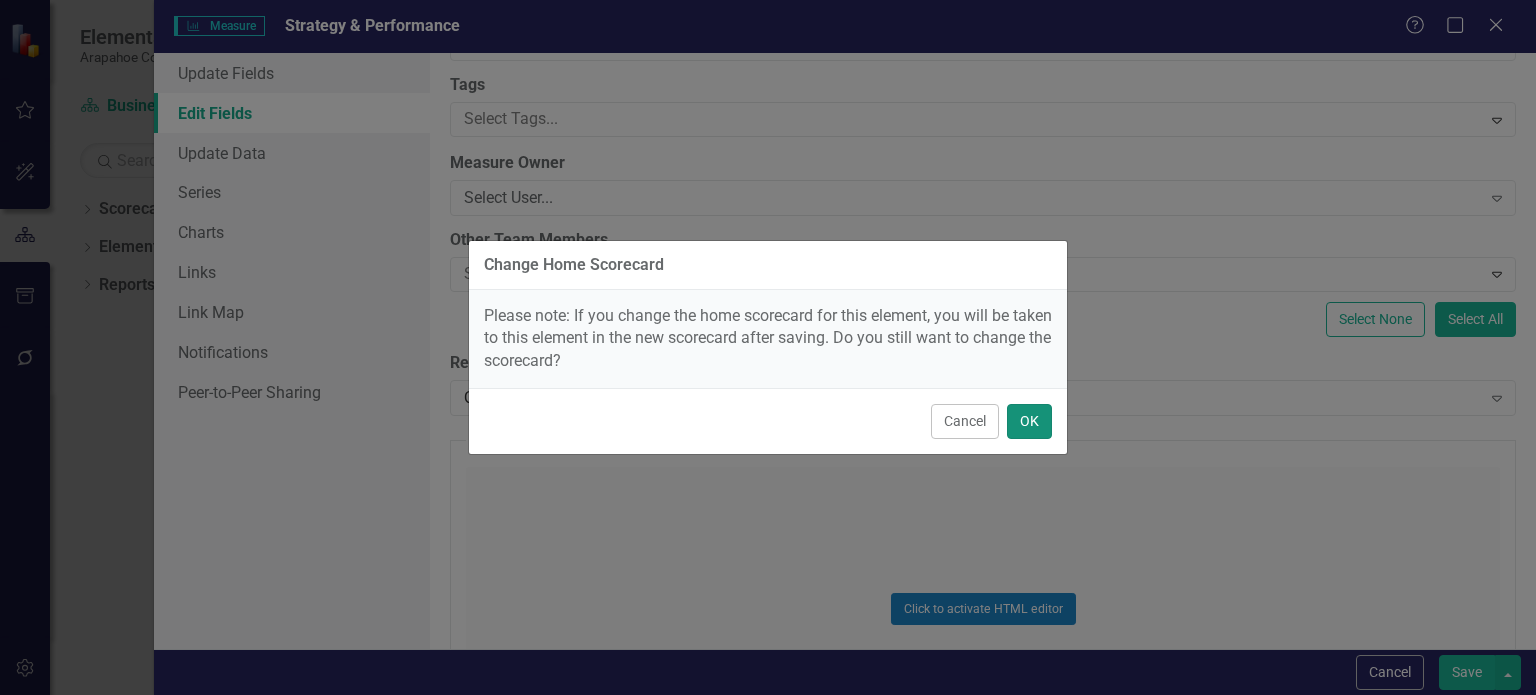 click on "OK" at bounding box center (1029, 421) 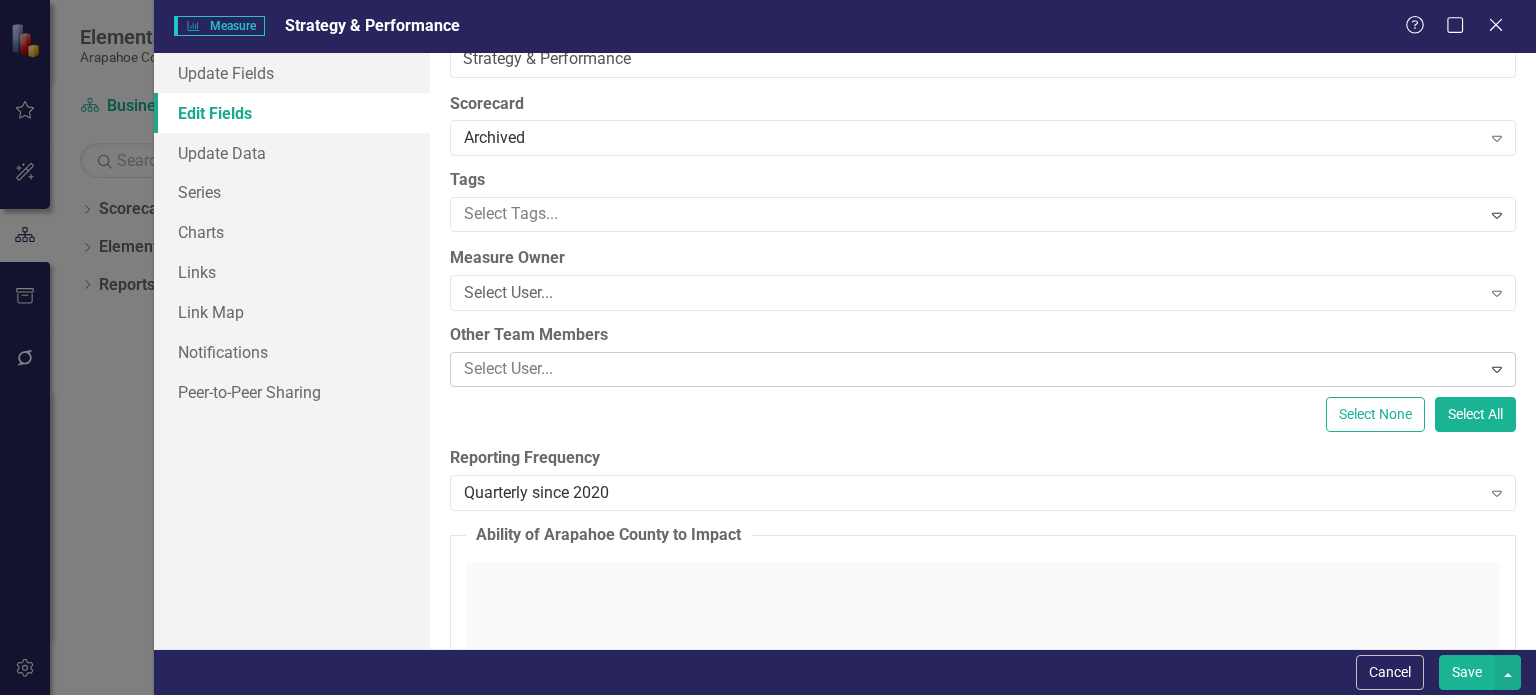 scroll, scrollTop: 0, scrollLeft: 0, axis: both 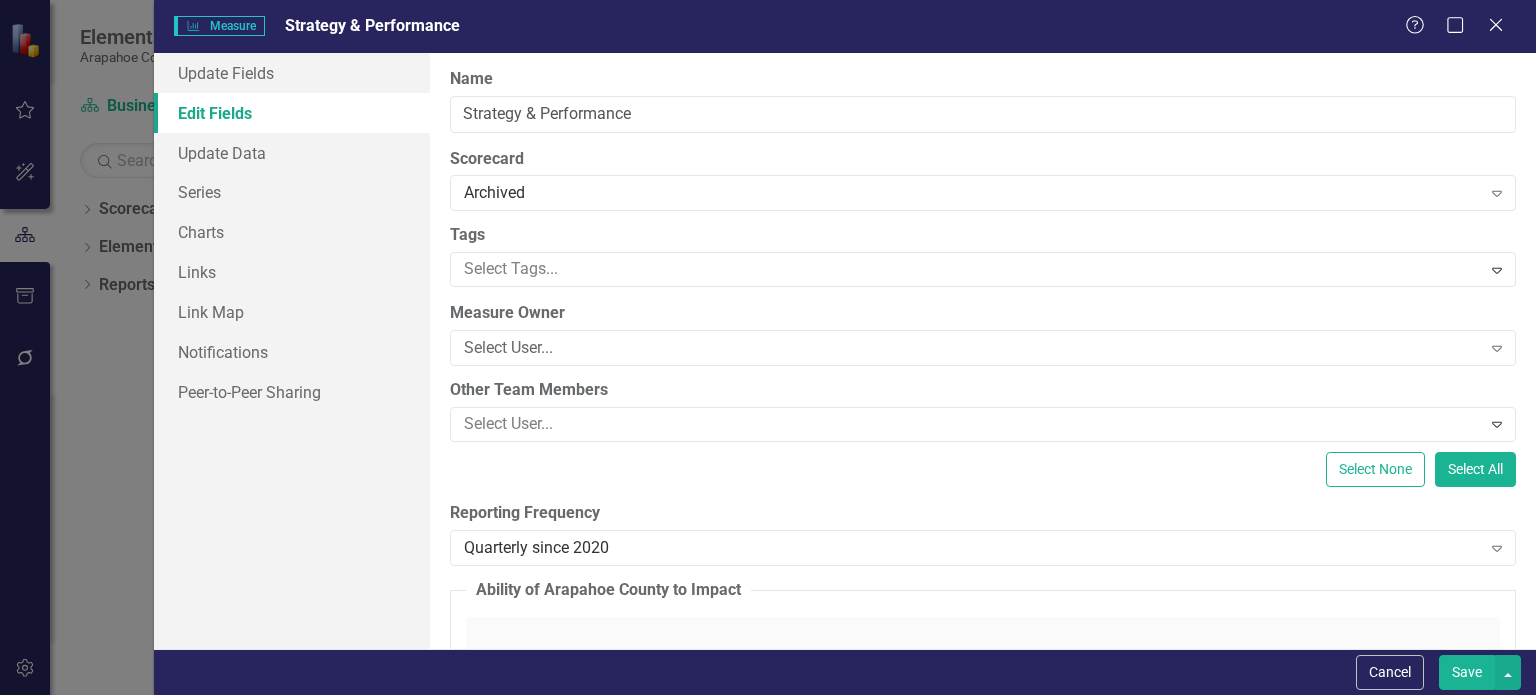 click on "Save" at bounding box center (1467, 672) 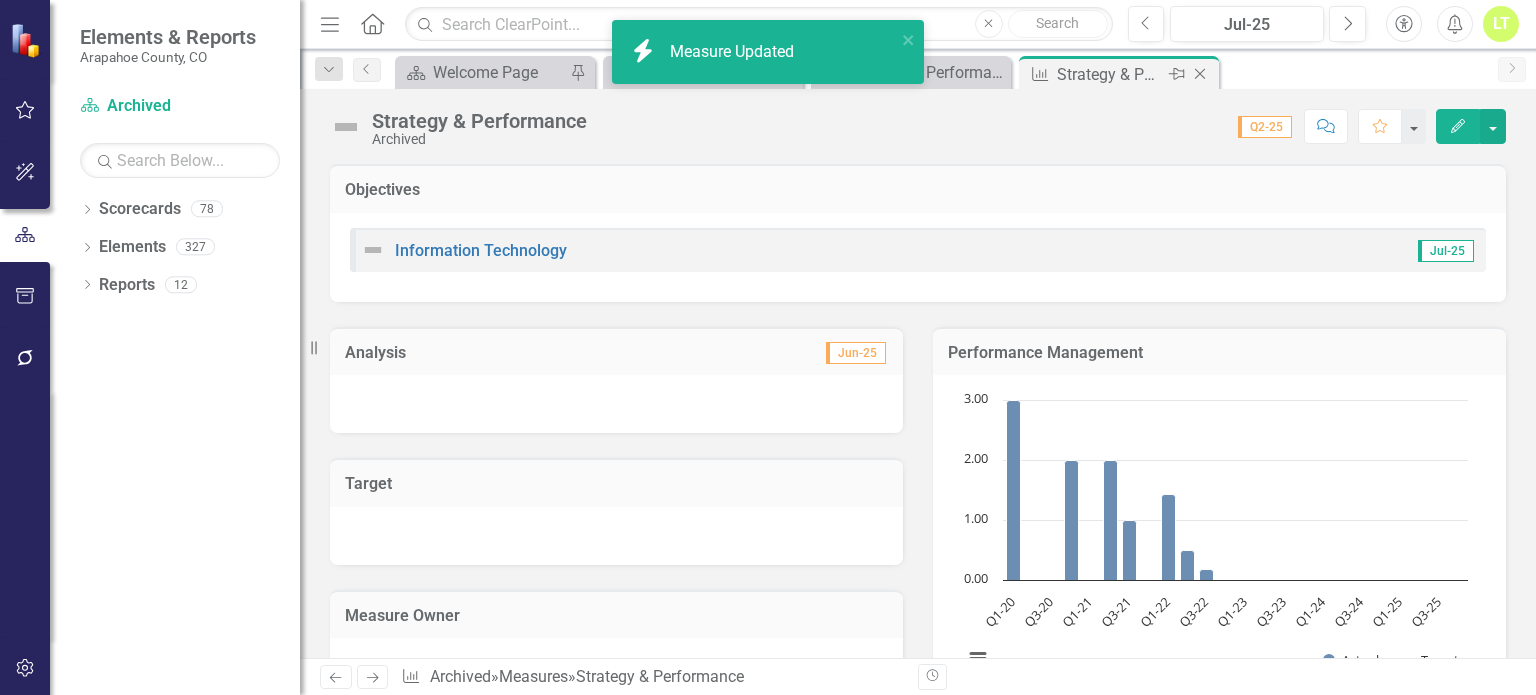 click on "Close" 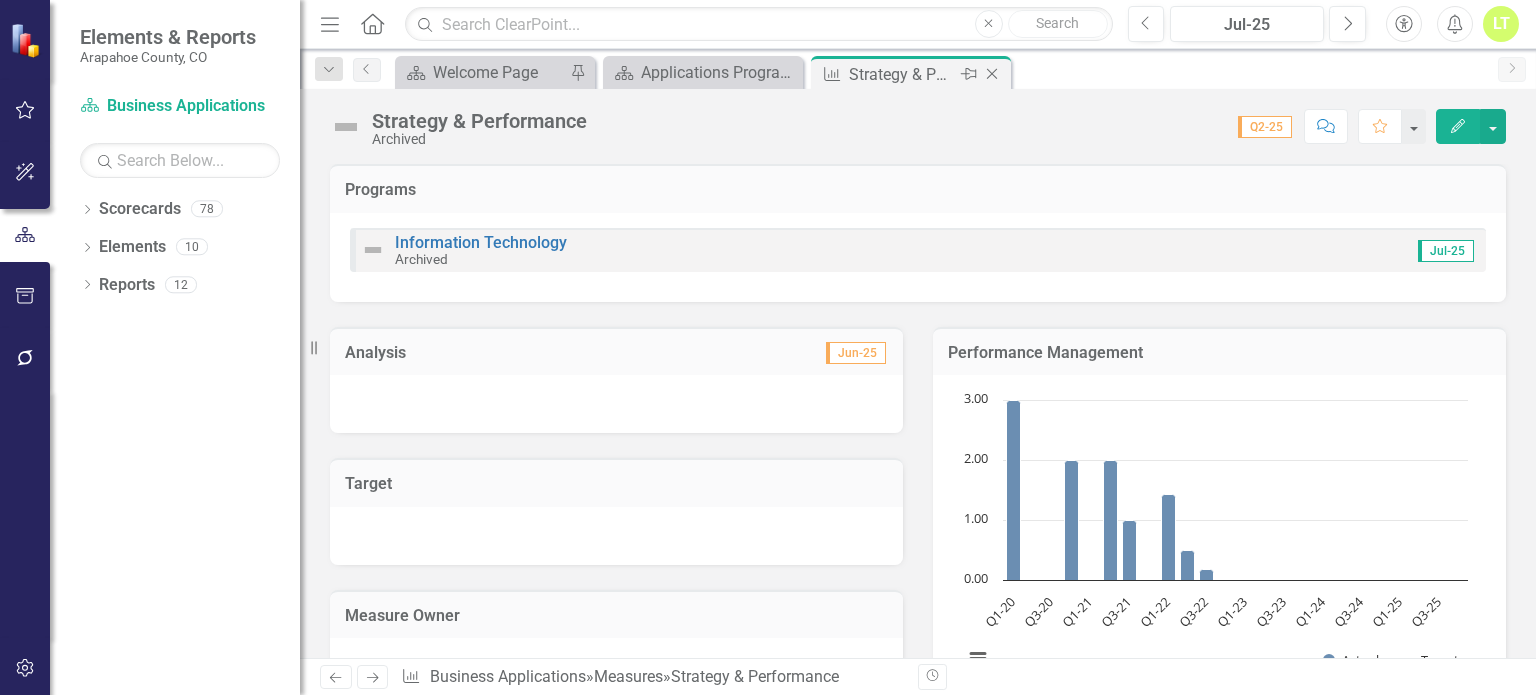 click on "Close" 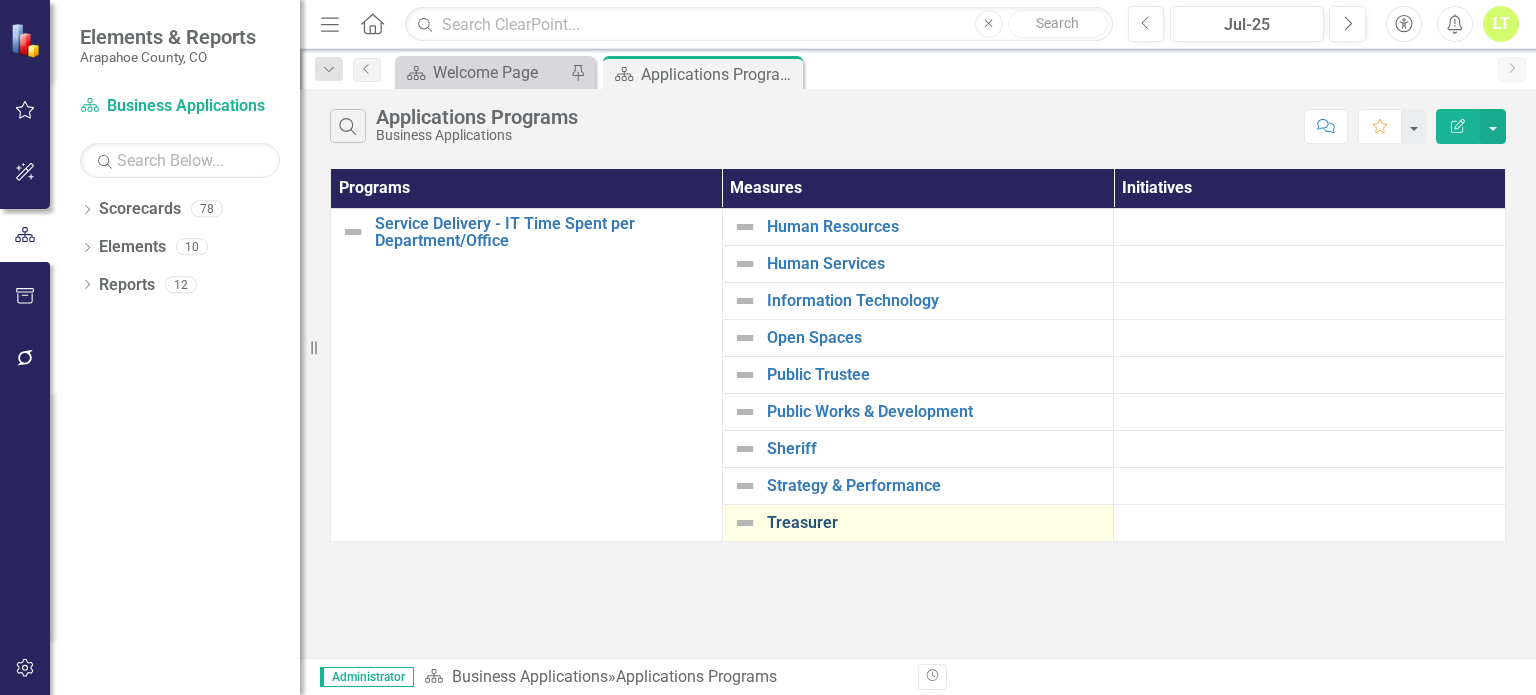 click on "Treasurer" at bounding box center (935, 523) 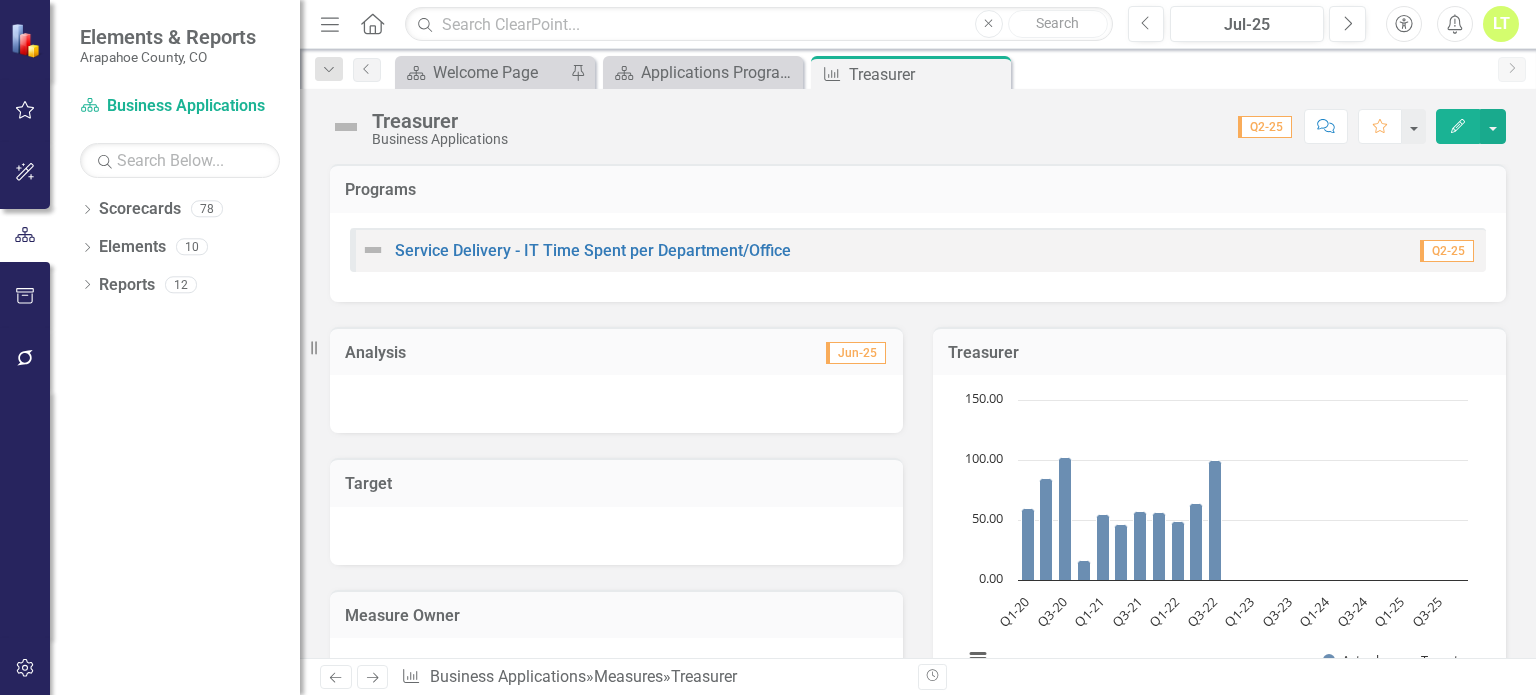 click on "Edit" at bounding box center [1458, 126] 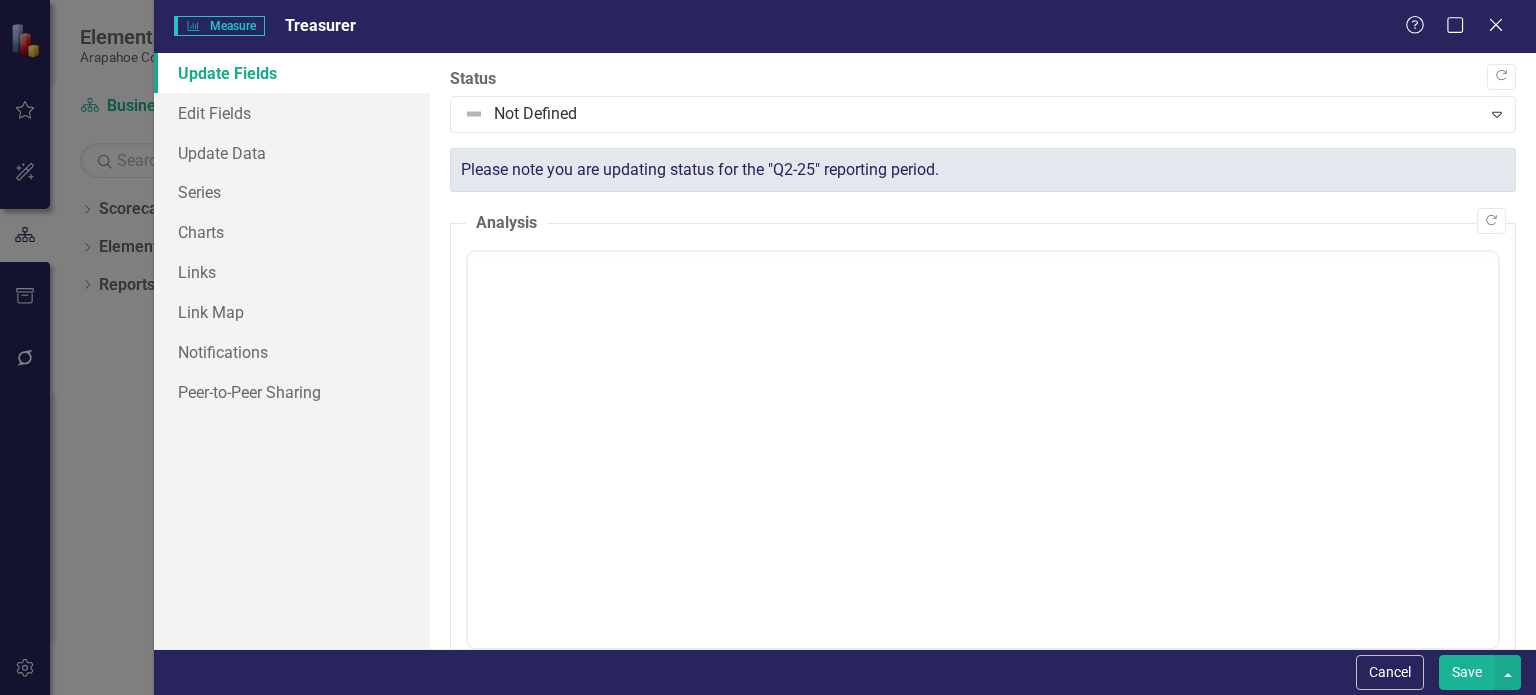 scroll, scrollTop: 0, scrollLeft: 0, axis: both 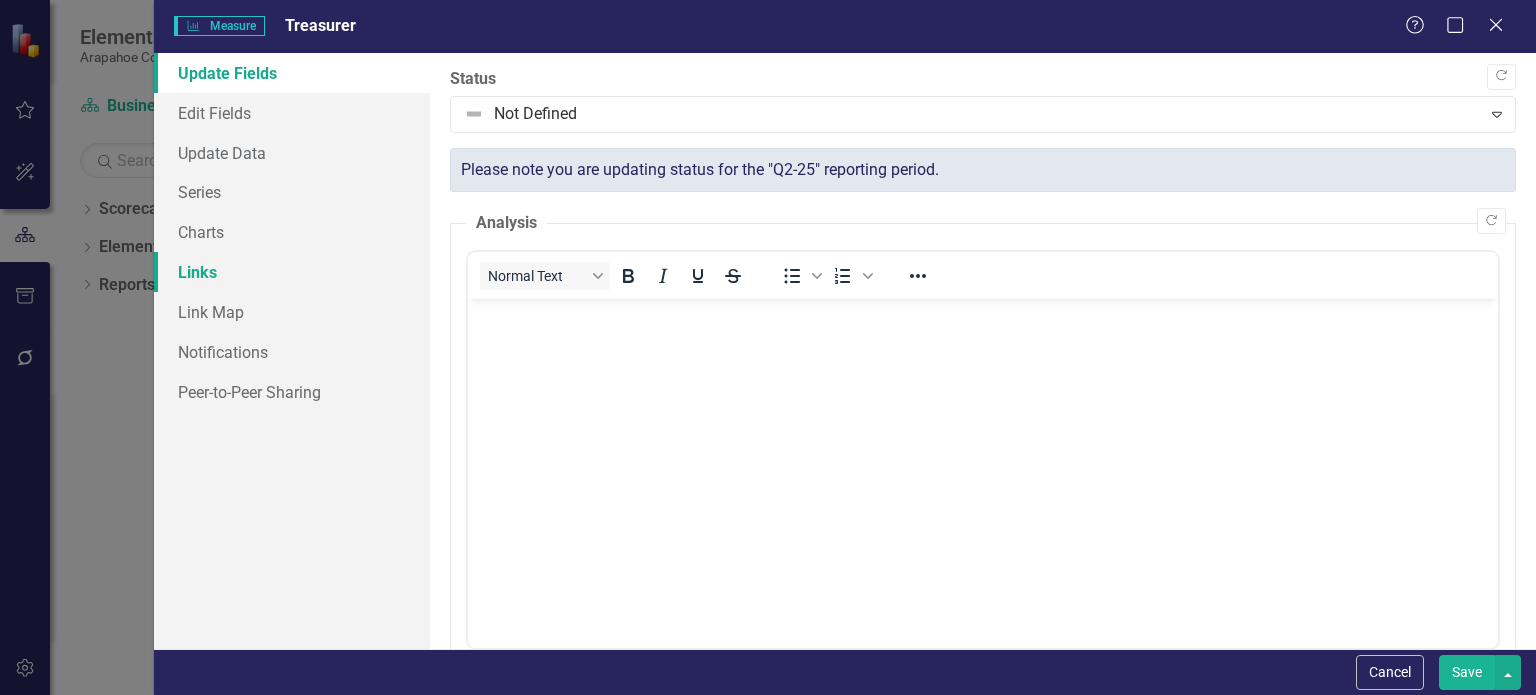 click on "Links" at bounding box center (292, 272) 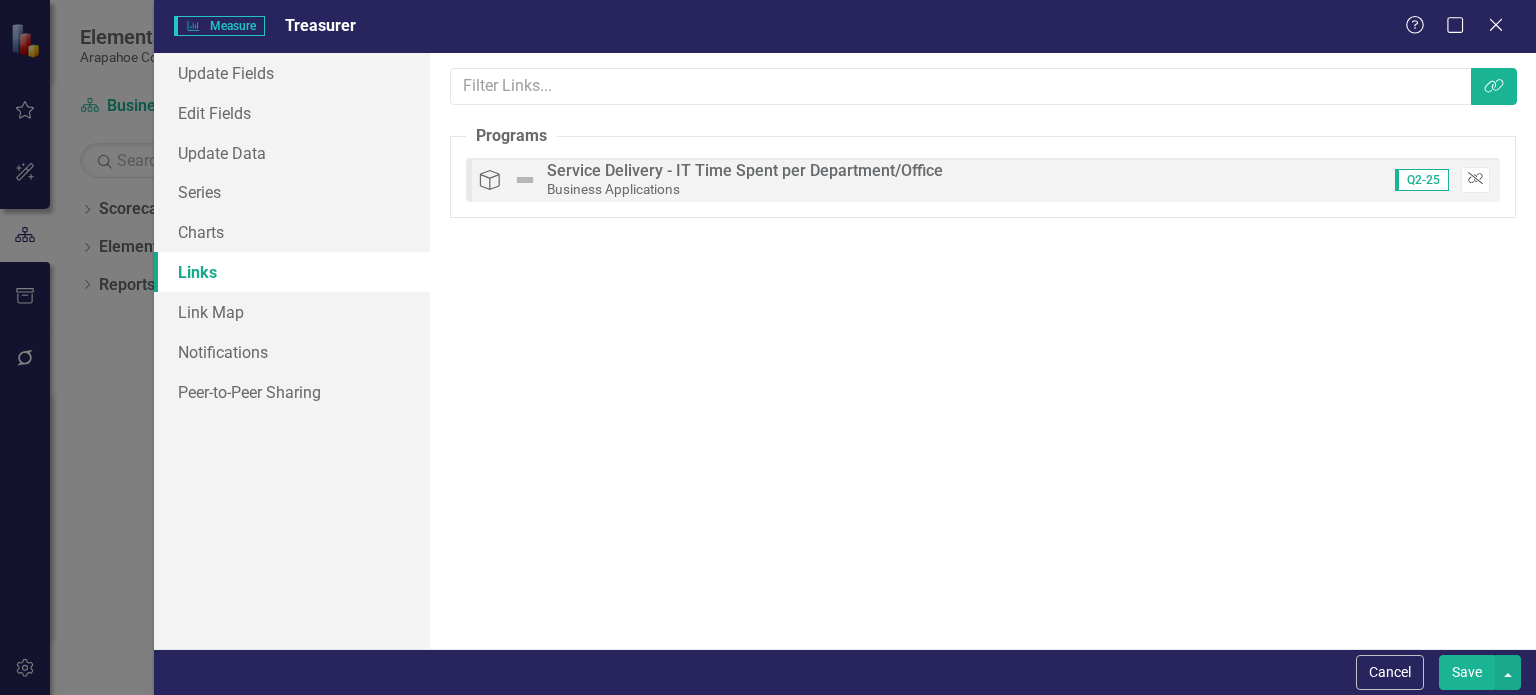 click on "Unlink" 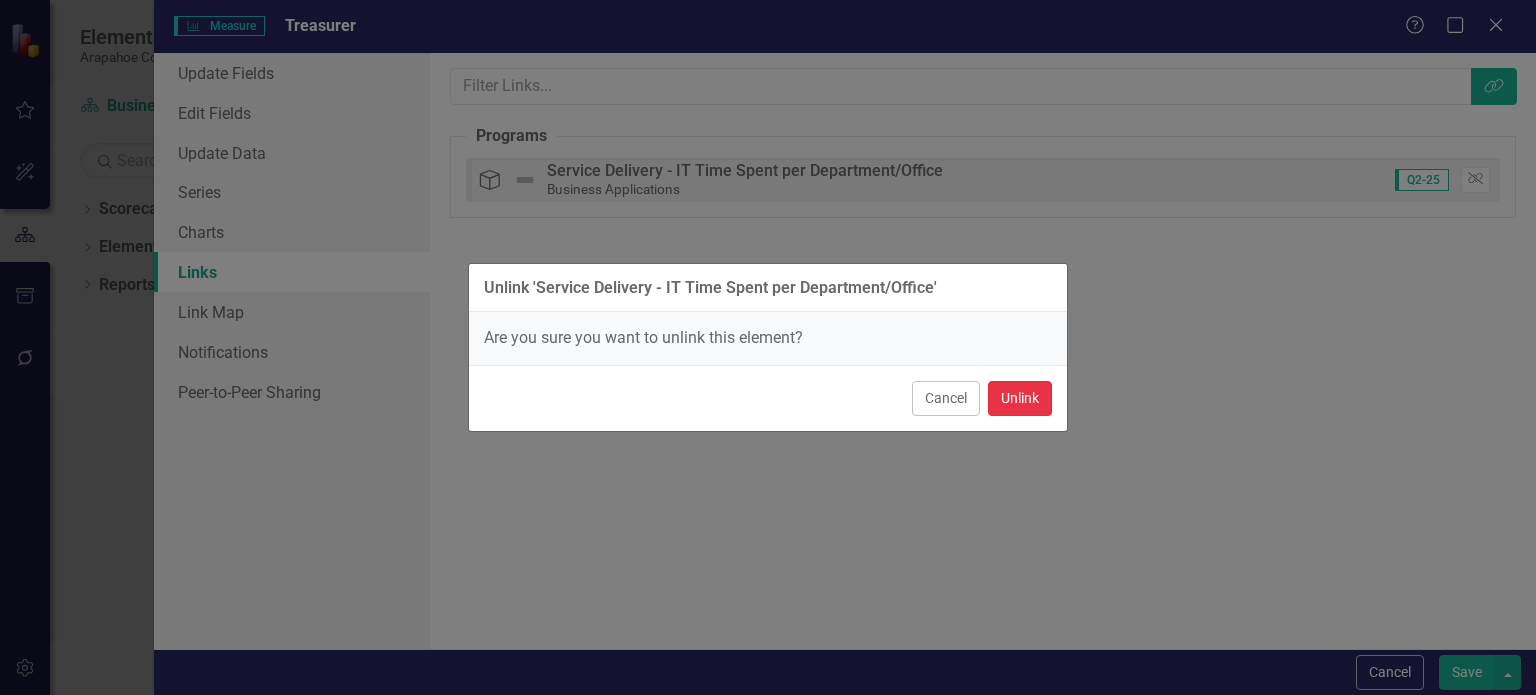 click on "Unlink" at bounding box center [1020, 398] 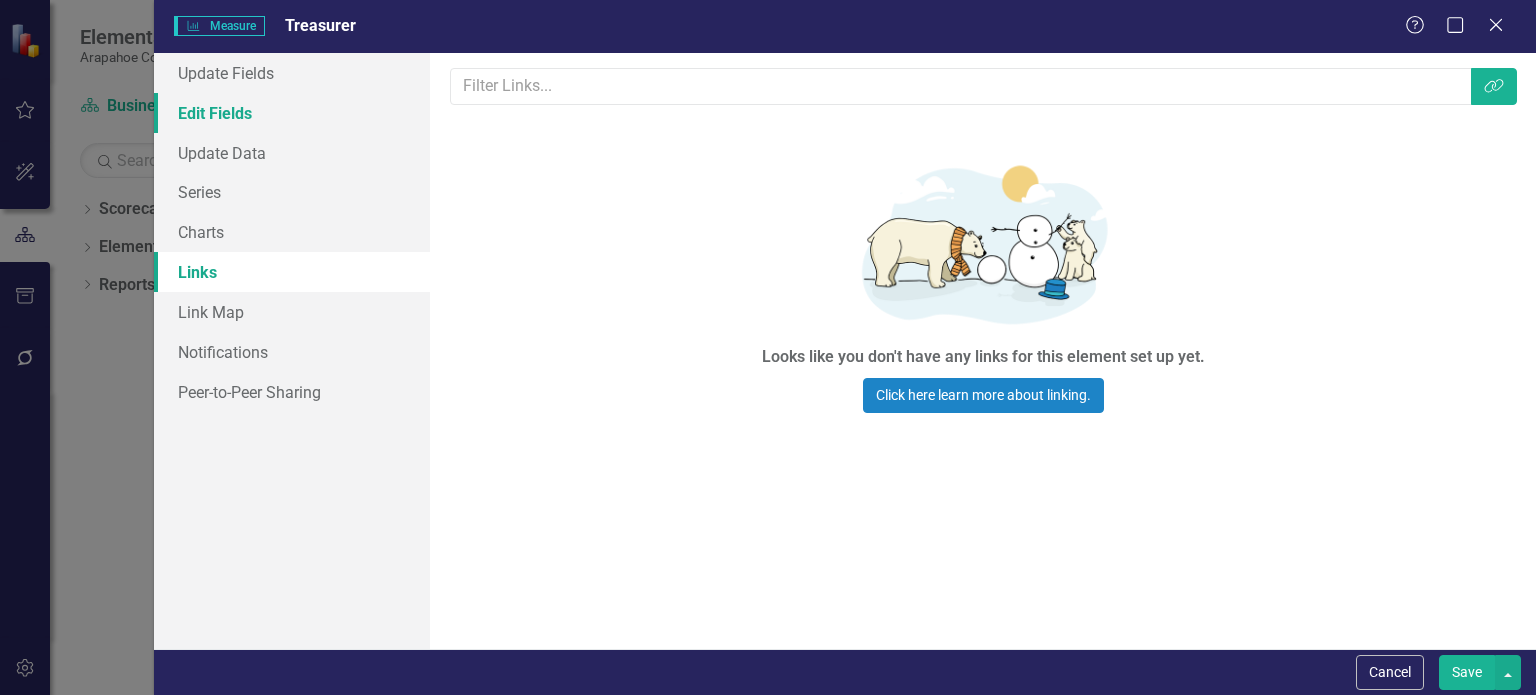click on "Edit Fields" at bounding box center [292, 113] 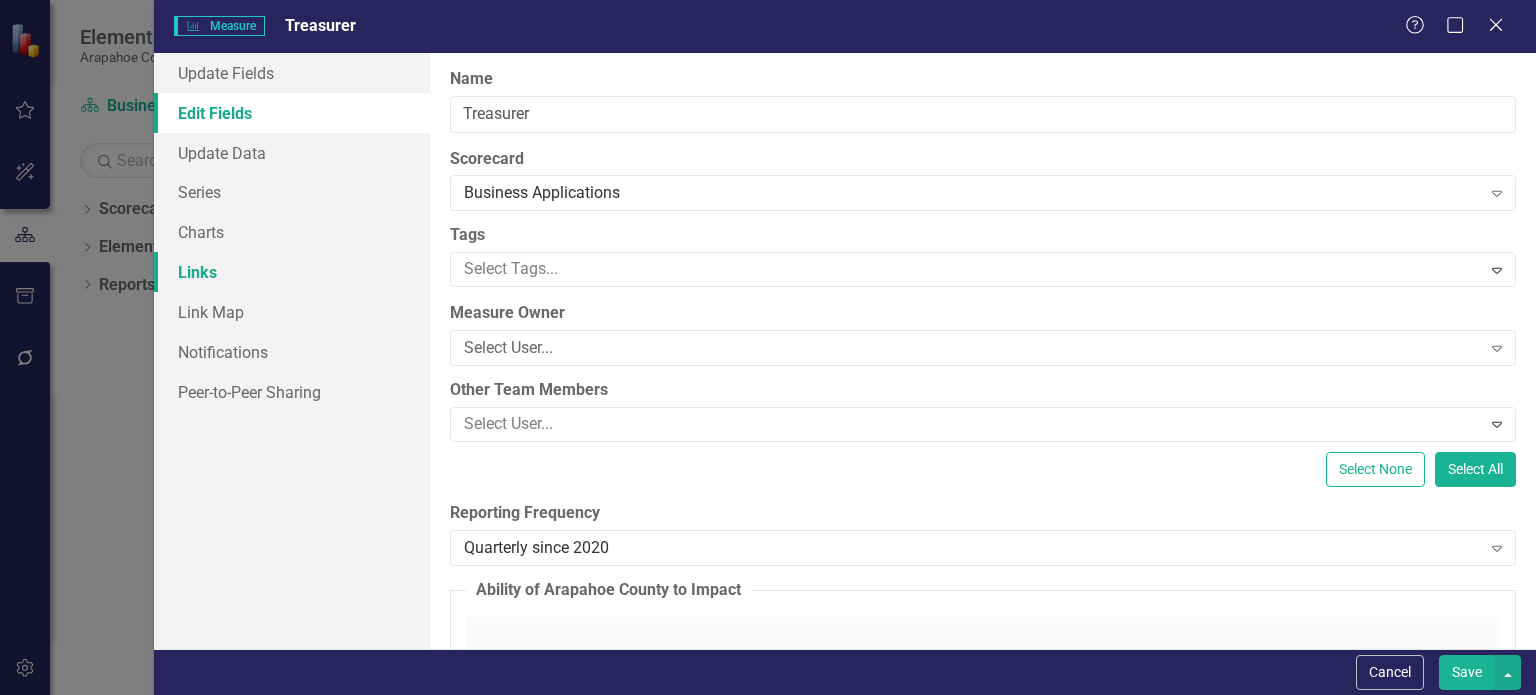 click on "Links" at bounding box center (292, 272) 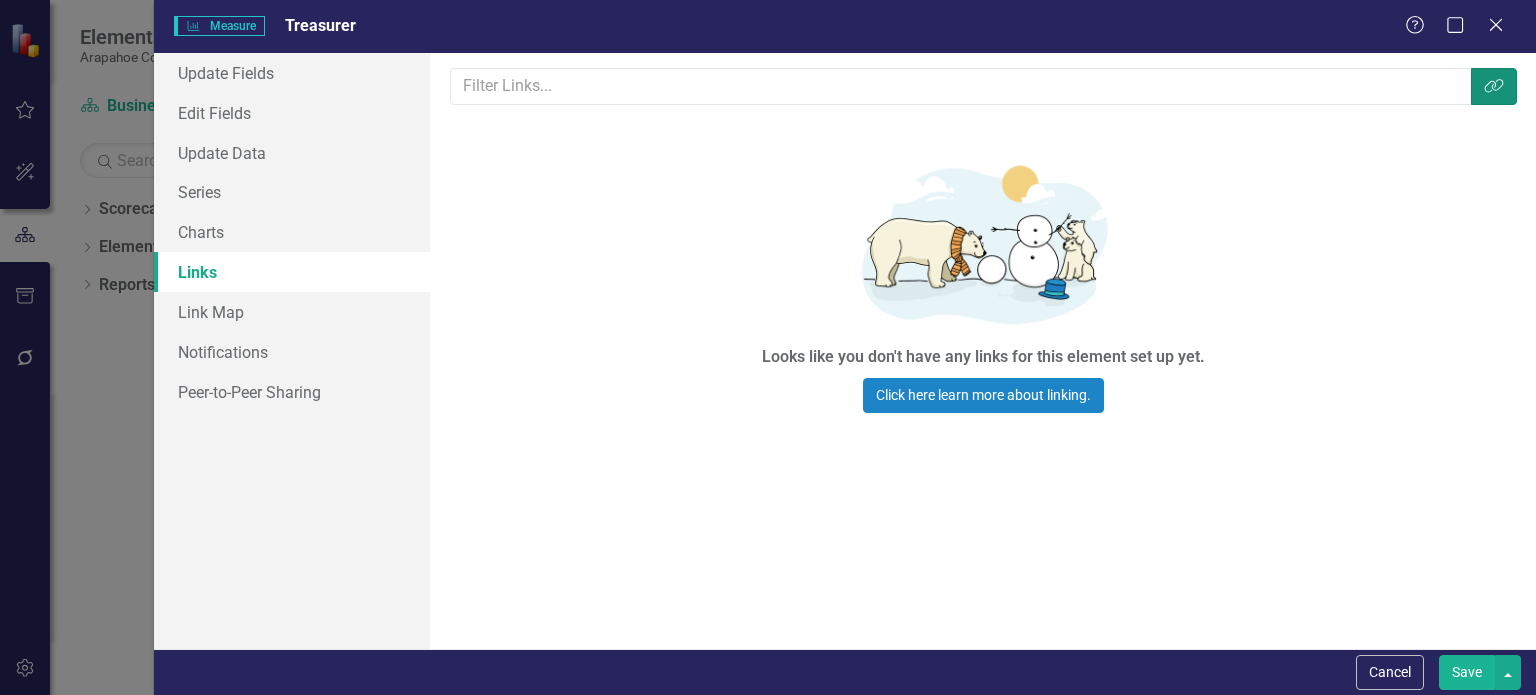 click on "Link Tag" at bounding box center [1494, 86] 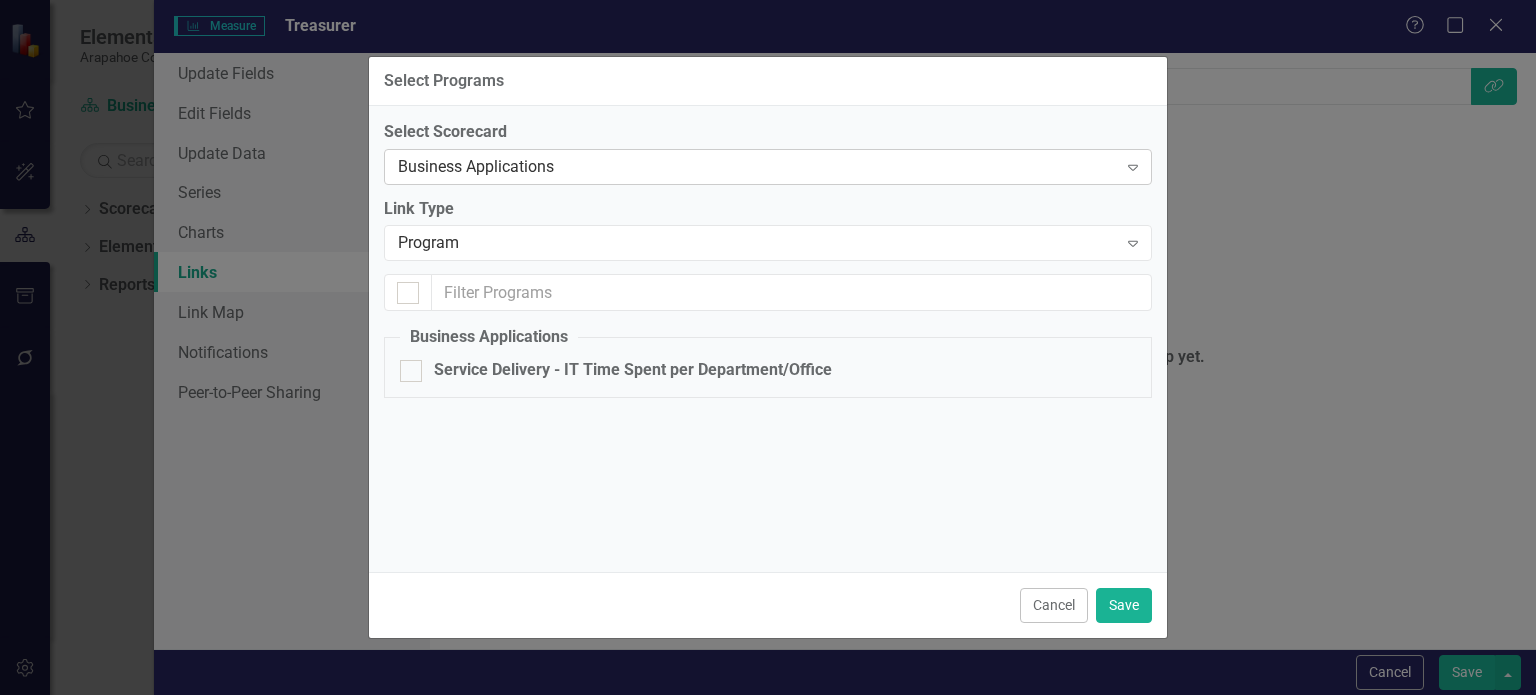 click on "Business Applications" at bounding box center (757, 166) 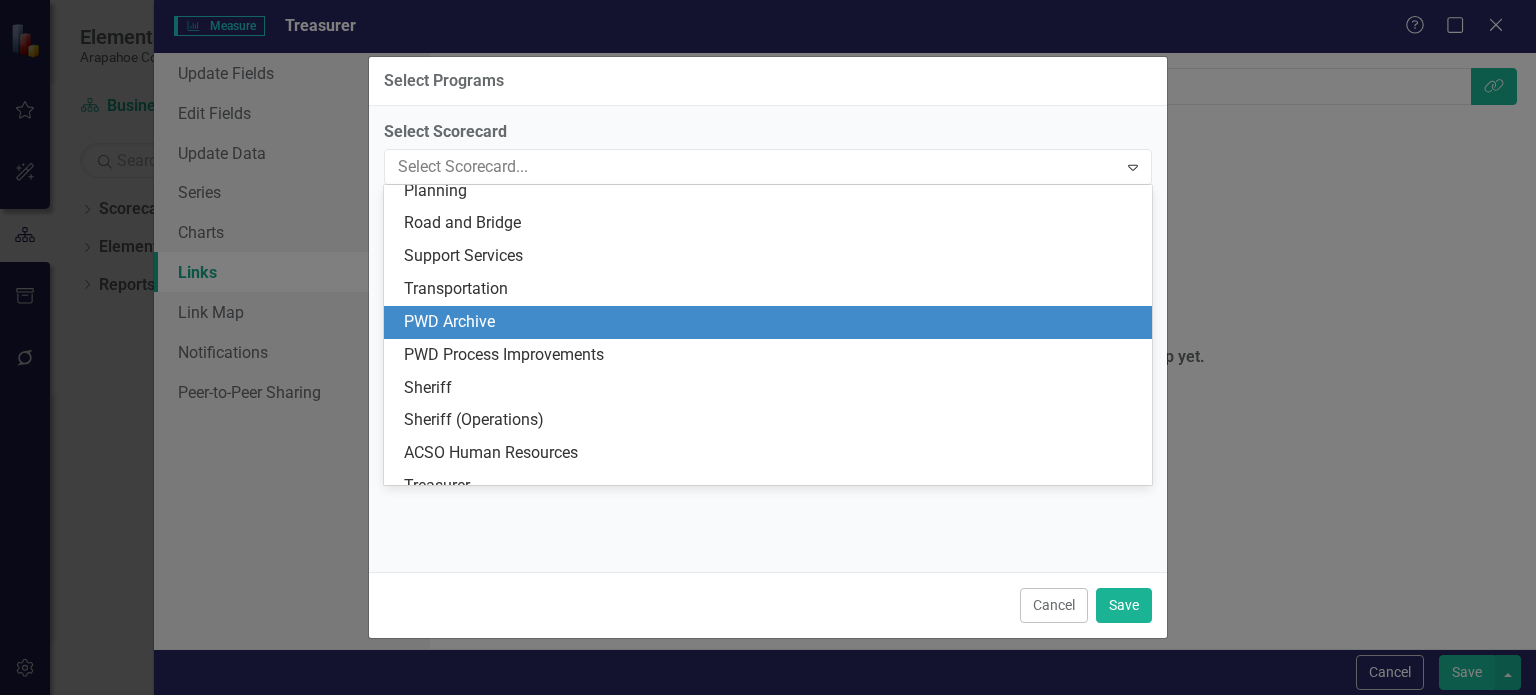 scroll, scrollTop: 2262, scrollLeft: 0, axis: vertical 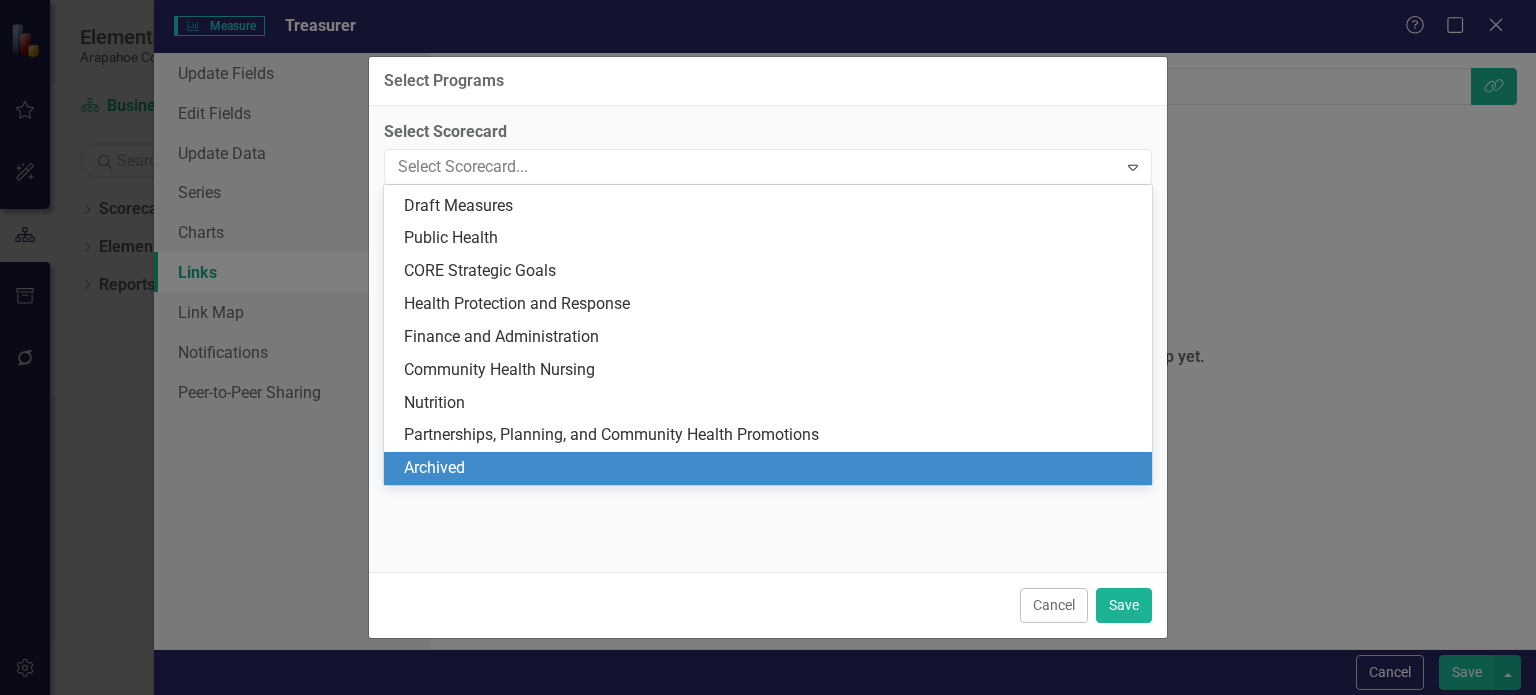 click on "Archived" at bounding box center (772, 468) 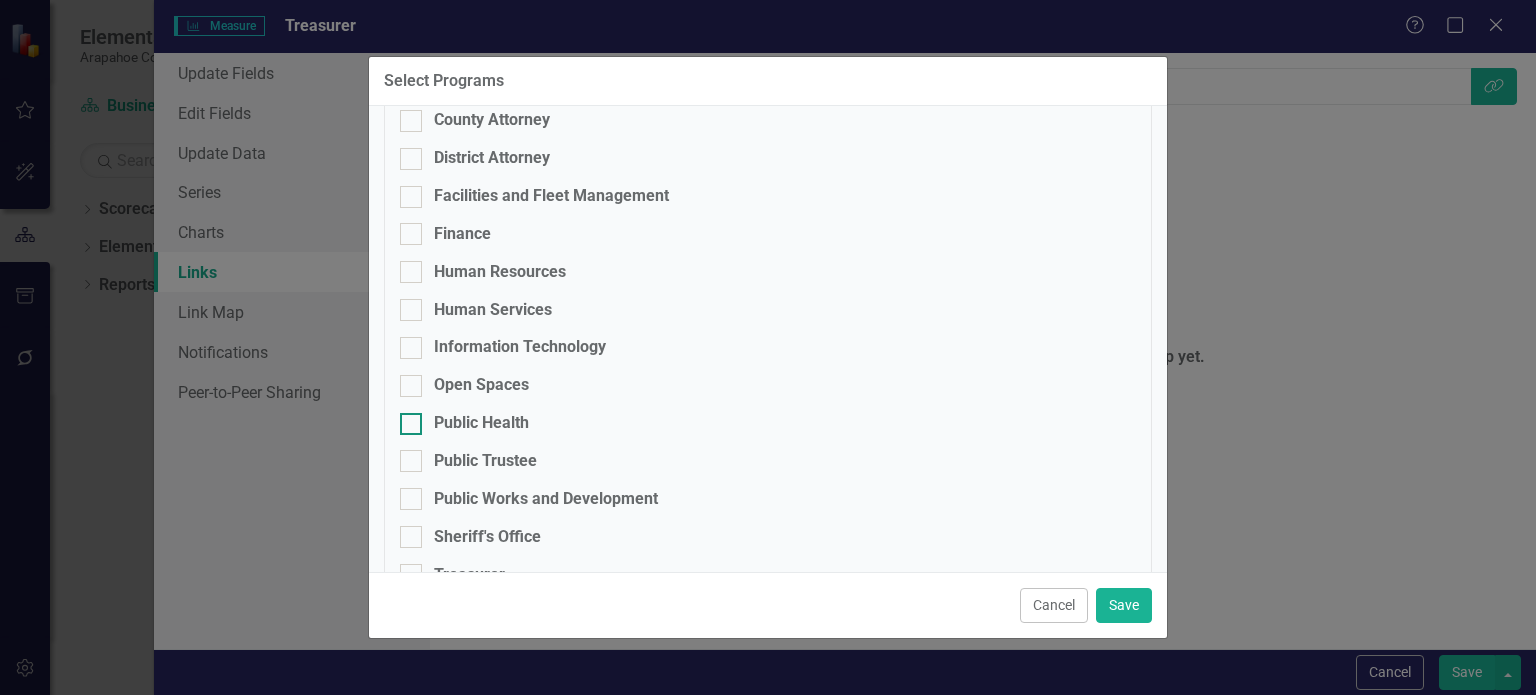 scroll, scrollTop: 476, scrollLeft: 0, axis: vertical 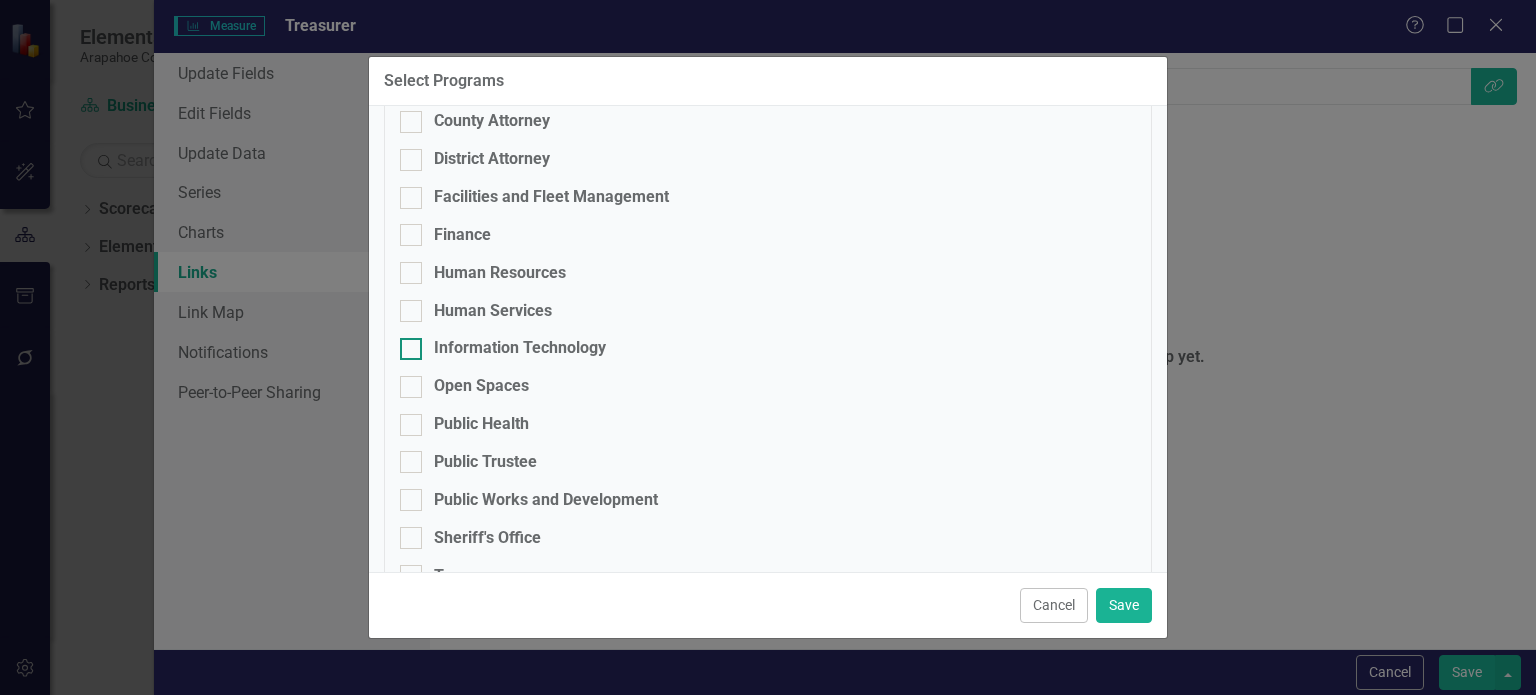 click on "Information Technology" at bounding box center (520, 348) 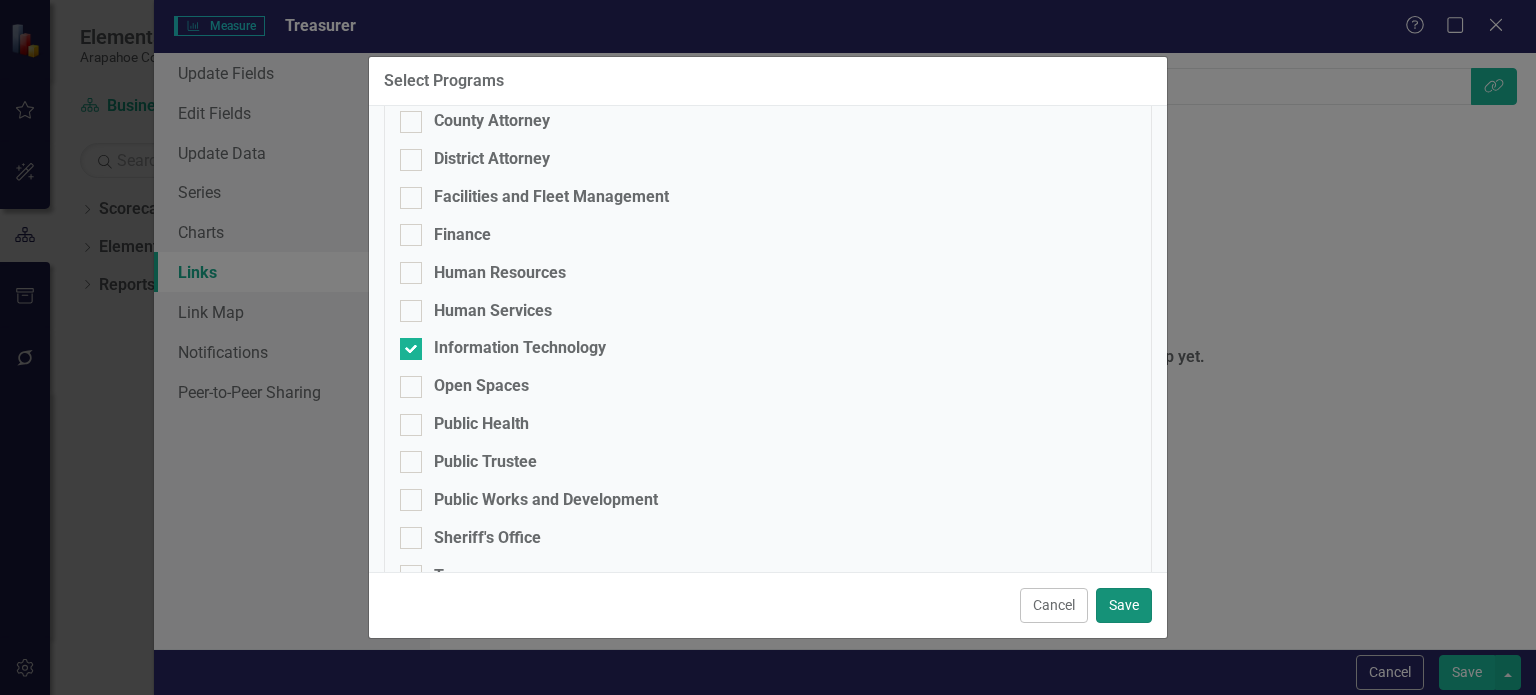 click on "Save" at bounding box center (1124, 605) 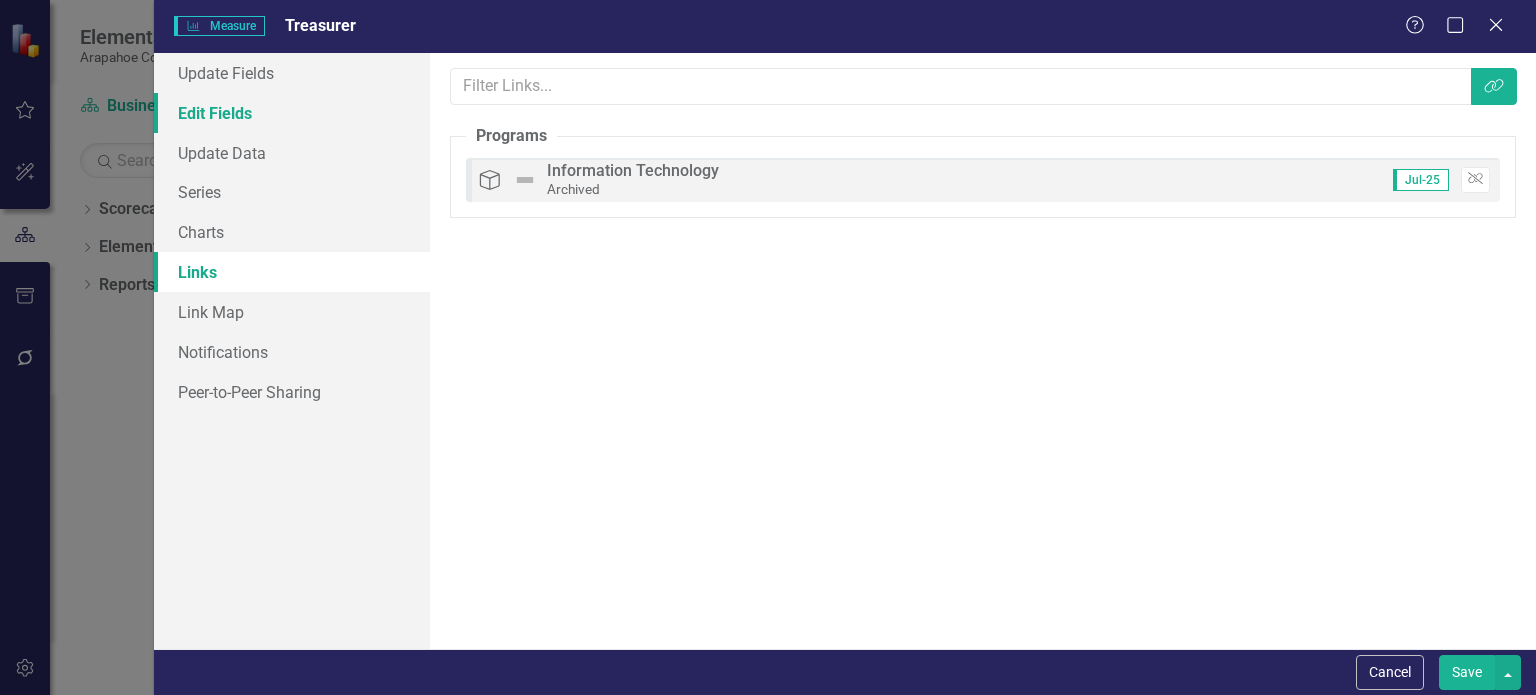 click on "Edit Fields" at bounding box center [292, 113] 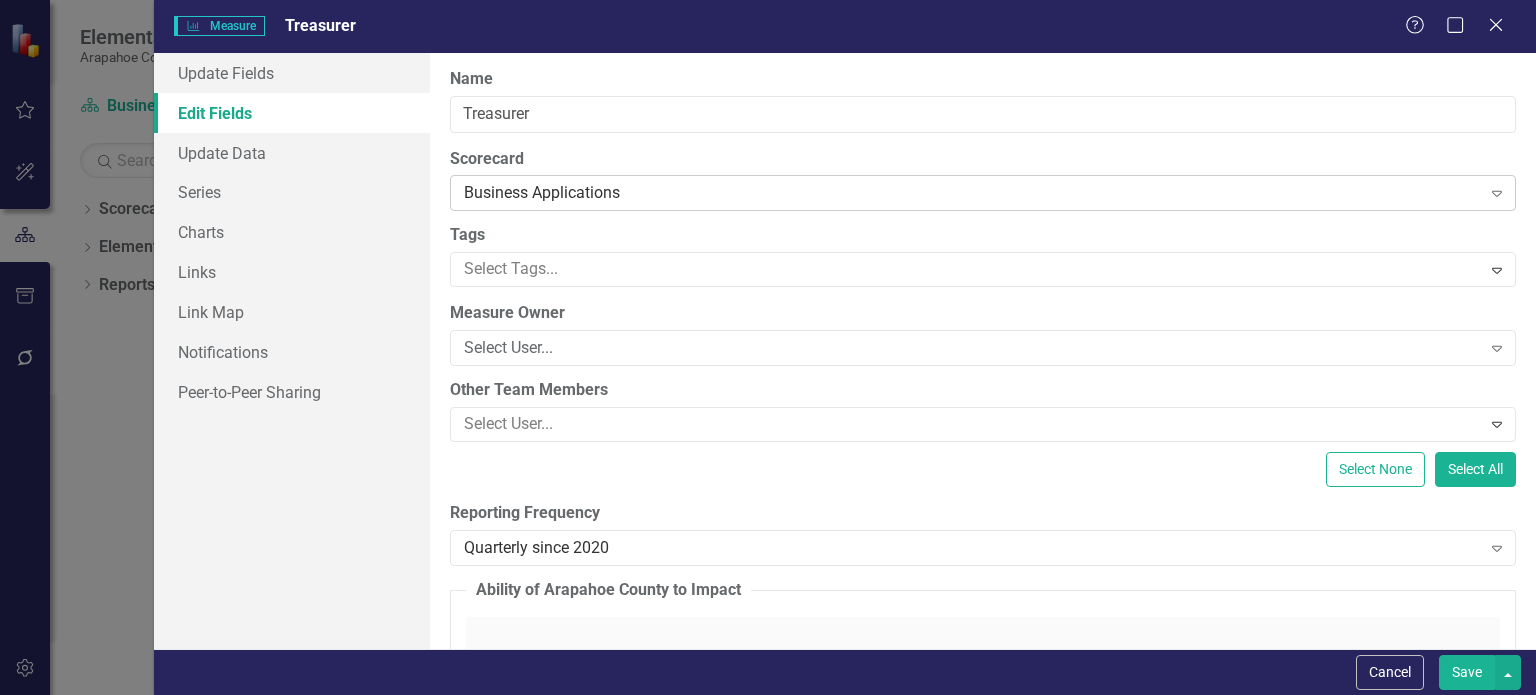 click on "Business Applications" at bounding box center [972, 193] 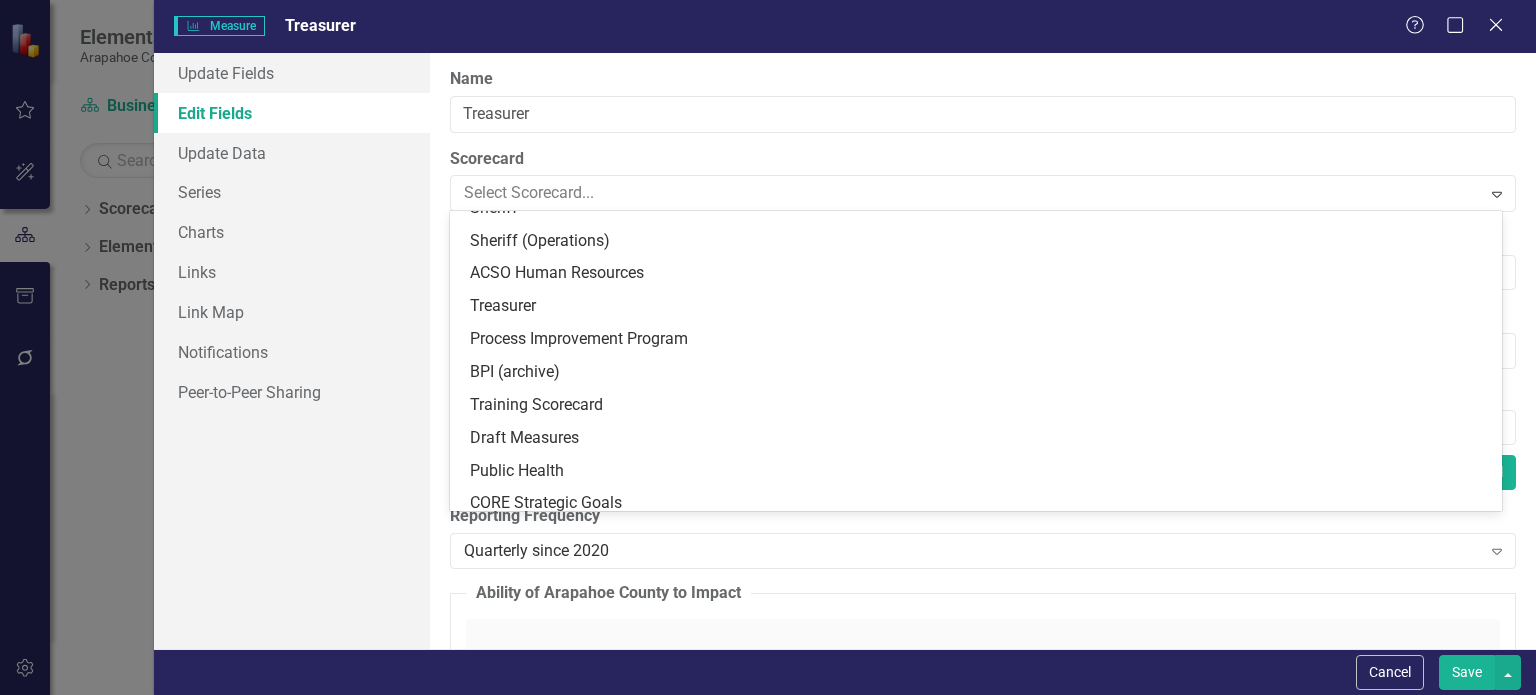scroll, scrollTop: 2262, scrollLeft: 0, axis: vertical 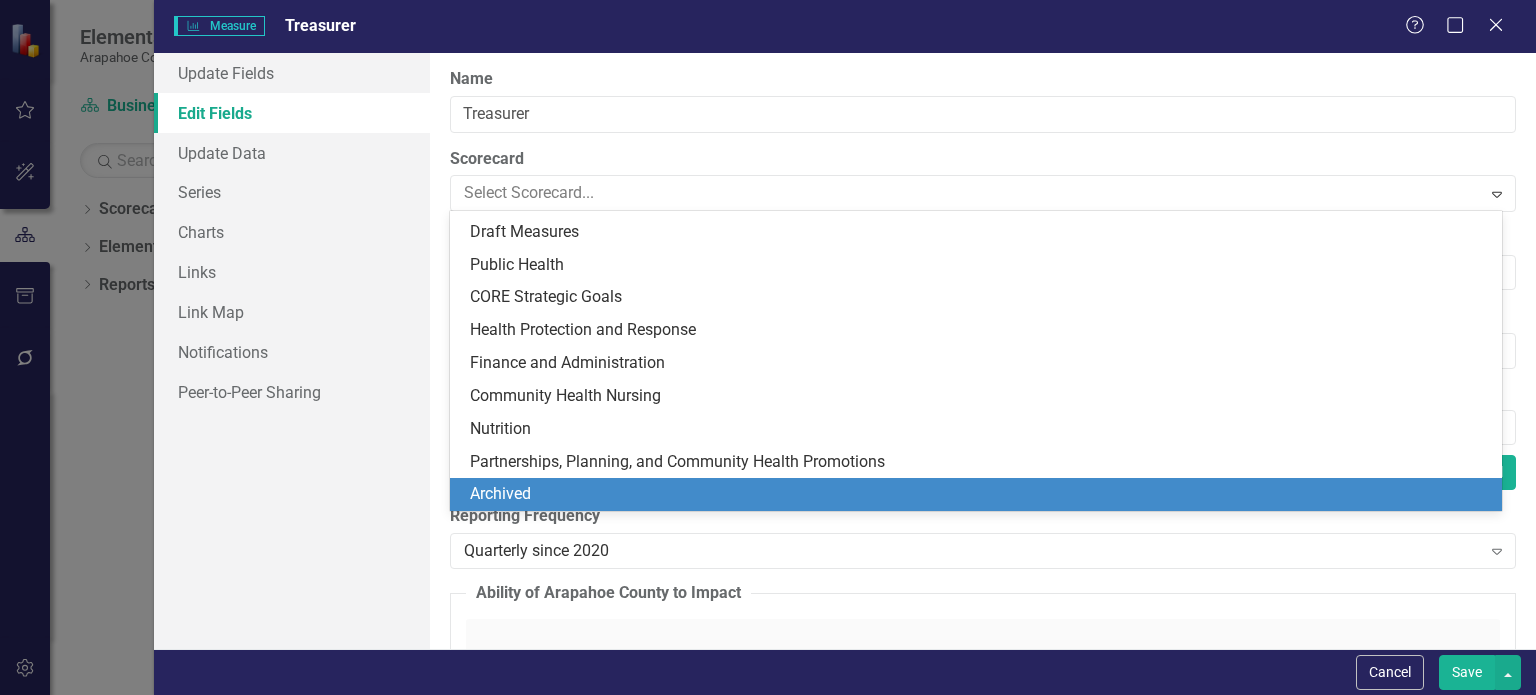 click on "Archived" at bounding box center (980, 494) 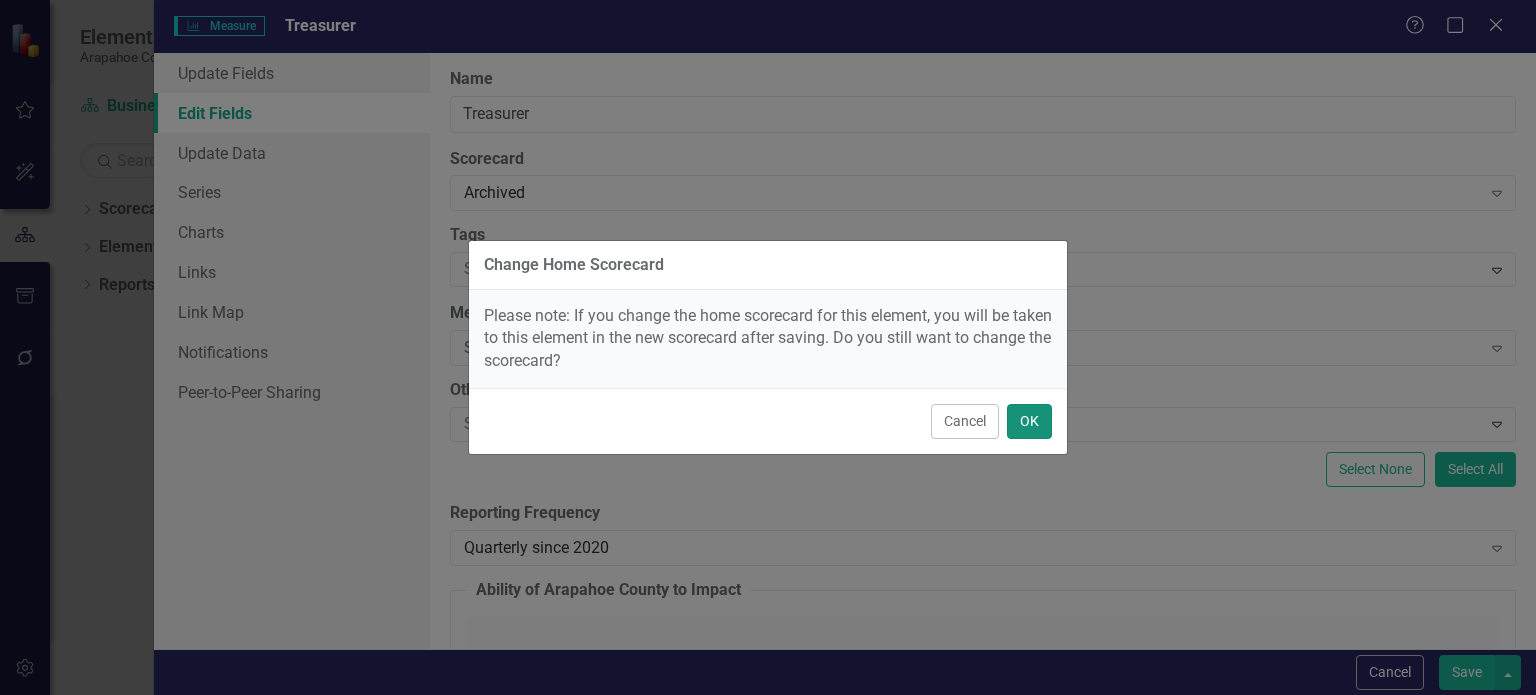 click on "OK" at bounding box center [1029, 421] 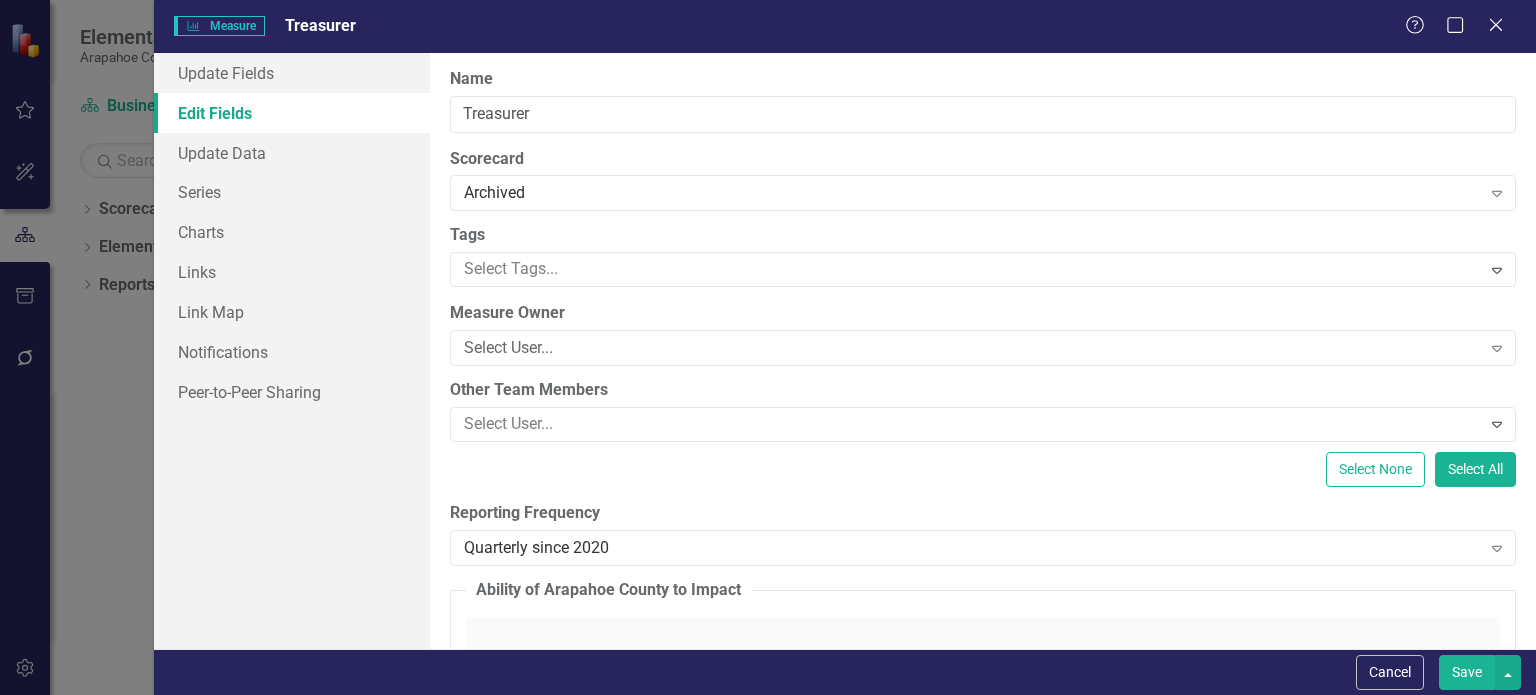 click on "Save" at bounding box center [1467, 672] 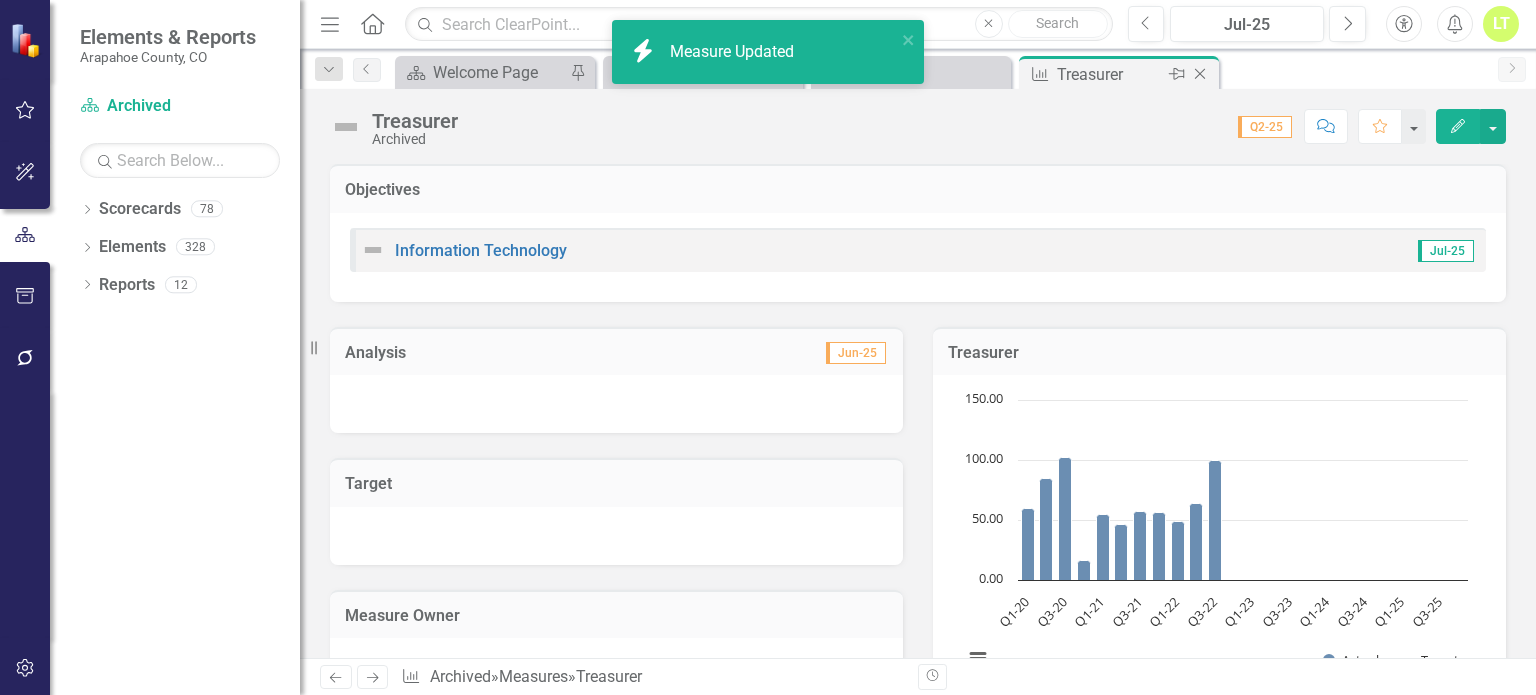 click on "Close" 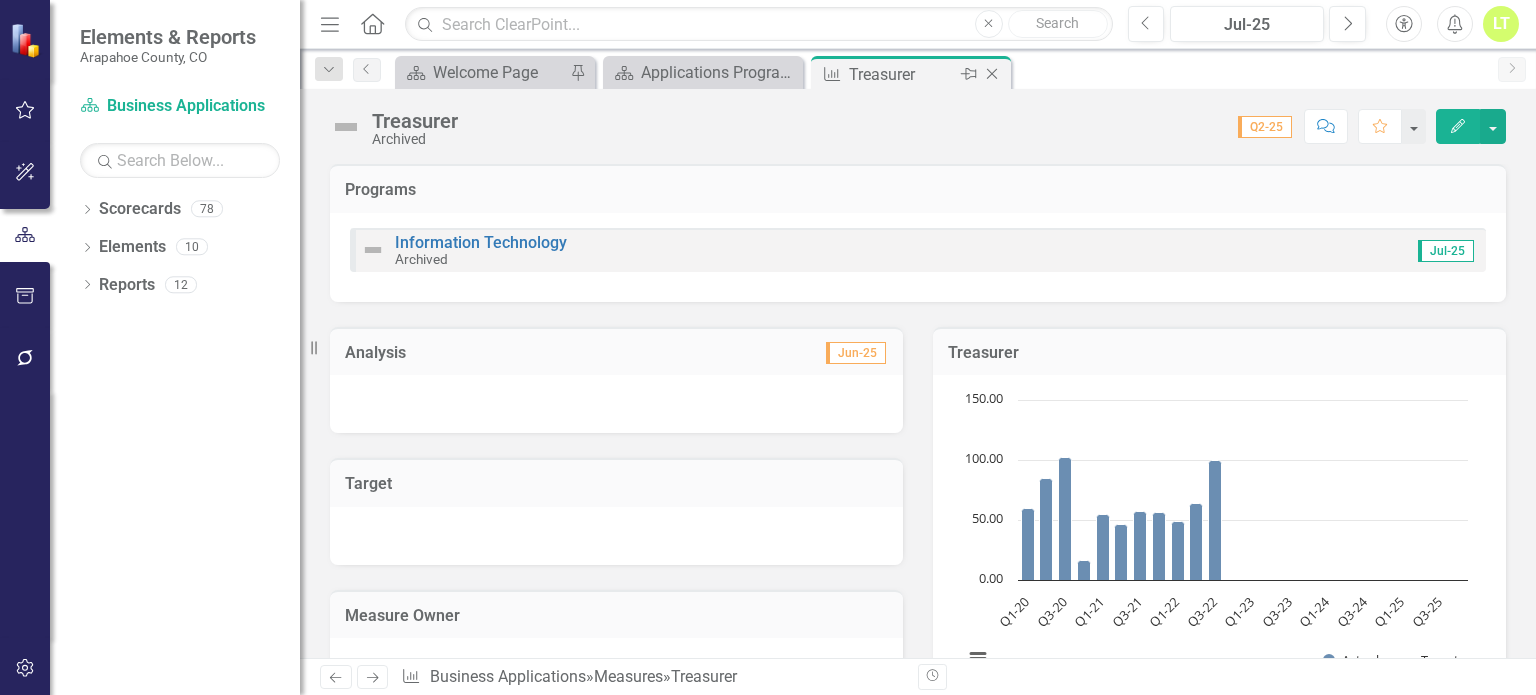 click on "Close" 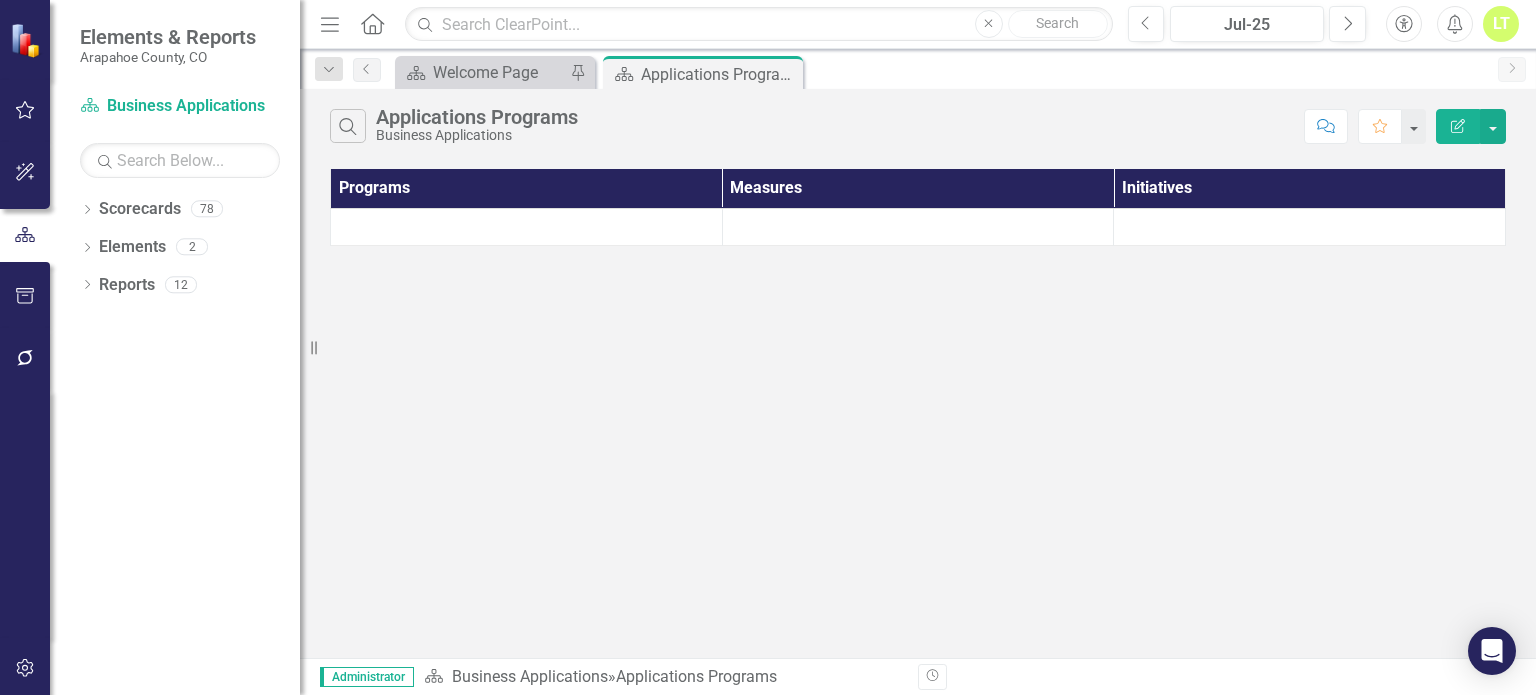 scroll, scrollTop: 0, scrollLeft: 0, axis: both 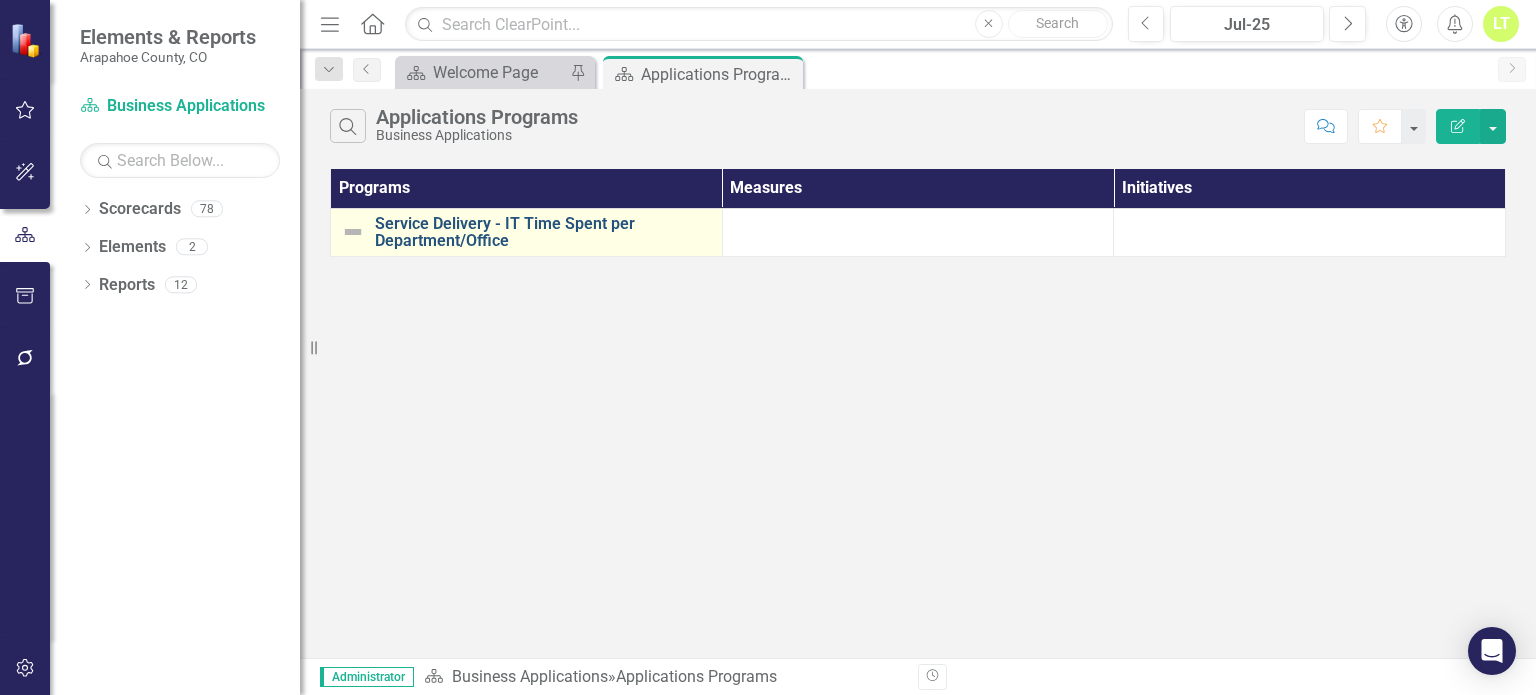 click on "Service Delivery - IT Time Spent per Department/Office" at bounding box center [543, 232] 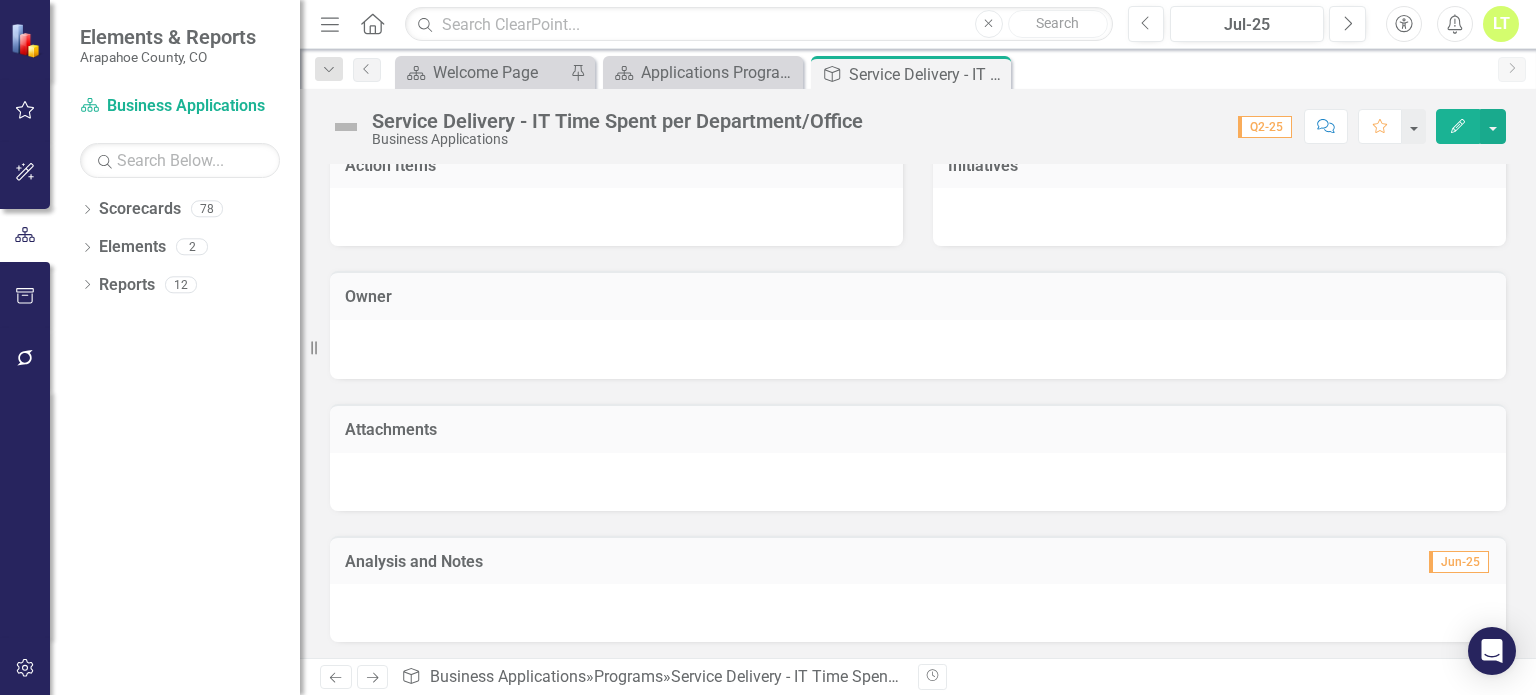 scroll, scrollTop: 0, scrollLeft: 0, axis: both 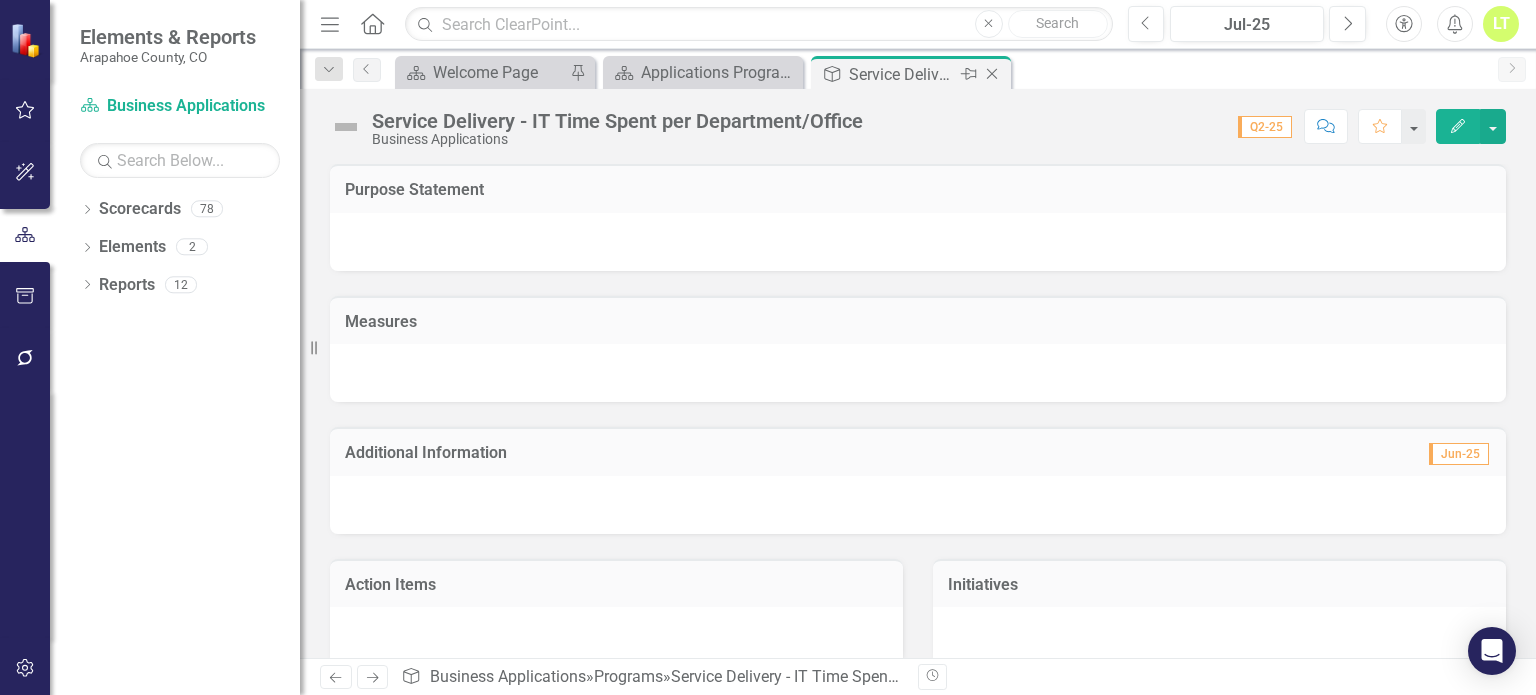 click on "Close" 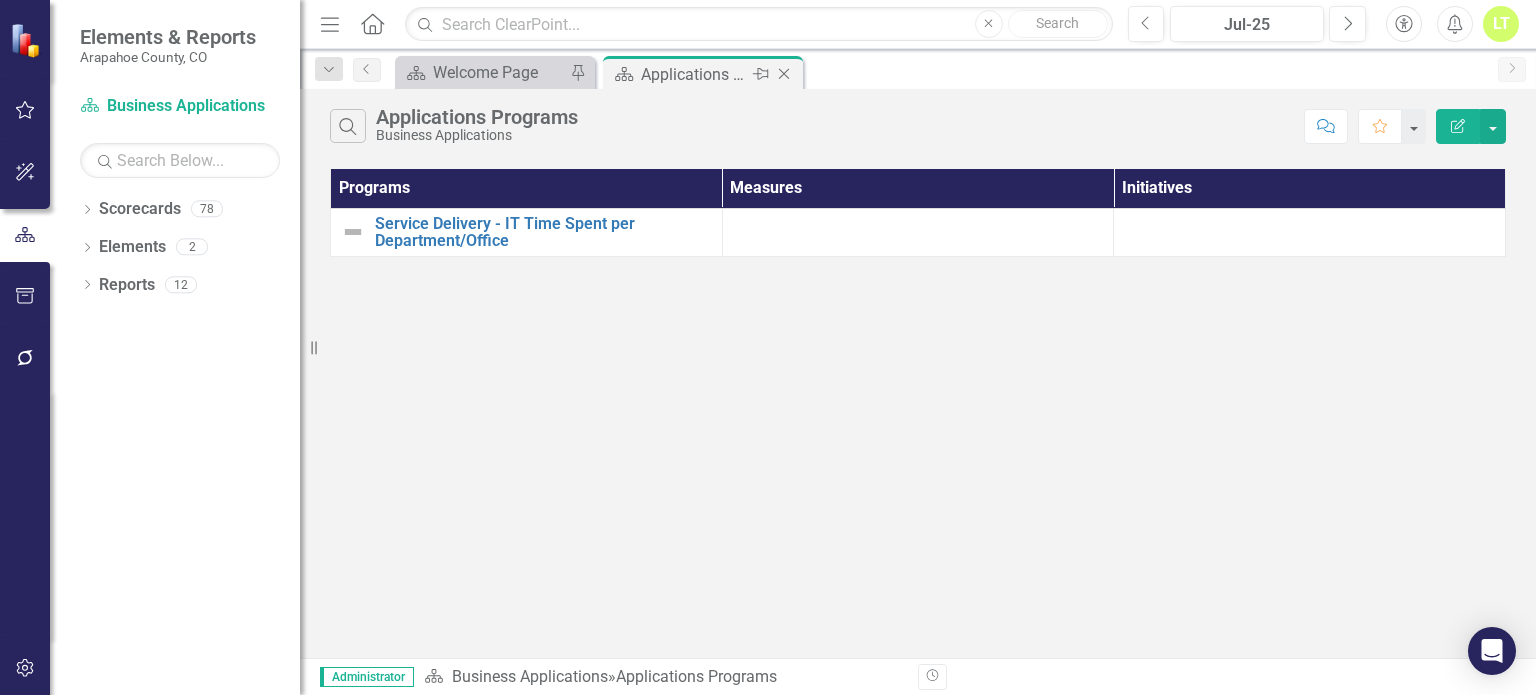 click on "Close" 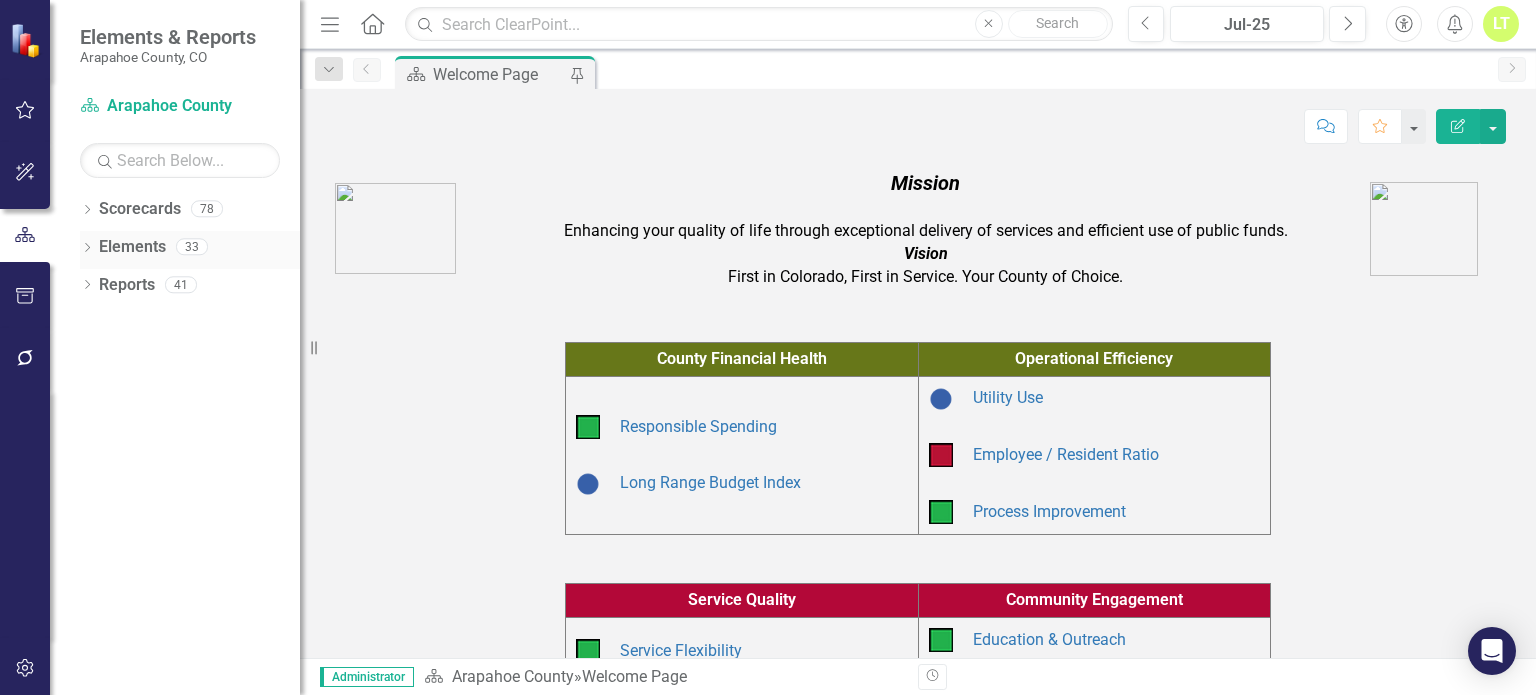 click on "Elements" at bounding box center (132, 247) 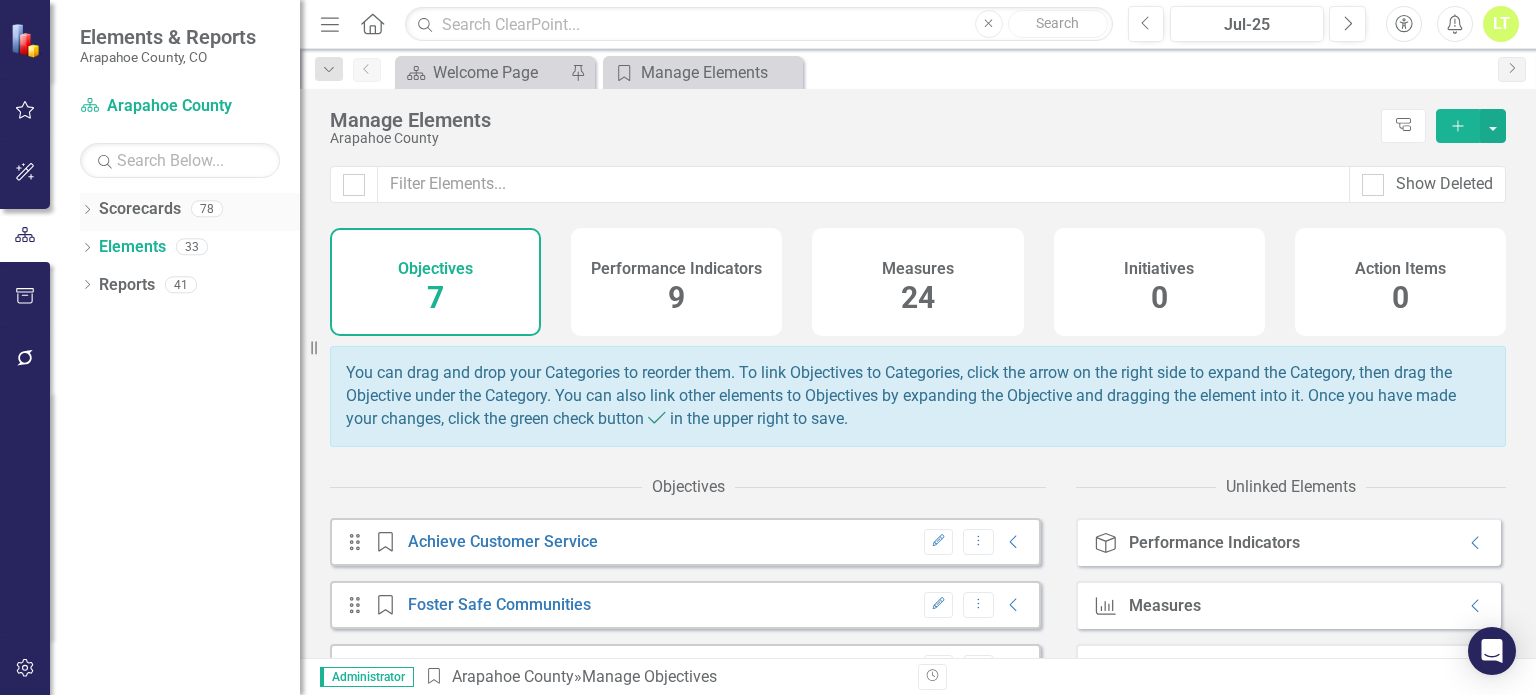 click on "Dropdown" at bounding box center [87, 211] 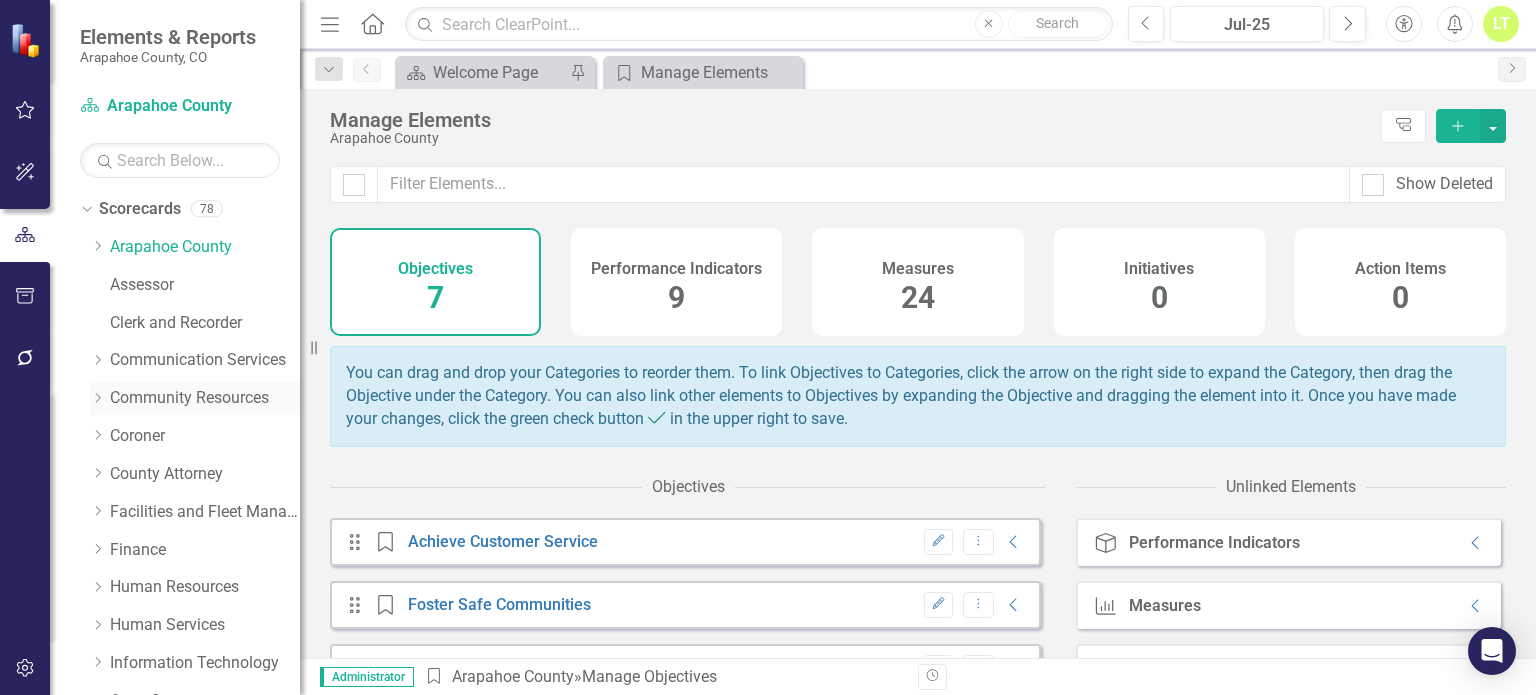 scroll, scrollTop: 405, scrollLeft: 0, axis: vertical 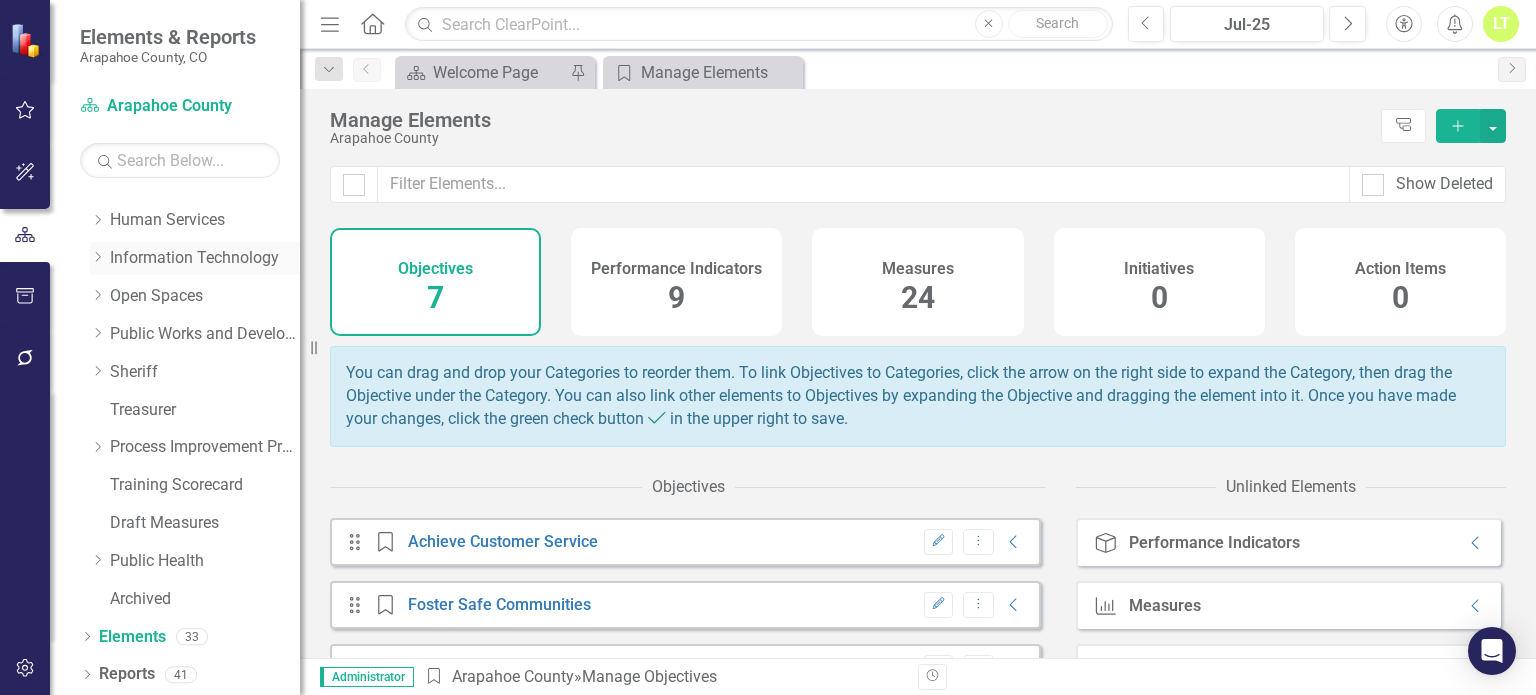click on "Dropdown" 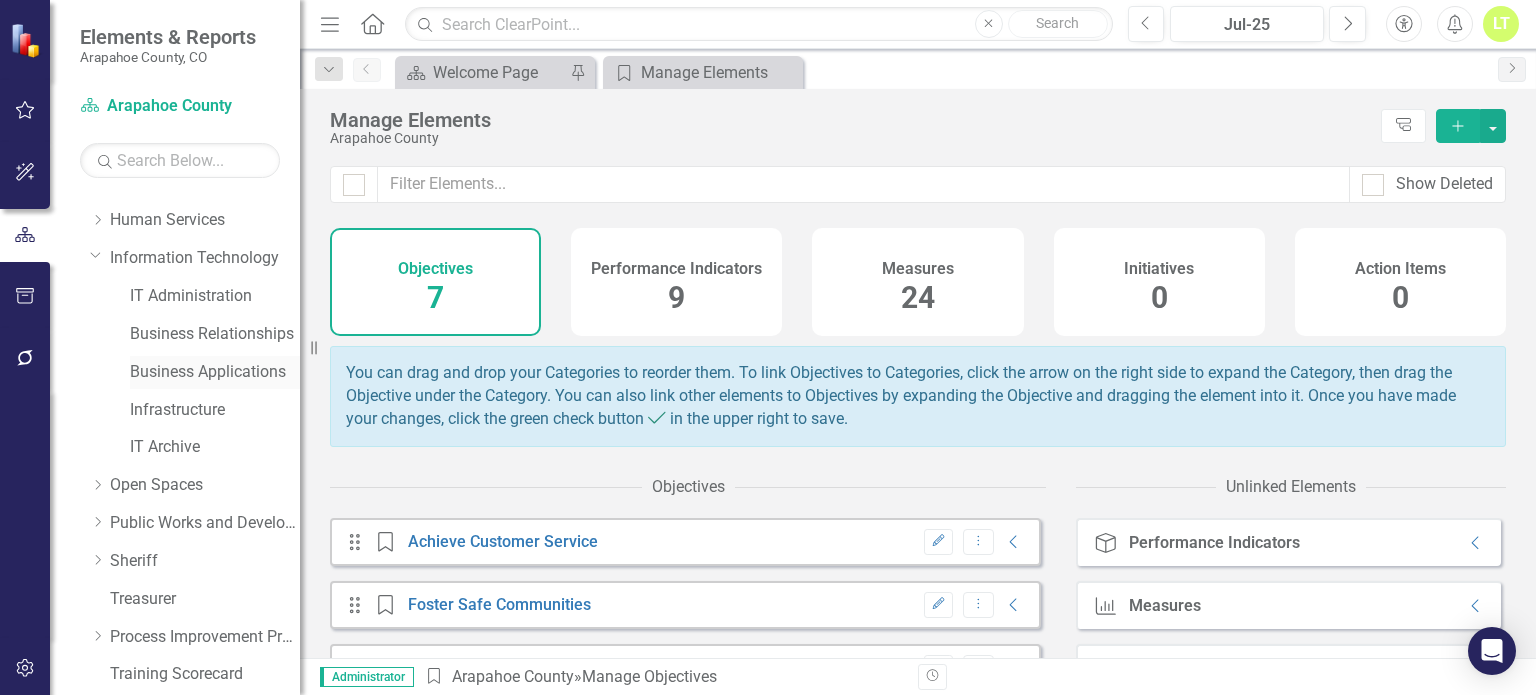 click on "Business Applications" at bounding box center [215, 372] 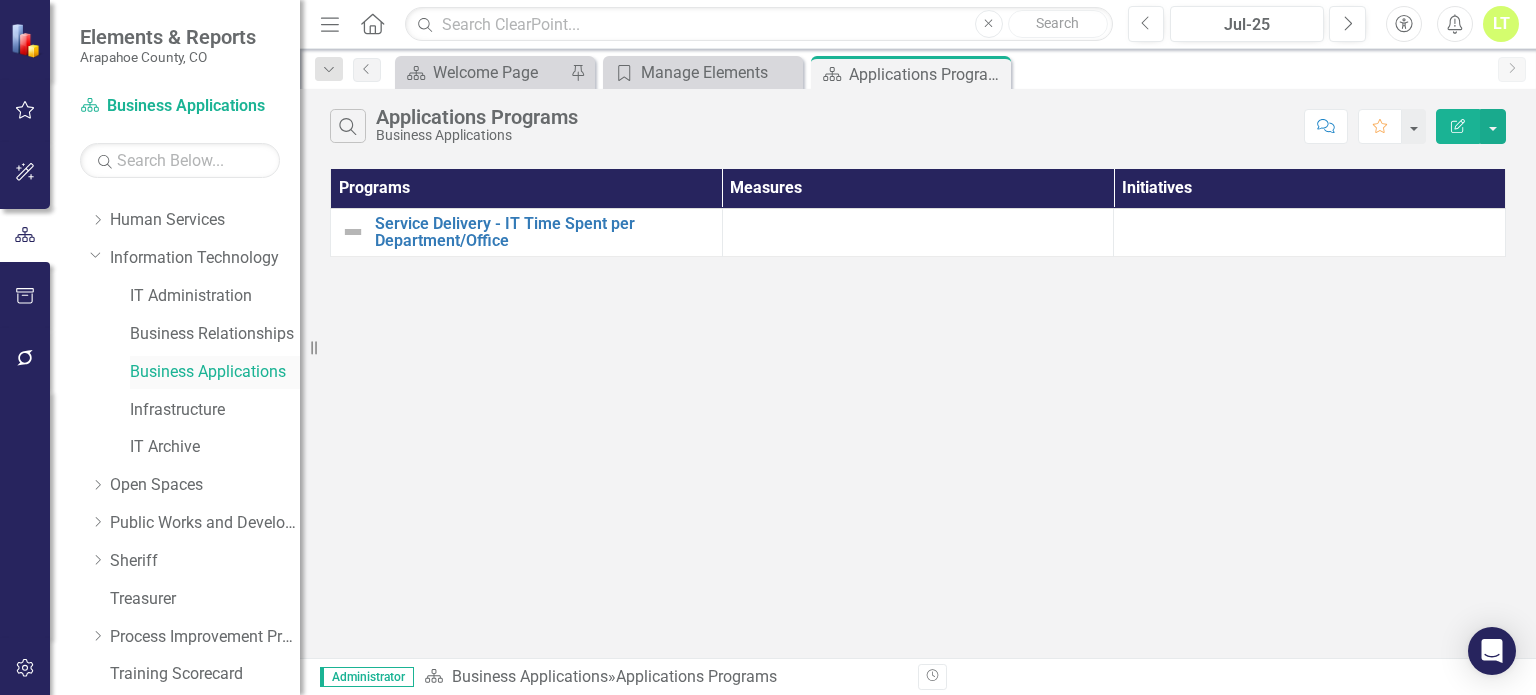 scroll, scrollTop: 595, scrollLeft: 0, axis: vertical 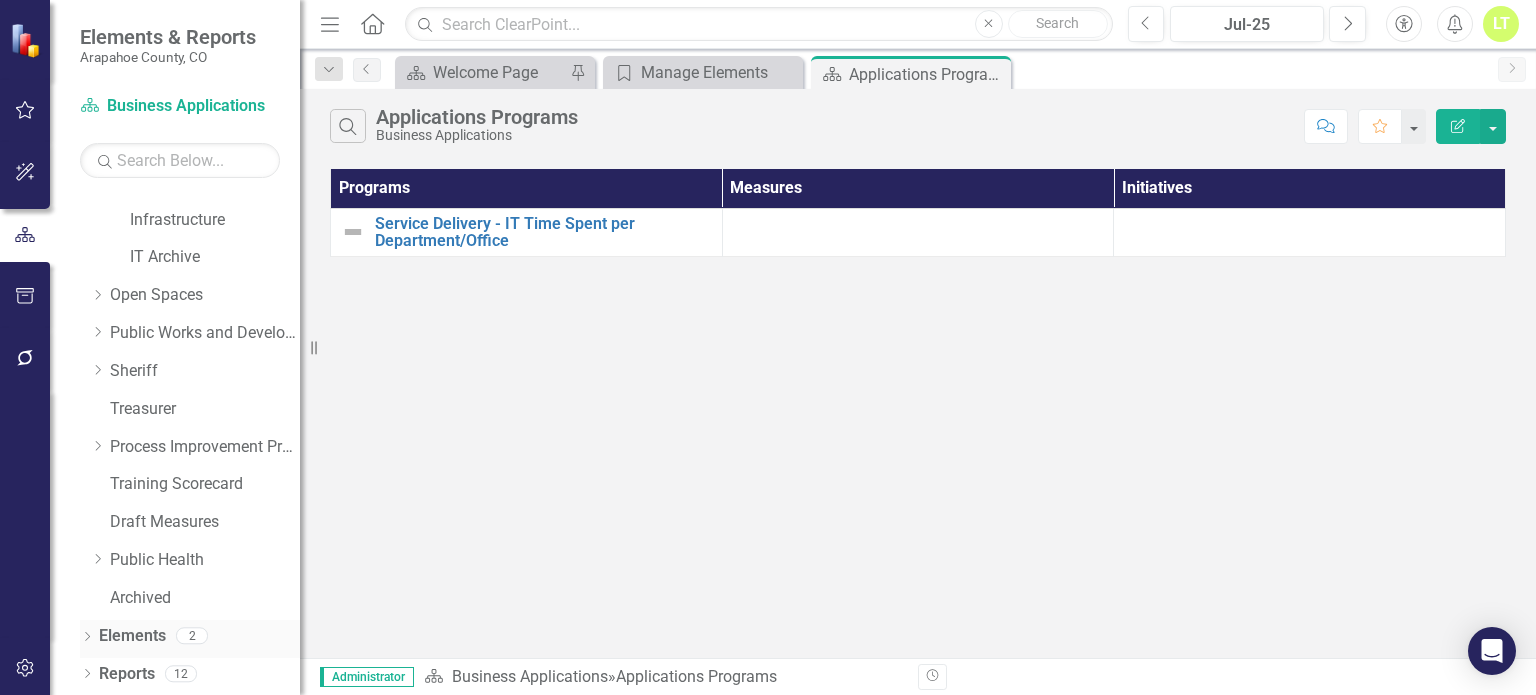 click on "Elements" at bounding box center [132, 636] 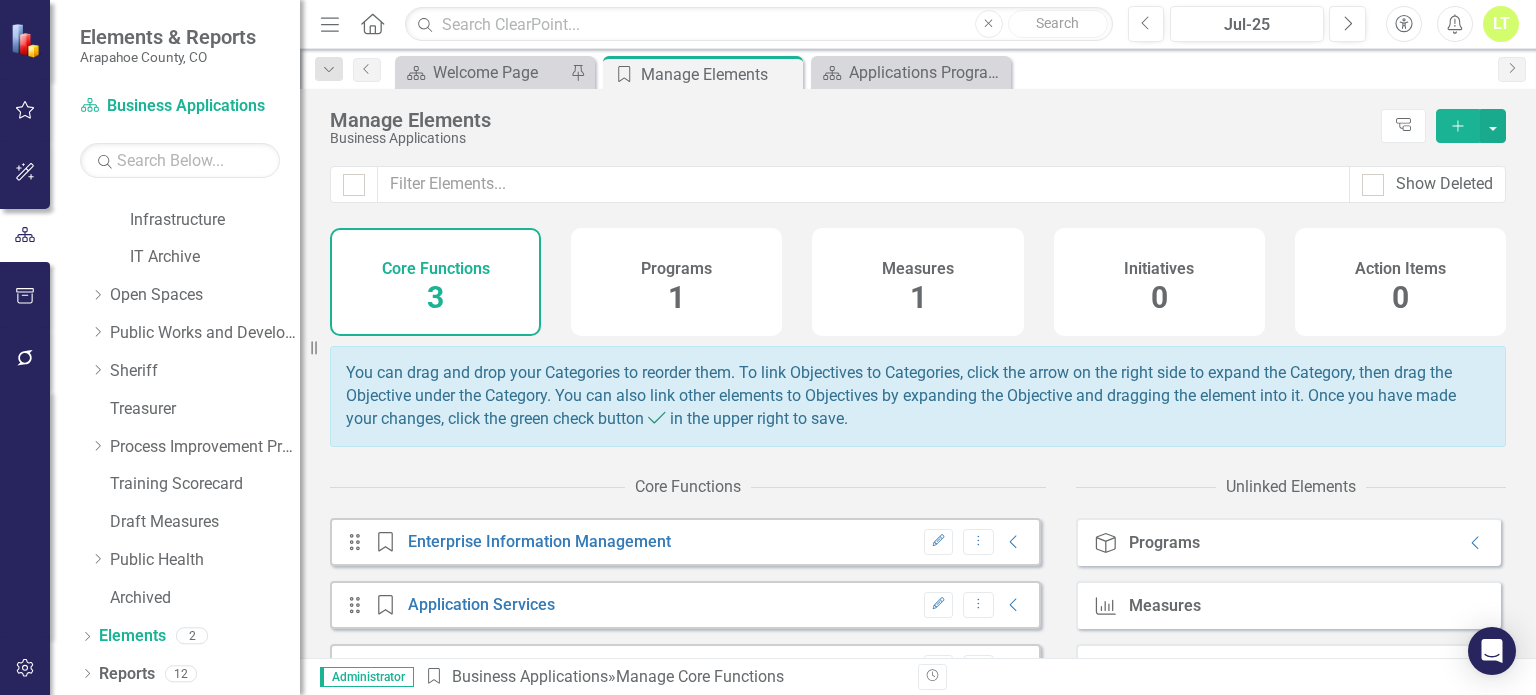 click on "1" at bounding box center [918, 297] 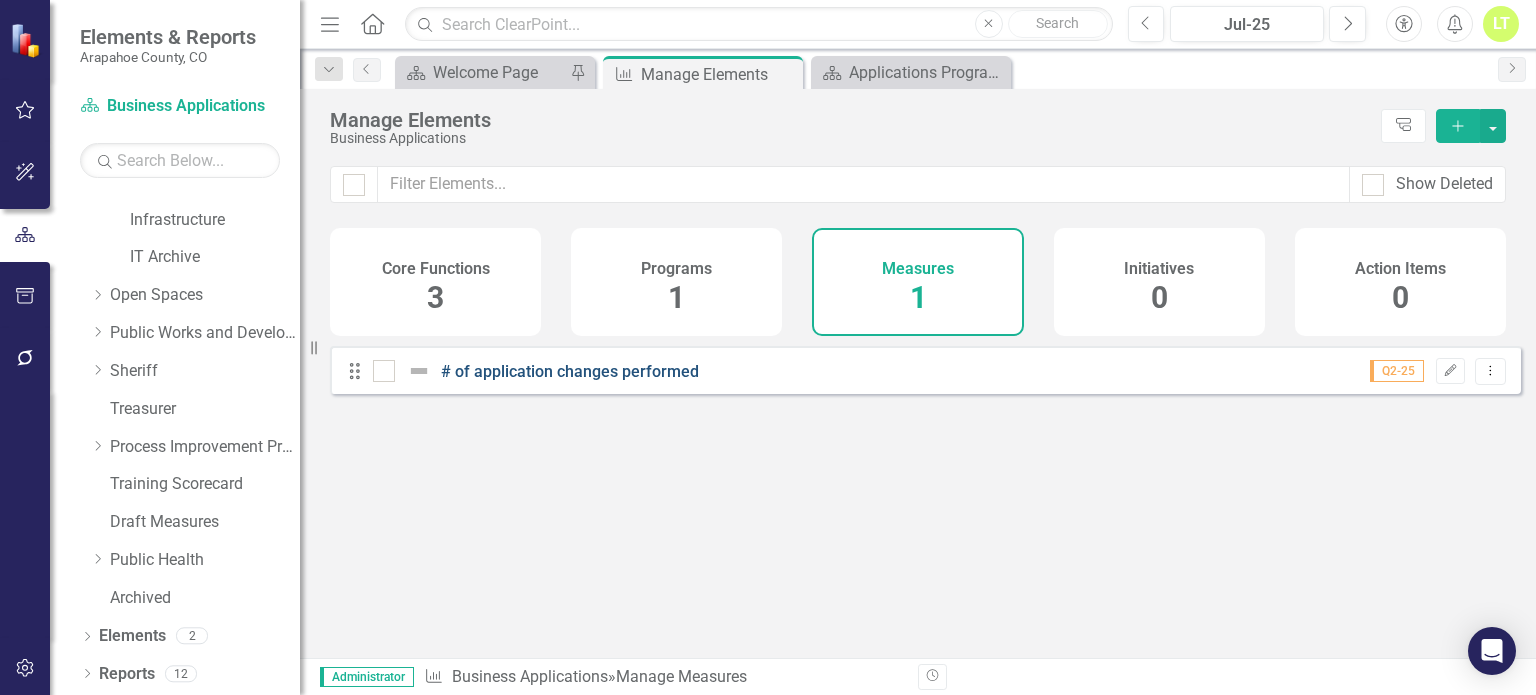 click on "# of application changes performed" at bounding box center (570, 371) 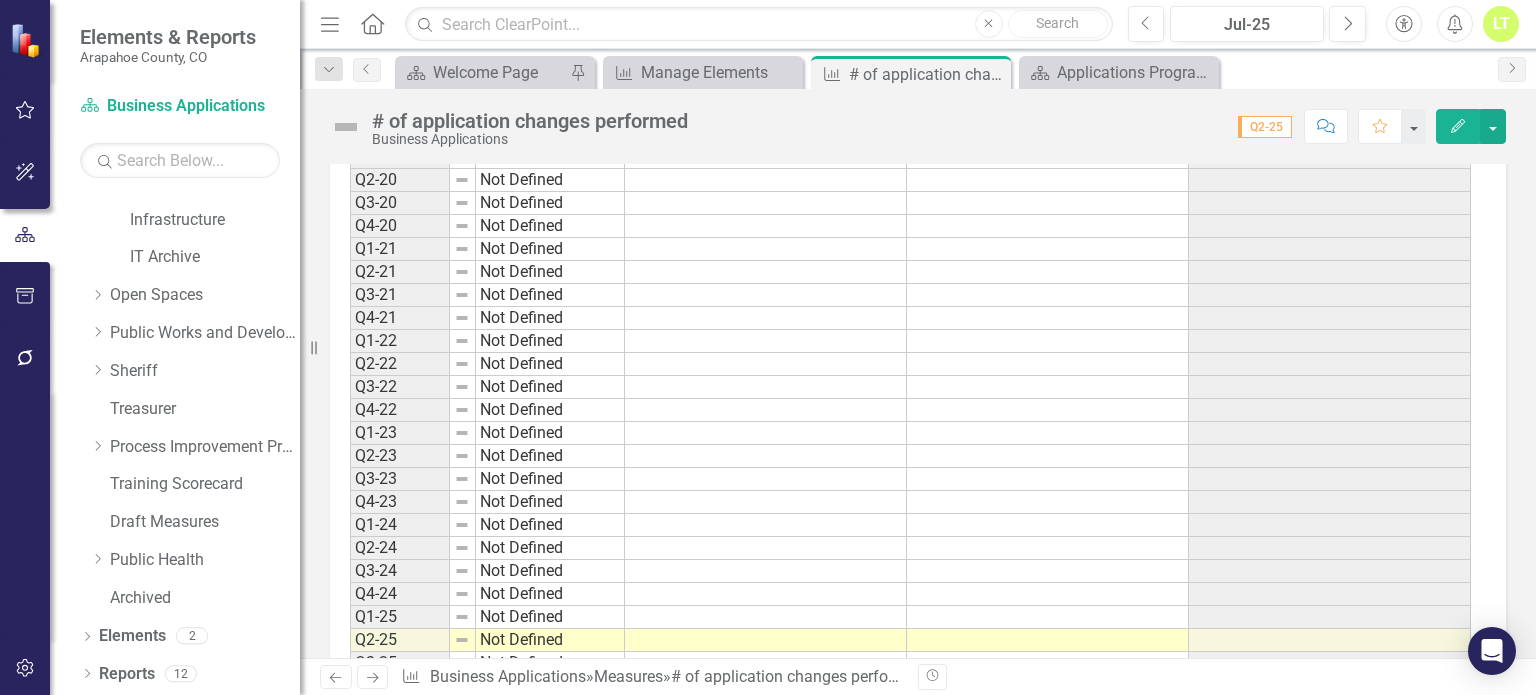scroll, scrollTop: 1362, scrollLeft: 0, axis: vertical 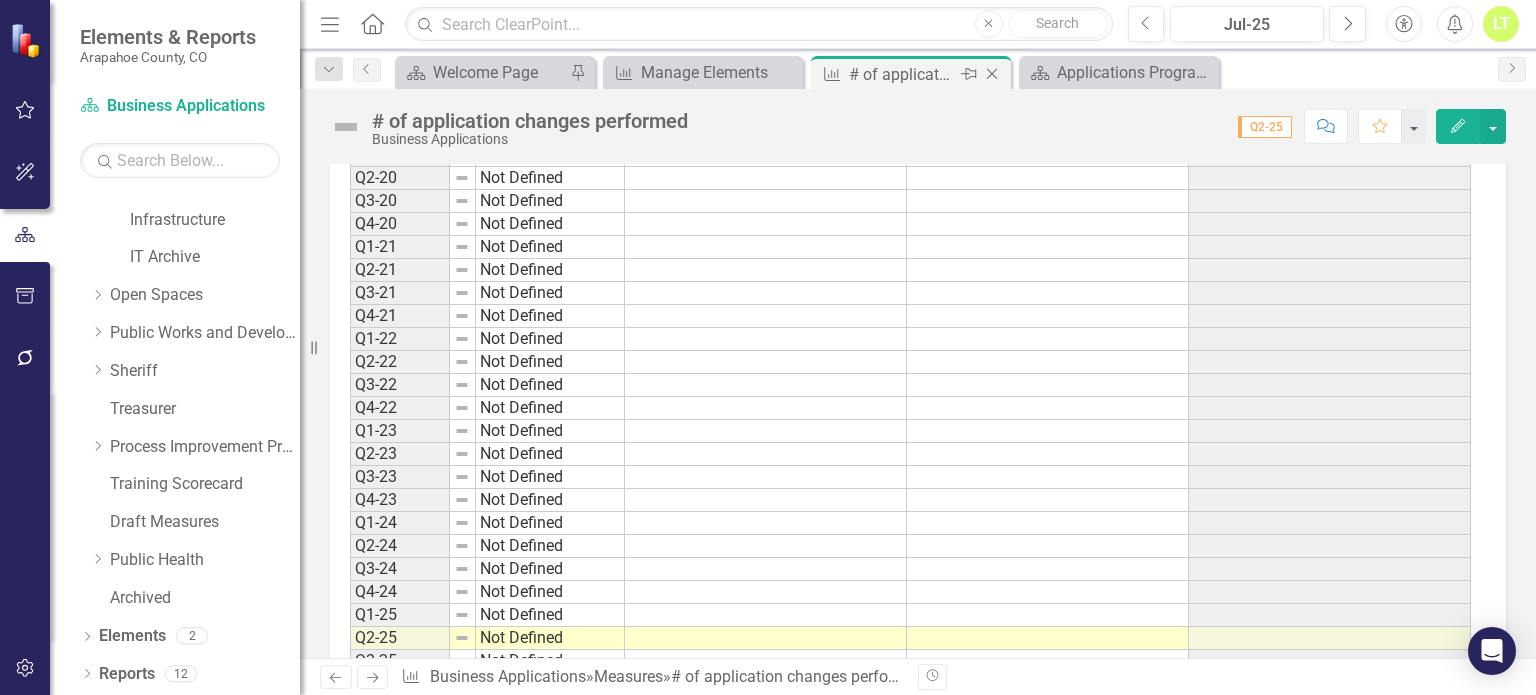 click on "Close" 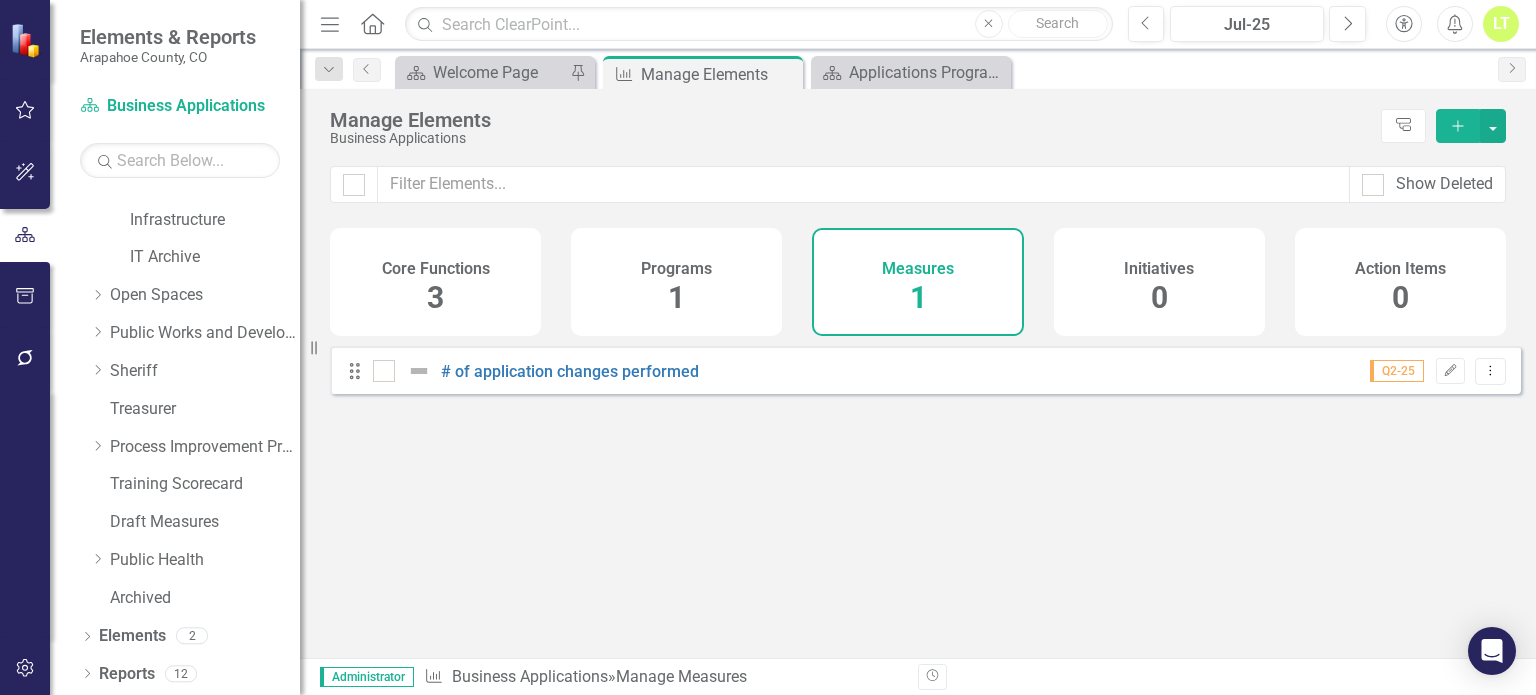 click on "# of application changes performed" at bounding box center [538, 371] 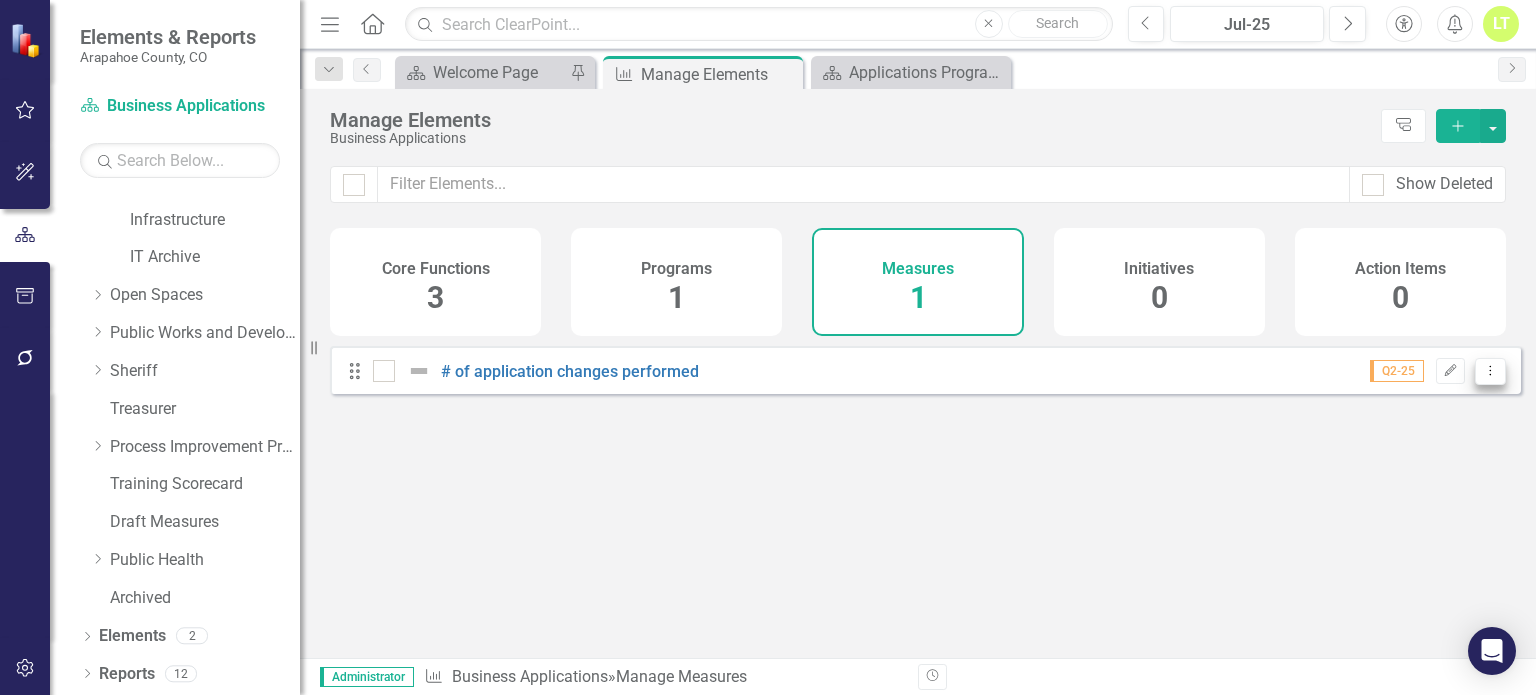 click on "Dropdown Menu" at bounding box center (1490, 371) 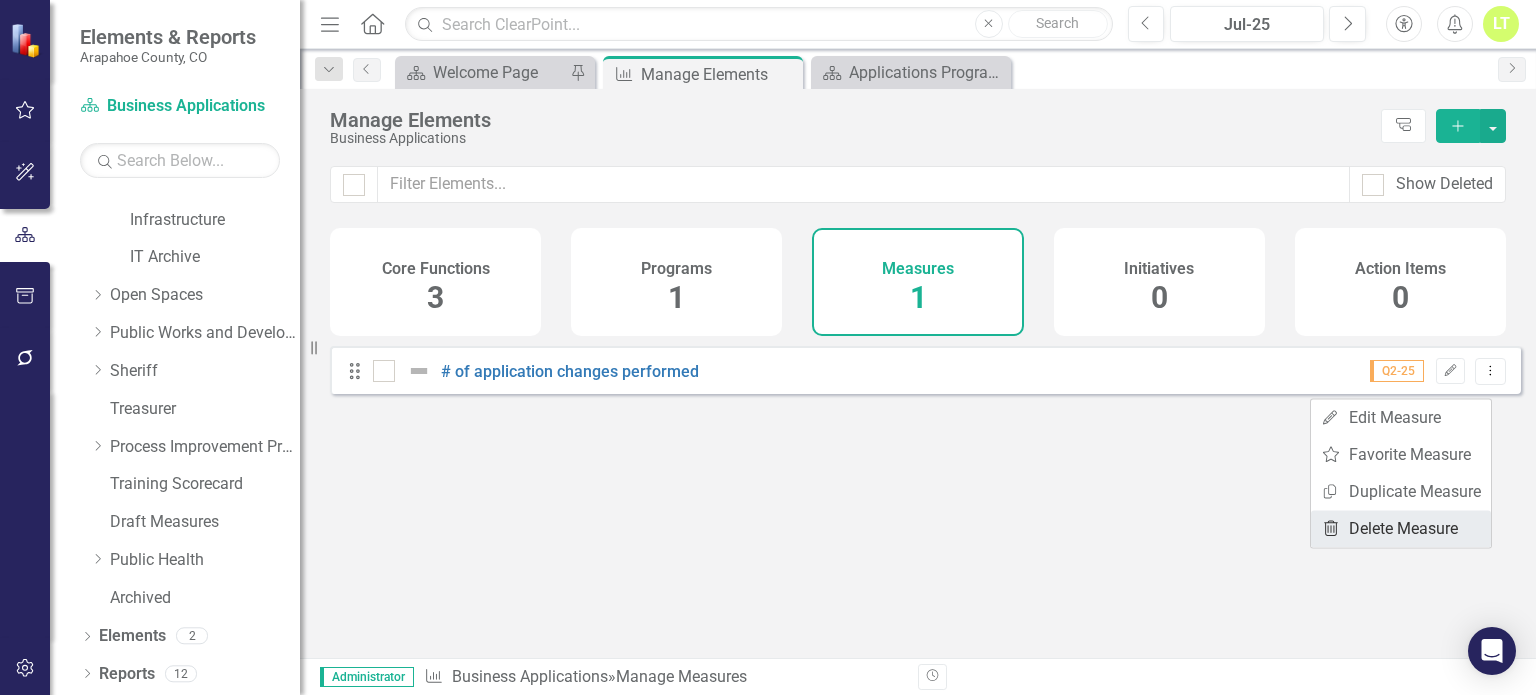 click on "Trash Delete Measure" at bounding box center [1401, 528] 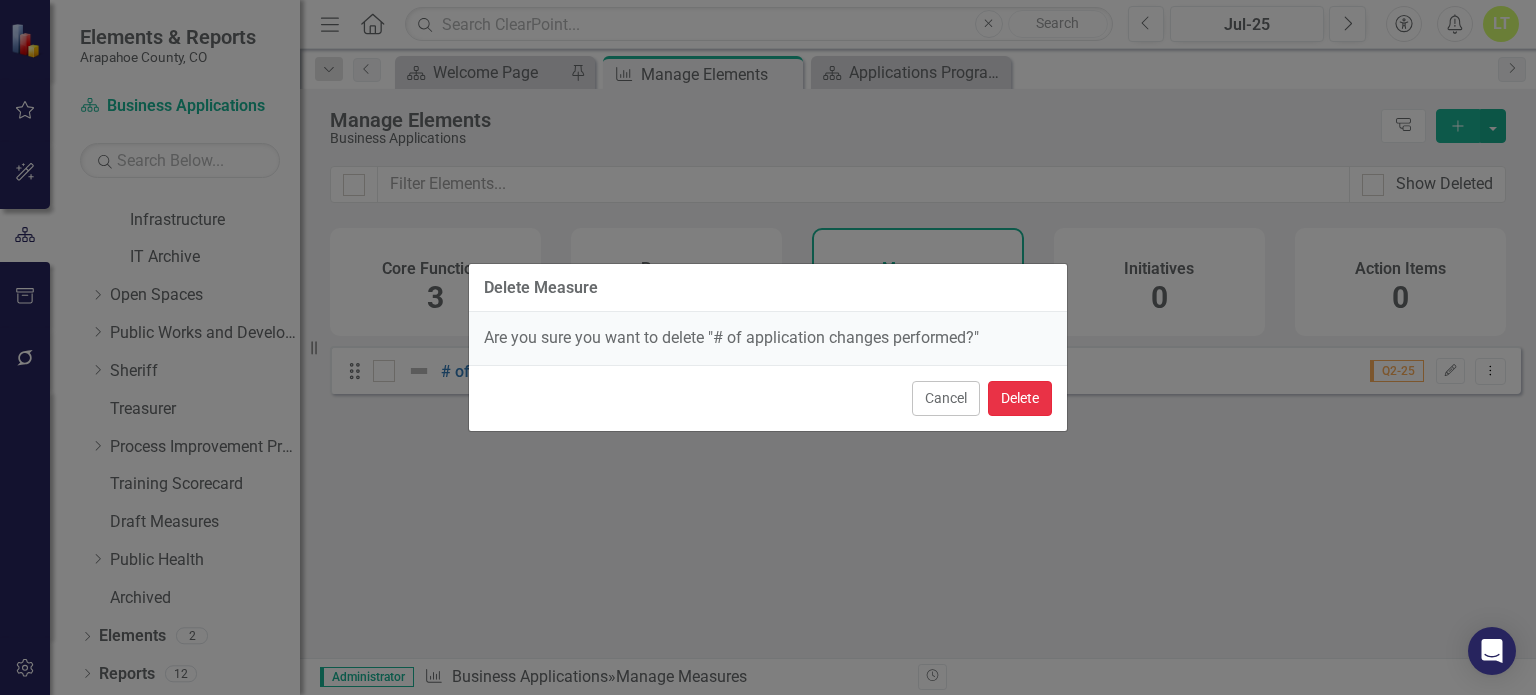 click on "Delete" at bounding box center [1020, 398] 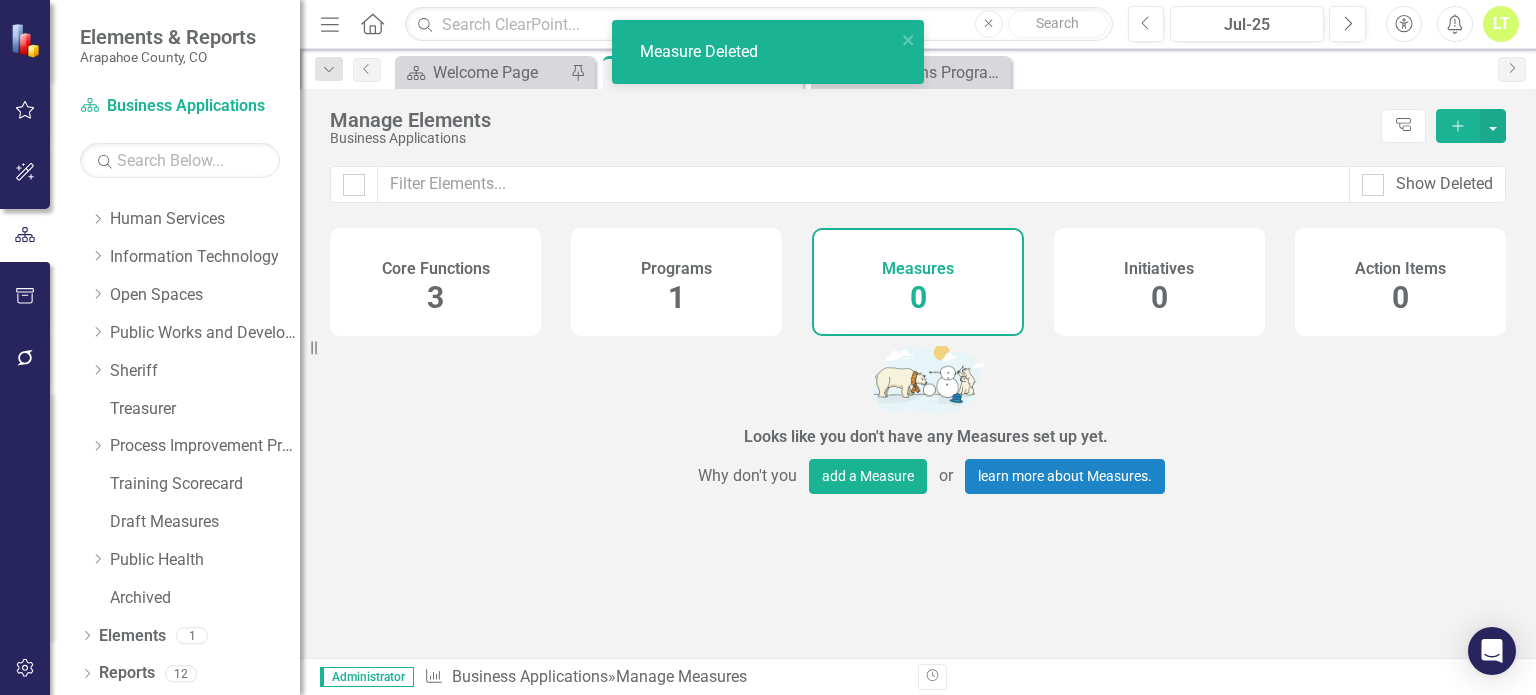 scroll, scrollTop: 406, scrollLeft: 0, axis: vertical 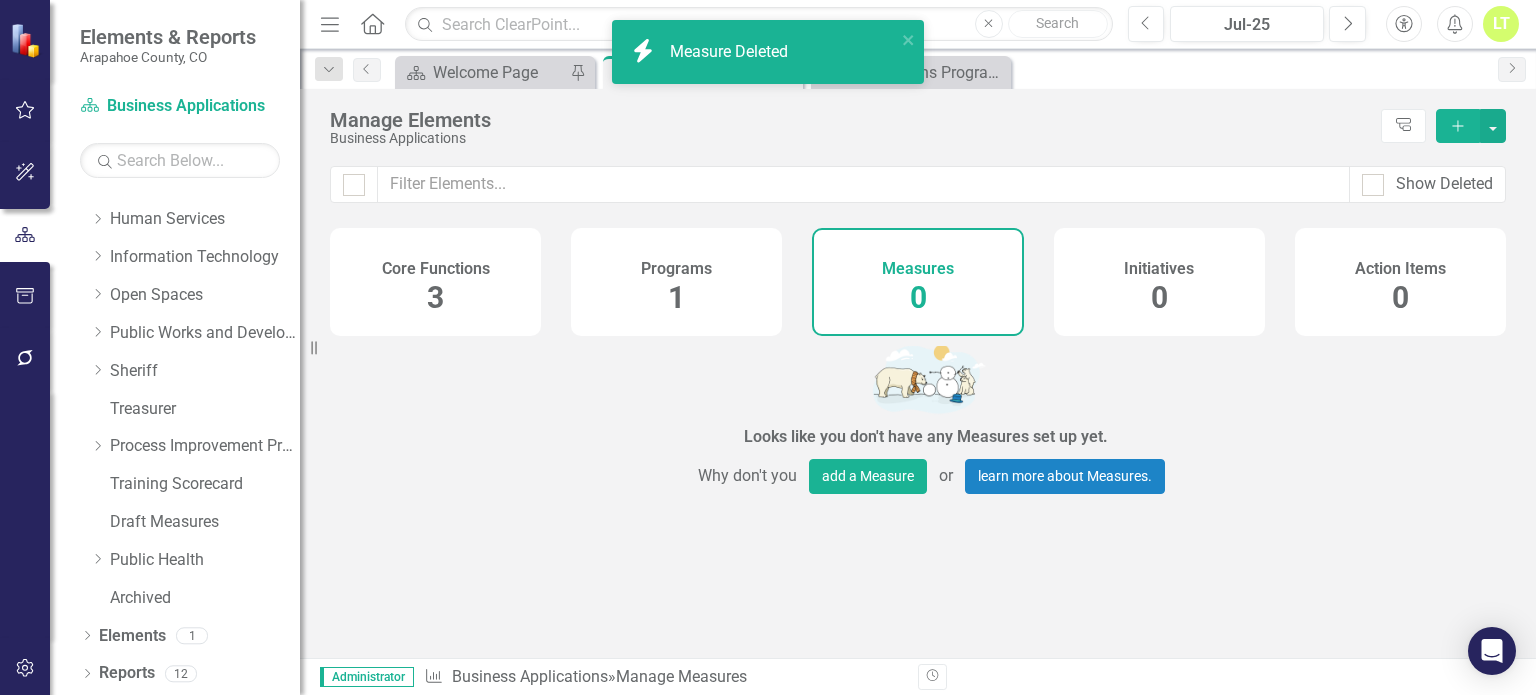 click on "Programs 1" at bounding box center [676, 282] 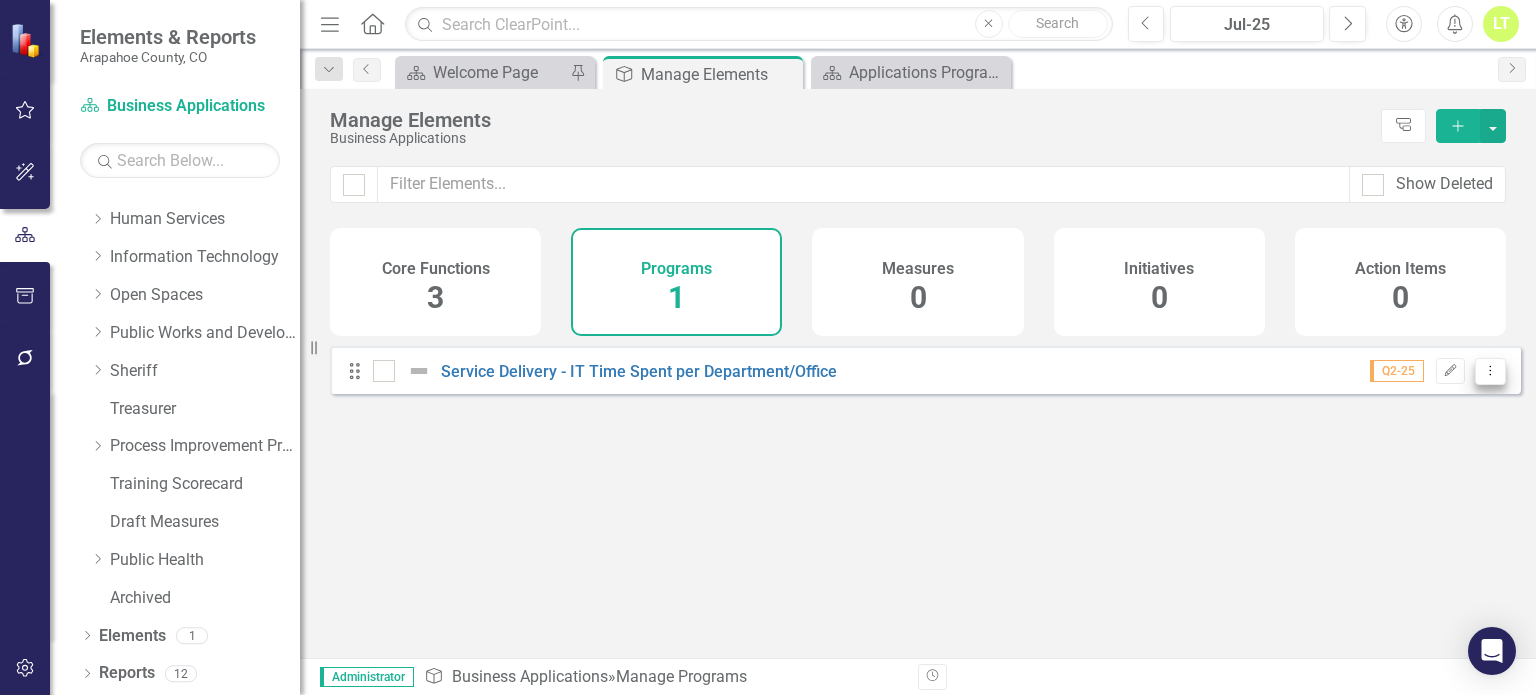 click on "Dropdown Menu" 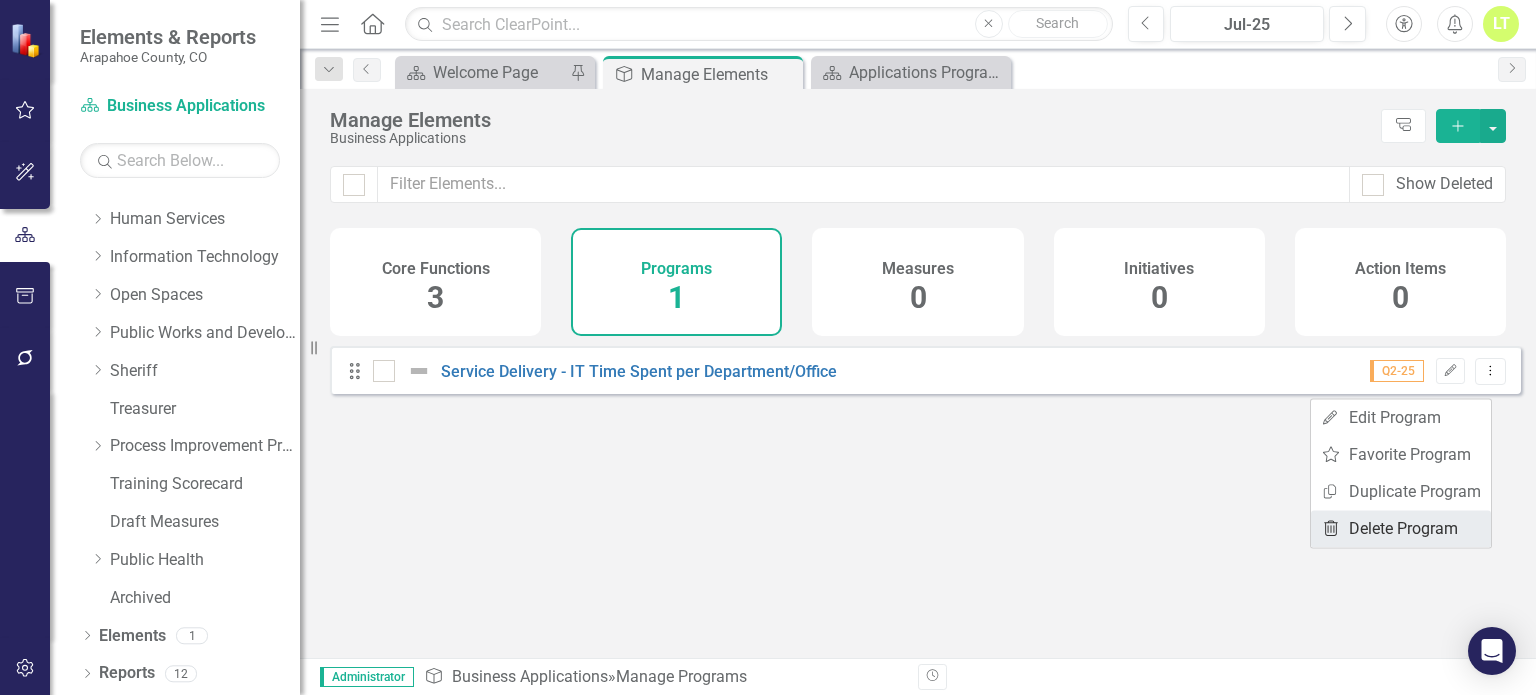 click on "Trash Delete Program" at bounding box center (1401, 528) 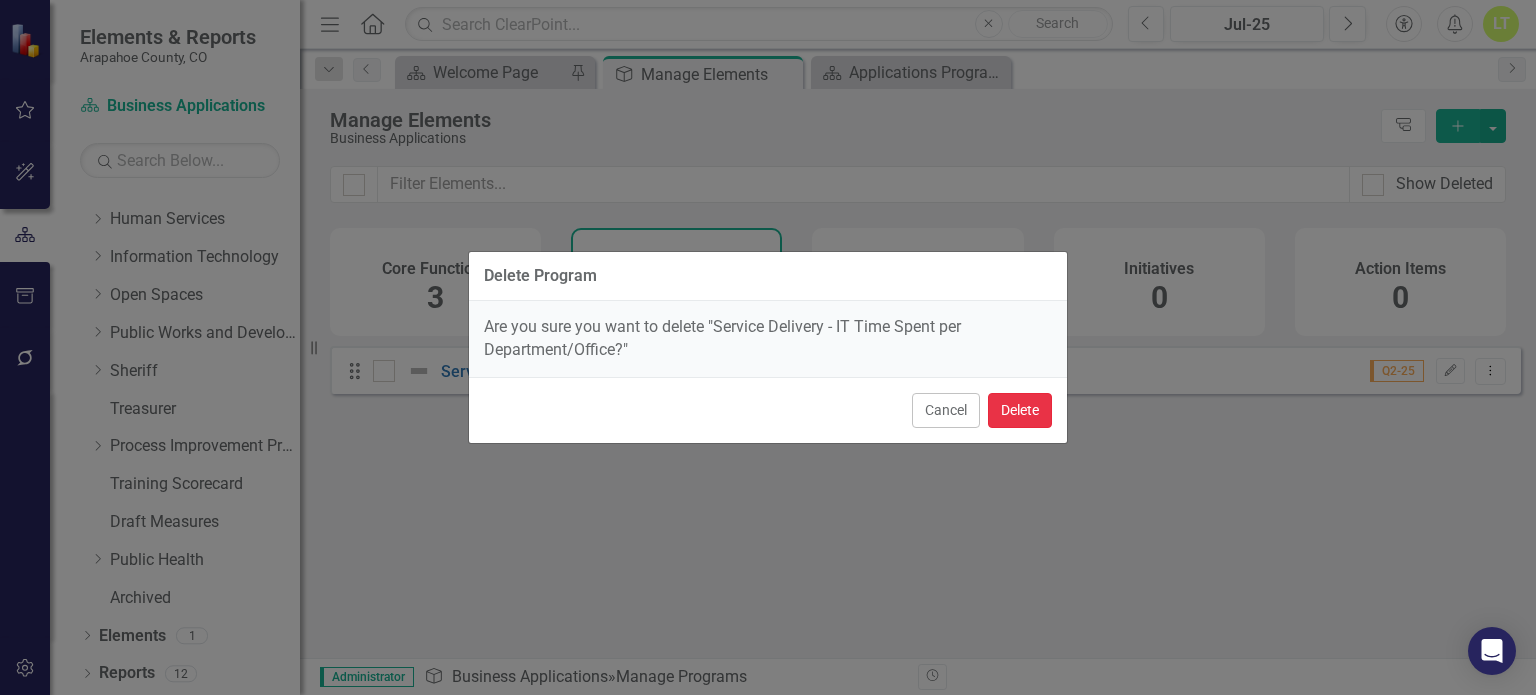 click on "Delete" at bounding box center (1020, 410) 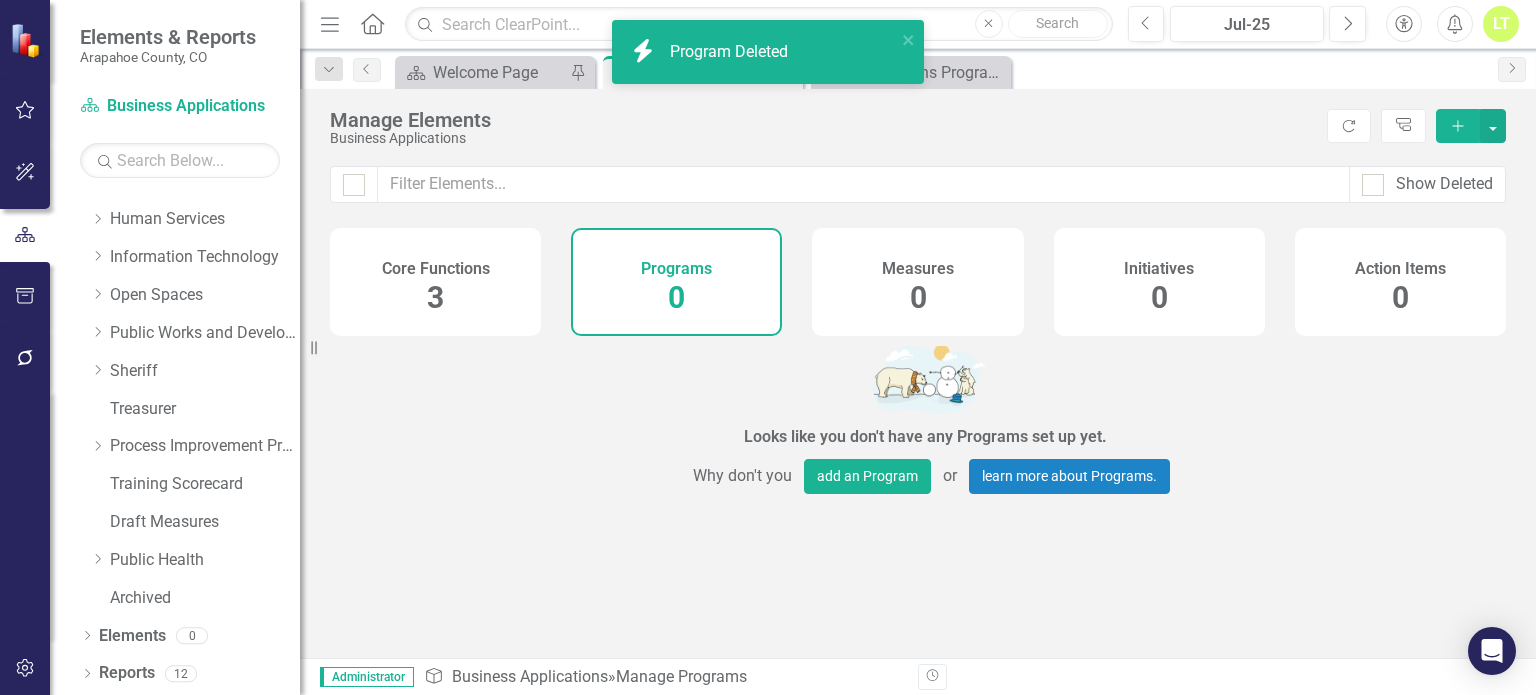 click on "Core Functions" at bounding box center (436, 269) 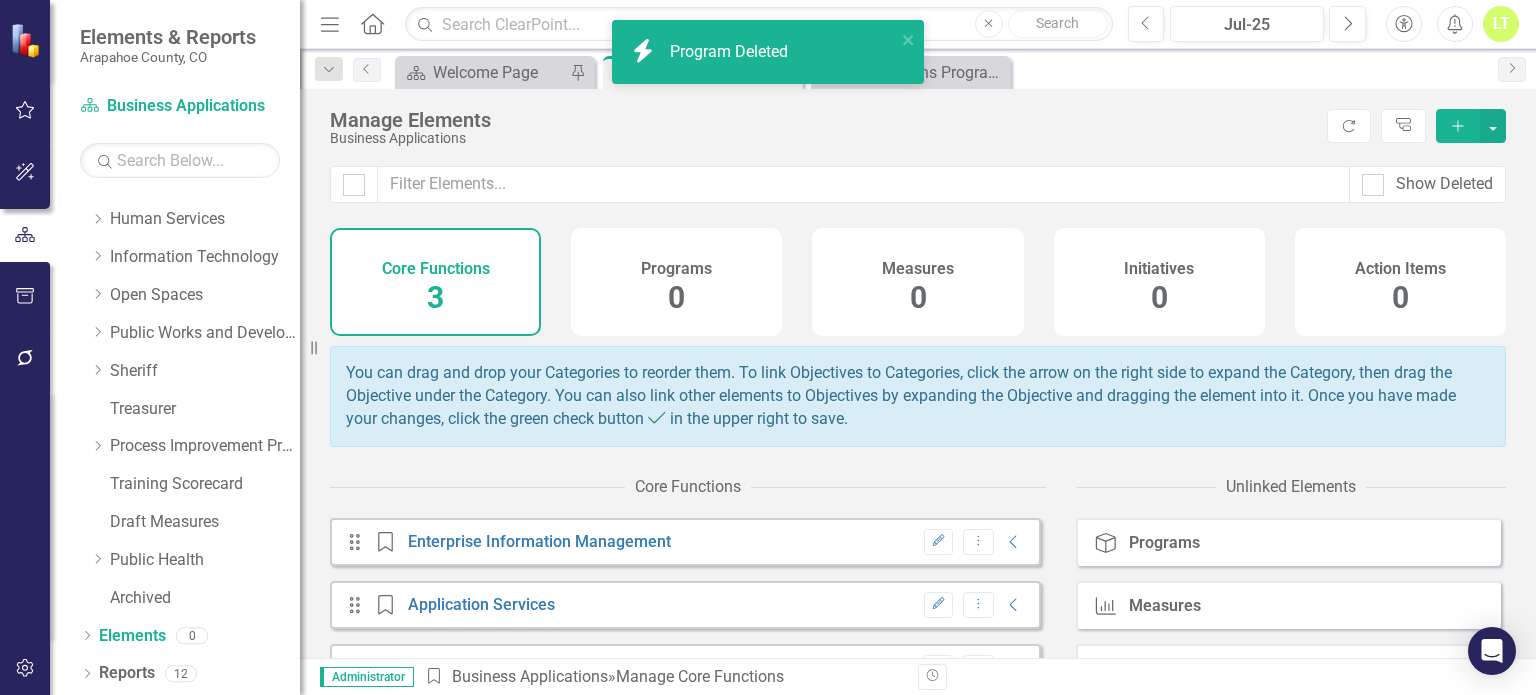scroll, scrollTop: 61, scrollLeft: 0, axis: vertical 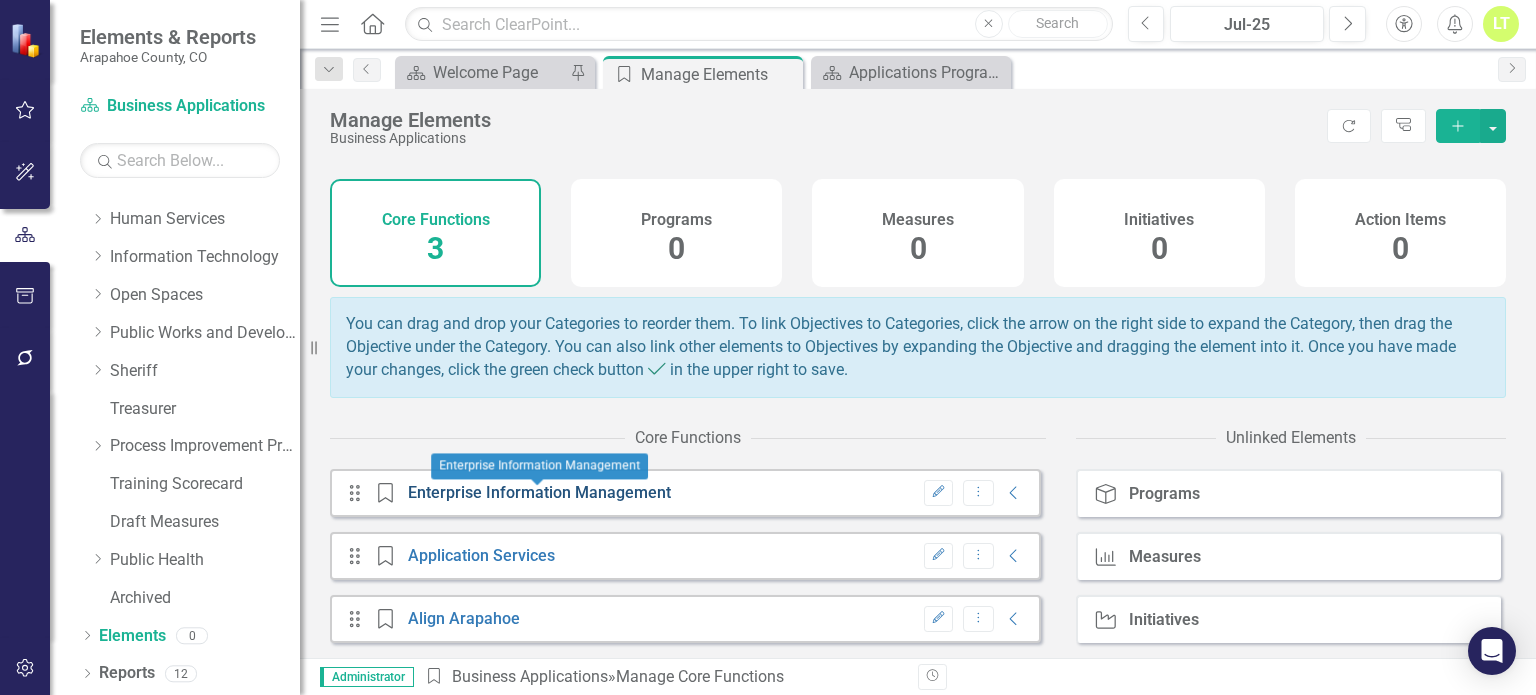 click on "Enterprise Information Management" at bounding box center (539, 492) 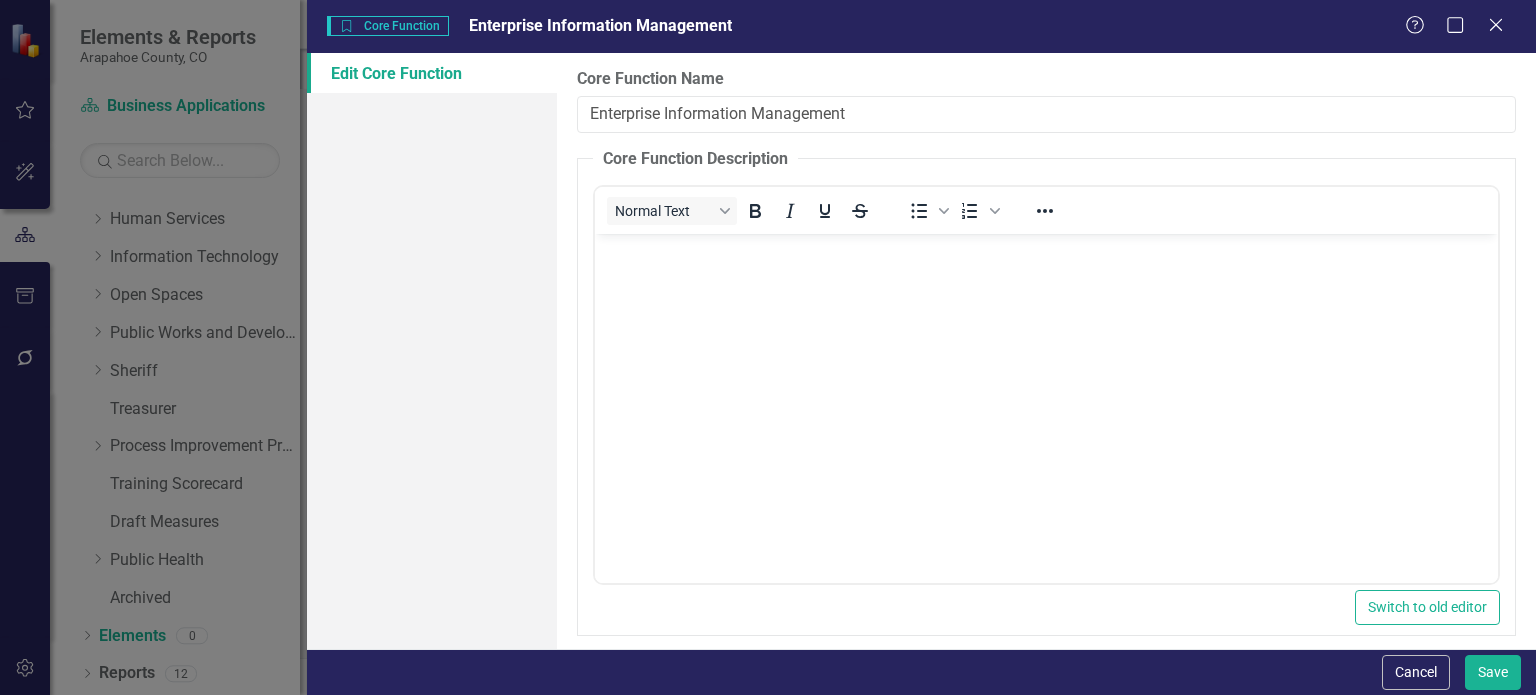scroll, scrollTop: 0, scrollLeft: 0, axis: both 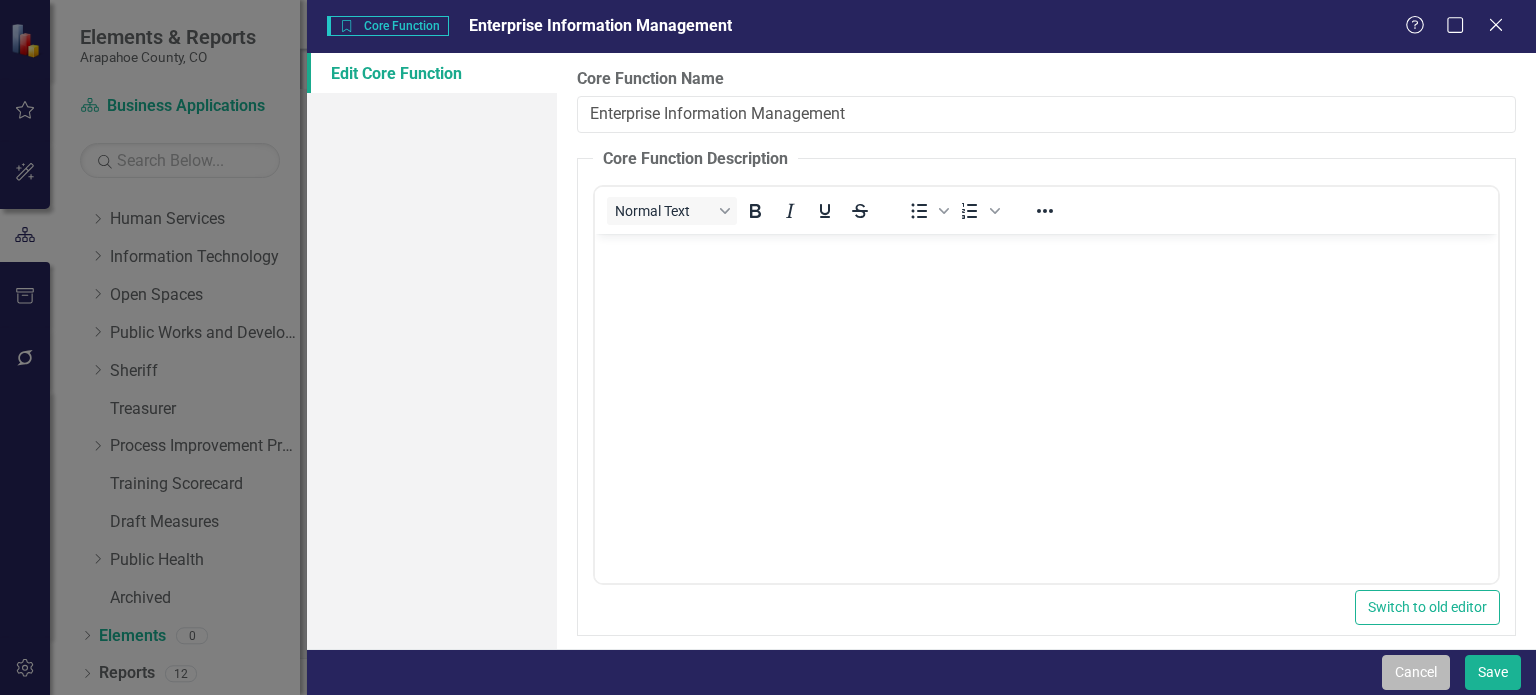 click on "Cancel" at bounding box center [1416, 672] 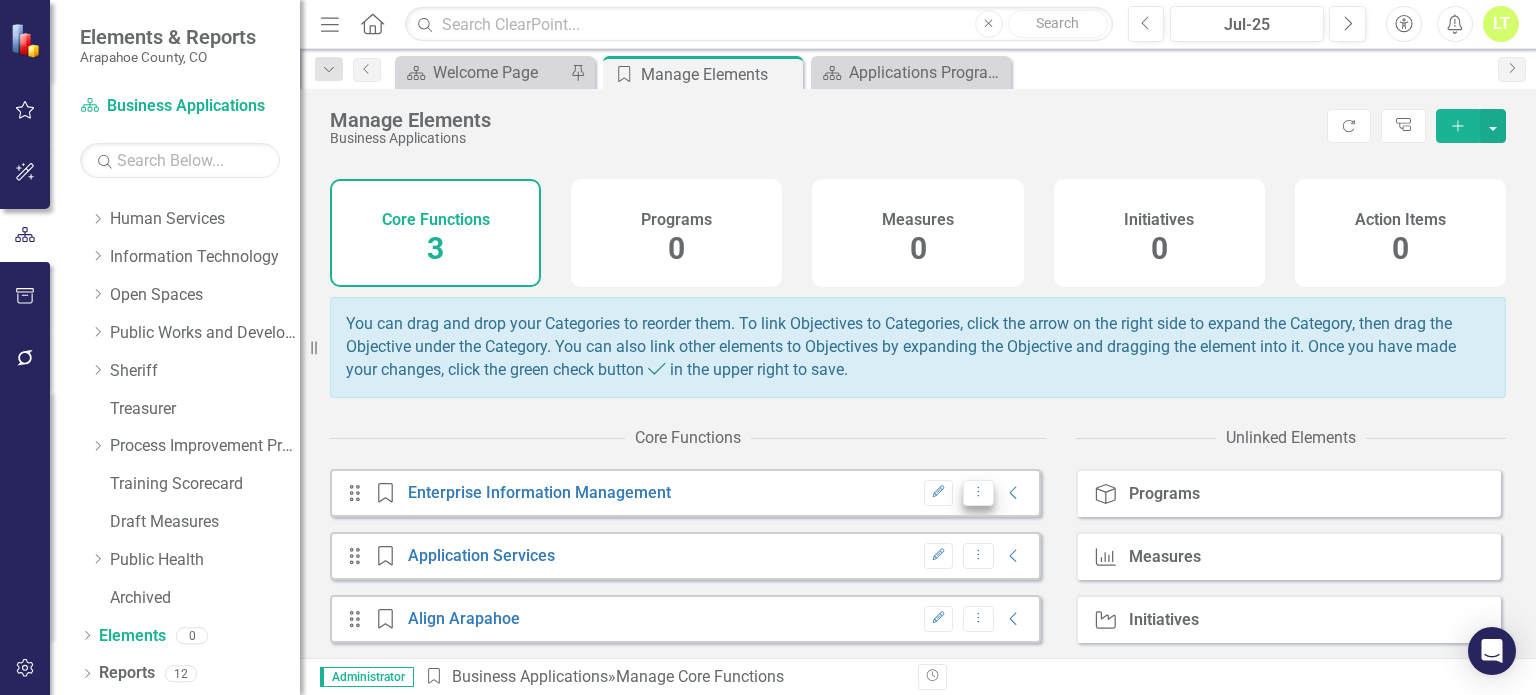 click on "Dropdown Menu" at bounding box center [978, 493] 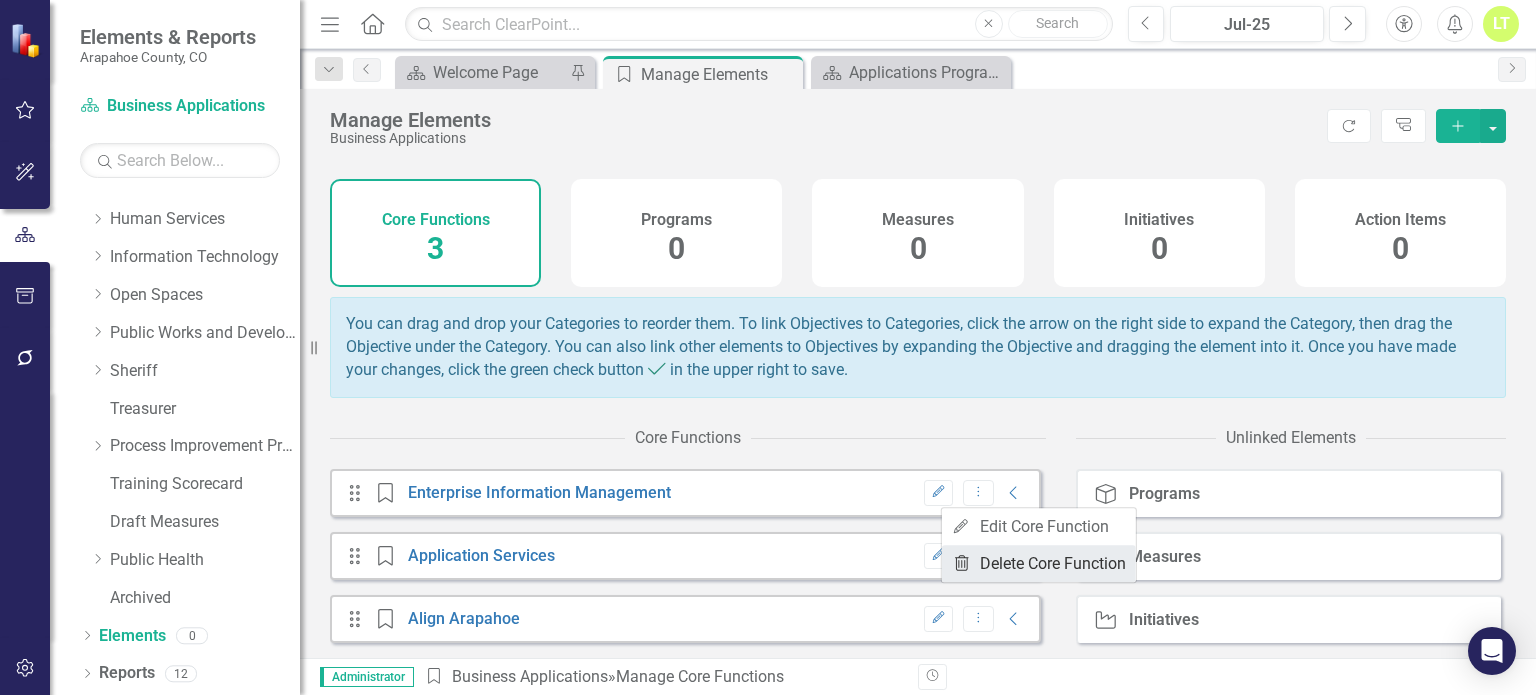 click on "Trash Delete Core Function" at bounding box center [1039, 563] 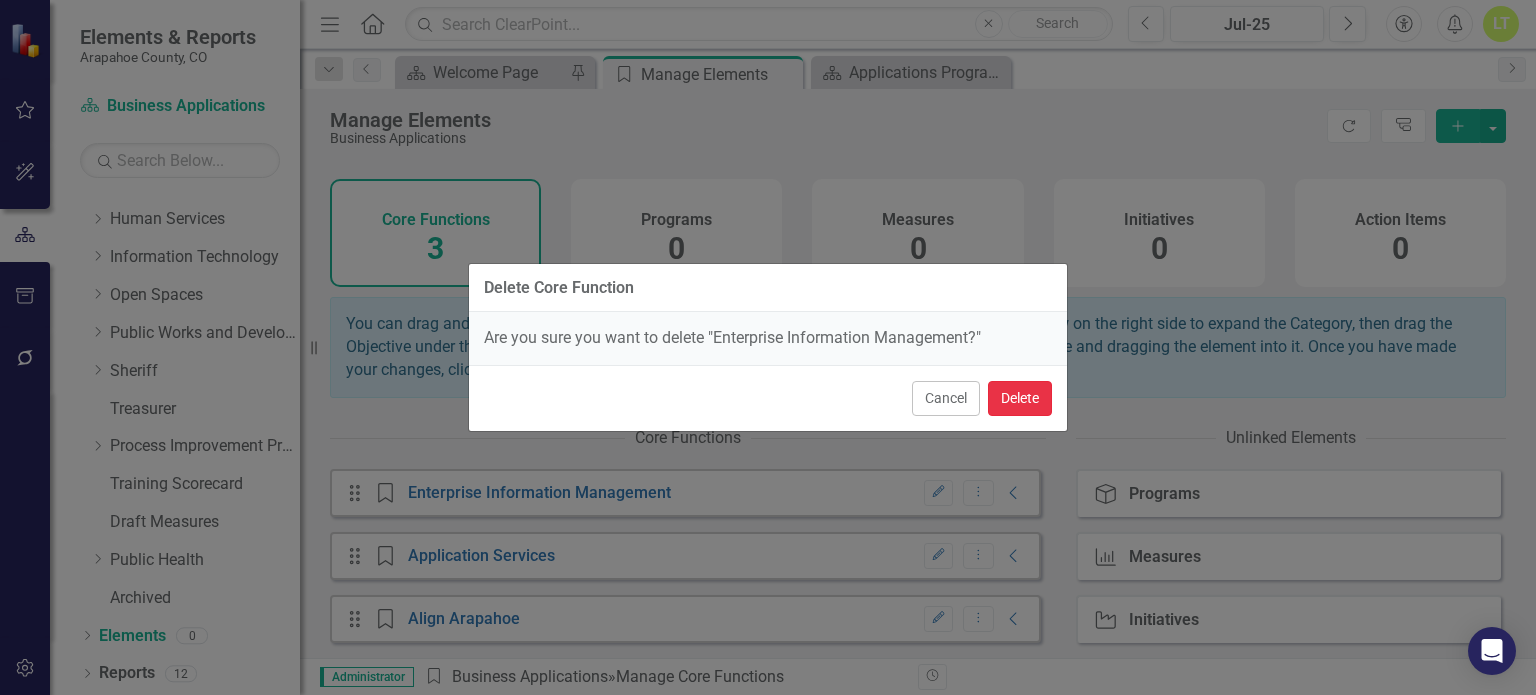 click on "Delete" at bounding box center [1020, 398] 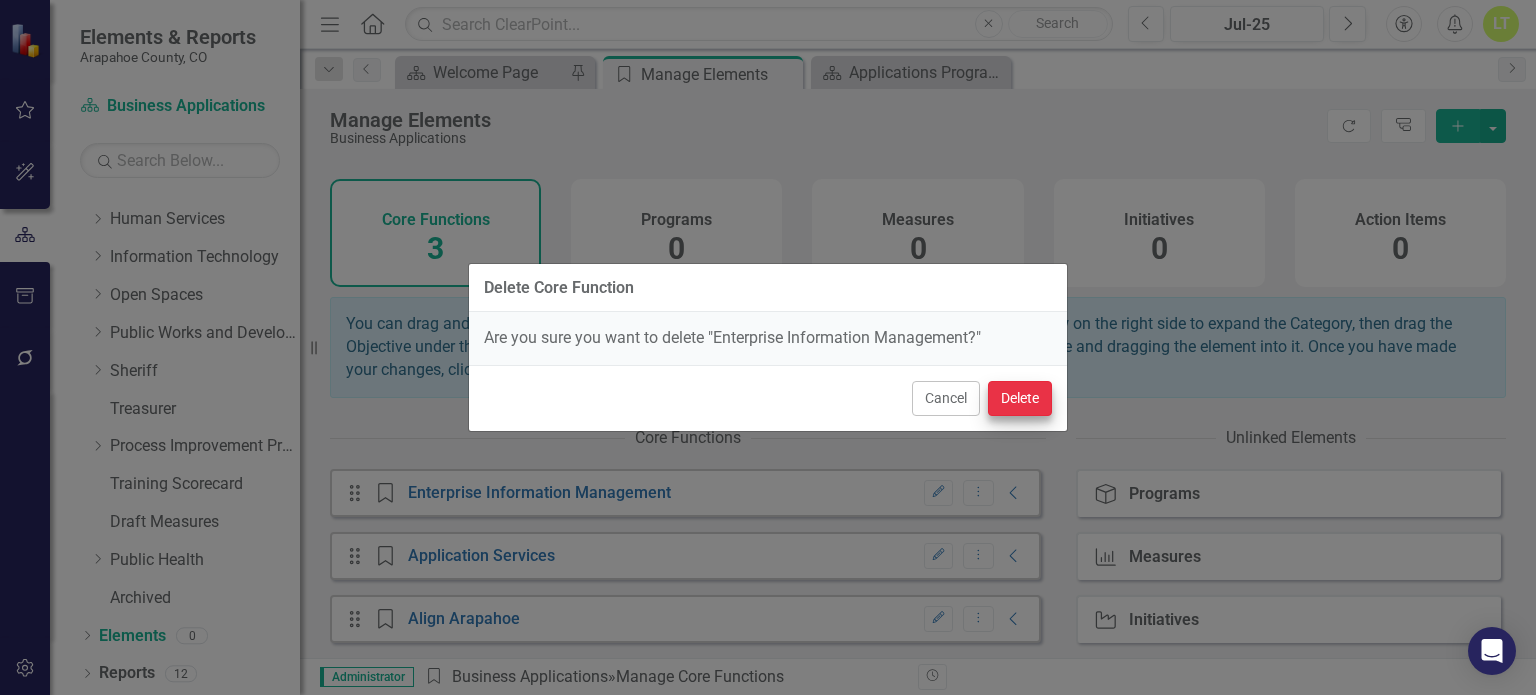 scroll, scrollTop: 0, scrollLeft: 0, axis: both 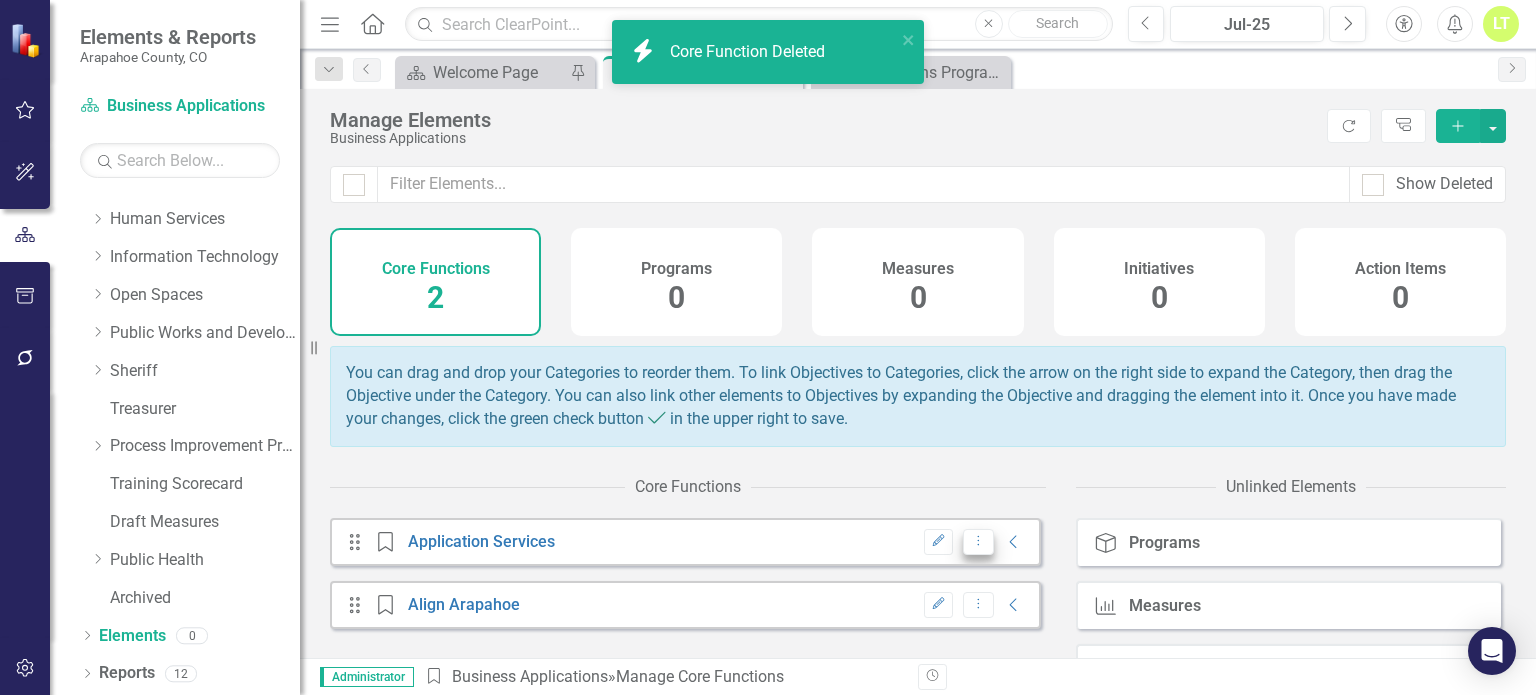 click on "Dropdown Menu" at bounding box center (978, 542) 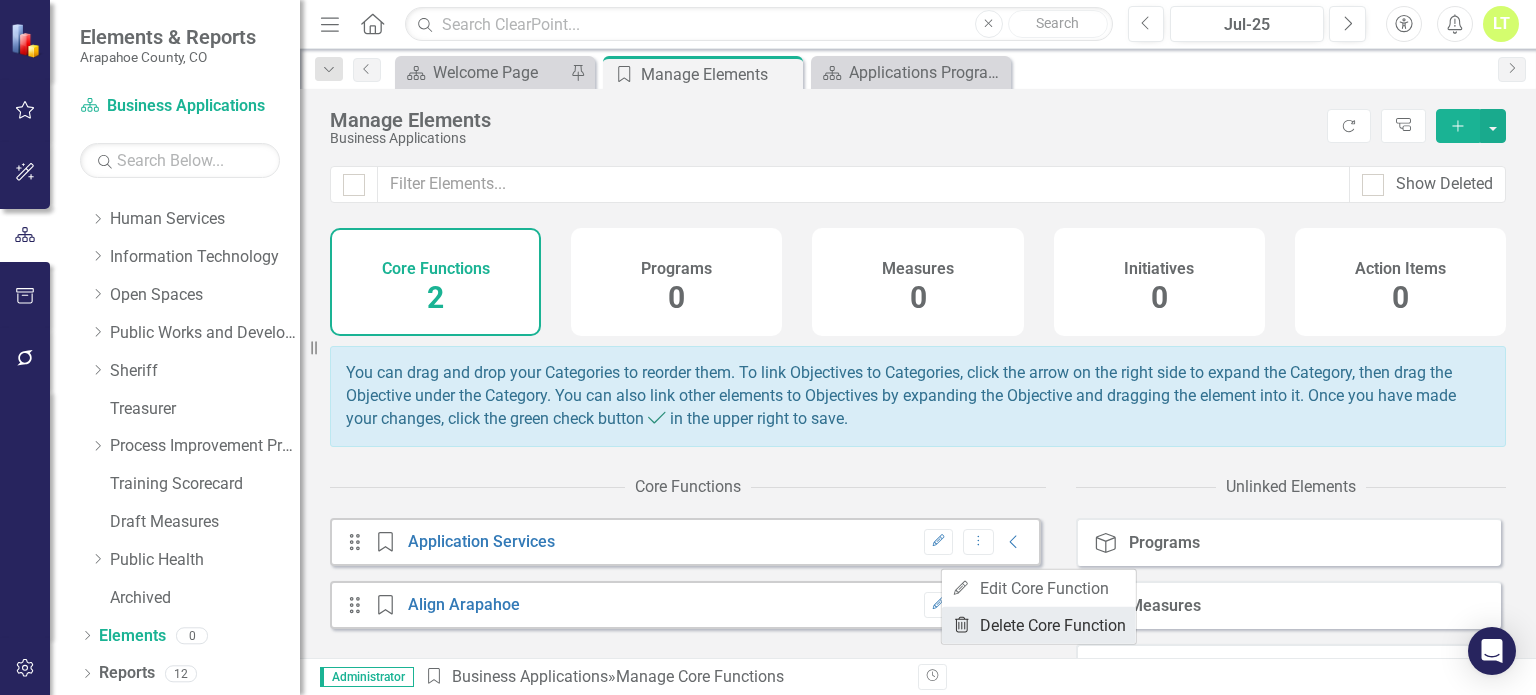 click on "Trash Delete Core Function" at bounding box center (1039, 625) 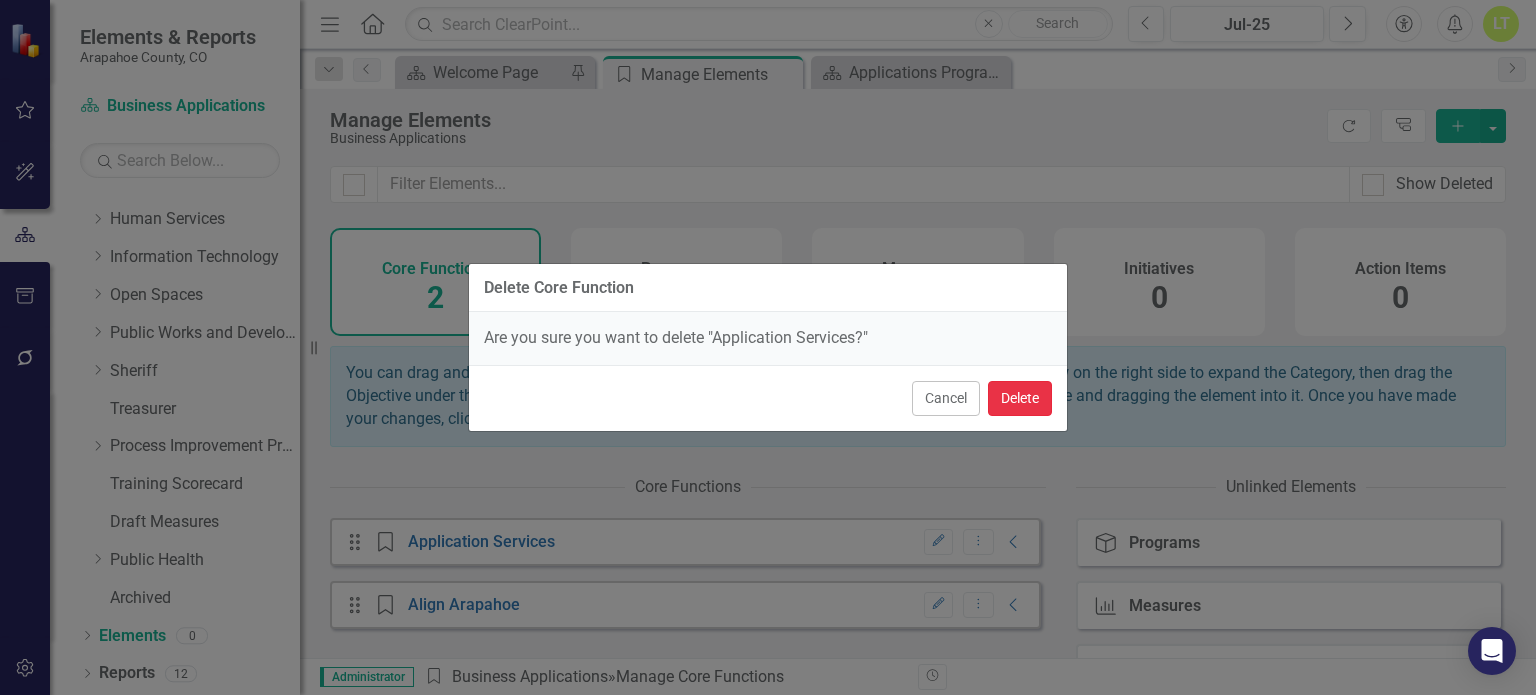 click on "Delete" at bounding box center [1020, 398] 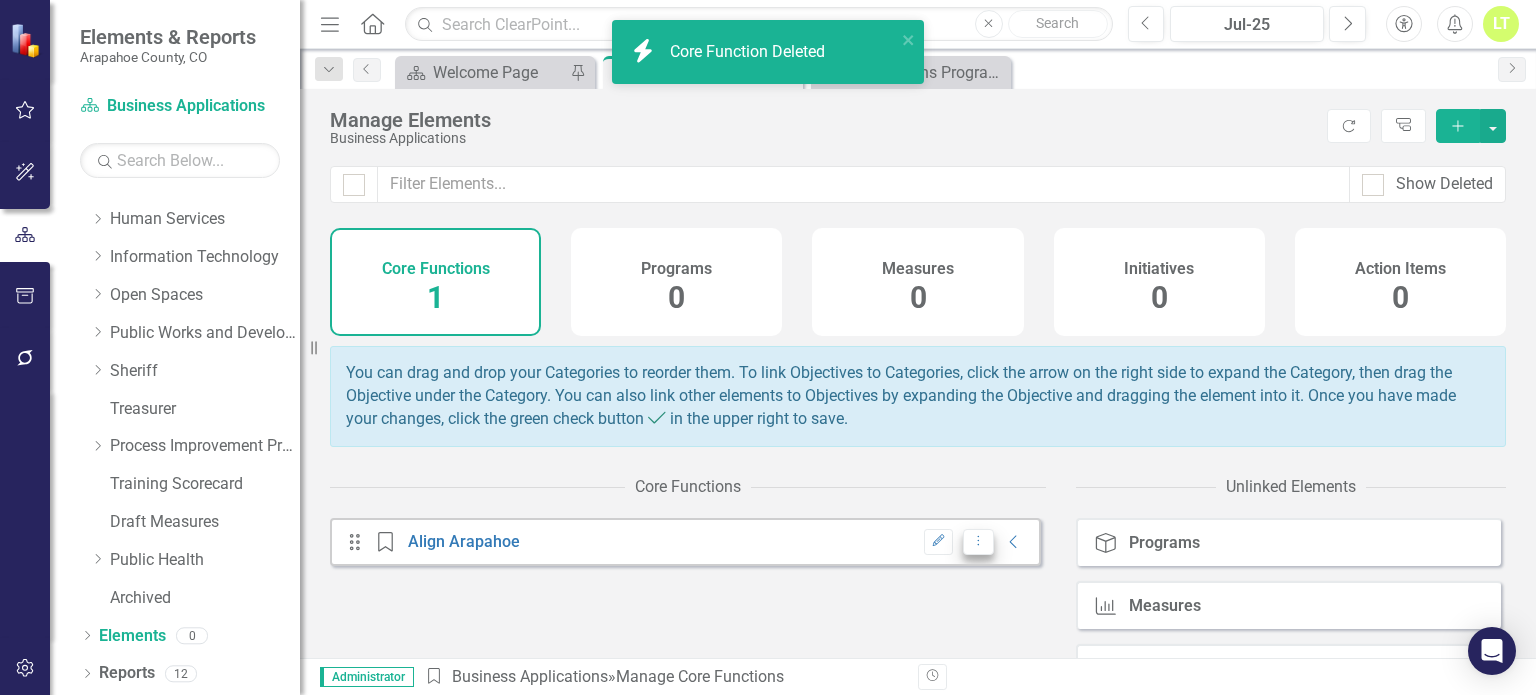 click on "Dropdown Menu" 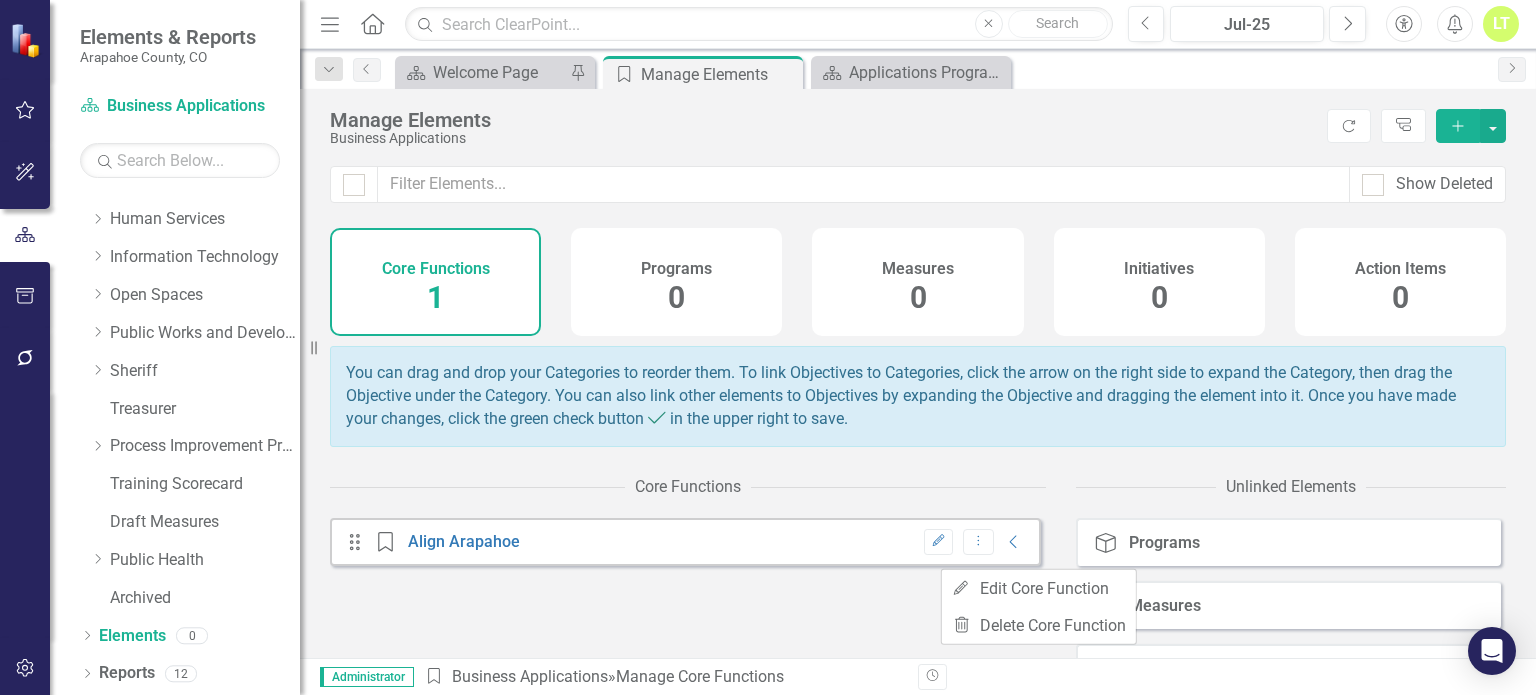 click on "Core Functions Drag Core Function Align Arapahoe Edit Dropdown Menu Collapse Unlinked Elements Program Programs Measure Measures Initiative Initiatives" at bounding box center [918, 587] 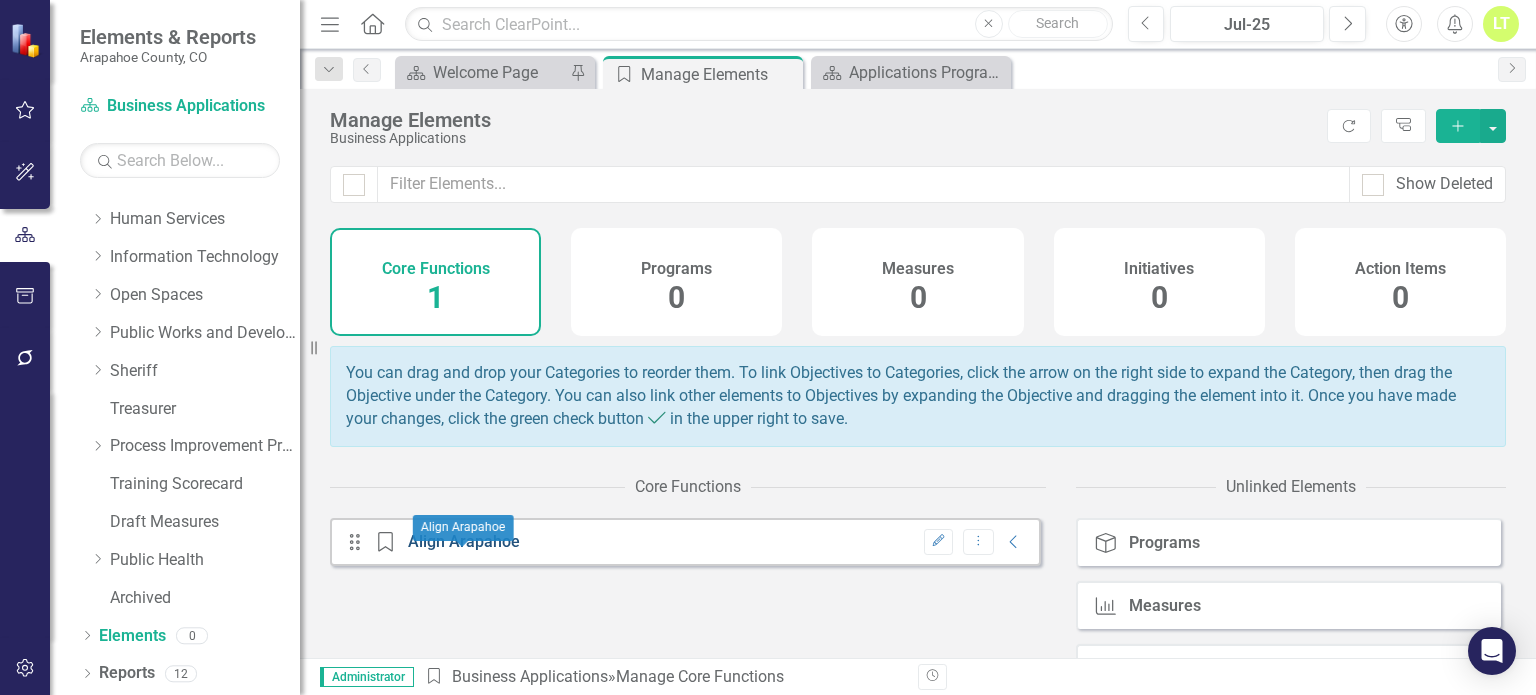 click on "Align Arapahoe" at bounding box center (464, 541) 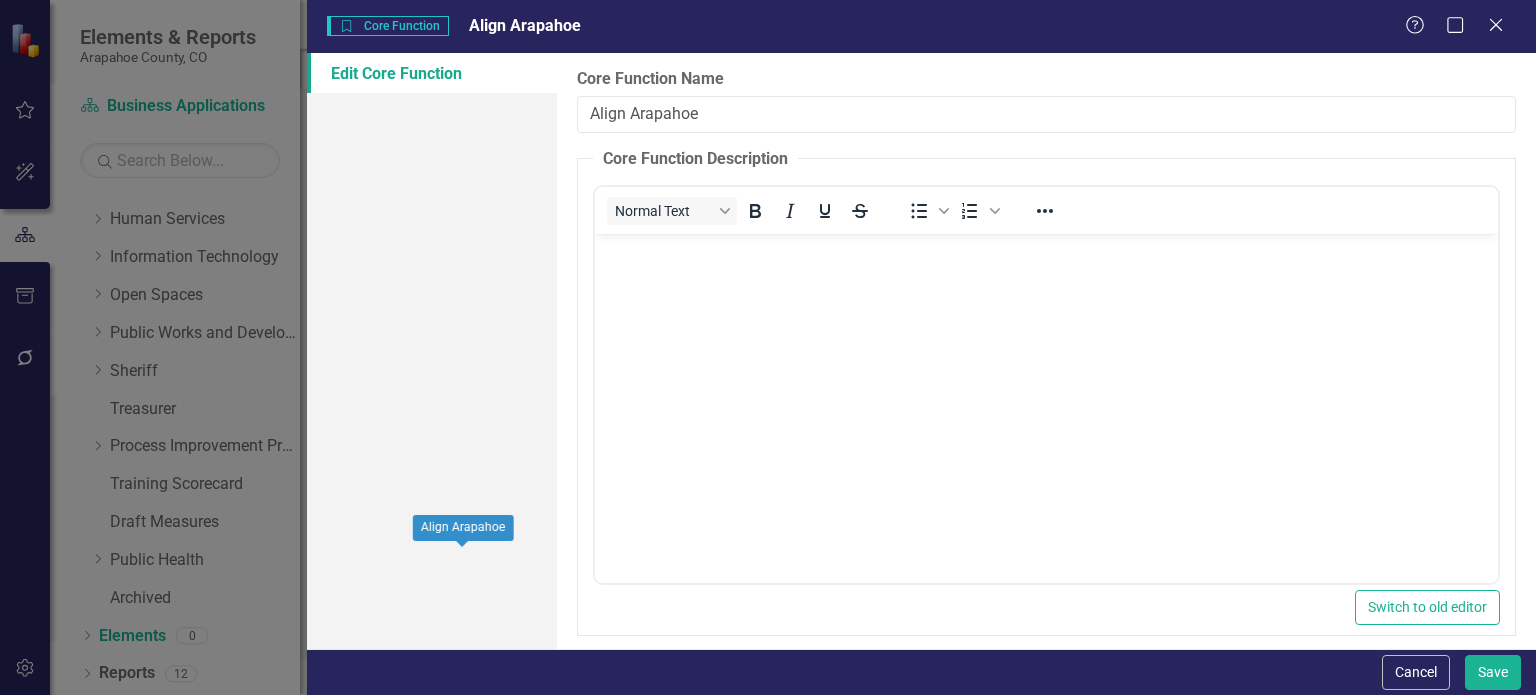 scroll, scrollTop: 0, scrollLeft: 0, axis: both 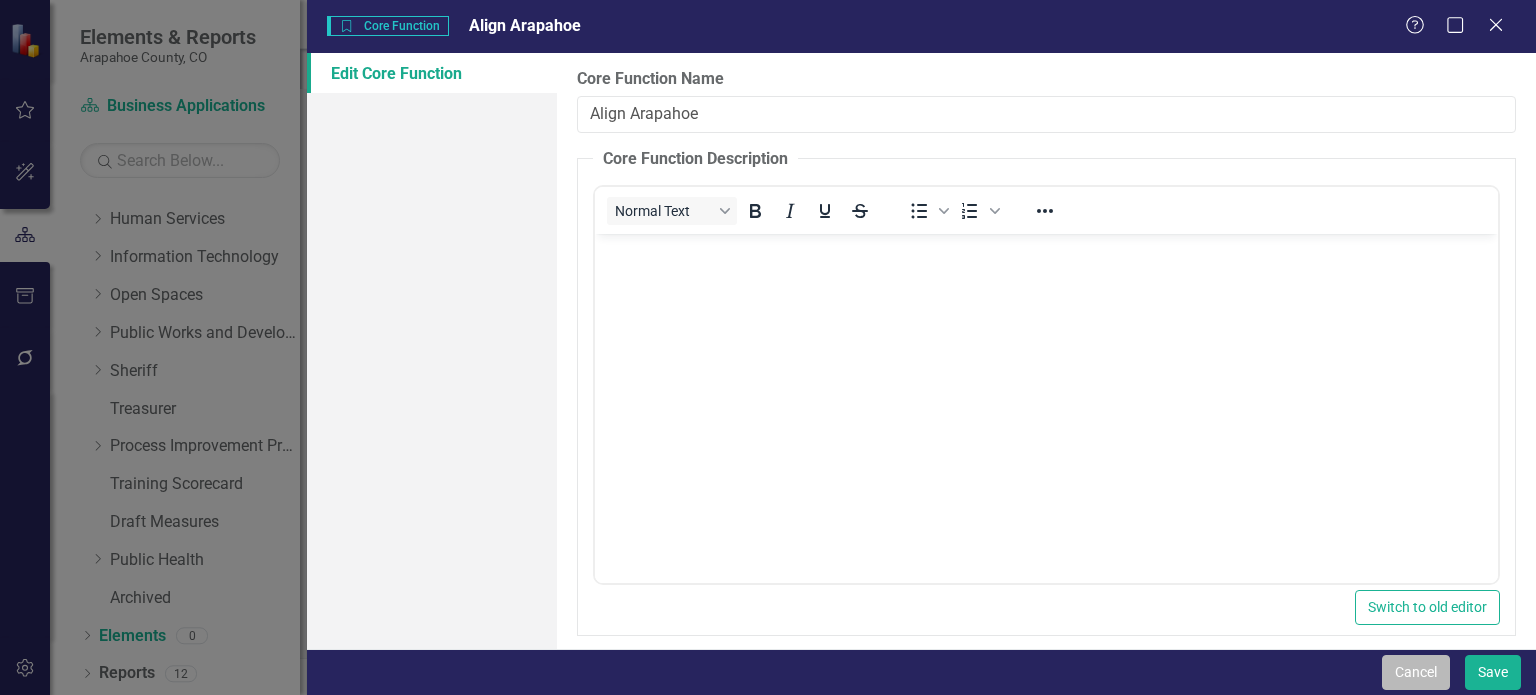click on "Cancel" at bounding box center (1416, 672) 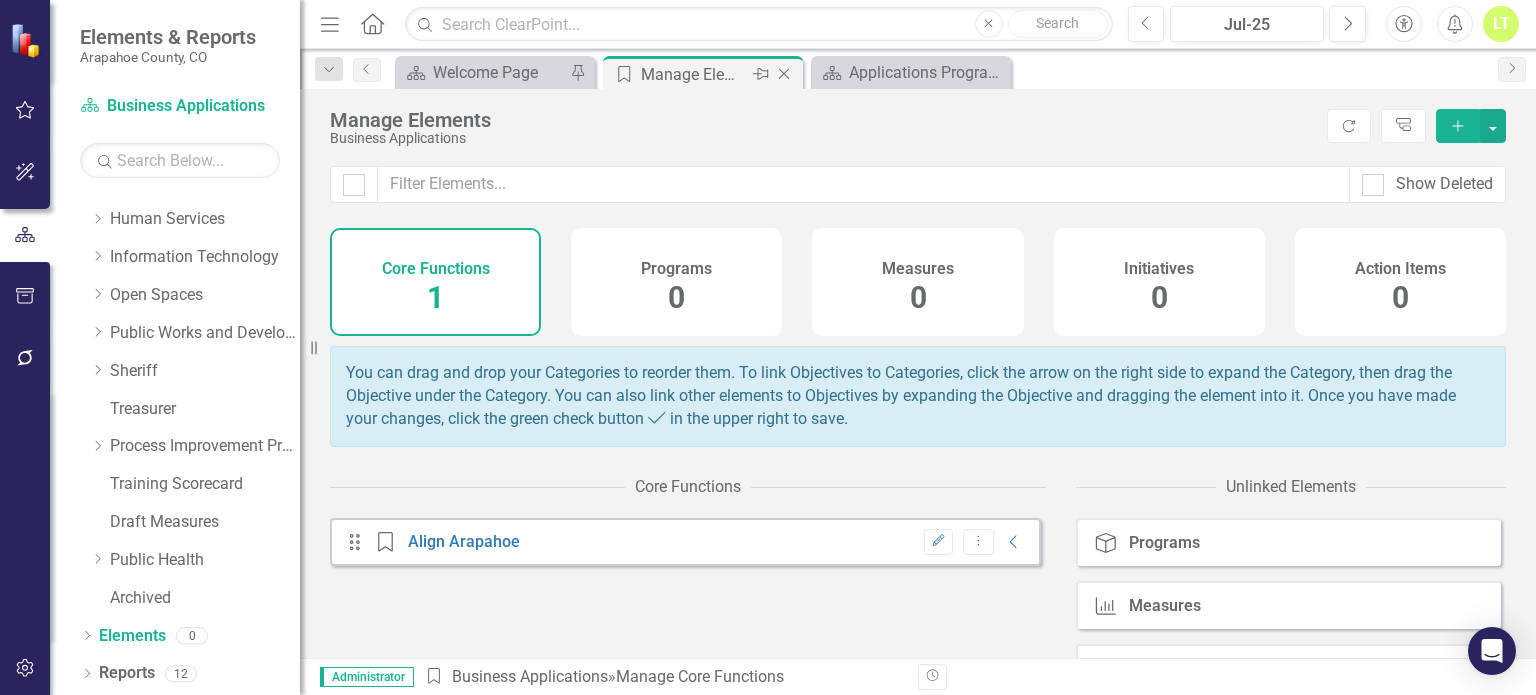 click on "Close" 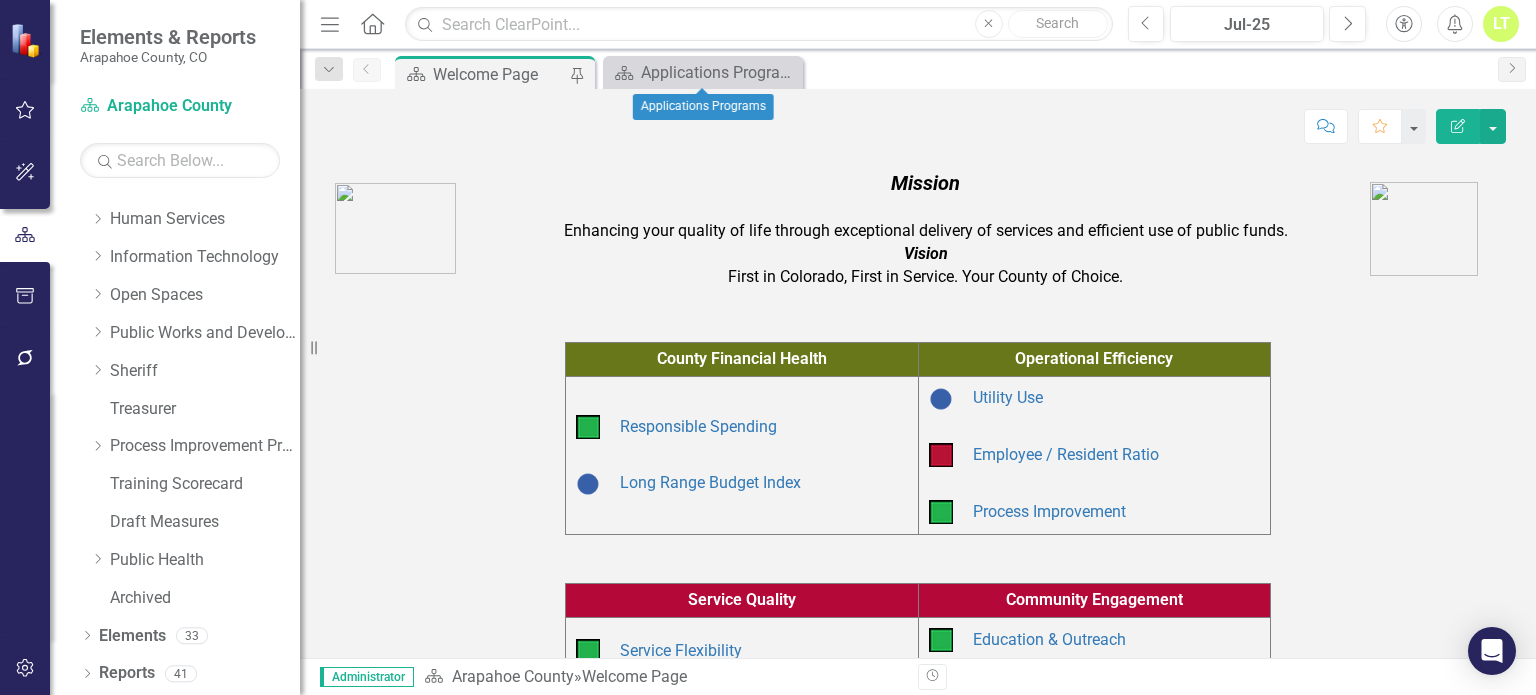 click on "Close" 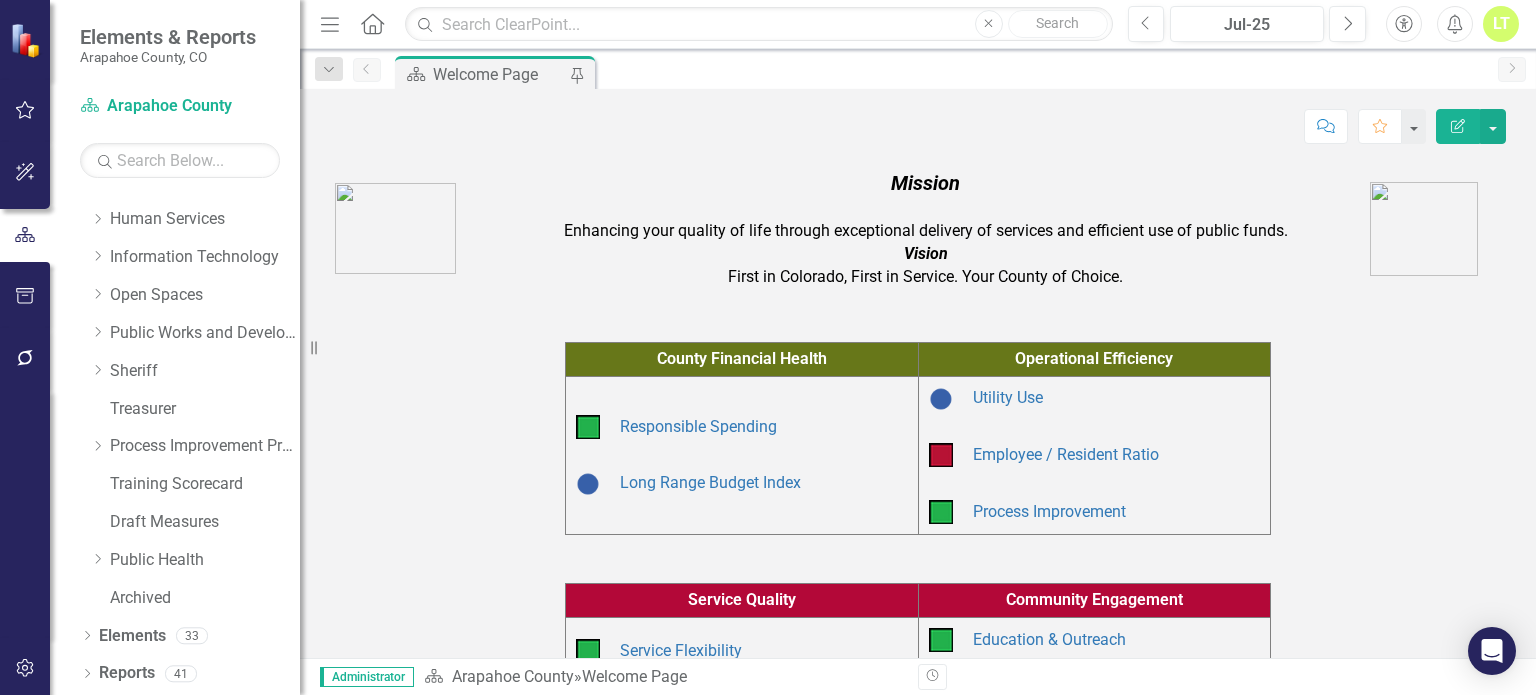 scroll, scrollTop: 405, scrollLeft: 0, axis: vertical 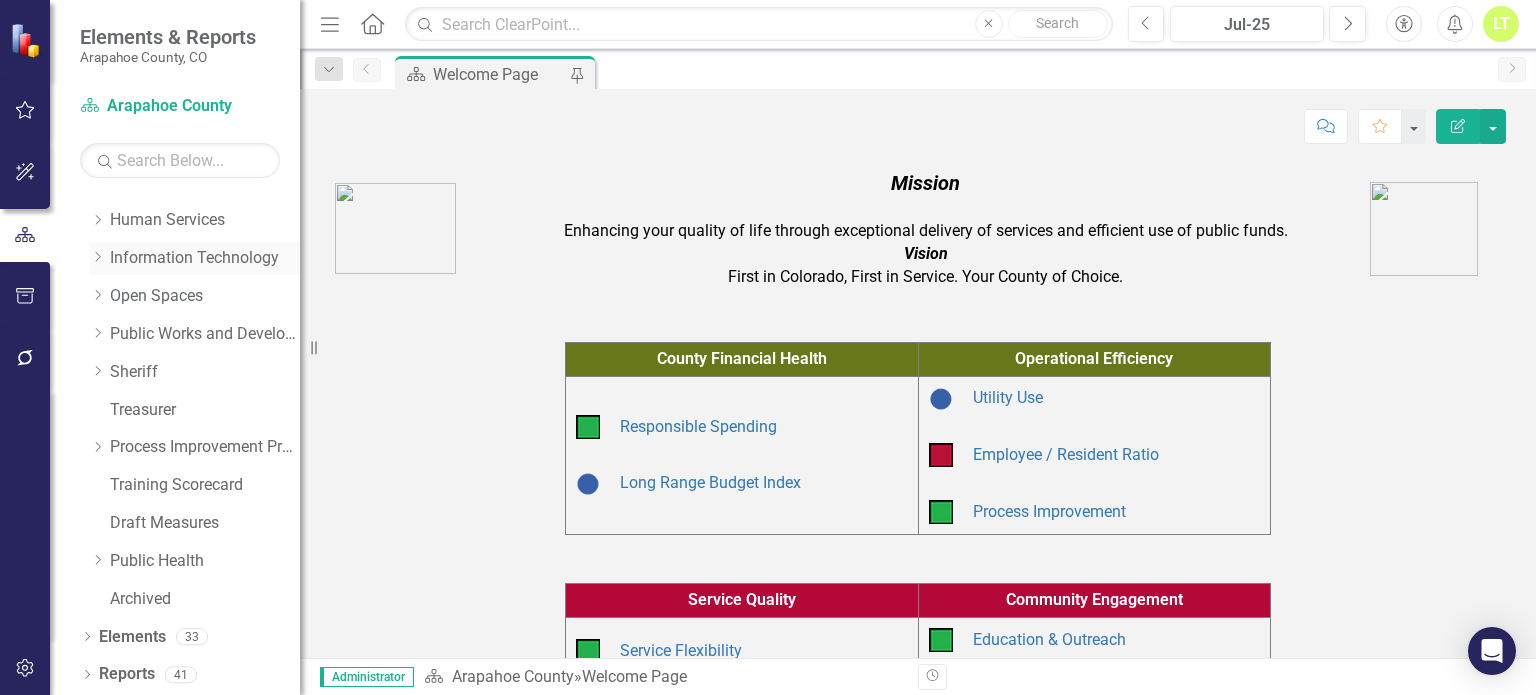 click on "Dropdown Information Technology" at bounding box center [195, 258] 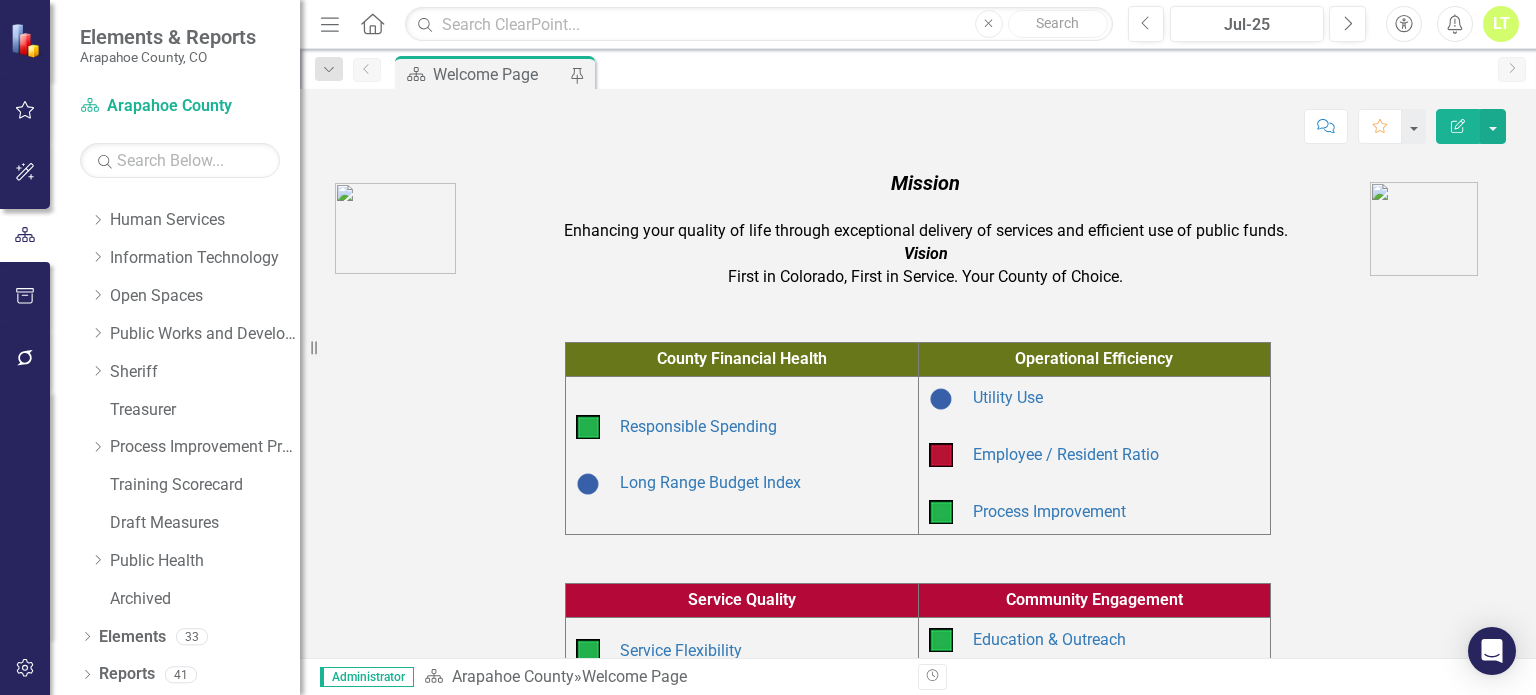 click on "Dropdown Scorecards 78 Dropdown Arapahoe County Provide Essential and Mandated Services Be Fiscally Sustainable Be Community Focused Index Measures Assessor Clerk and Recorder Dropdown Communication Services Communication Services (Operations) CS Archive Dropdown Community Resources Finance & Administrative Services A/D Works! Community Development, Housing, and Homeless Services Judicial Services Senior Resources Weatherization Community Resources Archive CR Process Improvement Dropdown Coroner Coroner (Operations) Dropdown County Attorney County Attorney (Archive) Dropdown Facilities and Fleet Management Facilities and Fleet Management  (Operations) FFM Archive FFM Process Improvements Dropdown Finance Continuous Improvement Program Overall Department Performance Finance Administration Accounting Budget Purchasing SAP Business Operations Finance Archive Dropdown Human Resources Human Resources  (Operations) Diversity, Equity, and Inclusion HR Archive Dropdown Human Services Human Services (Operations)" at bounding box center (190, 204) 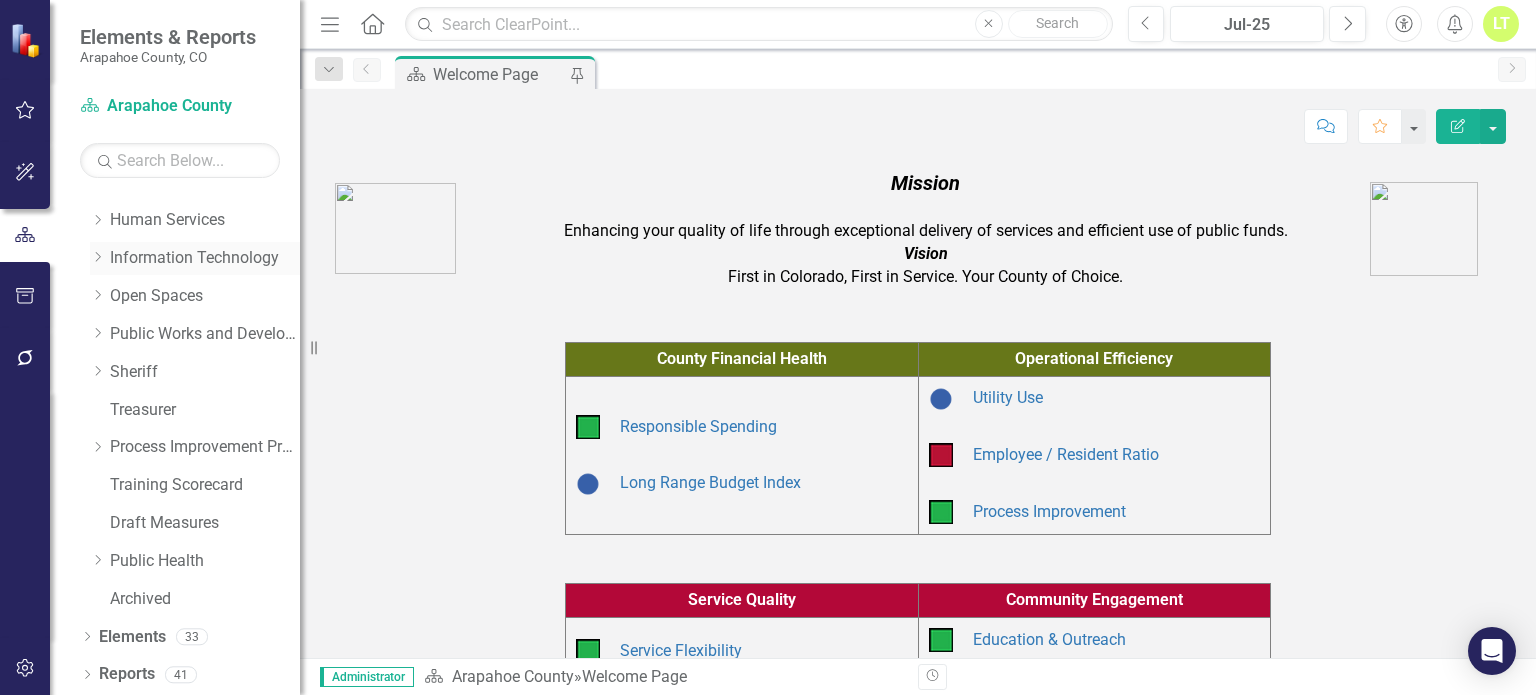 click on "Dropdown" 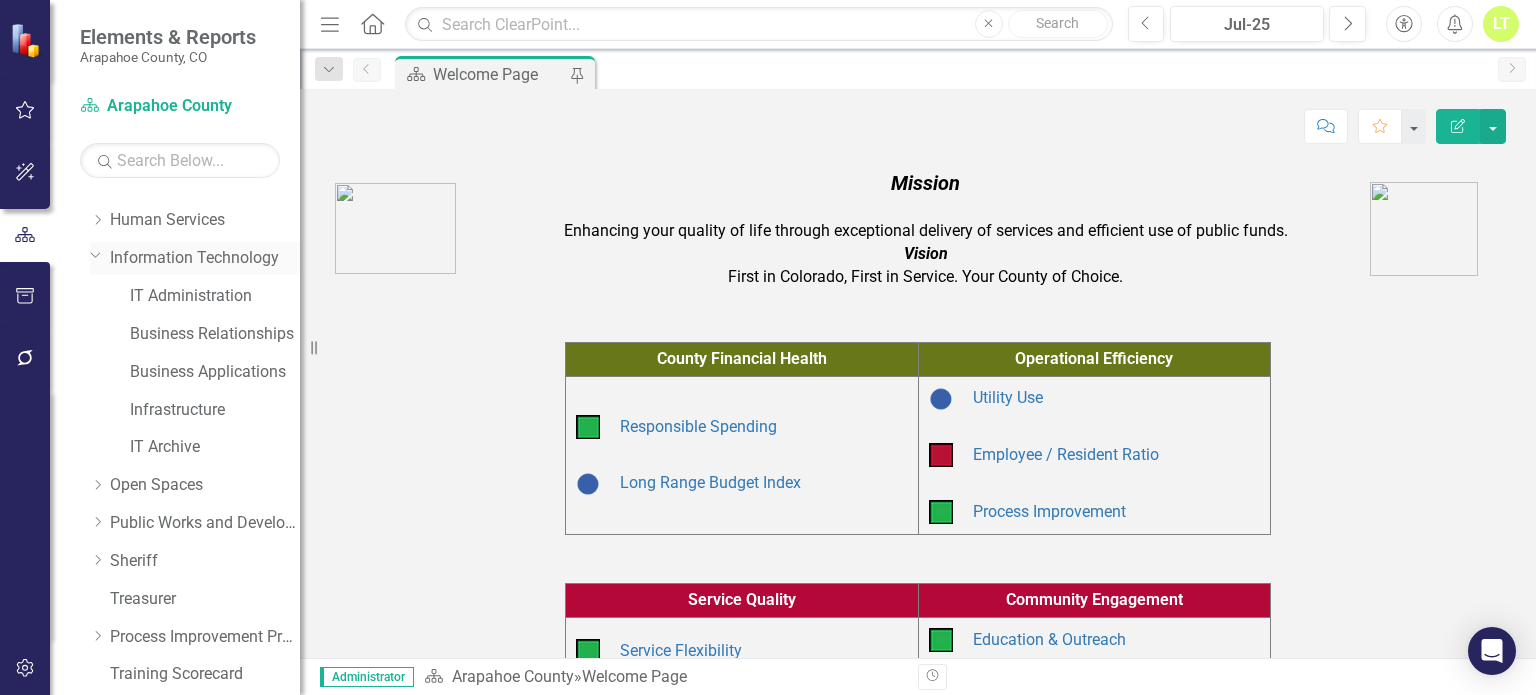 click on "Information Technology" at bounding box center (205, 258) 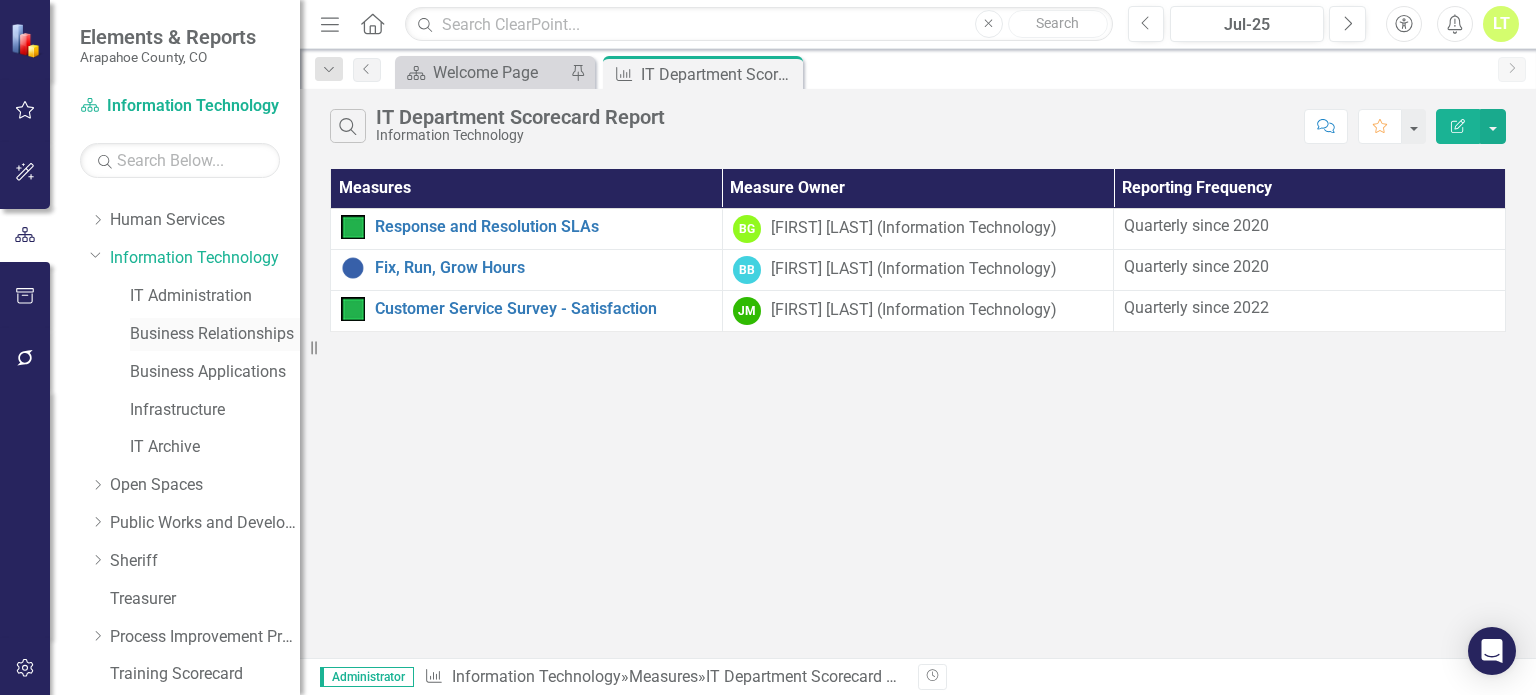 click on "Business Relationships" at bounding box center [215, 334] 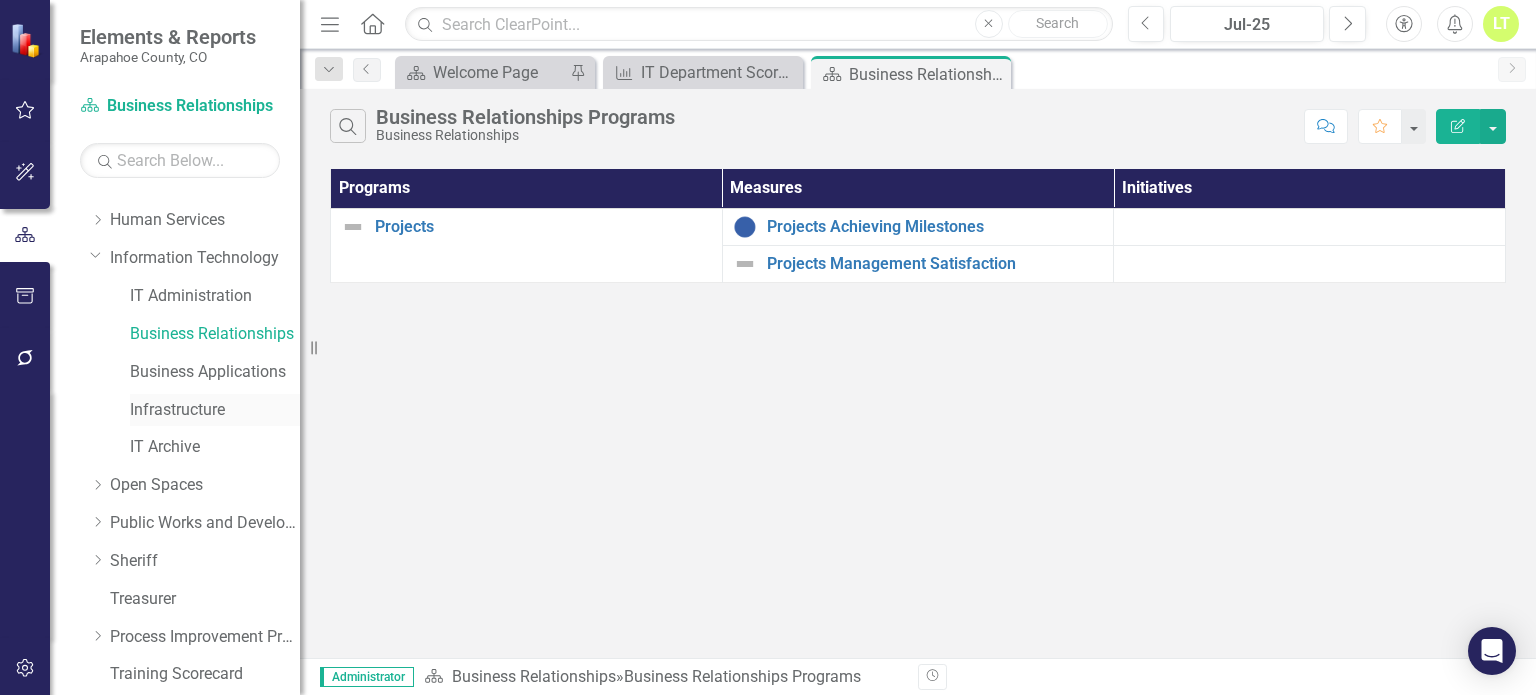 click on "Infrastructure" at bounding box center [215, 410] 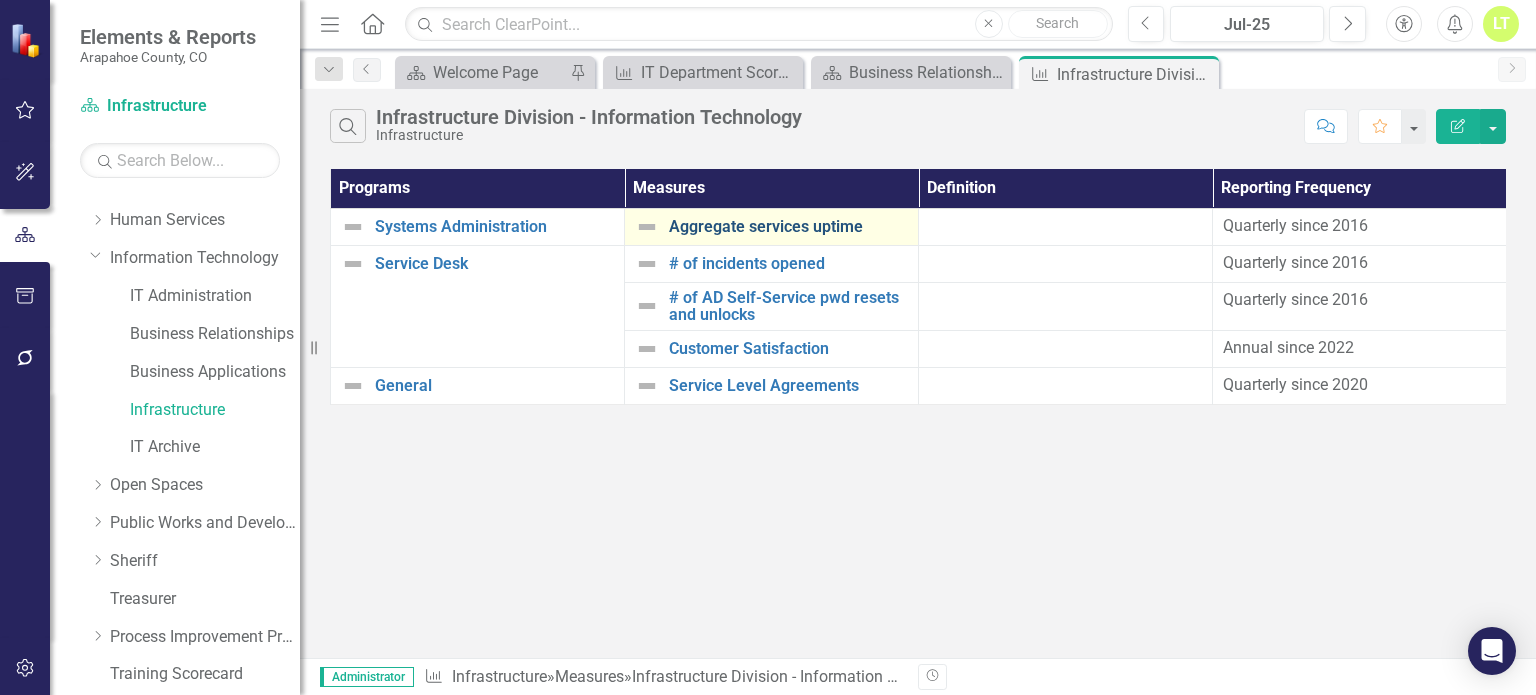 click on "Aggregate services uptime" at bounding box center (788, 227) 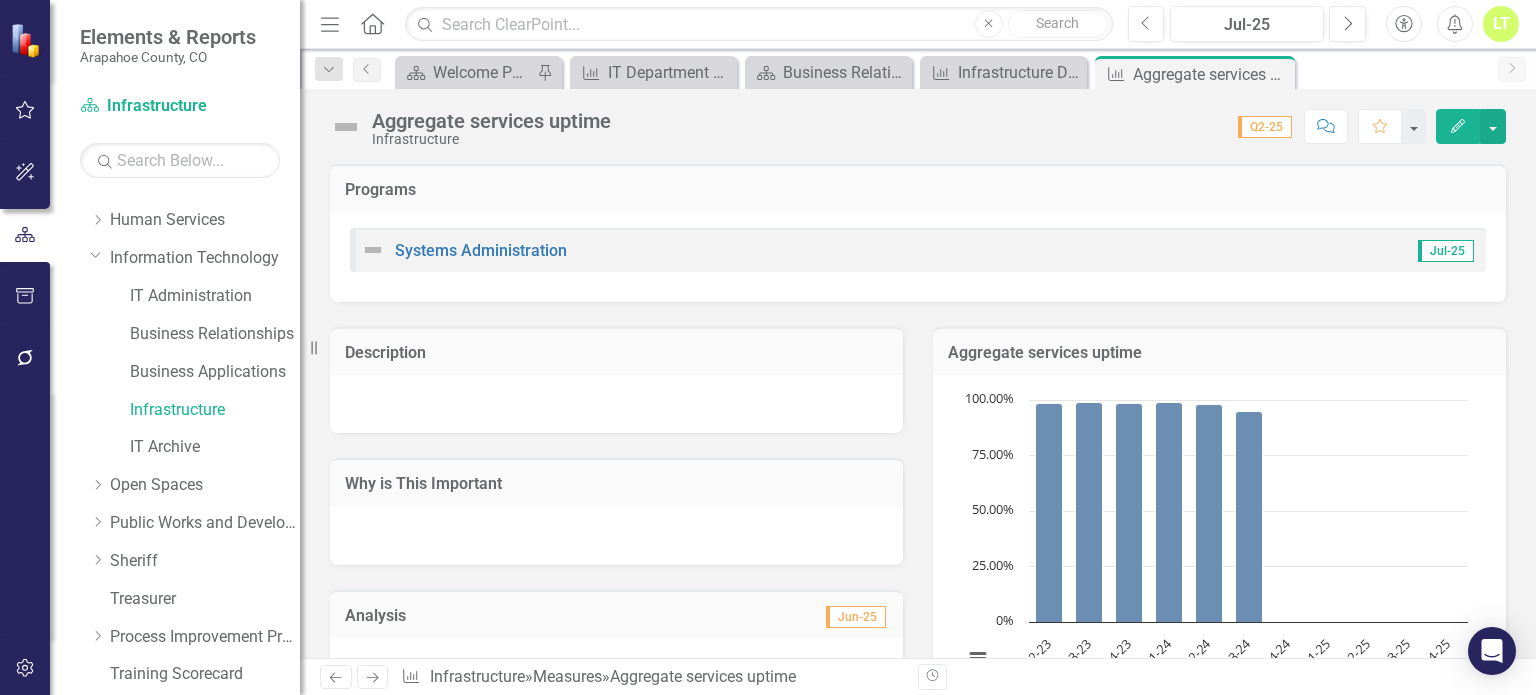 click on "Edit" 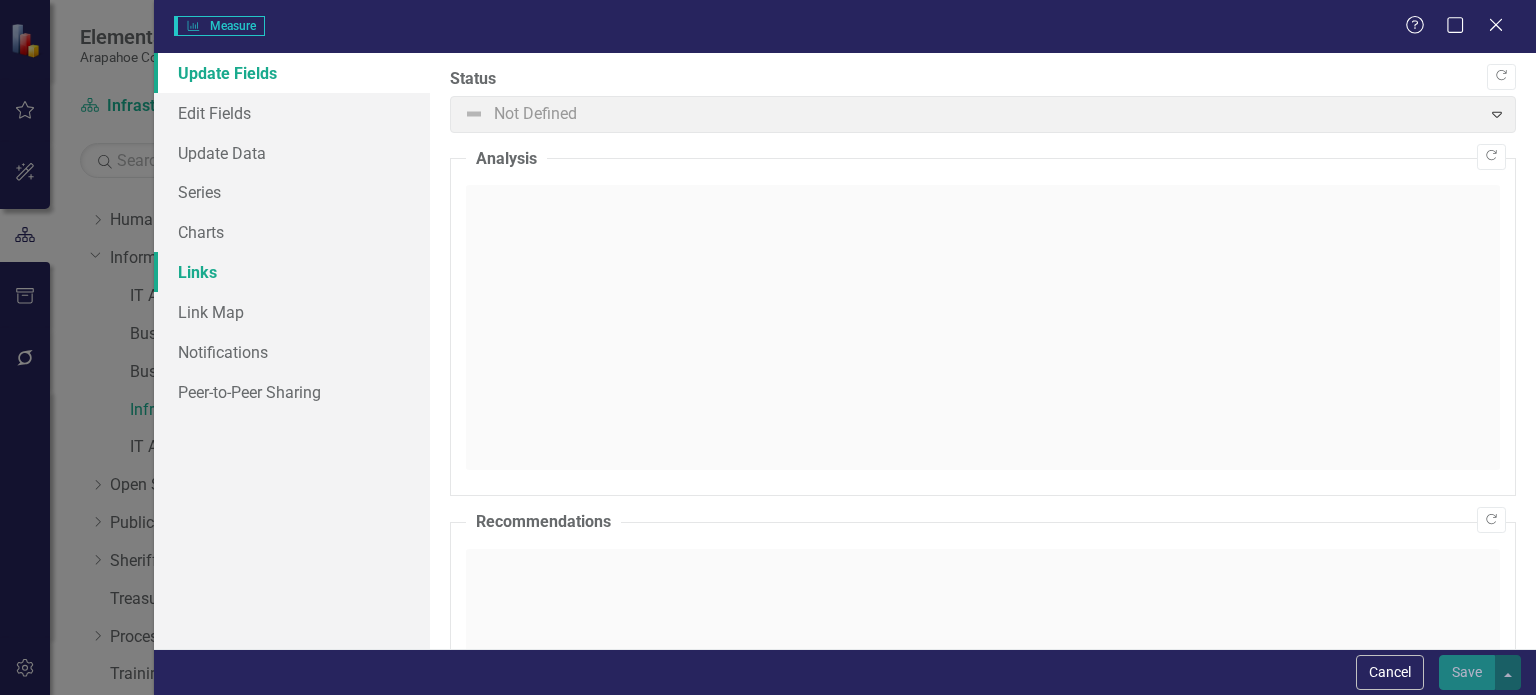 click on "Links" at bounding box center [292, 272] 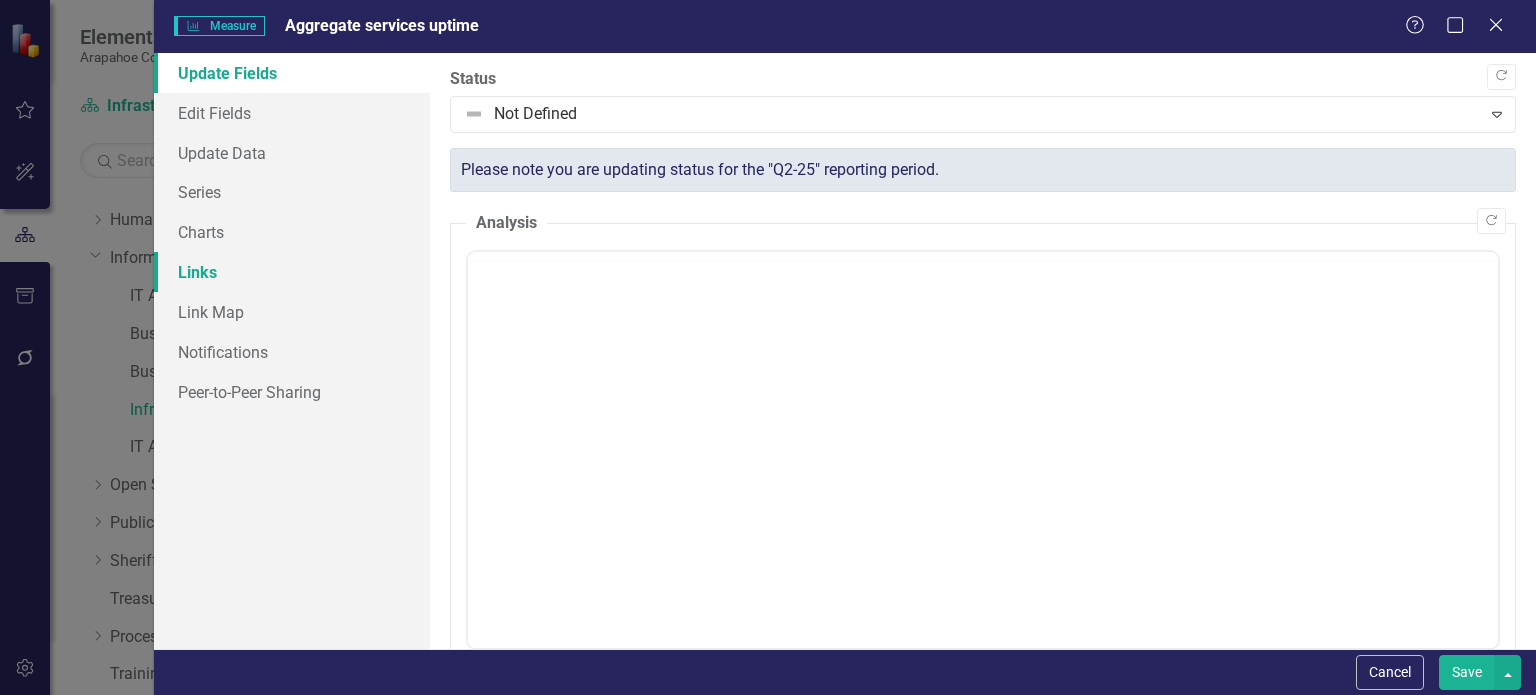 click on "Links" at bounding box center (292, 272) 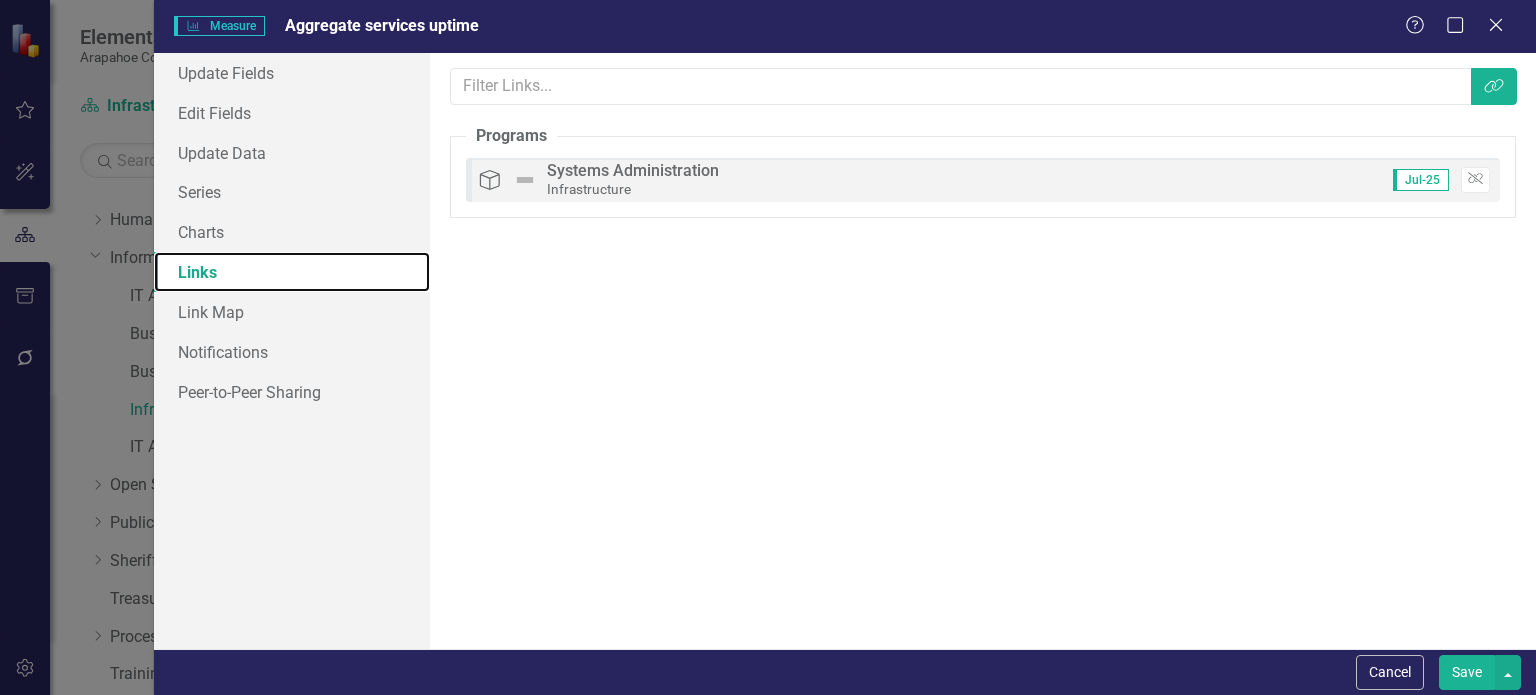 scroll, scrollTop: 0, scrollLeft: 0, axis: both 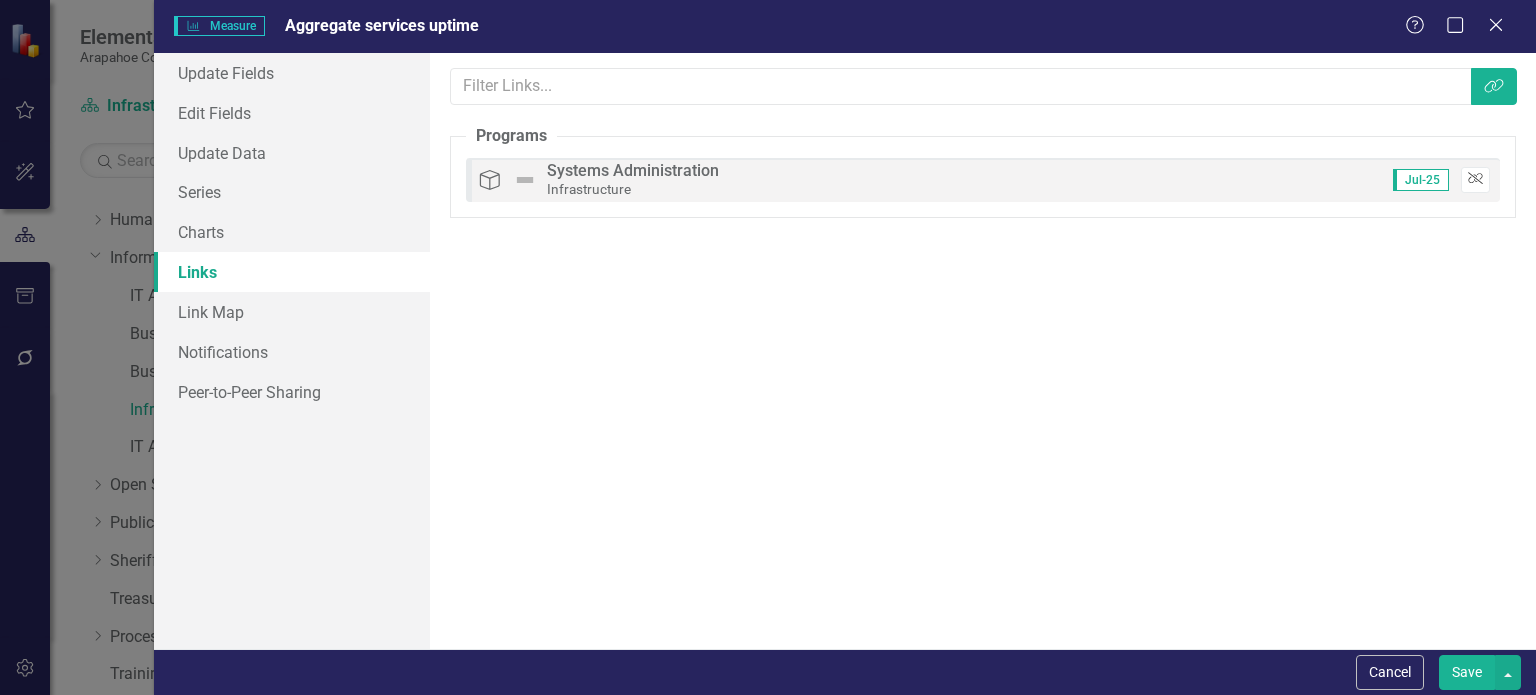click on "Unlink" at bounding box center (1475, 180) 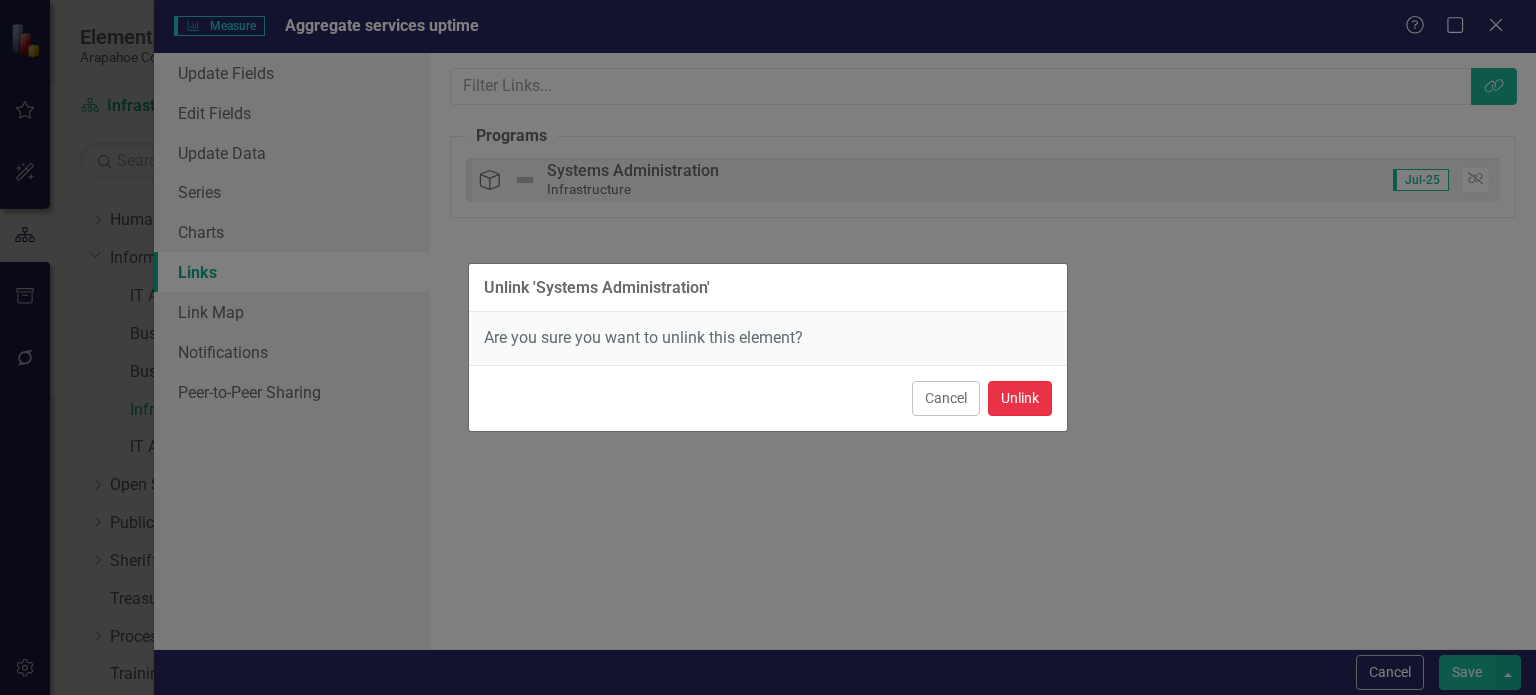 click on "Unlink" at bounding box center (1020, 398) 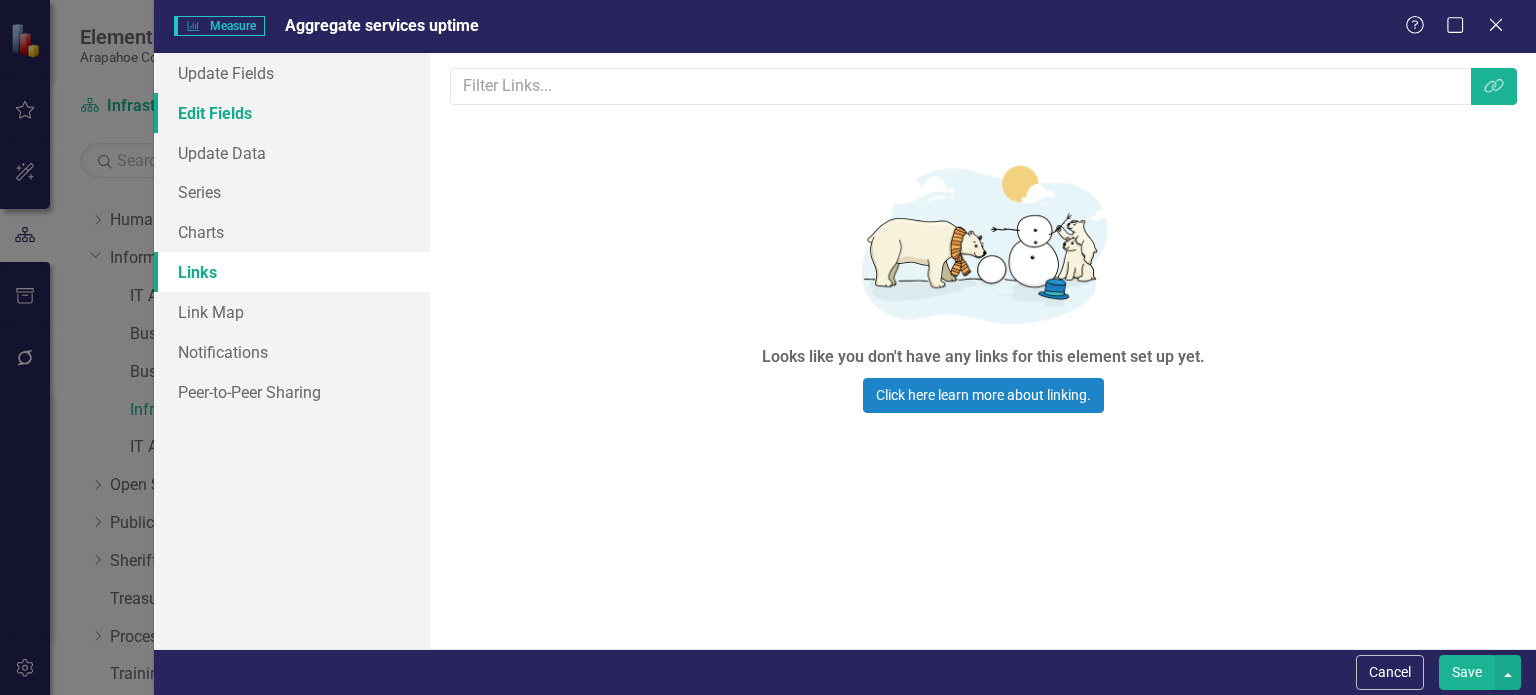 click on "Edit Fields" at bounding box center [292, 113] 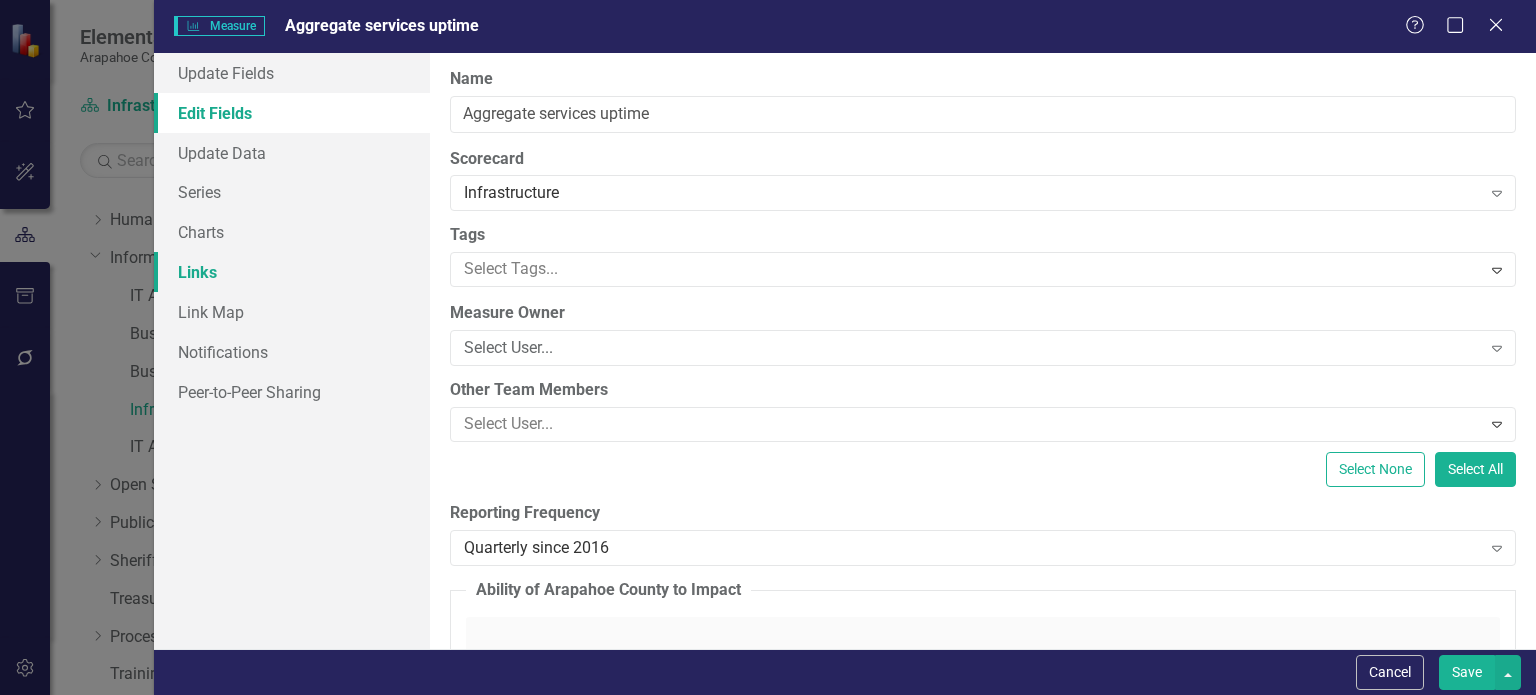 click on "Links" at bounding box center [292, 272] 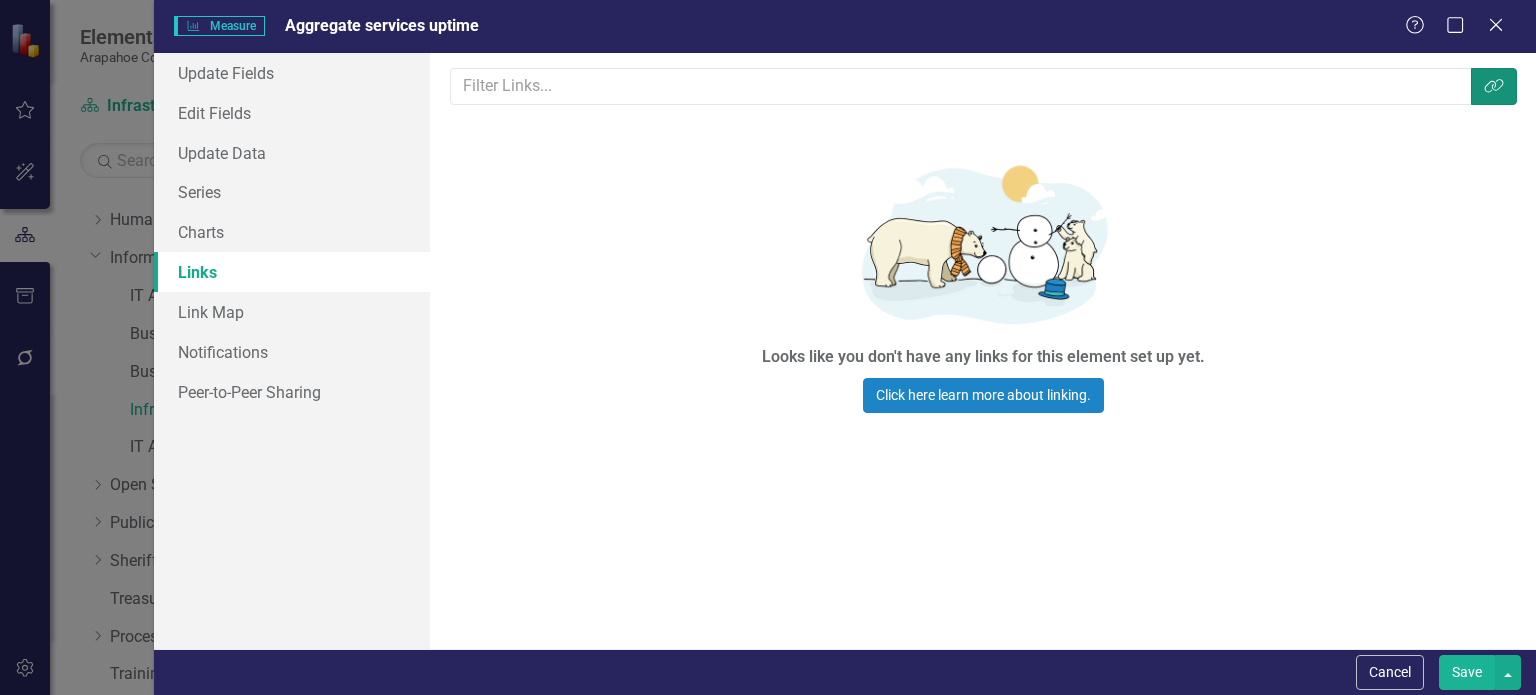 click on "Link Tag" at bounding box center [1494, 86] 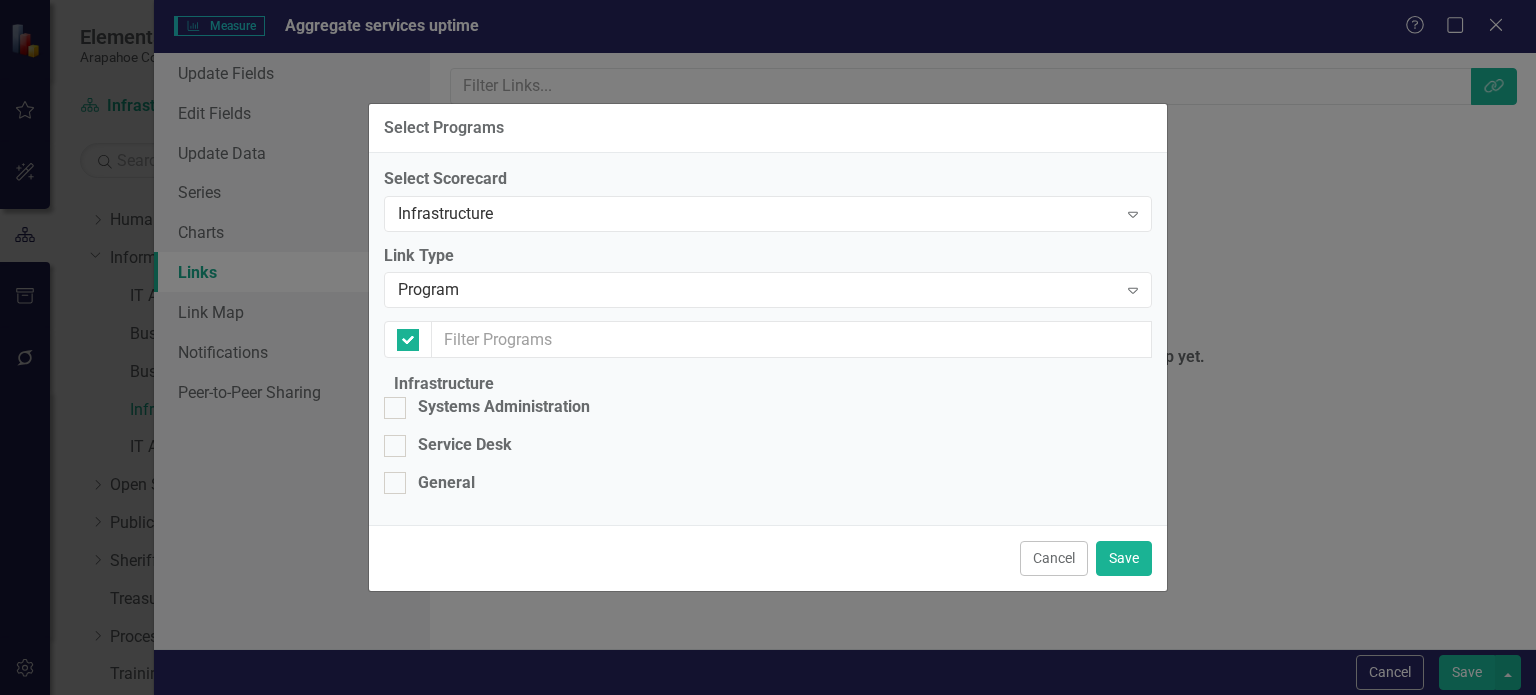 checkbox on "false" 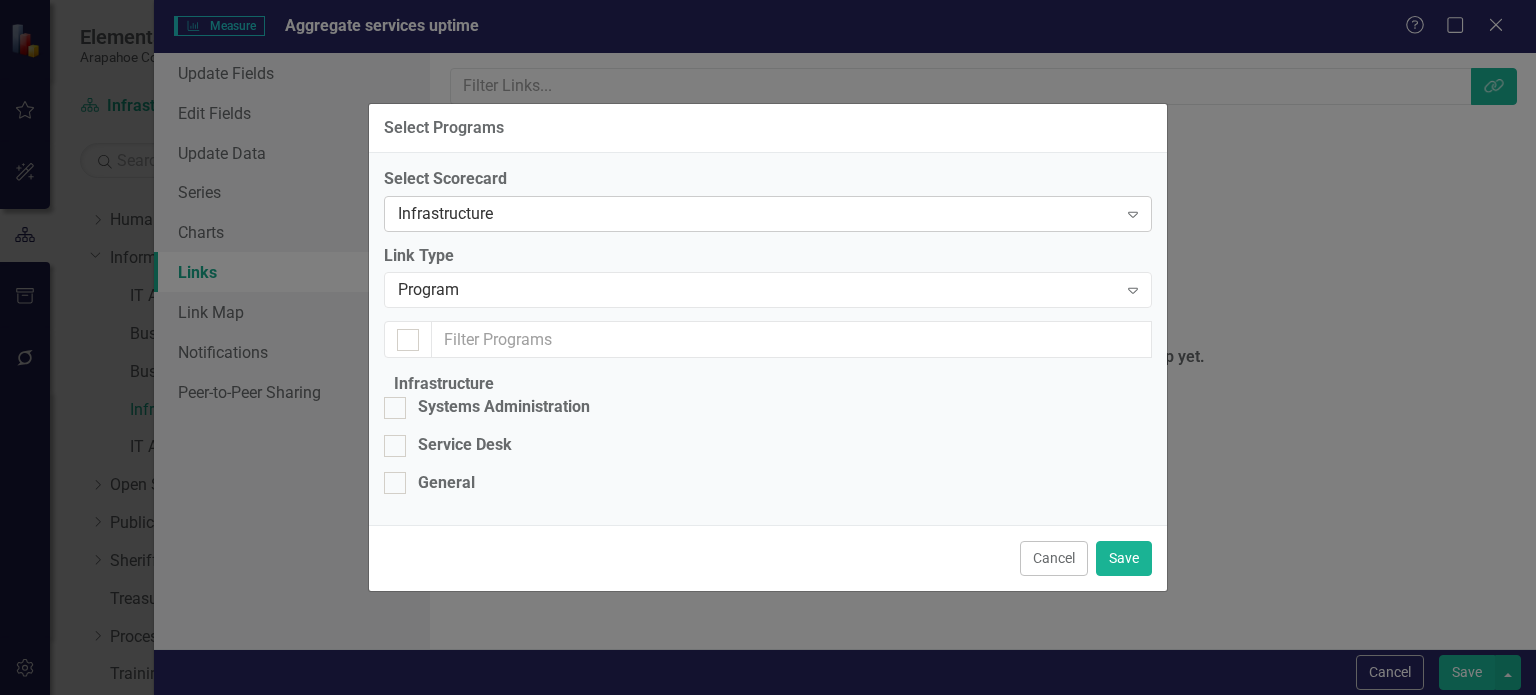 click on "Infrastructure" at bounding box center [757, 213] 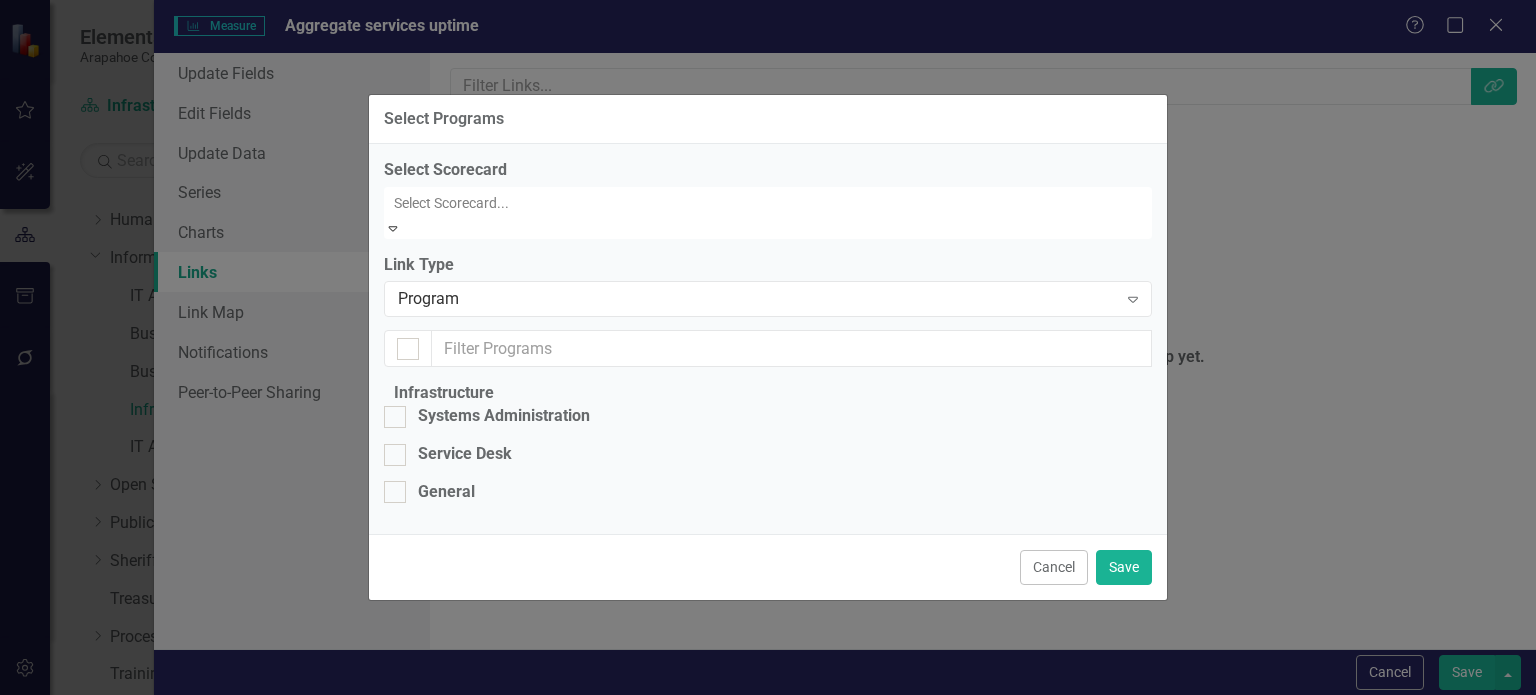 scroll, scrollTop: 2262, scrollLeft: 0, axis: vertical 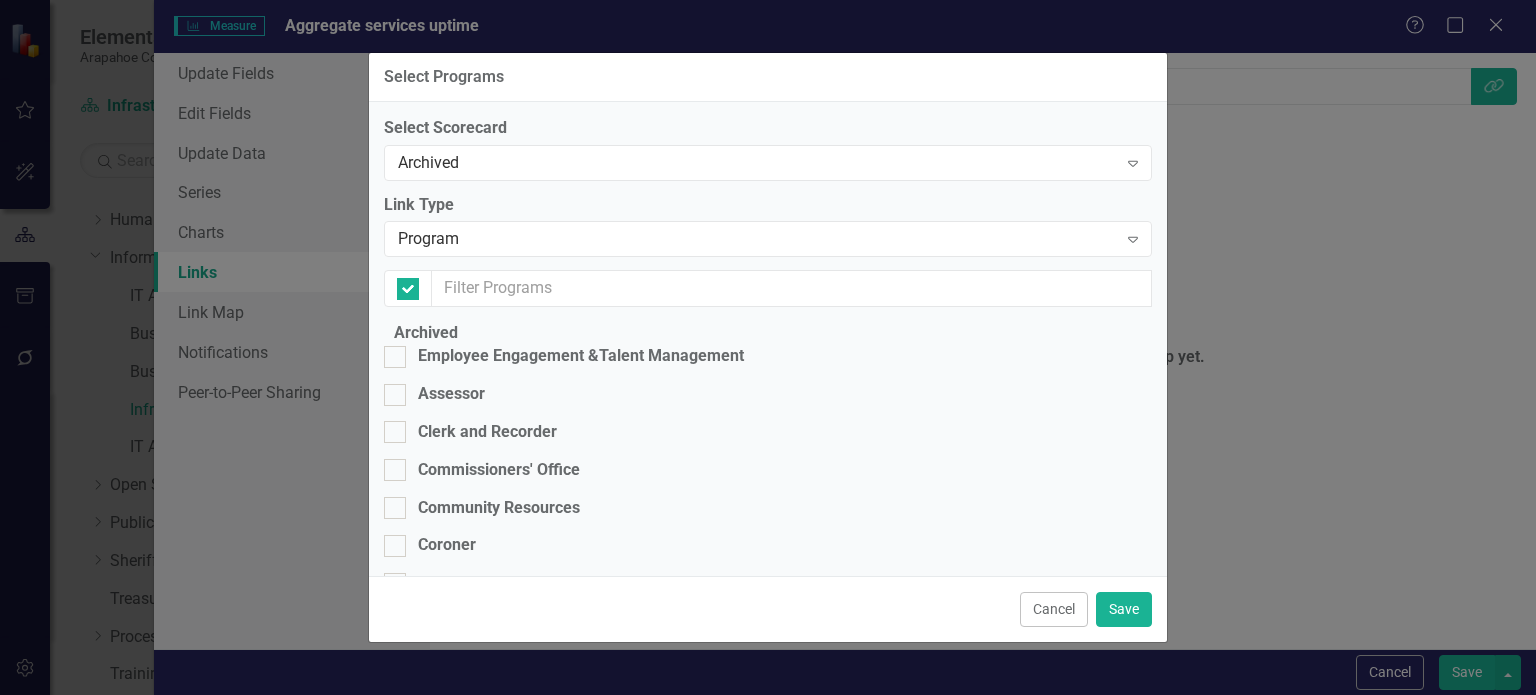 checkbox on "false" 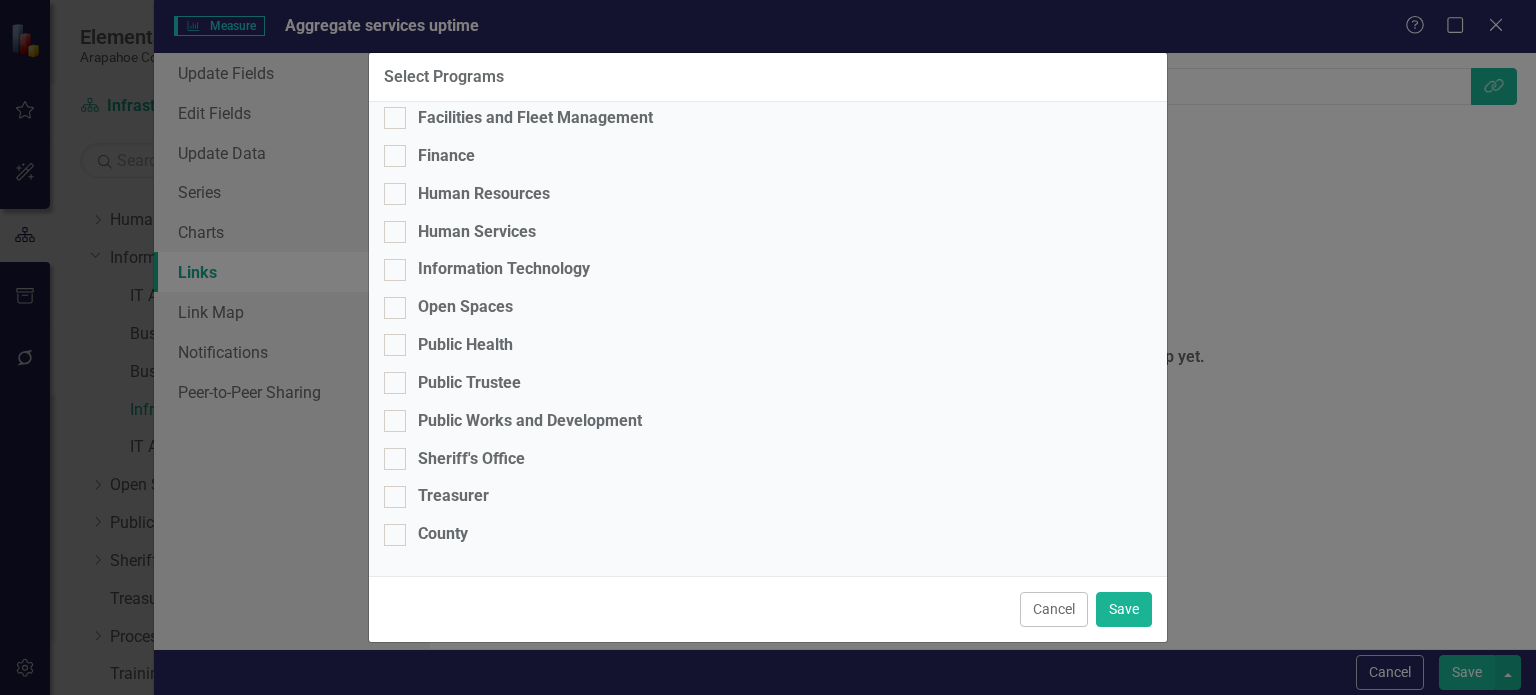 scroll, scrollTop: 549, scrollLeft: 0, axis: vertical 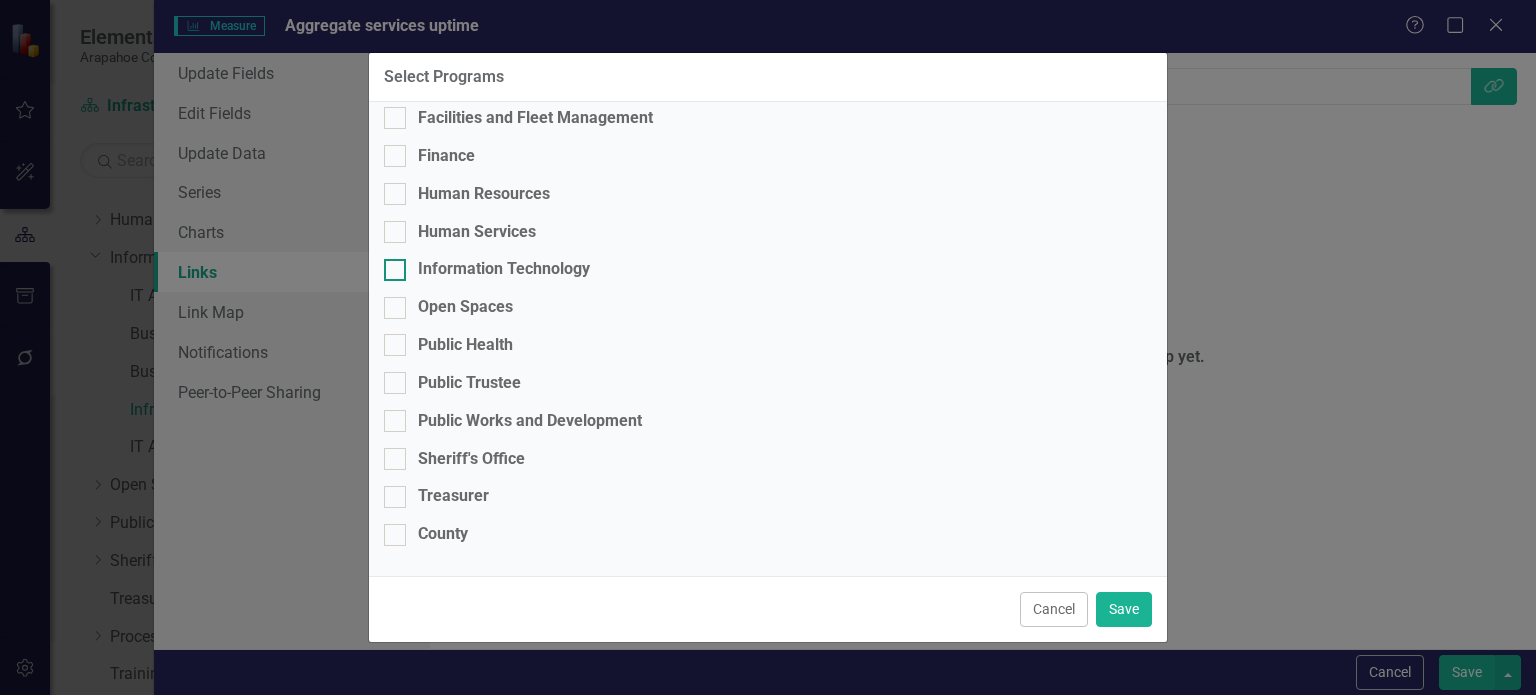 click on "Information Technology" at bounding box center [504, 269] 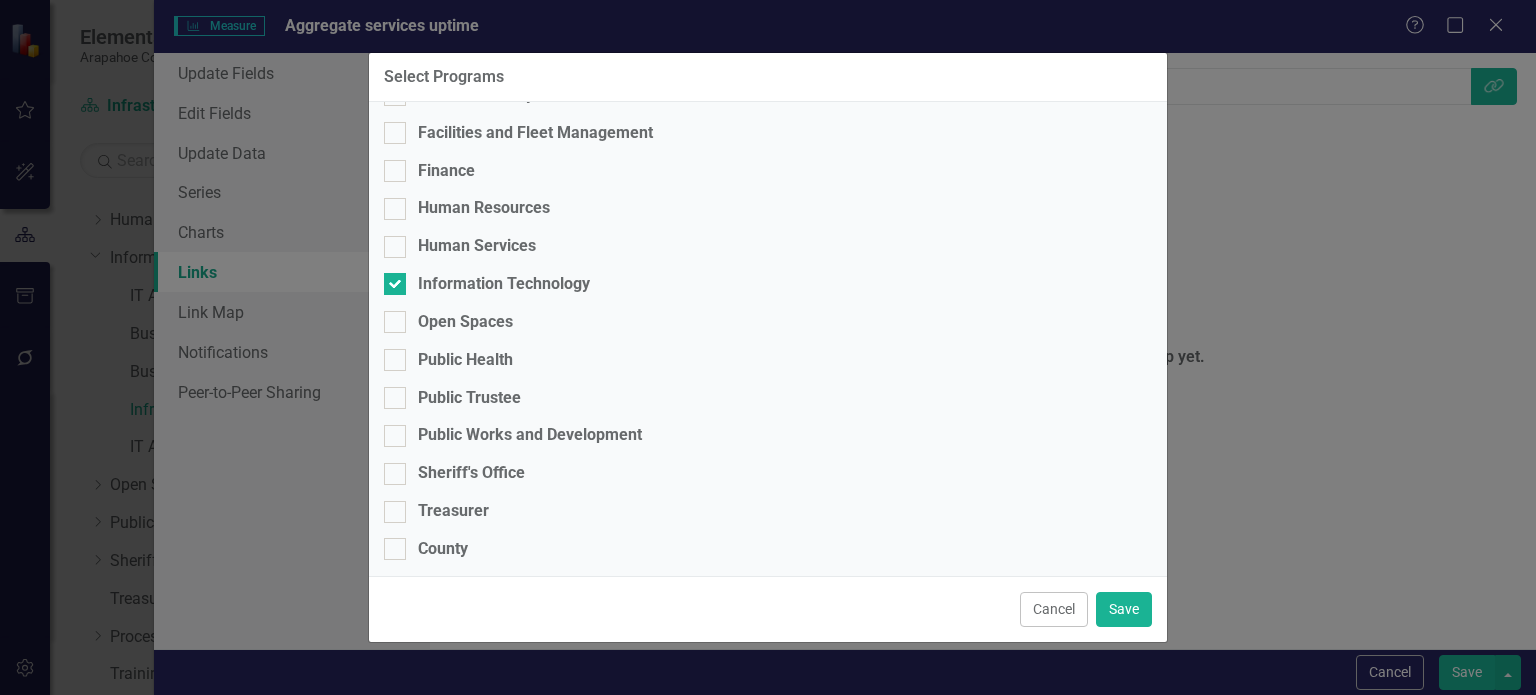 click on "Cancel Save" at bounding box center (768, 609) 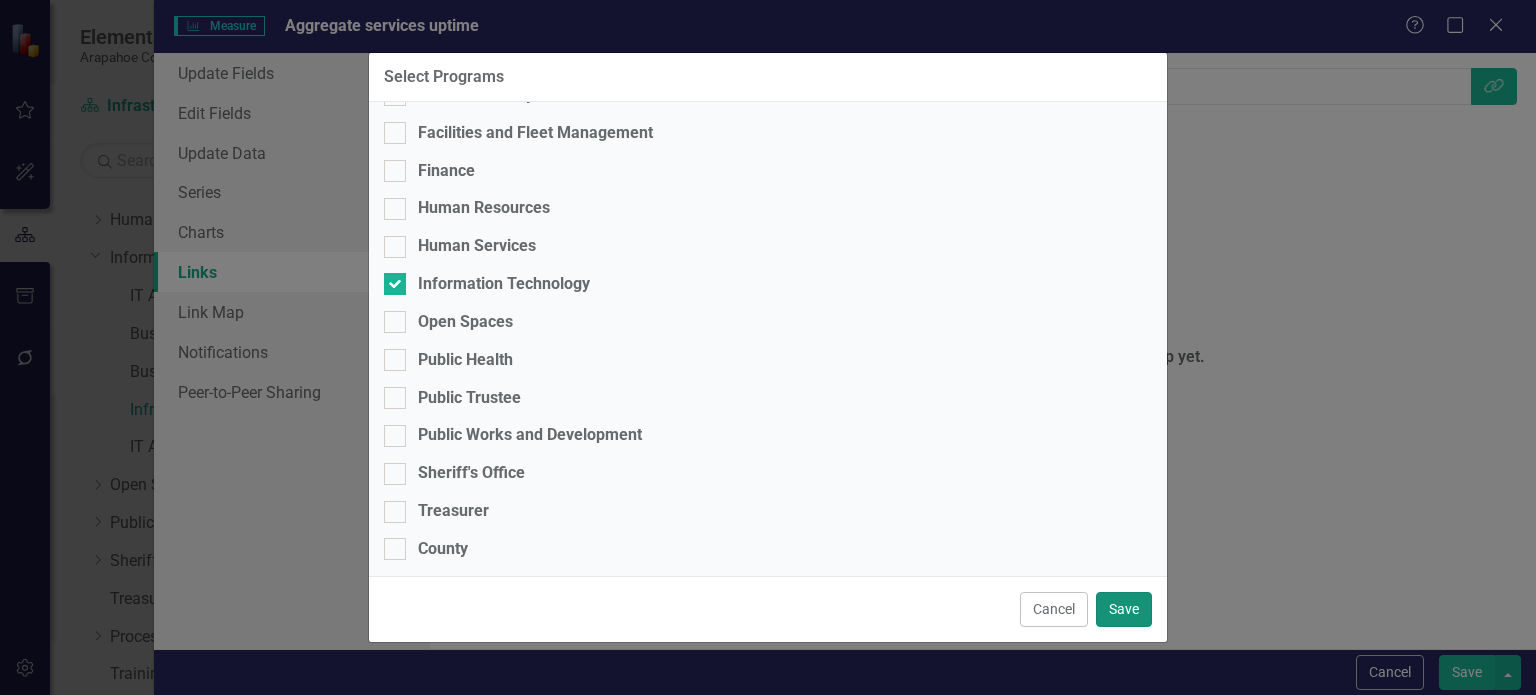 click on "Save" at bounding box center (1124, 609) 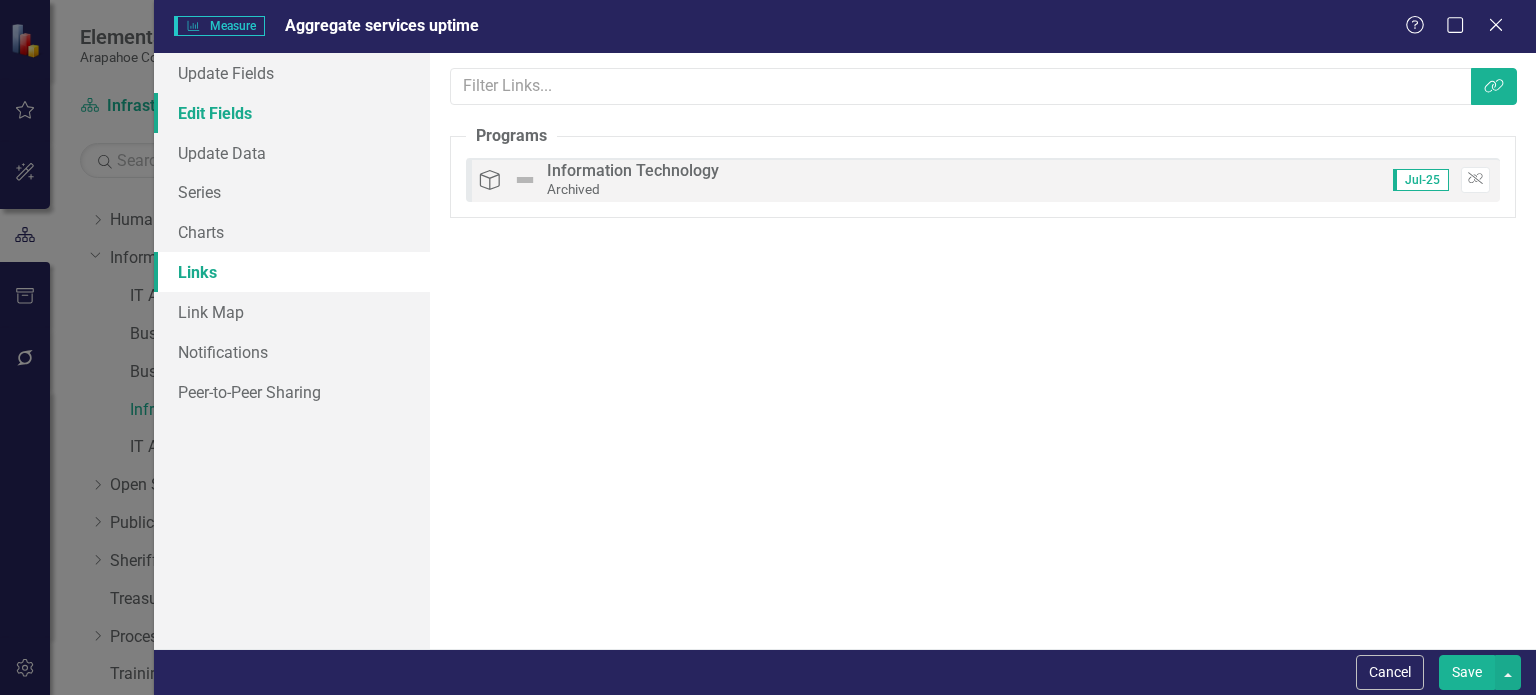 click on "Edit Fields" at bounding box center (292, 113) 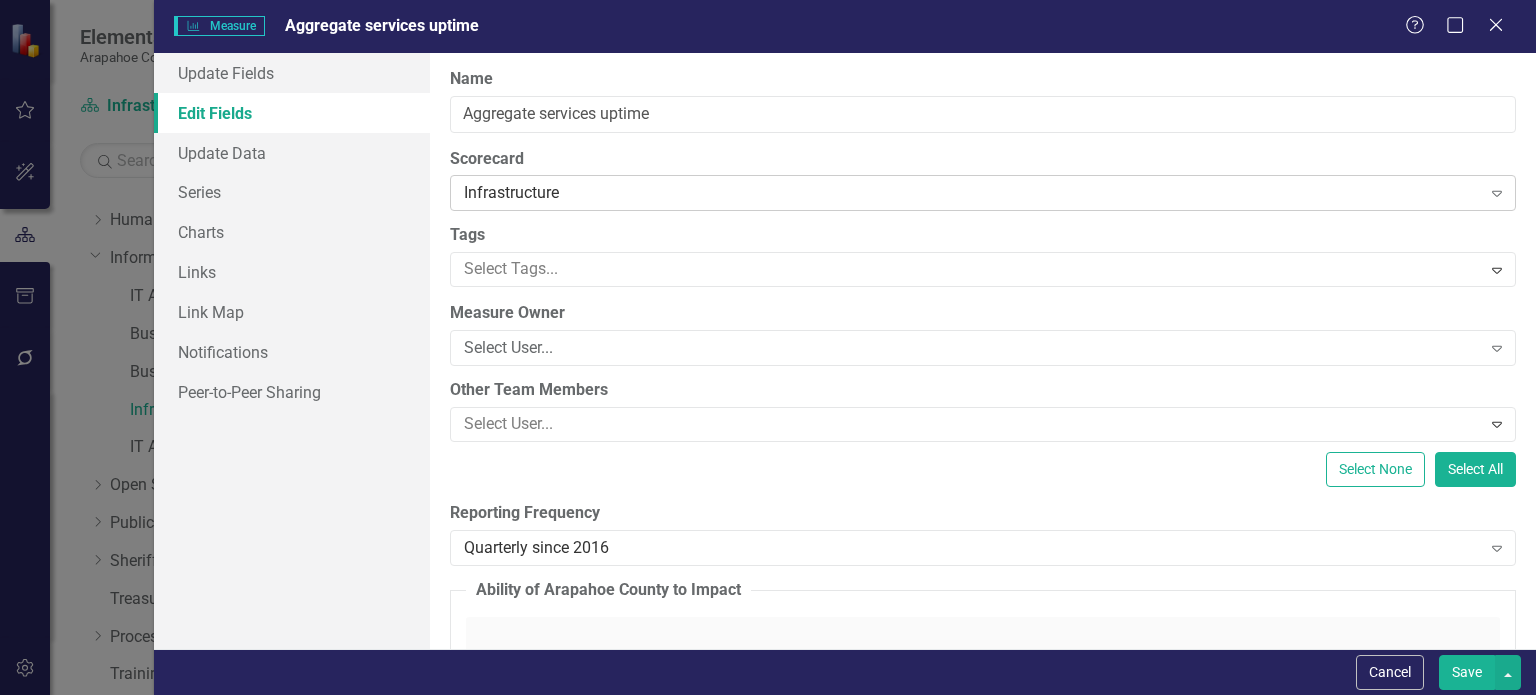 click on "Infrastructure" at bounding box center (972, 193) 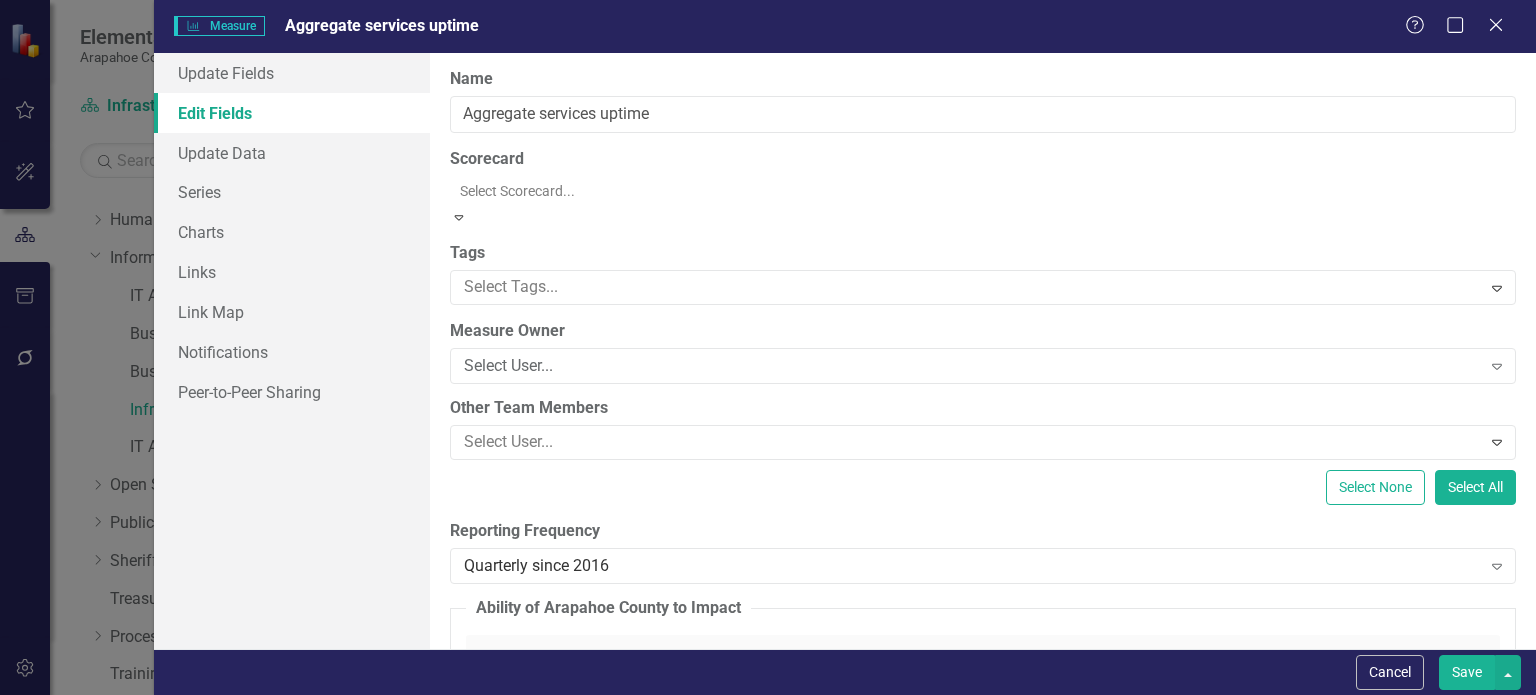 scroll, scrollTop: 2262, scrollLeft: 0, axis: vertical 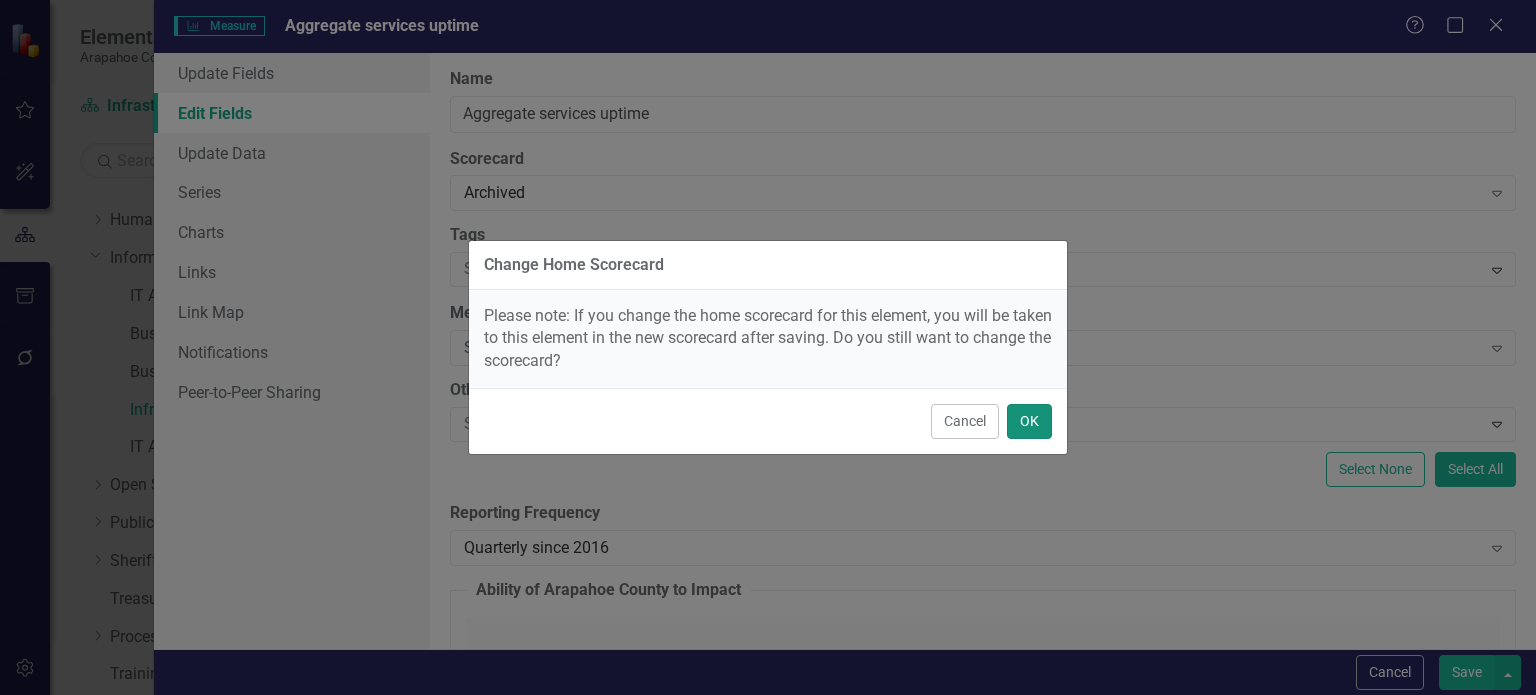 click on "OK" at bounding box center [1029, 421] 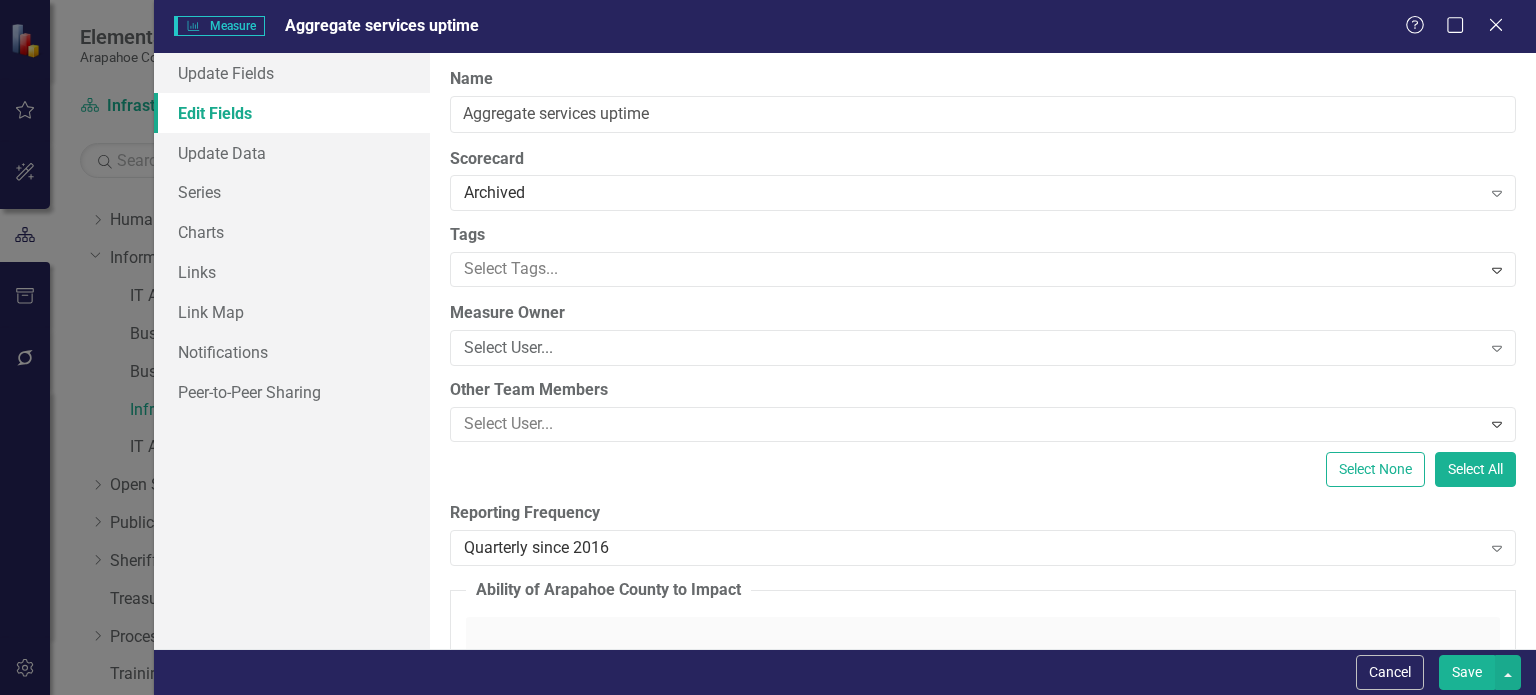 click on "Save" at bounding box center (1467, 672) 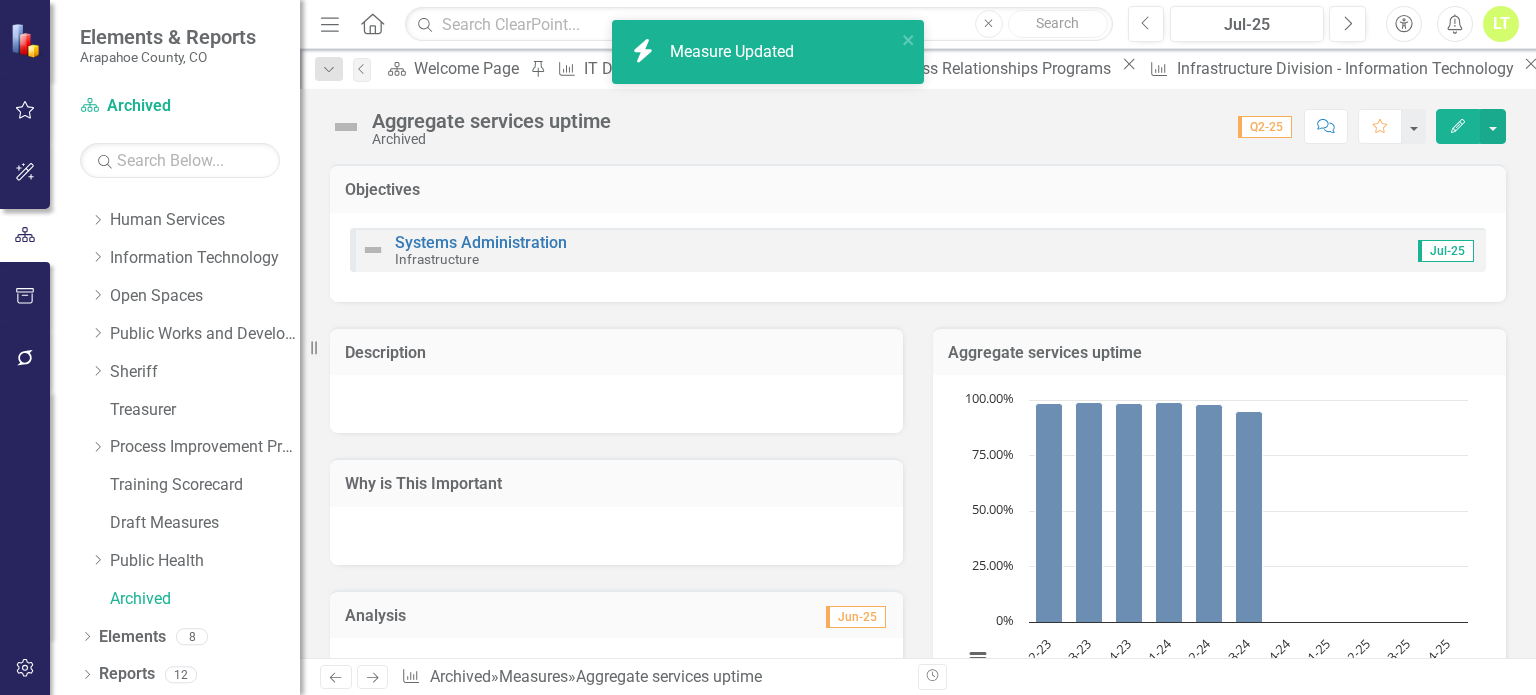 click on "Close" 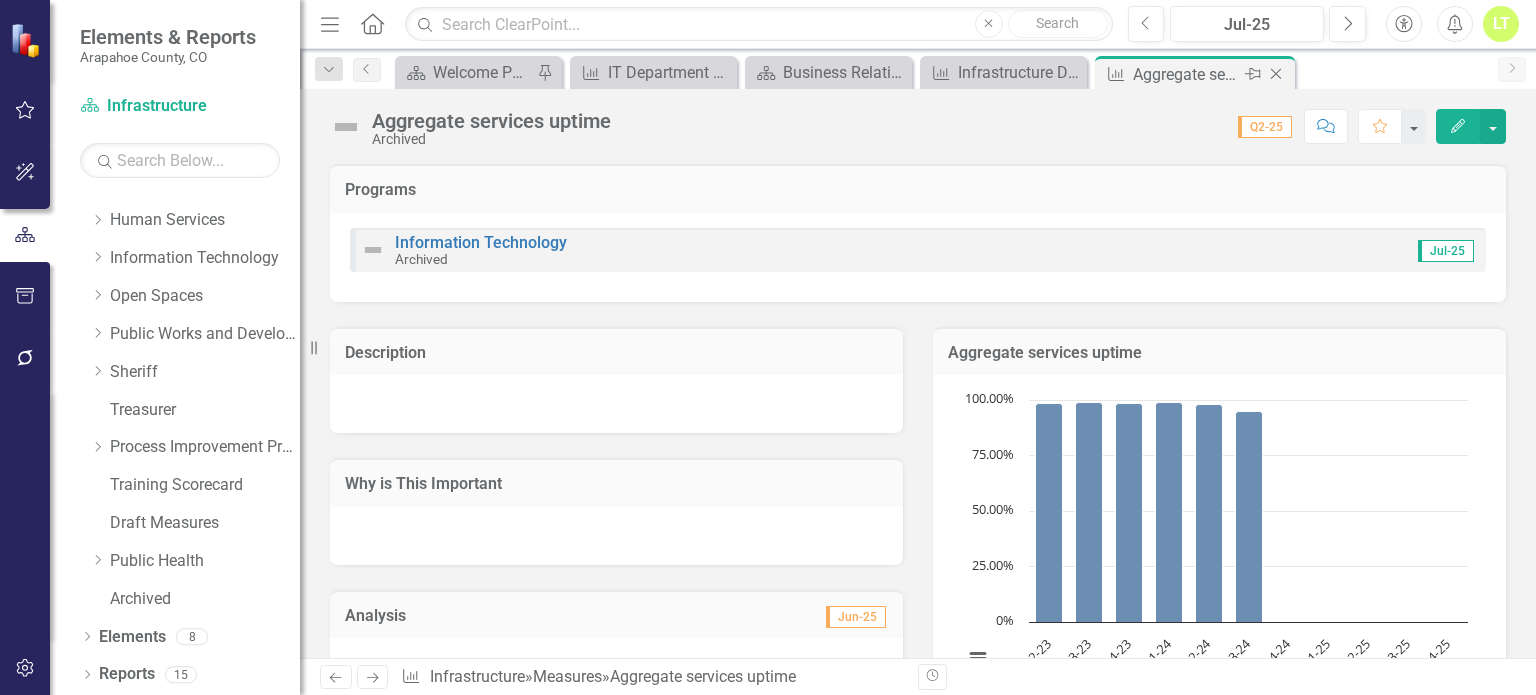 click on "Close" 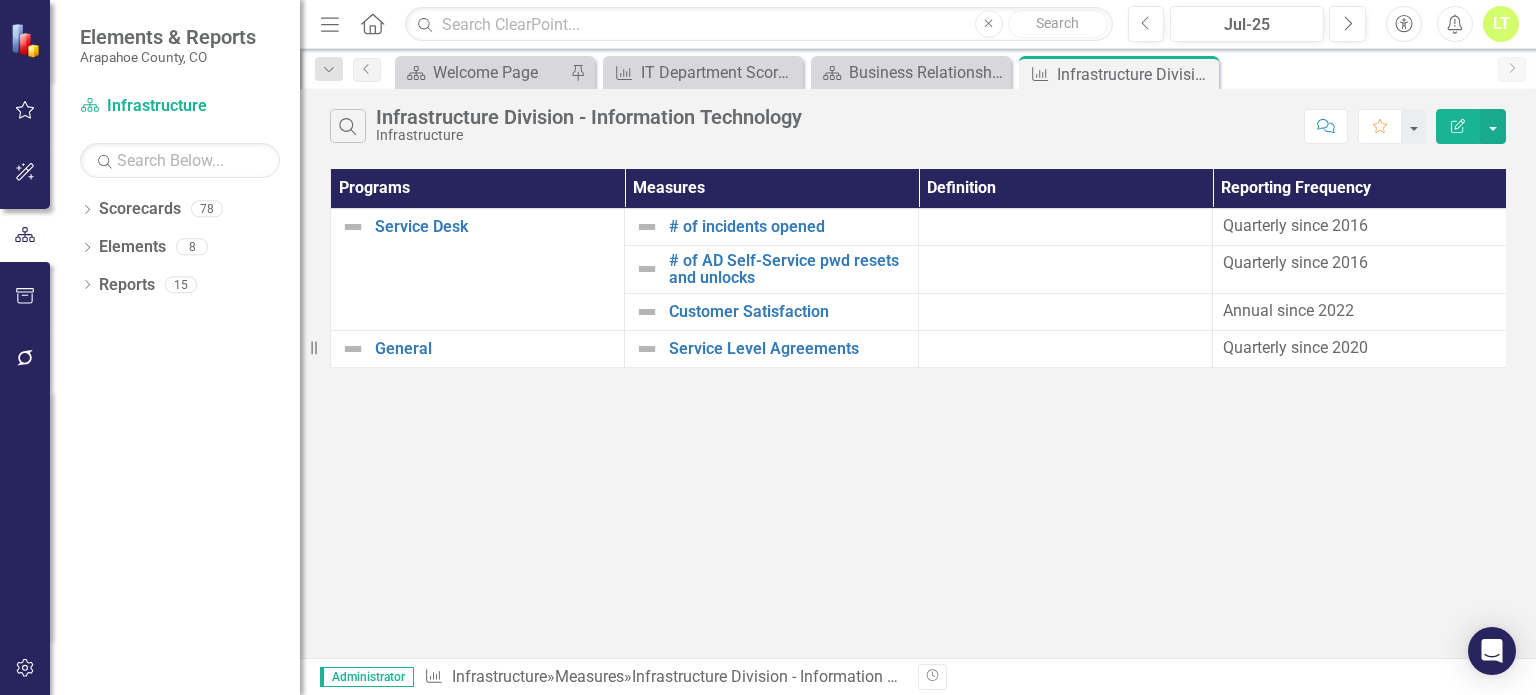 scroll, scrollTop: 0, scrollLeft: 0, axis: both 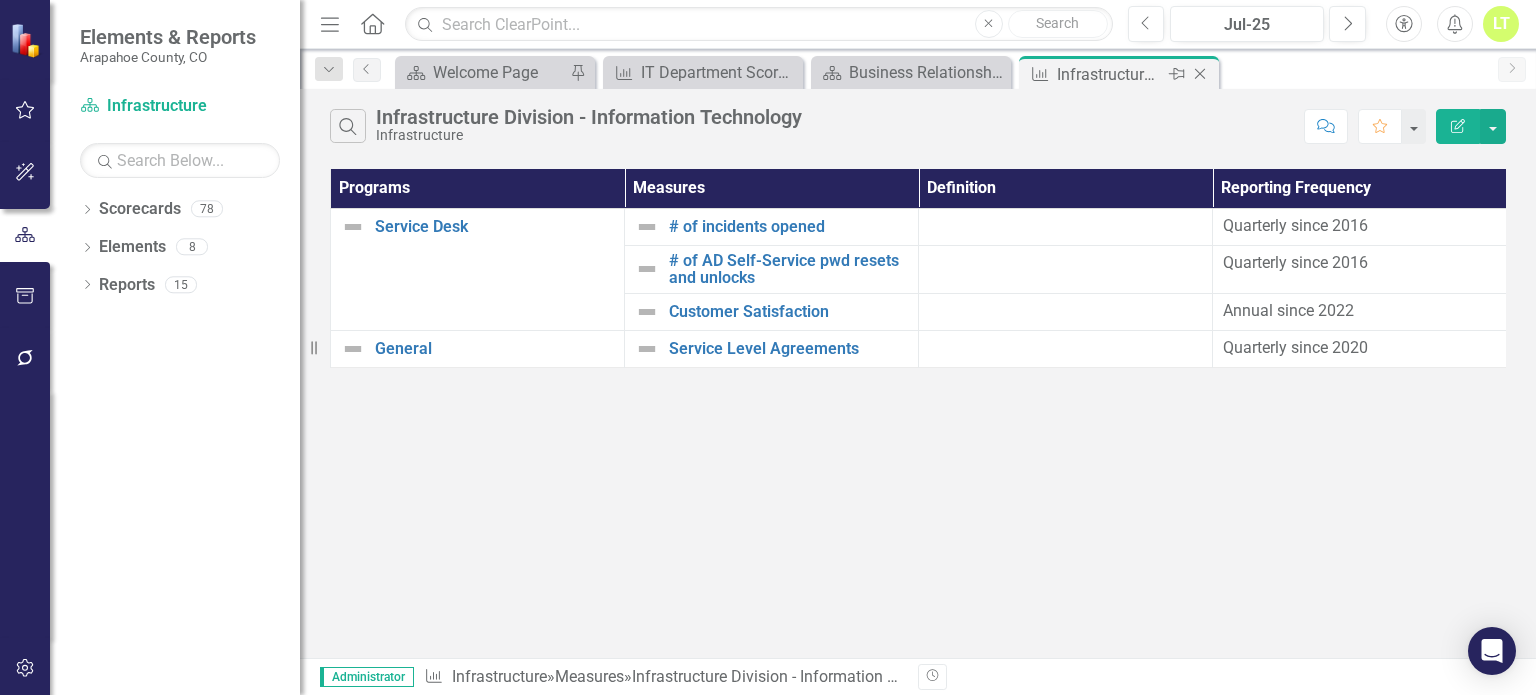 click on "Close" 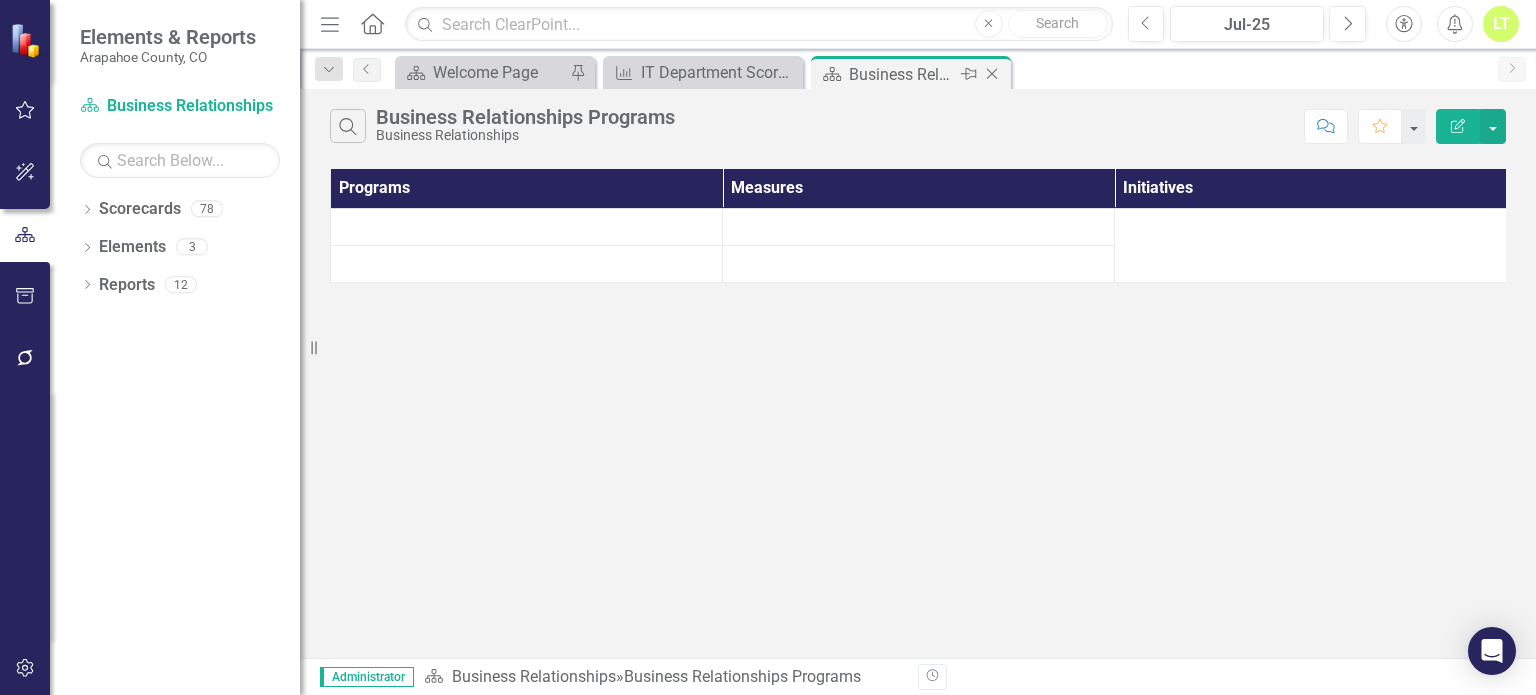 click on "Close" 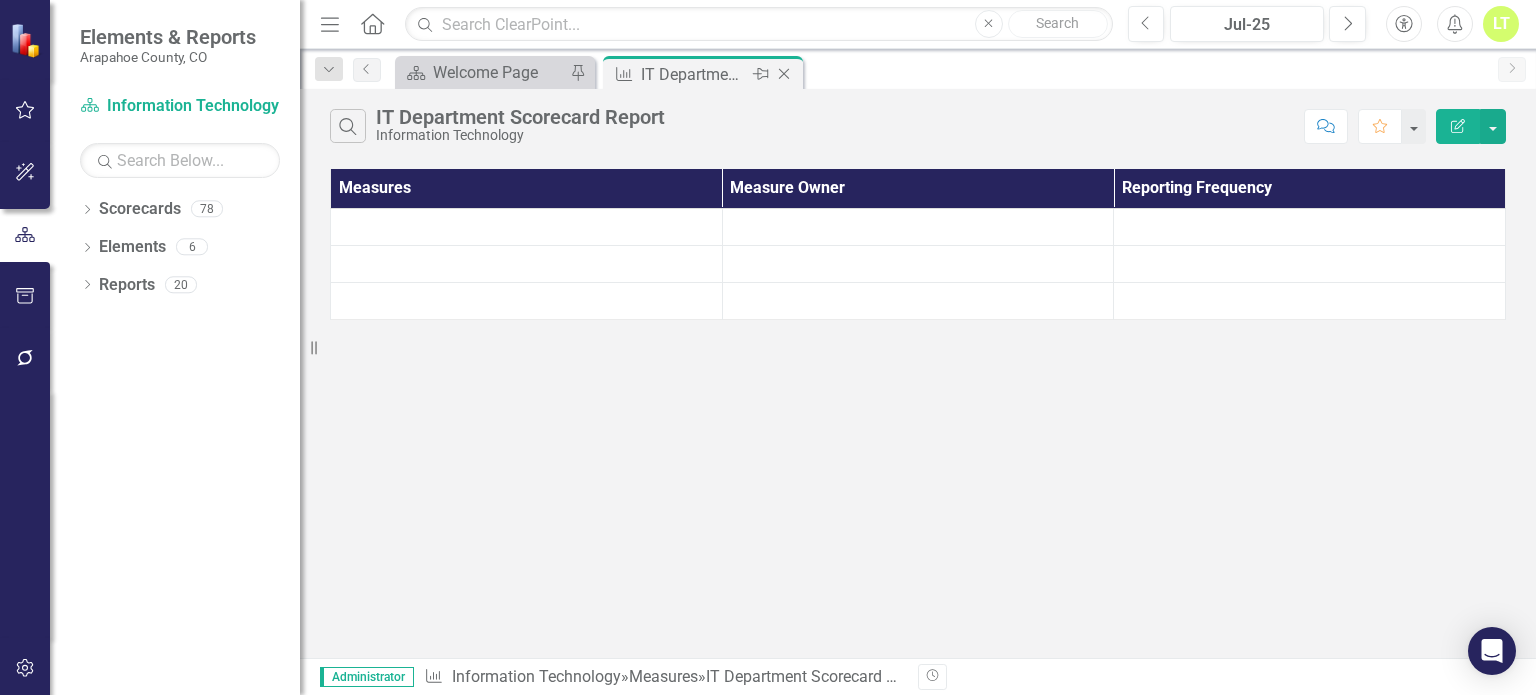 click on "Close" 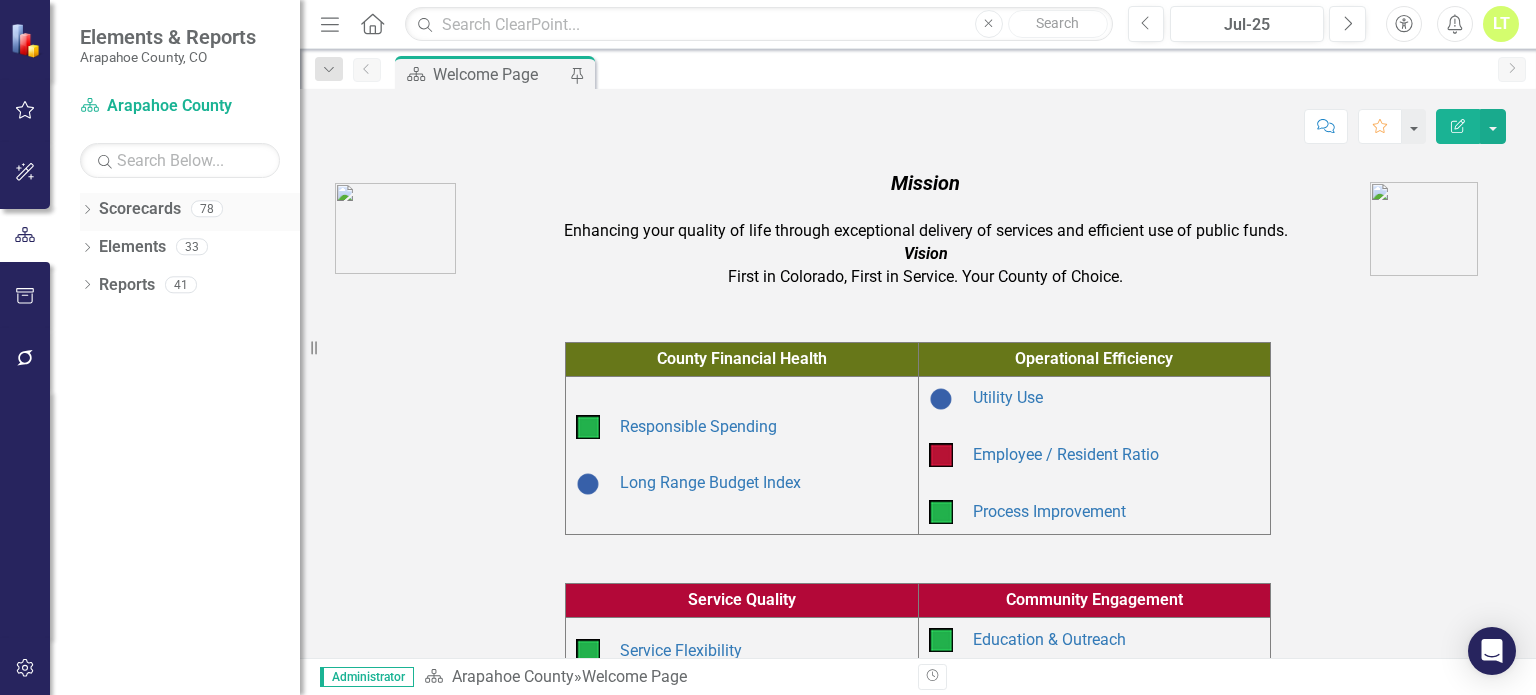 click on "Dropdown Scorecards 78" at bounding box center [190, 212] 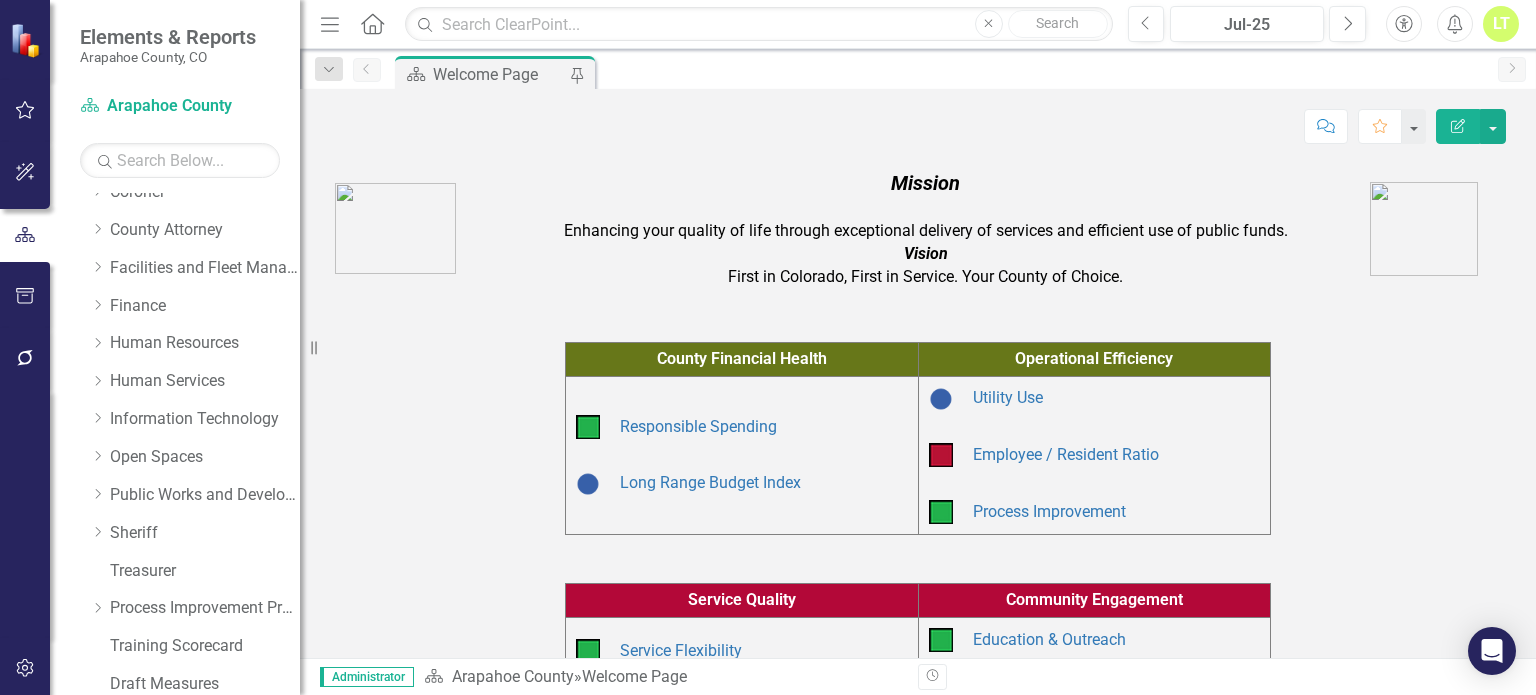 scroll, scrollTop: 240, scrollLeft: 0, axis: vertical 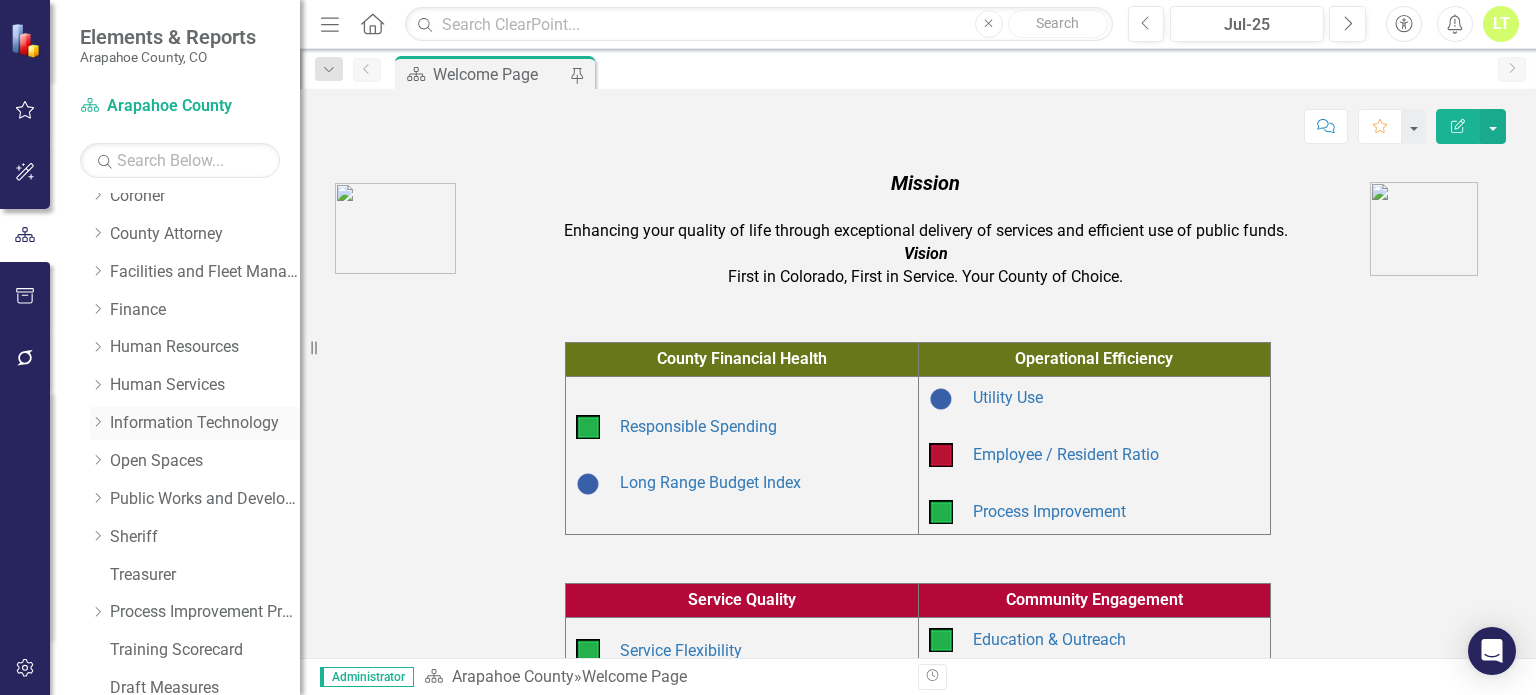 click on "Dropdown" 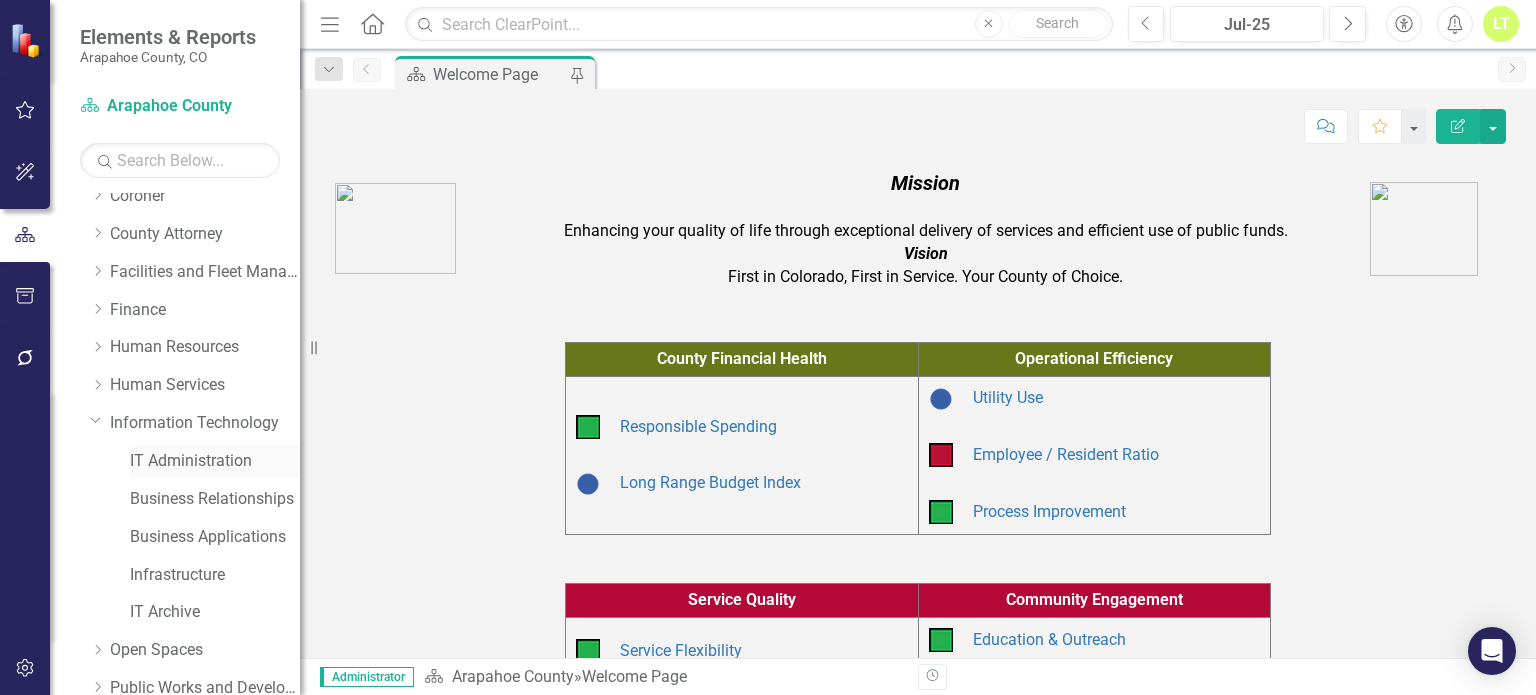 click on "IT Administration" at bounding box center (215, 461) 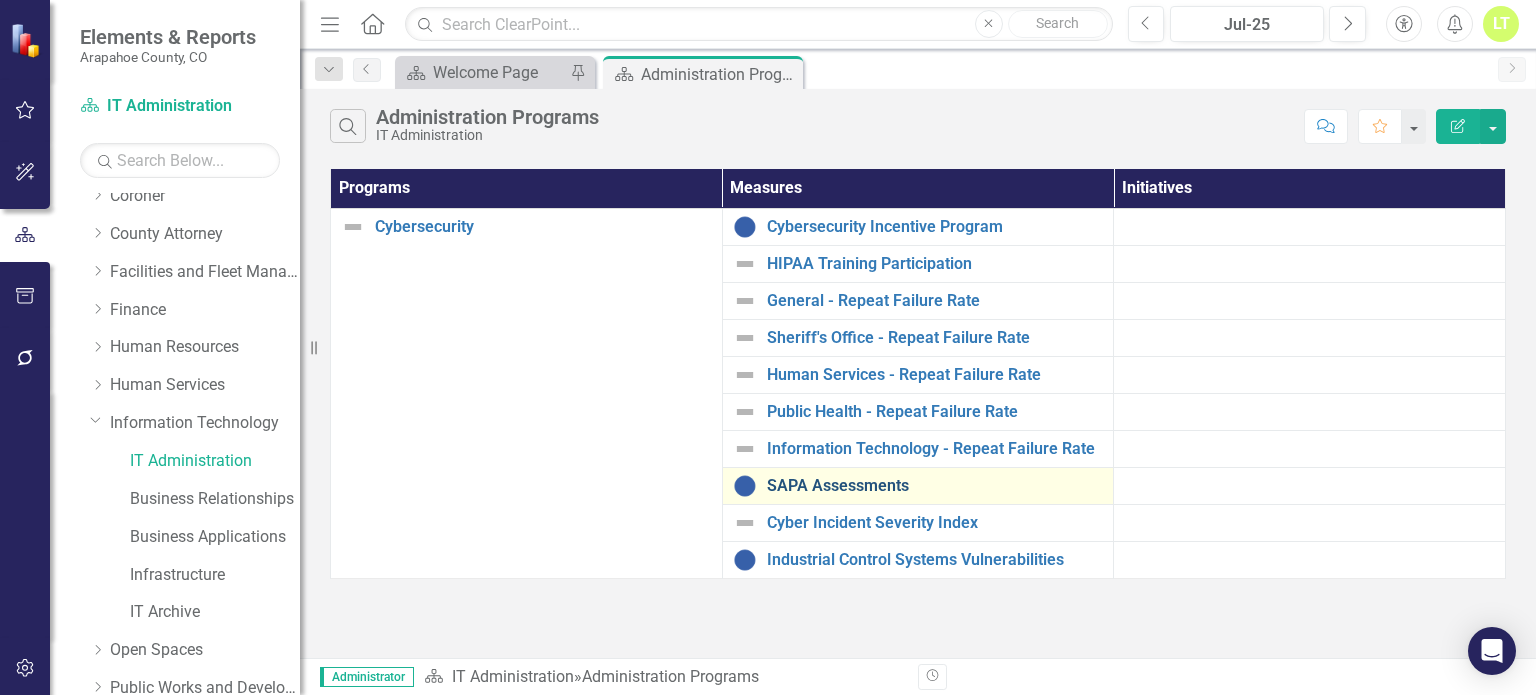 click on "SAPA Assessments" at bounding box center [935, 486] 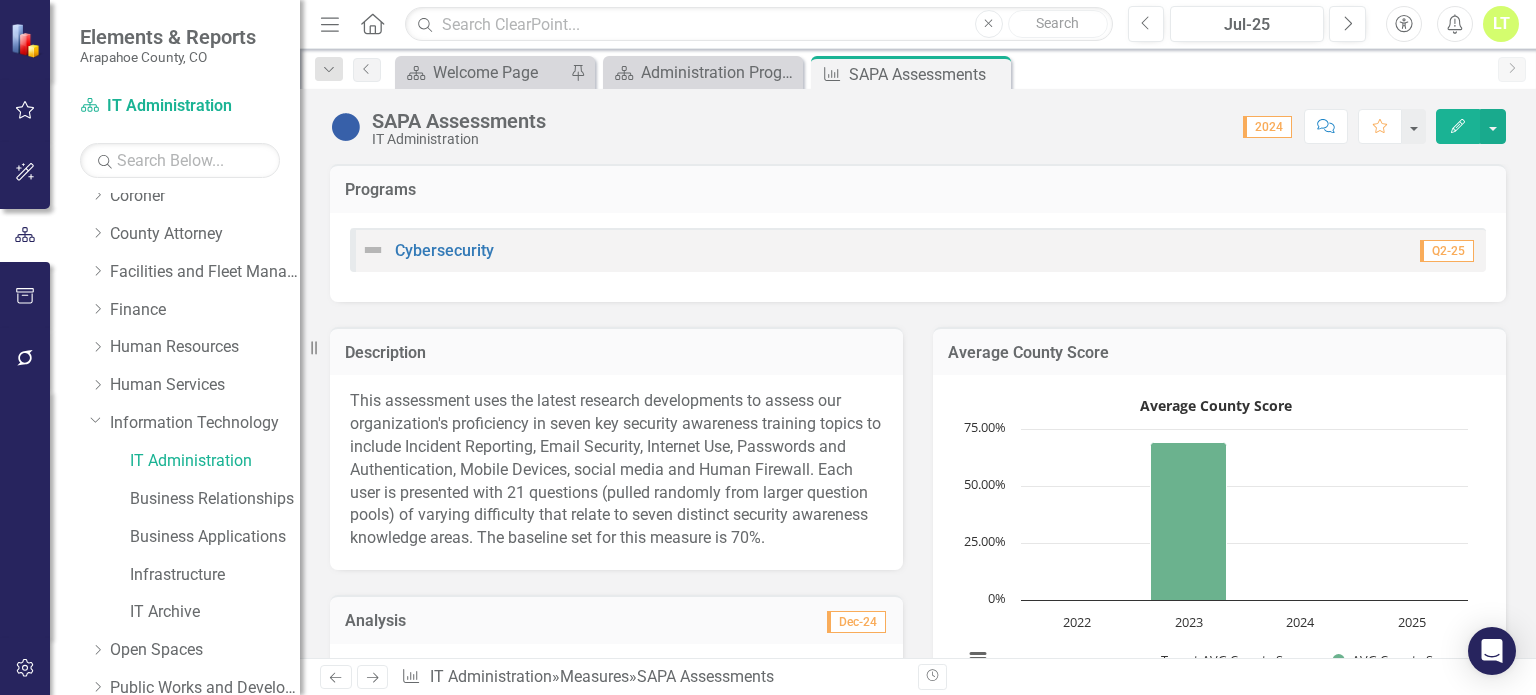 click on "Edit" 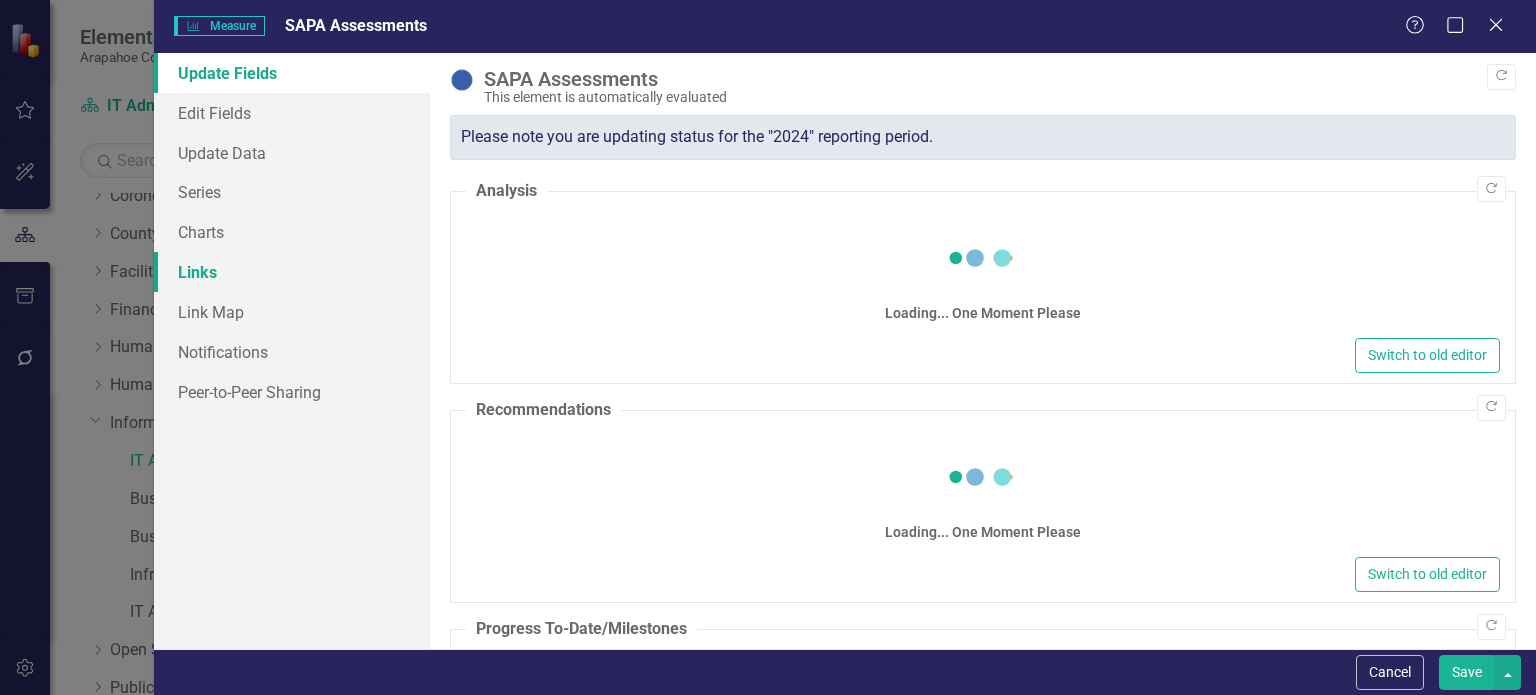 click on "Links" at bounding box center (292, 272) 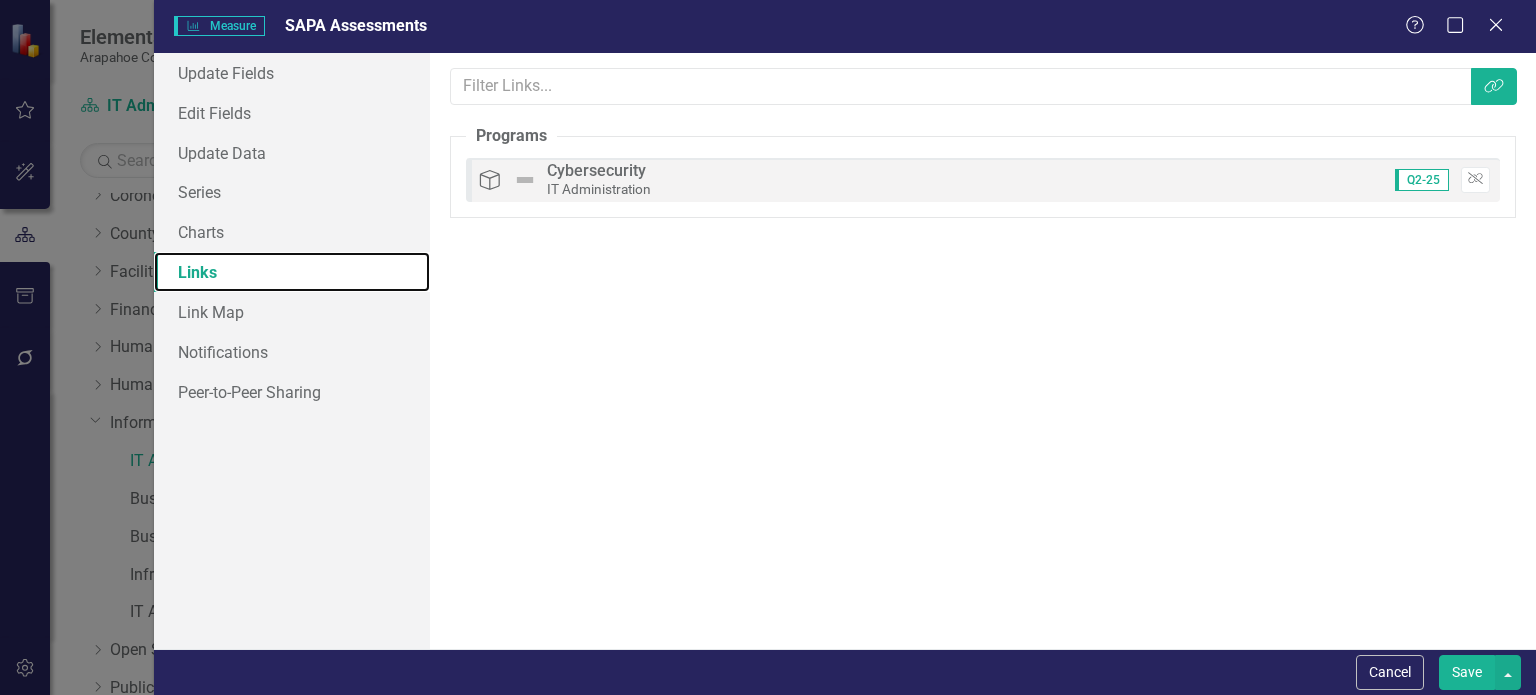 scroll, scrollTop: 0, scrollLeft: 0, axis: both 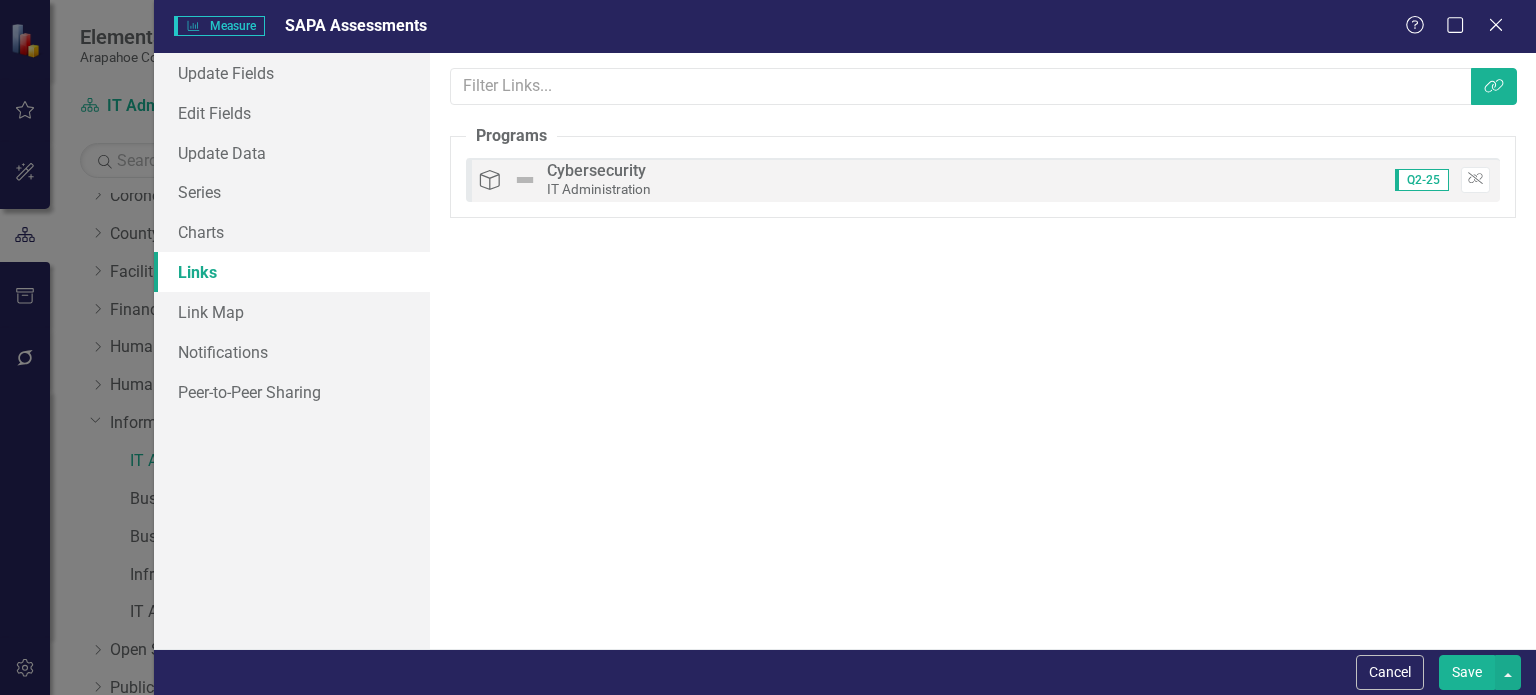 click on "Programs Cybersecurity IT Administration Q2-25 Unlink" at bounding box center [983, 180] 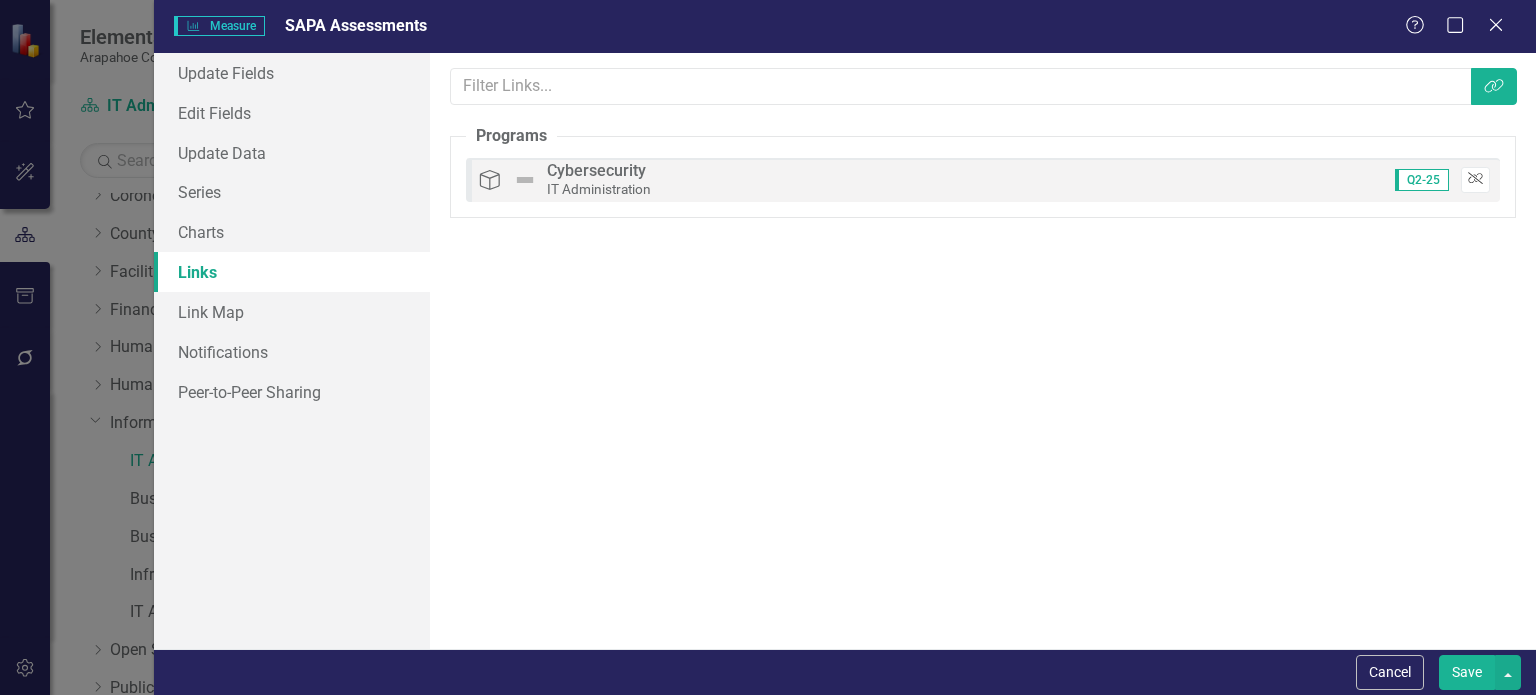 click on "Unlink" 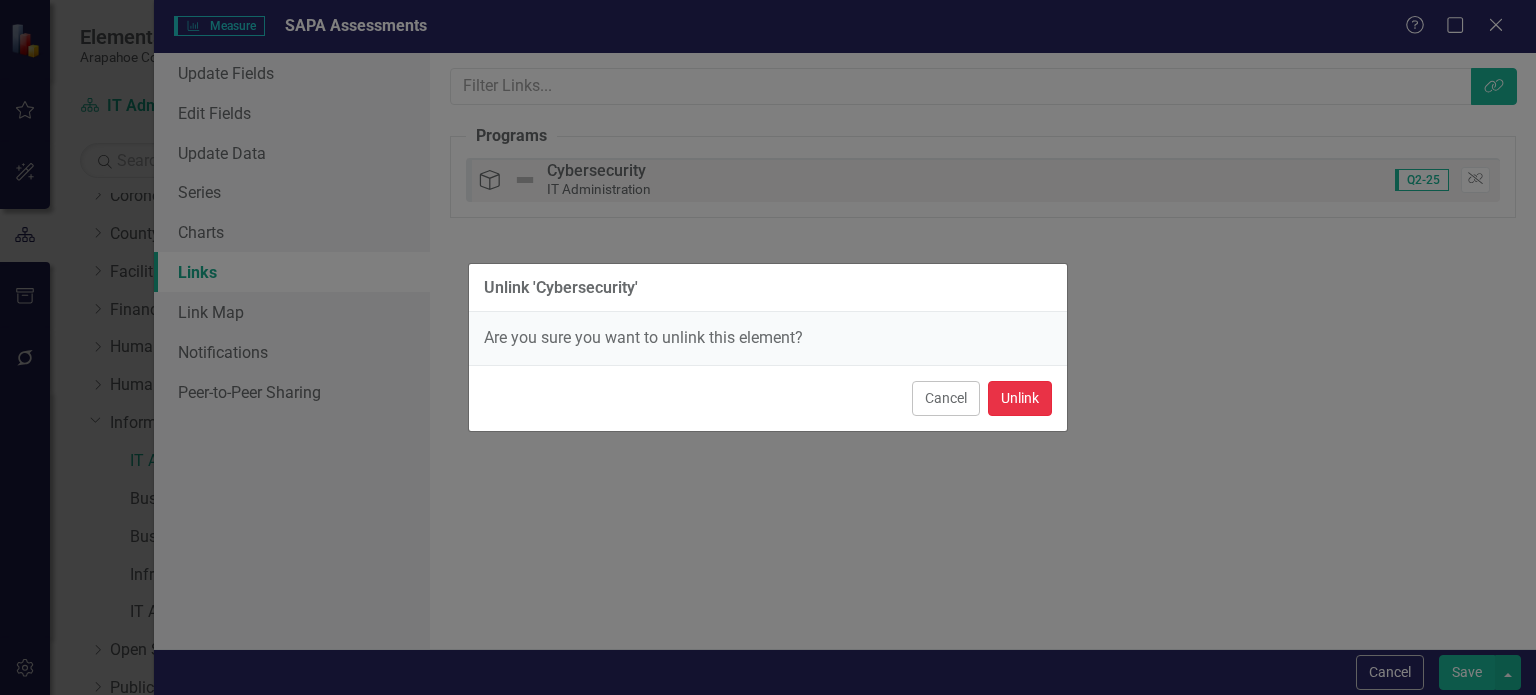 click on "Unlink" at bounding box center (1020, 398) 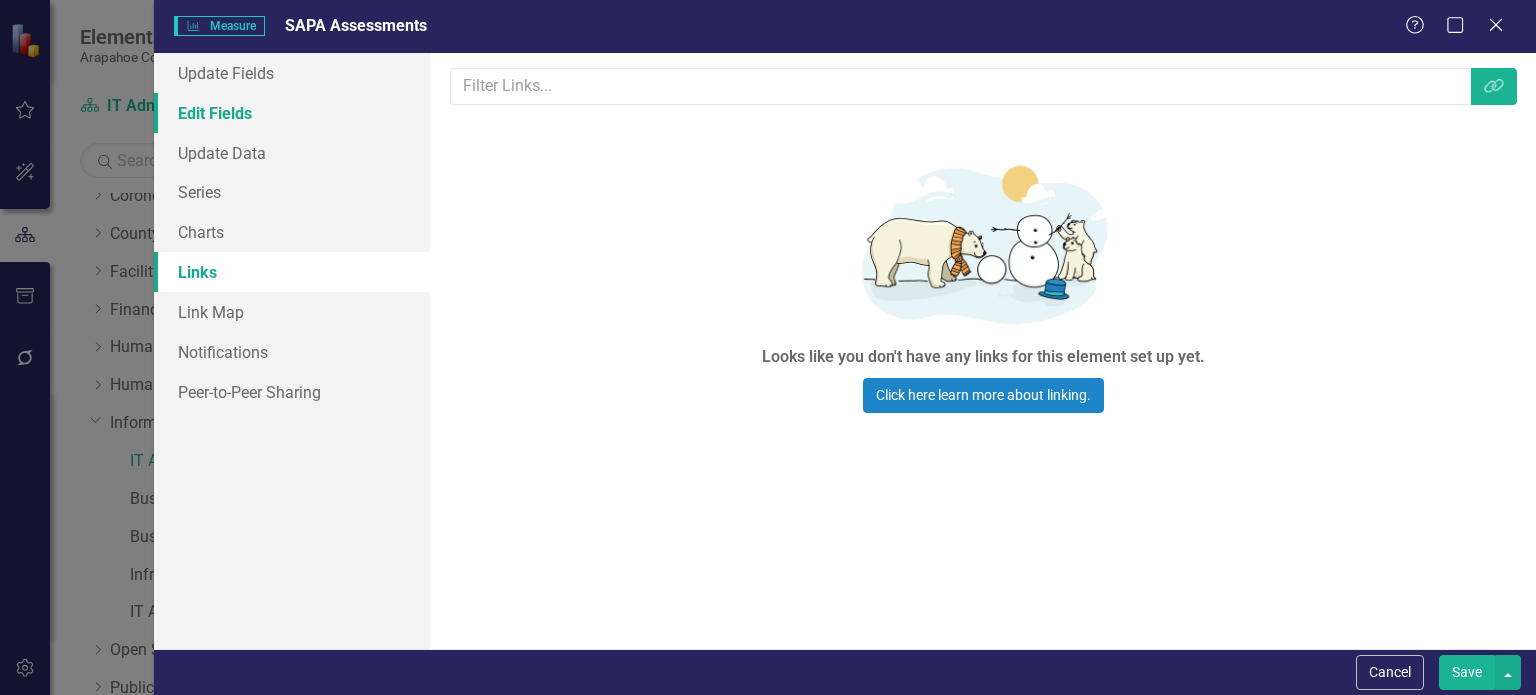 click on "Edit Fields" at bounding box center [292, 113] 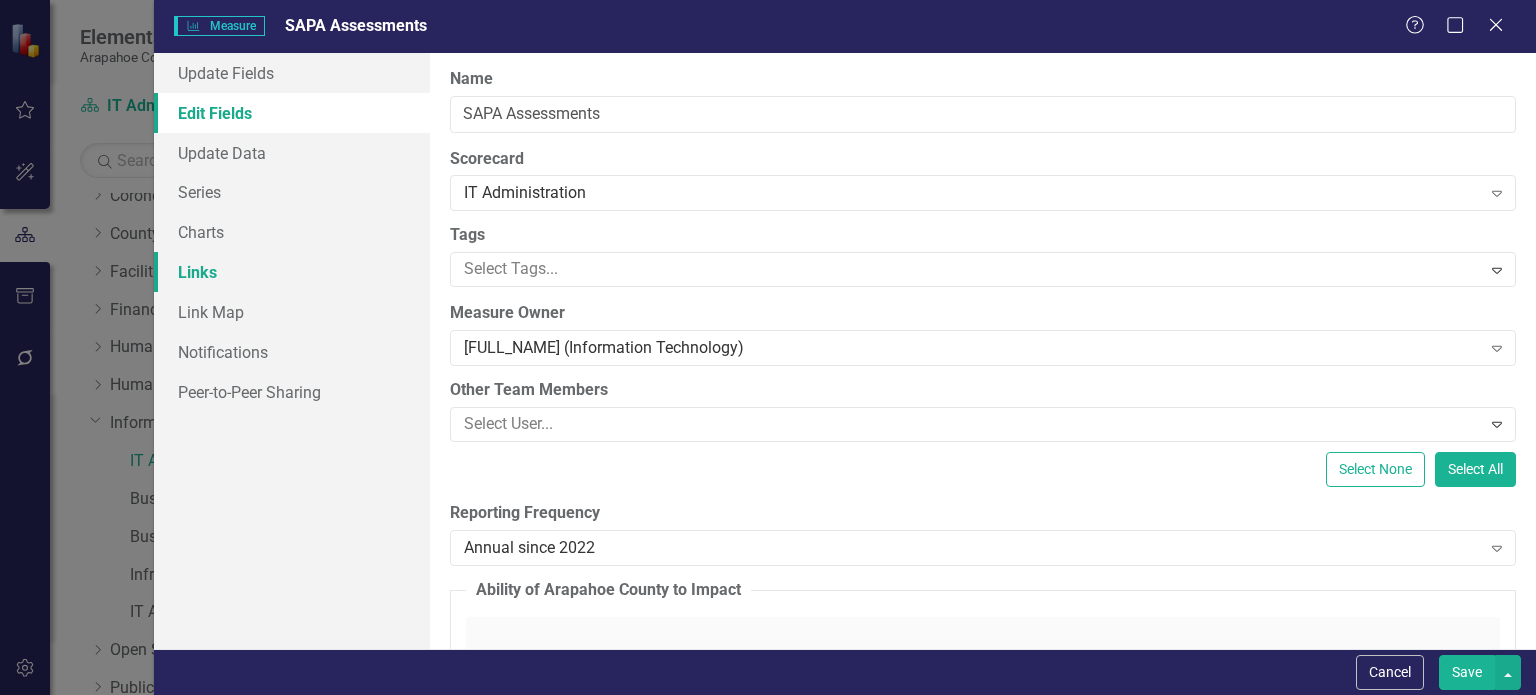 click on "Links" at bounding box center (292, 272) 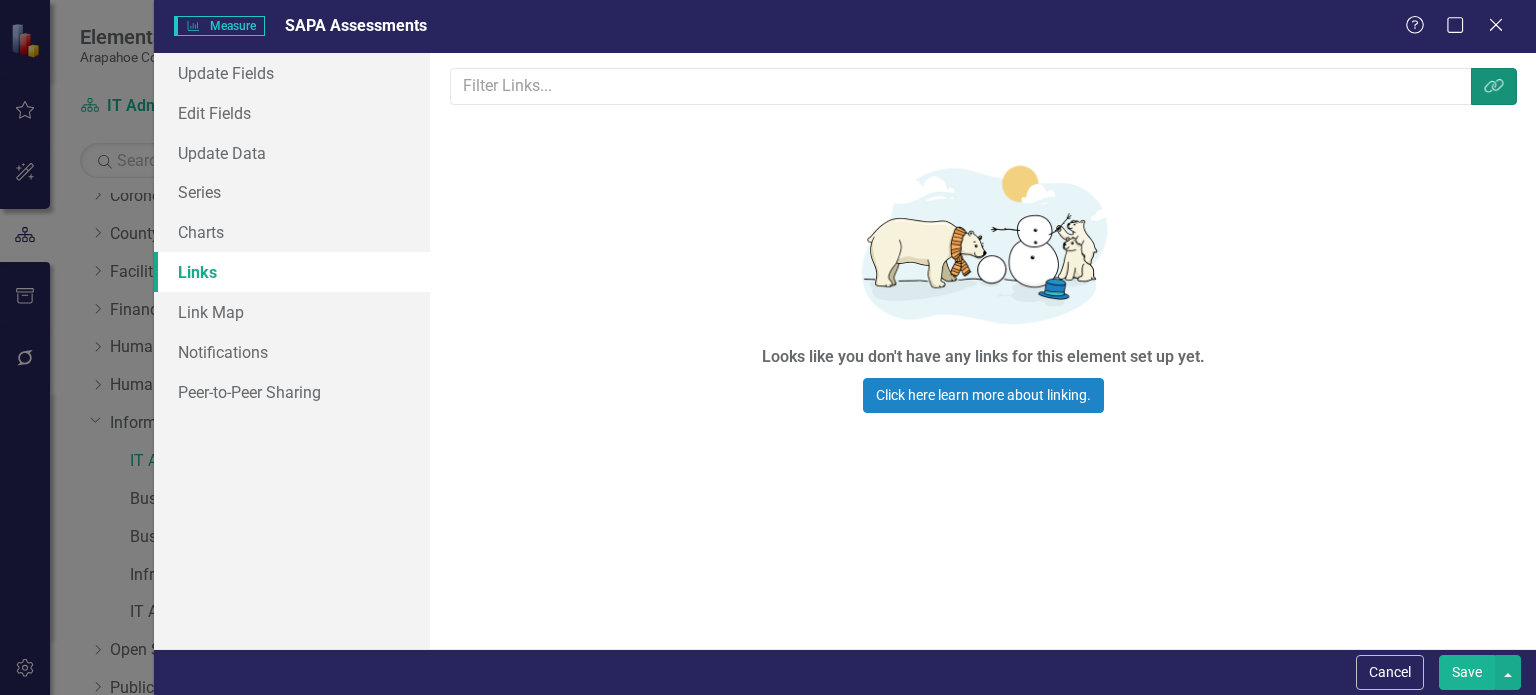 click on "Link Tag" at bounding box center (1494, 86) 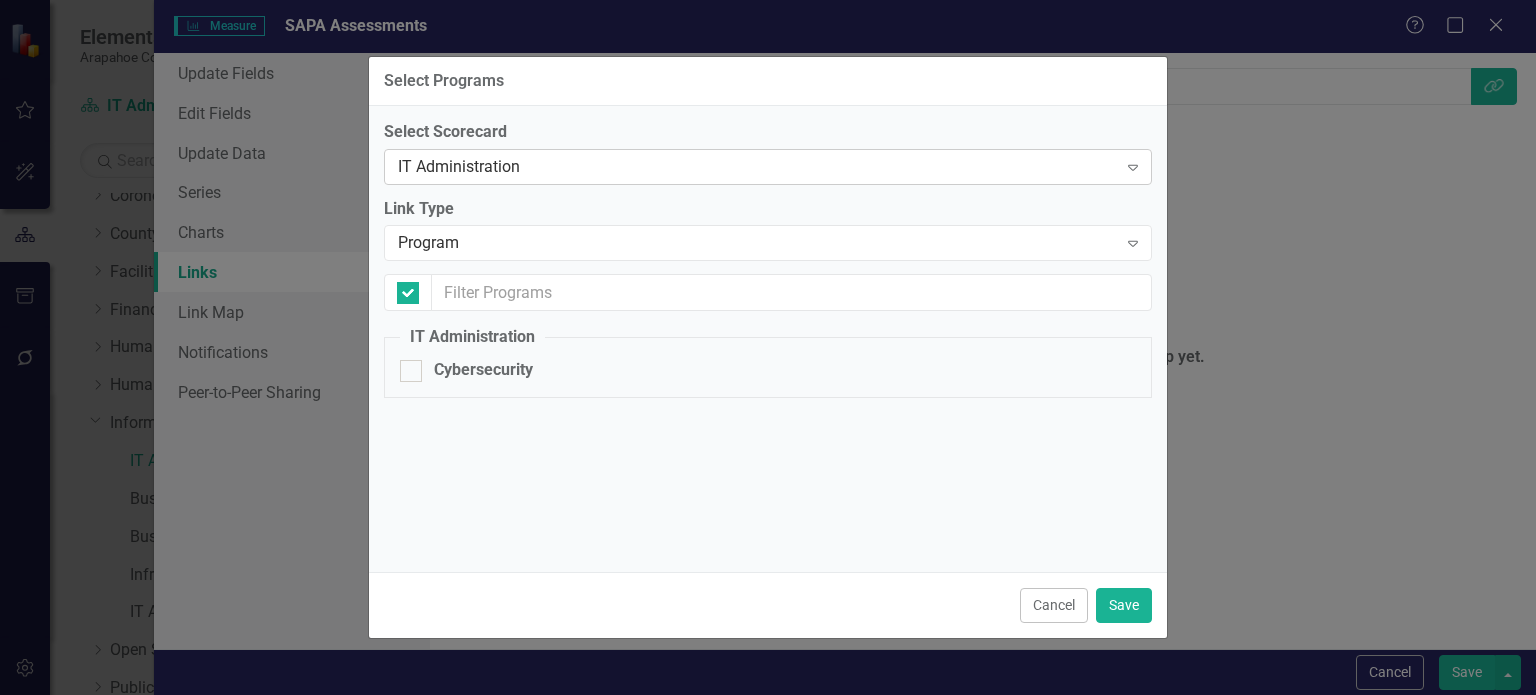 checkbox on "false" 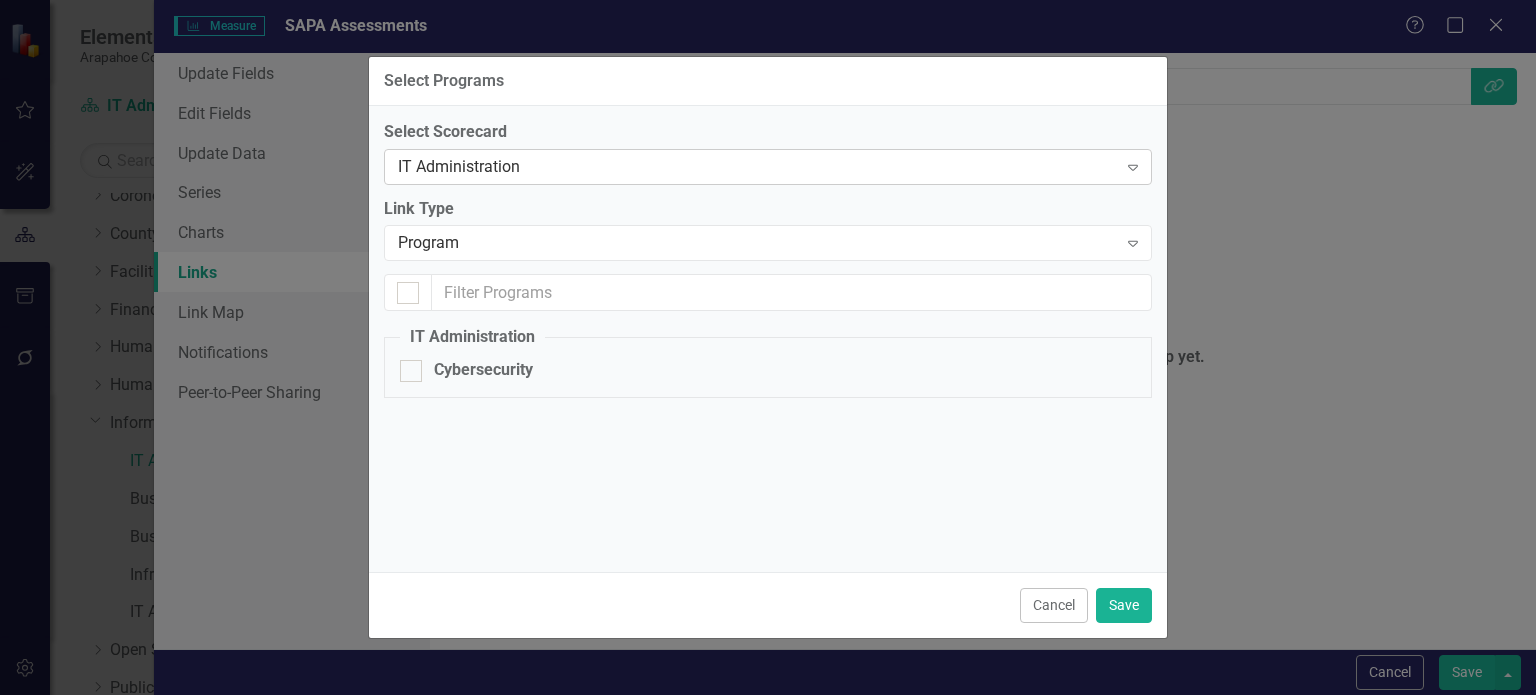 click on "IT Administration" at bounding box center [757, 166] 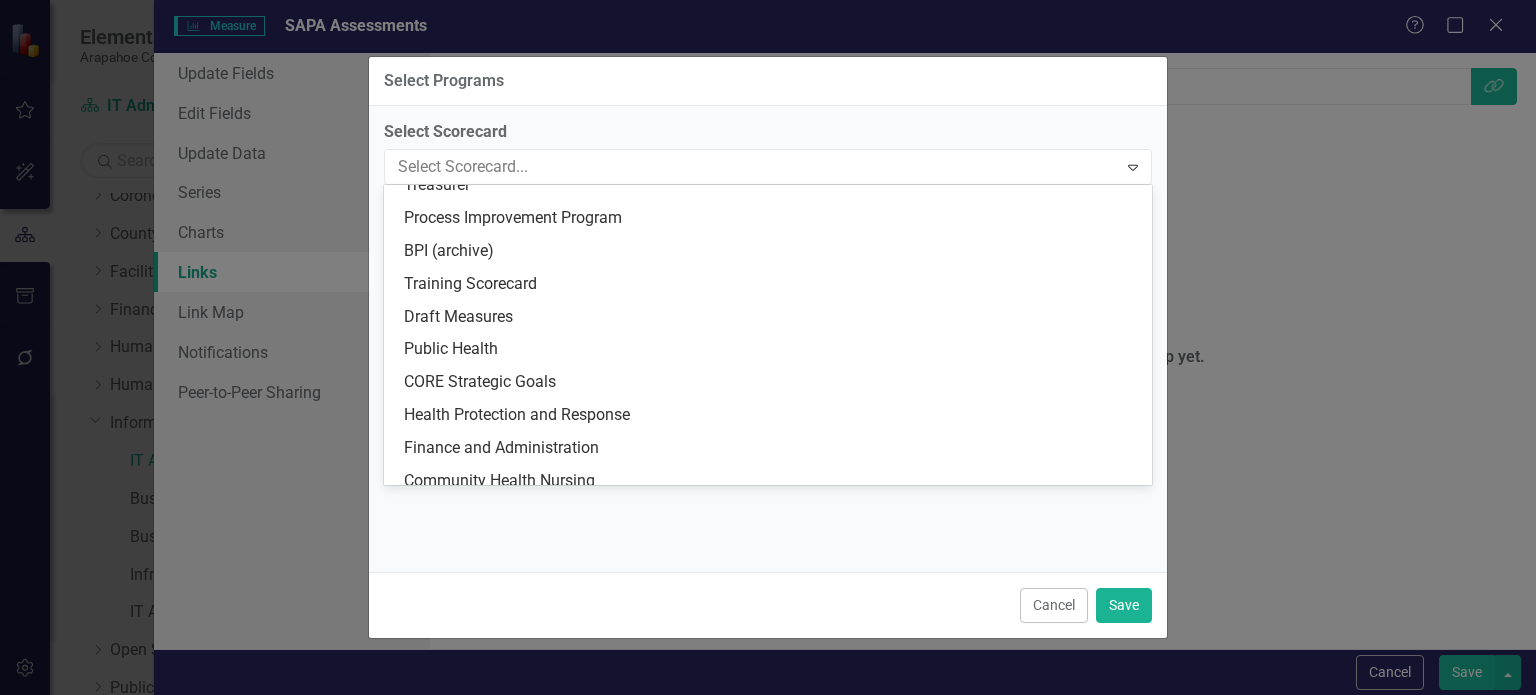 scroll, scrollTop: 2262, scrollLeft: 0, axis: vertical 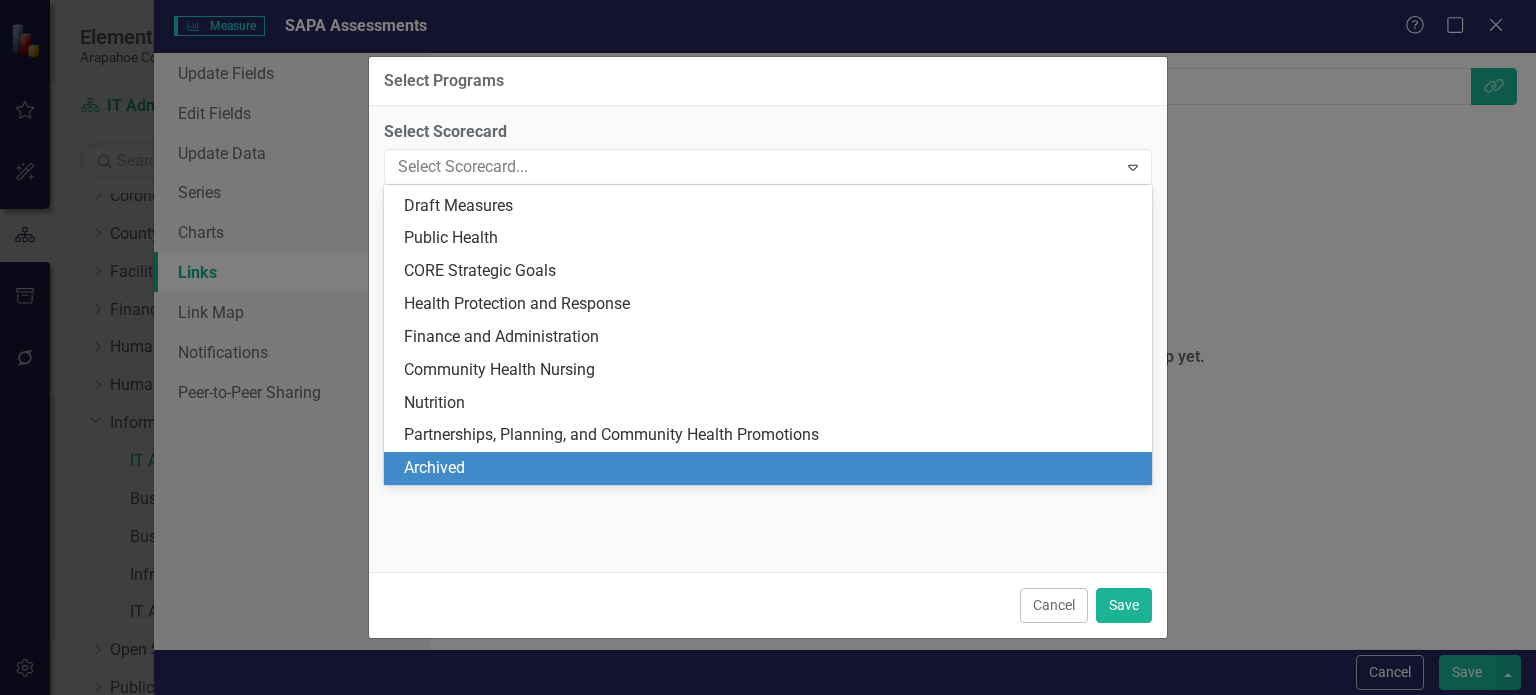 click on "Archived" at bounding box center (772, 468) 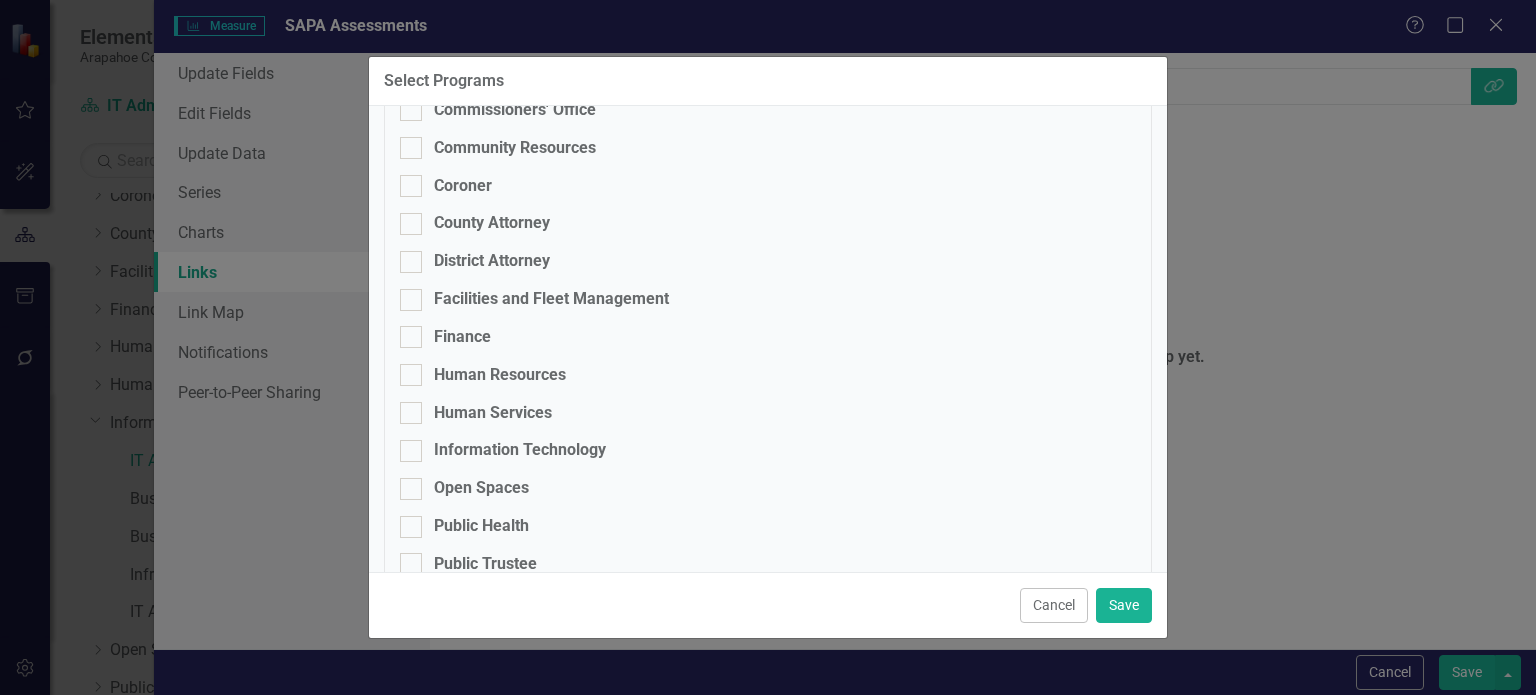 scroll, scrollTop: 375, scrollLeft: 0, axis: vertical 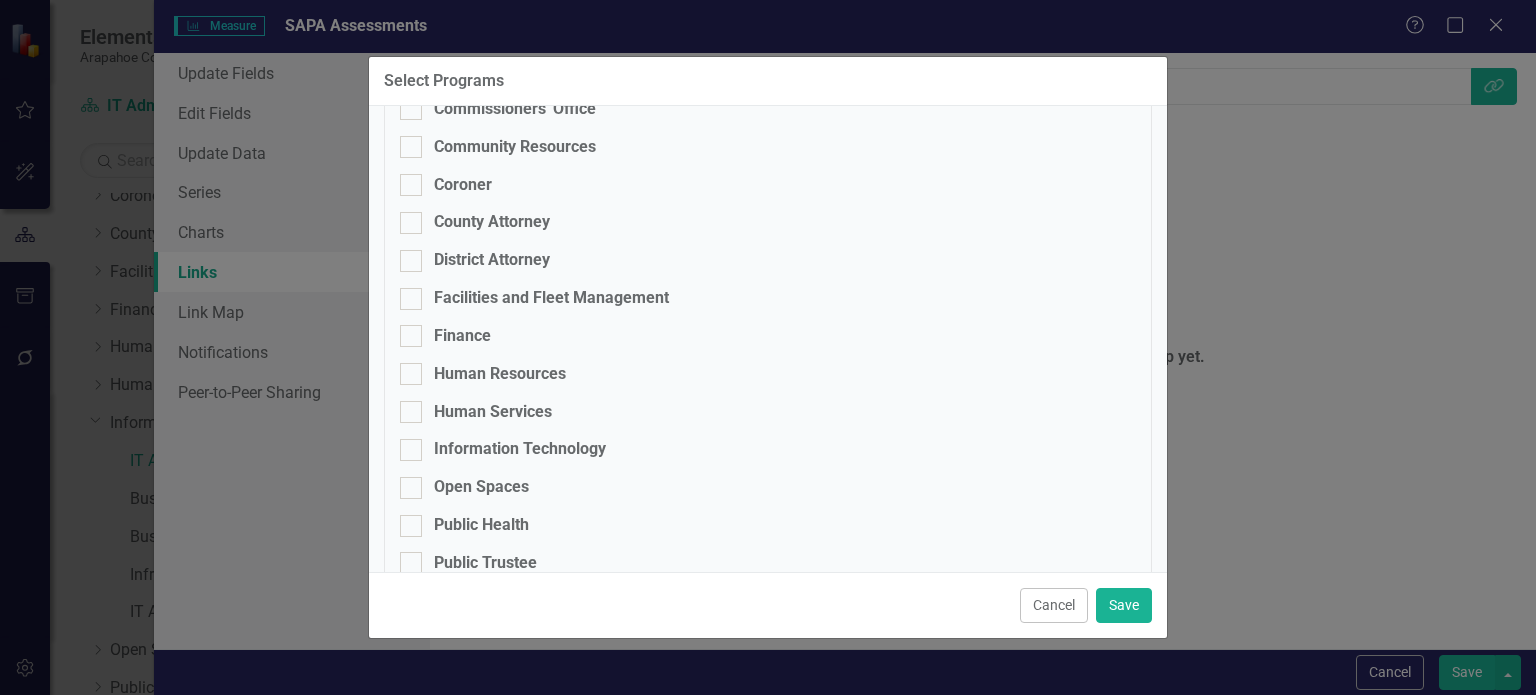 click on "Information Technology" at bounding box center [520, 449] 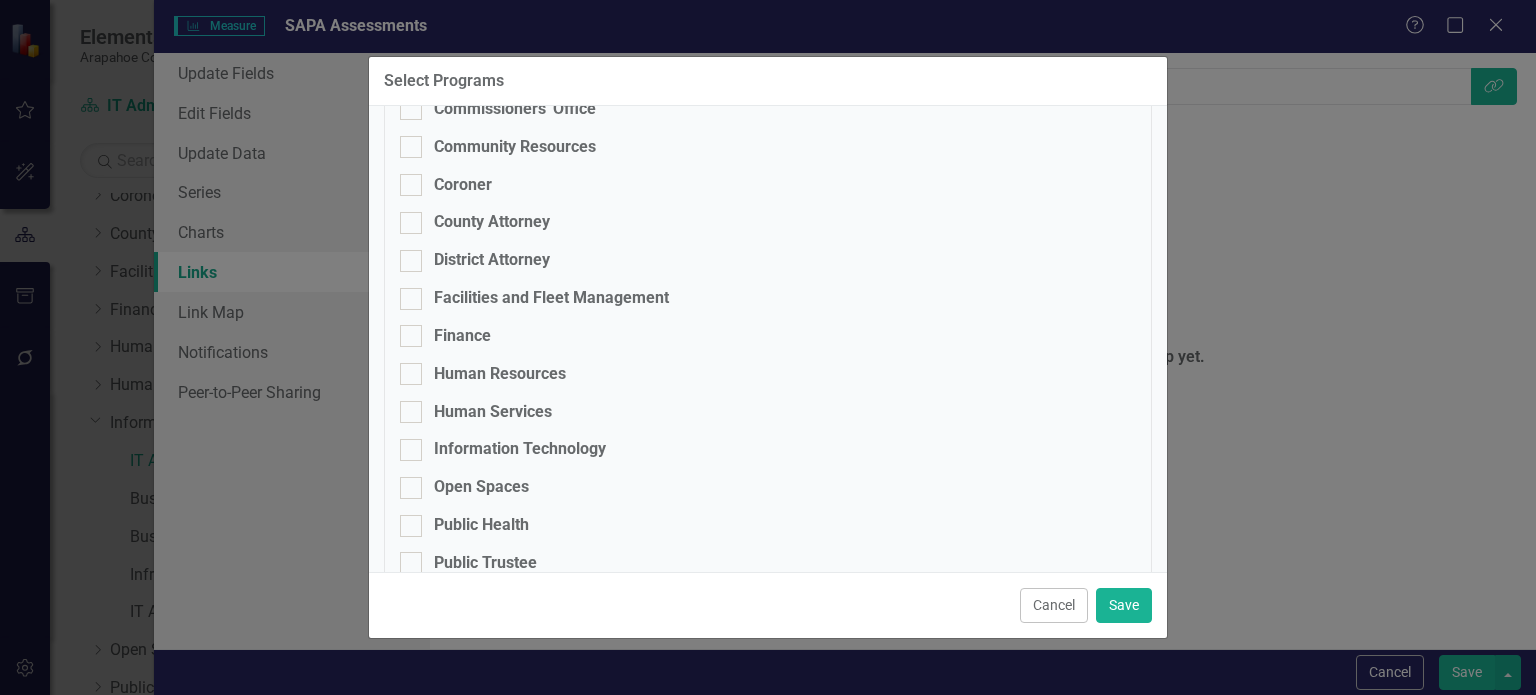 checkbox on "true" 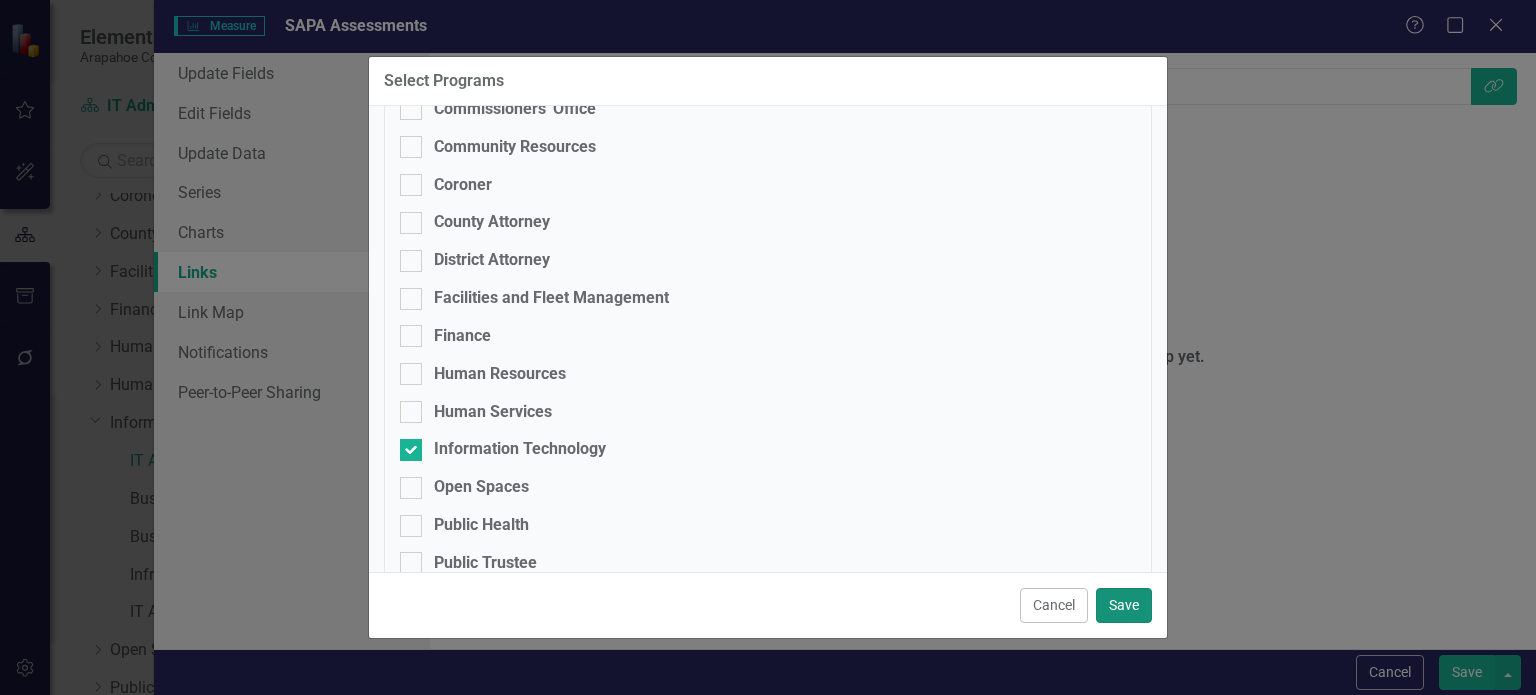click on "Save" at bounding box center [1124, 605] 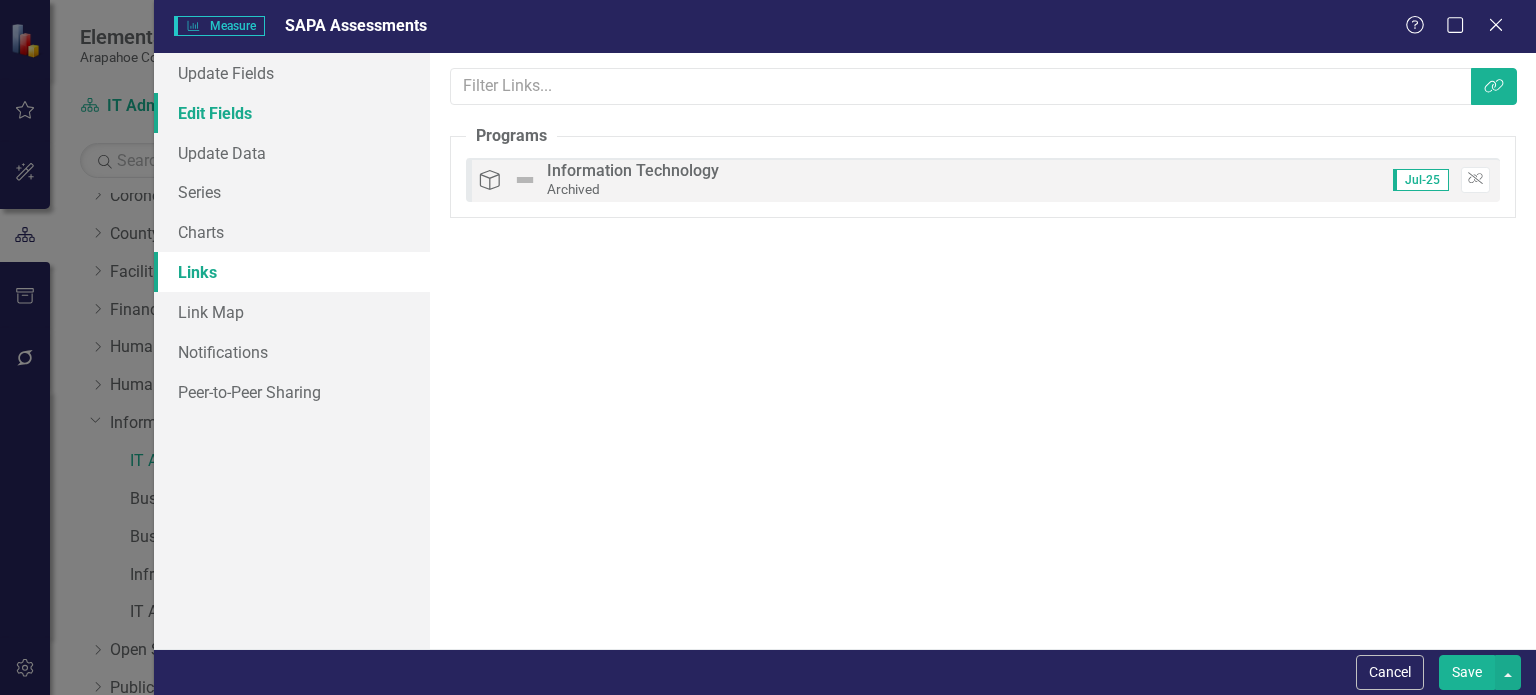 click on "Edit Fields" at bounding box center [292, 113] 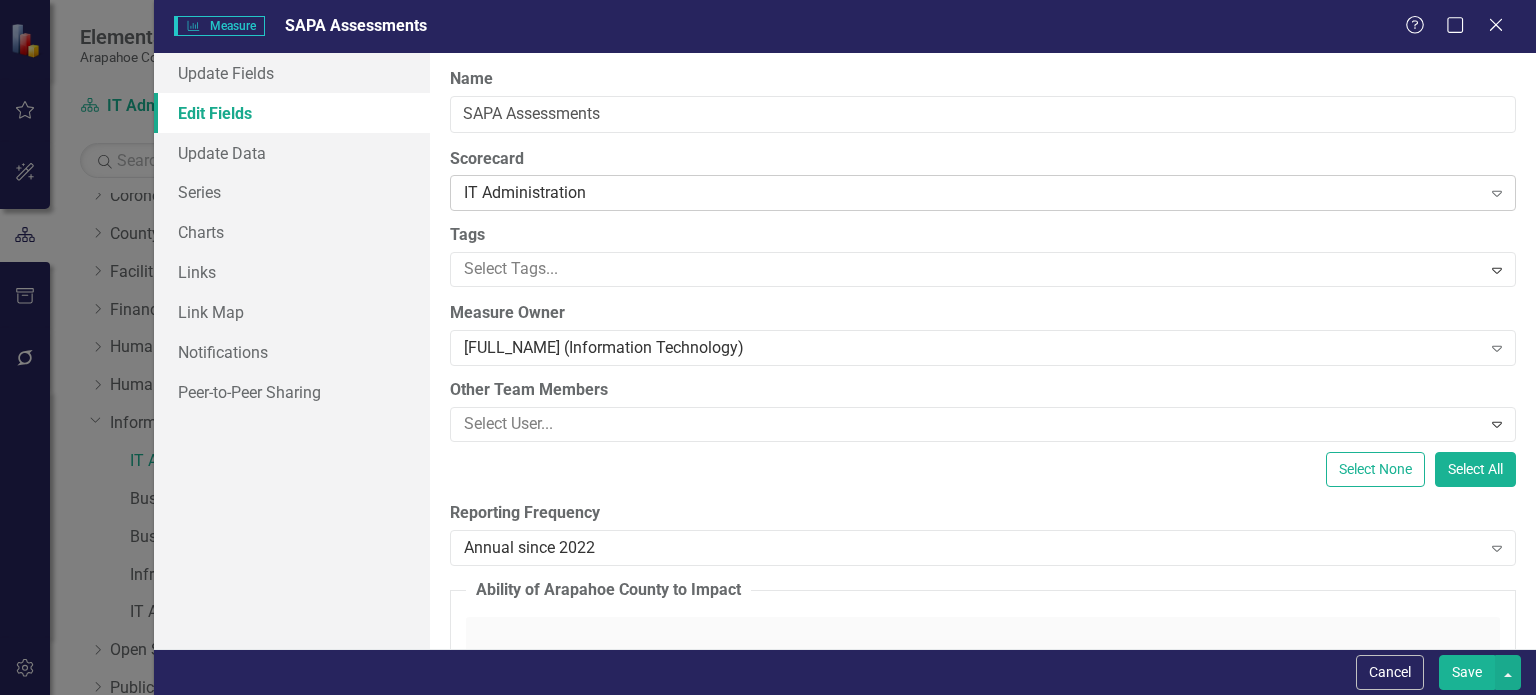 click on "IT Administration" at bounding box center (972, 193) 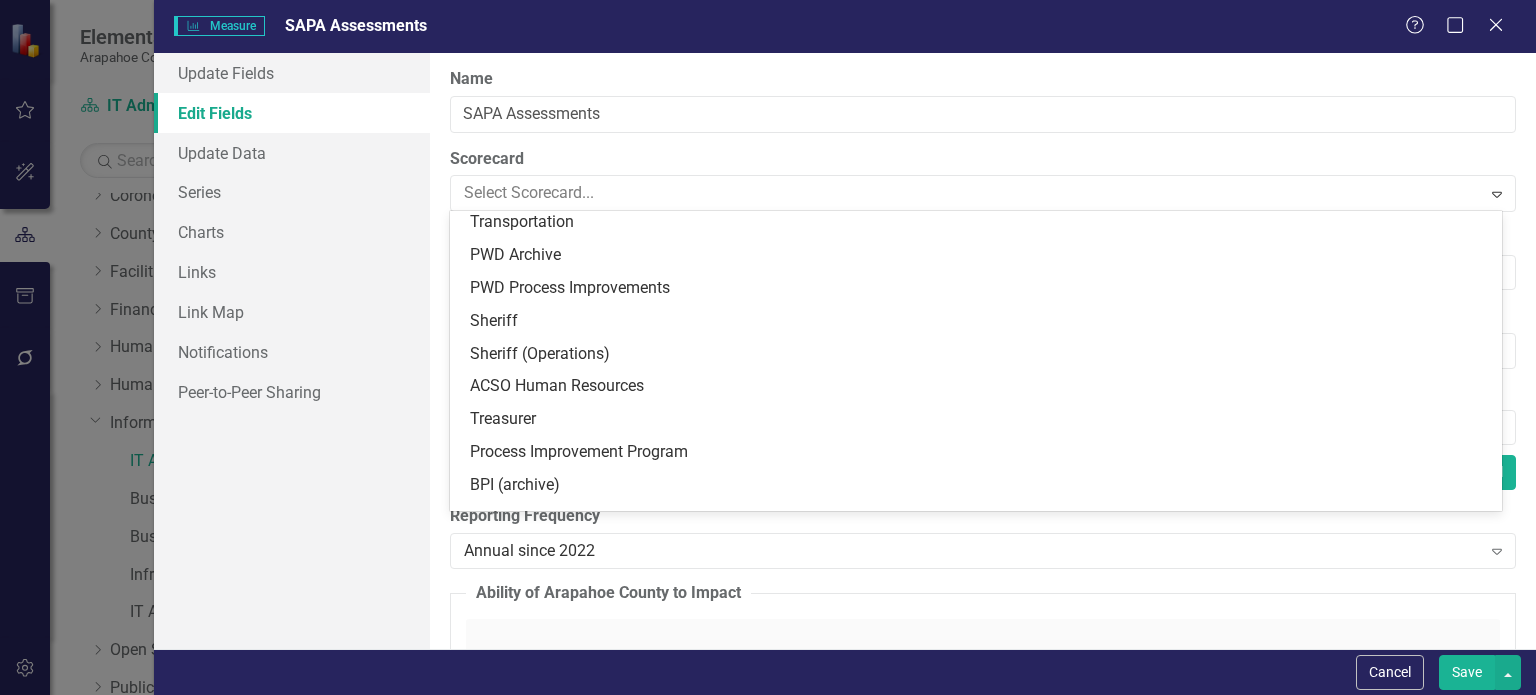 scroll, scrollTop: 2262, scrollLeft: 0, axis: vertical 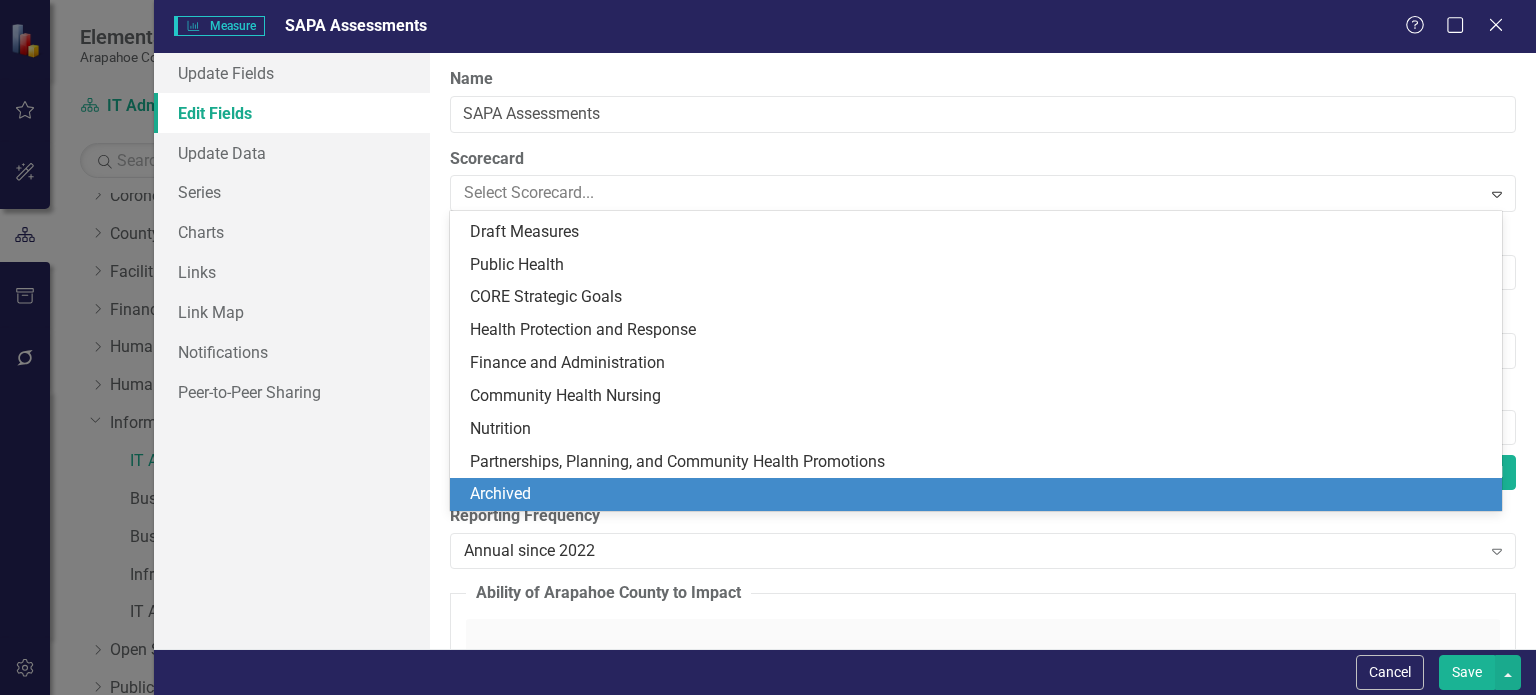 click on "Archived" at bounding box center (980, 494) 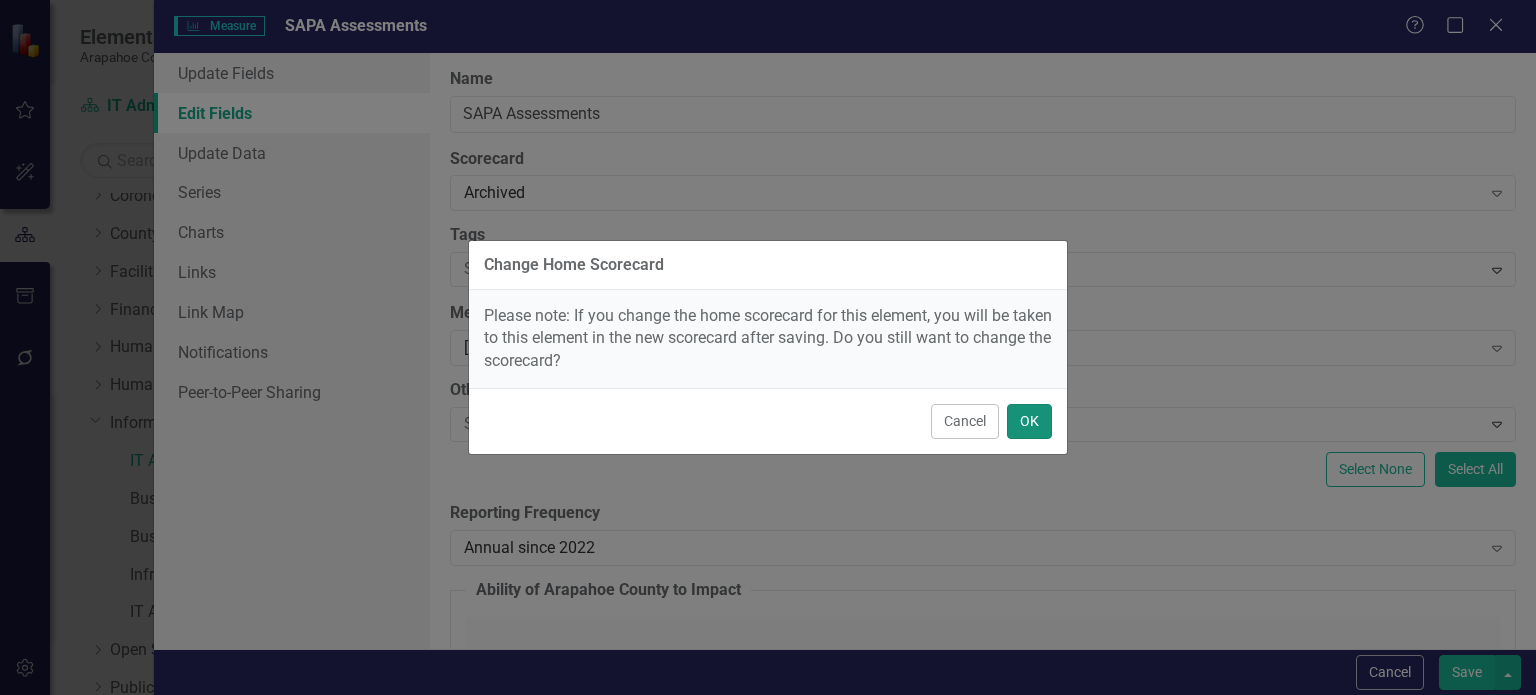 click on "OK" at bounding box center (1029, 421) 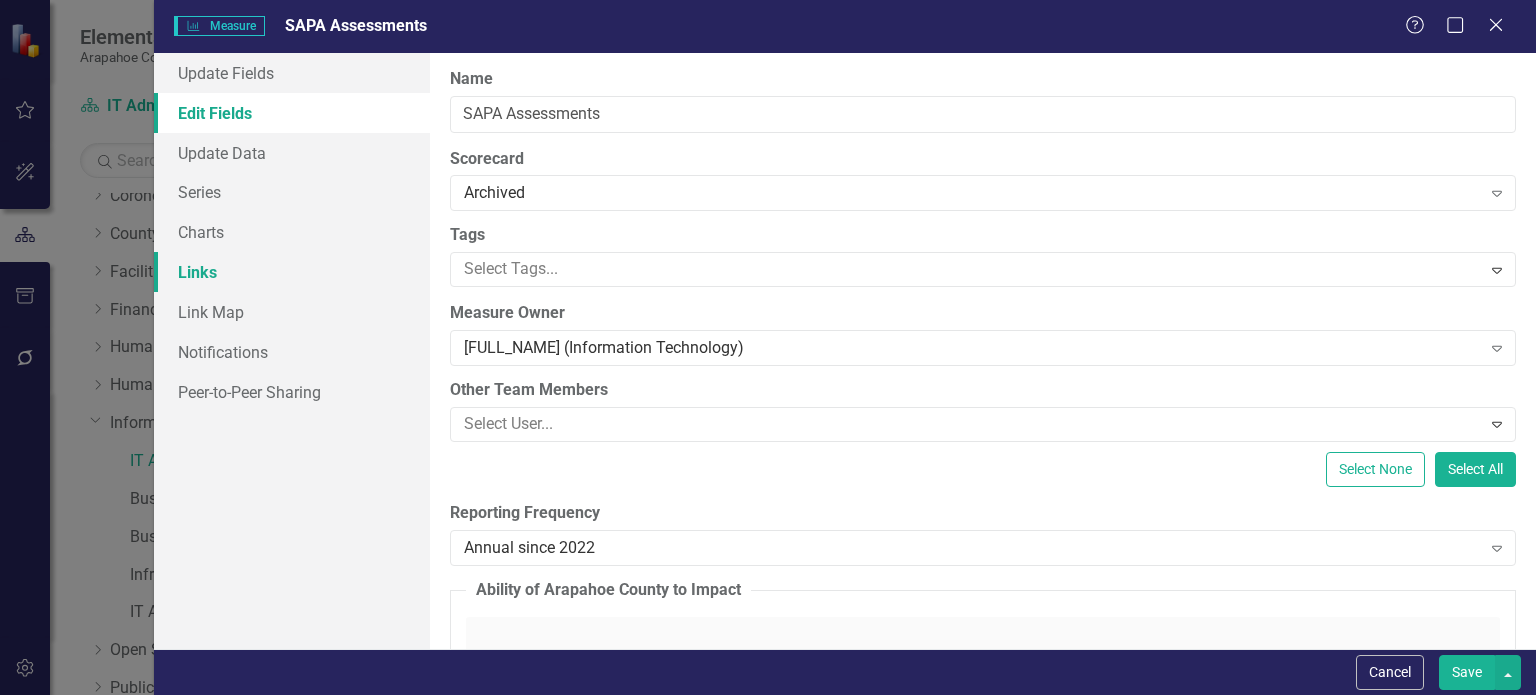 click on "Links" at bounding box center (292, 272) 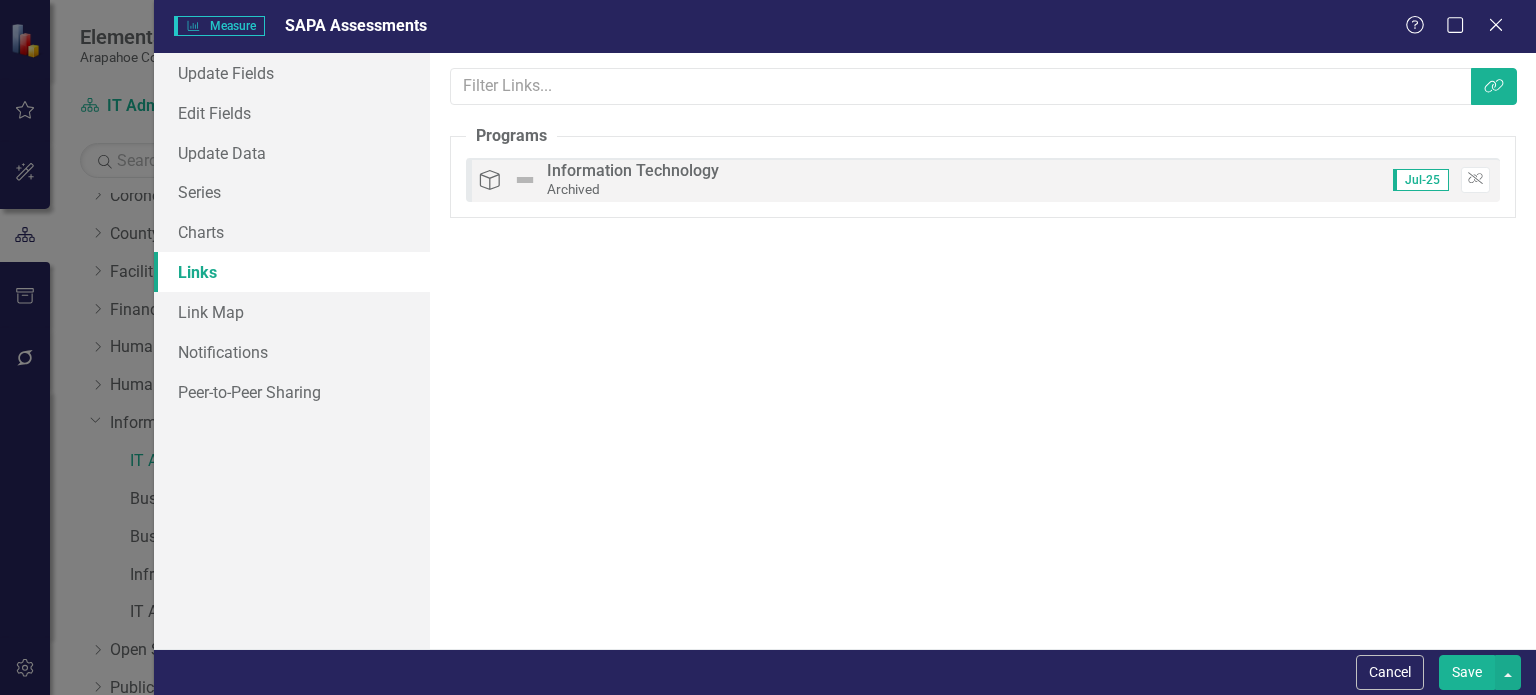 click on "Save" at bounding box center (1467, 672) 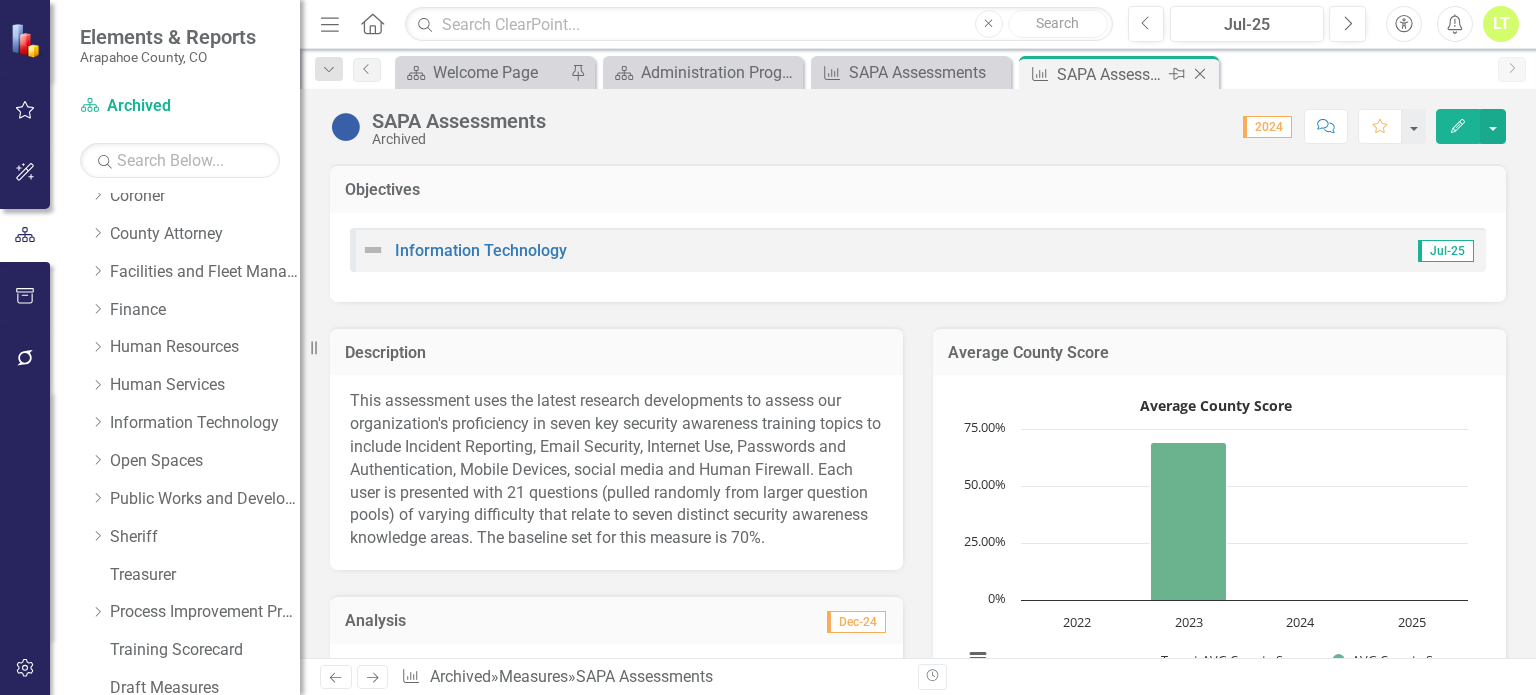 click 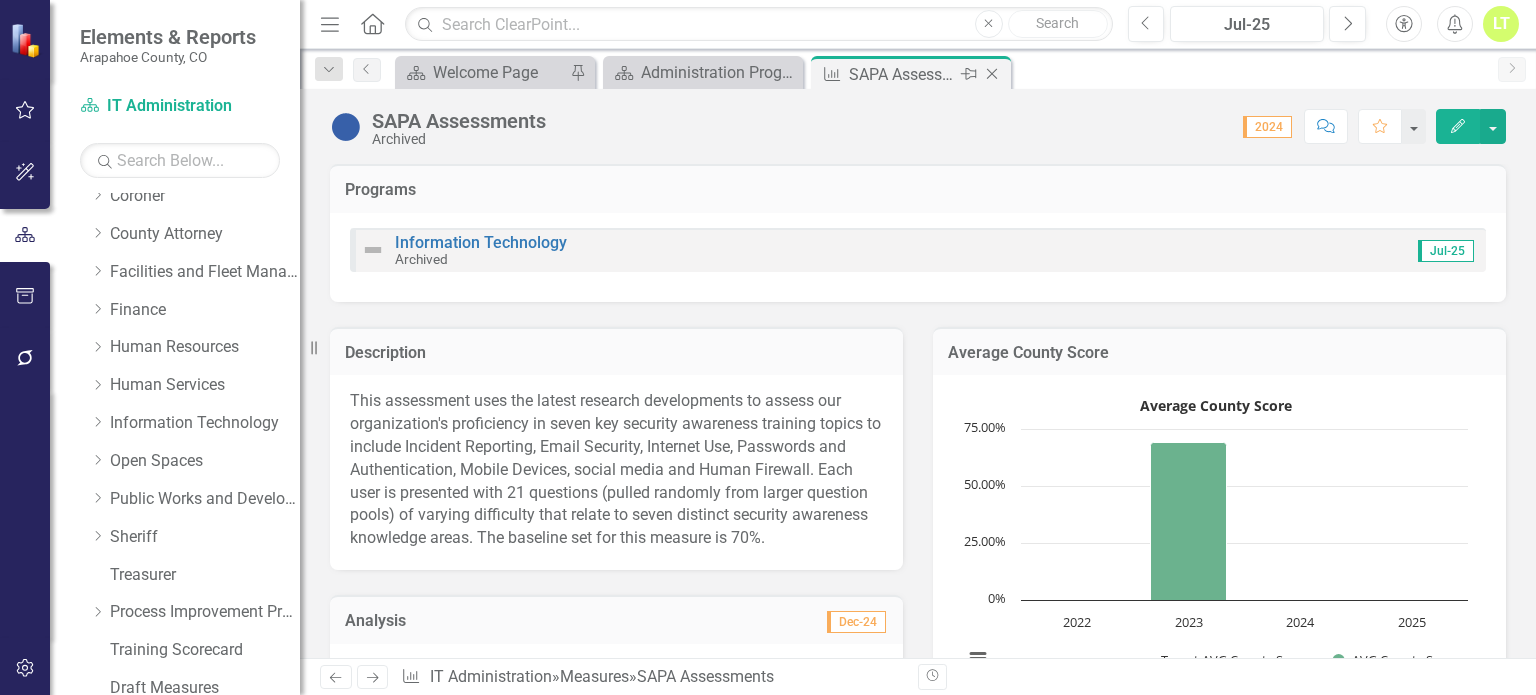 click on "Close" 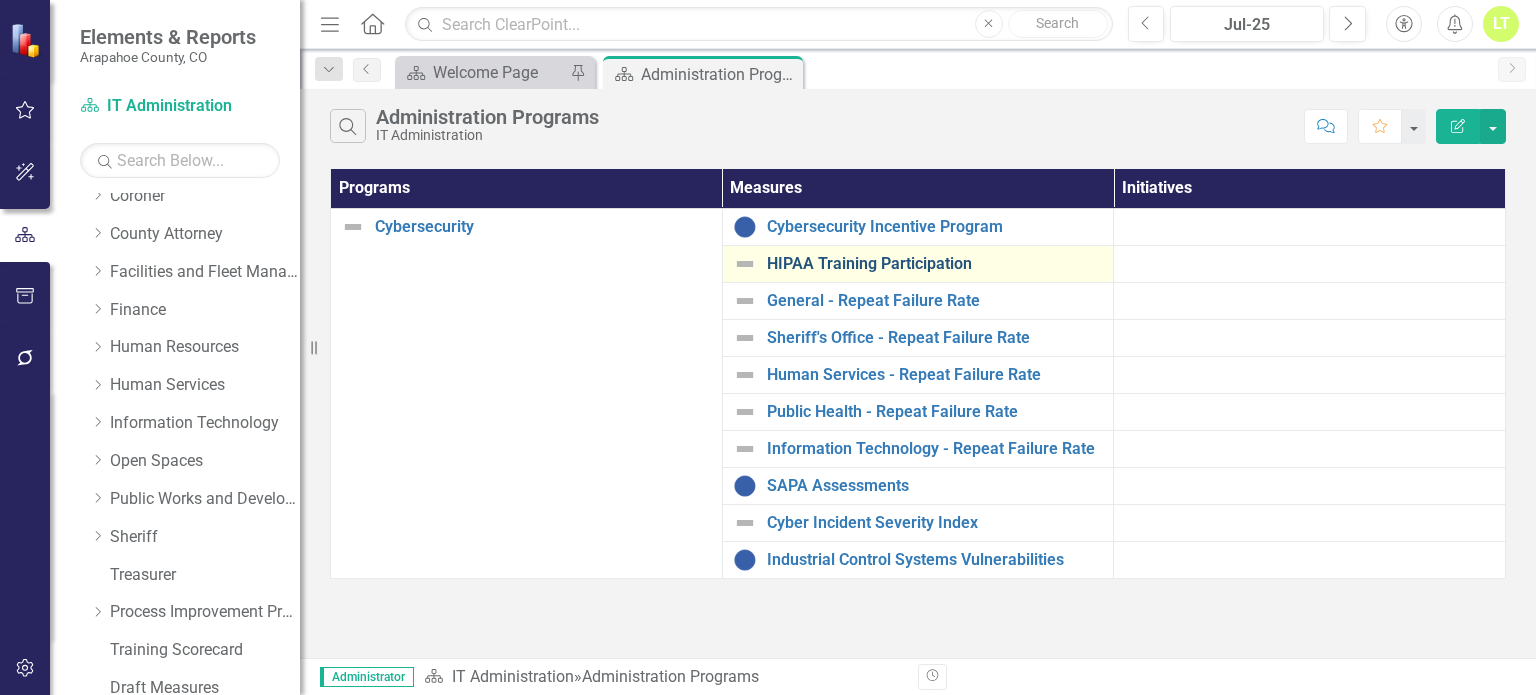 click on "HIPAA Training Participation" at bounding box center (935, 264) 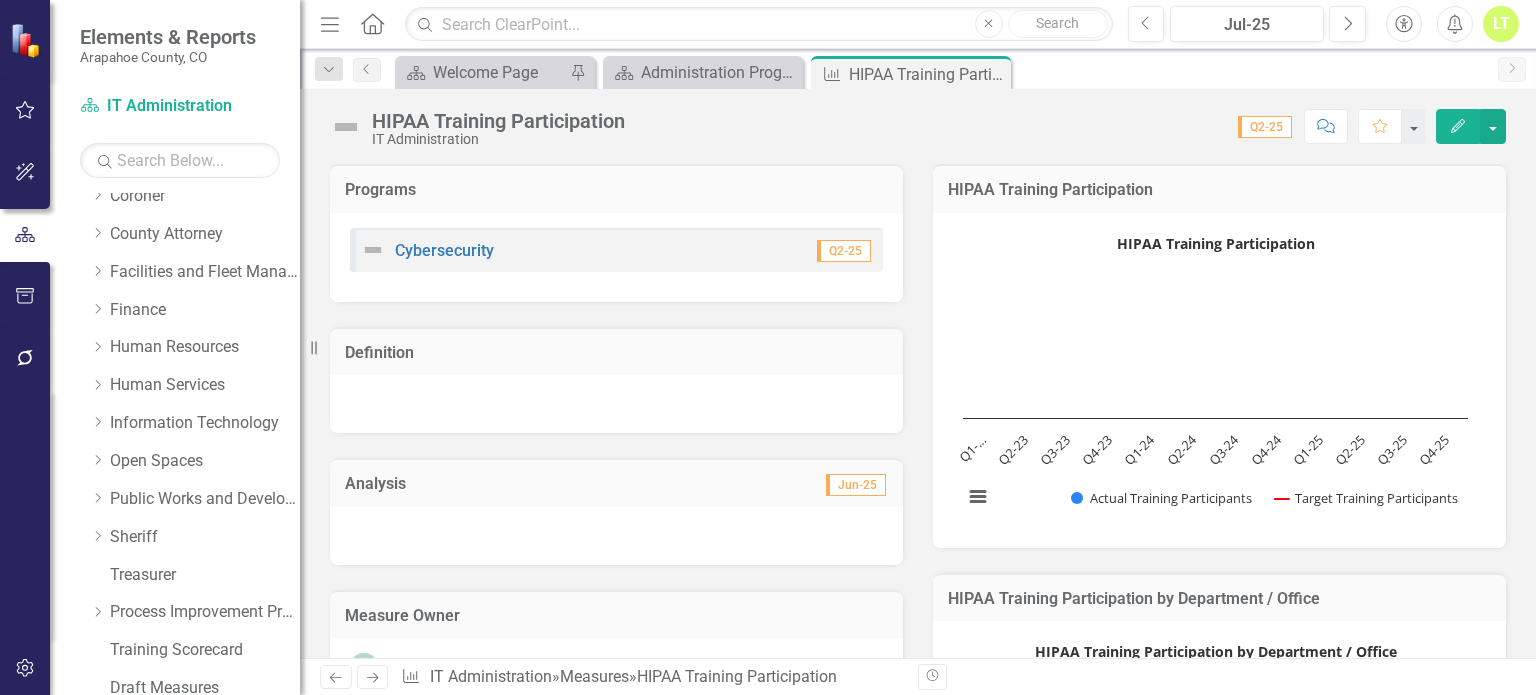 click on "Edit" at bounding box center (1458, 126) 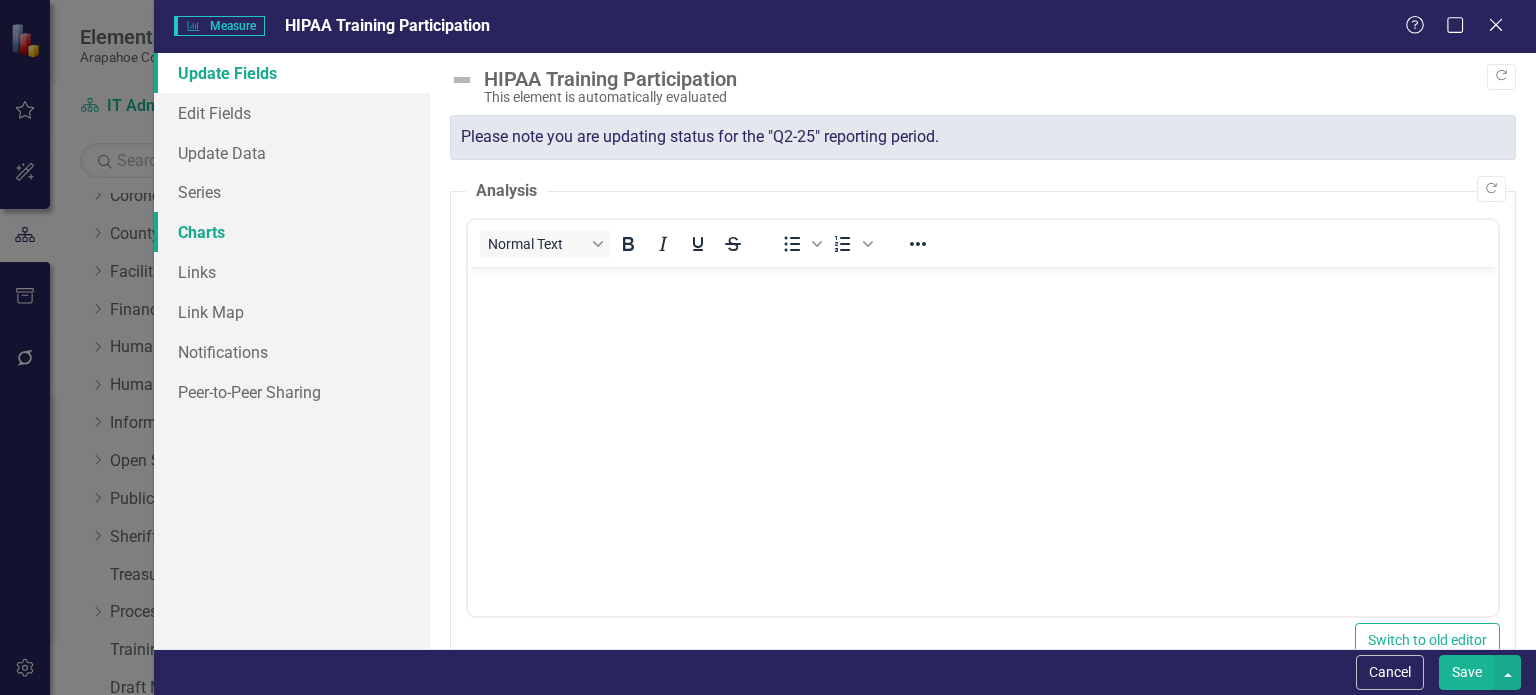 scroll, scrollTop: 0, scrollLeft: 0, axis: both 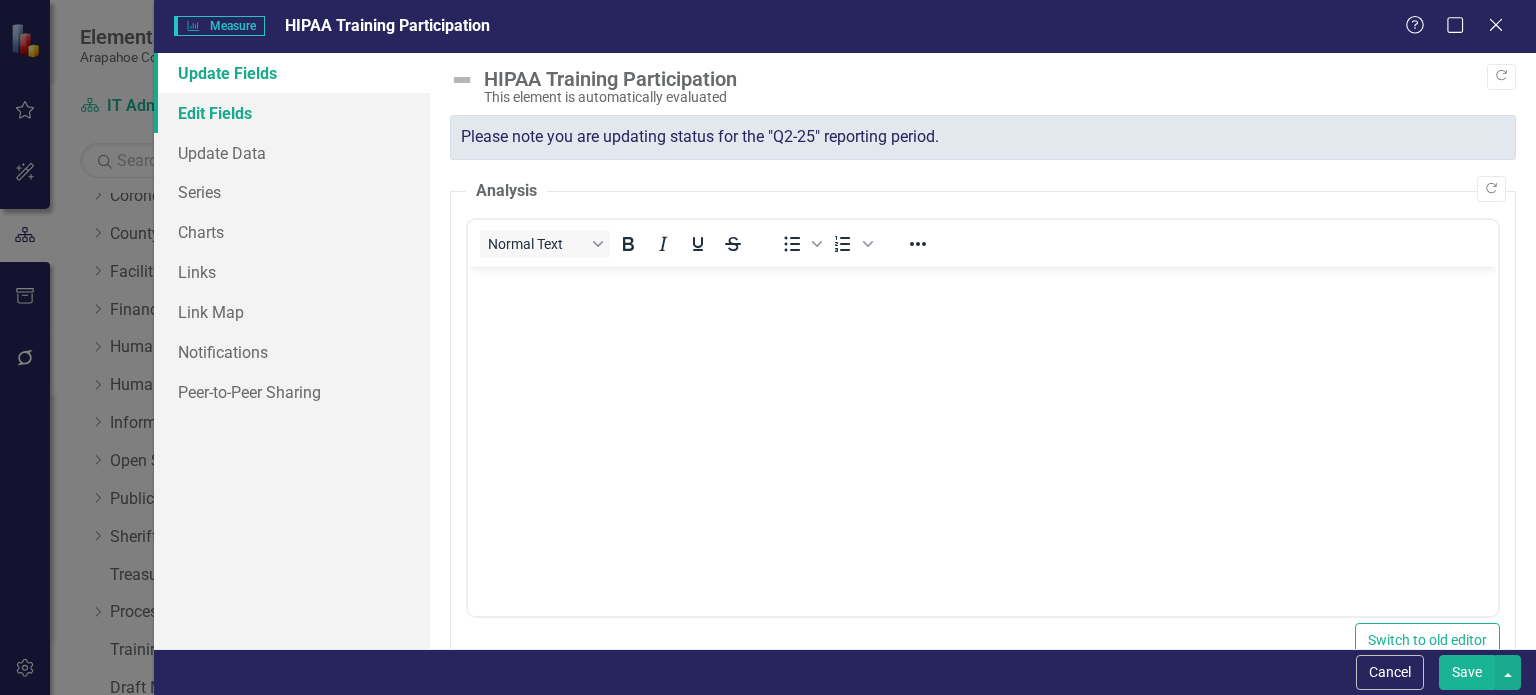 click on "Edit Fields" at bounding box center (292, 113) 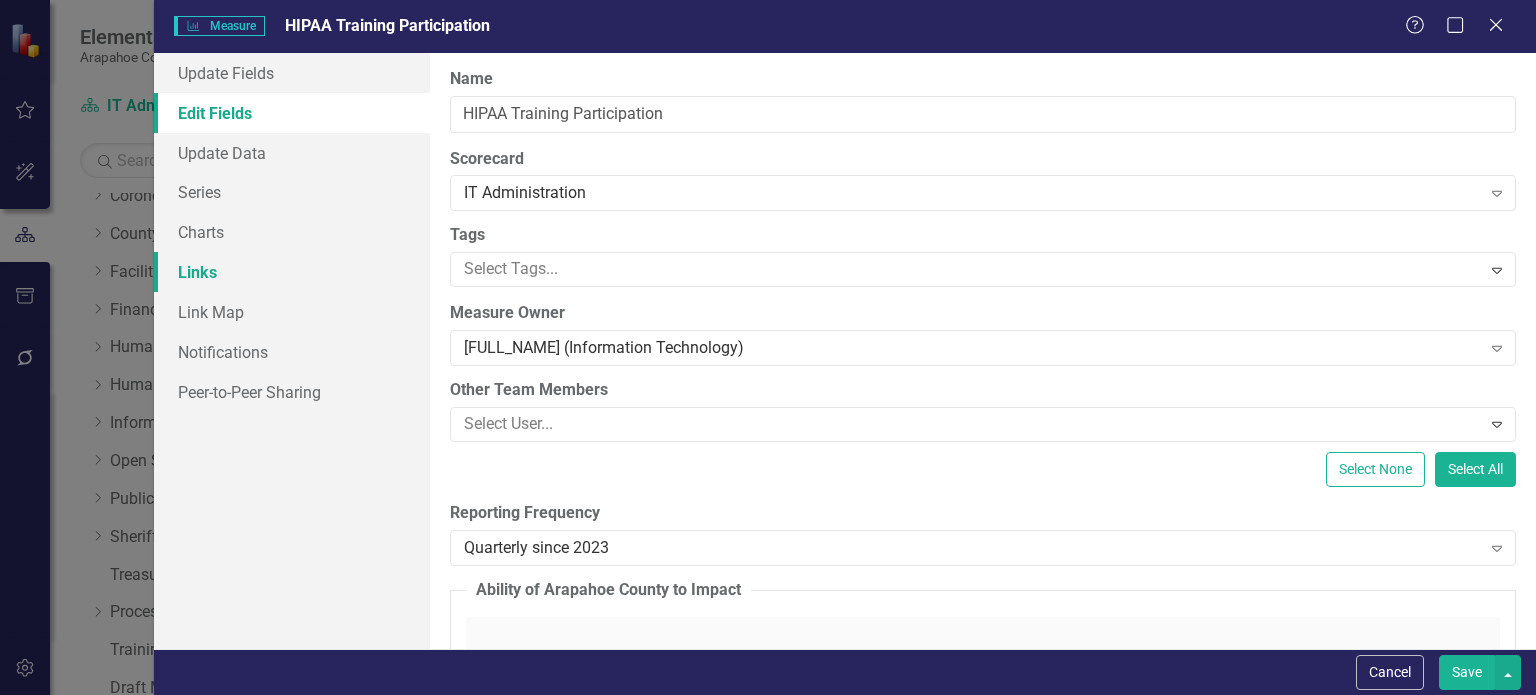 click on "Links" at bounding box center (292, 272) 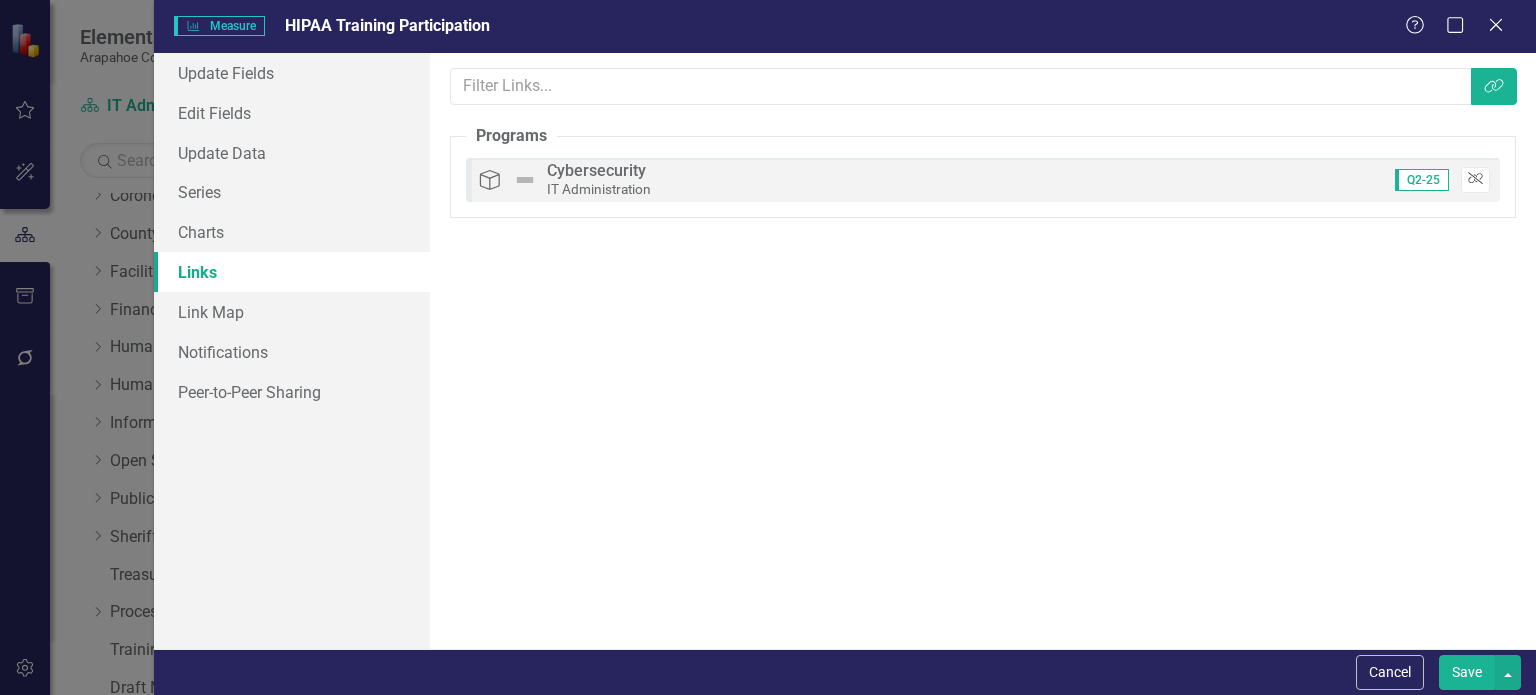 click on "Unlink" at bounding box center [1475, 180] 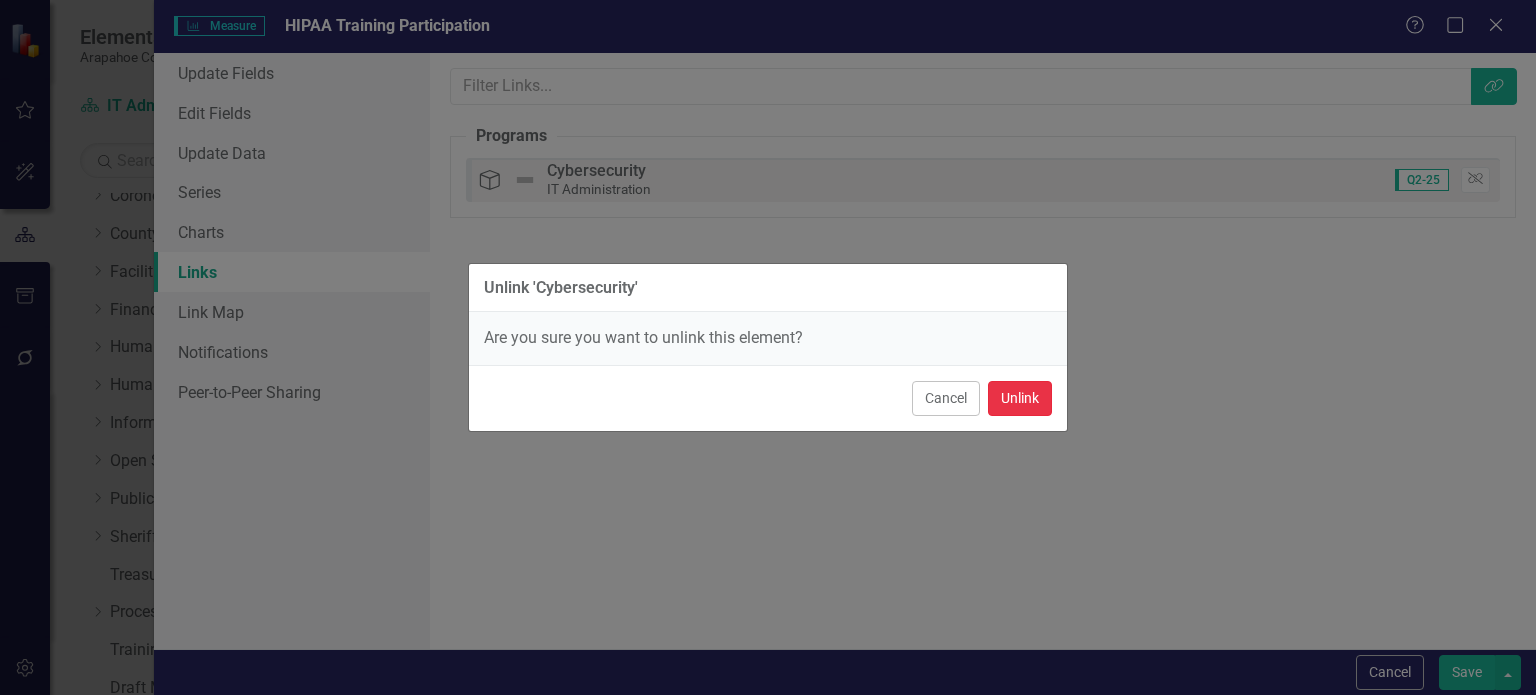 click on "Unlink" at bounding box center [1020, 398] 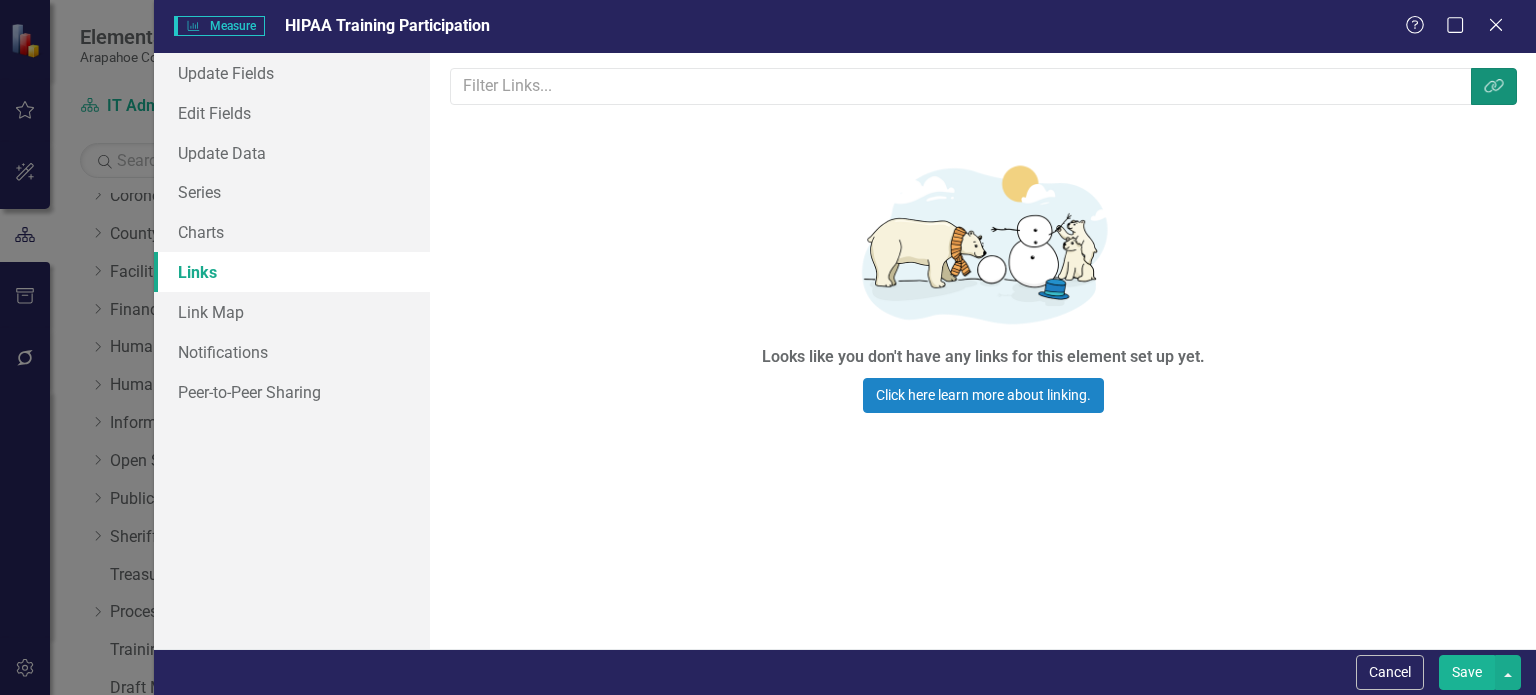 click on "Link Tag" 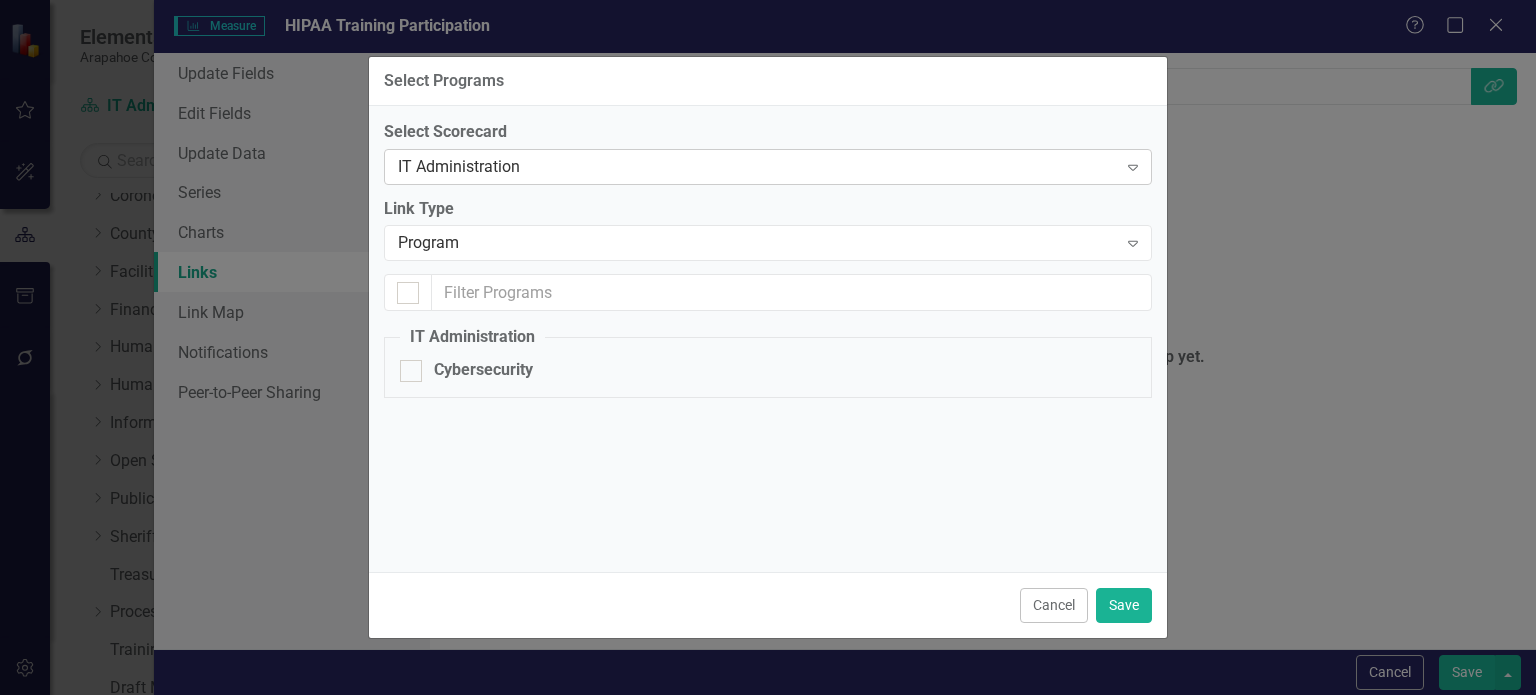 click on "IT Administration" at bounding box center (757, 166) 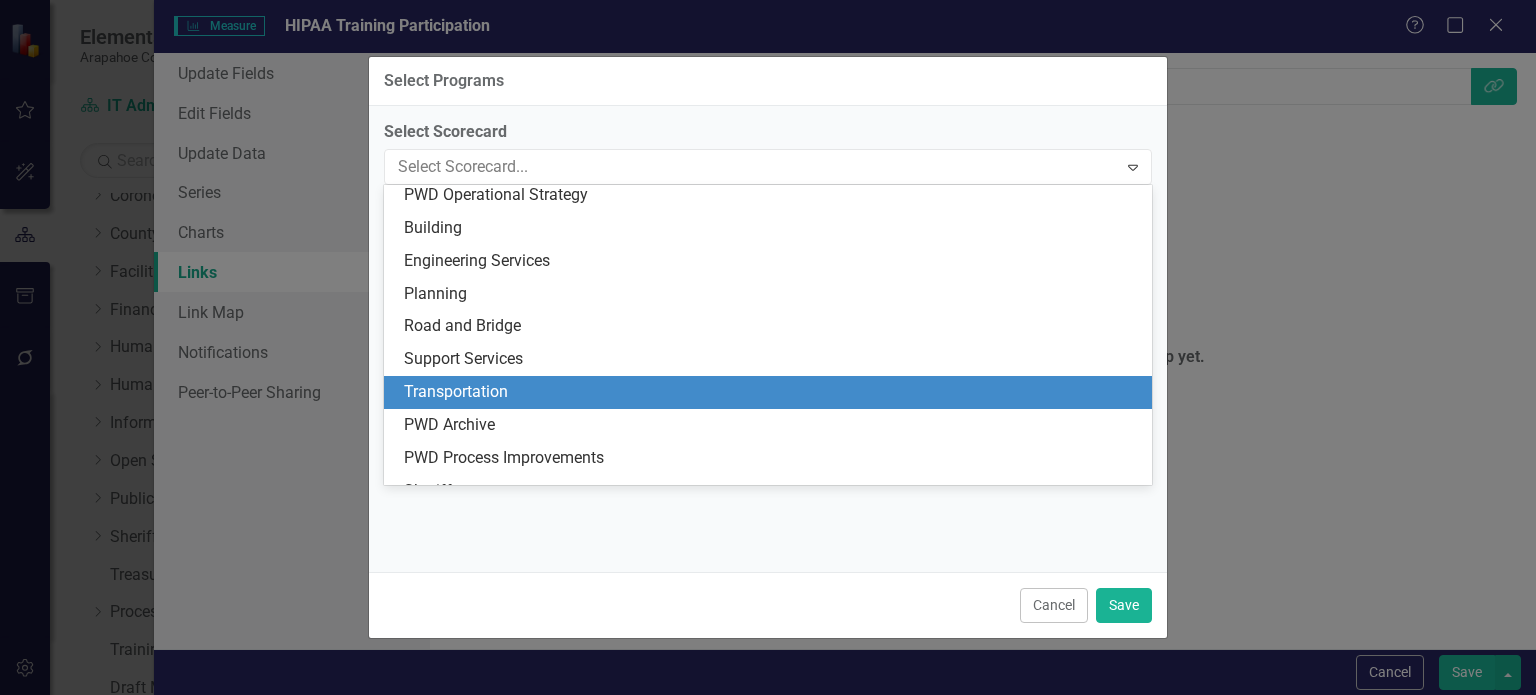 scroll, scrollTop: 2262, scrollLeft: 0, axis: vertical 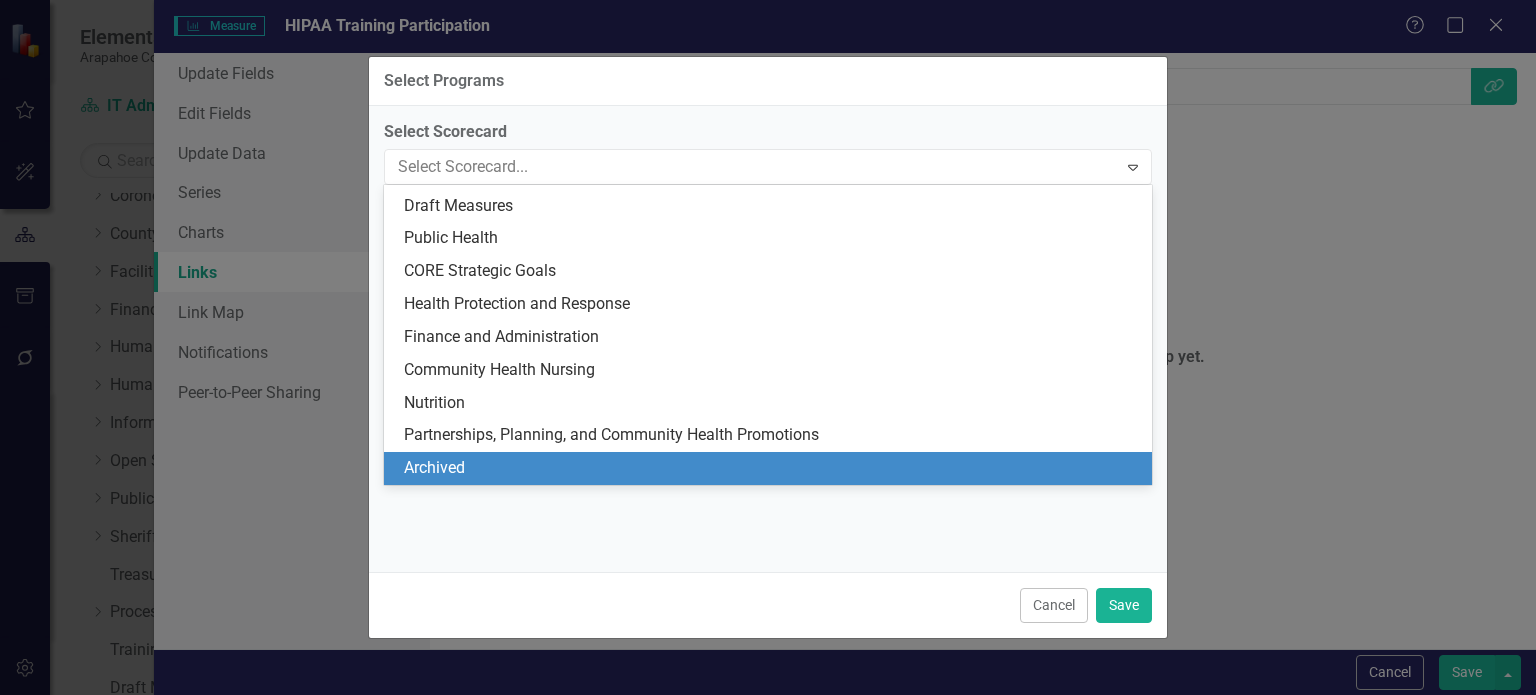 click on "Archived" at bounding box center [772, 468] 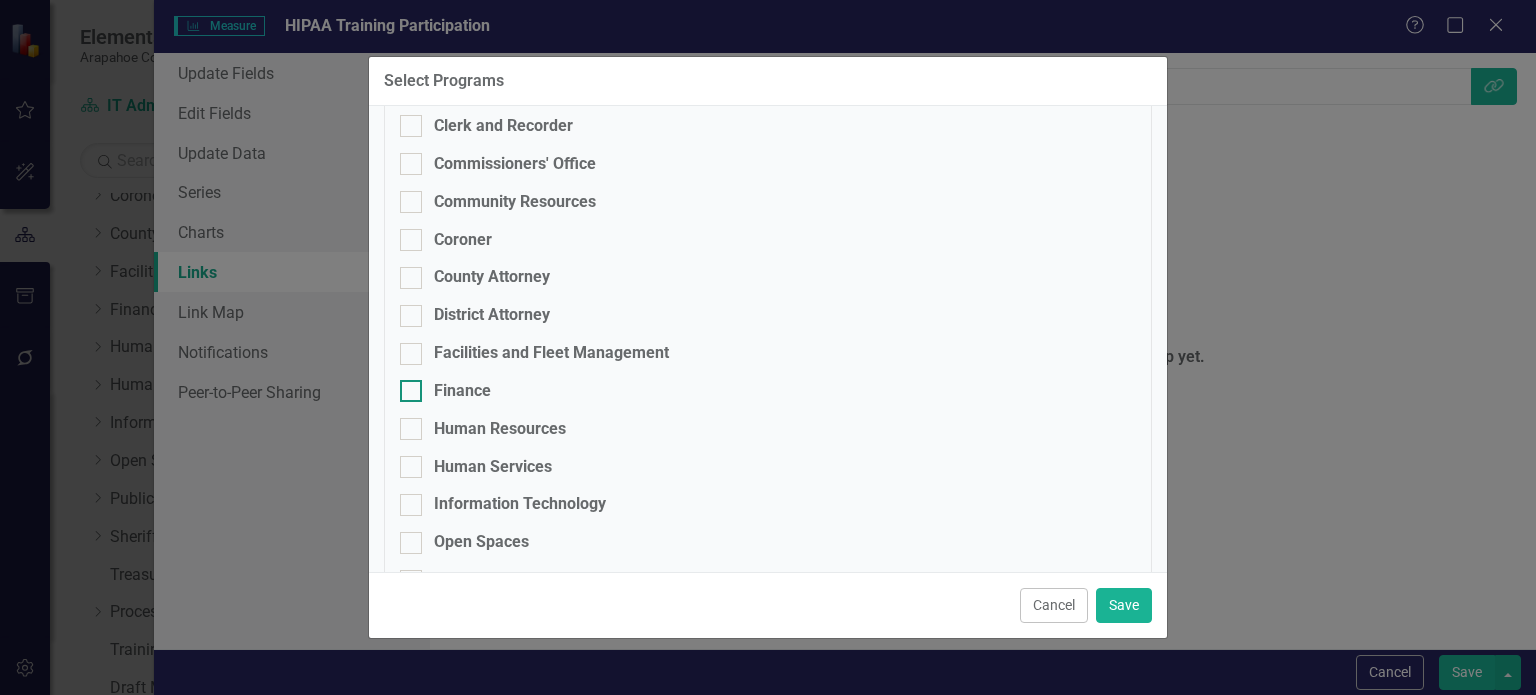 scroll, scrollTop: 320, scrollLeft: 0, axis: vertical 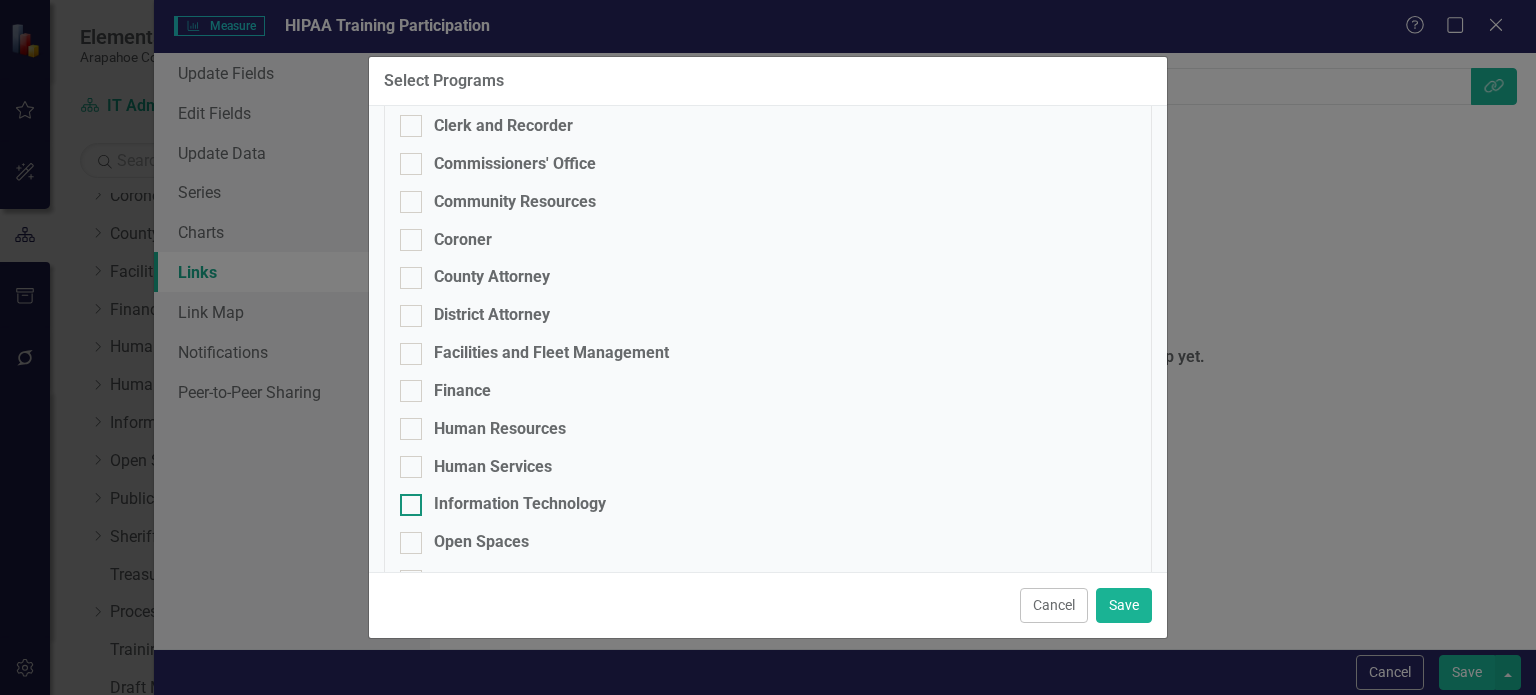 click on "Information Technology" at bounding box center (520, 504) 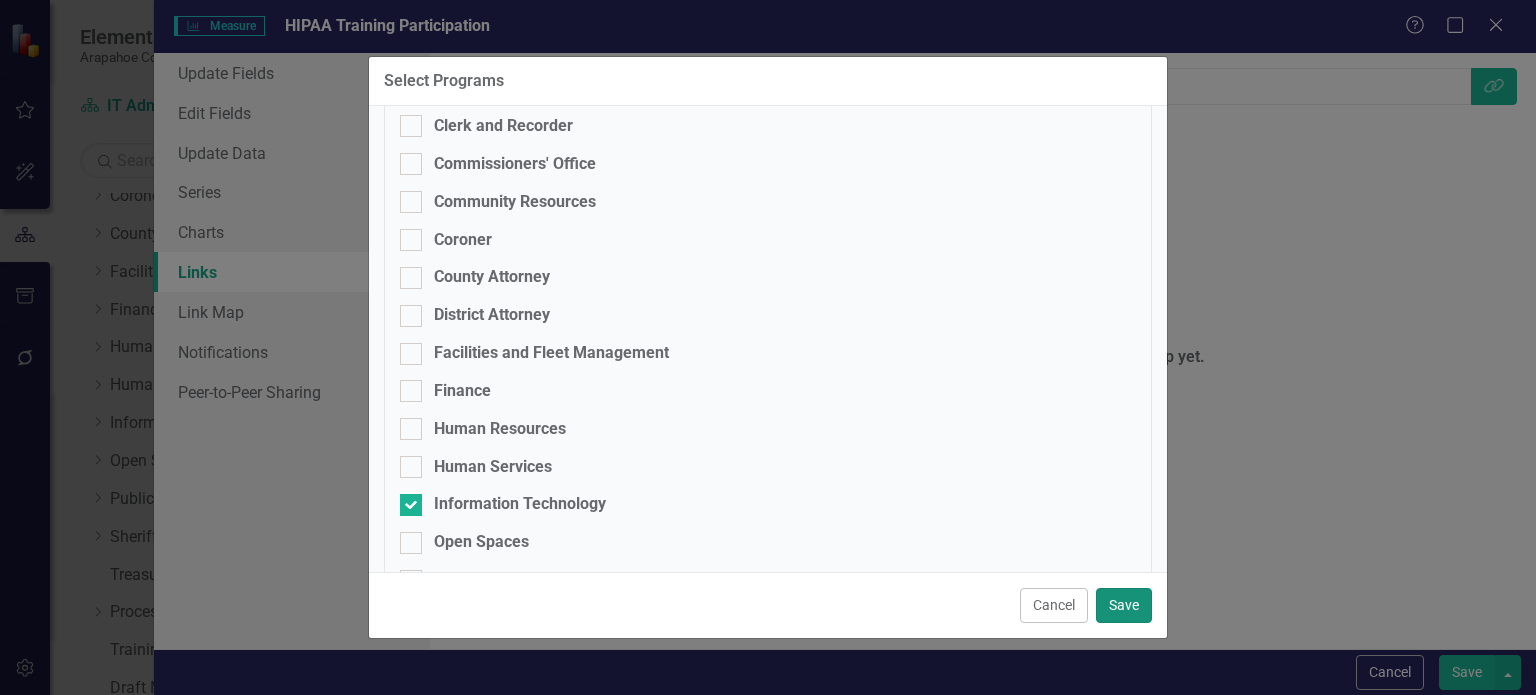 click on "Save" at bounding box center (1124, 605) 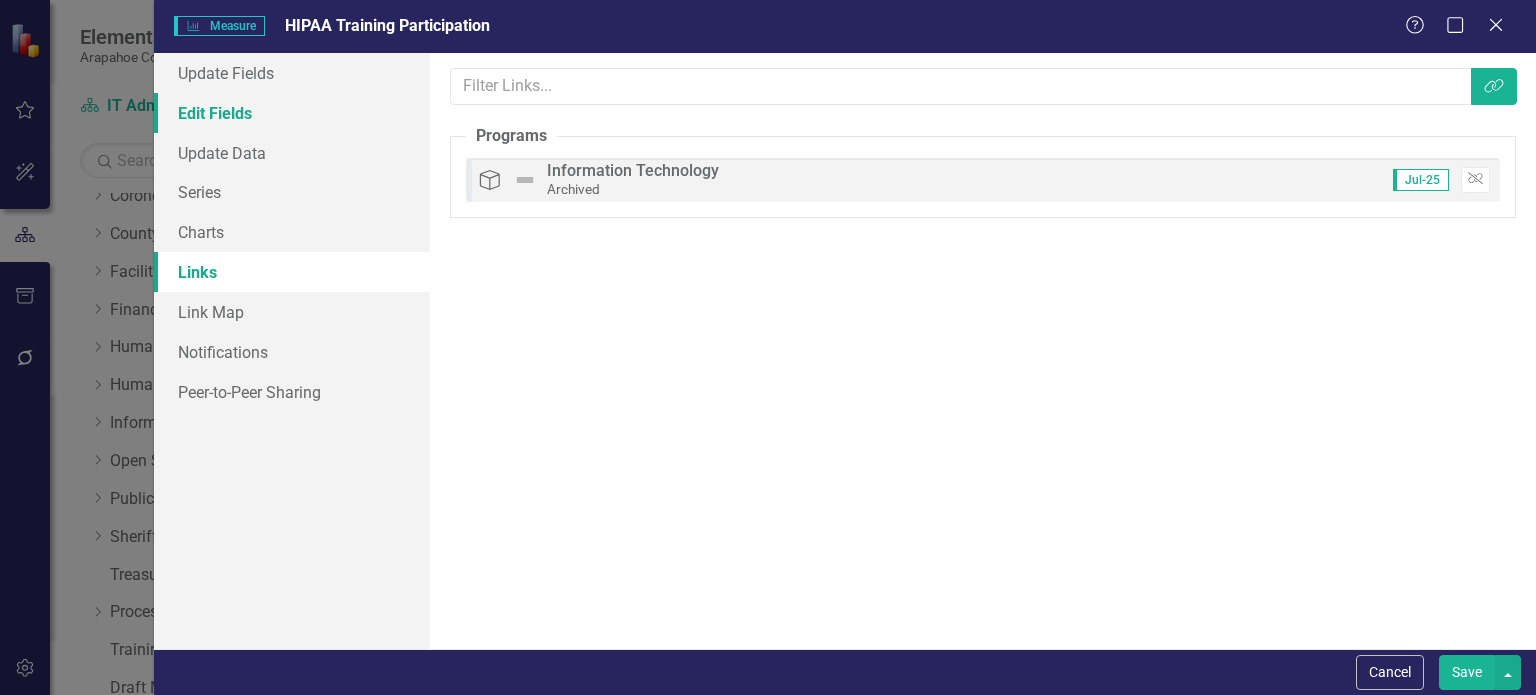 click on "Edit Fields" at bounding box center (292, 113) 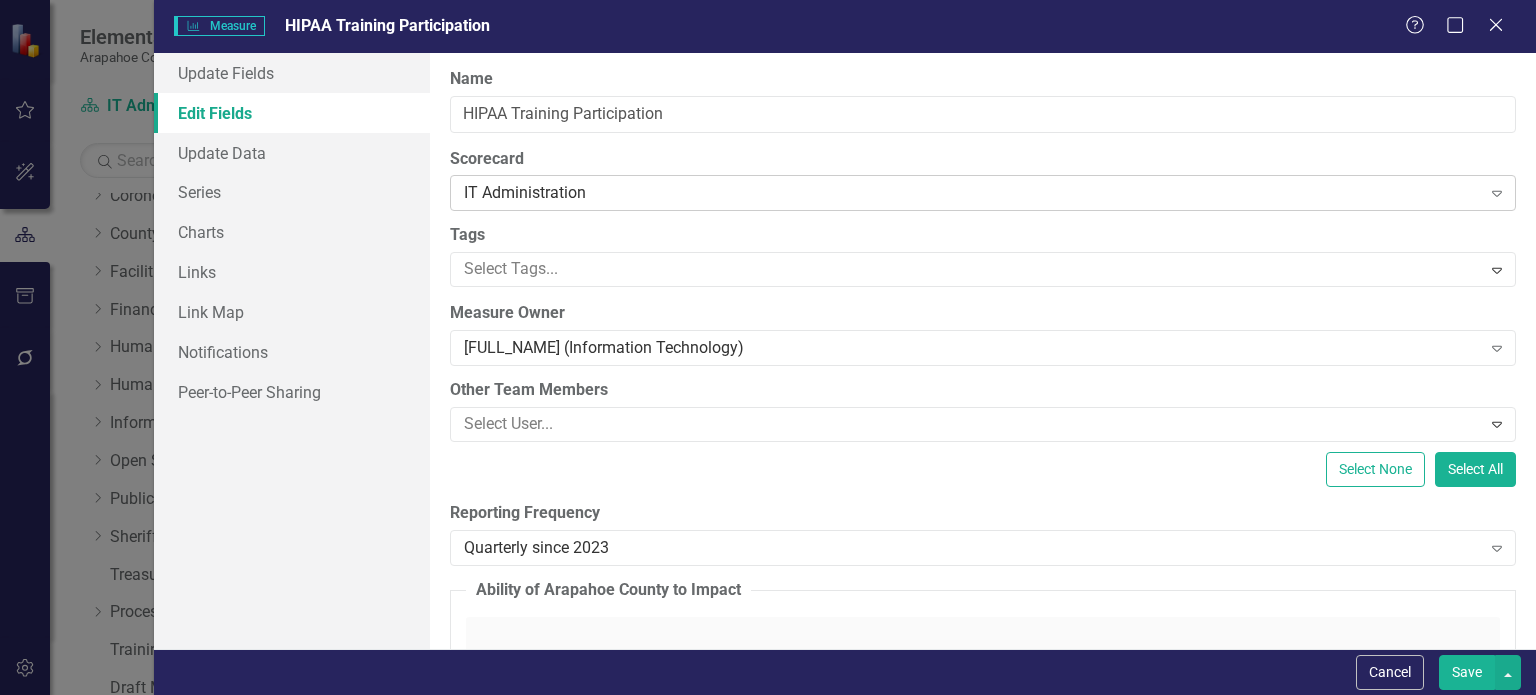 click on "IT Administration Expand" at bounding box center [983, 193] 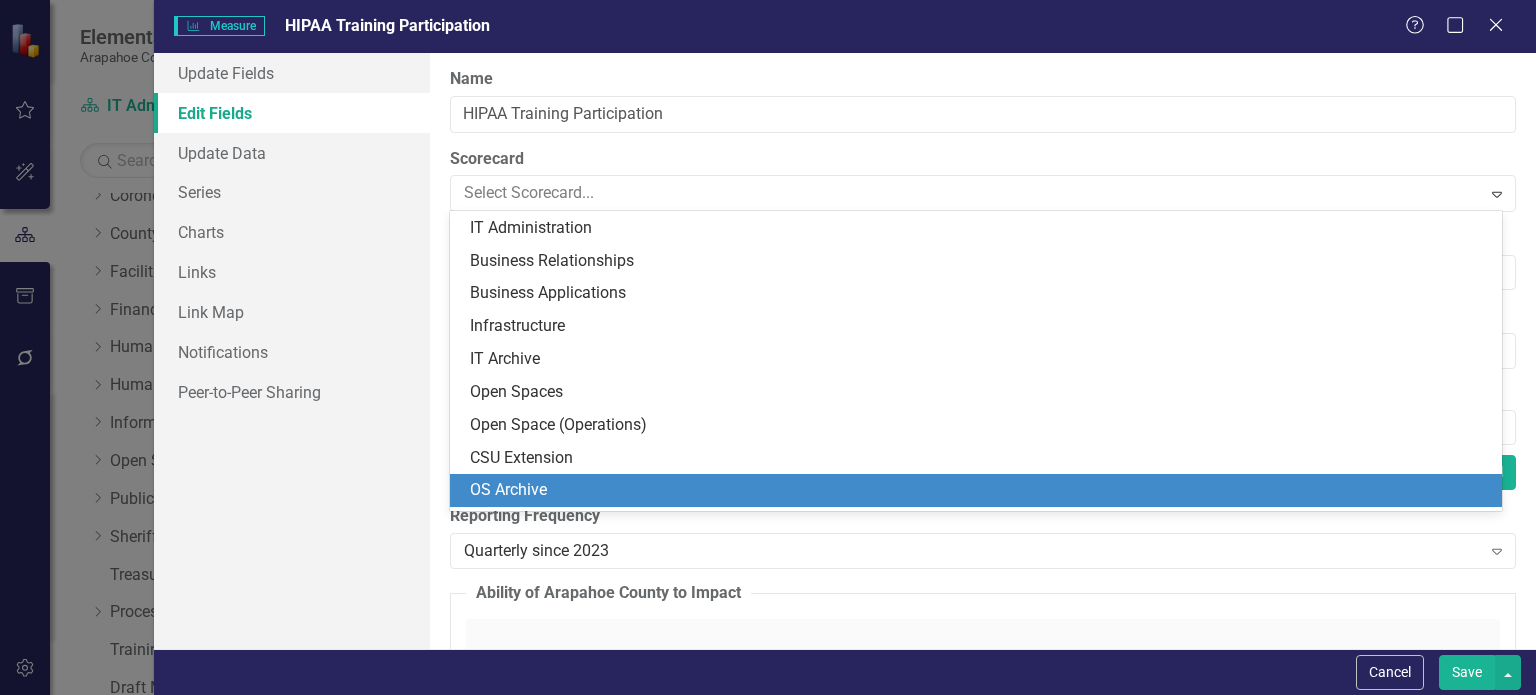 scroll, scrollTop: 2262, scrollLeft: 0, axis: vertical 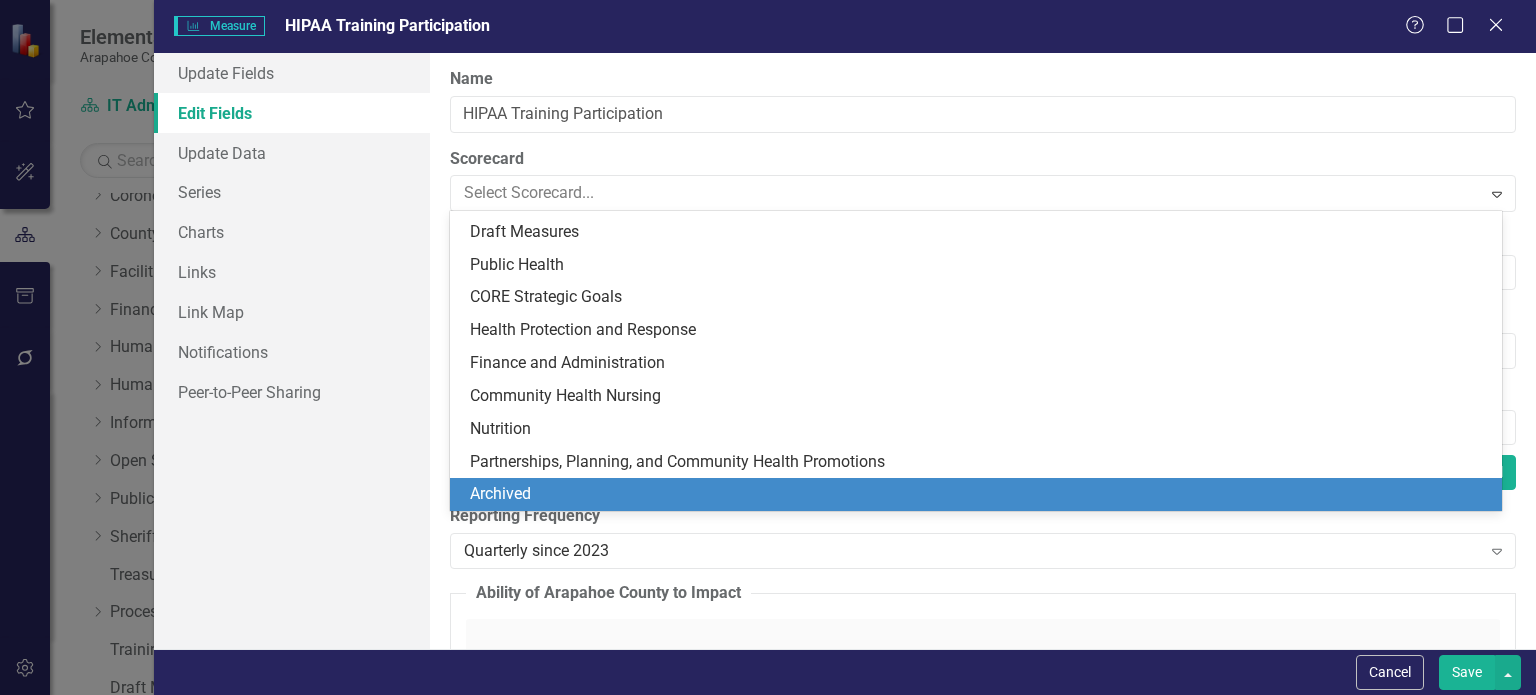click on "Archived" at bounding box center (976, 494) 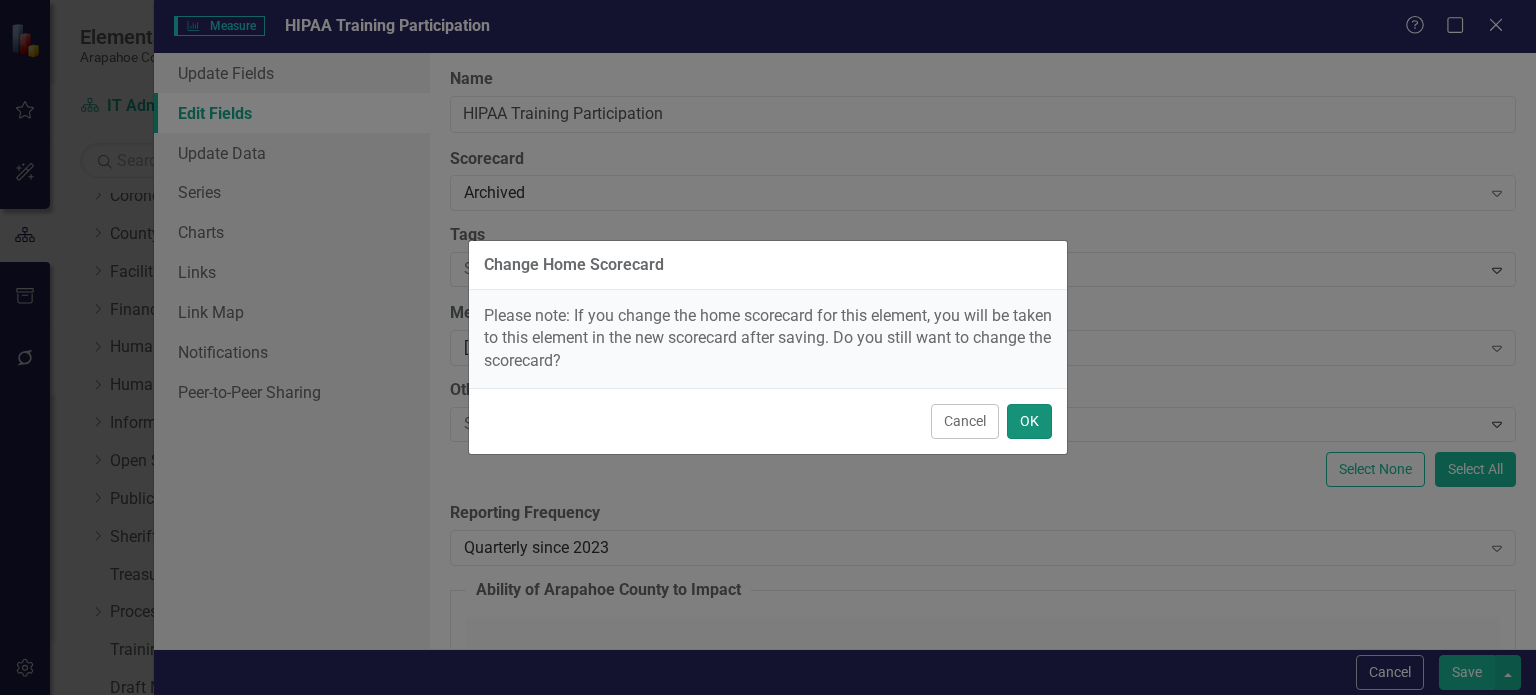 click on "OK" at bounding box center [1029, 421] 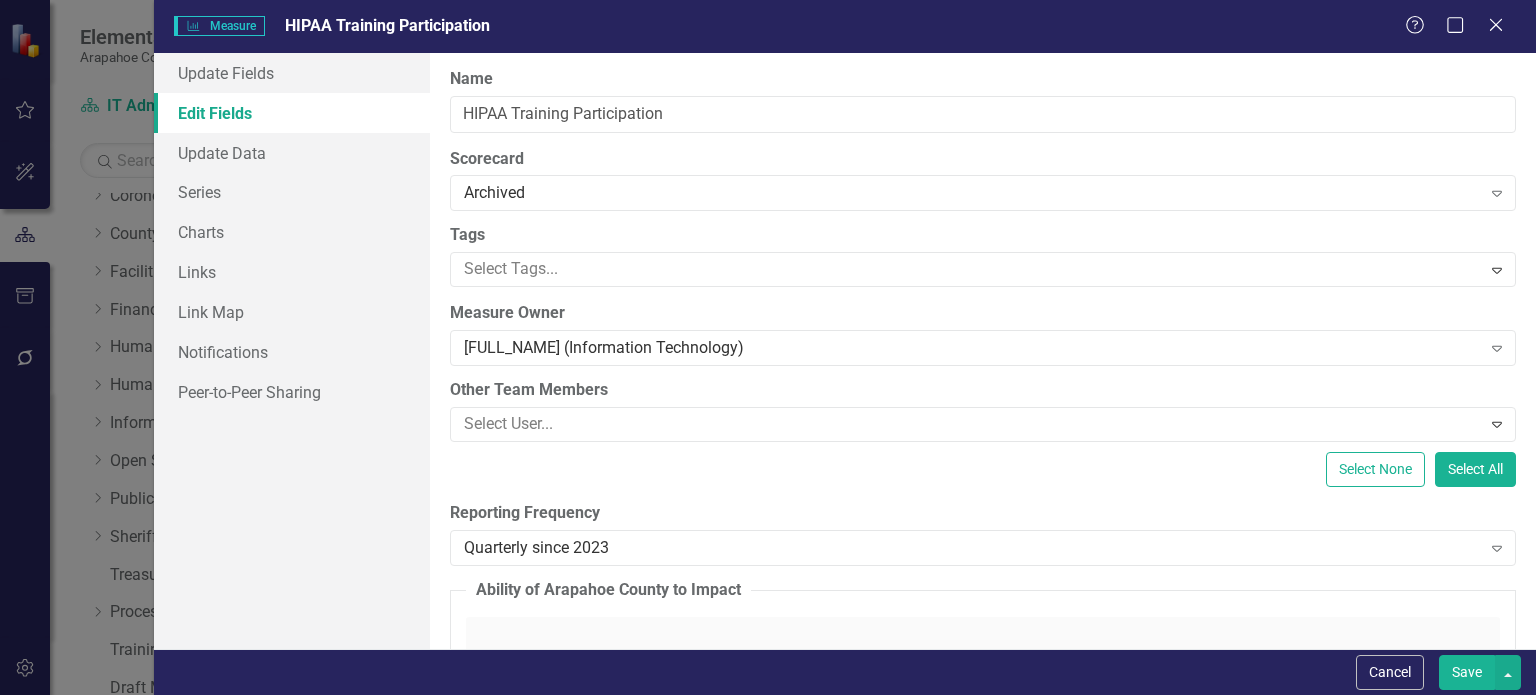 click on "Save" at bounding box center [1467, 672] 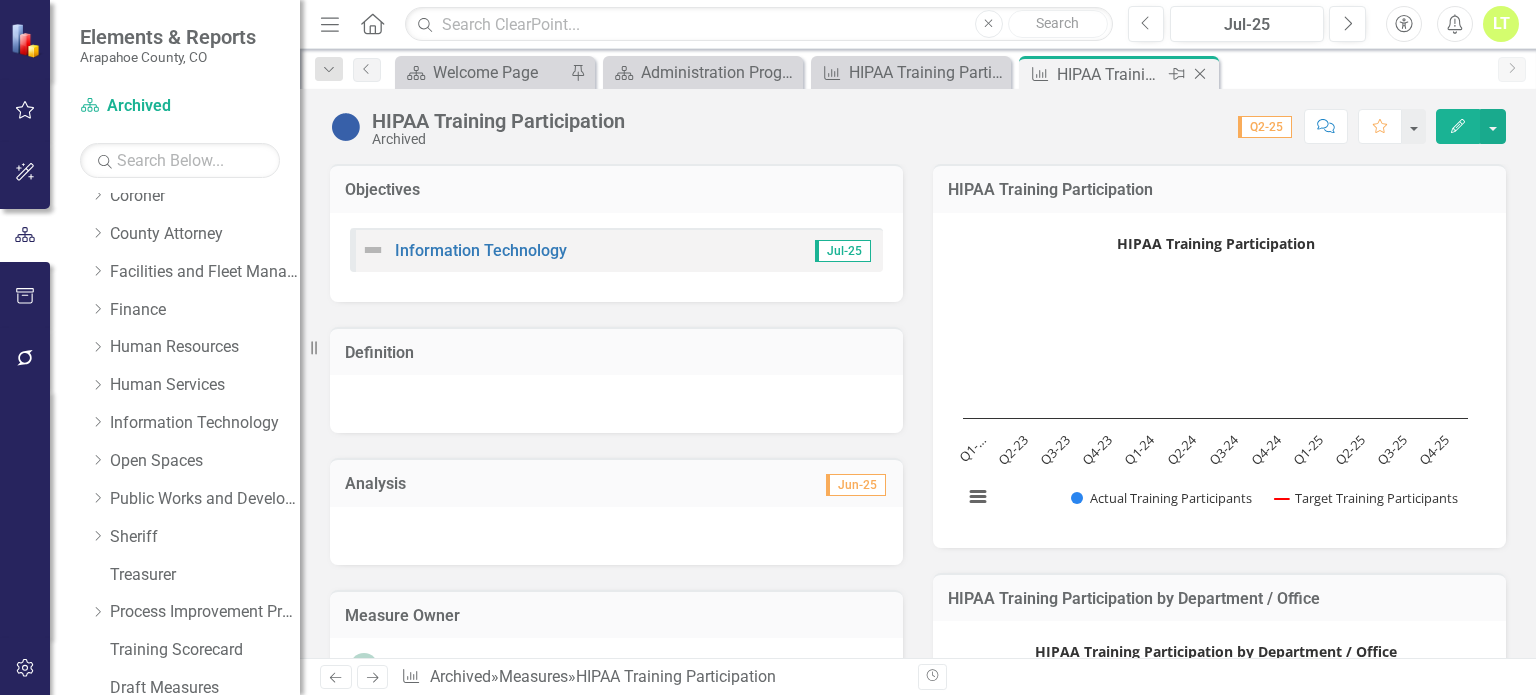 click on "Close" 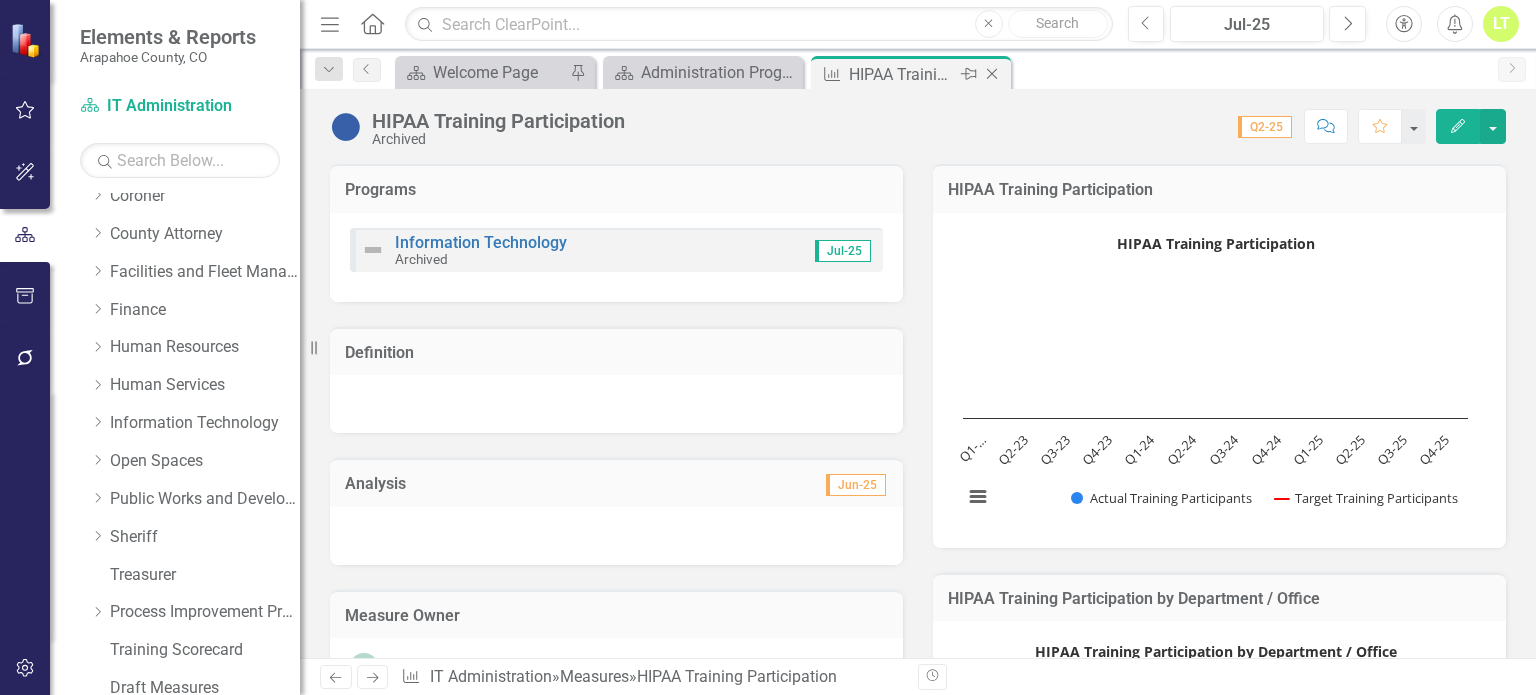 click on "Close" 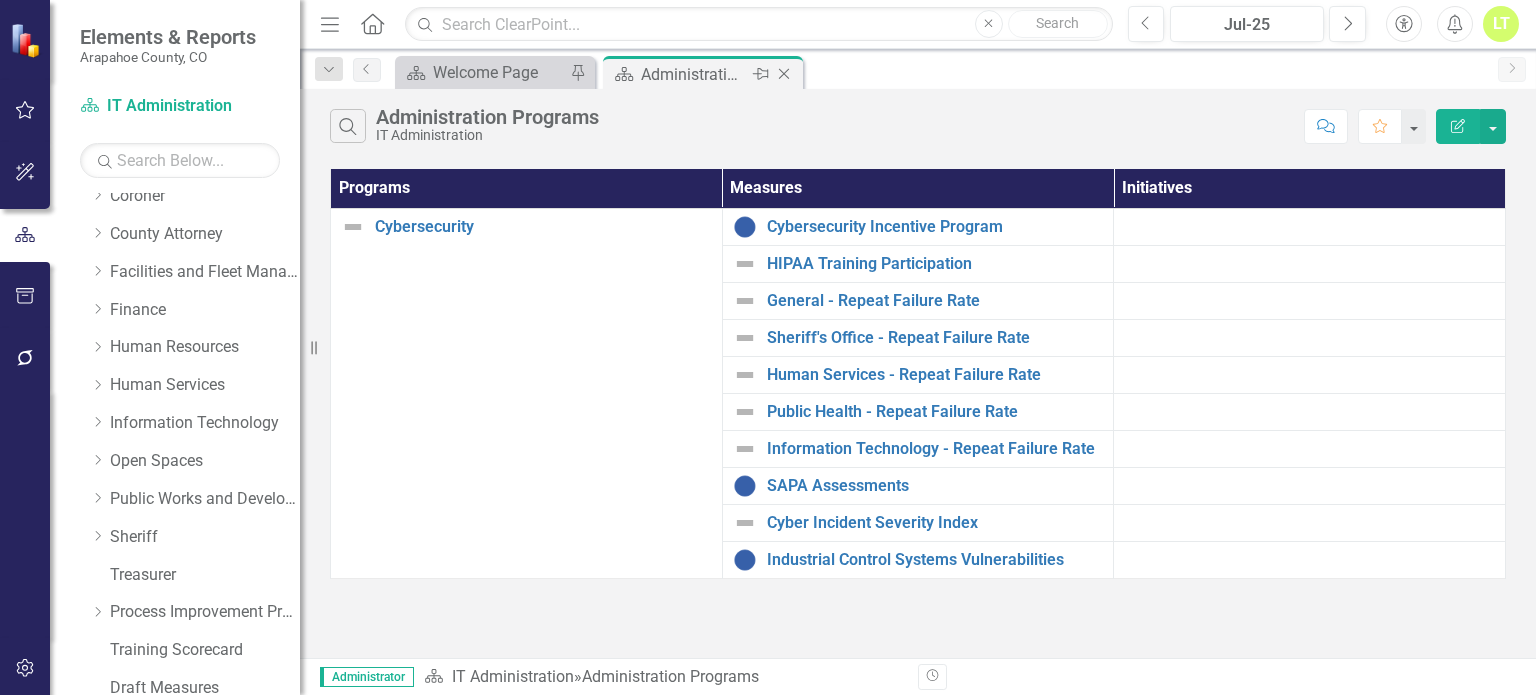 click on "Close" 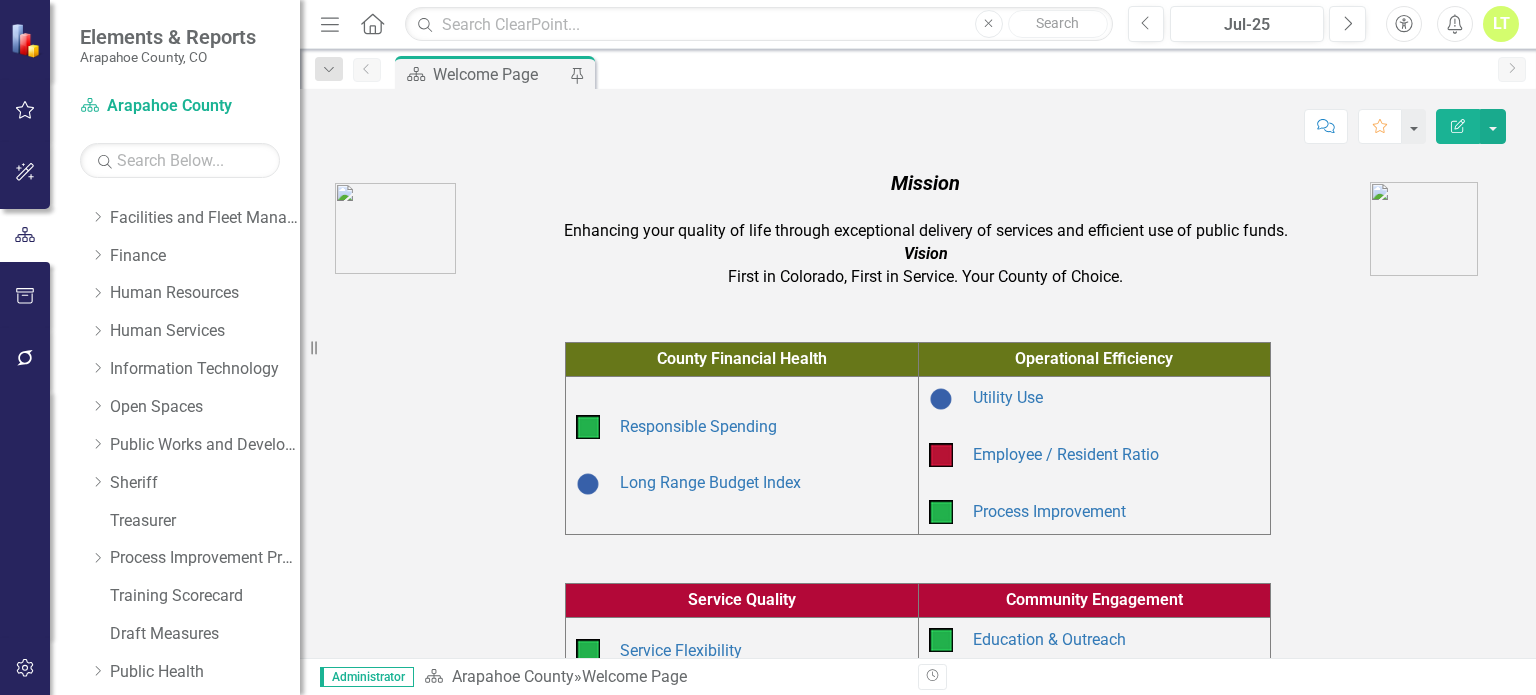 scroll, scrollTop: 293, scrollLeft: 0, axis: vertical 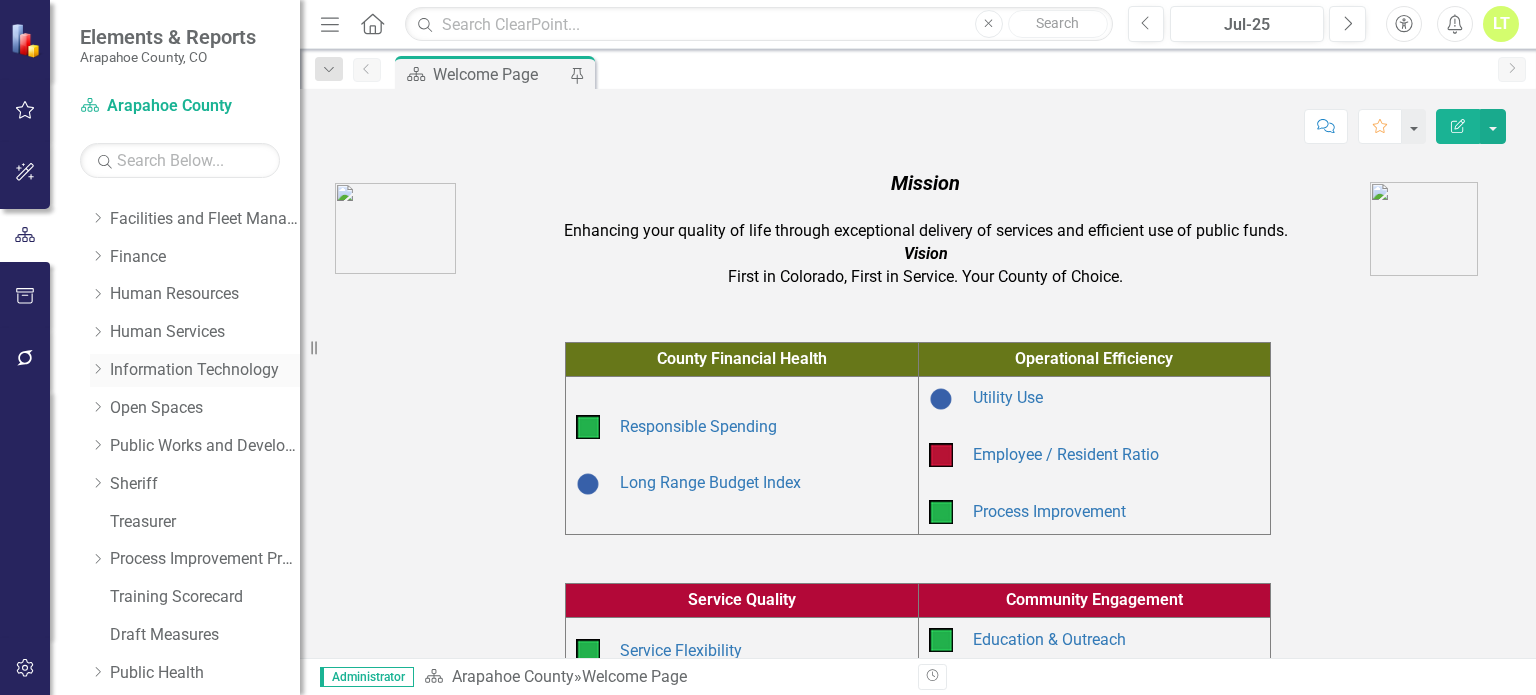 click on "Dropdown" 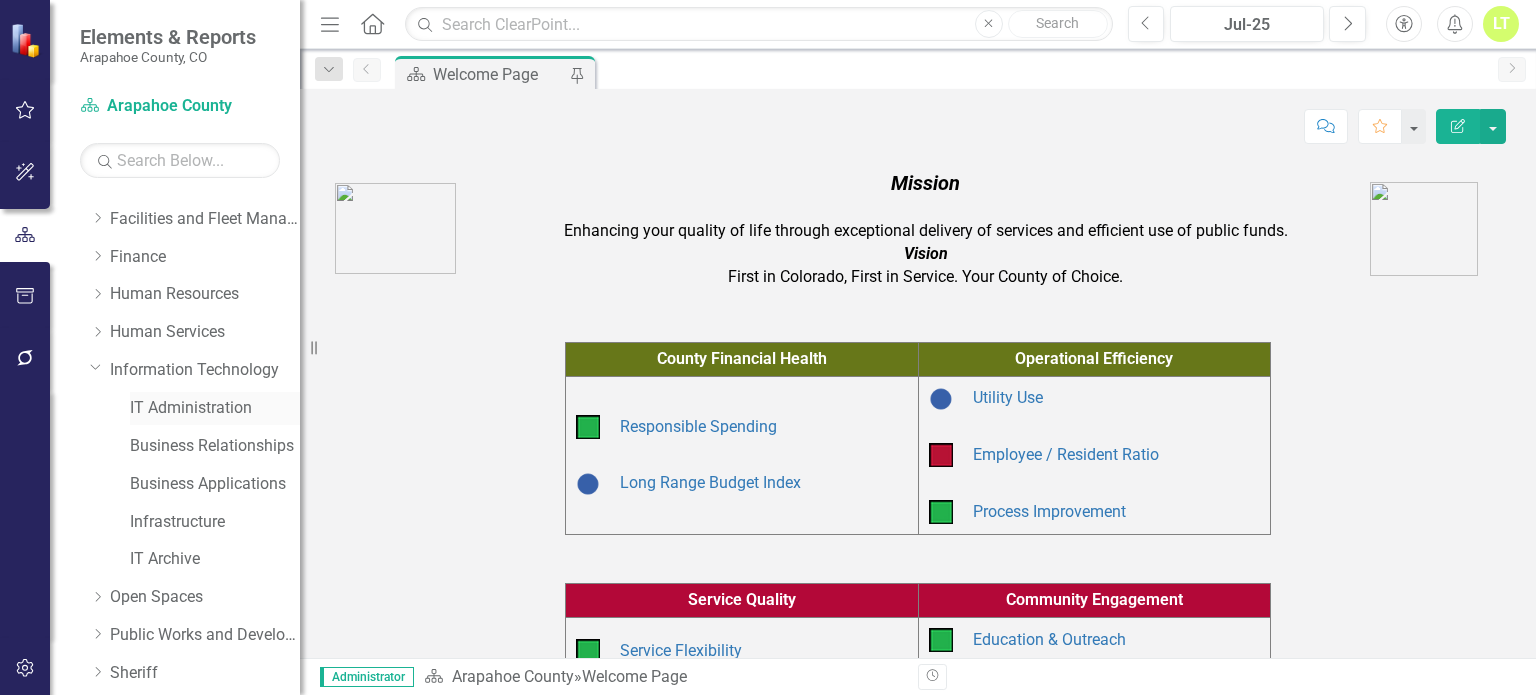 click on "IT Administration" at bounding box center [215, 408] 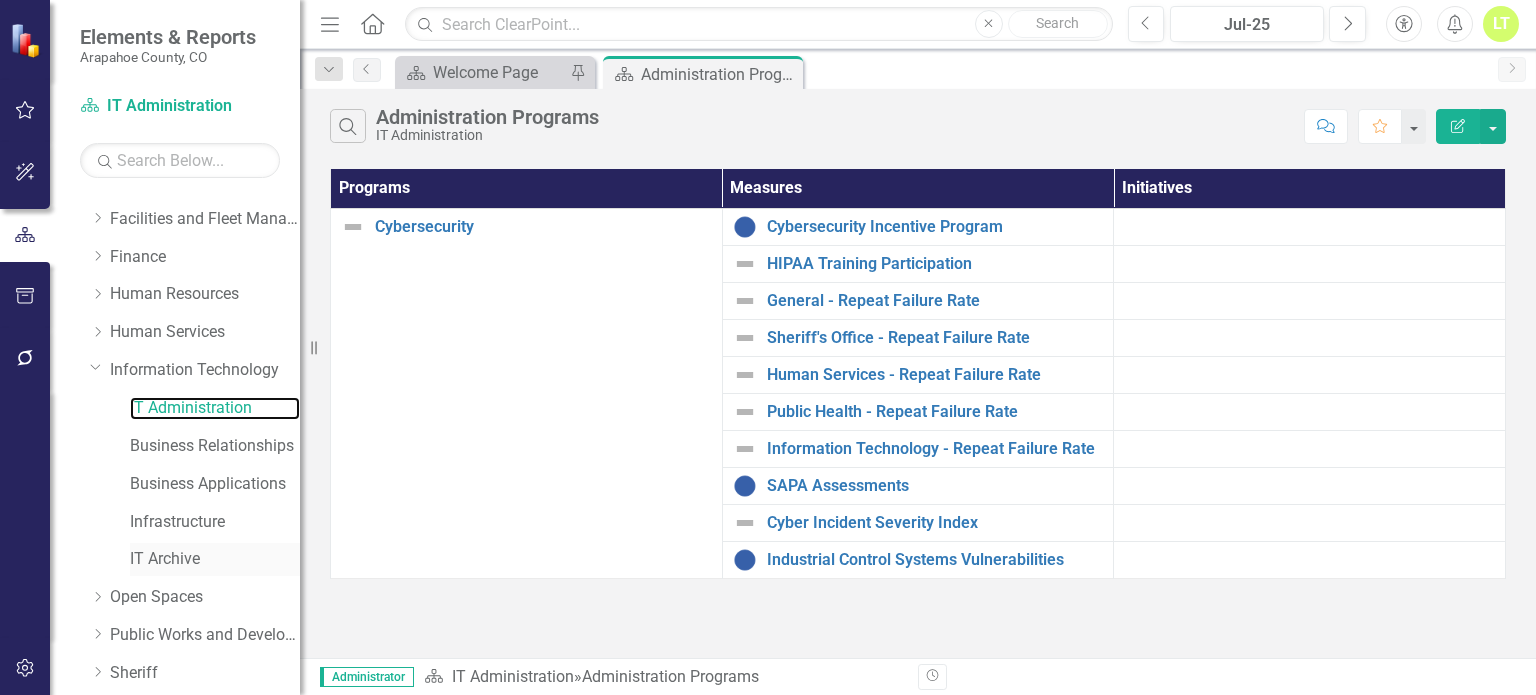 scroll, scrollTop: 595, scrollLeft: 0, axis: vertical 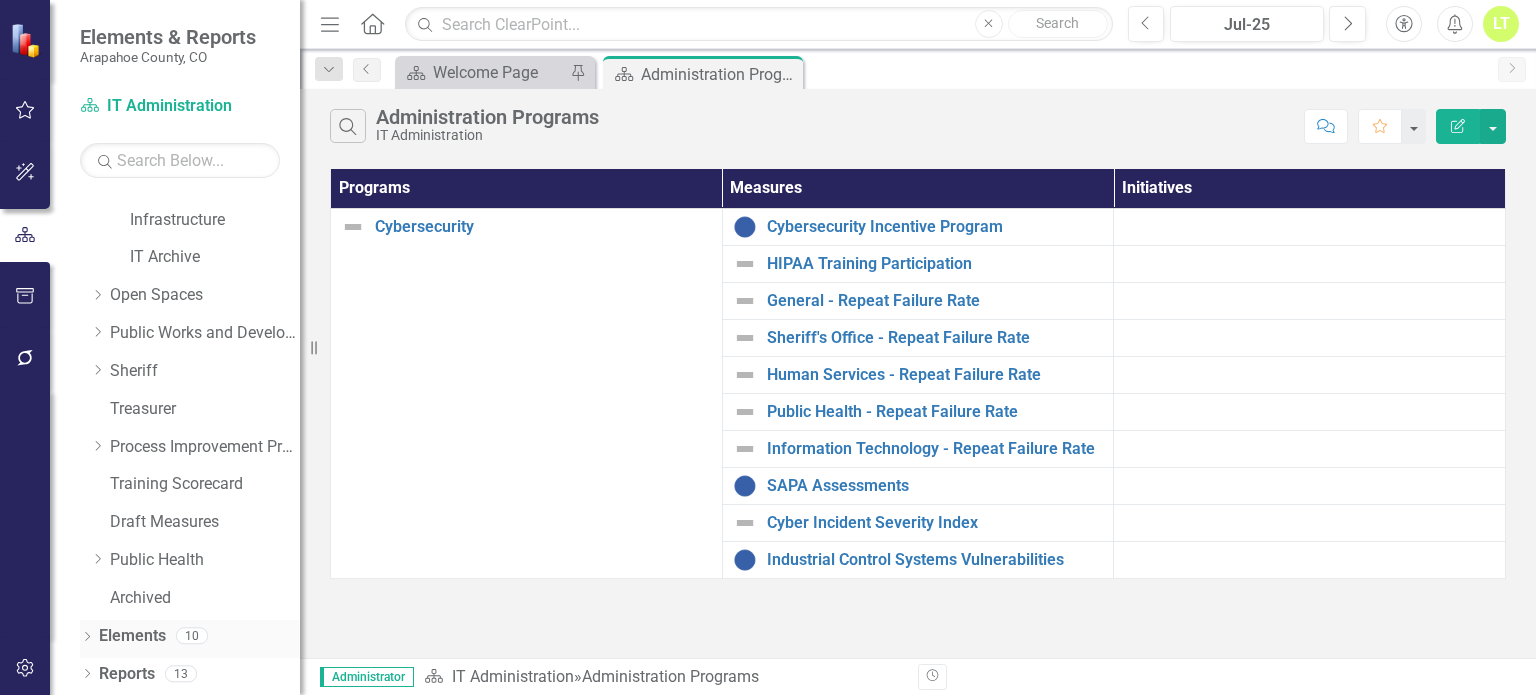 click on "Elements" at bounding box center (132, 636) 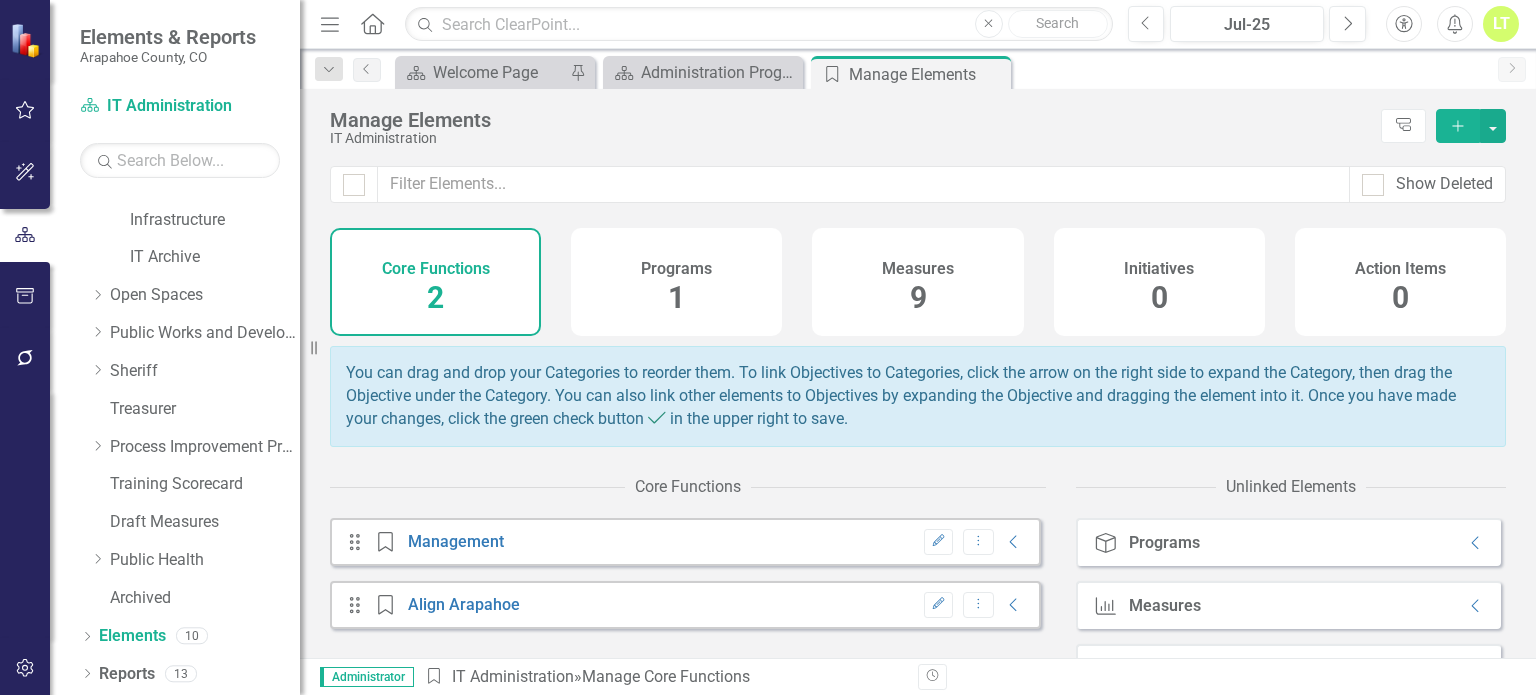 click on "Measures 9" at bounding box center [917, 282] 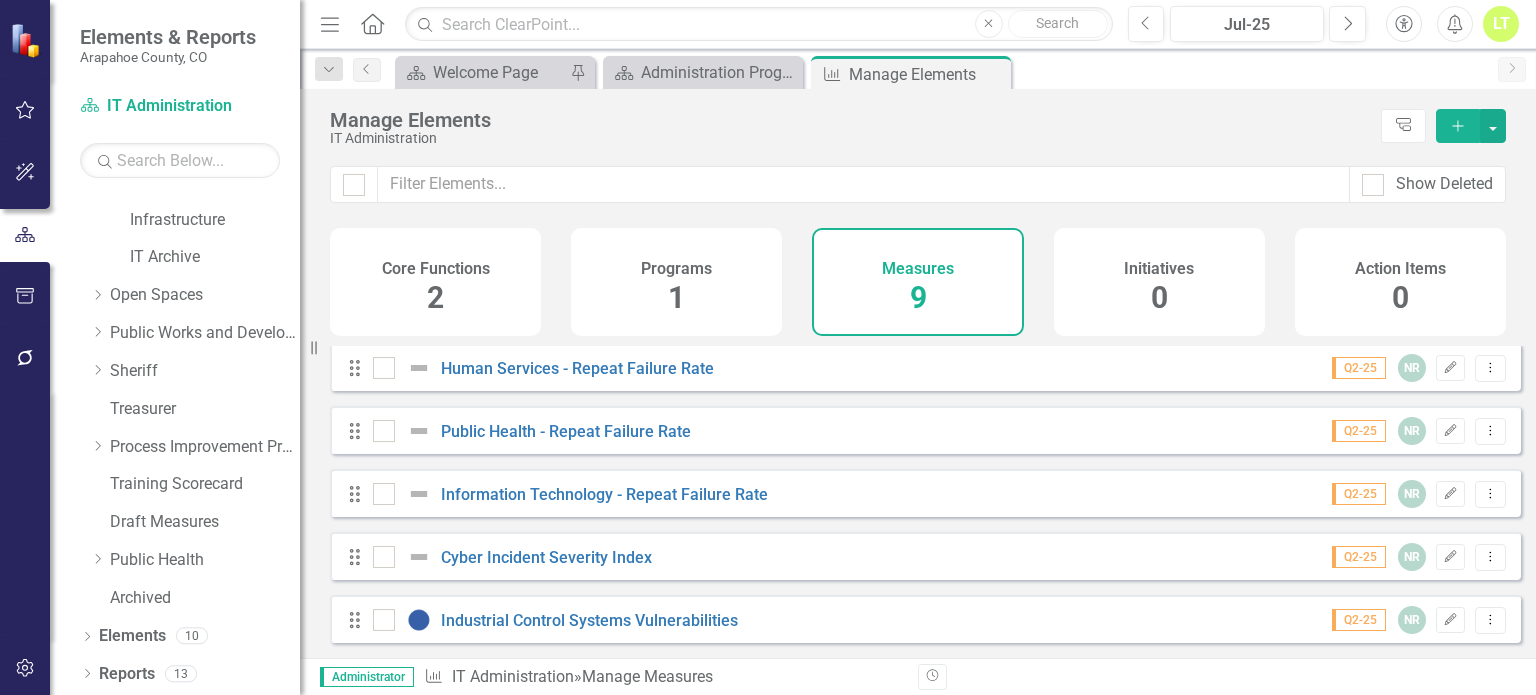 scroll, scrollTop: 205, scrollLeft: 0, axis: vertical 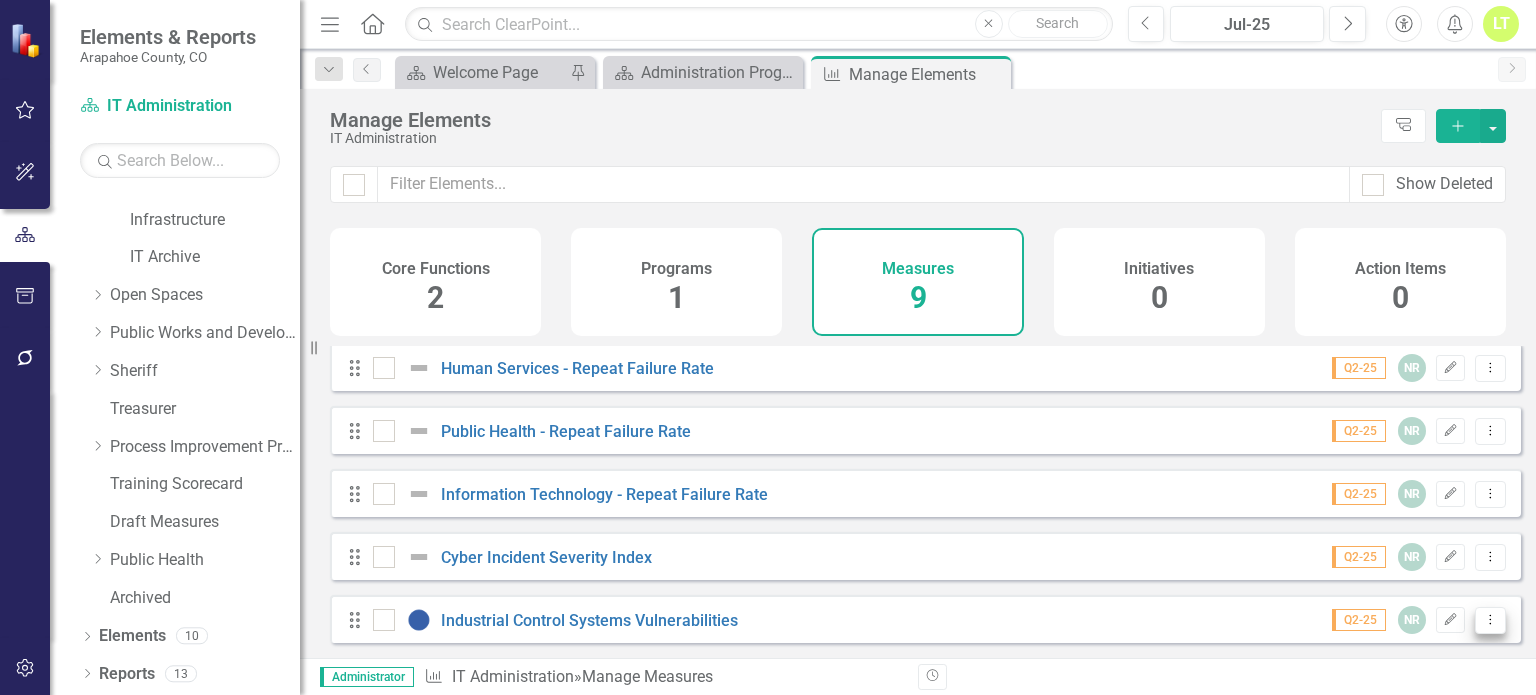 click on "Dropdown Menu" 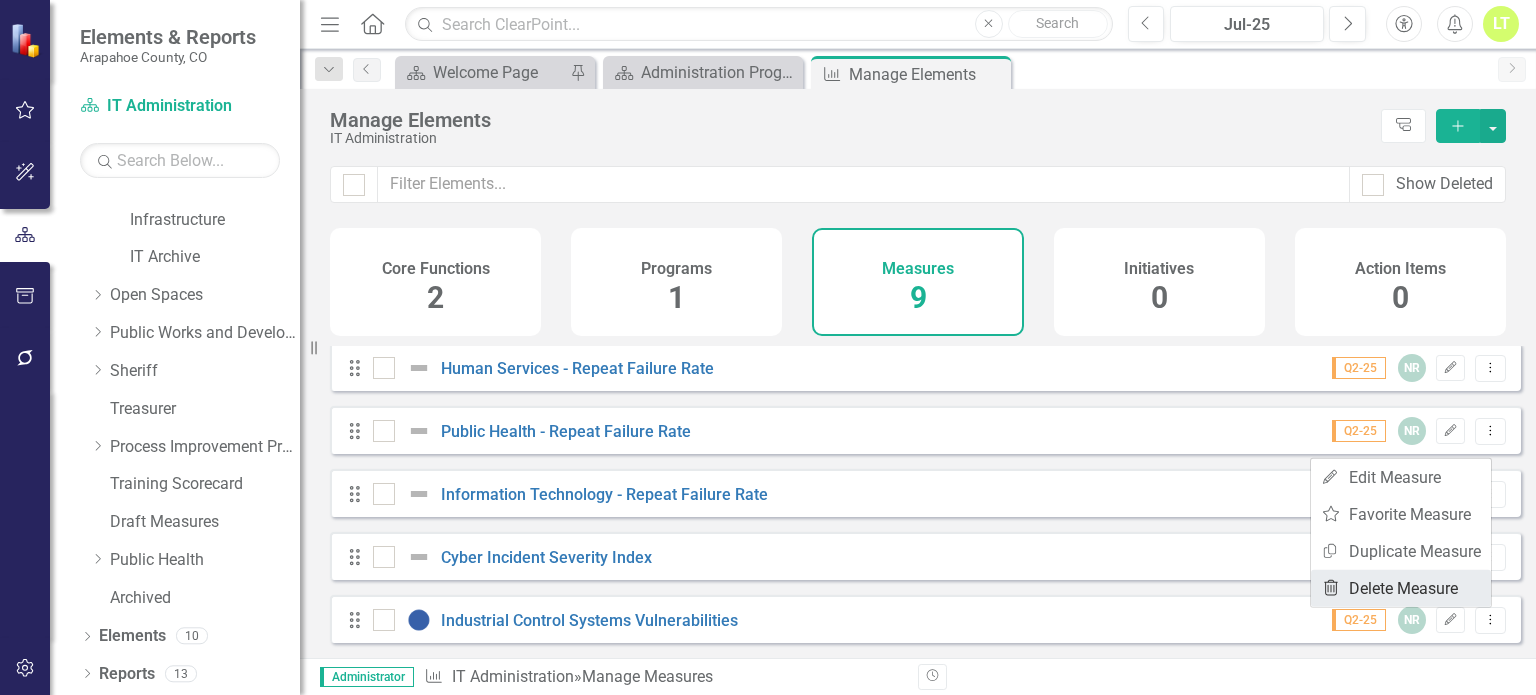 click on "Trash Delete Measure" at bounding box center [1401, 588] 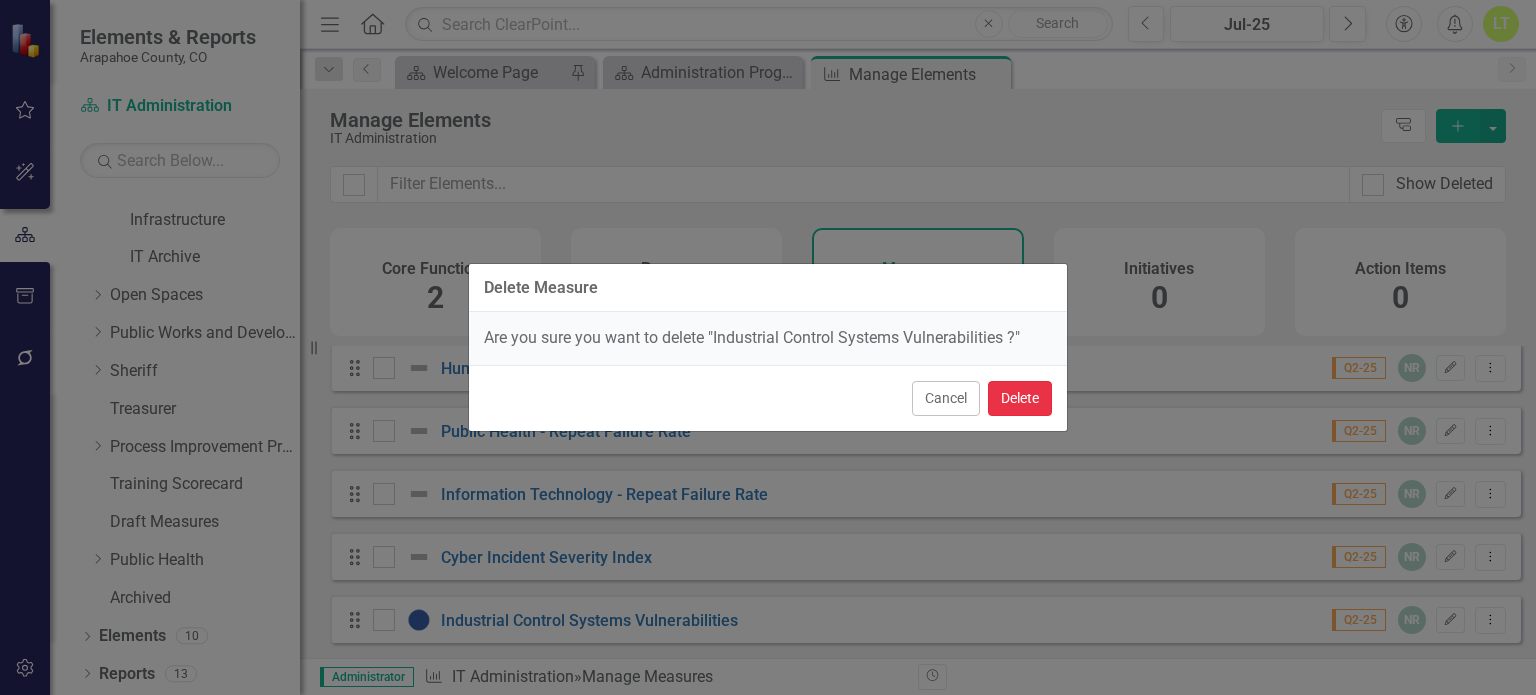 click on "Delete" at bounding box center (1020, 398) 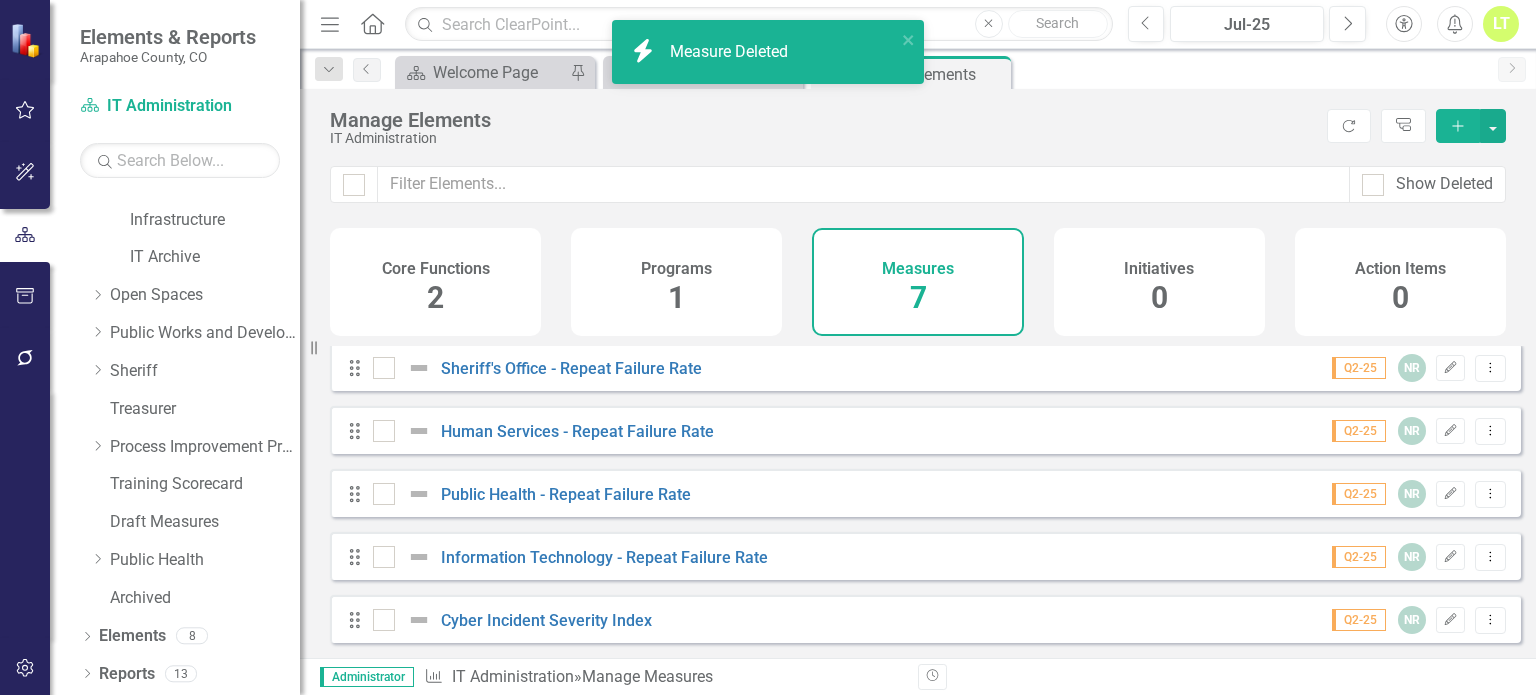 scroll, scrollTop: 142, scrollLeft: 0, axis: vertical 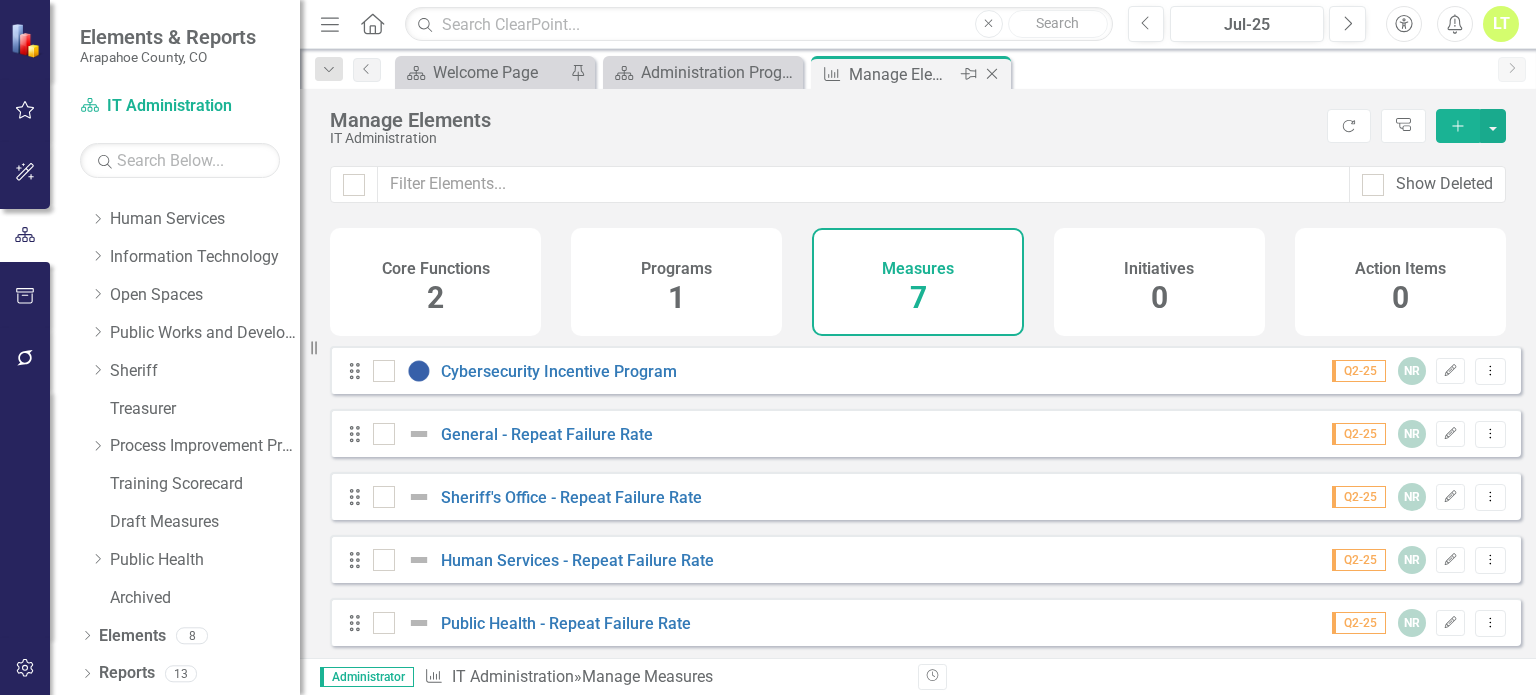 click on "Close" 